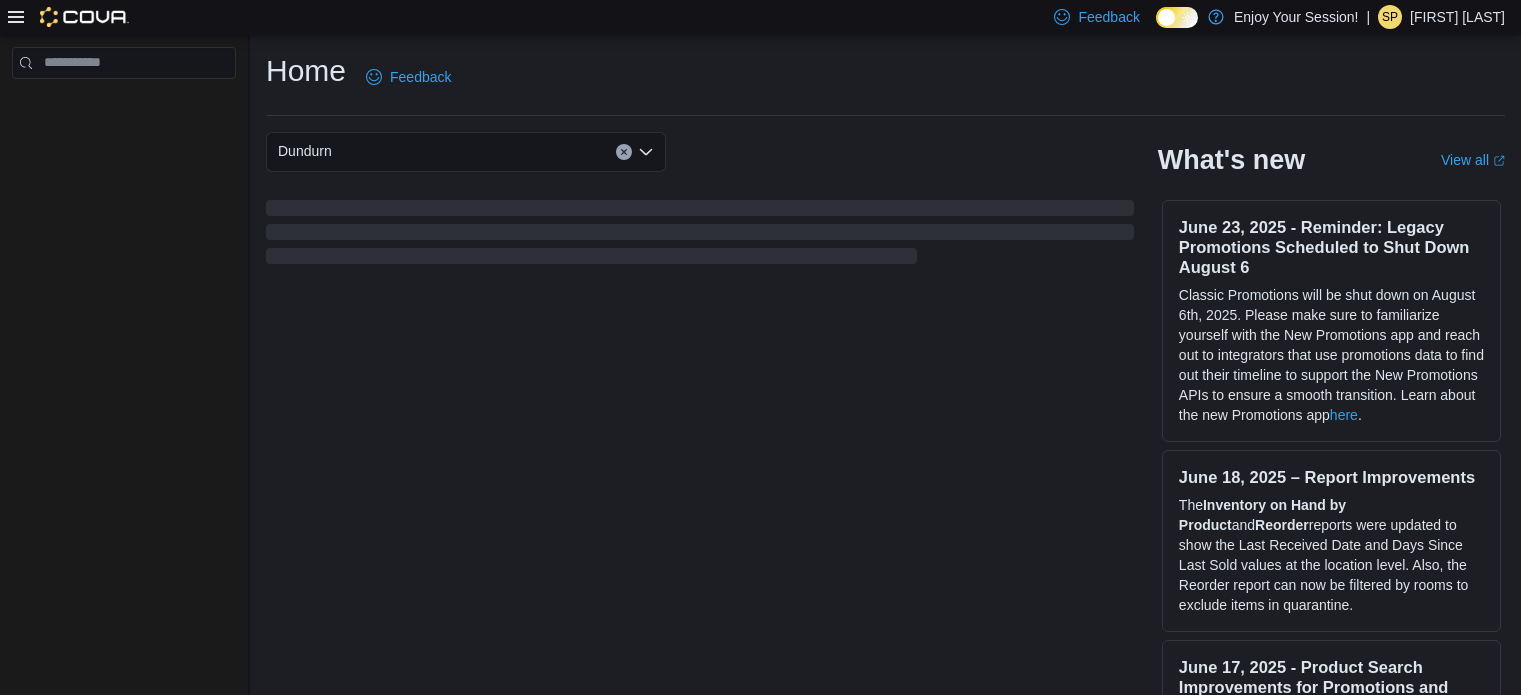 scroll, scrollTop: 0, scrollLeft: 0, axis: both 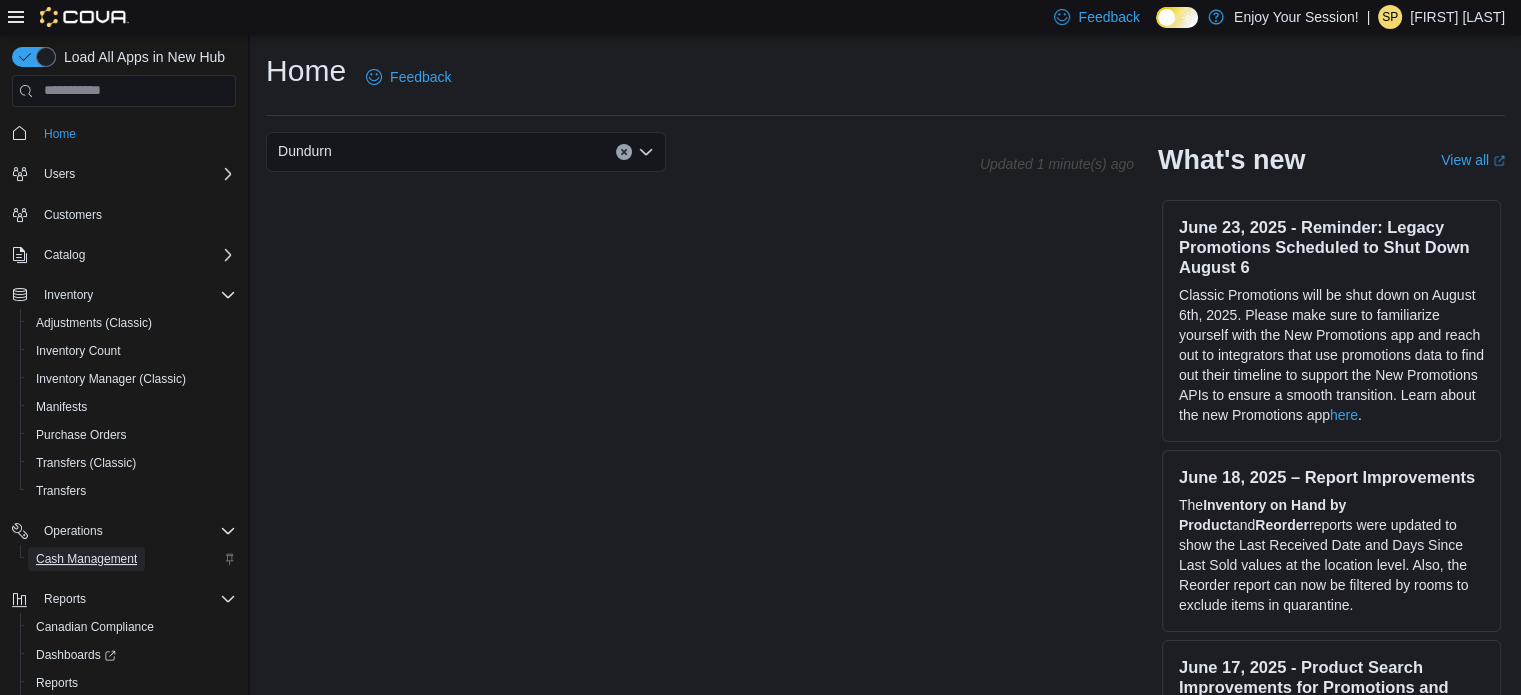 click on "Cash Management" at bounding box center [86, 559] 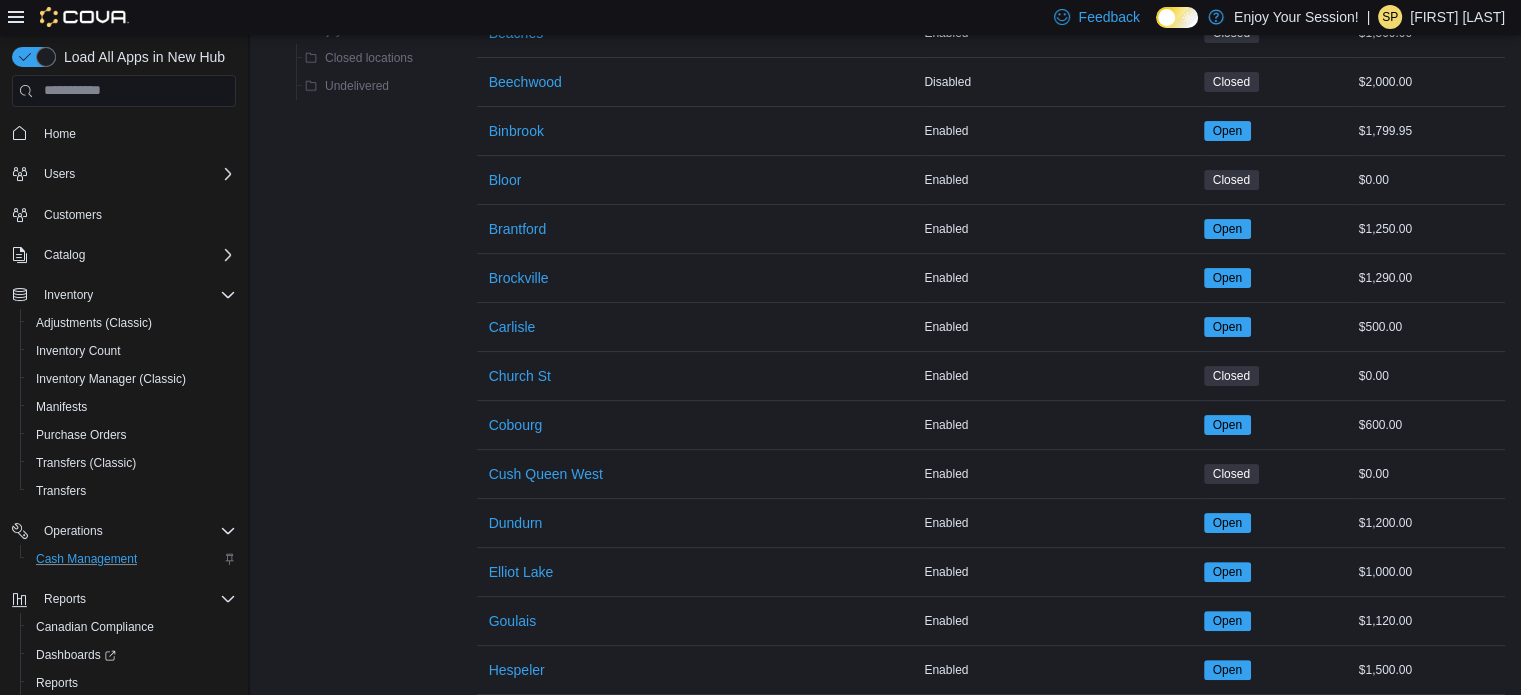 scroll, scrollTop: 400, scrollLeft: 0, axis: vertical 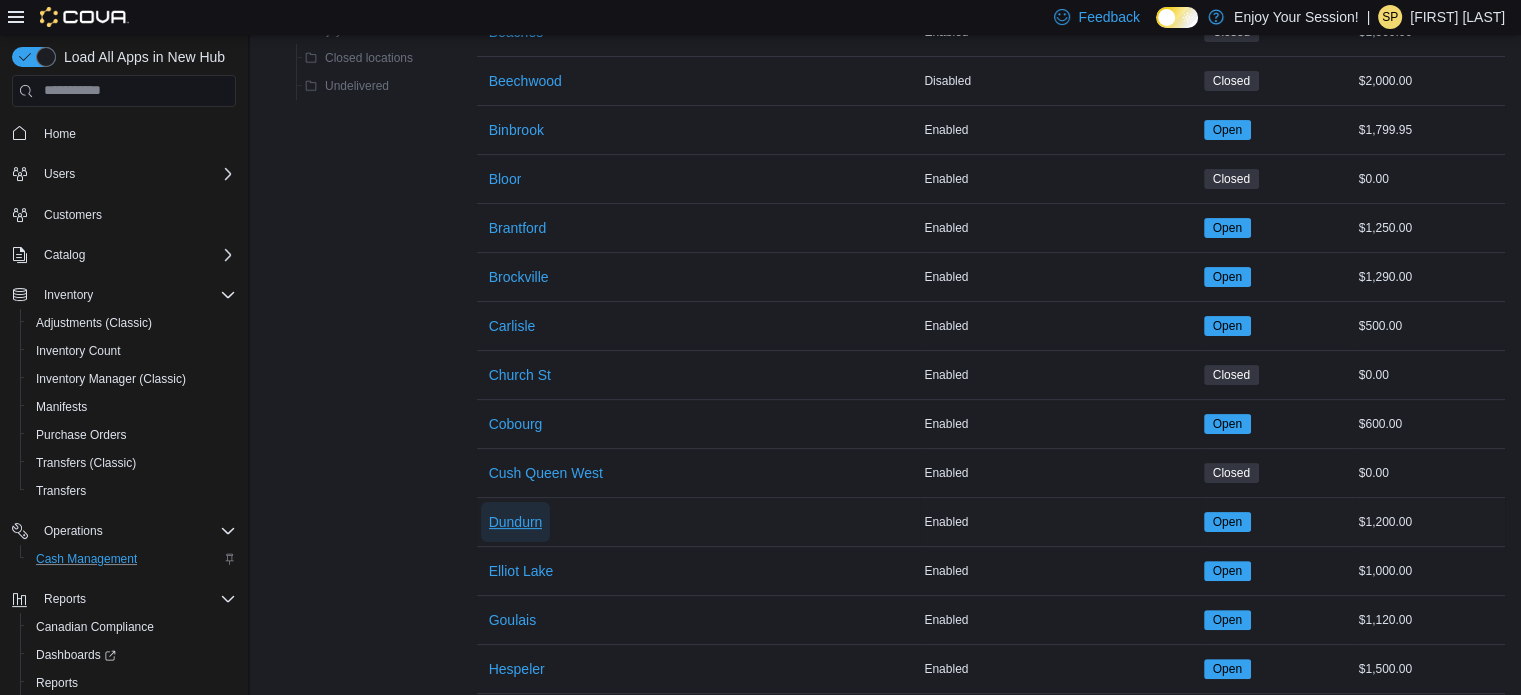 click on "Dundurn" at bounding box center (516, 522) 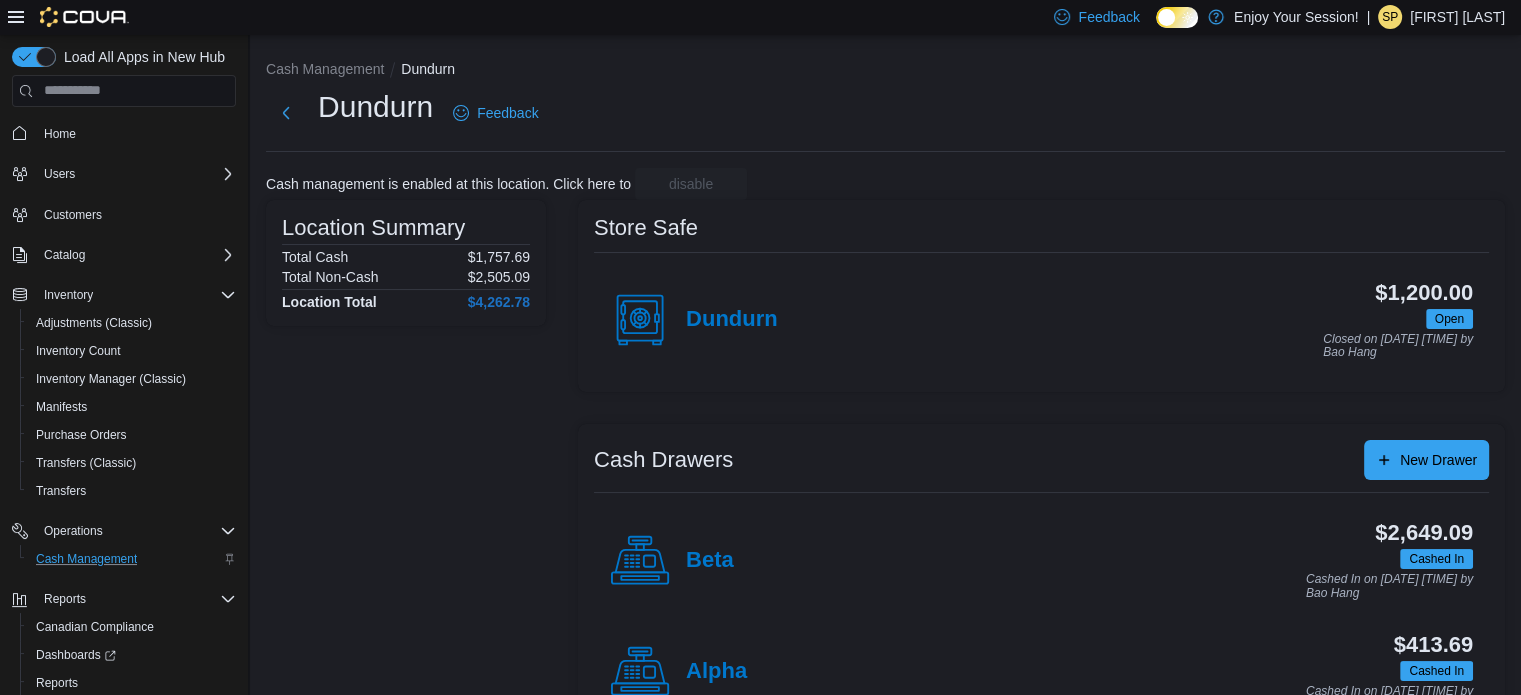 scroll, scrollTop: 64, scrollLeft: 0, axis: vertical 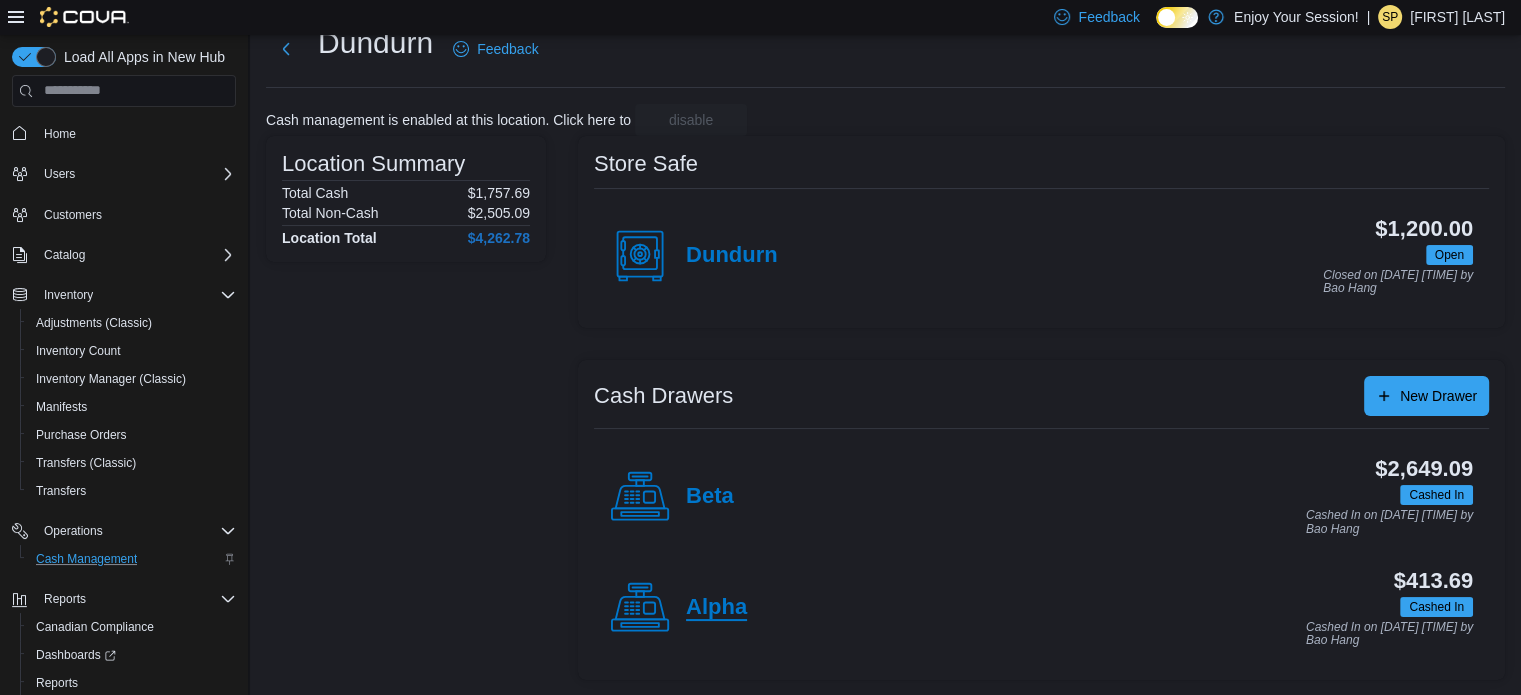 click on "Alpha" at bounding box center (716, 608) 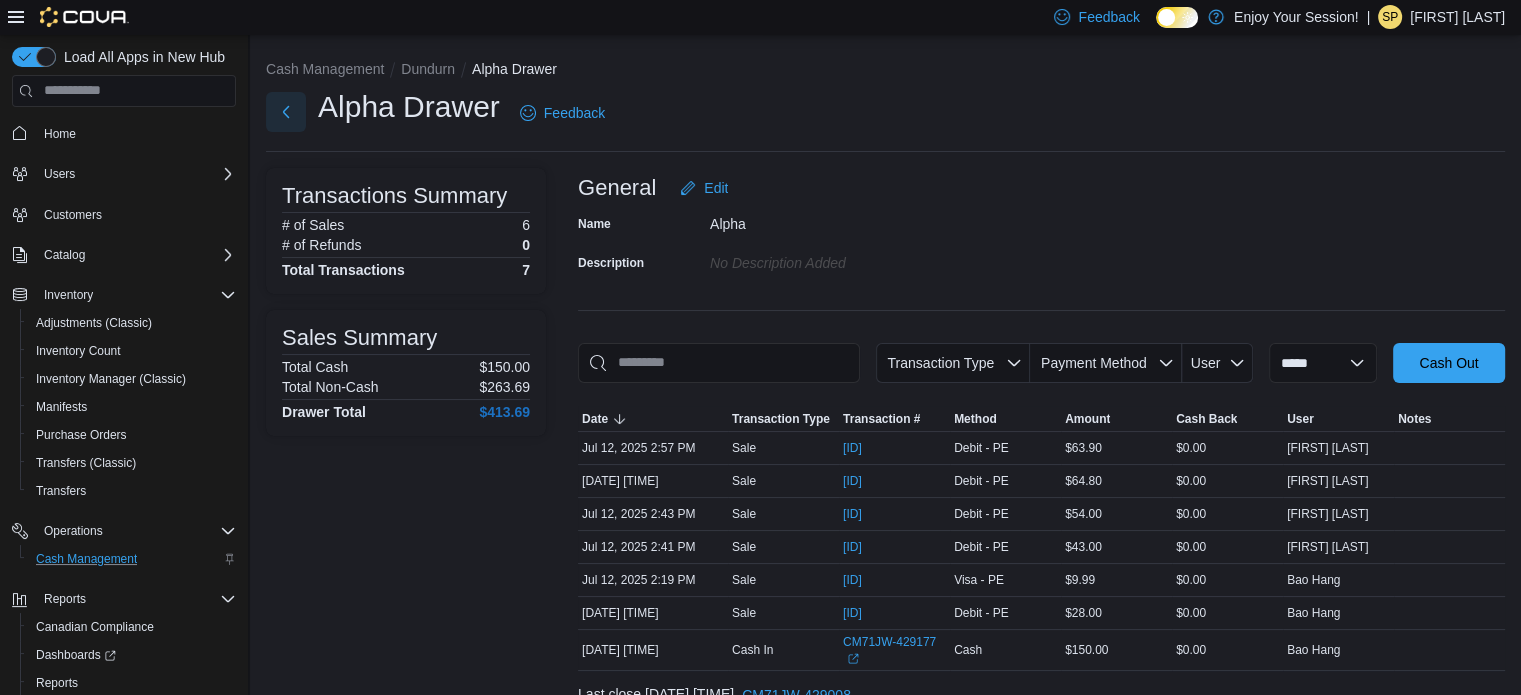 click at bounding box center [286, 112] 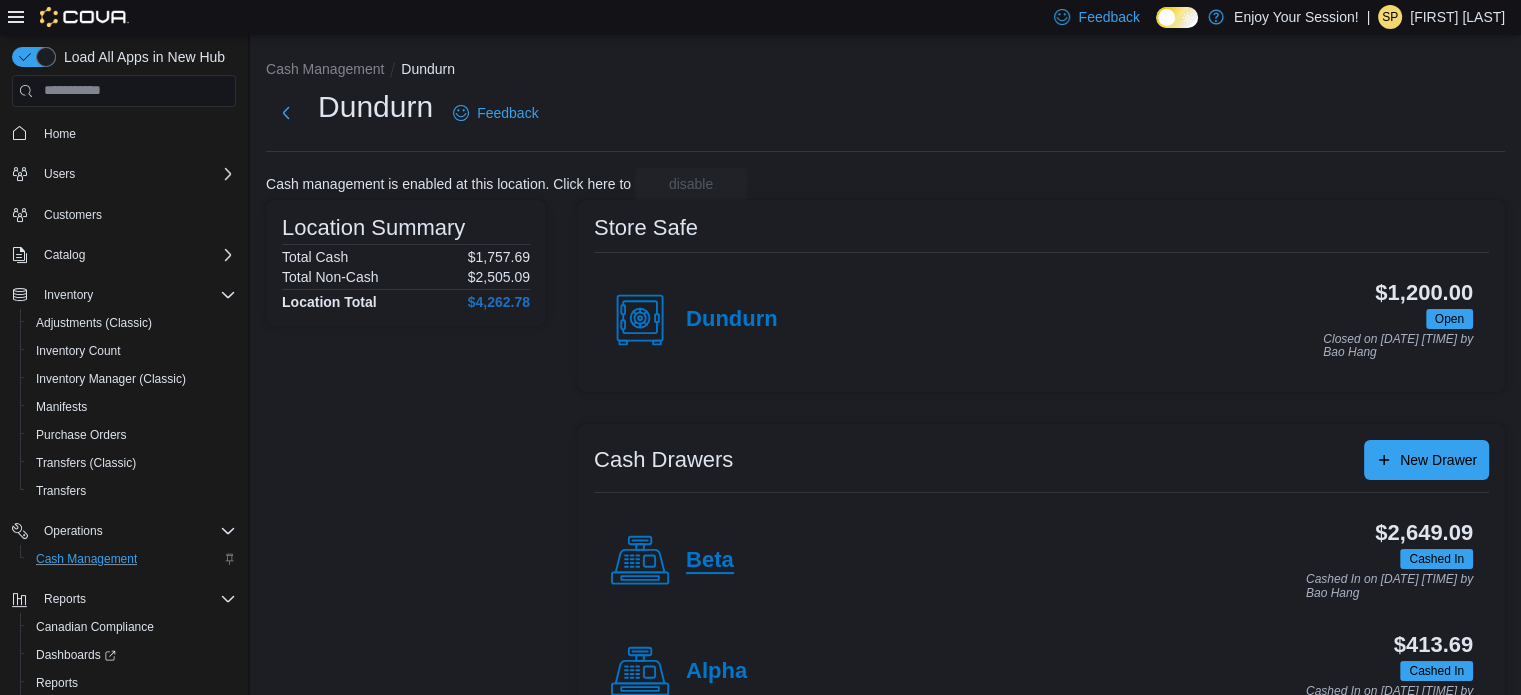 click on "Beta" at bounding box center (710, 561) 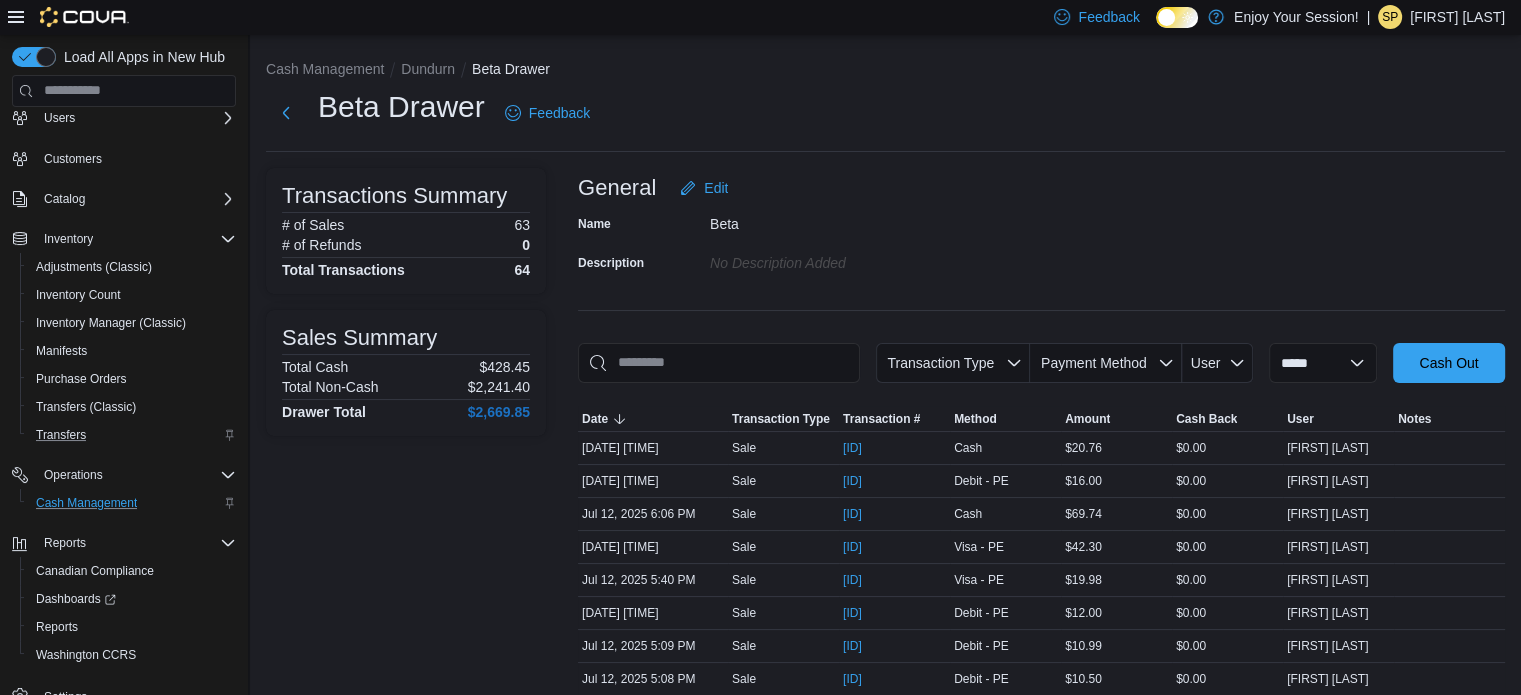 scroll, scrollTop: 88, scrollLeft: 0, axis: vertical 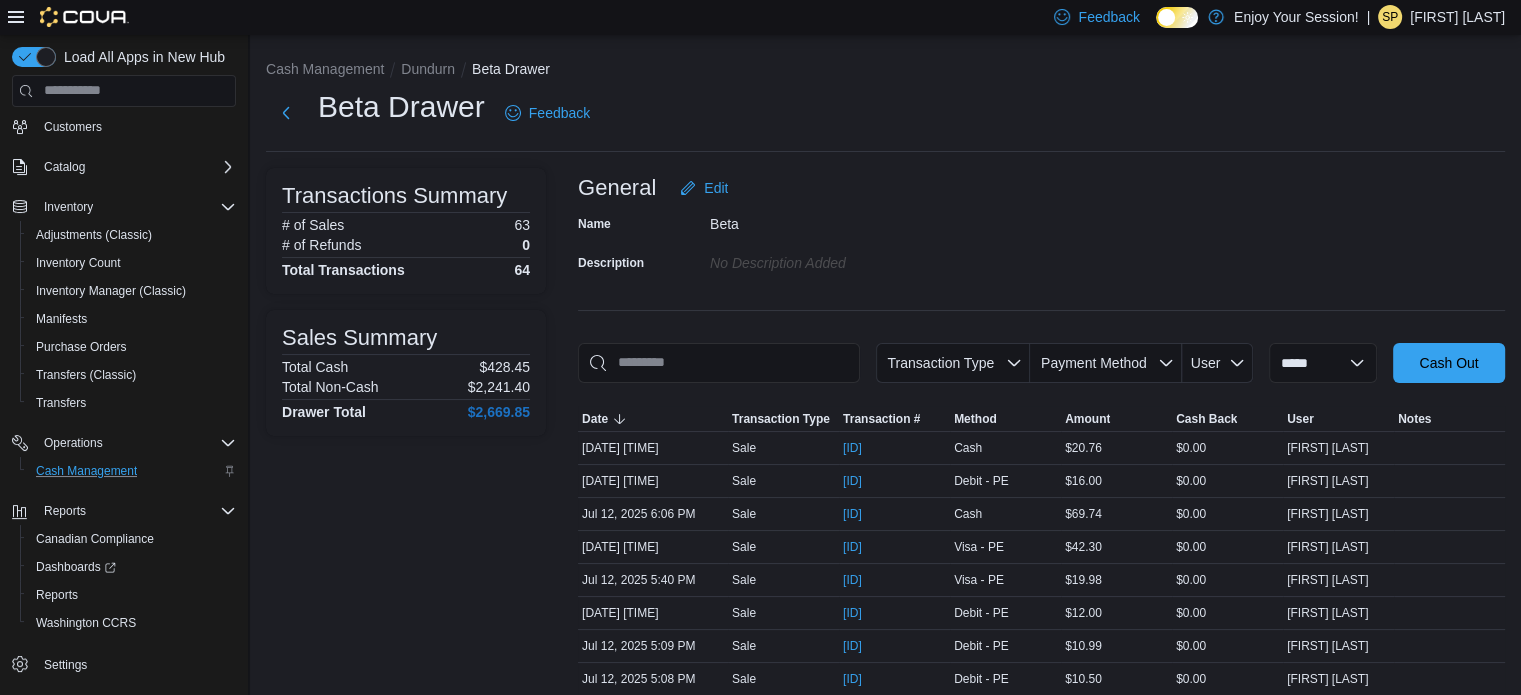 click on "Cash Management Dundurn Beta Drawer" at bounding box center [885, 71] 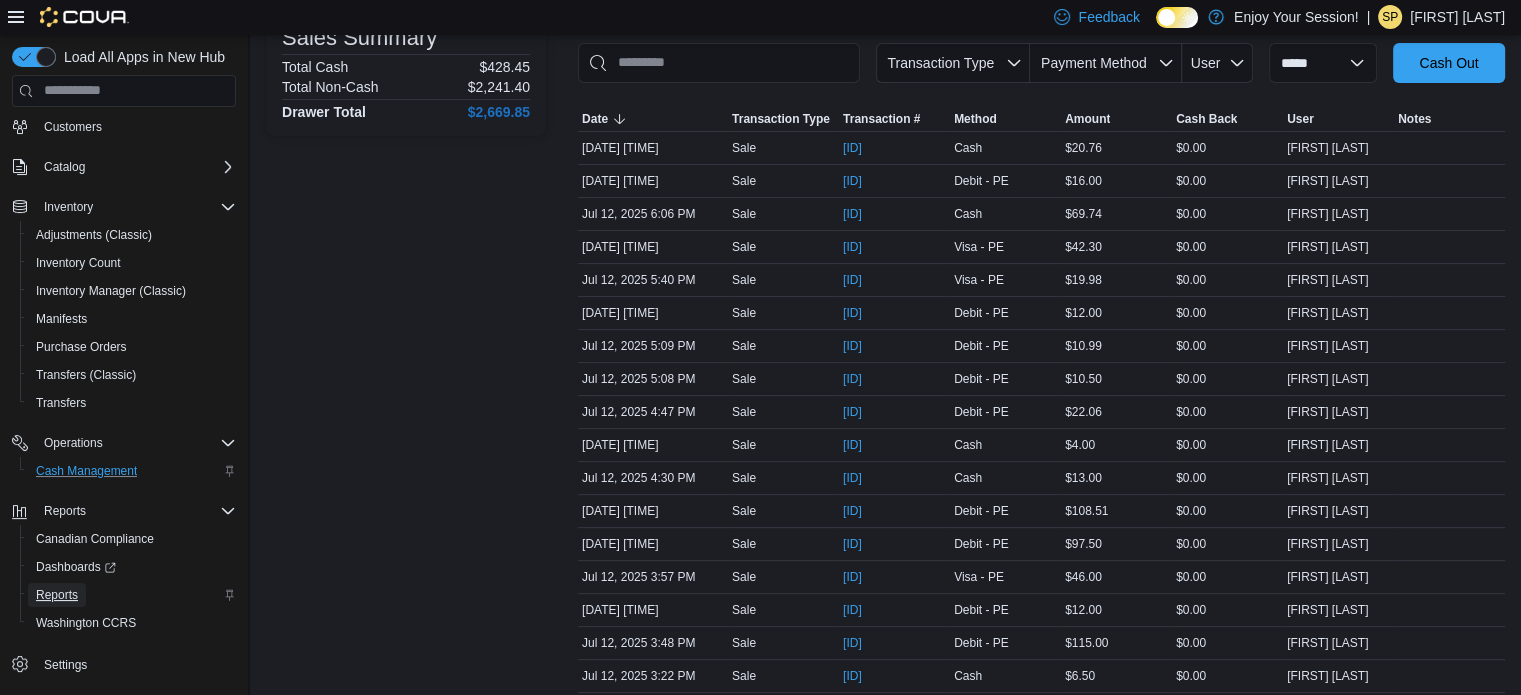click on "Reports" at bounding box center [57, 595] 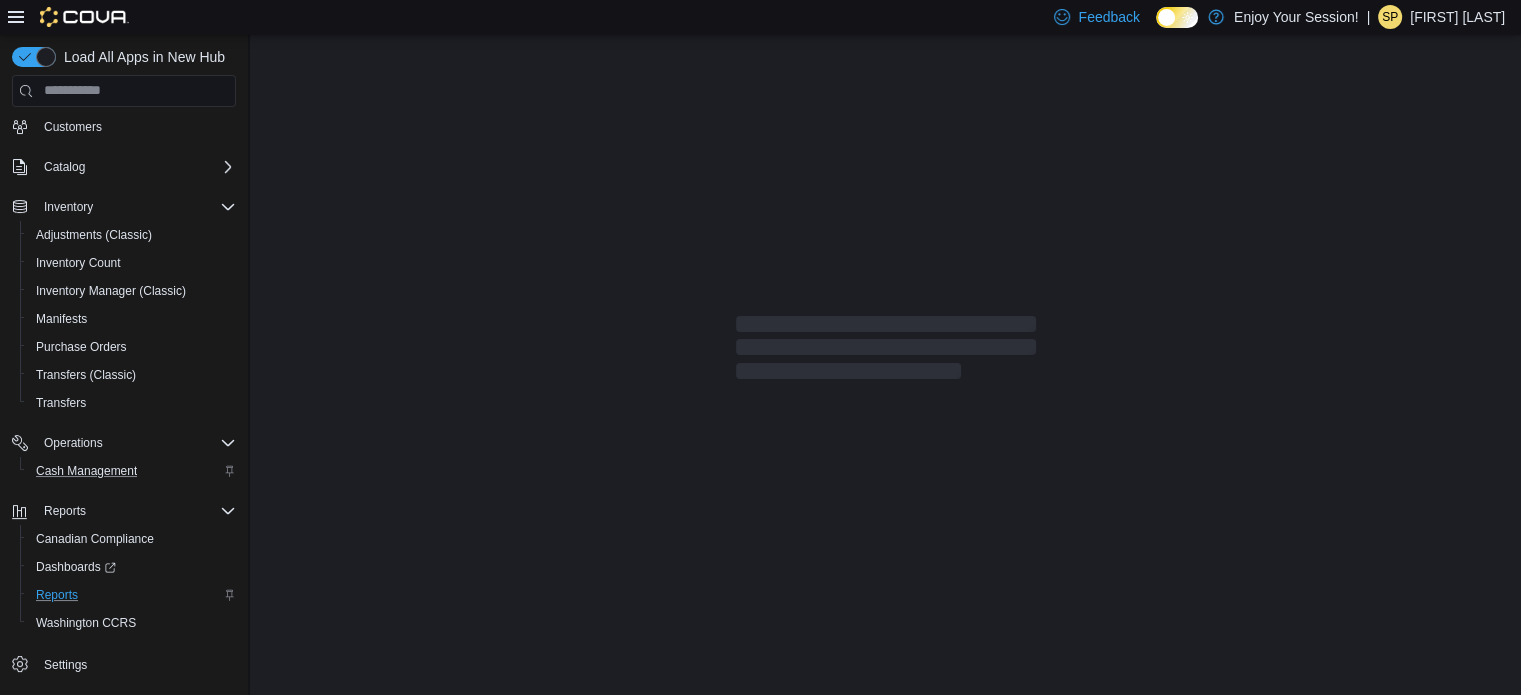 scroll, scrollTop: 0, scrollLeft: 0, axis: both 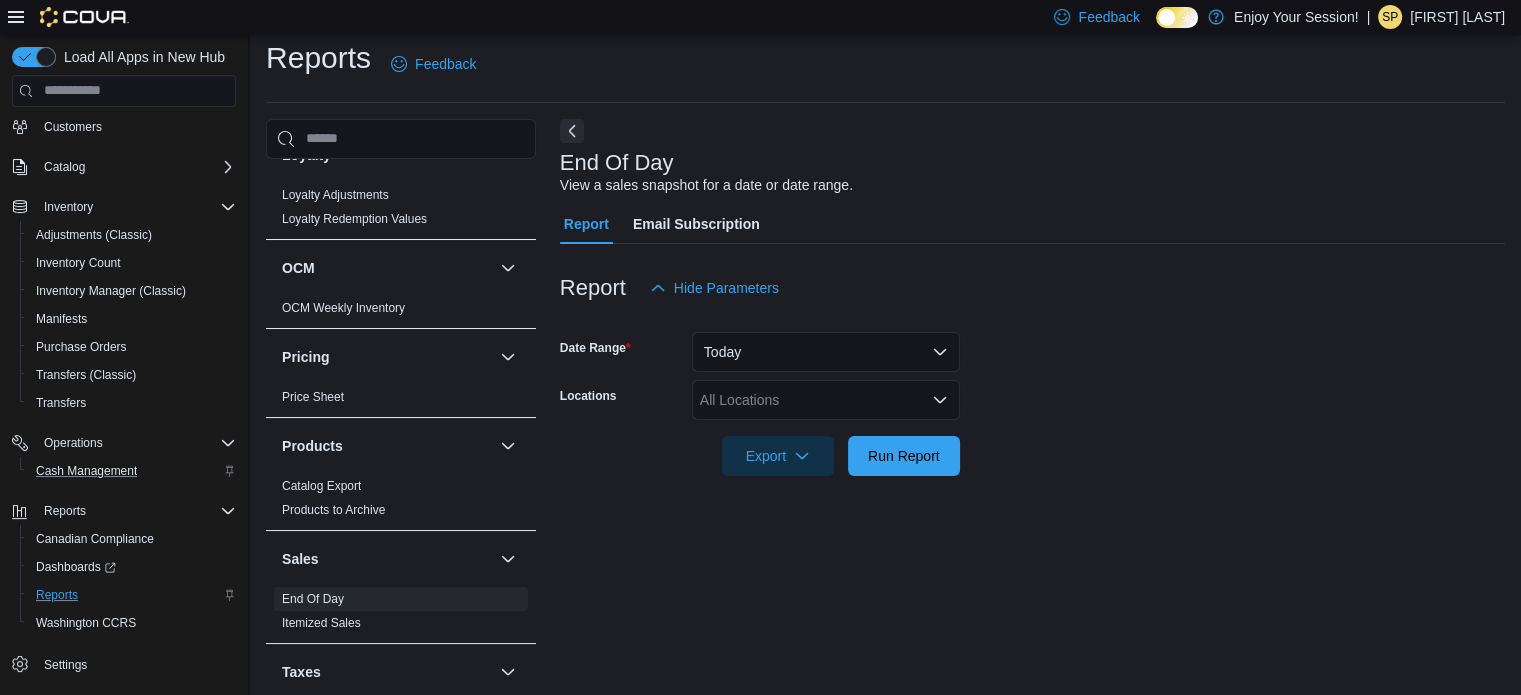 click on "All Locations" at bounding box center (826, 400) 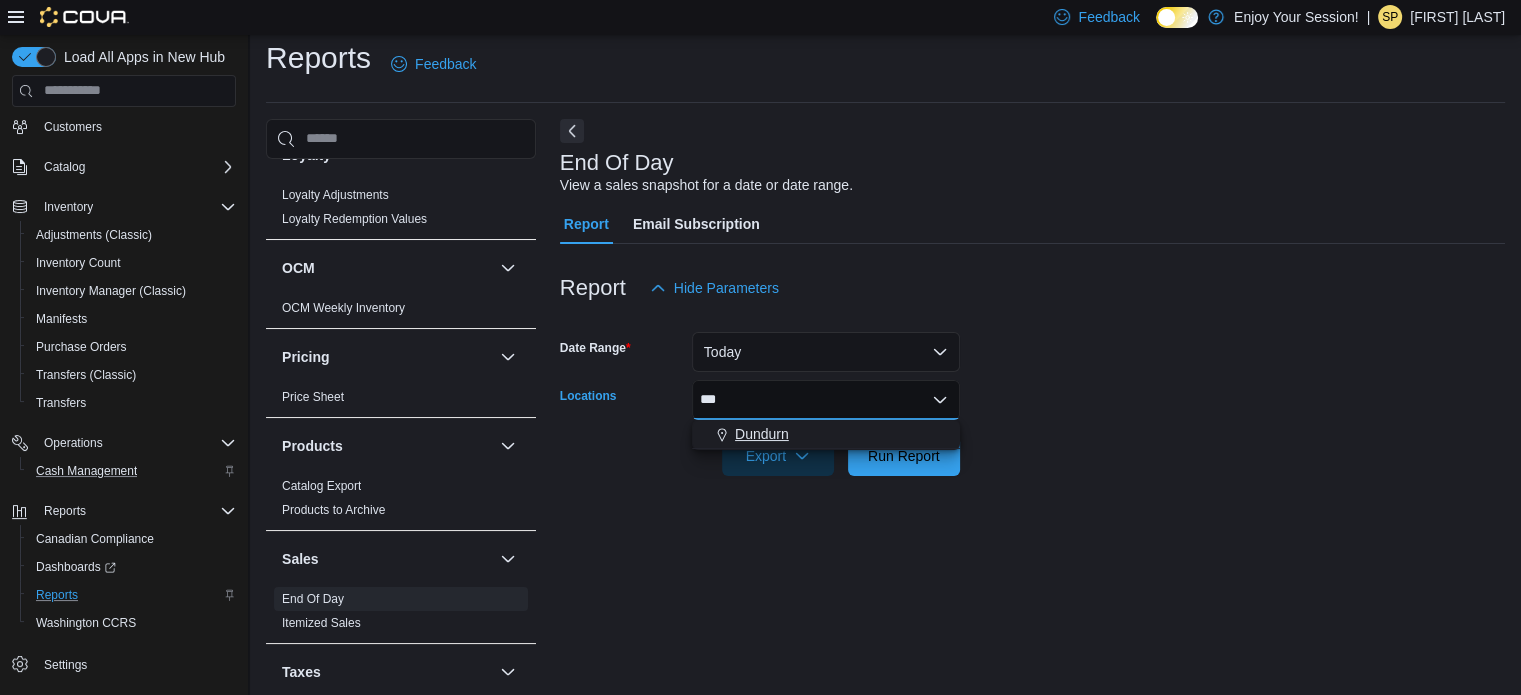 type on "***" 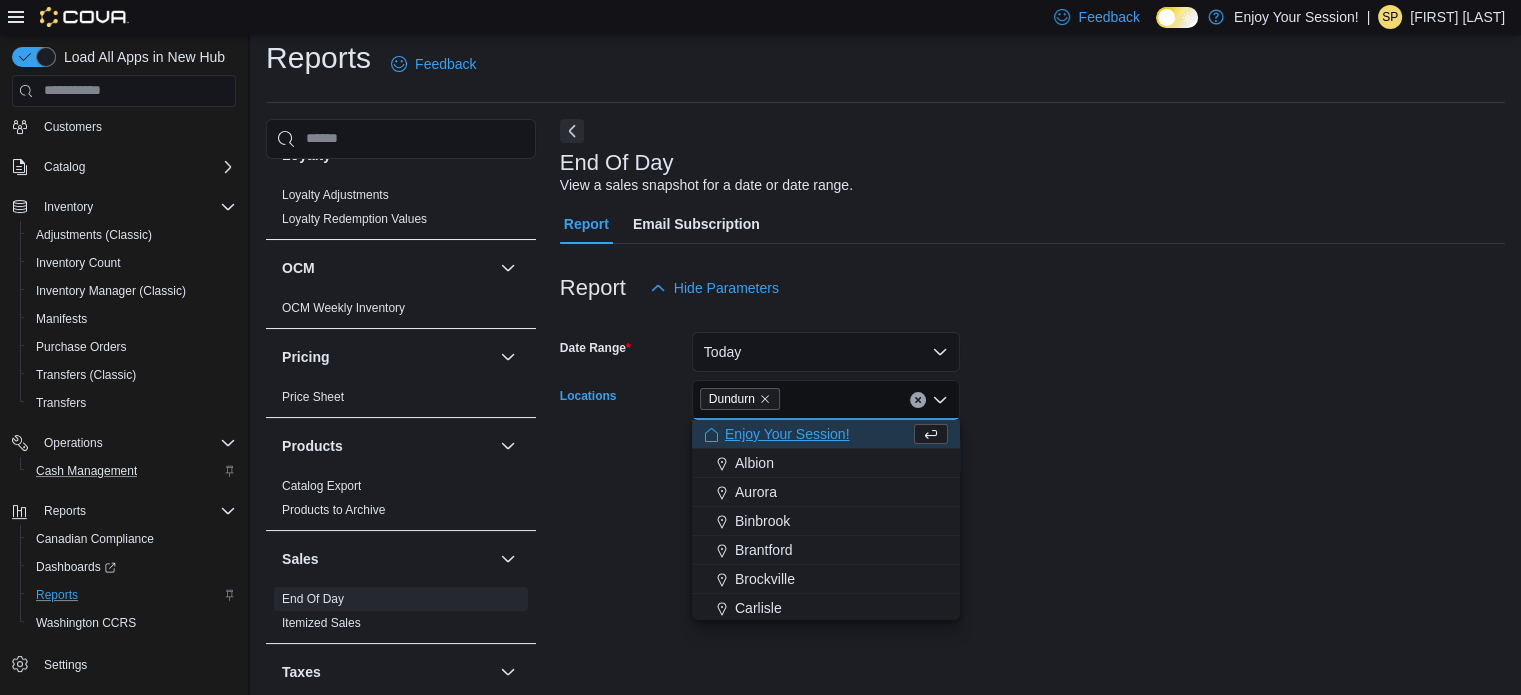 click on "Report Hide Parameters   Date Range Today Locations Dundurn Combo box. Selected. Dundurn. Press Backspace to delete Dundurn. Combo box input. All Locations. Type some text or, to display a list of choices, press Down Arrow. To exit the list of choices, press Escape. Export  Run Report" at bounding box center (1032, 372) 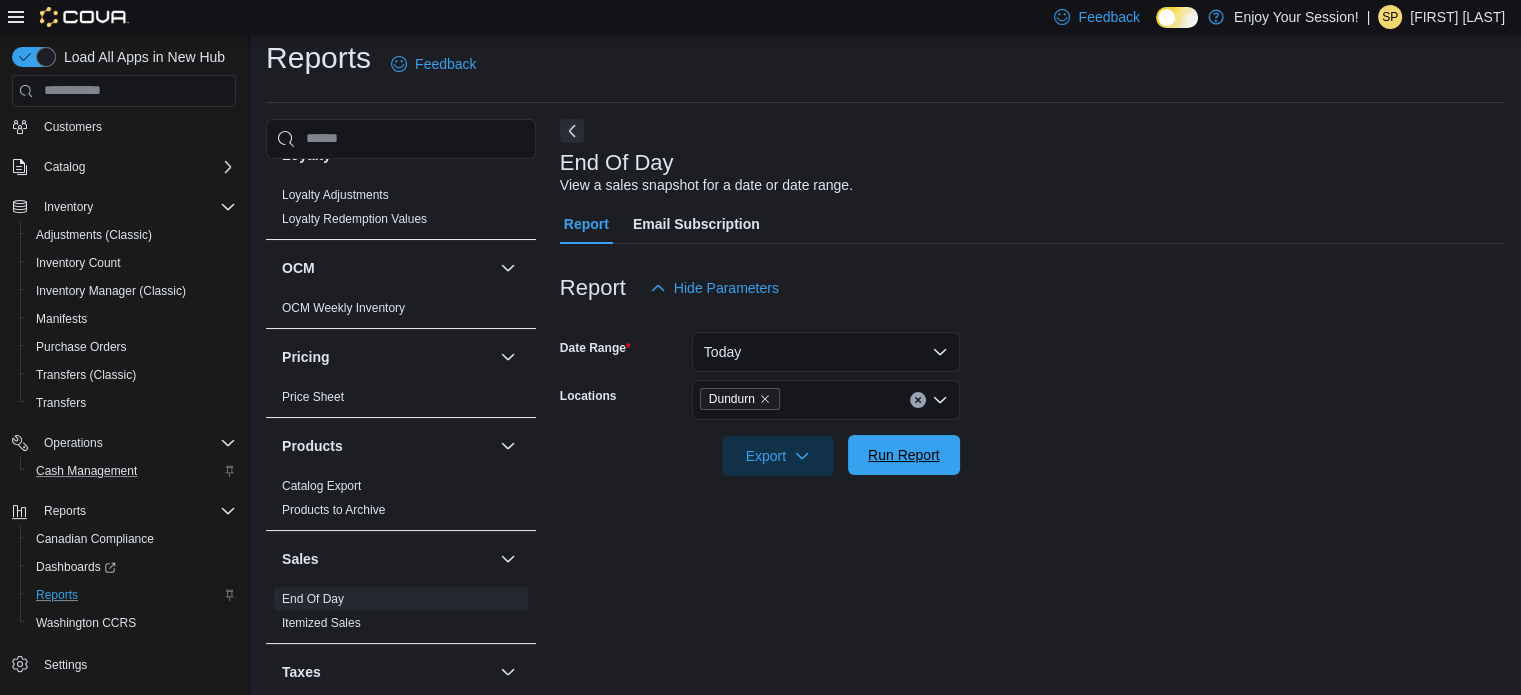 click on "Run Report" at bounding box center (904, 455) 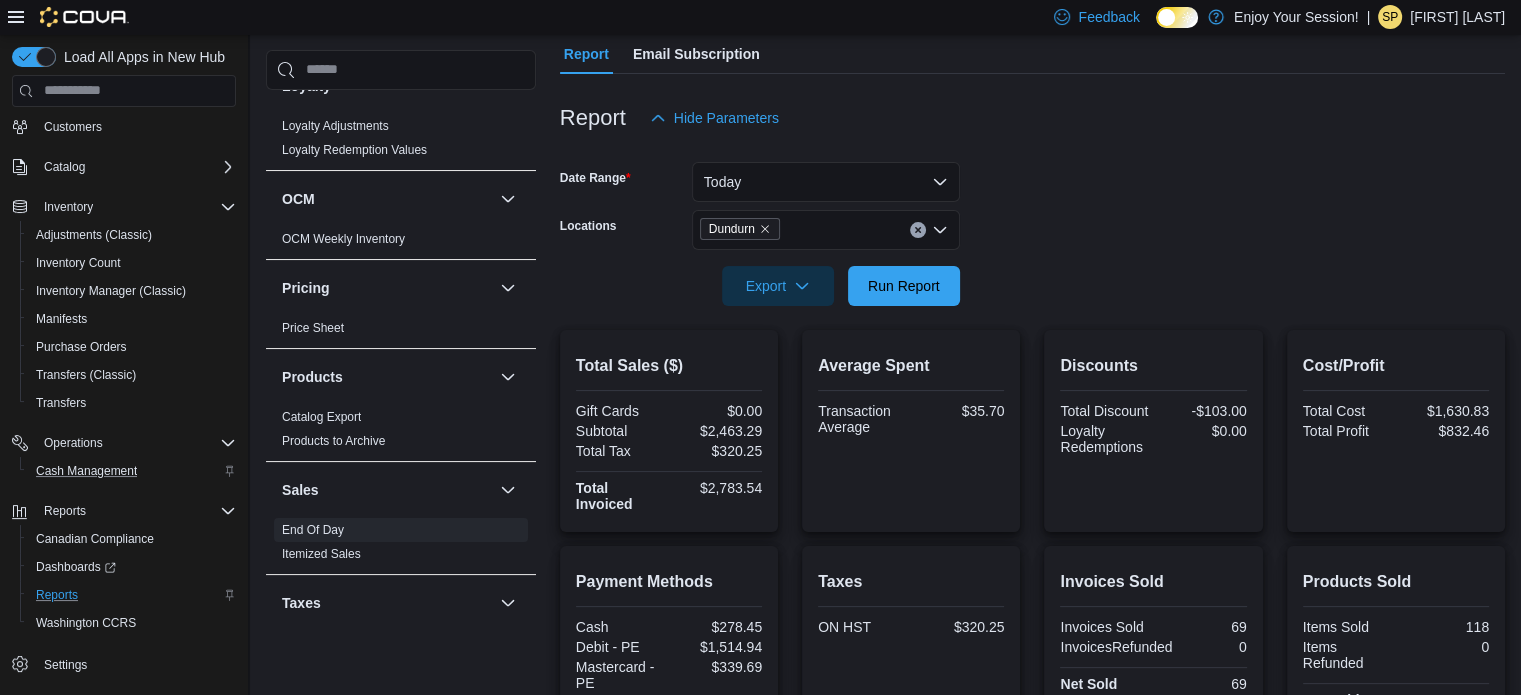 scroll, scrollTop: 0, scrollLeft: 0, axis: both 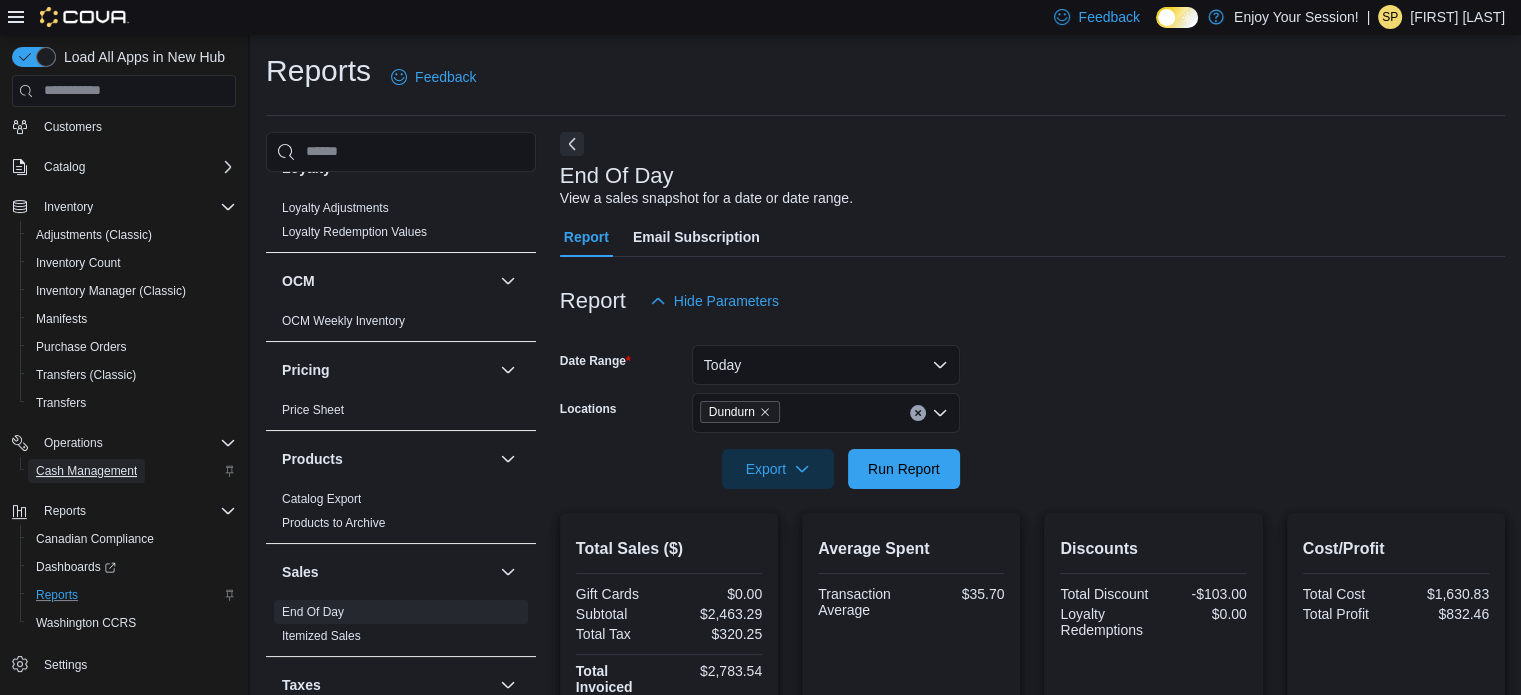 click on "Cash Management" at bounding box center (86, 471) 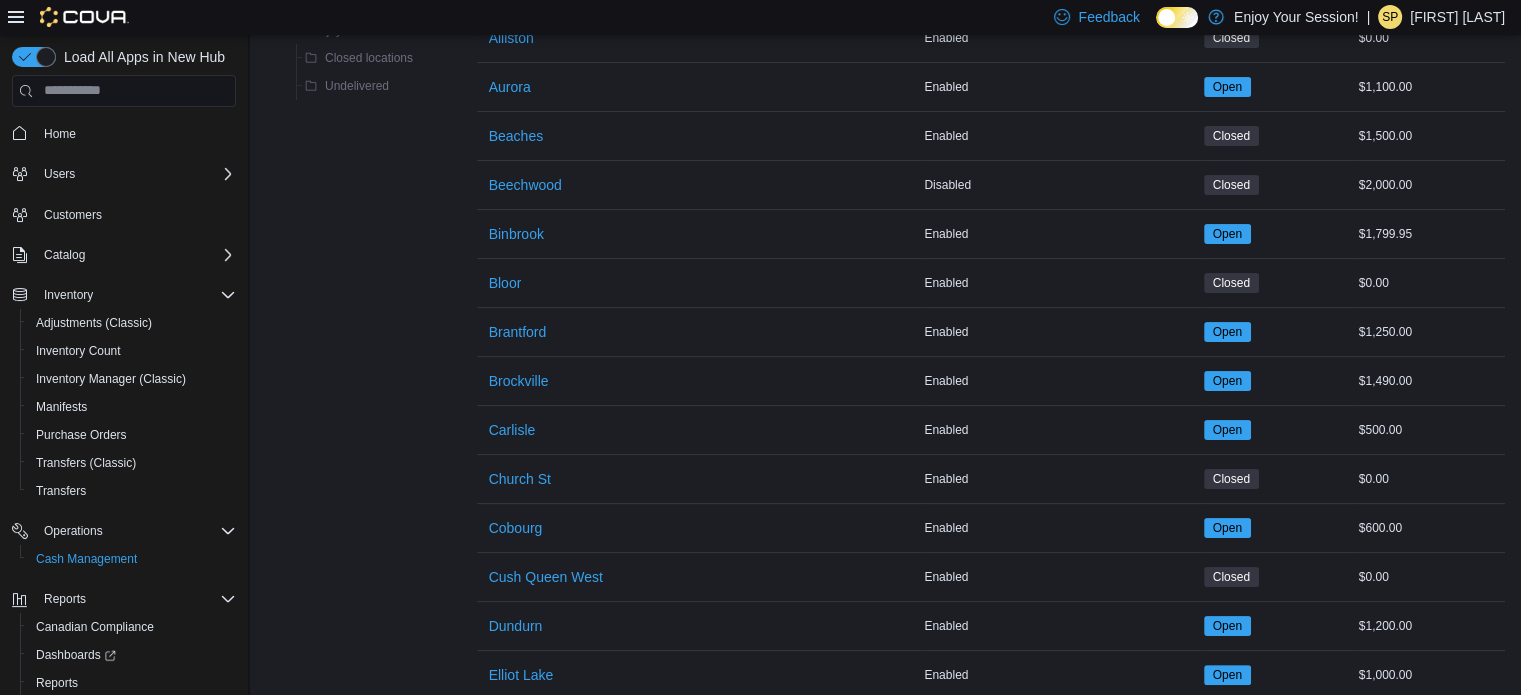 scroll, scrollTop: 300, scrollLeft: 0, axis: vertical 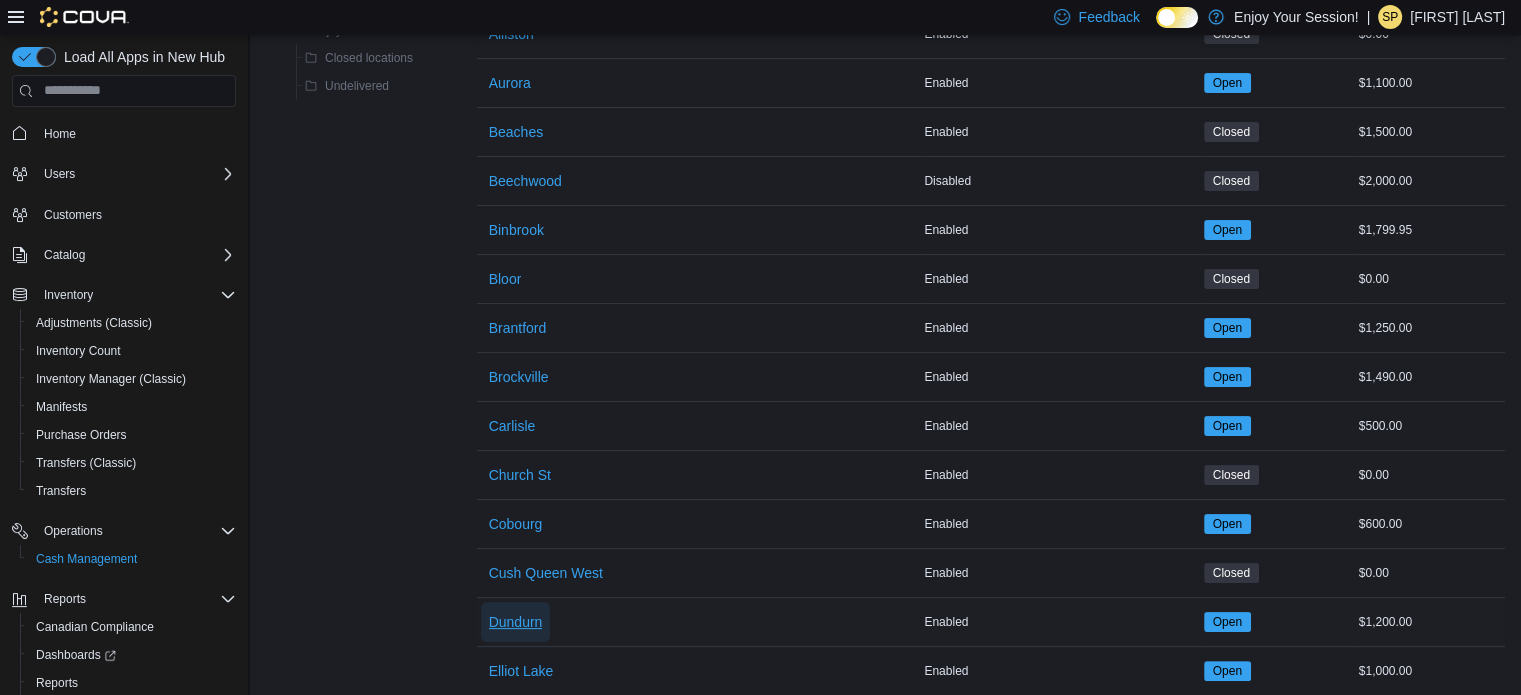 click on "Dundurn" at bounding box center (516, 622) 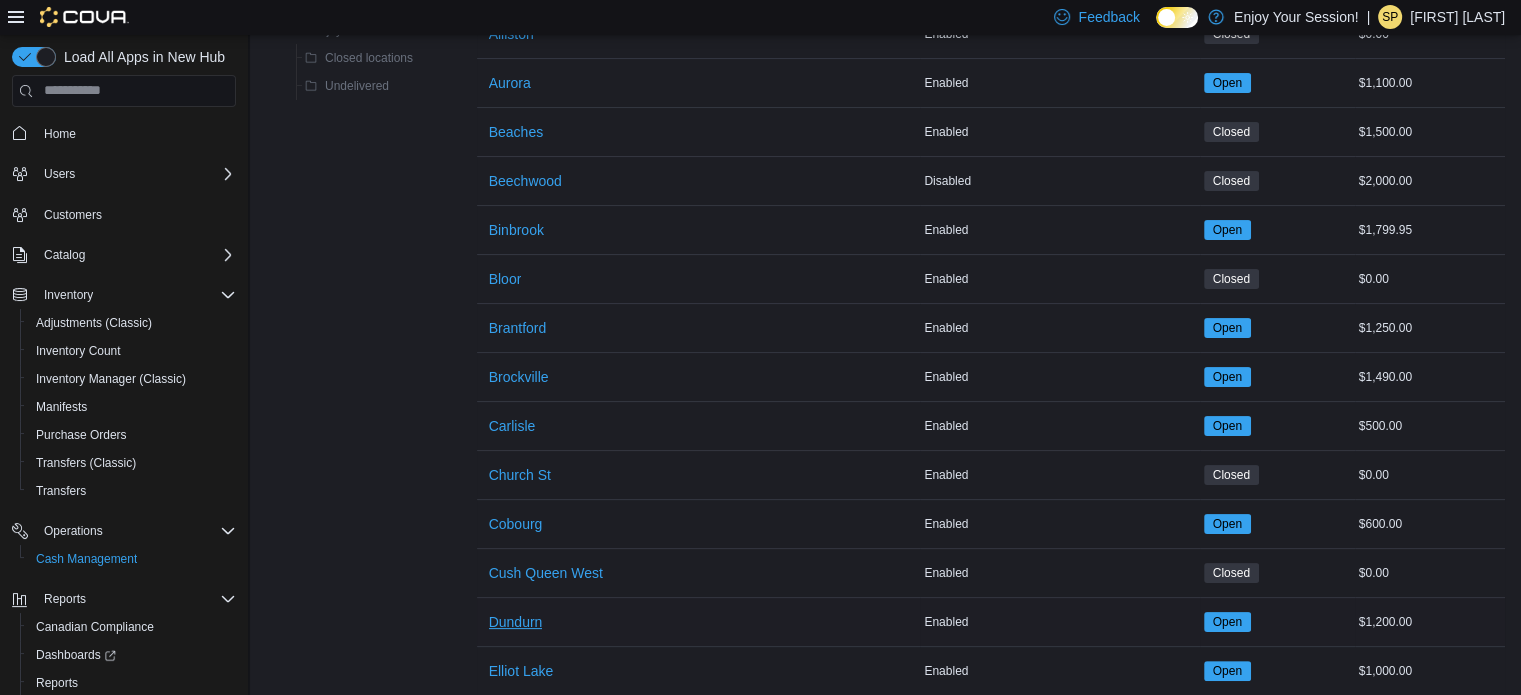 scroll, scrollTop: 0, scrollLeft: 0, axis: both 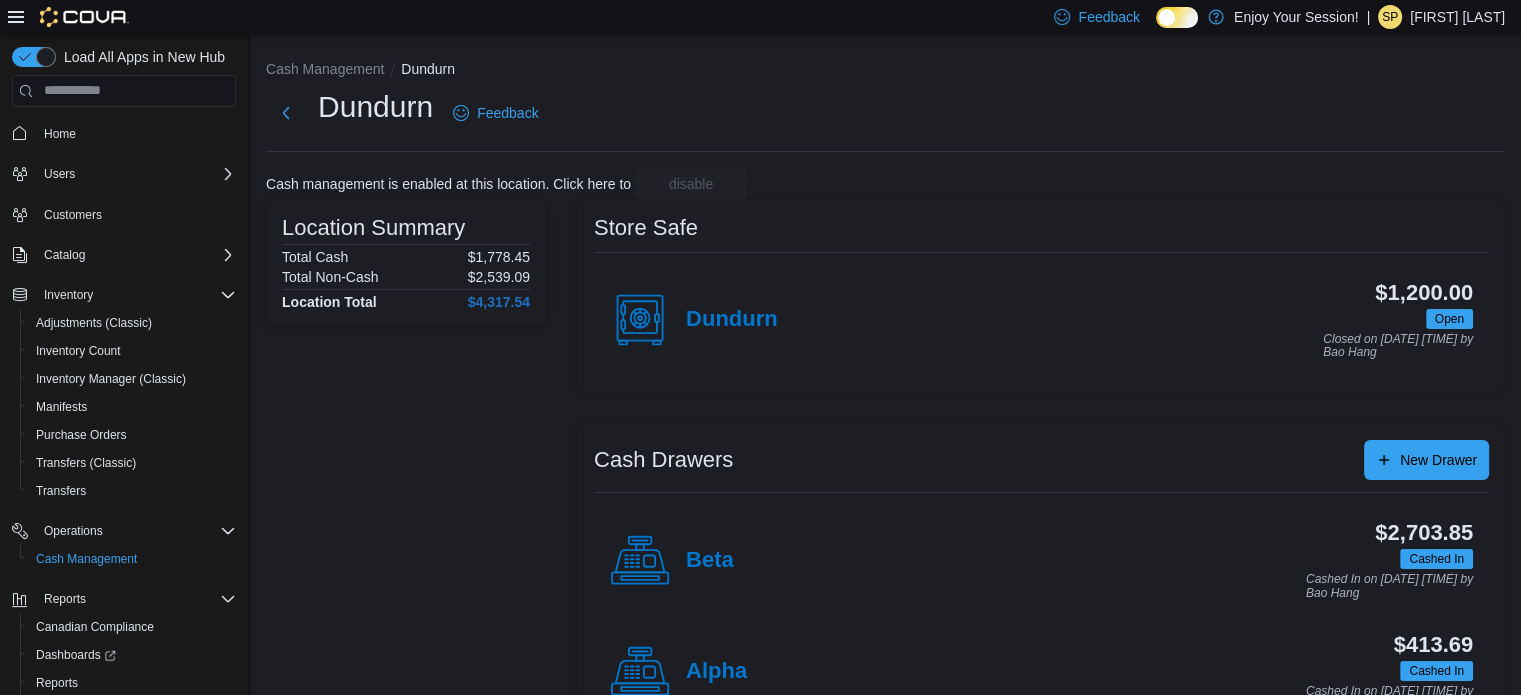 click on "Location Summary   Total Cash $1,778.45 Total Non-Cash $2,539.09 Location Total $4,317.54" at bounding box center [406, 472] 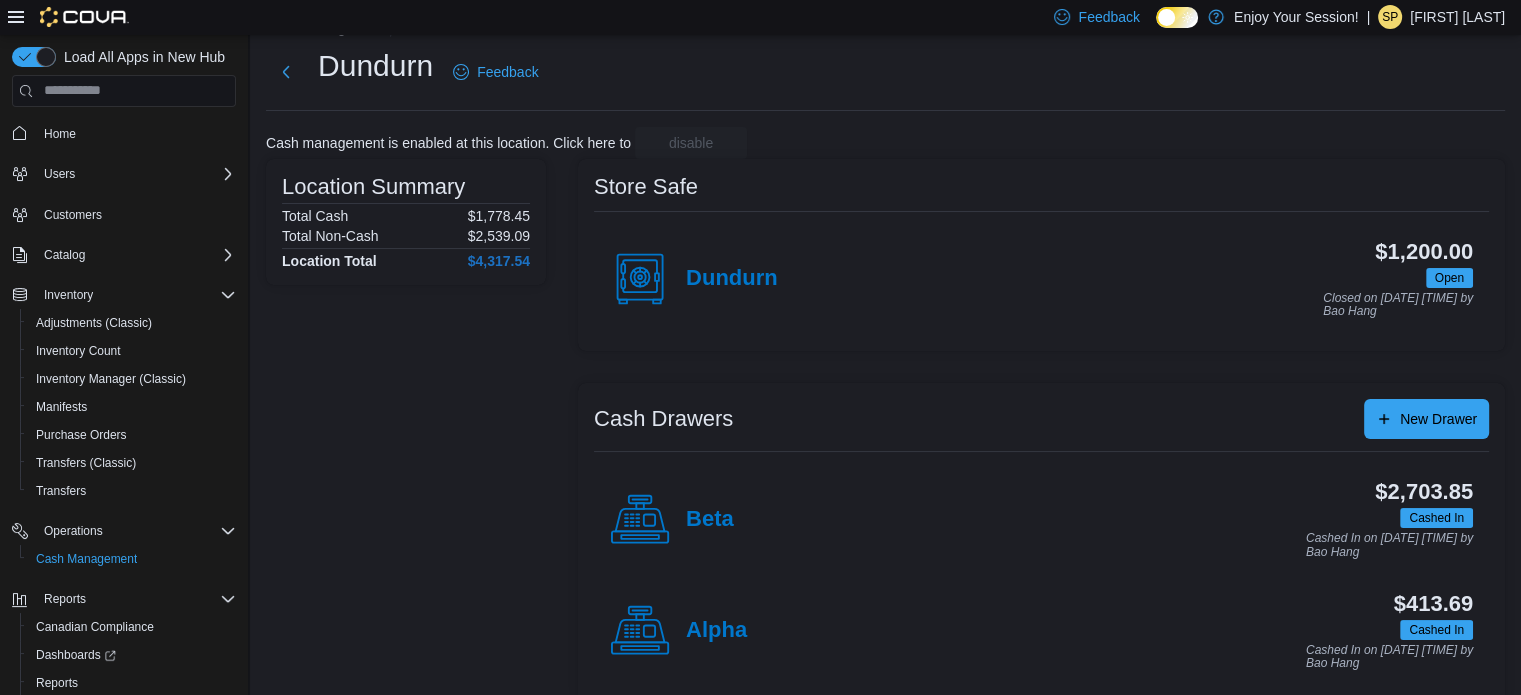 scroll, scrollTop: 64, scrollLeft: 0, axis: vertical 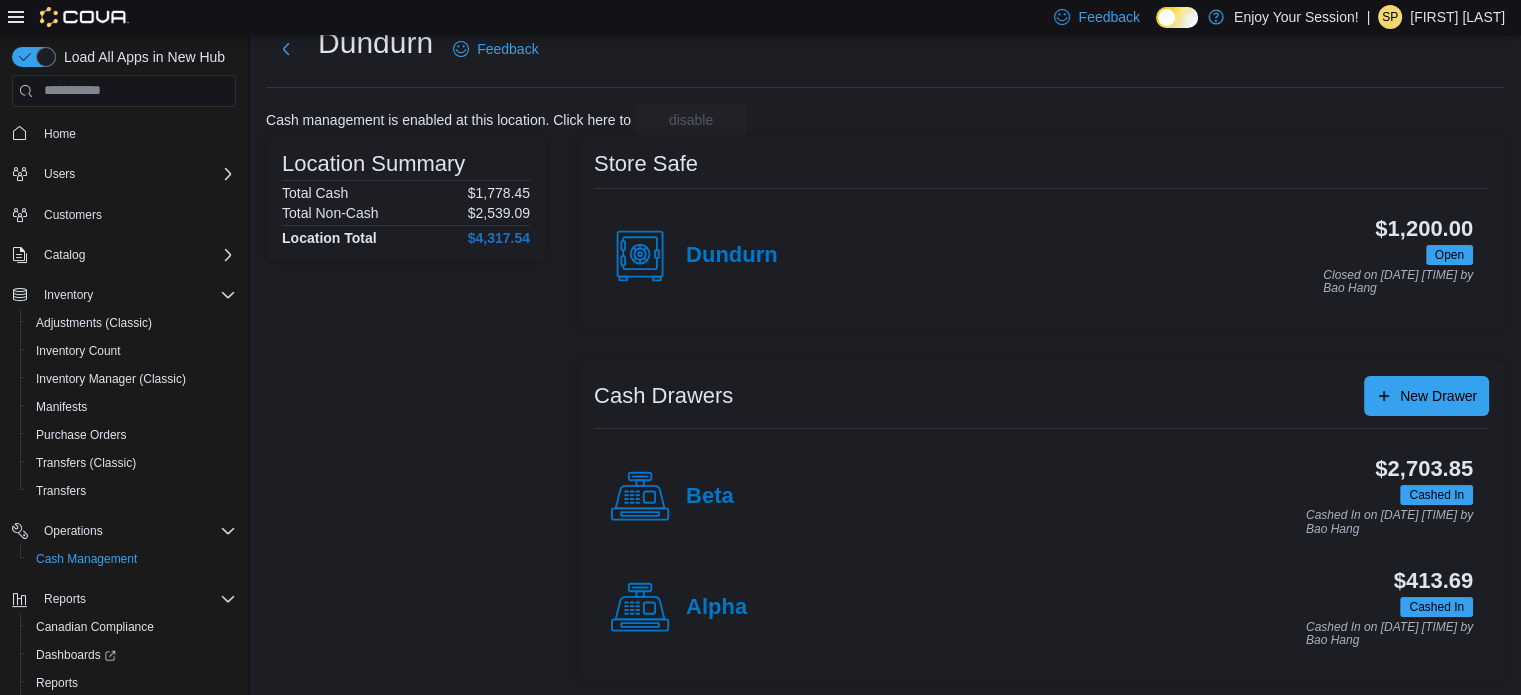 click on "Store Safe   Dundurn $1,200.00   Open Closed on July 12, 2025 8:46 AM by     Bao Hang" at bounding box center [1041, 232] 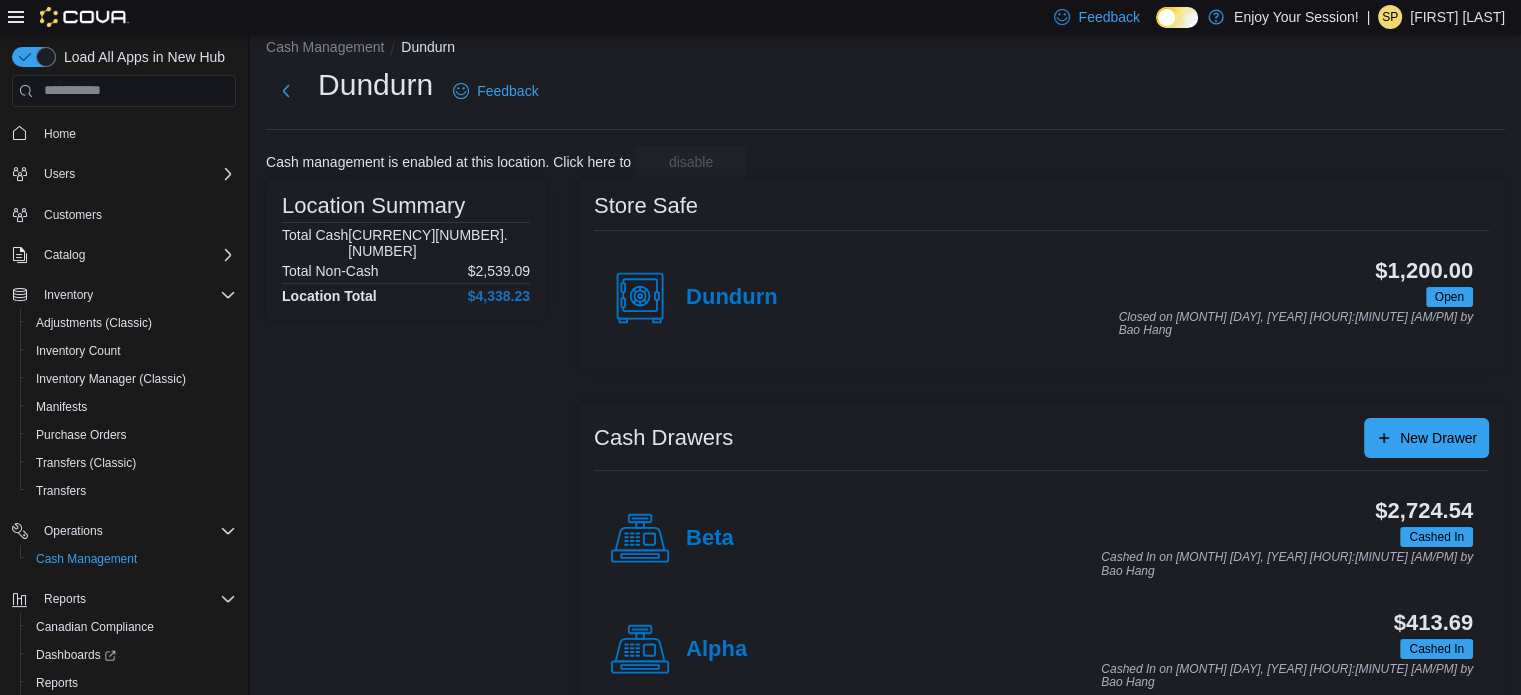 scroll, scrollTop: 0, scrollLeft: 0, axis: both 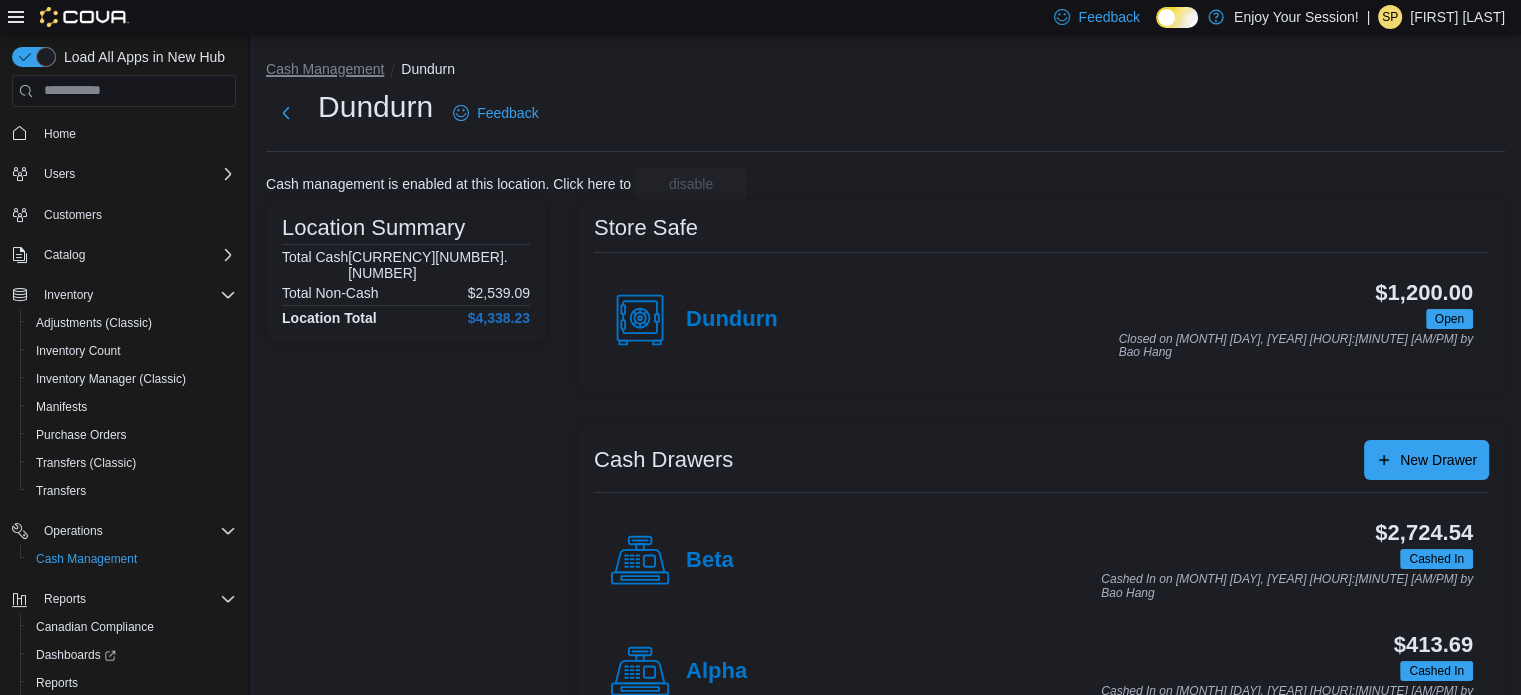 click on "Cash Management" at bounding box center (325, 69) 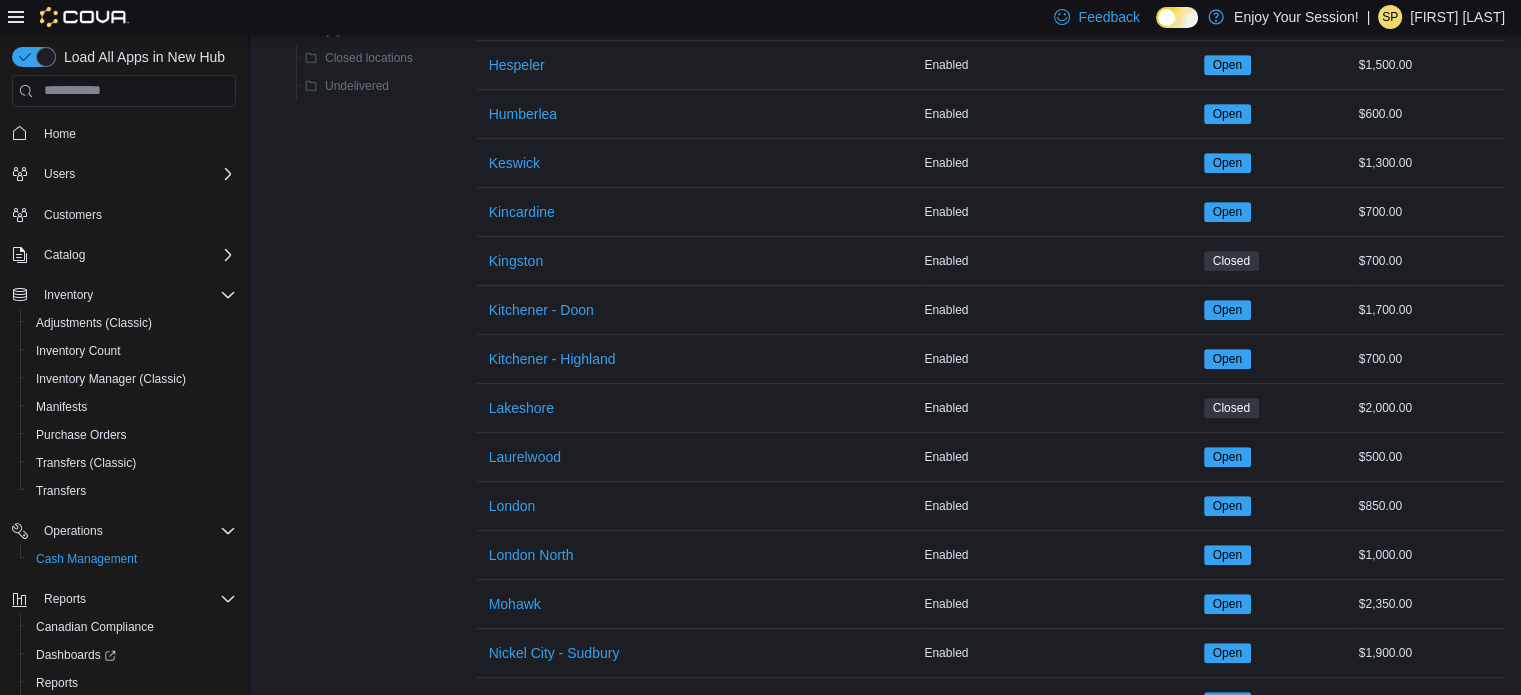 scroll, scrollTop: 1100, scrollLeft: 0, axis: vertical 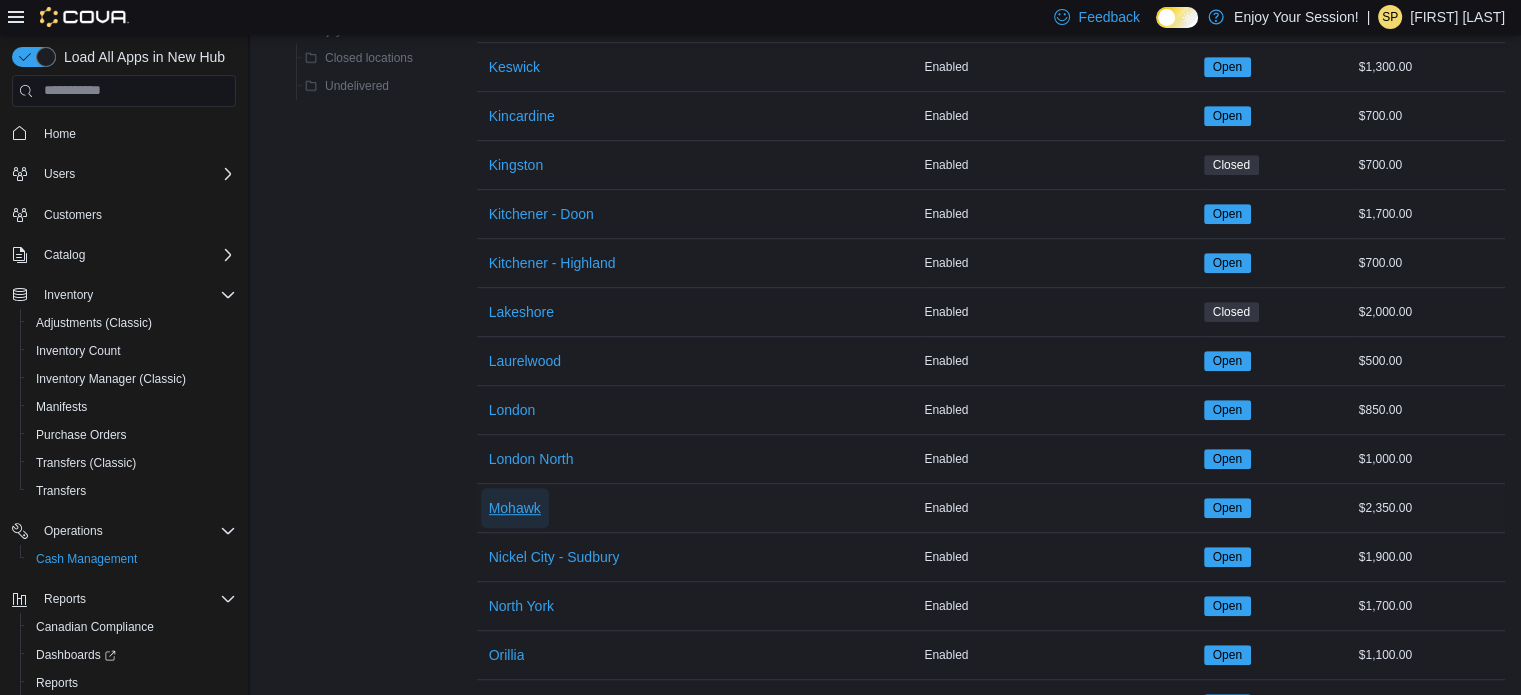 click on "Mohawk" at bounding box center (515, 508) 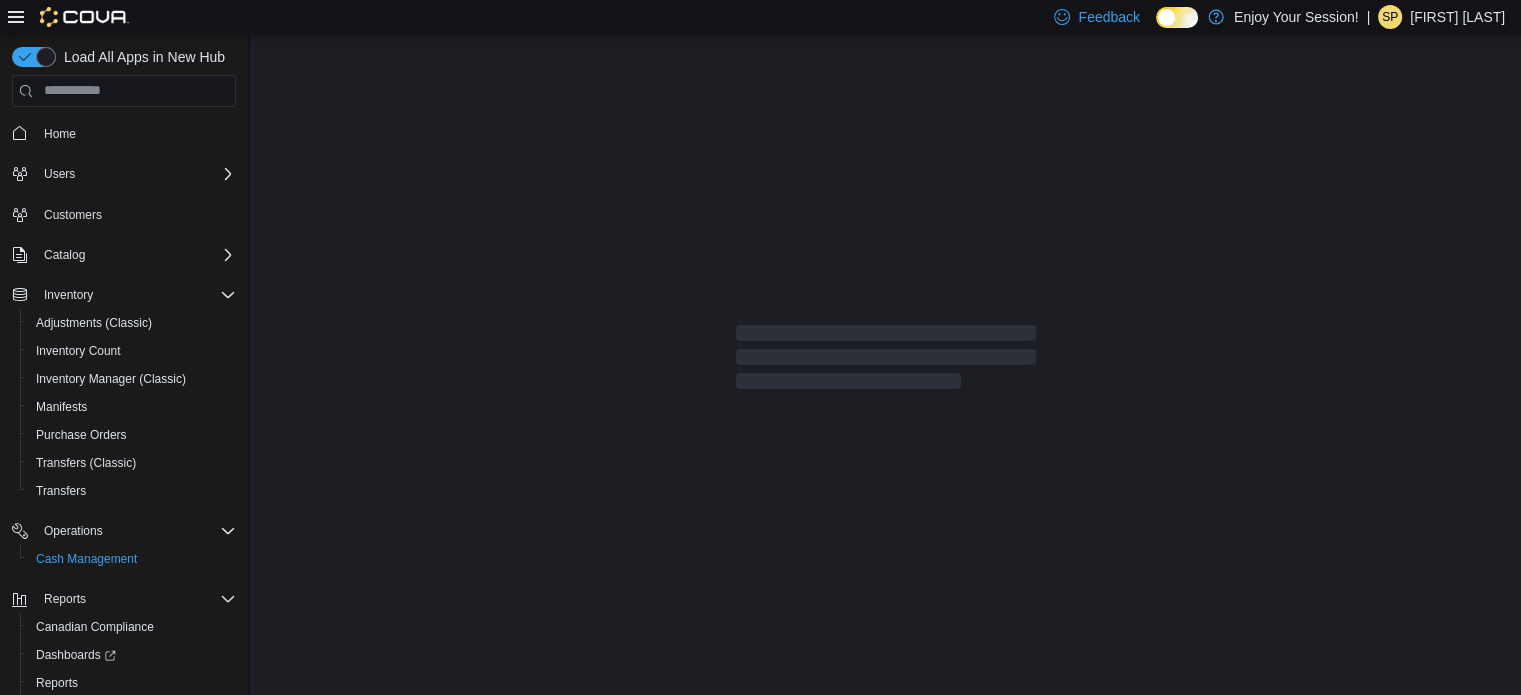 scroll, scrollTop: 0, scrollLeft: 0, axis: both 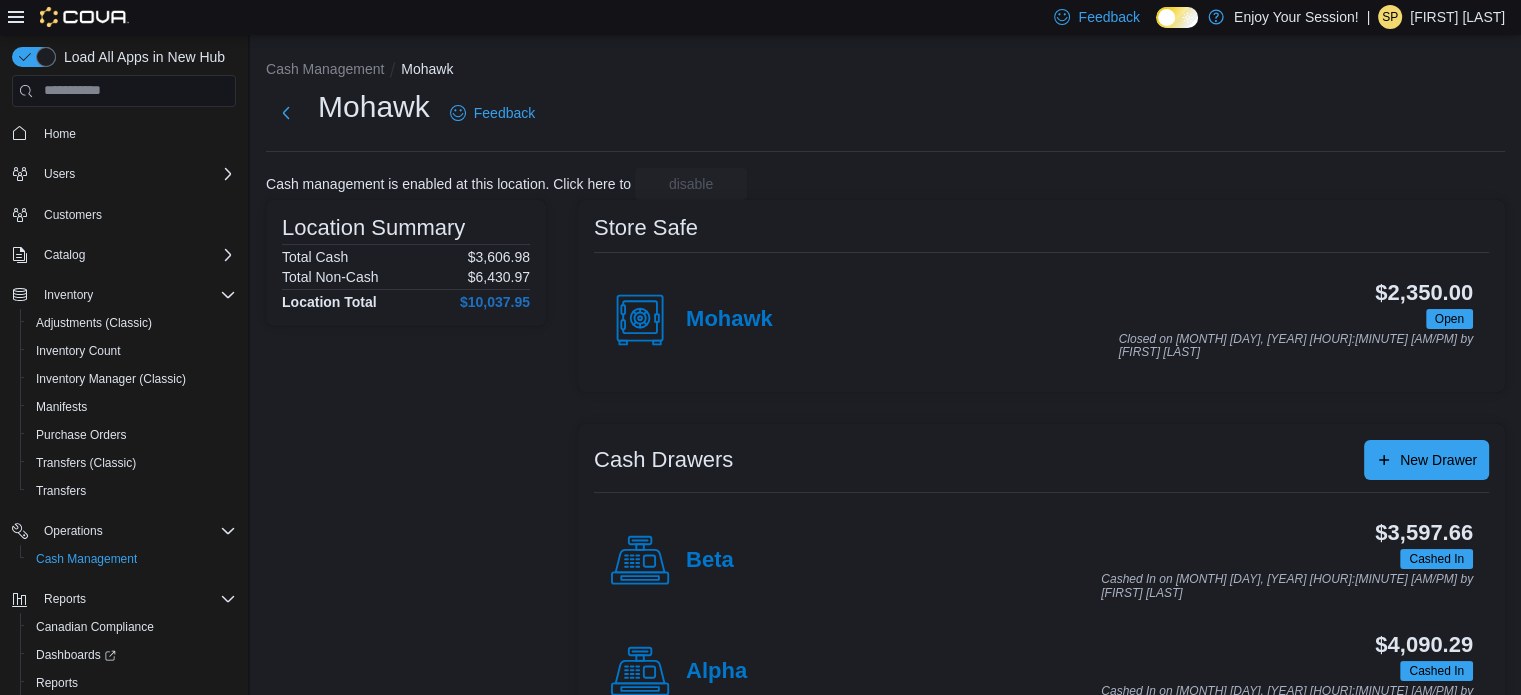 click on "Mohawk Feedback" at bounding box center (404, 113) 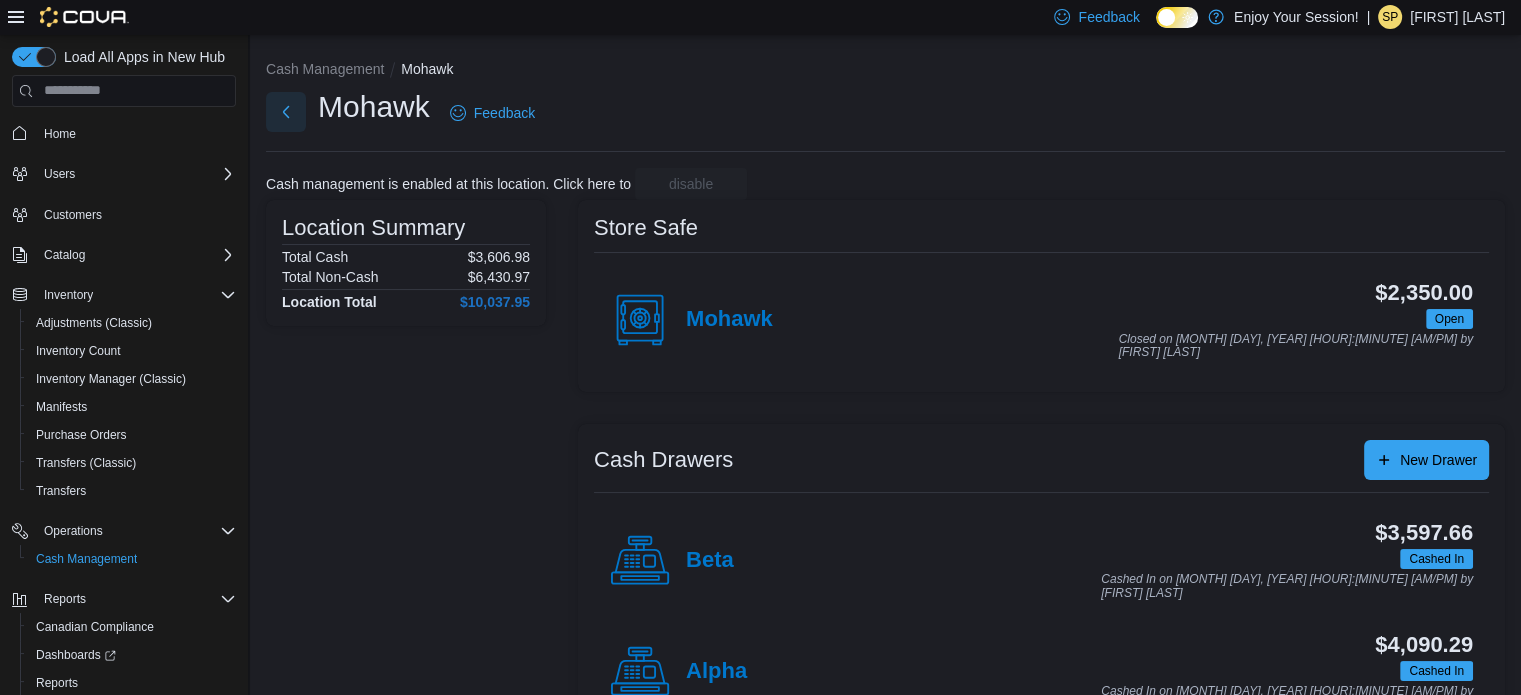 click at bounding box center (286, 112) 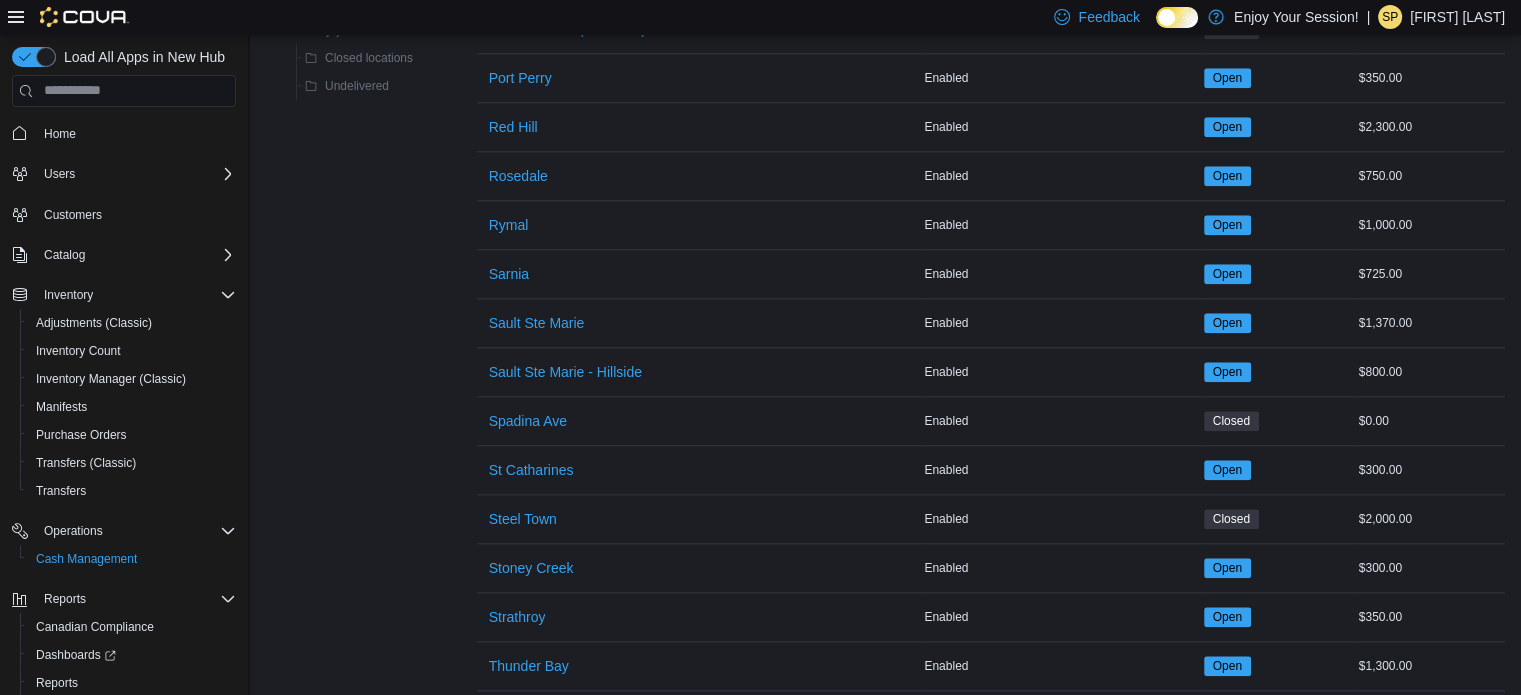 scroll, scrollTop: 2200, scrollLeft: 0, axis: vertical 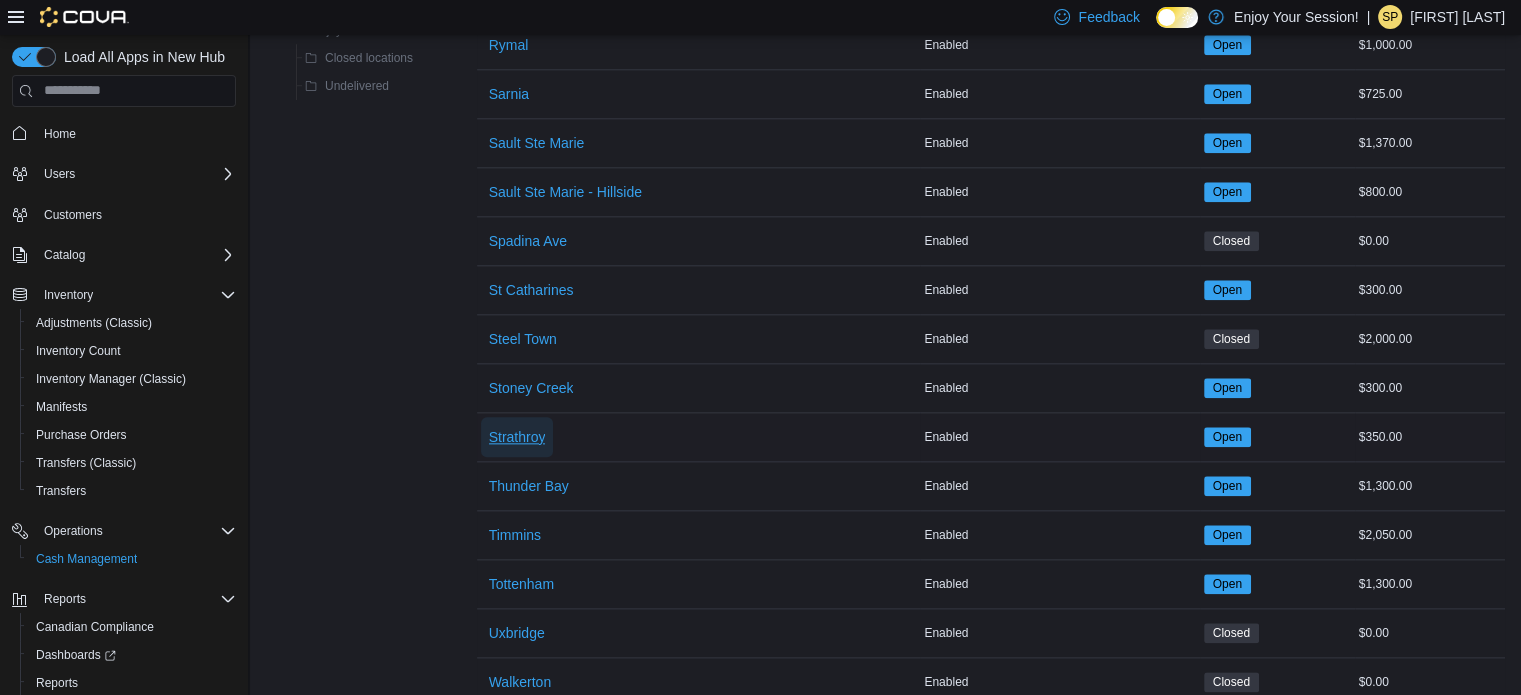 click on "Strathroy" at bounding box center (517, 437) 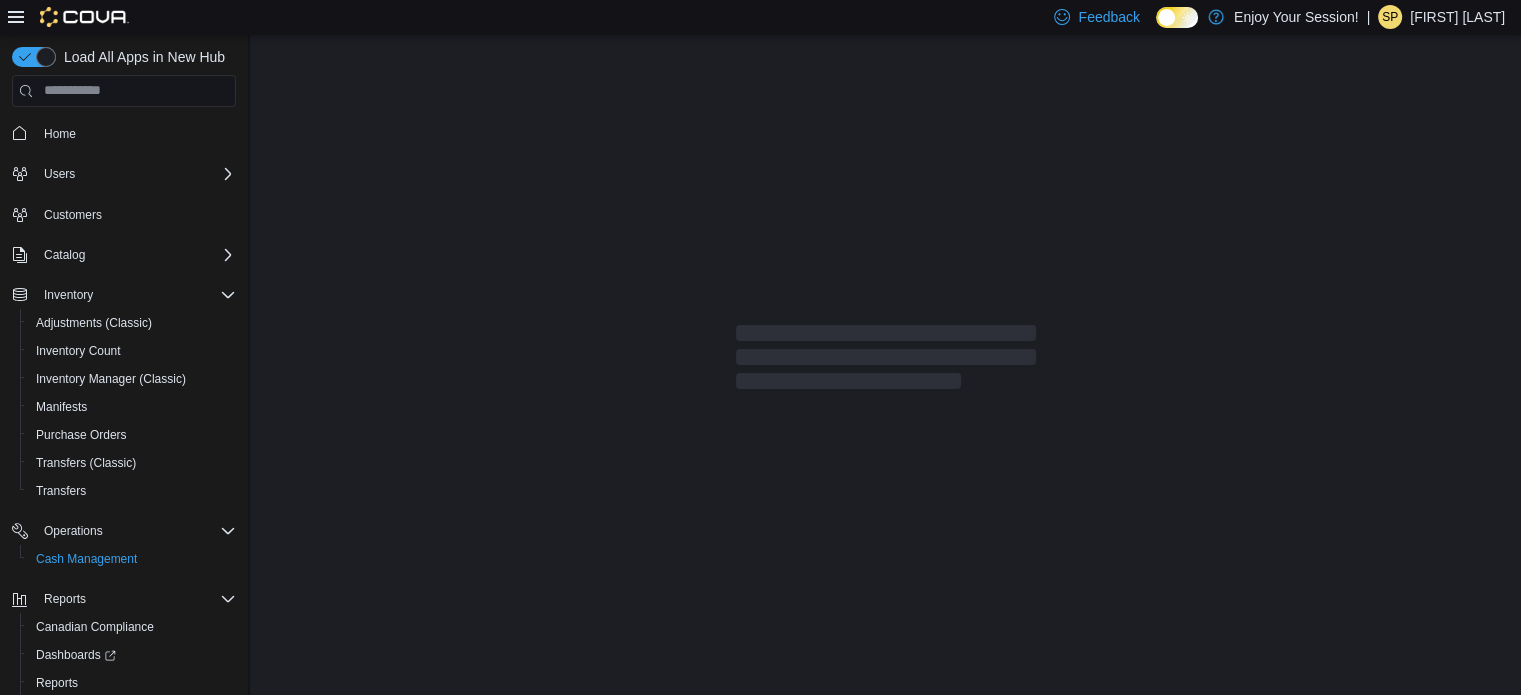 scroll, scrollTop: 0, scrollLeft: 0, axis: both 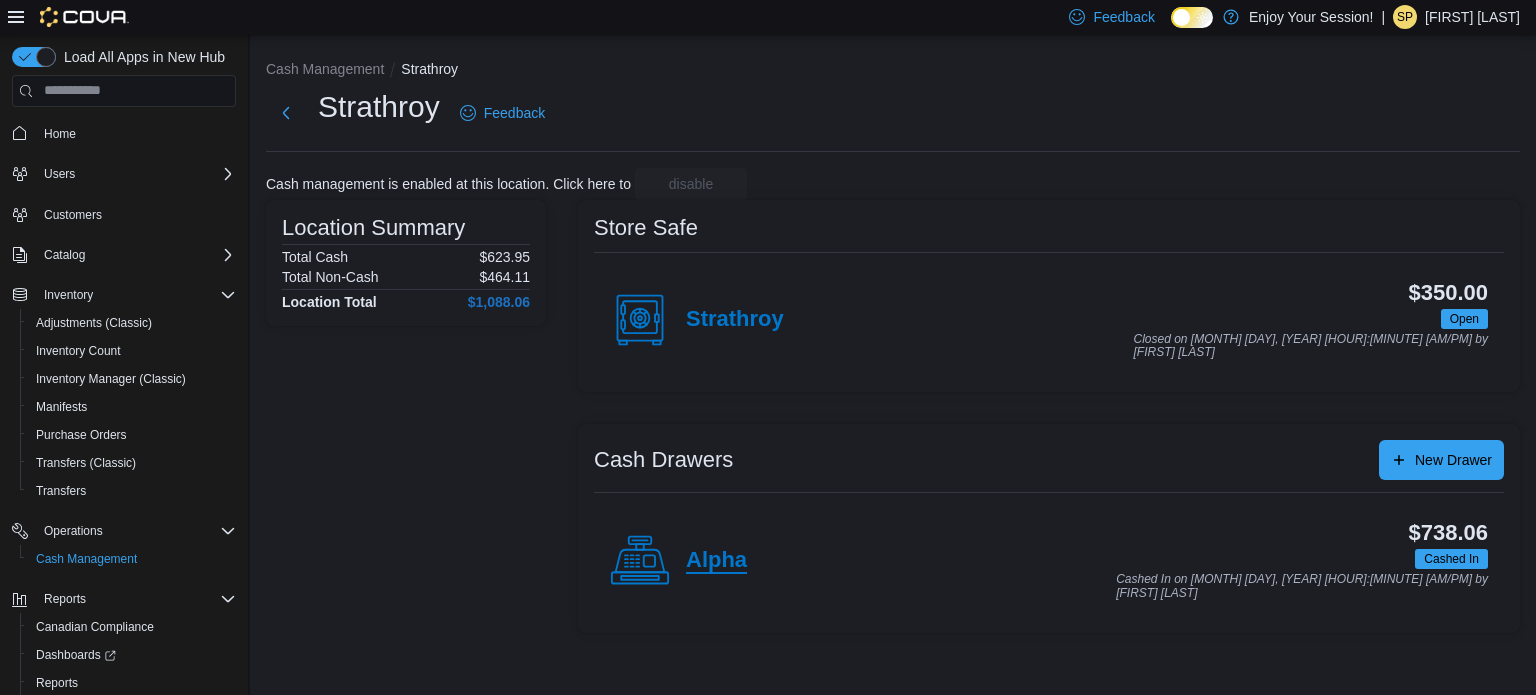 click on "Alpha" at bounding box center (716, 561) 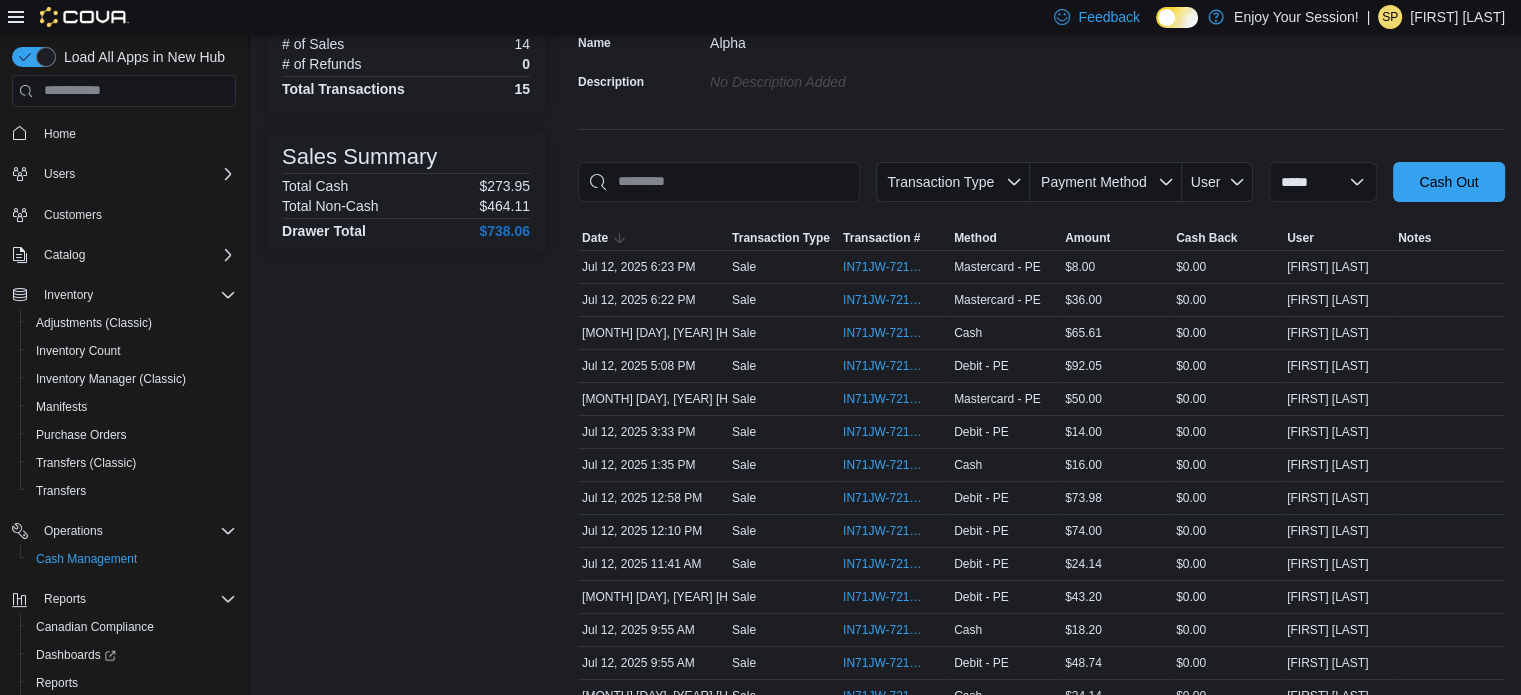 scroll, scrollTop: 0, scrollLeft: 0, axis: both 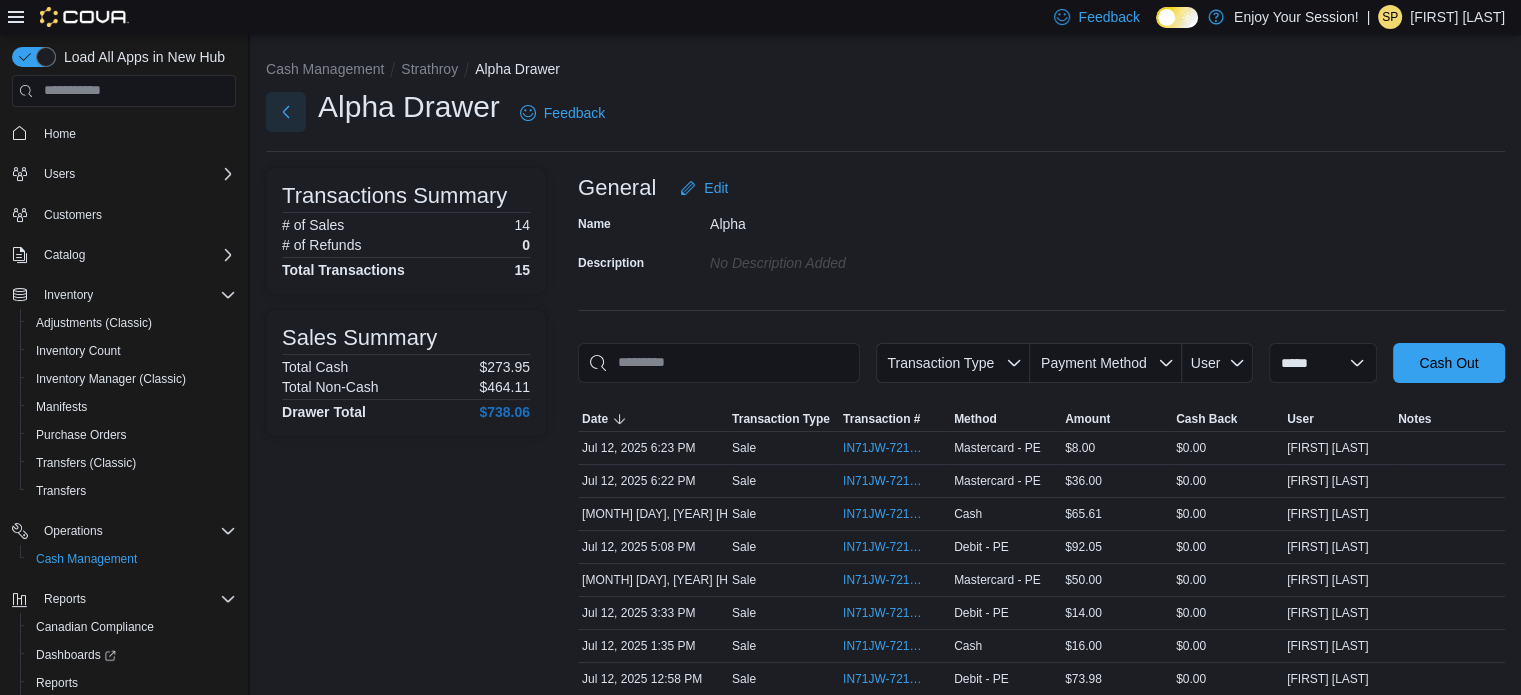 click at bounding box center (286, 112) 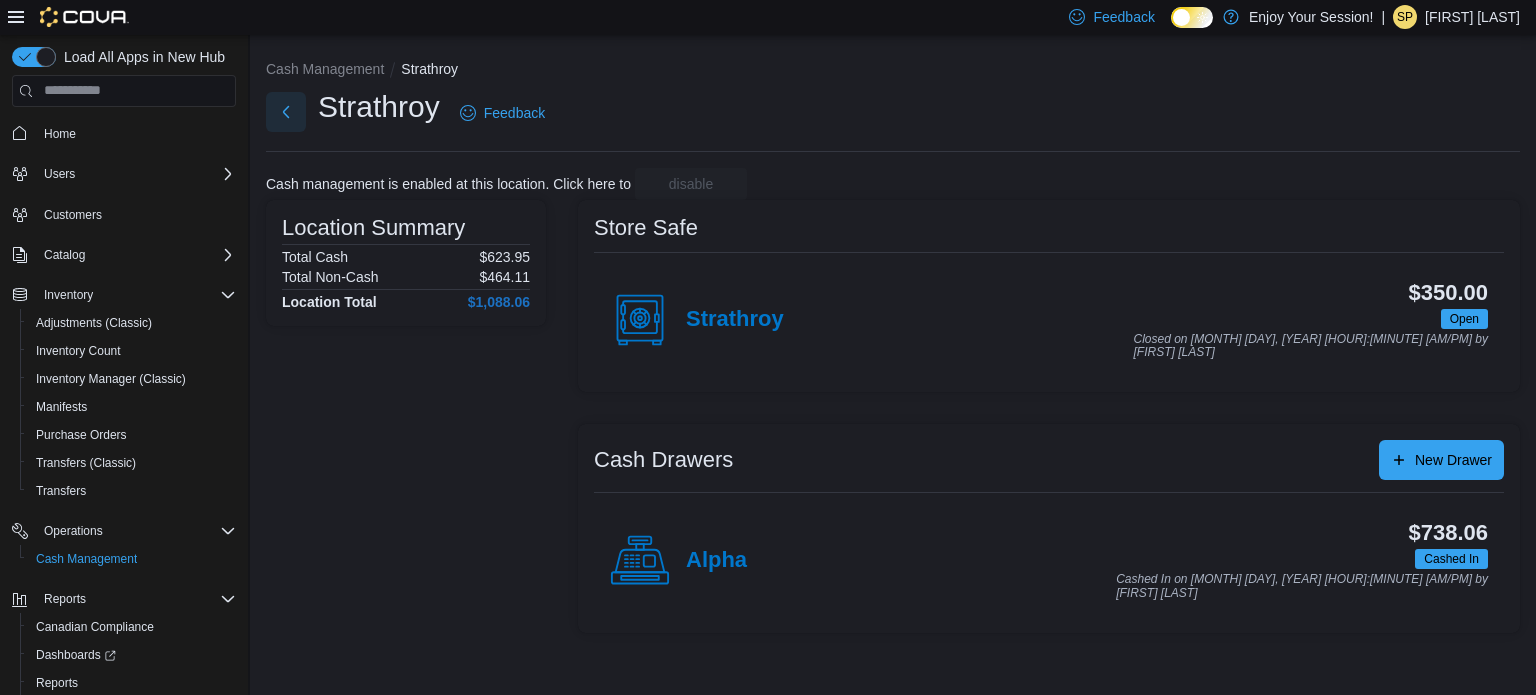 click at bounding box center [286, 112] 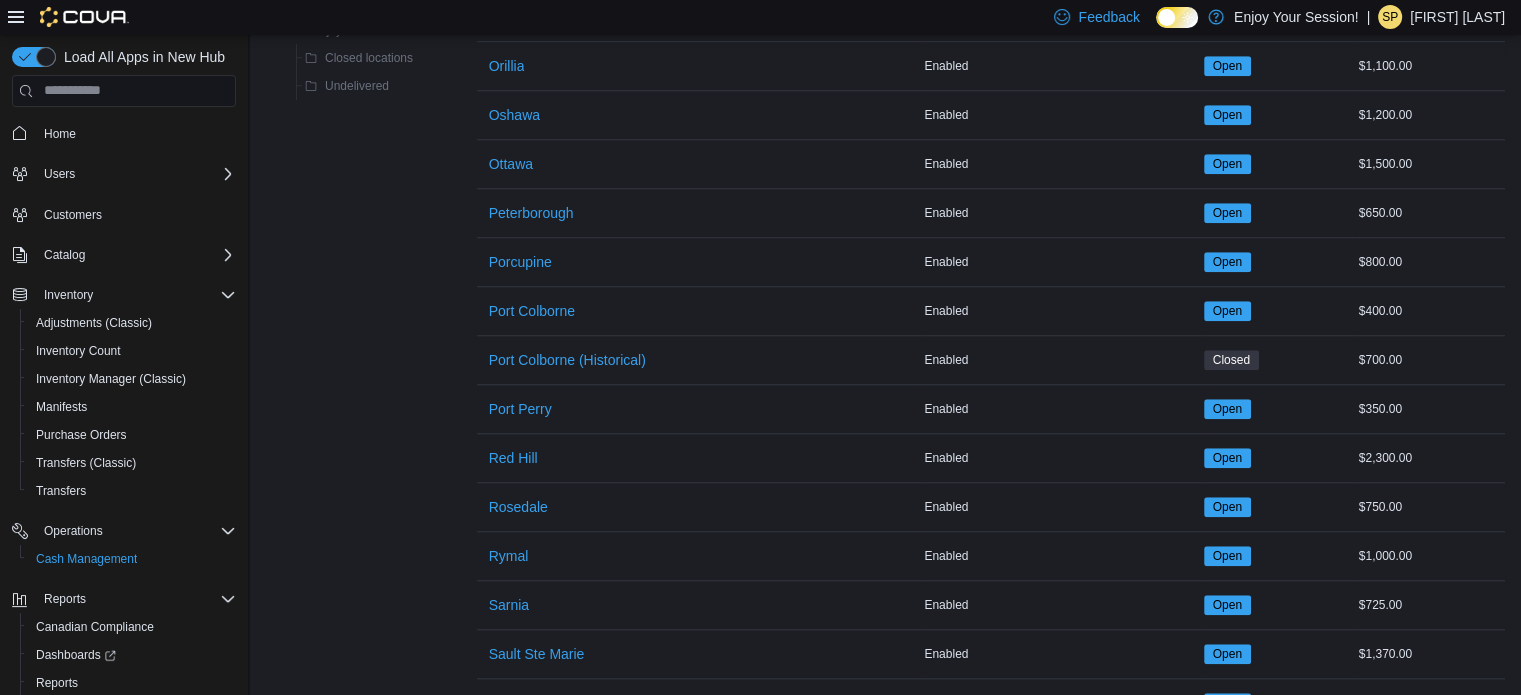 scroll, scrollTop: 1700, scrollLeft: 0, axis: vertical 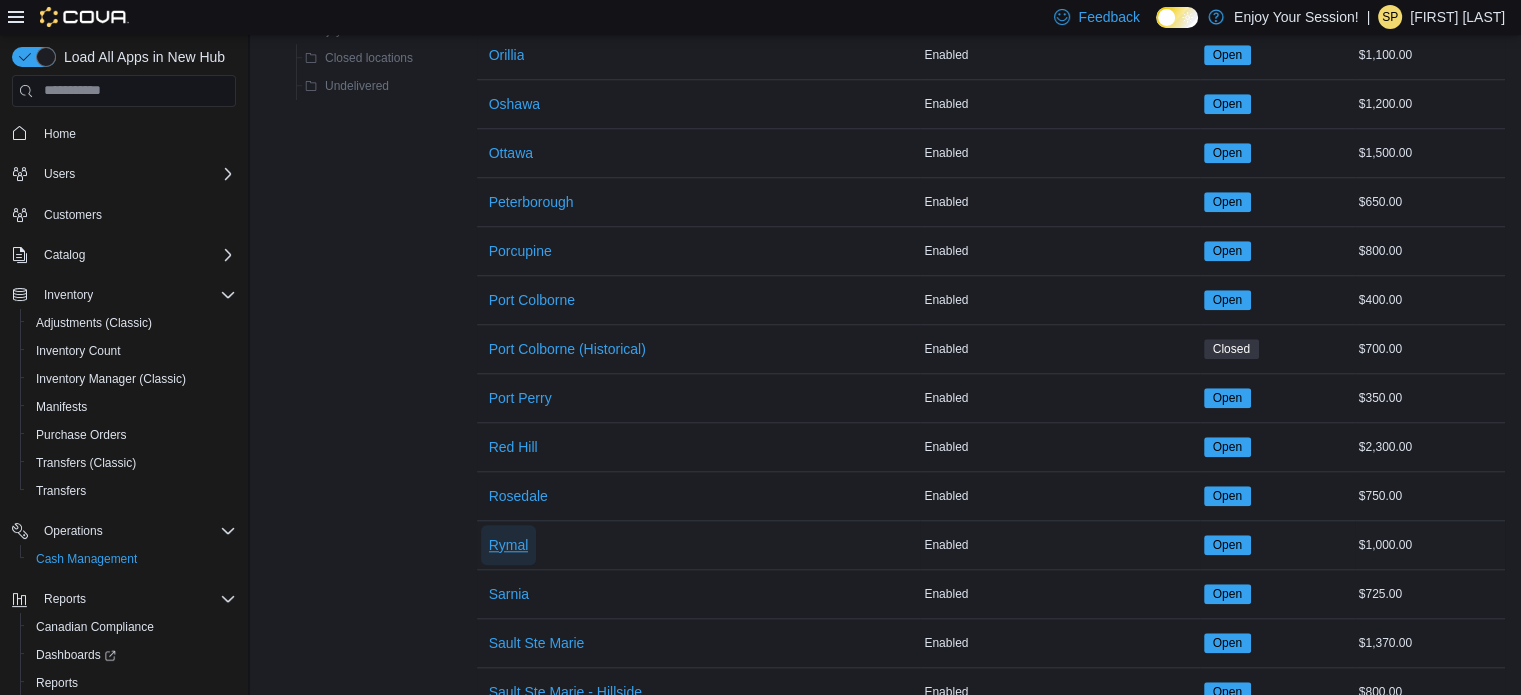 click on "Rymal" at bounding box center (509, 545) 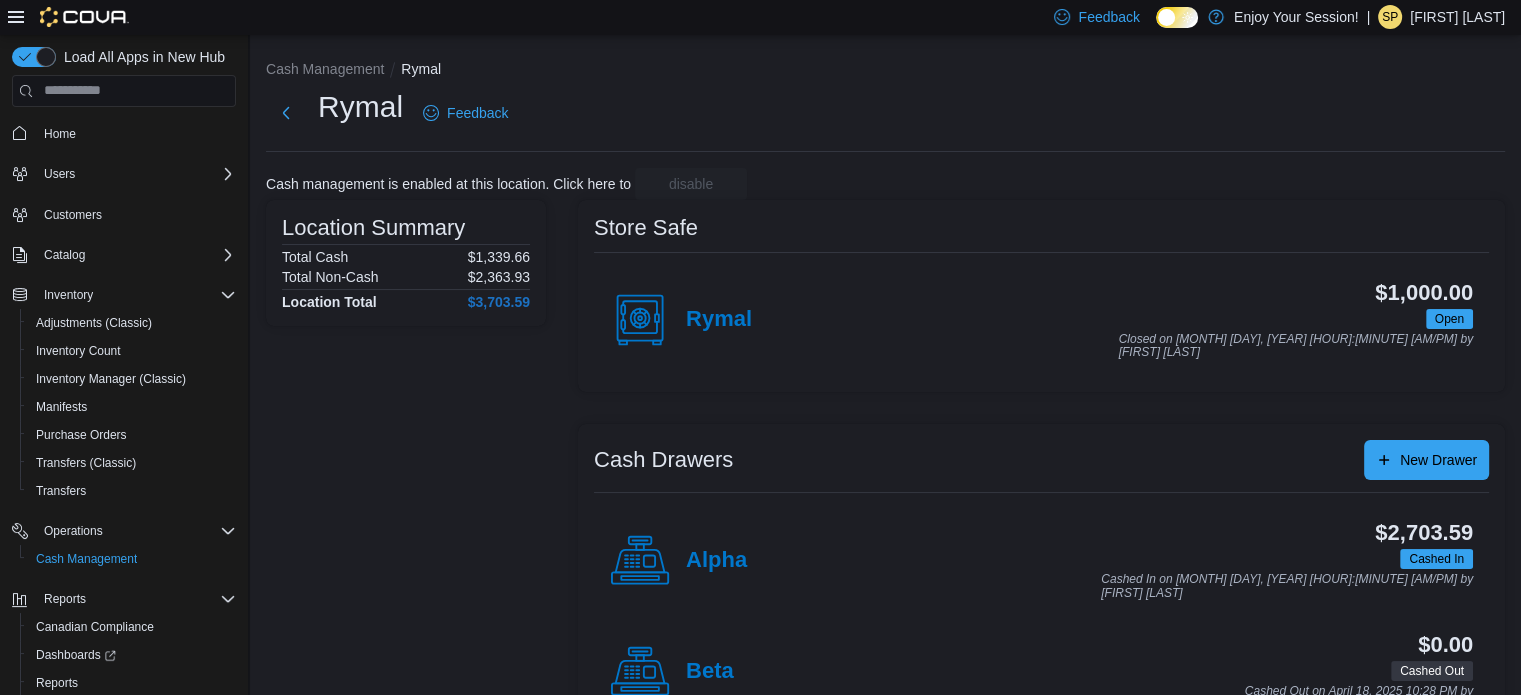 scroll, scrollTop: 64, scrollLeft: 0, axis: vertical 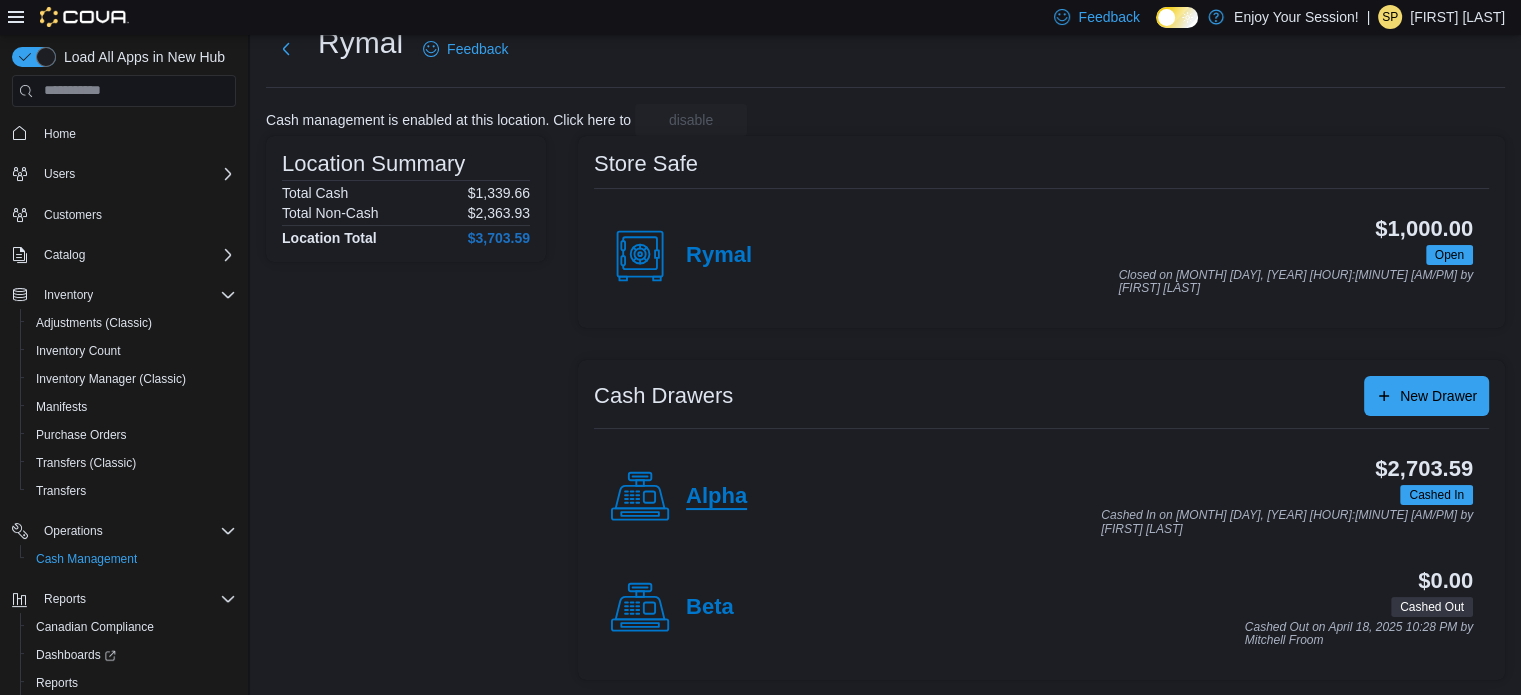 click on "Alpha" at bounding box center [716, 497] 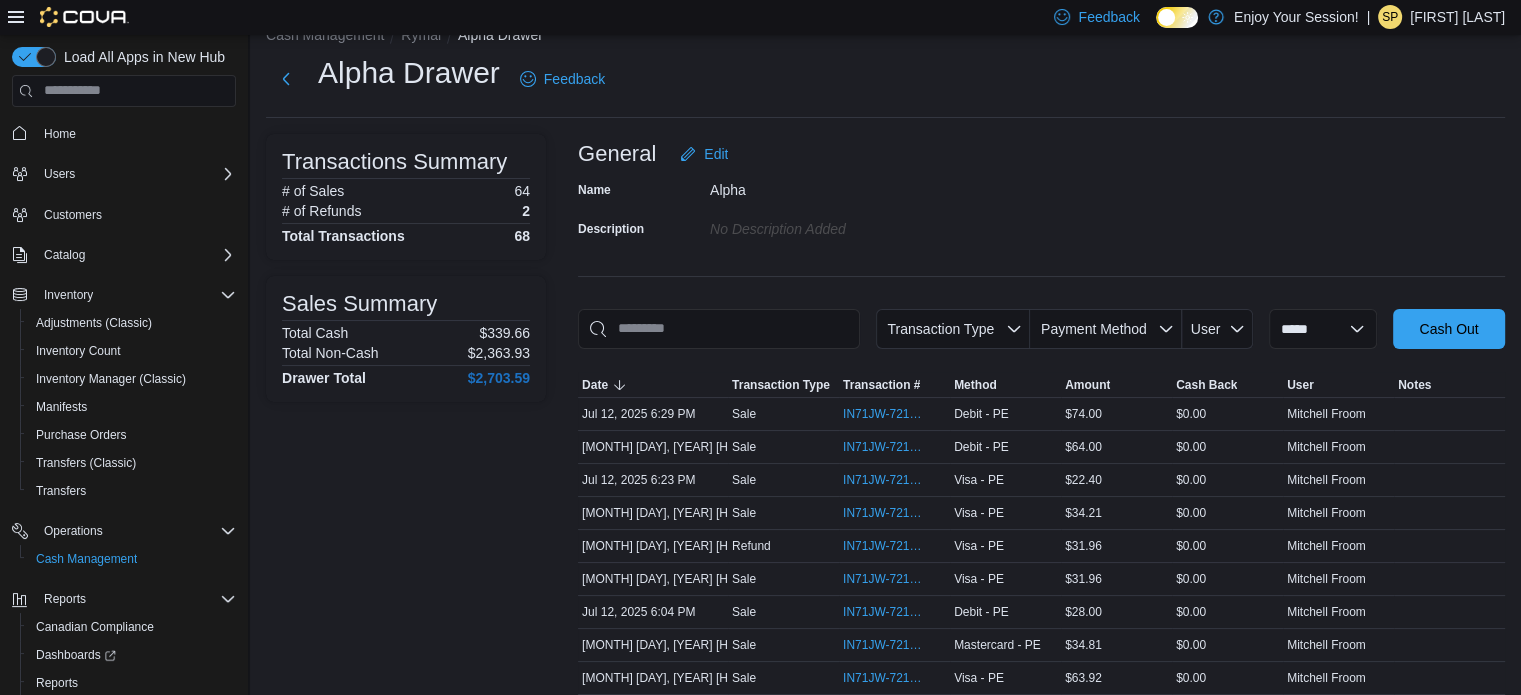 scroll, scrollTop: 0, scrollLeft: 0, axis: both 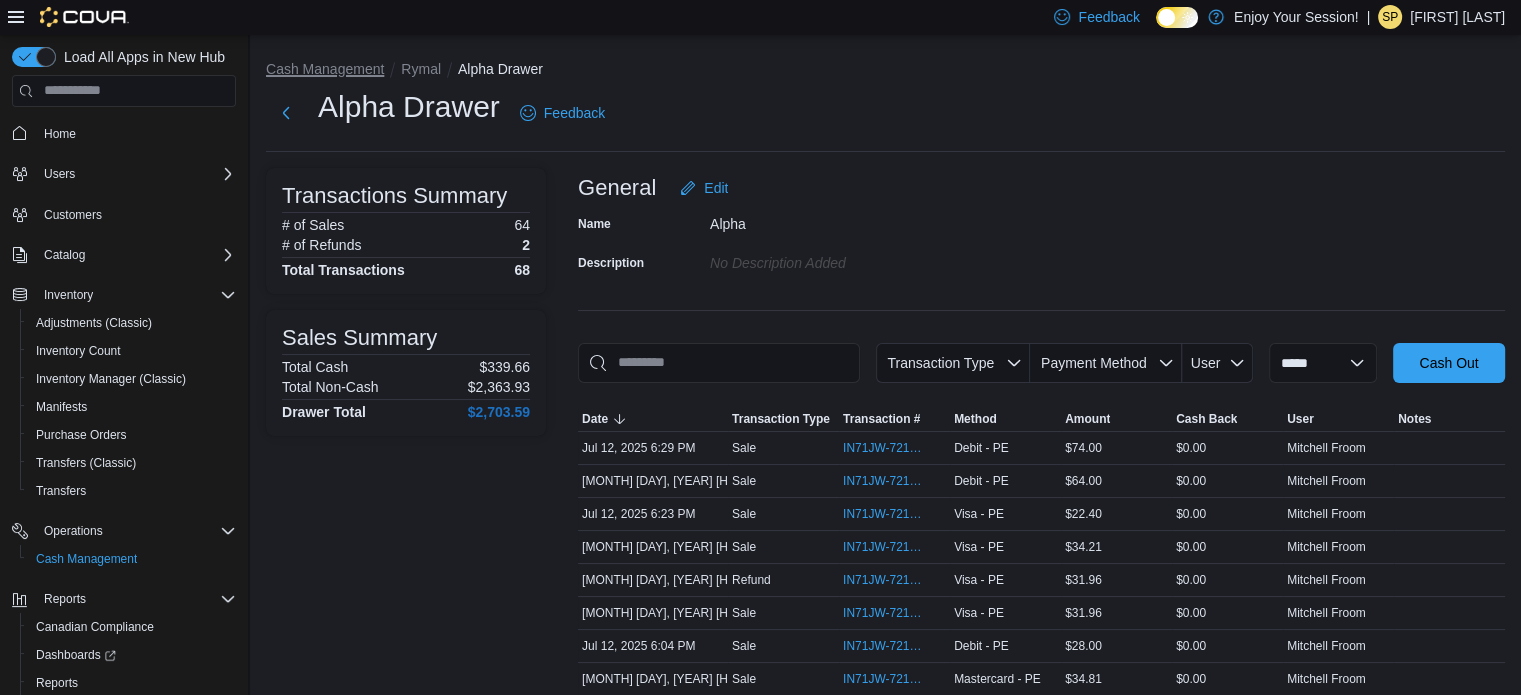 click on "Cash Management" at bounding box center [325, 69] 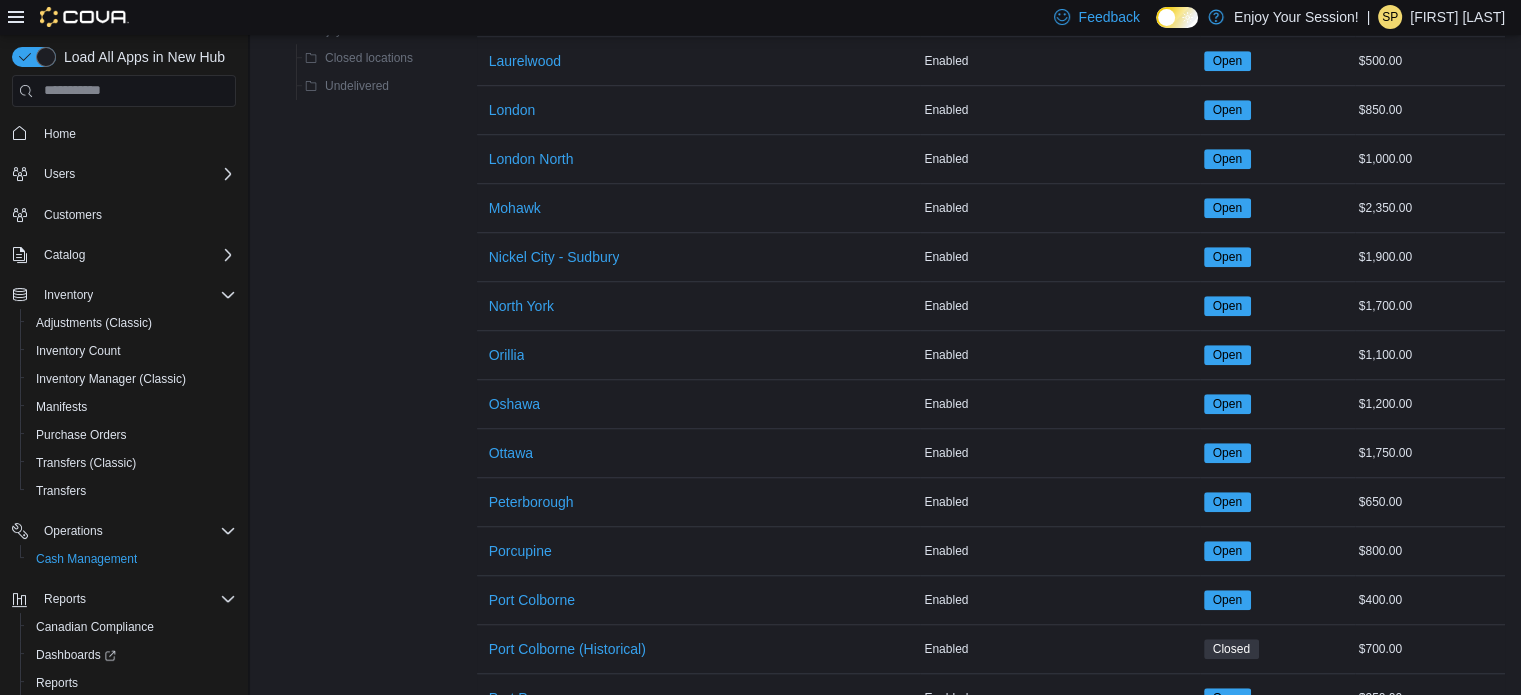 scroll, scrollTop: 1700, scrollLeft: 0, axis: vertical 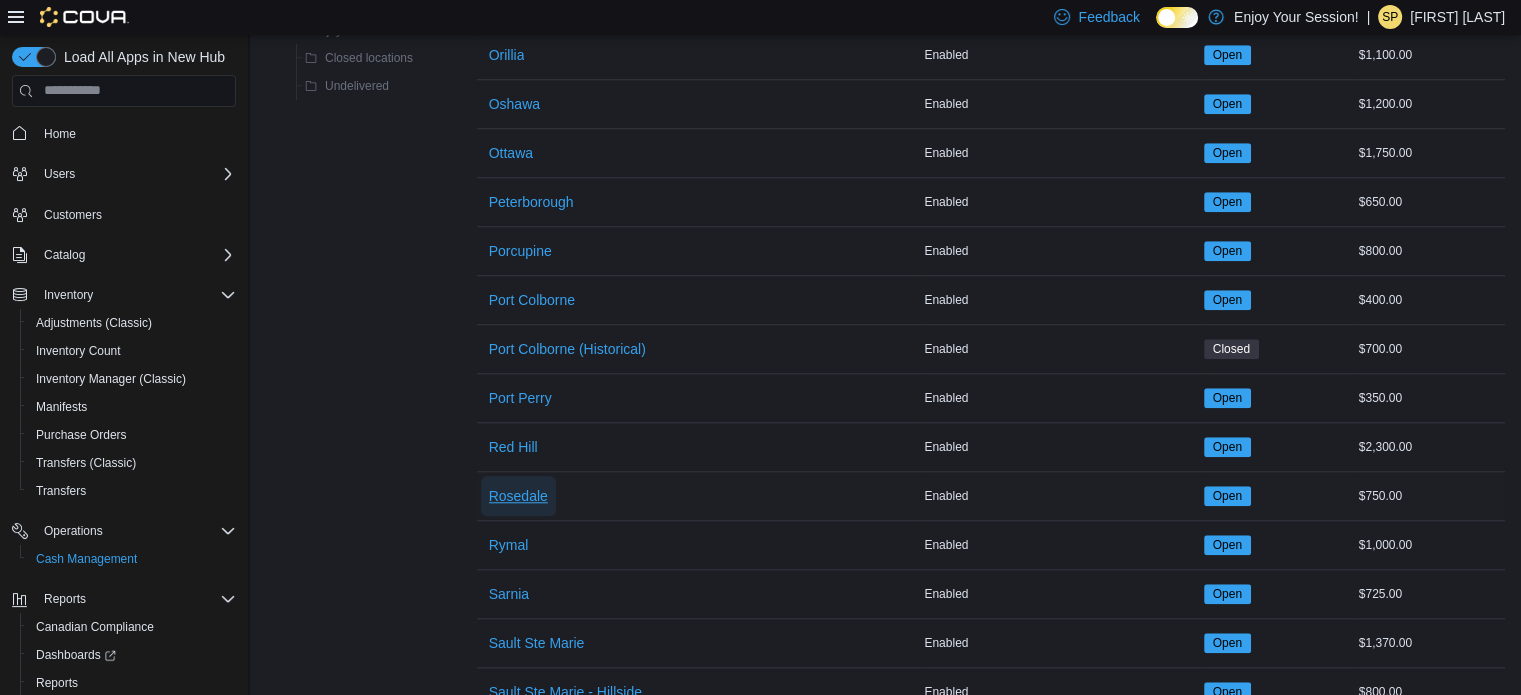 click on "Rosedale" at bounding box center [518, 496] 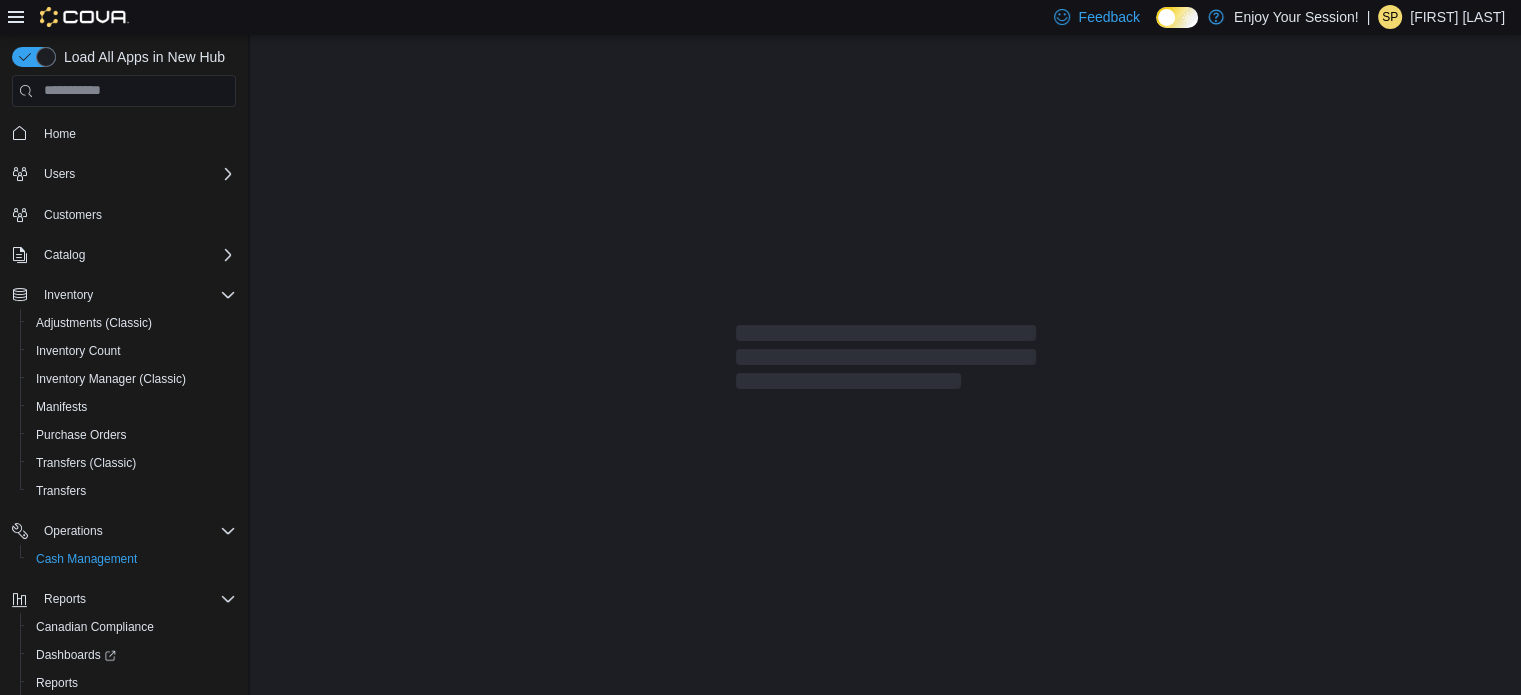 scroll, scrollTop: 0, scrollLeft: 0, axis: both 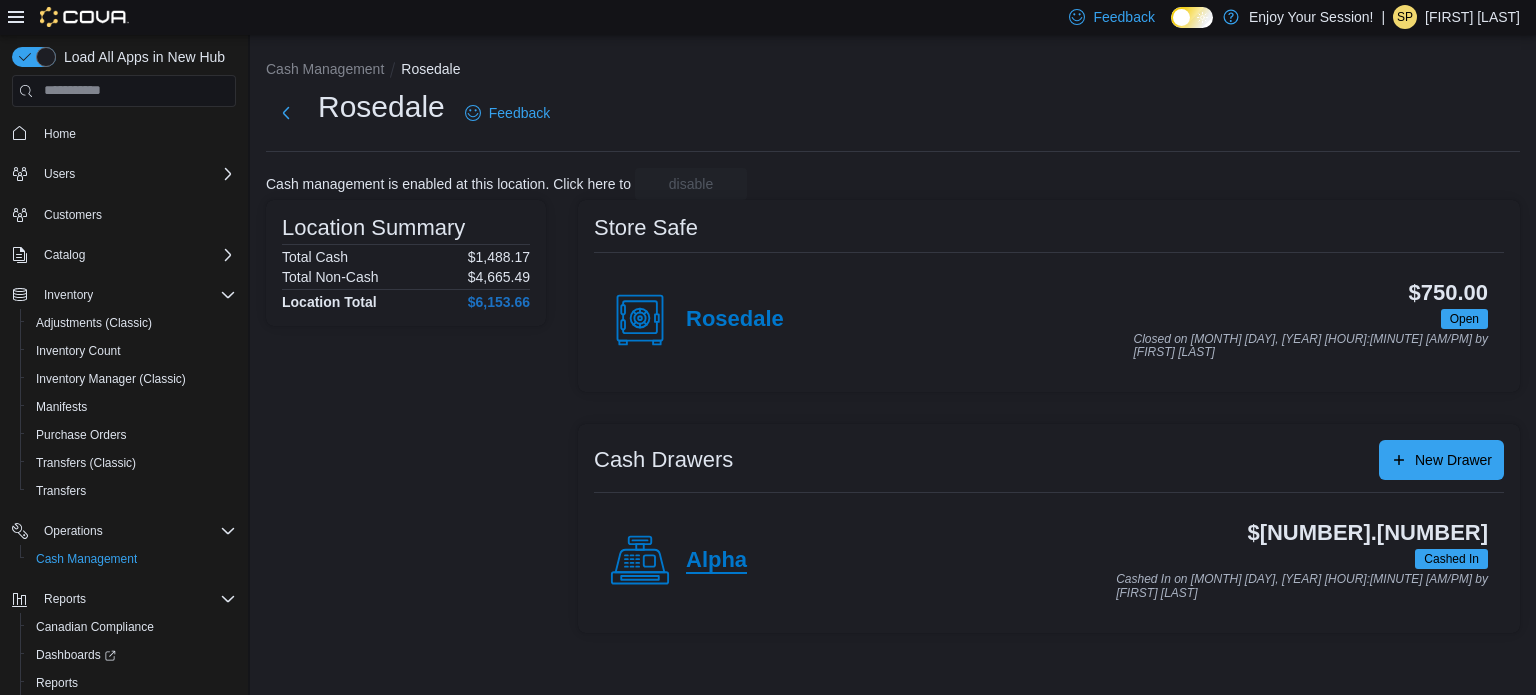 click on "Alpha" at bounding box center (716, 561) 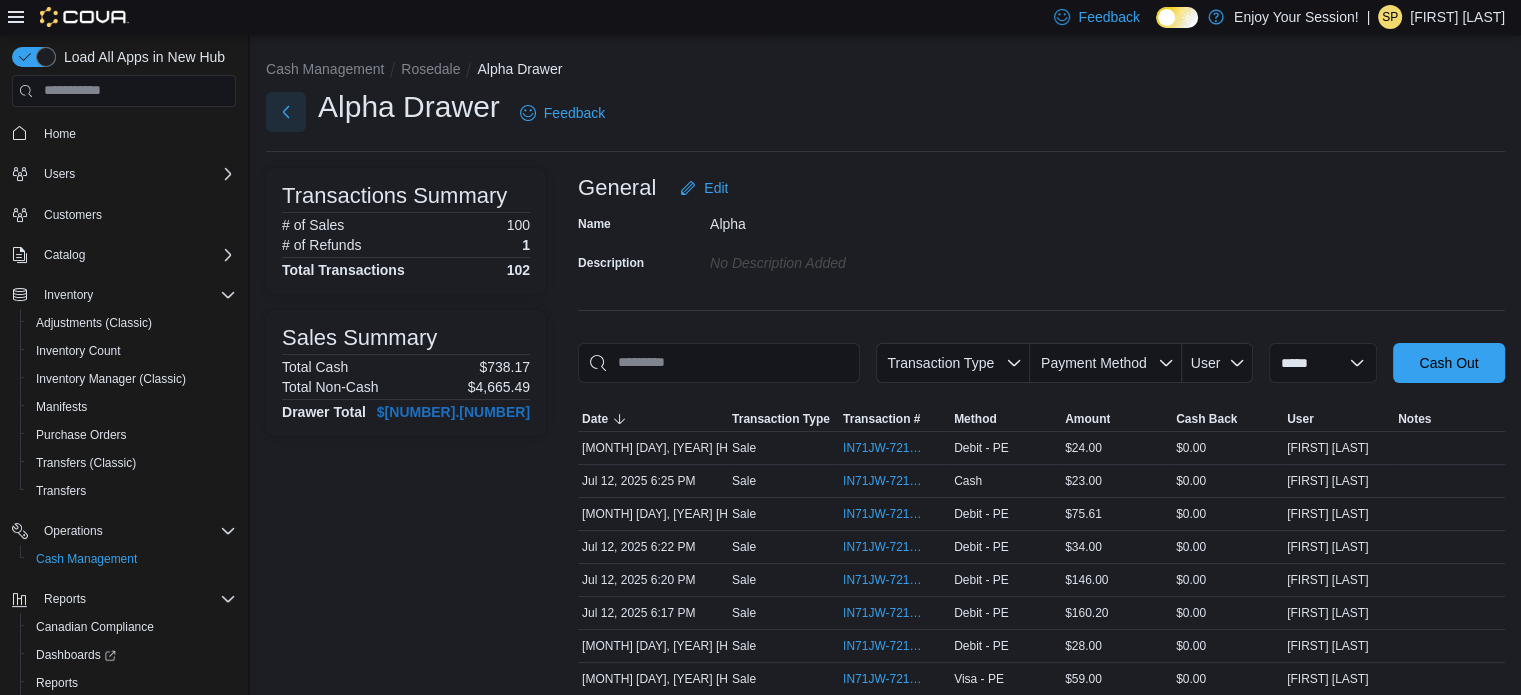 click at bounding box center (286, 112) 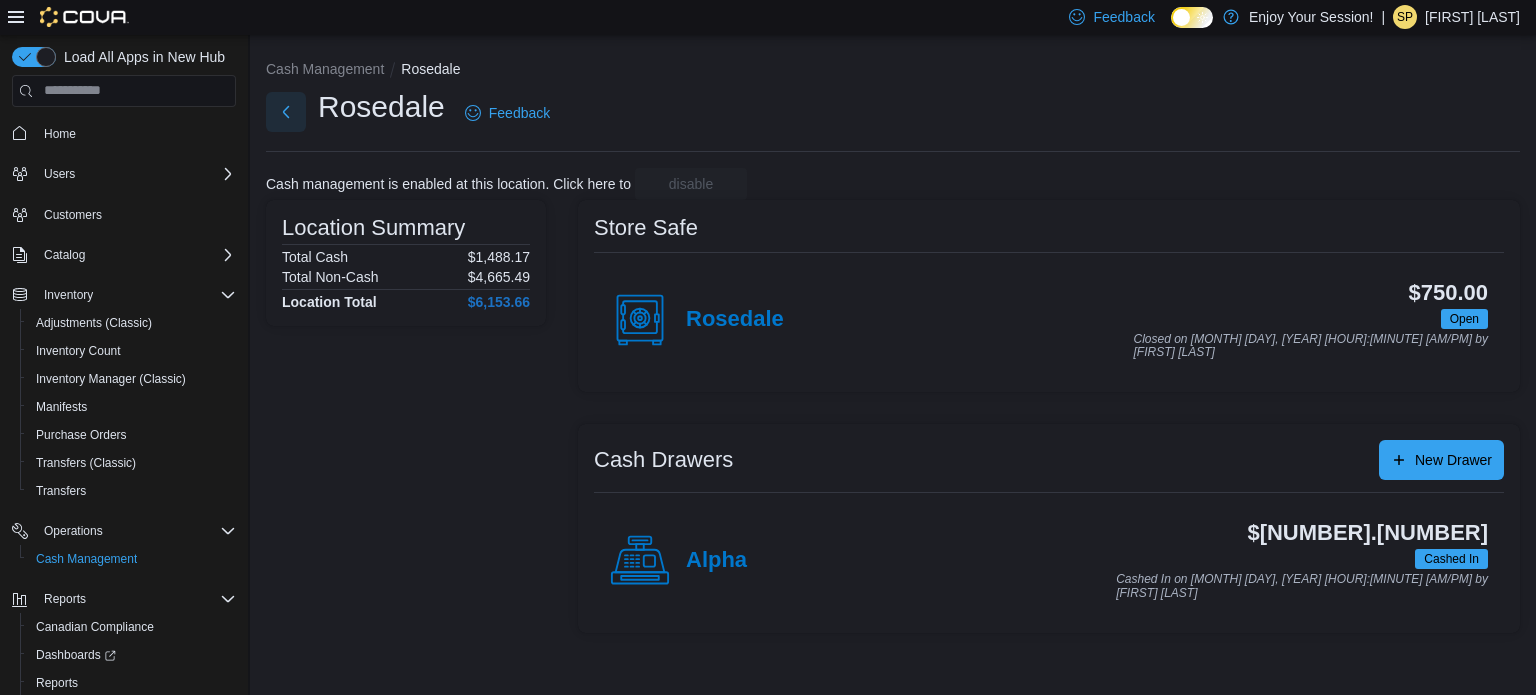 click at bounding box center (286, 112) 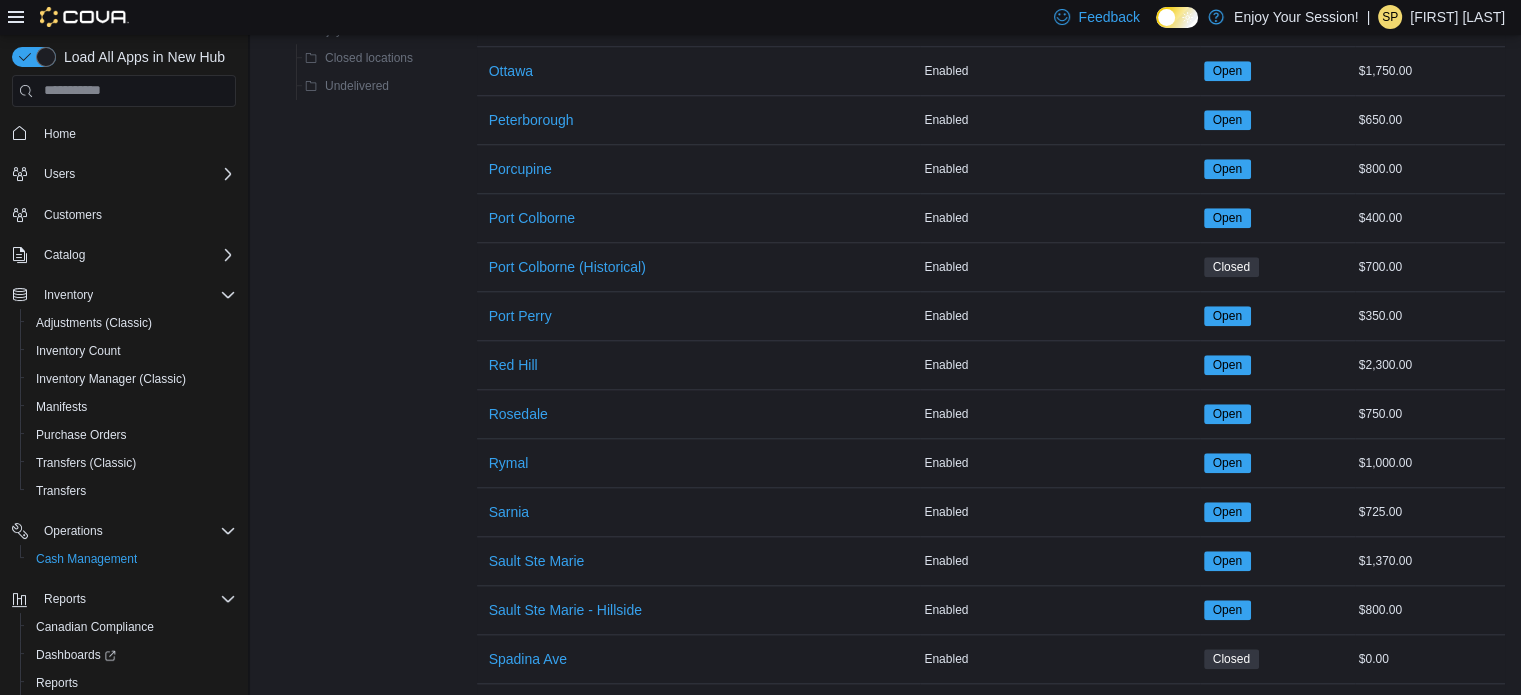 scroll, scrollTop: 1800, scrollLeft: 0, axis: vertical 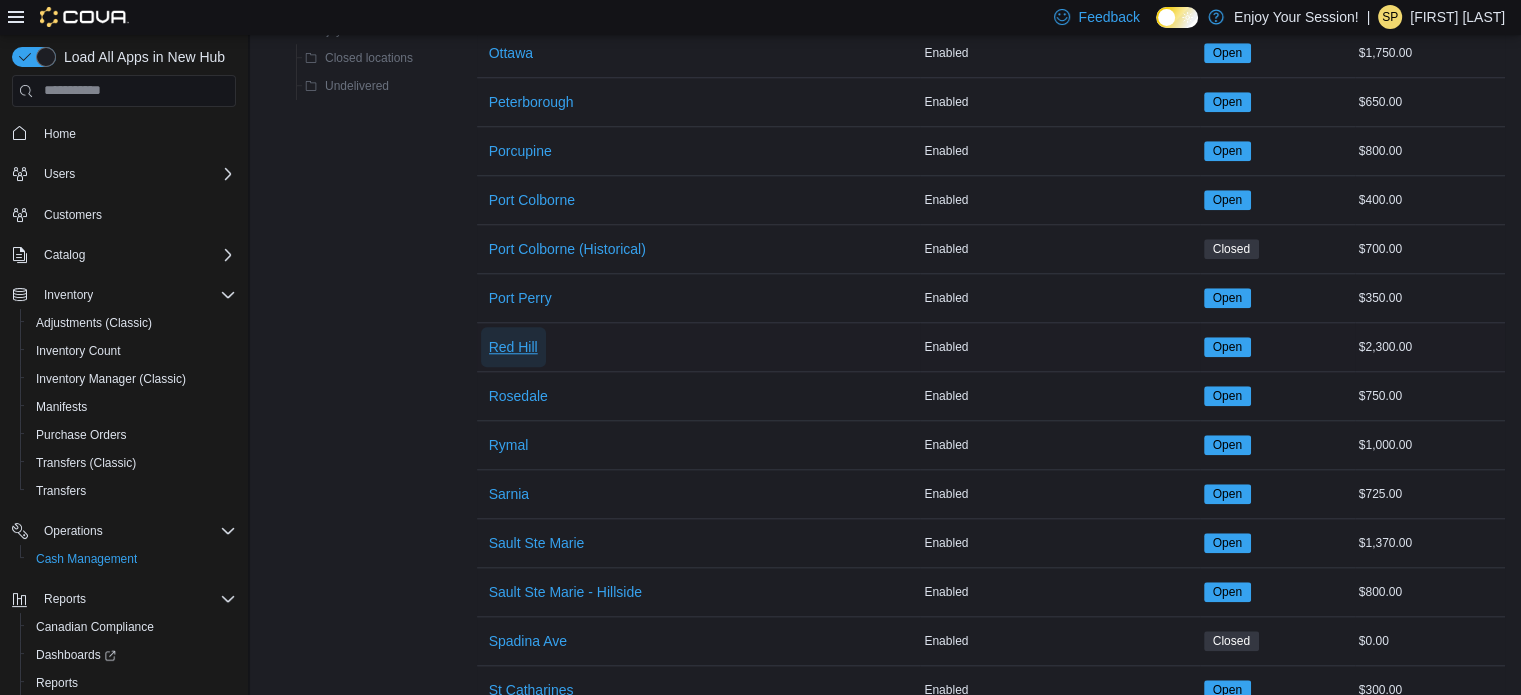 click on "Red Hill" at bounding box center (513, 347) 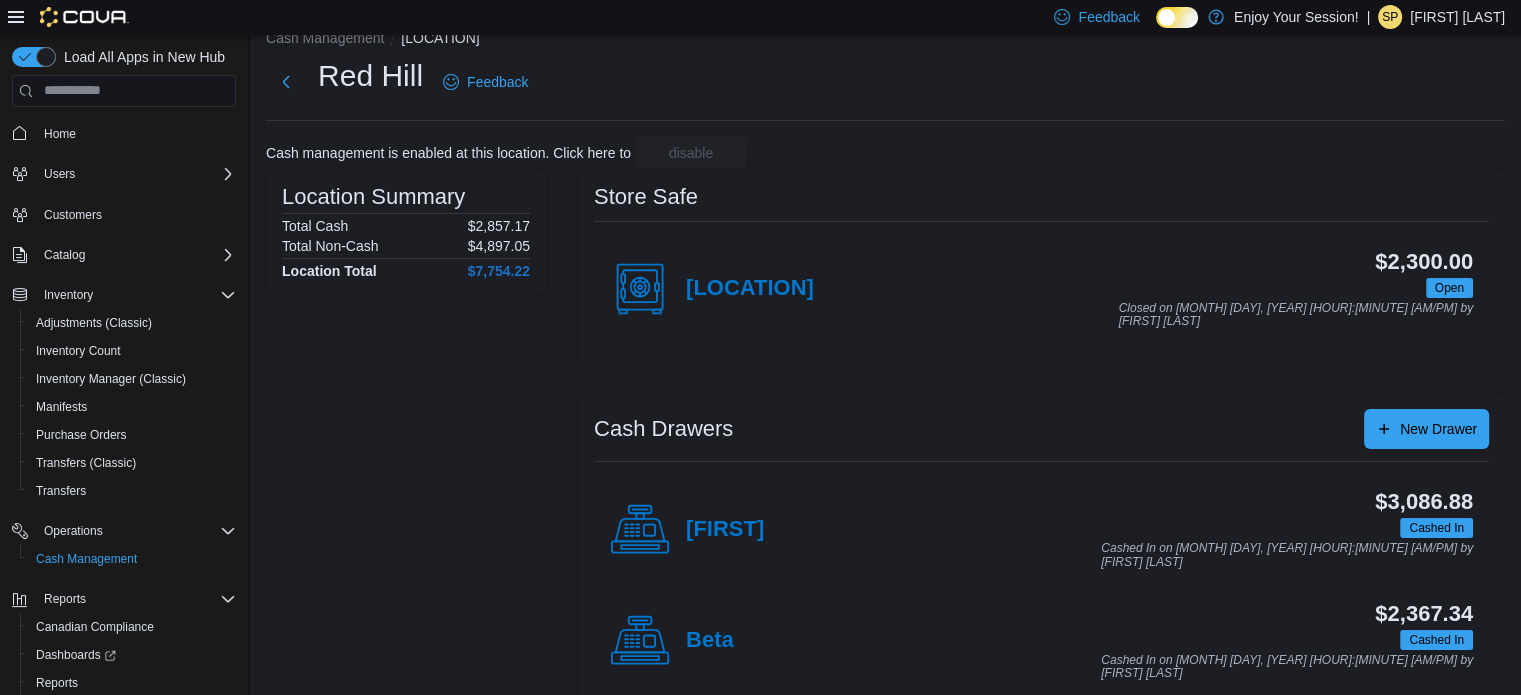 scroll, scrollTop: 0, scrollLeft: 0, axis: both 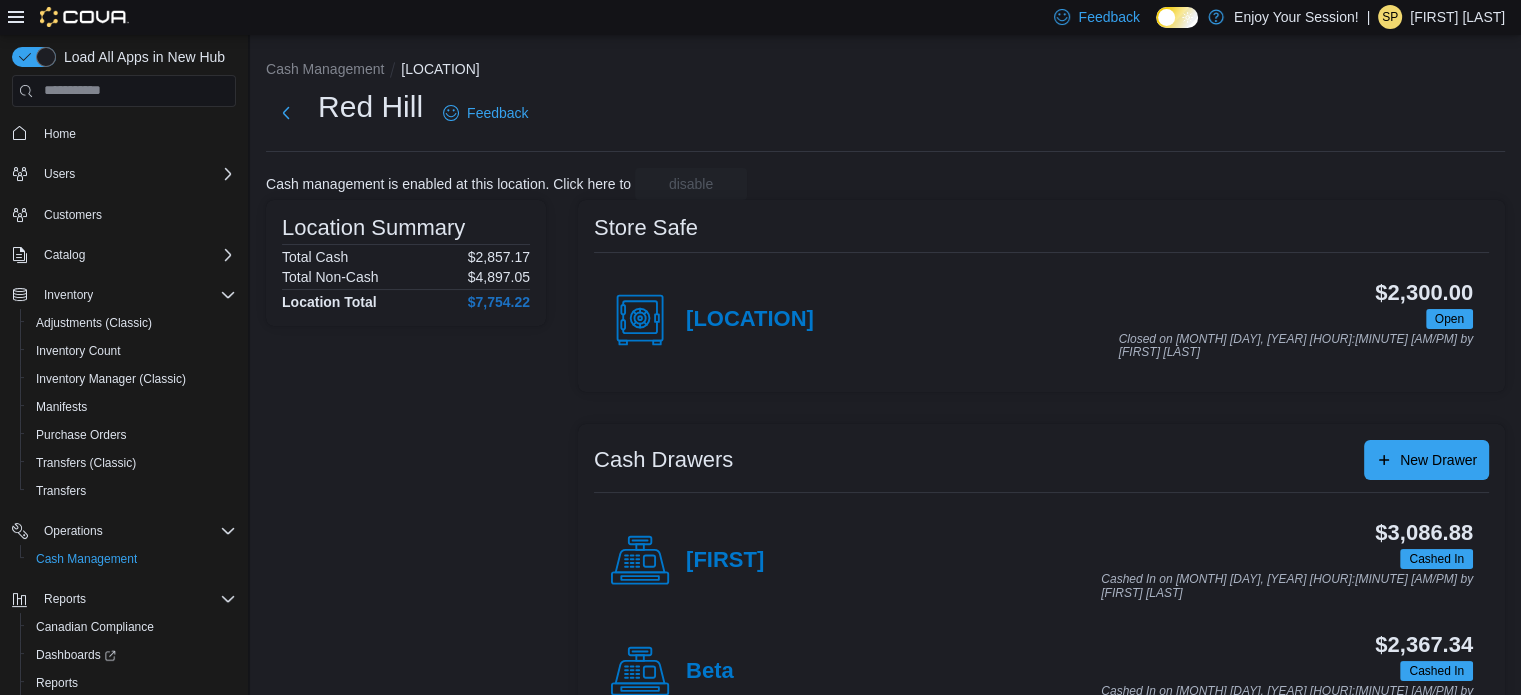 click on "[FIRST]" at bounding box center (687, 561) 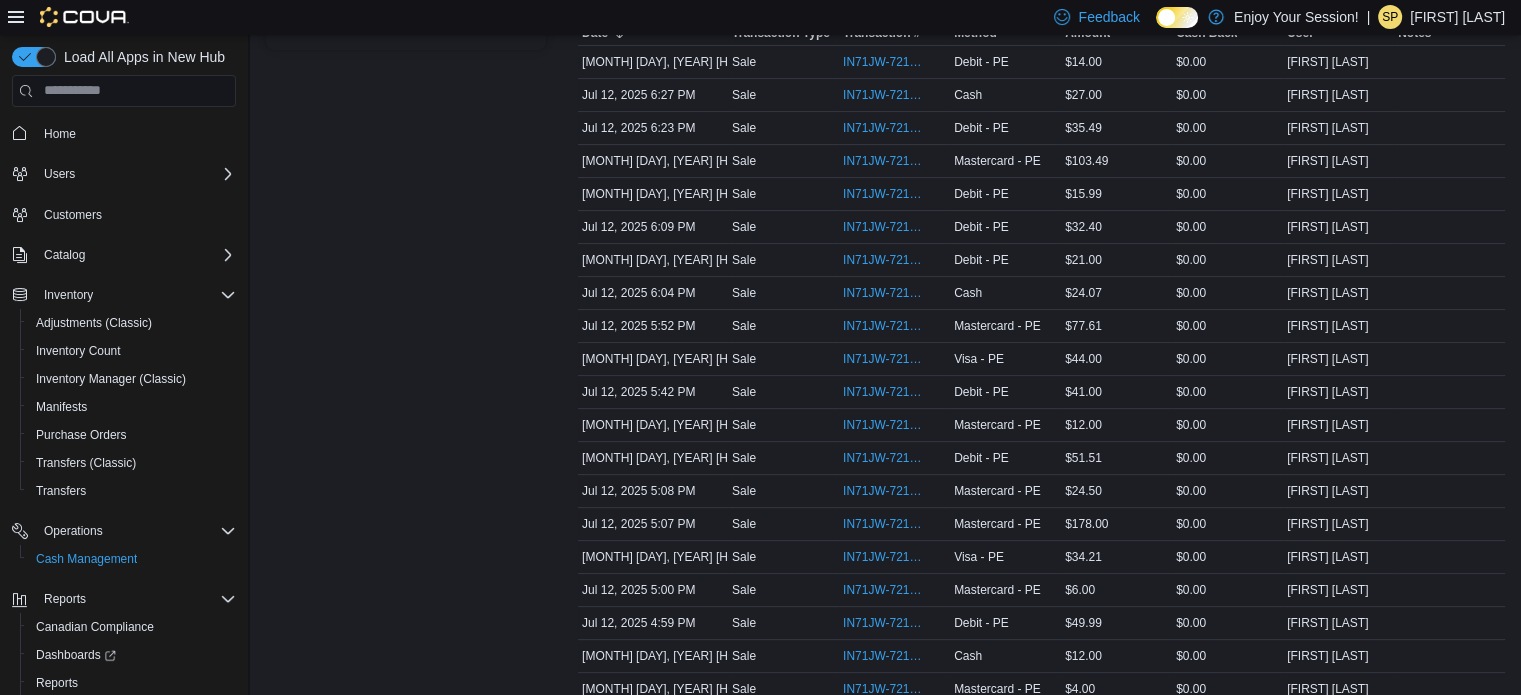 scroll, scrollTop: 0, scrollLeft: 0, axis: both 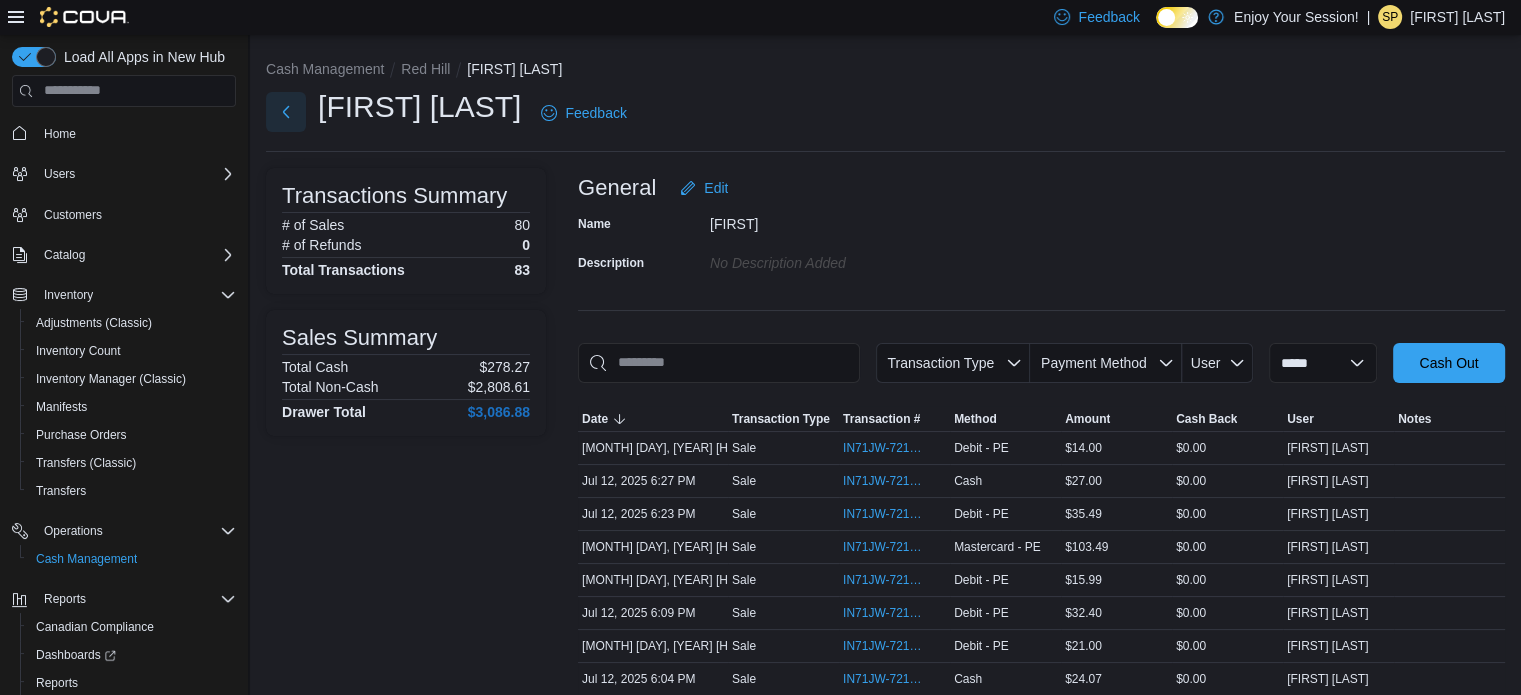 click at bounding box center [286, 112] 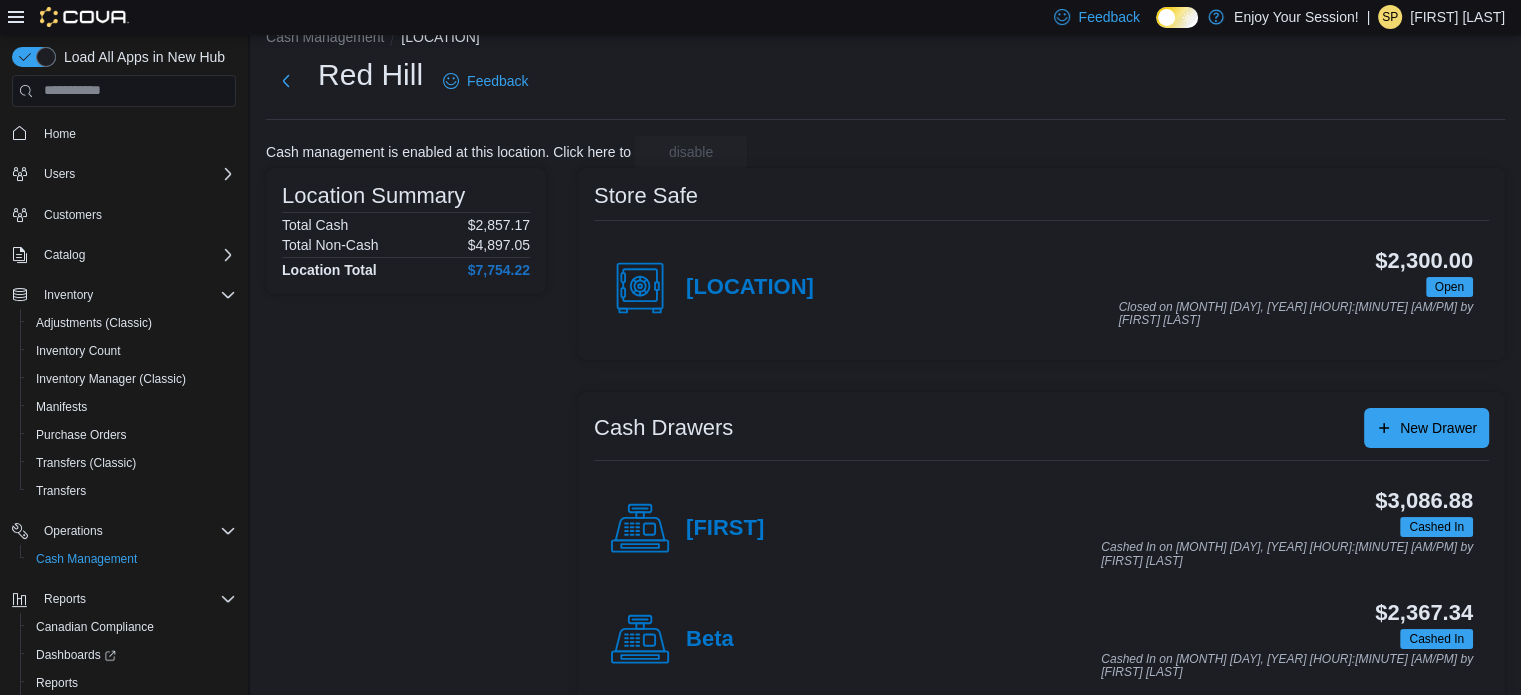 scroll, scrollTop: 64, scrollLeft: 0, axis: vertical 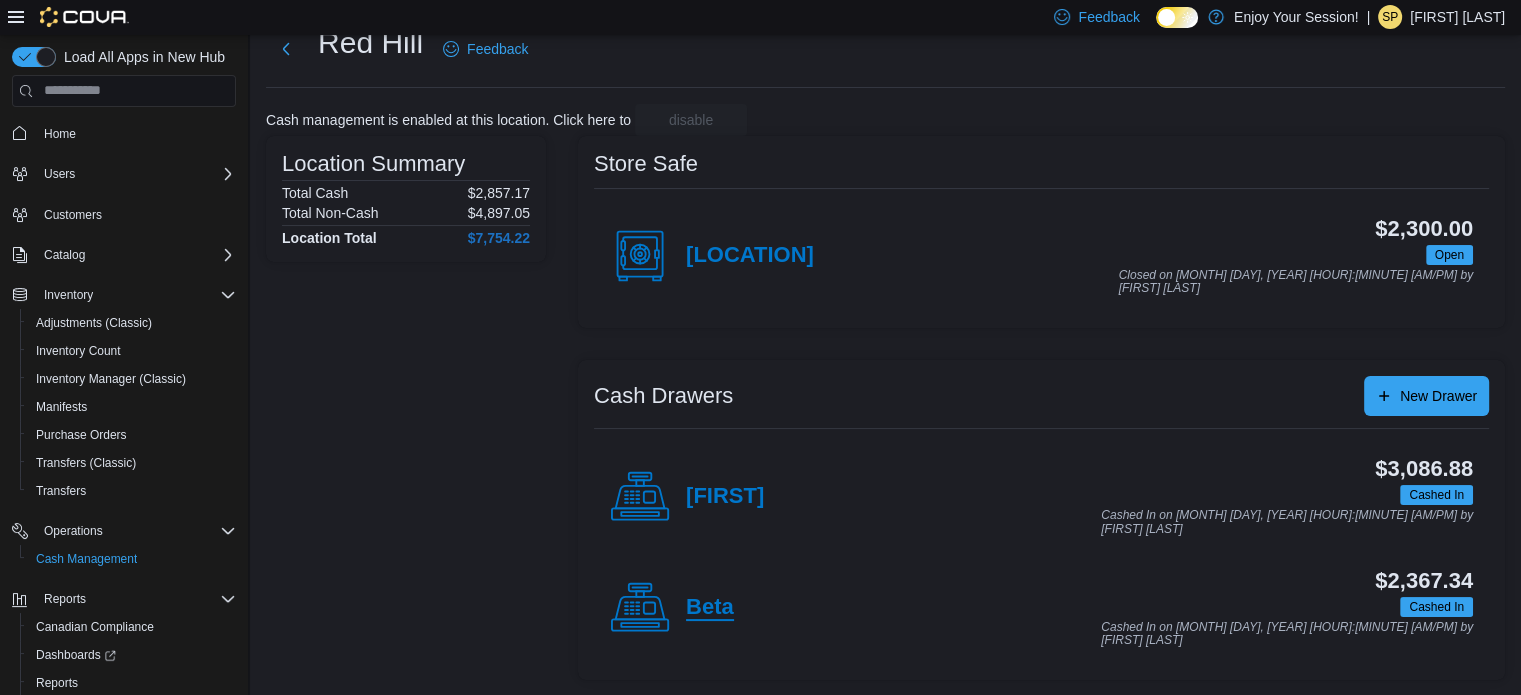 click on "Beta" at bounding box center (710, 608) 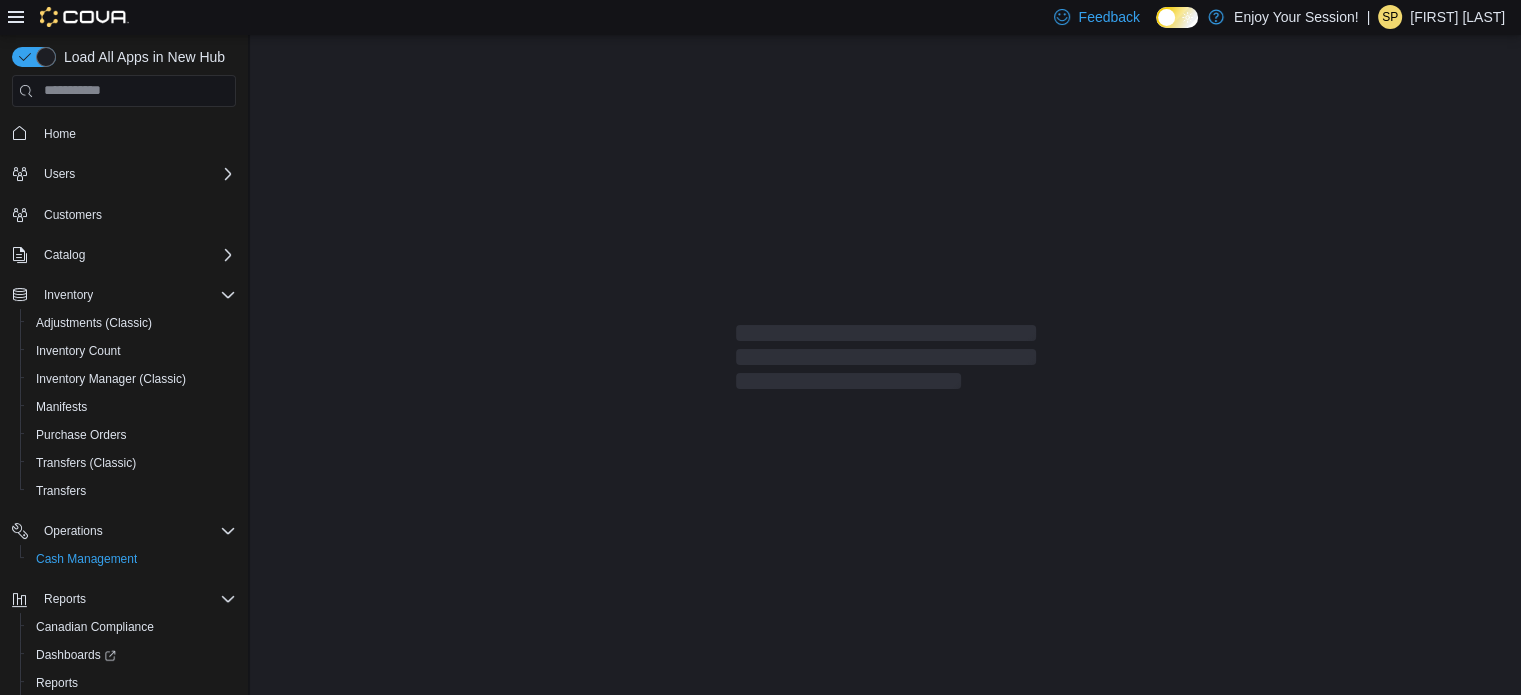 scroll, scrollTop: 0, scrollLeft: 0, axis: both 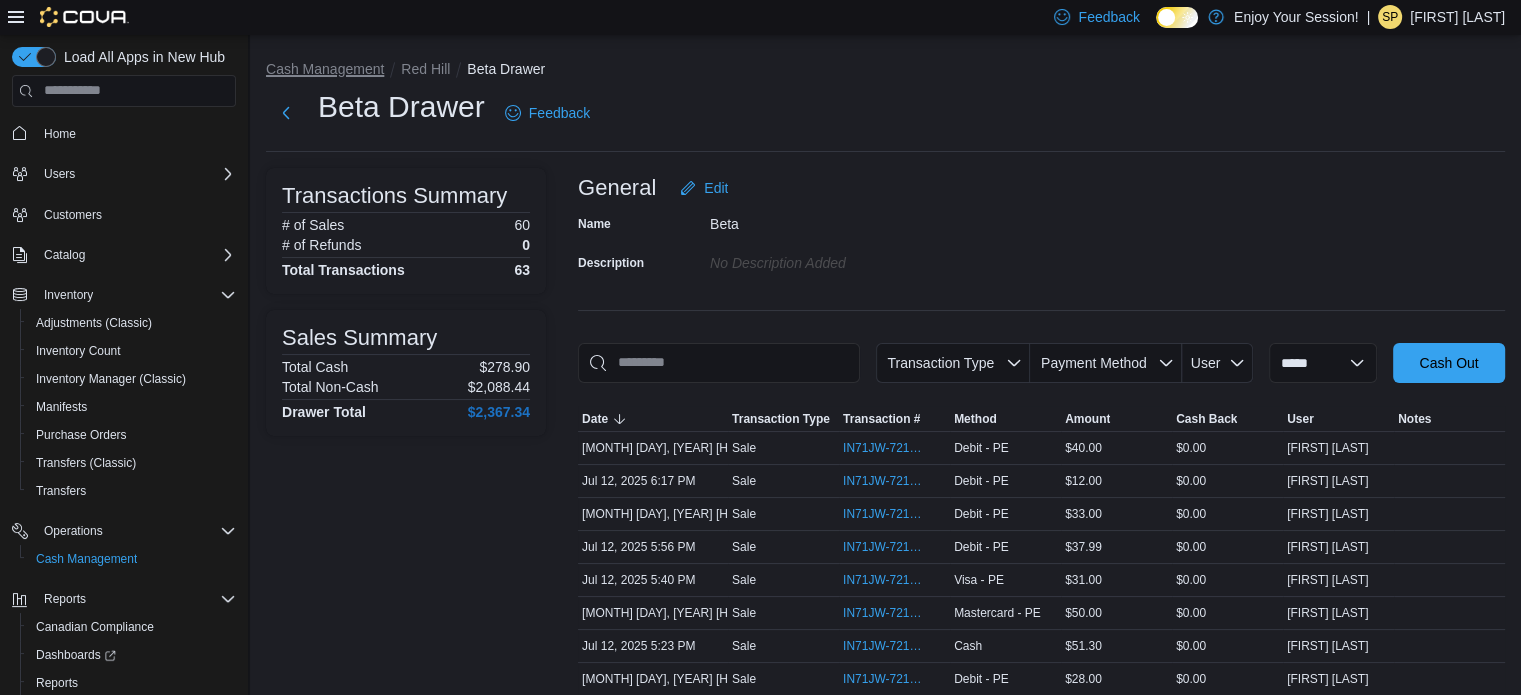 click on "Cash Management" at bounding box center [325, 69] 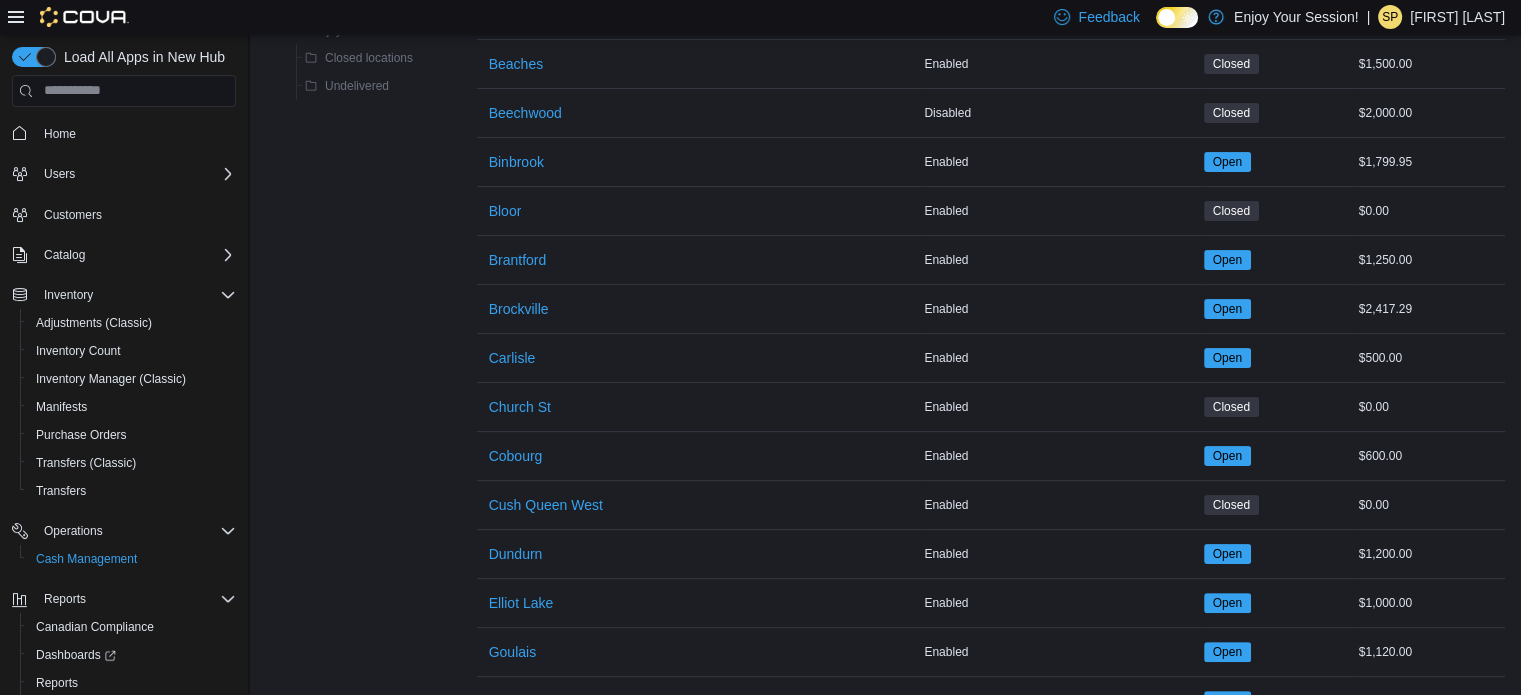 scroll, scrollTop: 400, scrollLeft: 0, axis: vertical 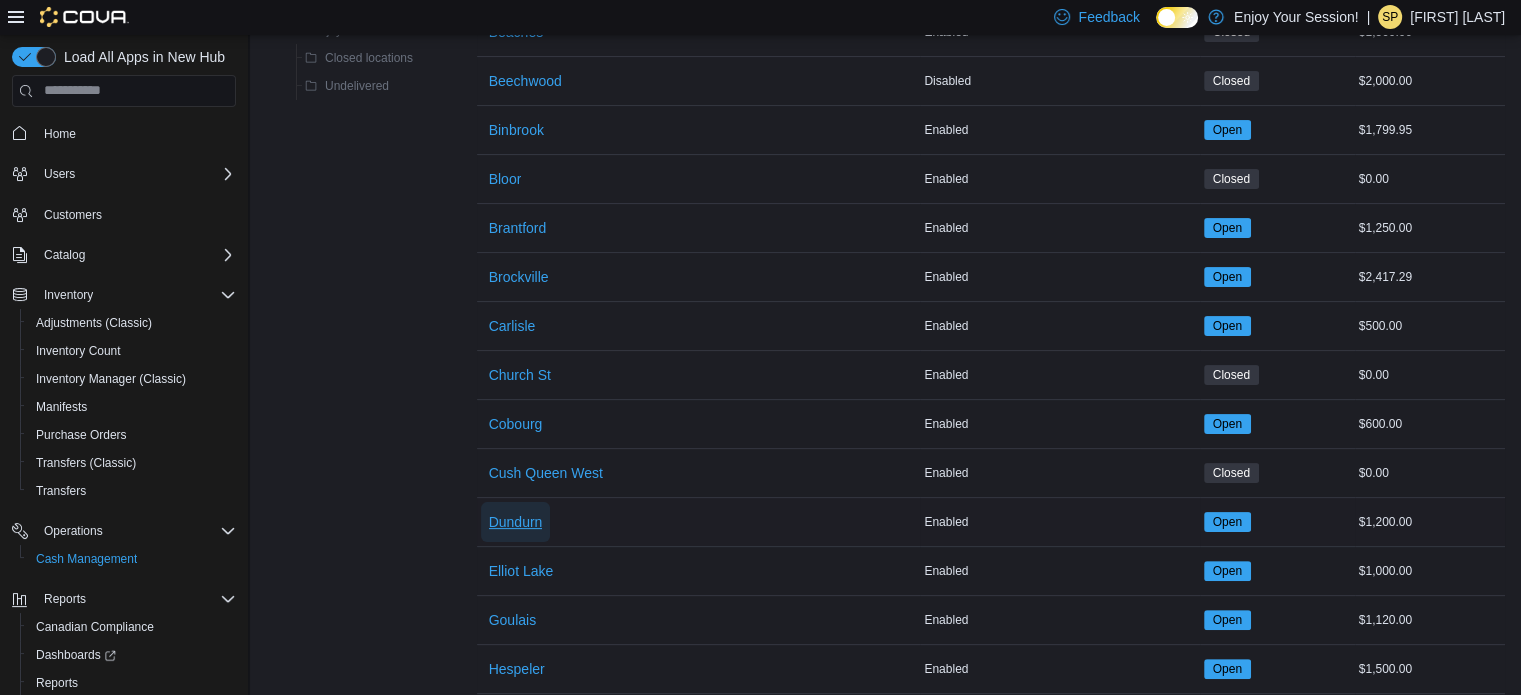 click on "Dundurn" at bounding box center [516, 522] 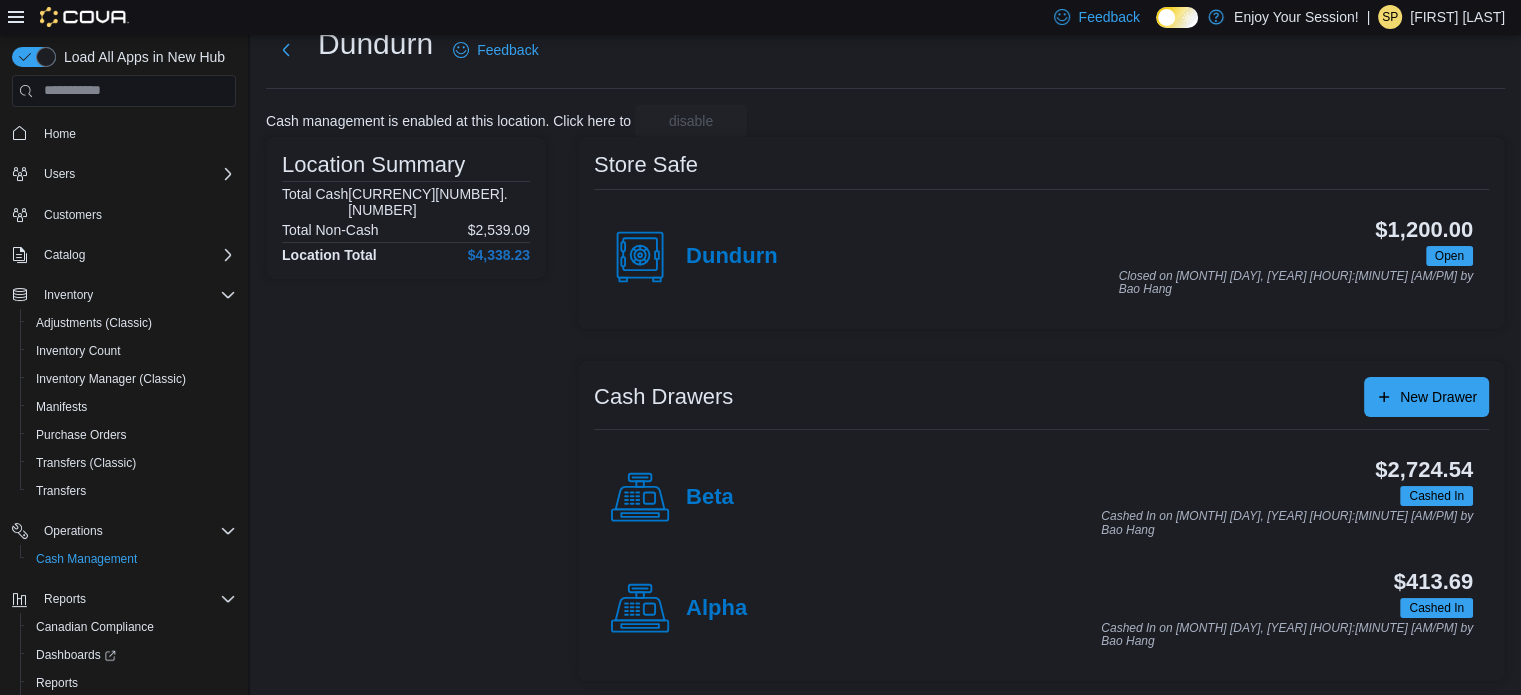 scroll, scrollTop: 64, scrollLeft: 0, axis: vertical 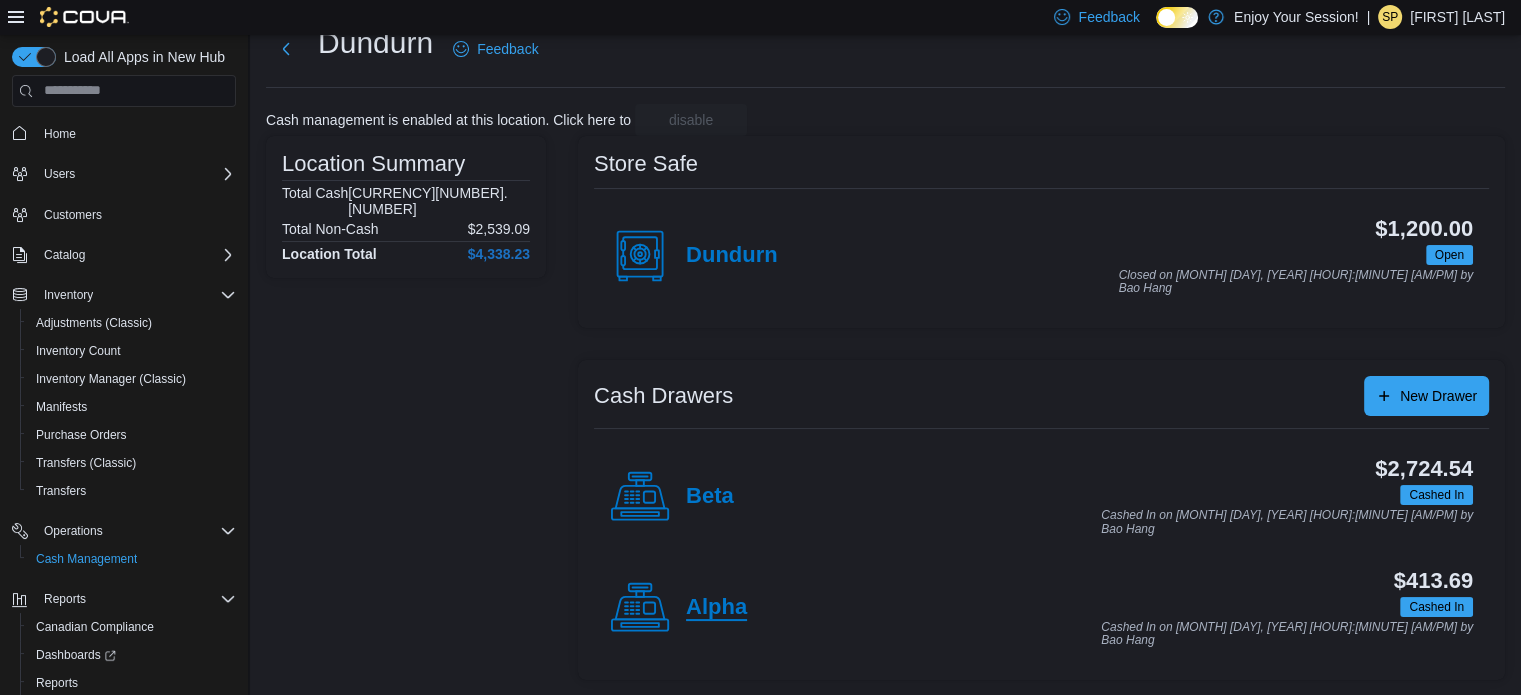 click on "Alpha" at bounding box center (716, 608) 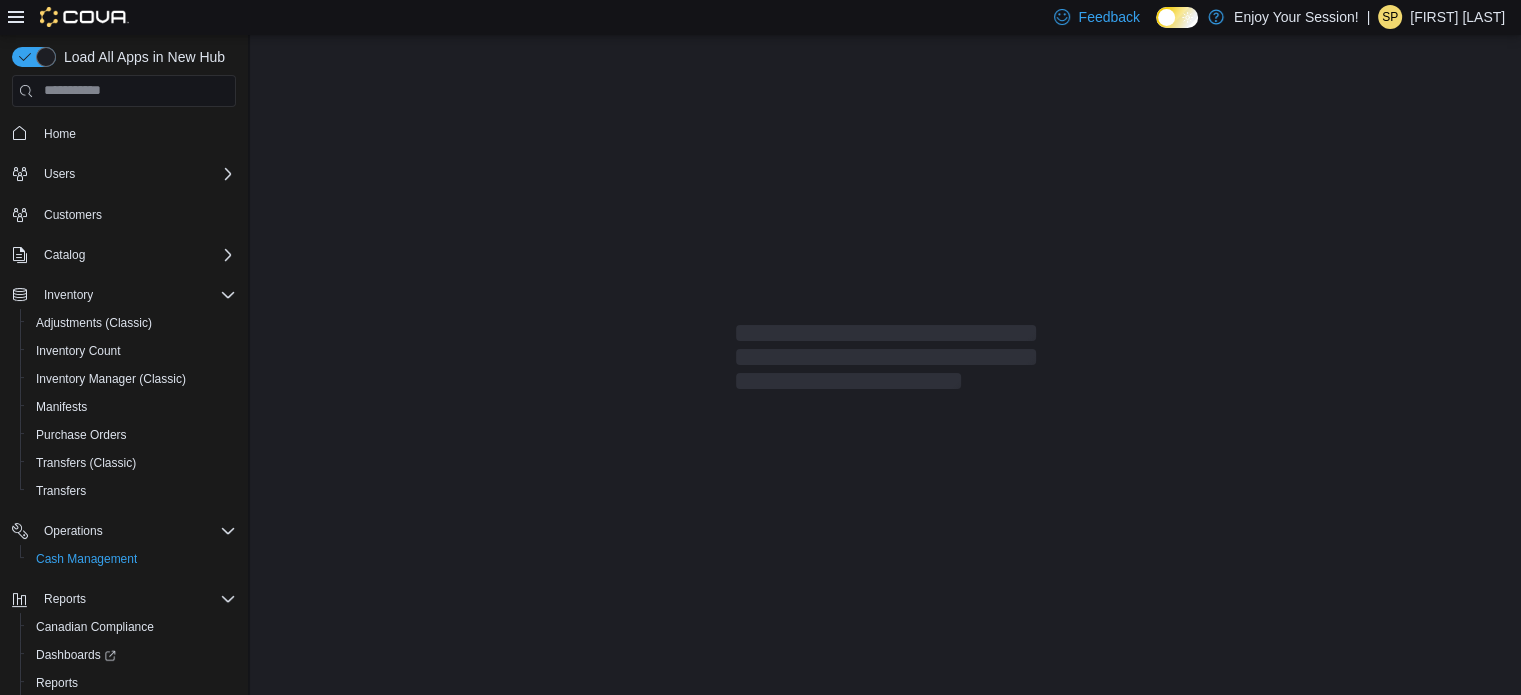 scroll, scrollTop: 0, scrollLeft: 0, axis: both 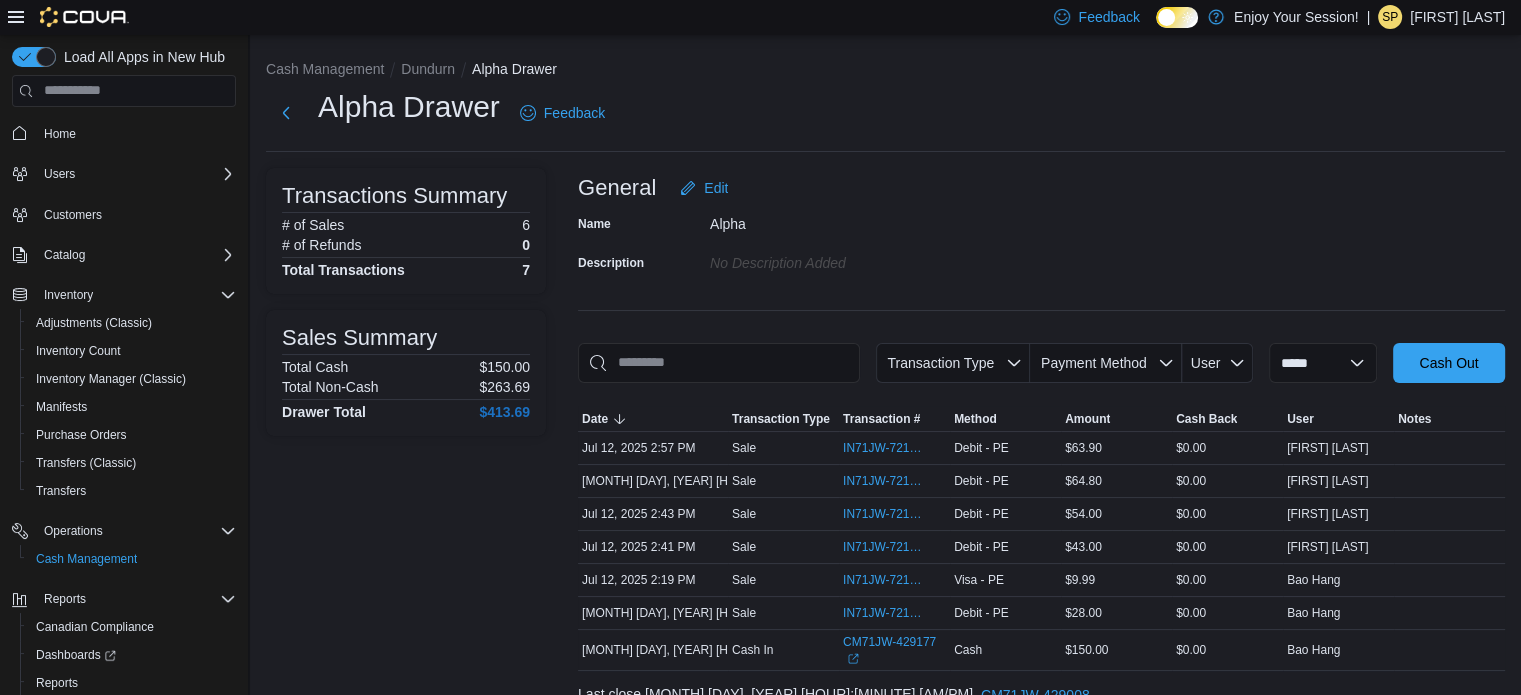 click on "General Edit" at bounding box center [1041, 188] 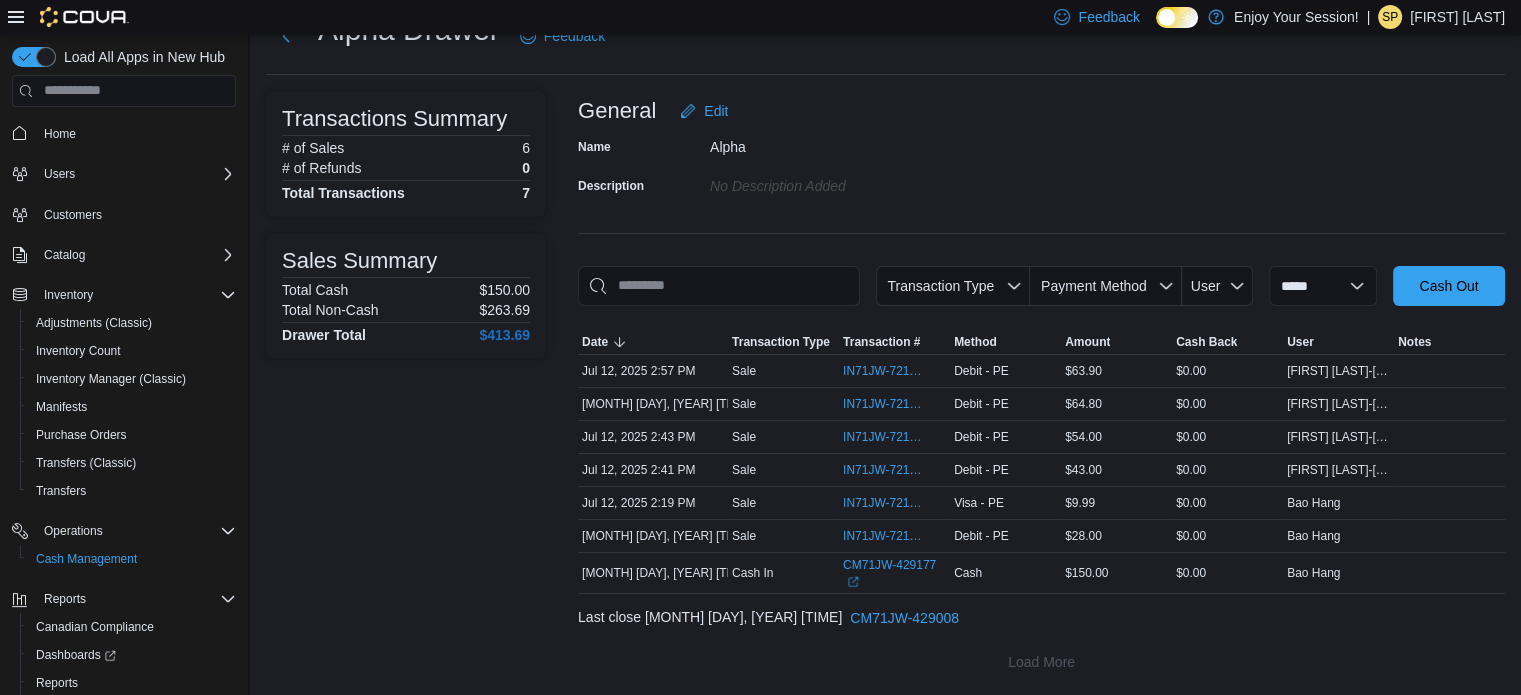 scroll, scrollTop: 0, scrollLeft: 0, axis: both 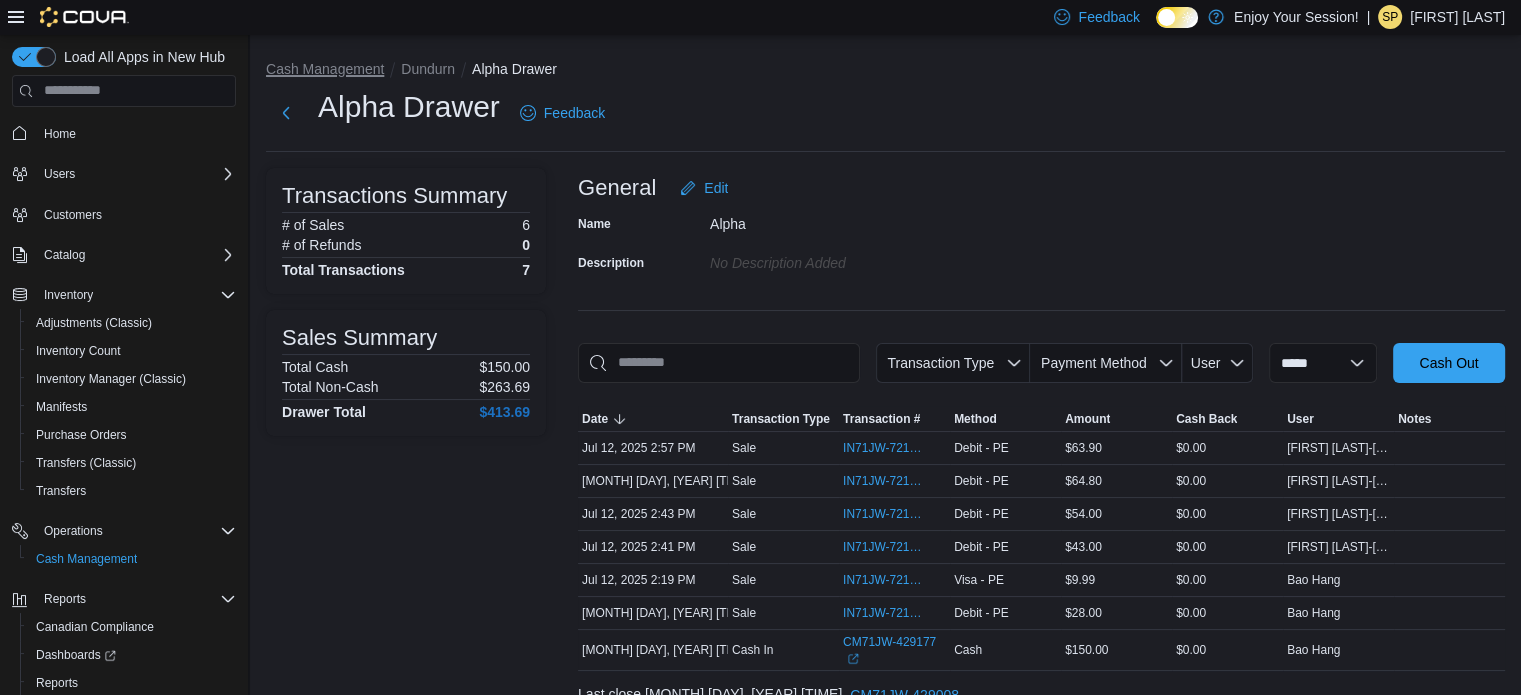 click on "Cash Management" at bounding box center [325, 69] 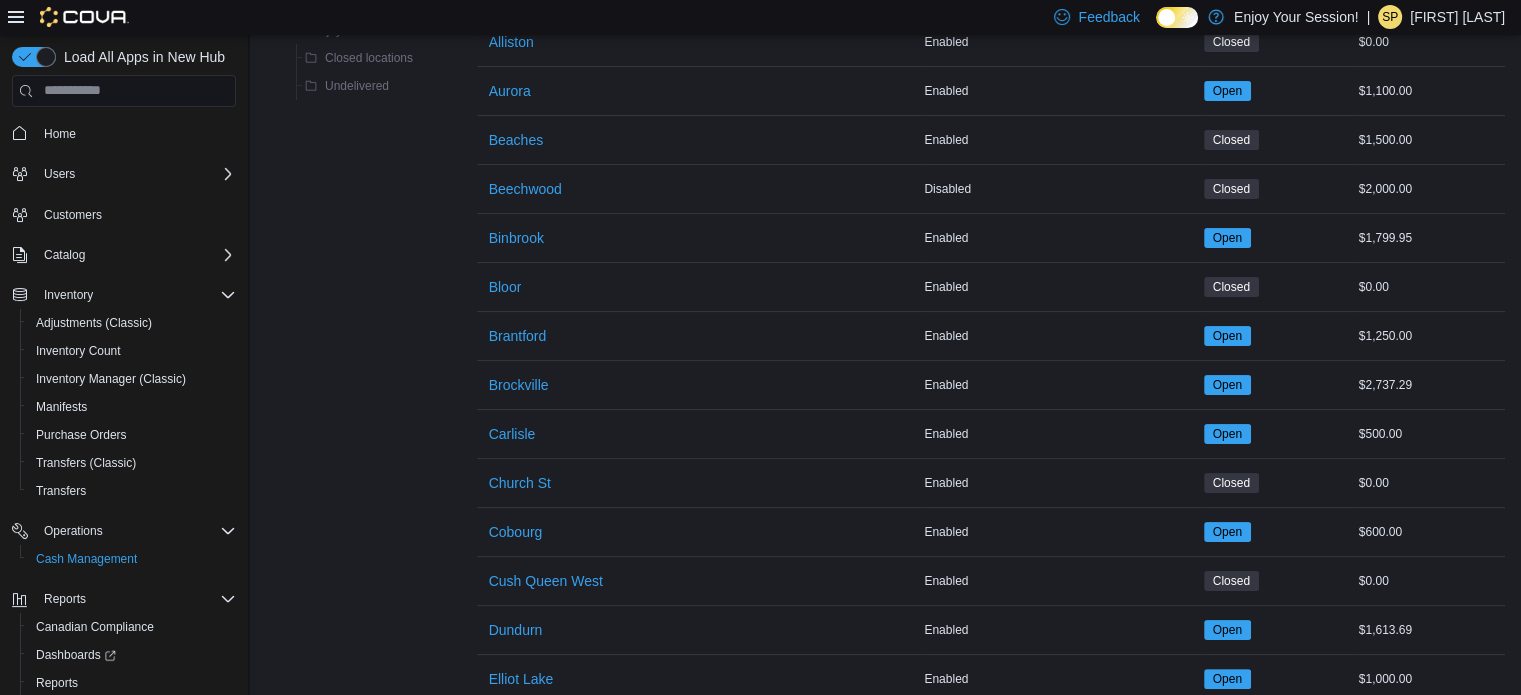 scroll, scrollTop: 400, scrollLeft: 0, axis: vertical 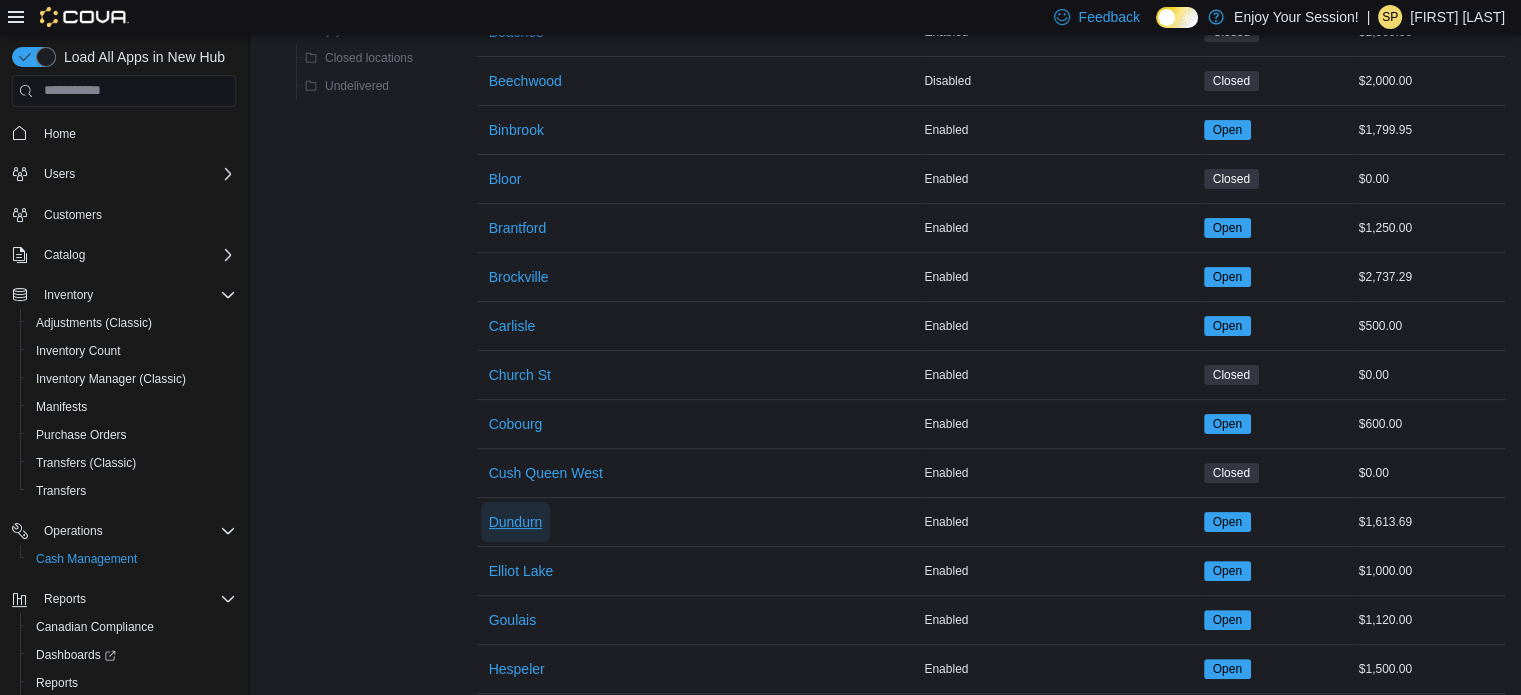 click on "Dundurn" at bounding box center (516, 522) 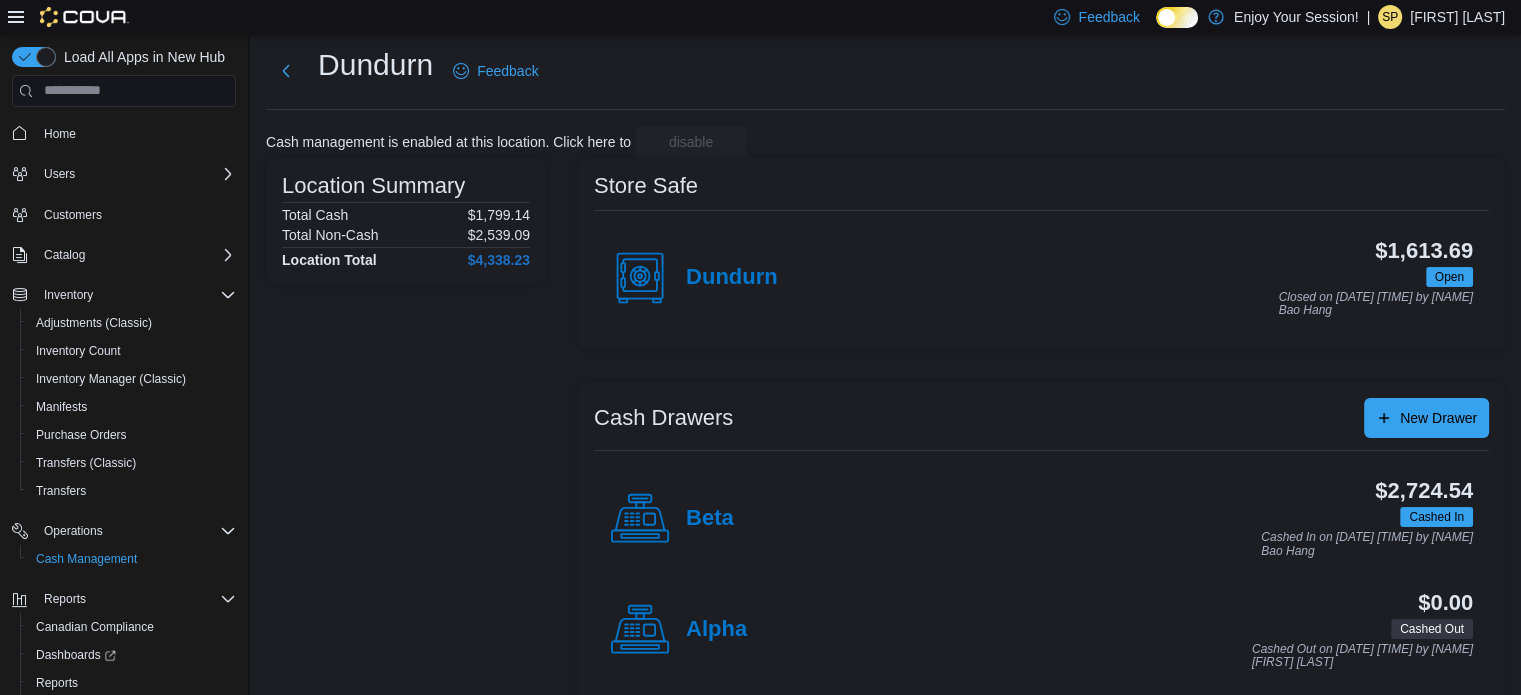 scroll, scrollTop: 64, scrollLeft: 0, axis: vertical 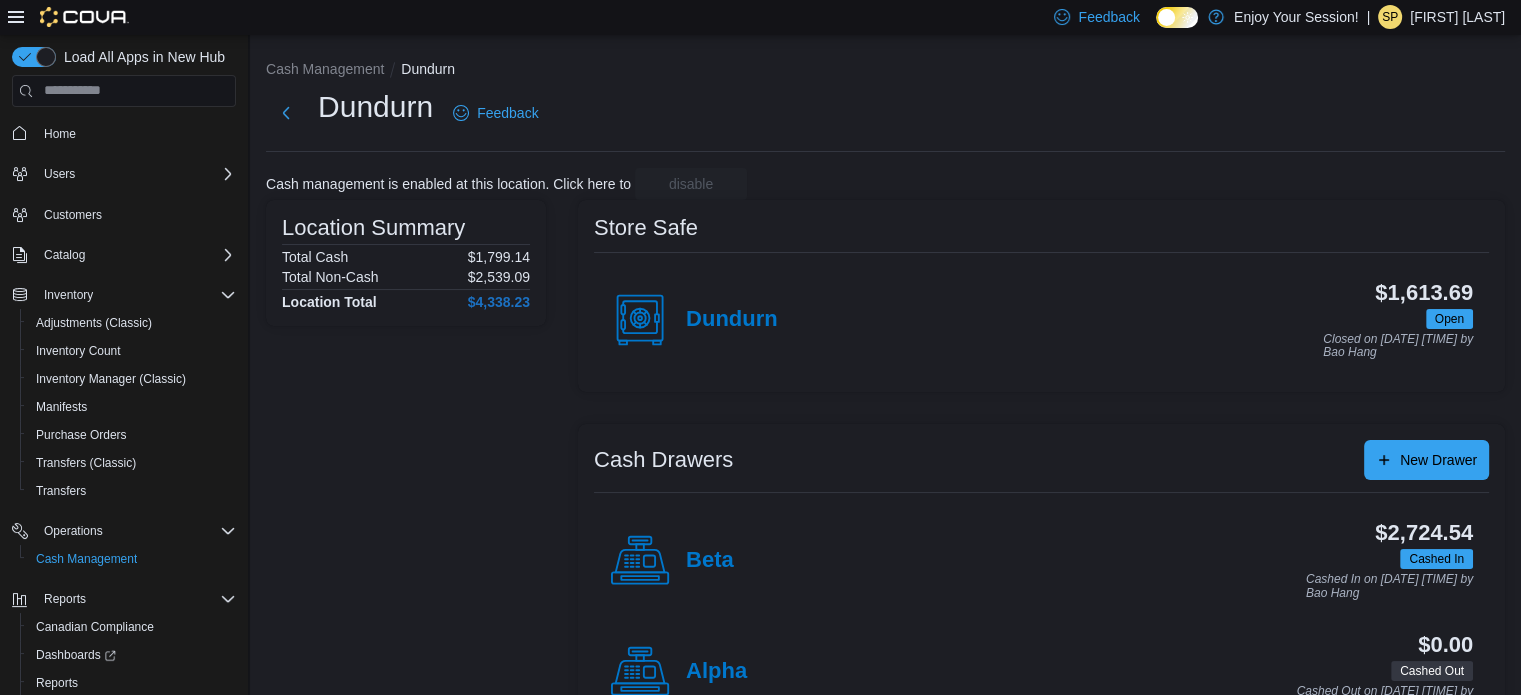 click on "Location Summary   Total Cash $1,799.14 Total Non-Cash $2,539.09 Location Total $4,338.23" at bounding box center [406, 472] 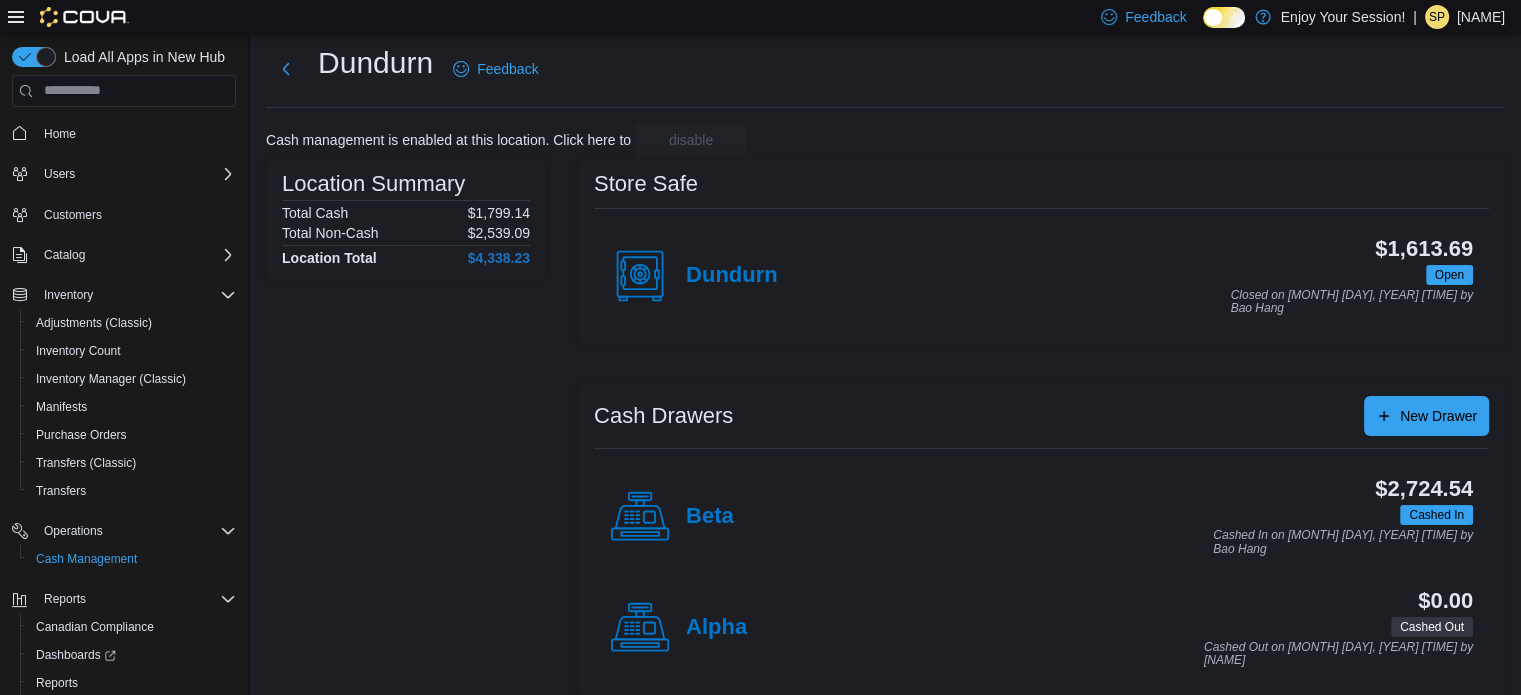 scroll, scrollTop: 64, scrollLeft: 0, axis: vertical 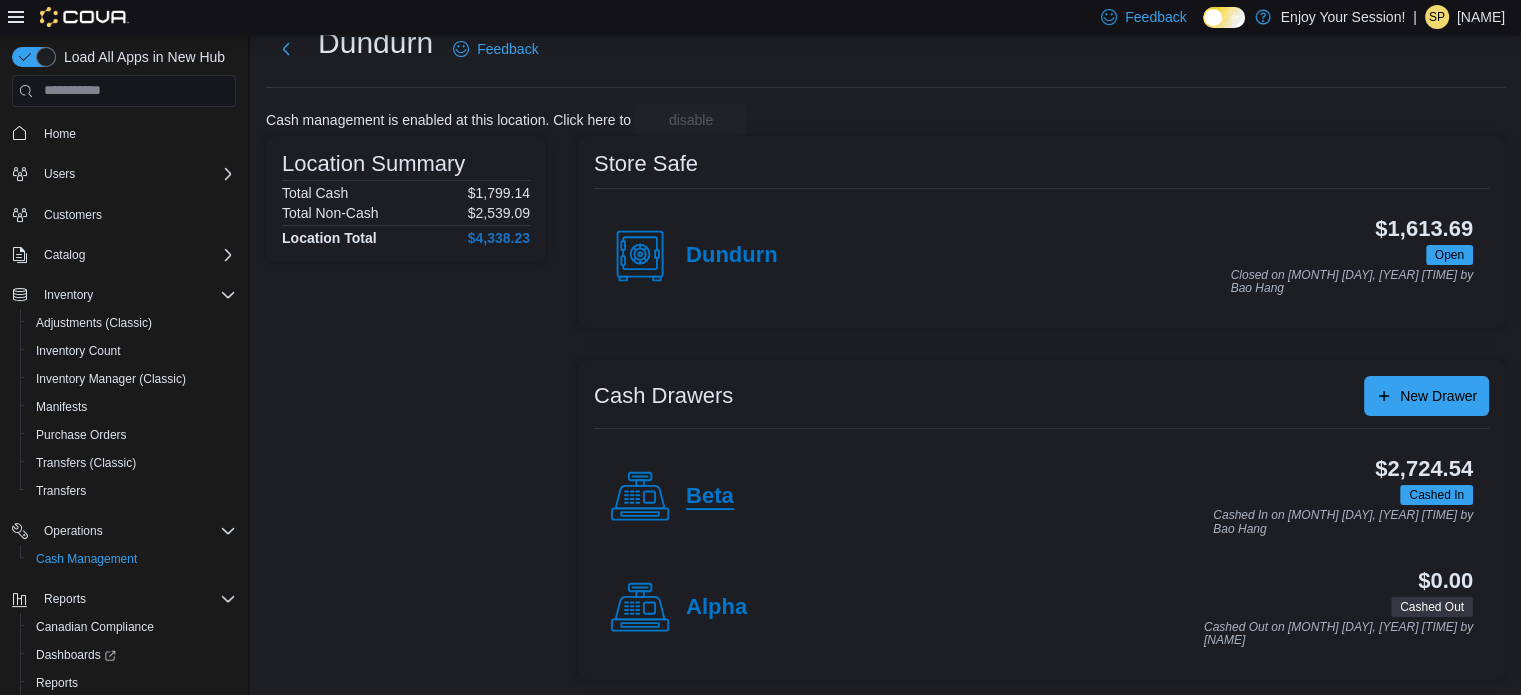click on "Beta" at bounding box center [710, 497] 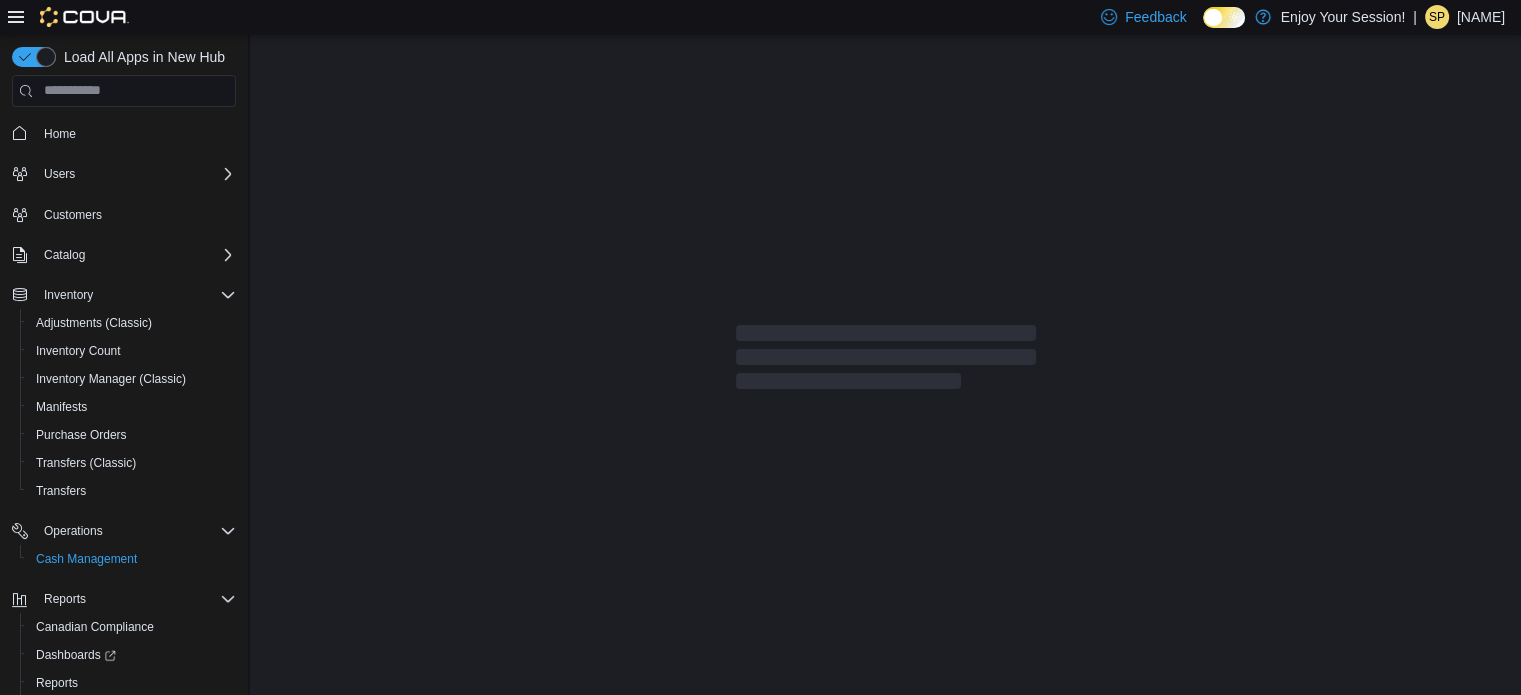 scroll, scrollTop: 0, scrollLeft: 0, axis: both 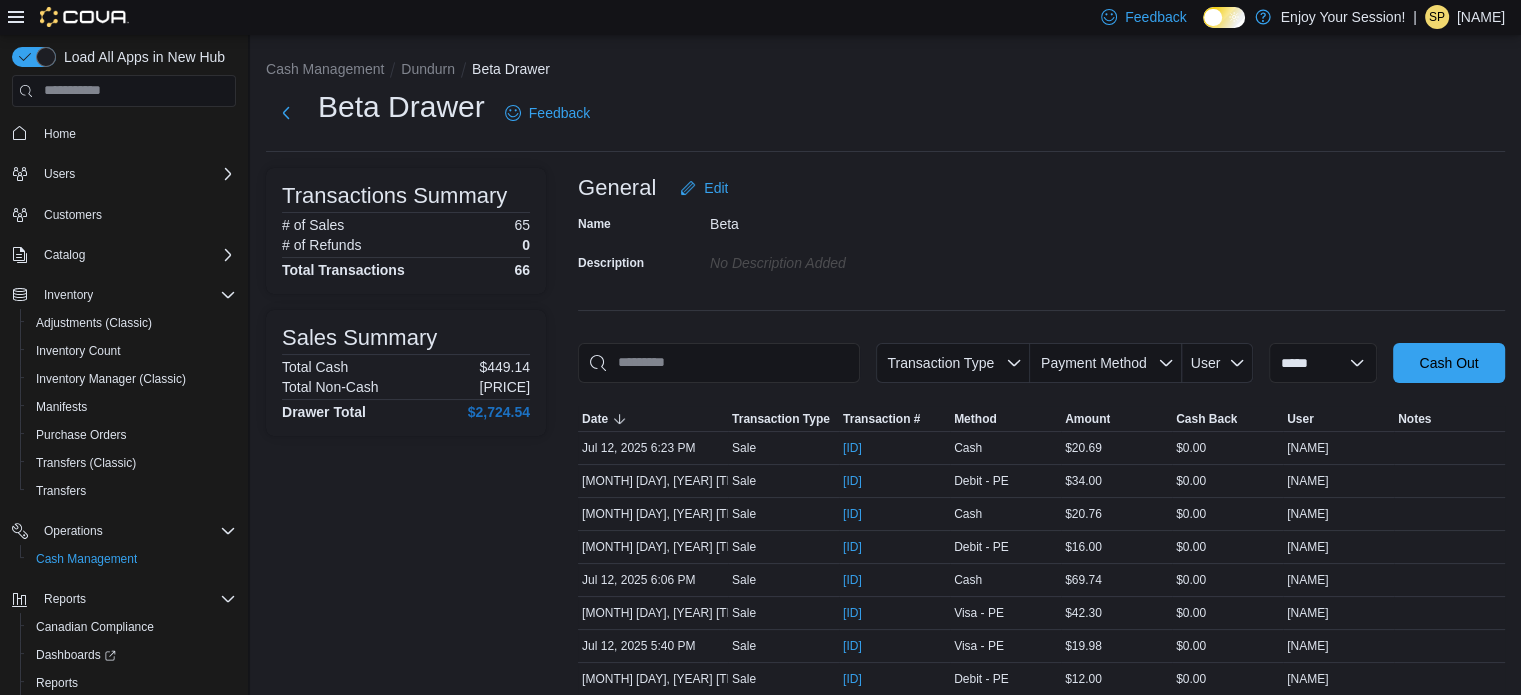 click on "General Edit" at bounding box center (1041, 188) 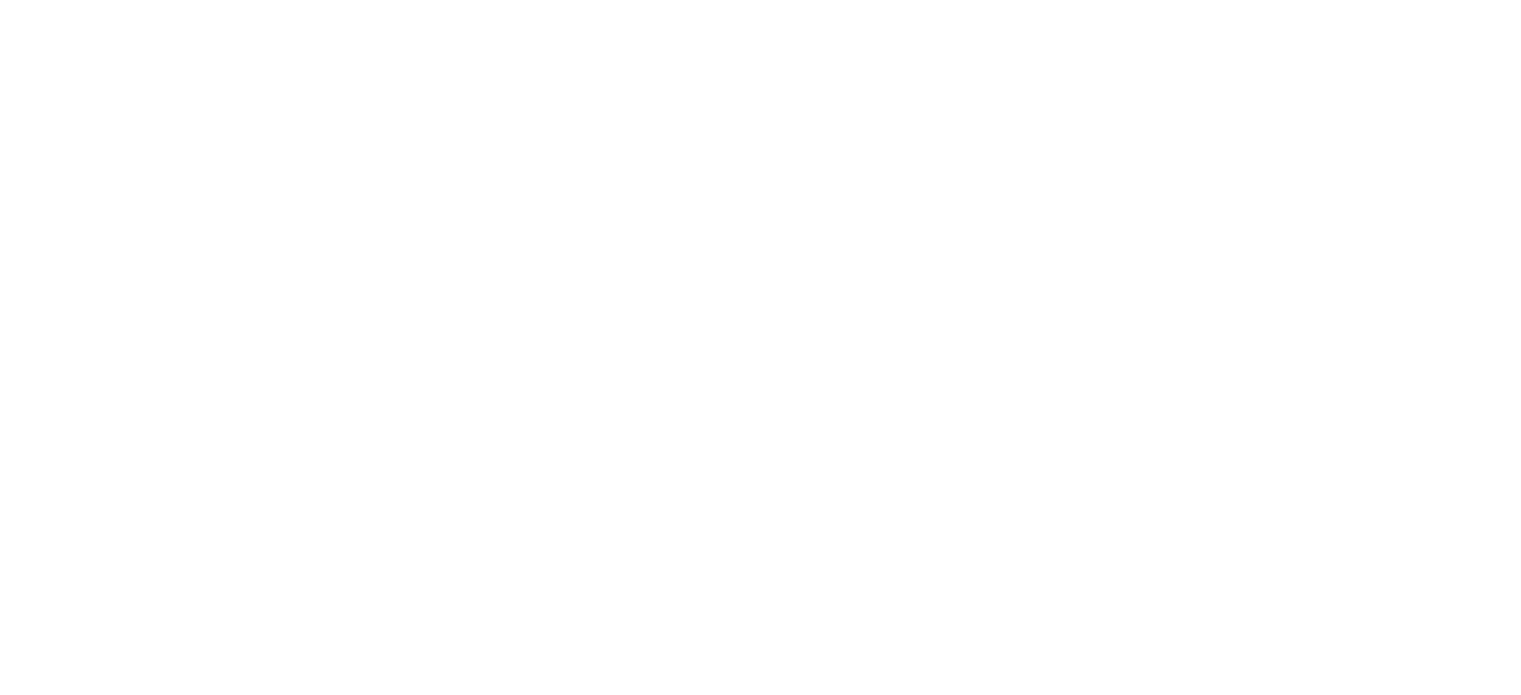 scroll, scrollTop: 0, scrollLeft: 0, axis: both 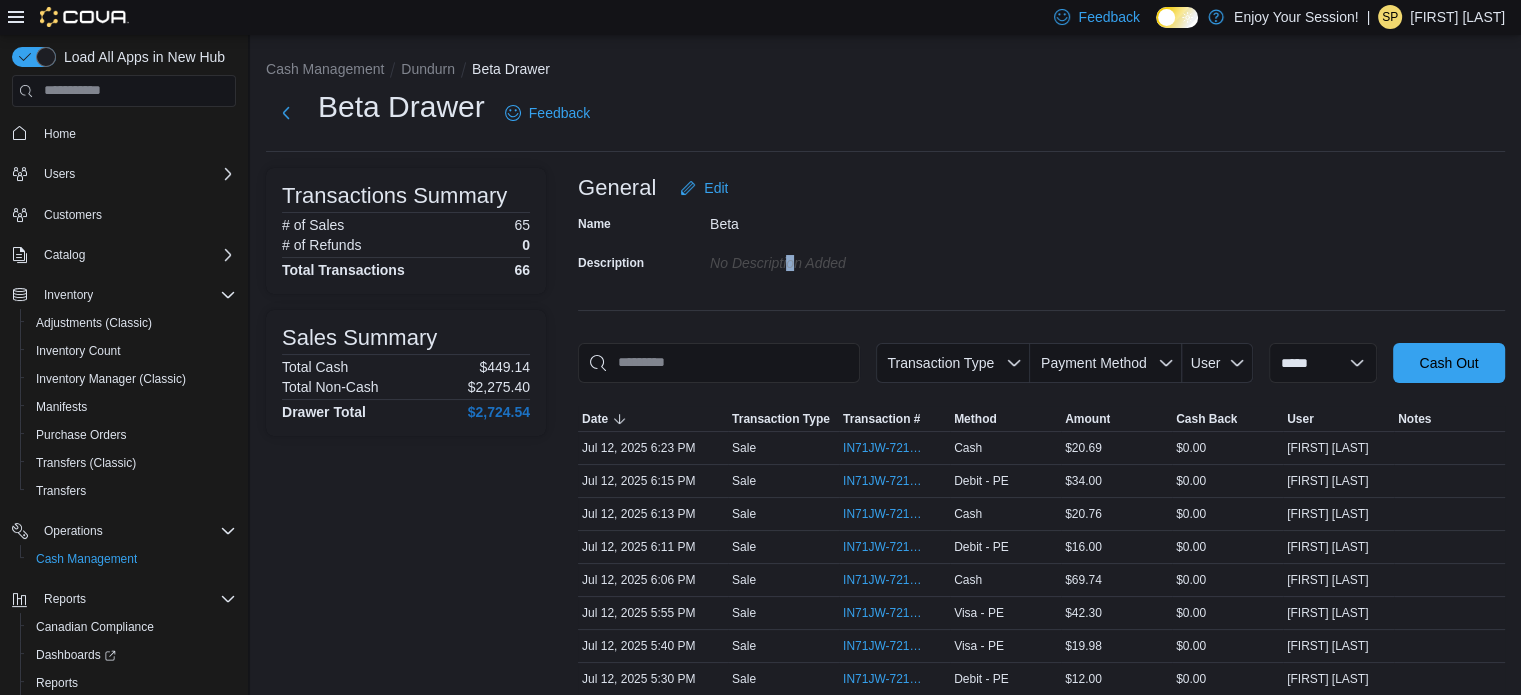 click on "**********" at bounding box center [1041, 1437] 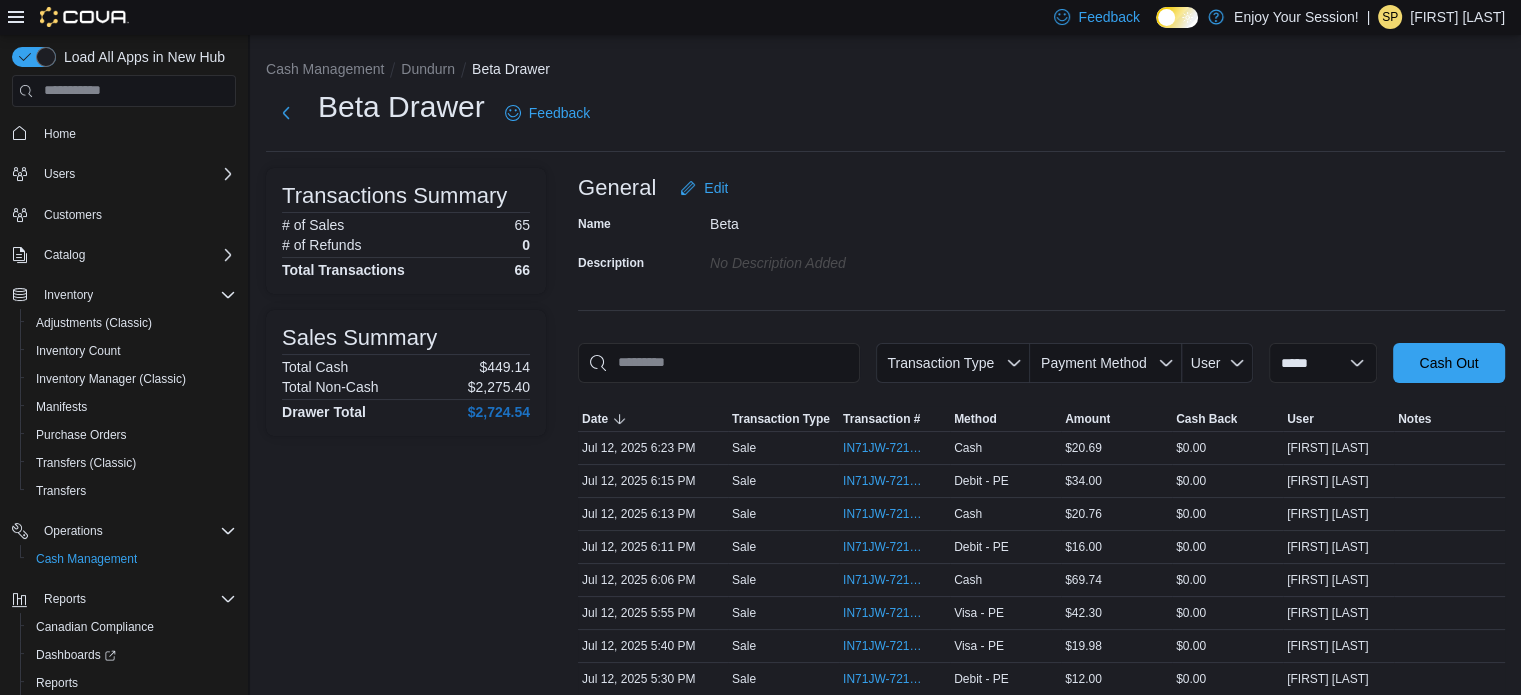 click on "Beta" at bounding box center (844, 223) 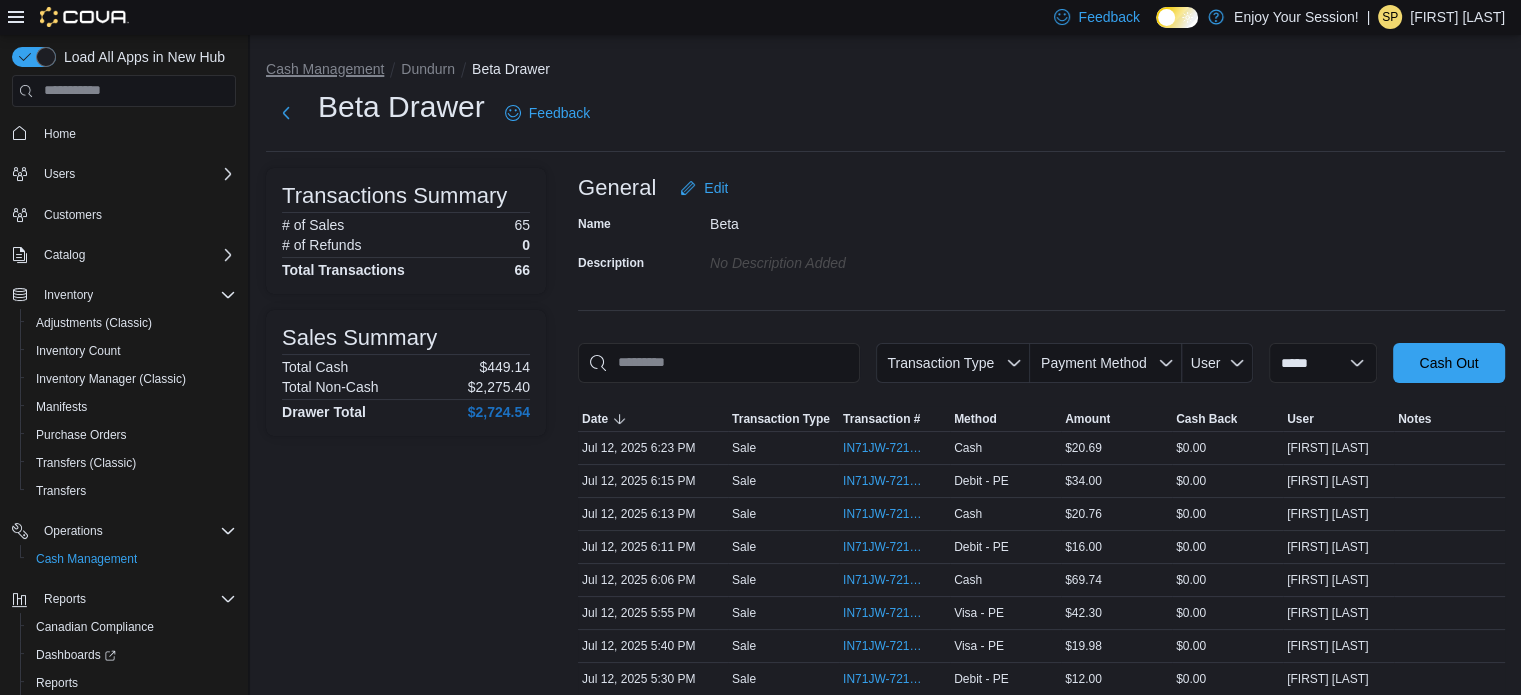 click on "Cash Management" at bounding box center [325, 69] 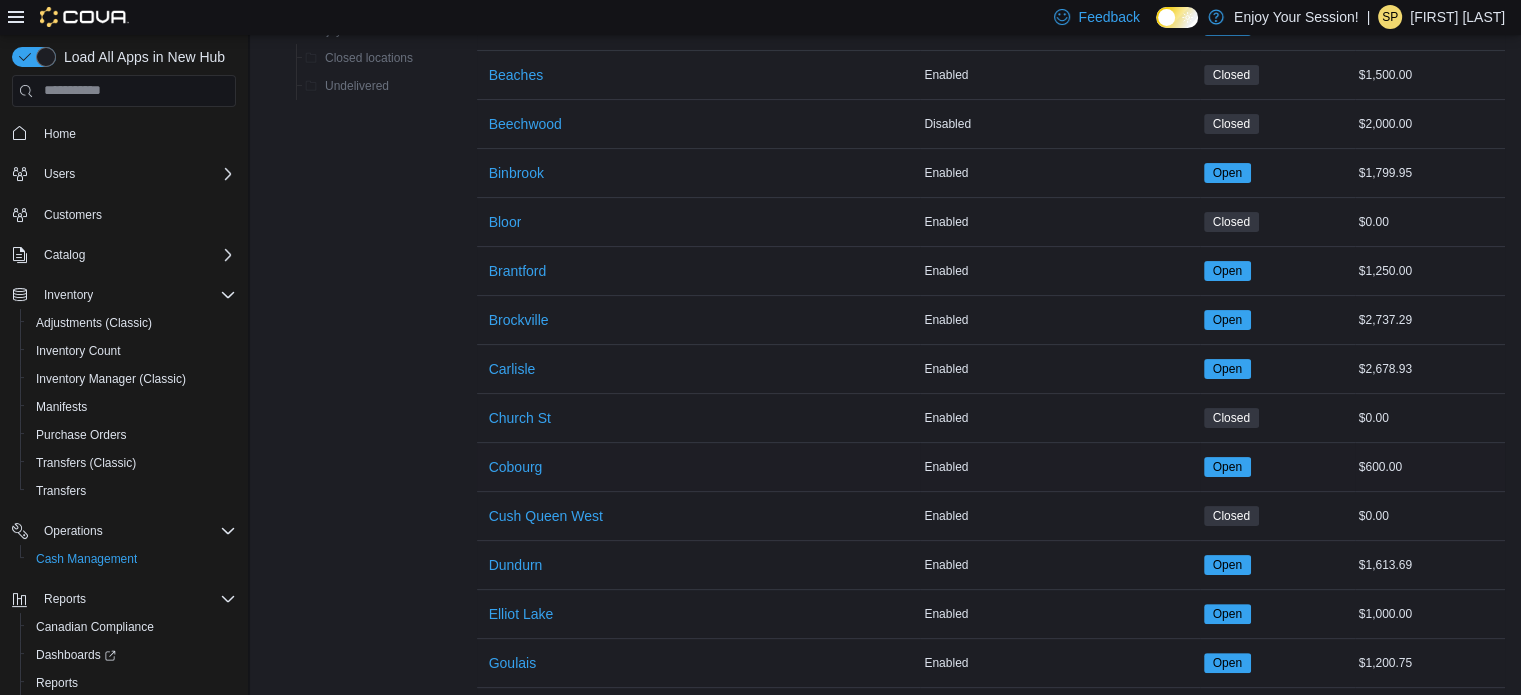 scroll, scrollTop: 400, scrollLeft: 0, axis: vertical 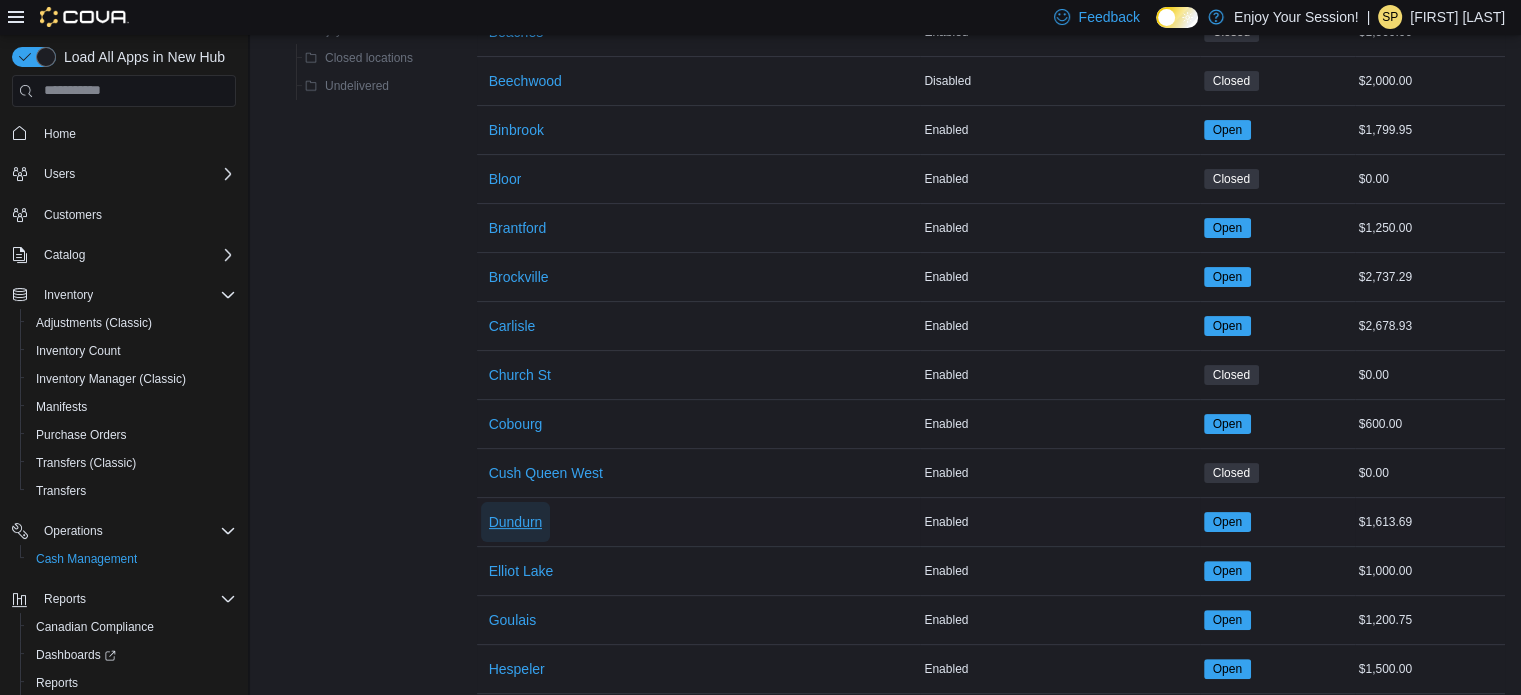 click on "Dundurn" at bounding box center (516, 522) 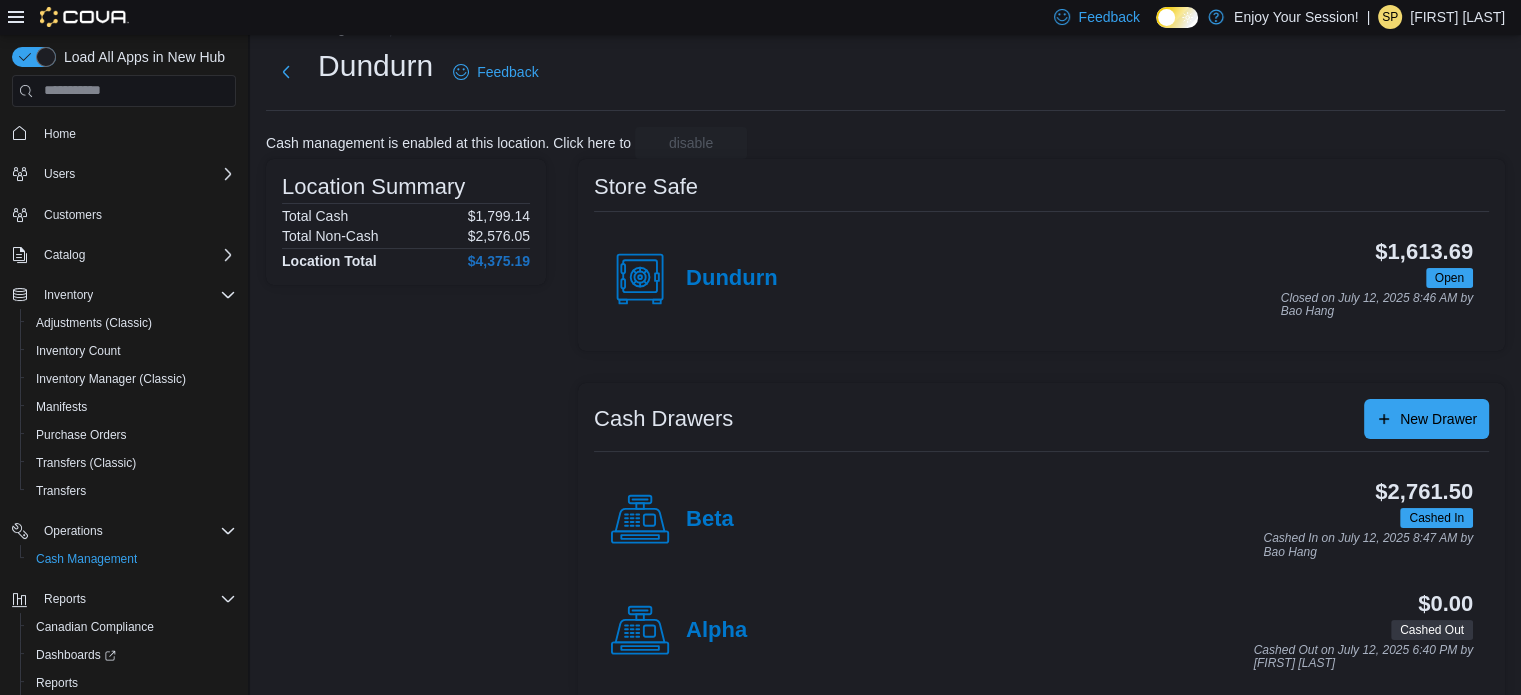 scroll, scrollTop: 64, scrollLeft: 0, axis: vertical 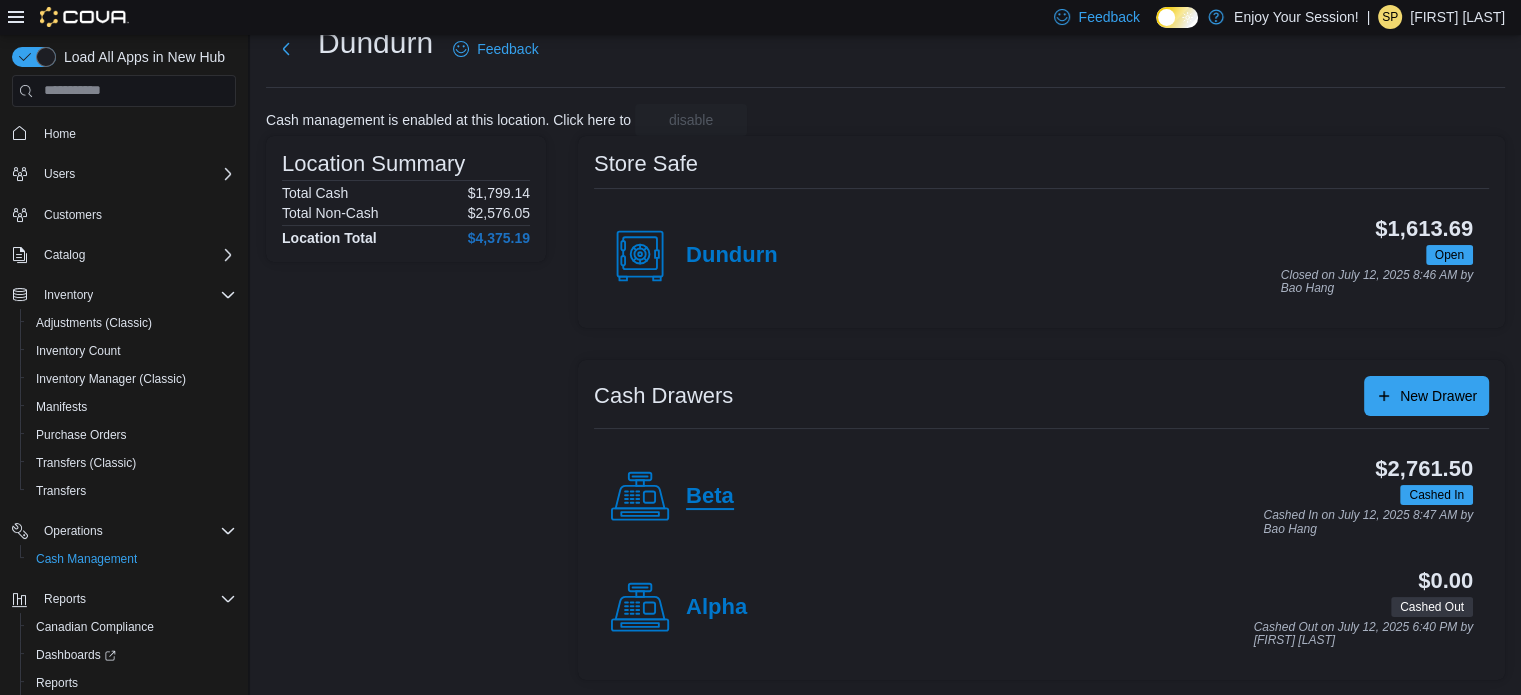 click on "Beta" at bounding box center [710, 497] 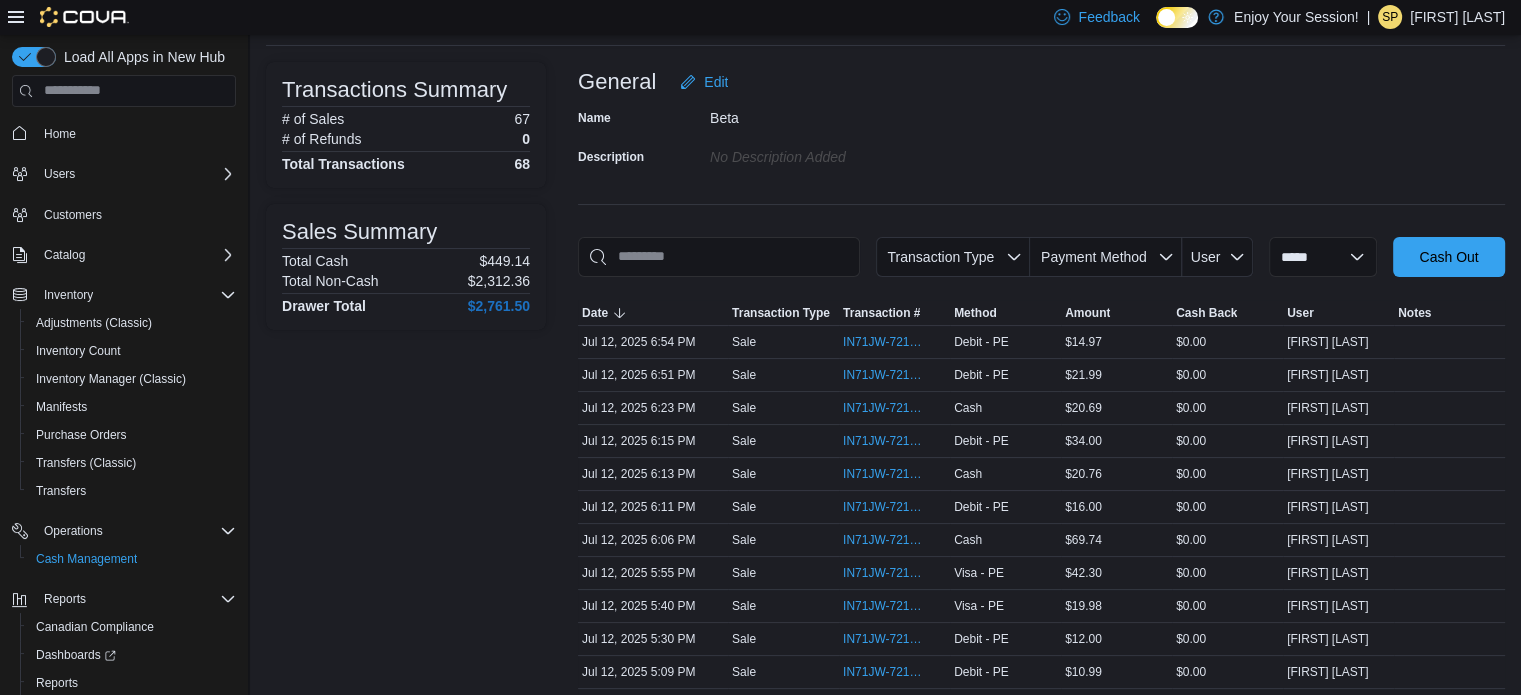 scroll, scrollTop: 0, scrollLeft: 0, axis: both 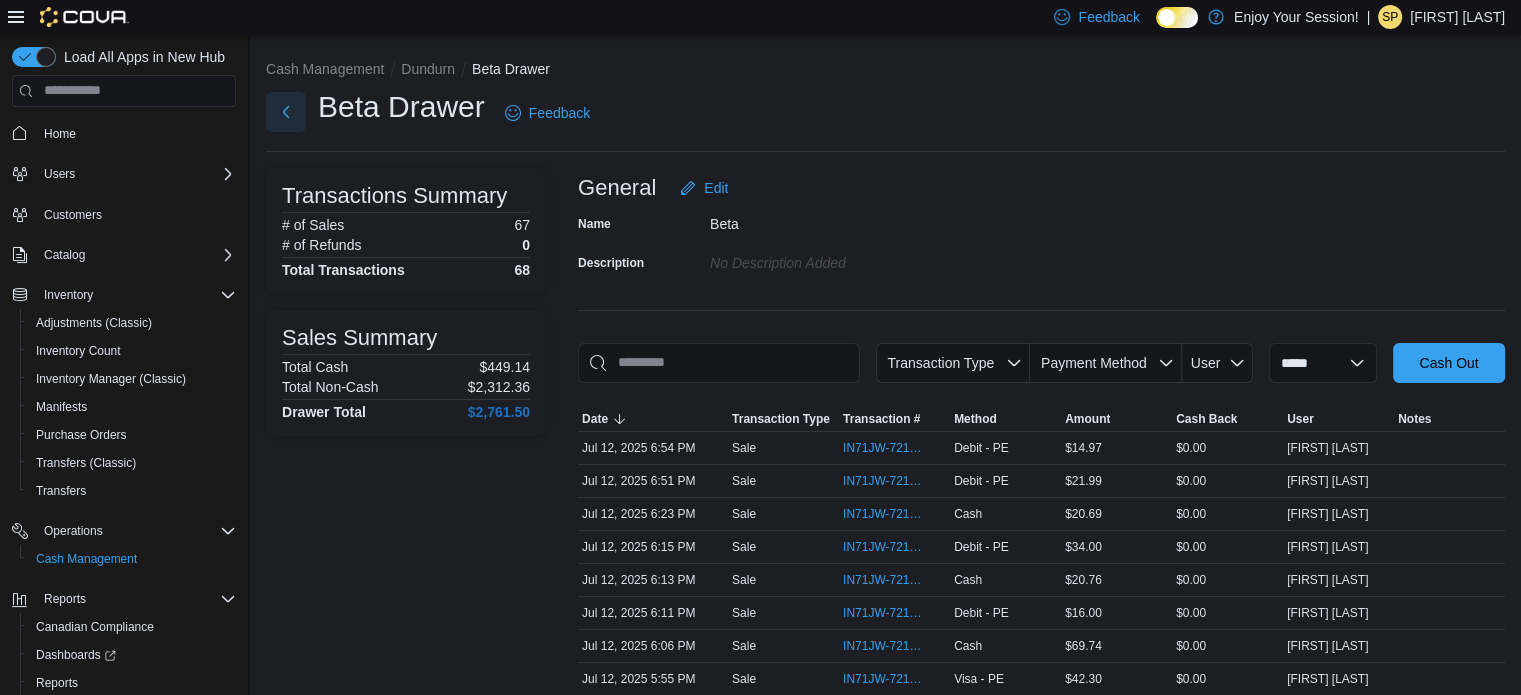 click at bounding box center (286, 112) 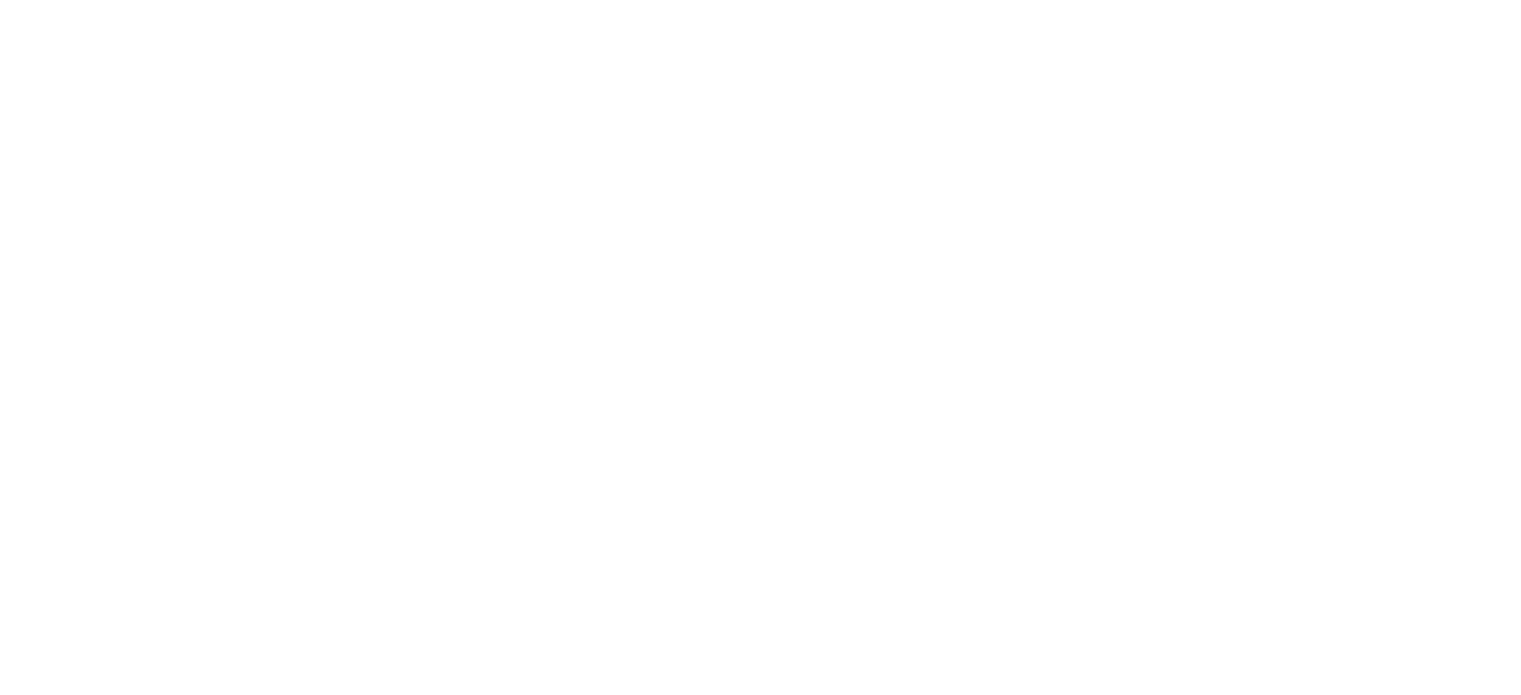 scroll, scrollTop: 0, scrollLeft: 0, axis: both 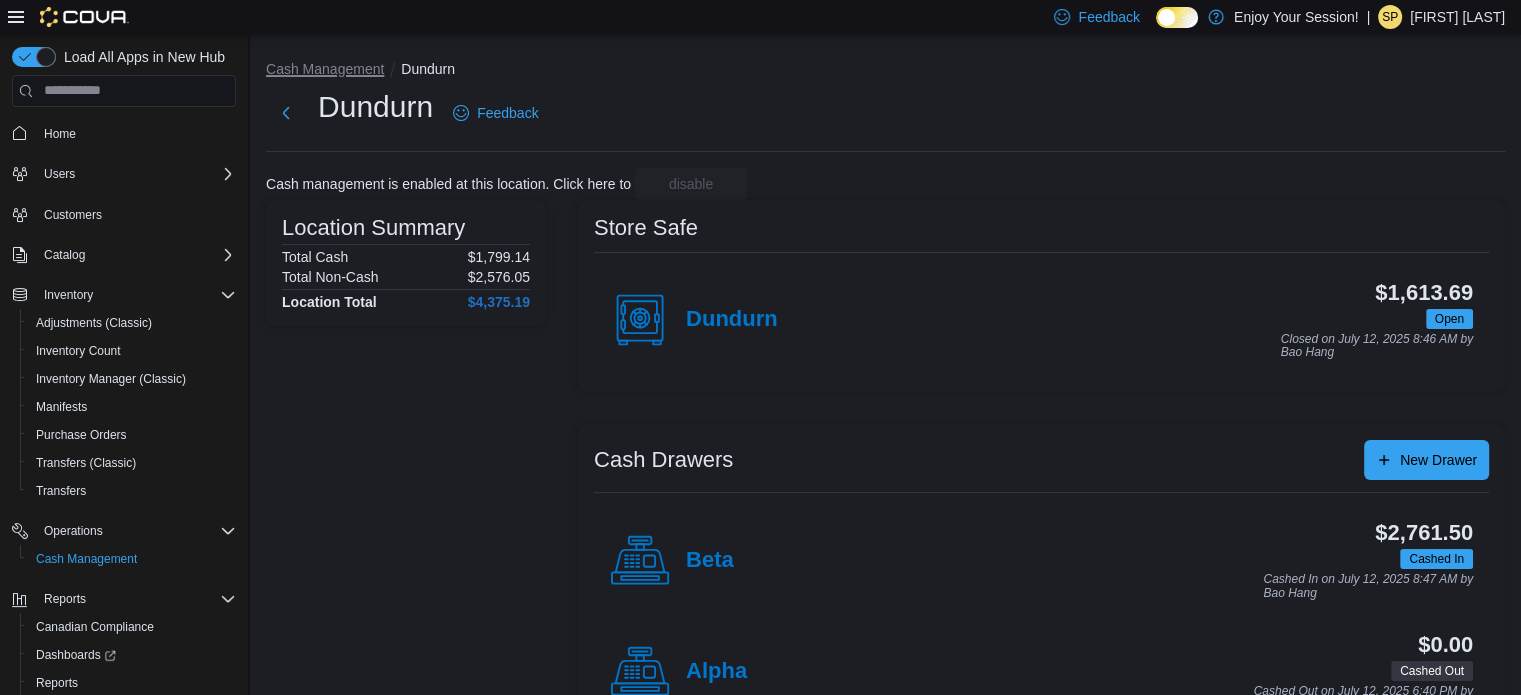 click on "Cash Management" at bounding box center (325, 69) 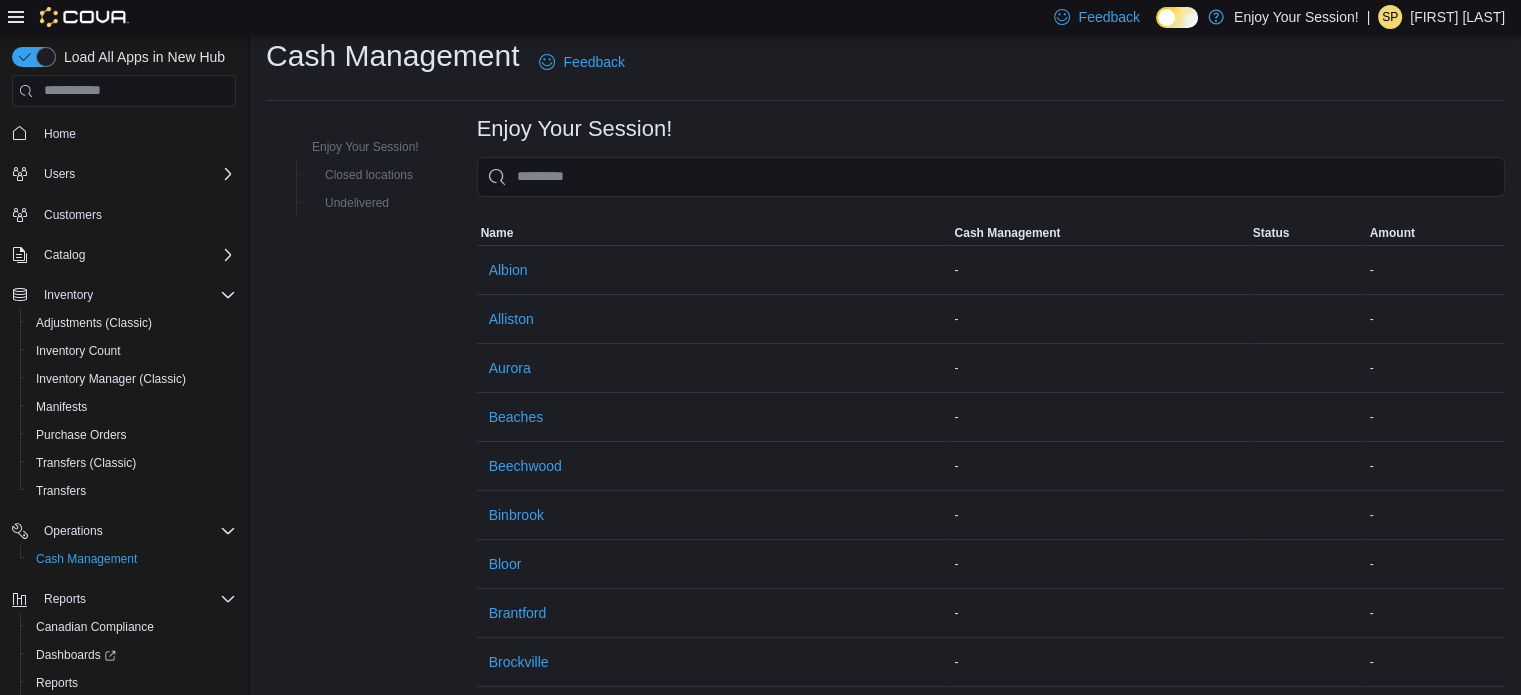 scroll, scrollTop: 400, scrollLeft: 0, axis: vertical 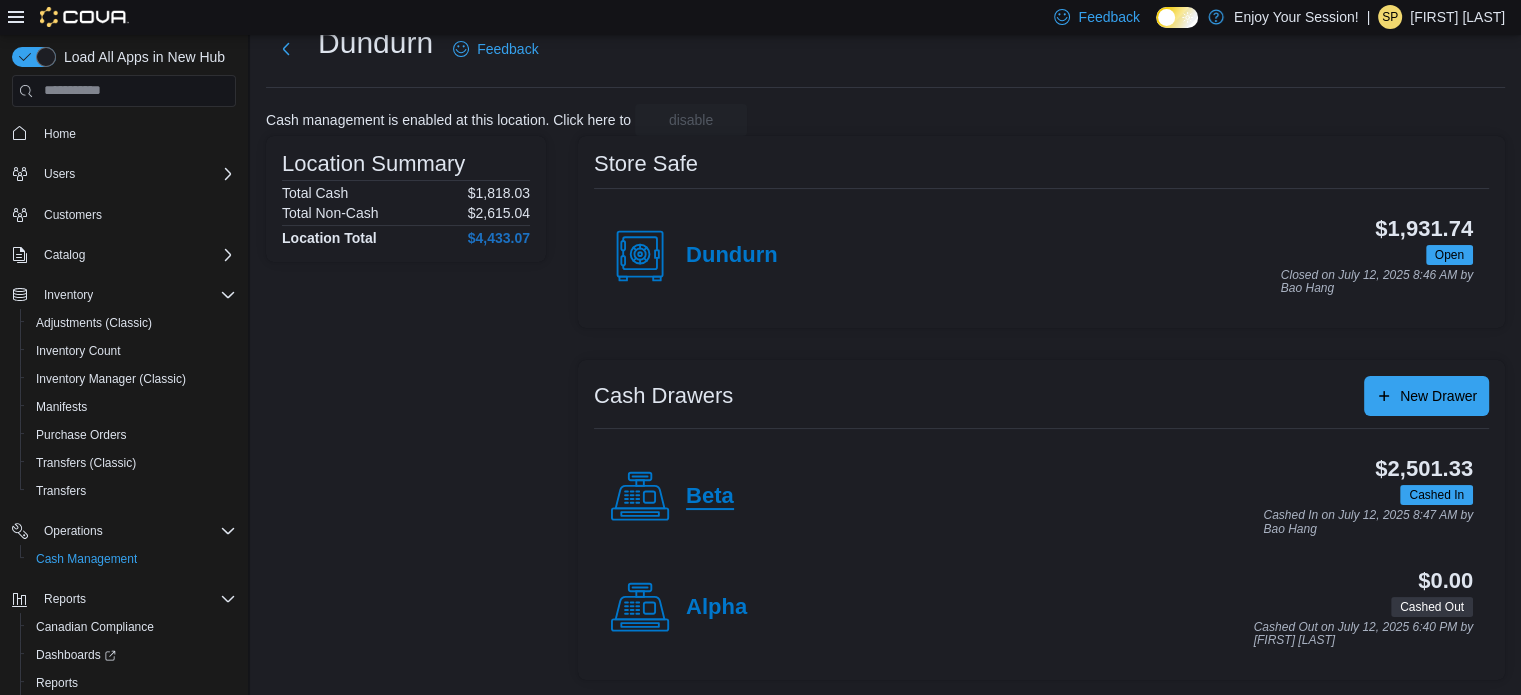 click on "Beta" at bounding box center [710, 497] 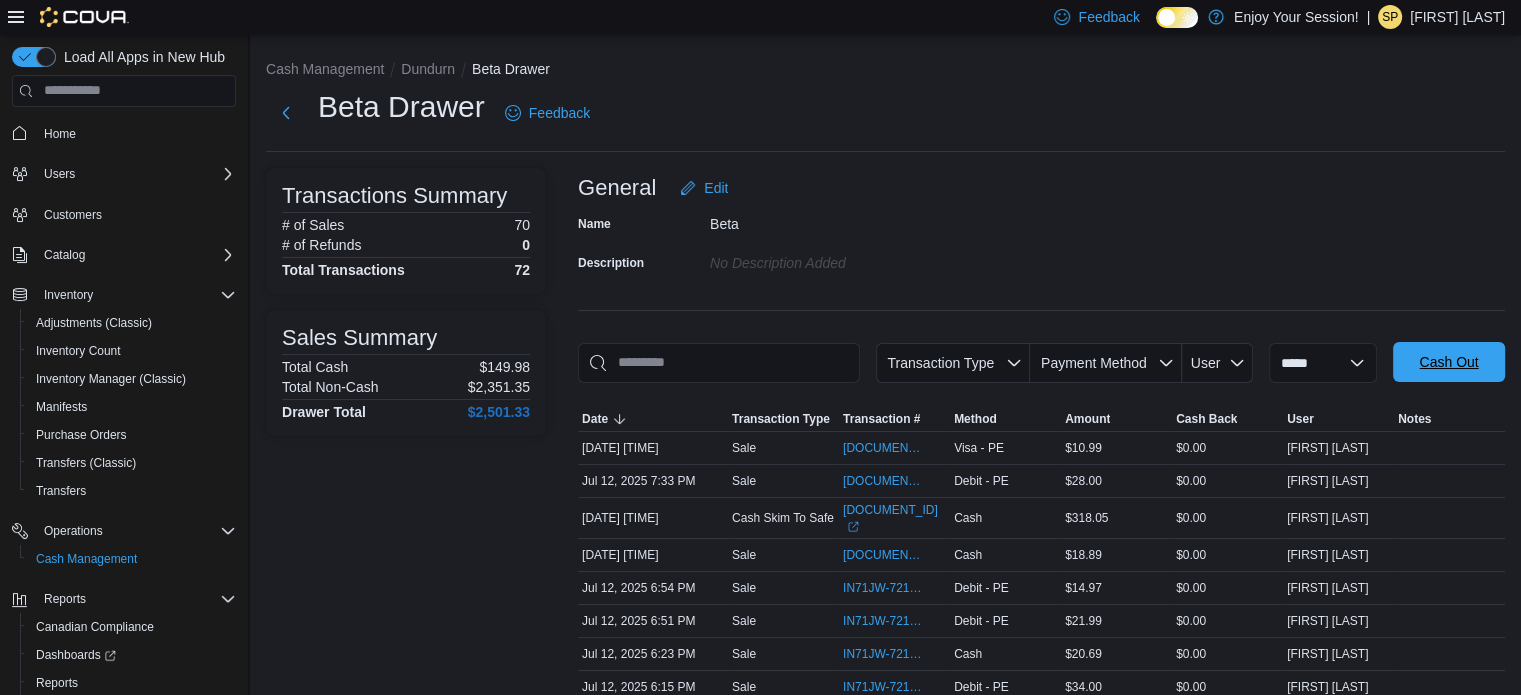 click on "Cash Out" at bounding box center [1448, 362] 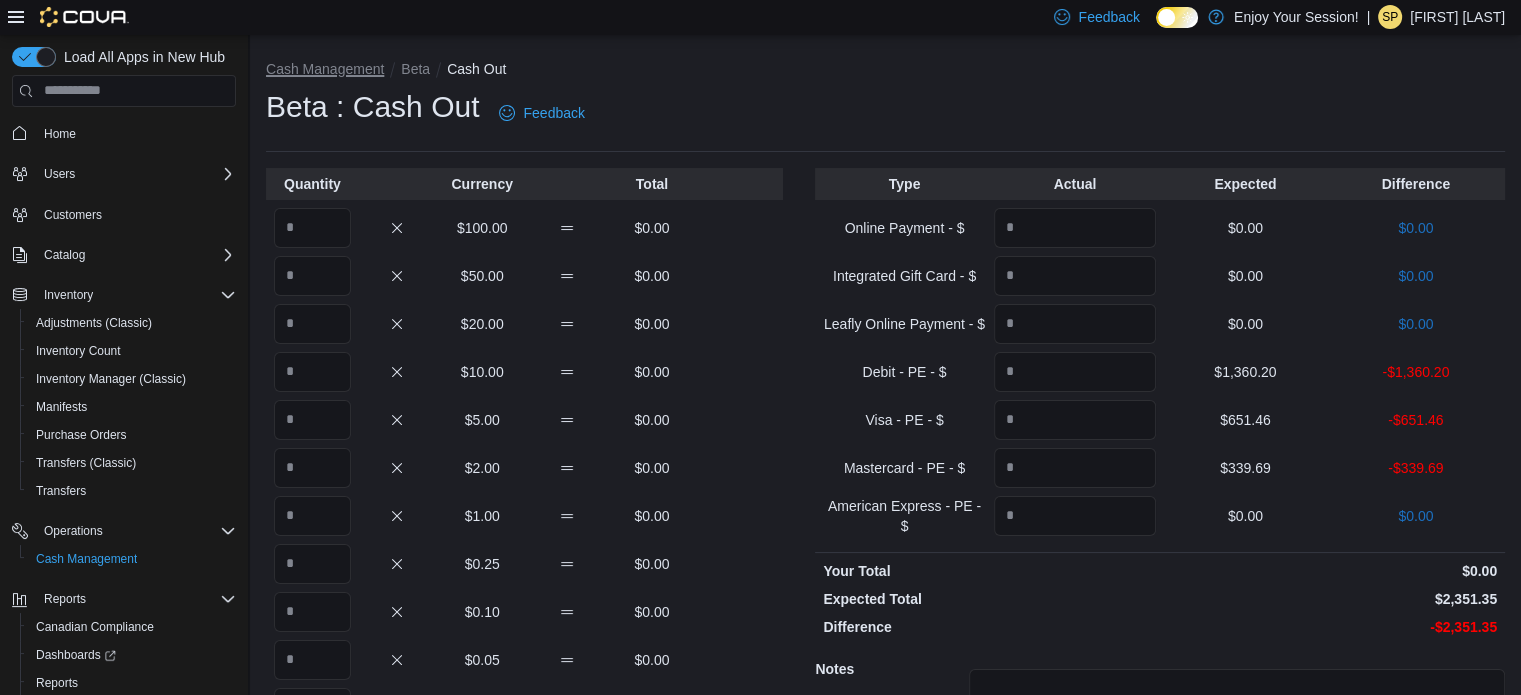 click on "Cash Management" at bounding box center [325, 69] 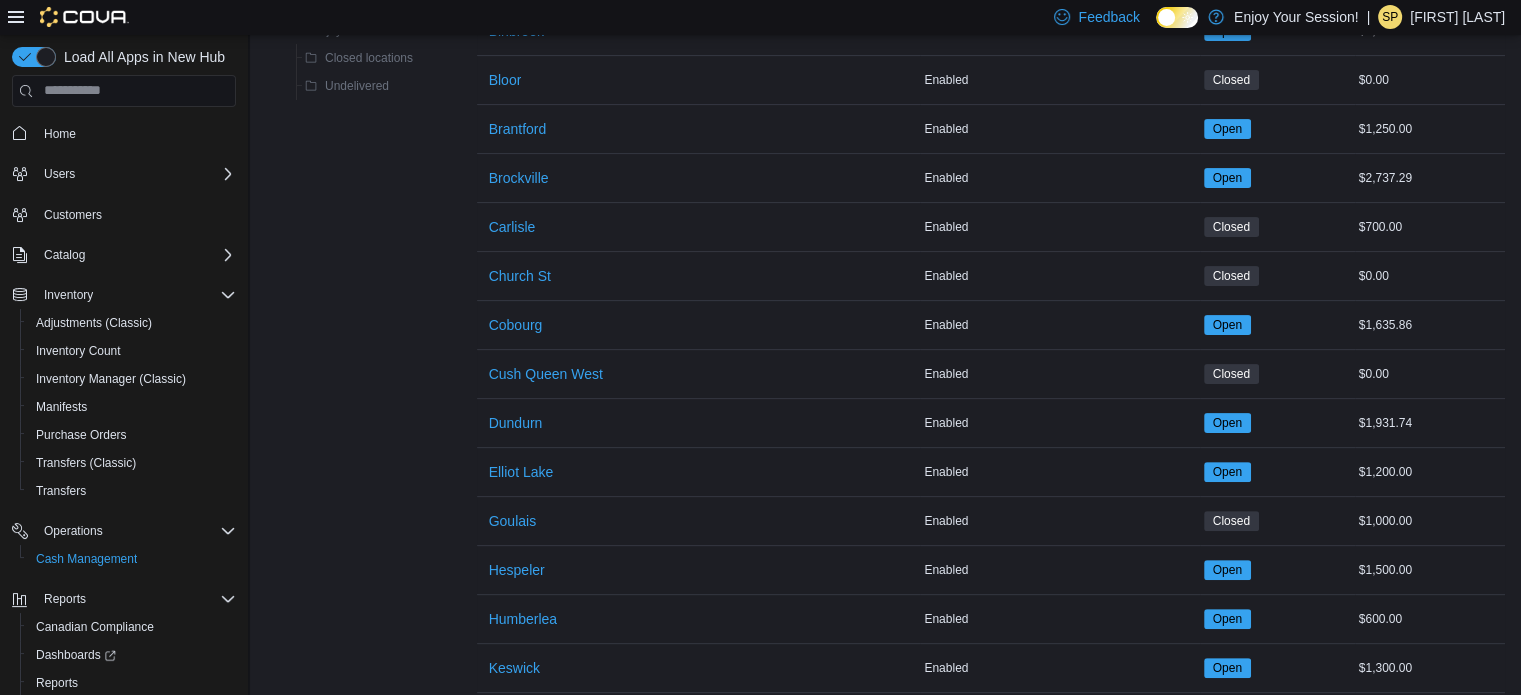scroll, scrollTop: 500, scrollLeft: 0, axis: vertical 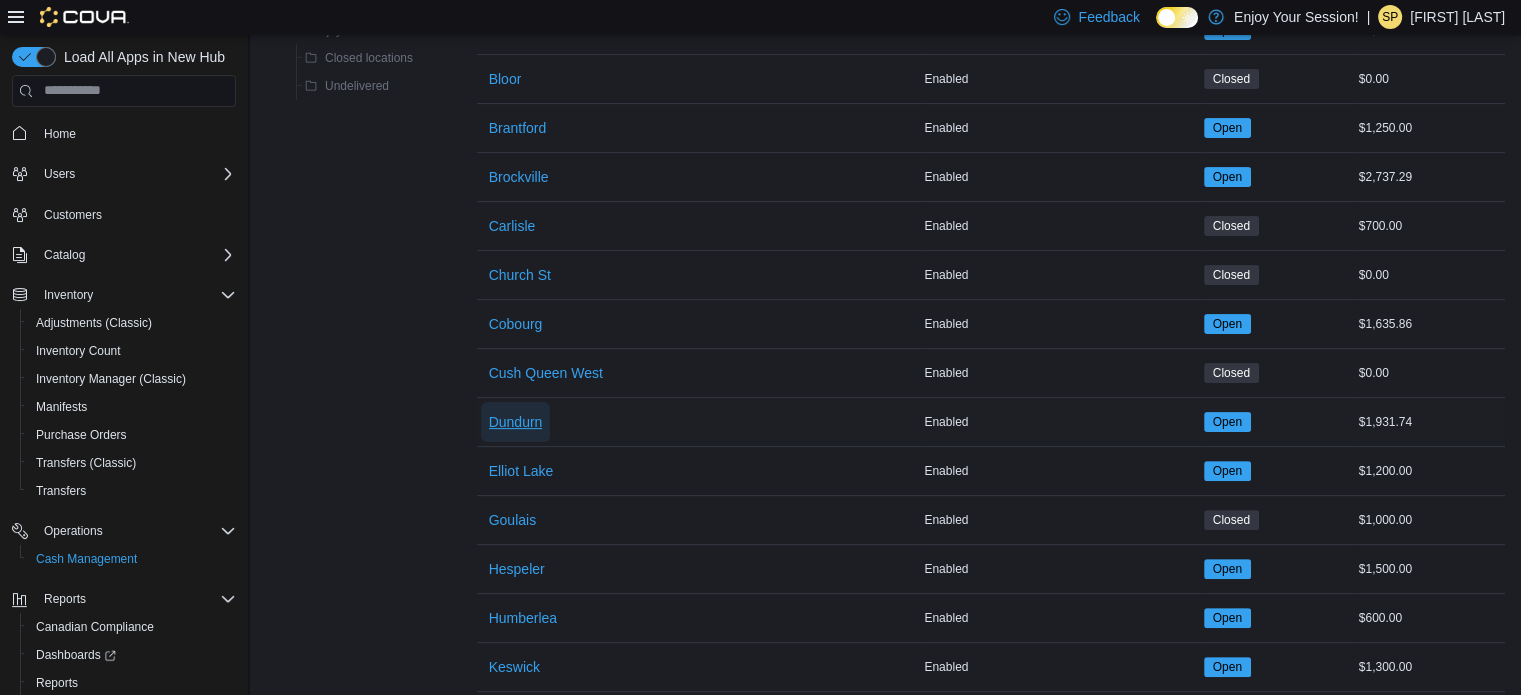 click on "Dundurn" at bounding box center [516, 422] 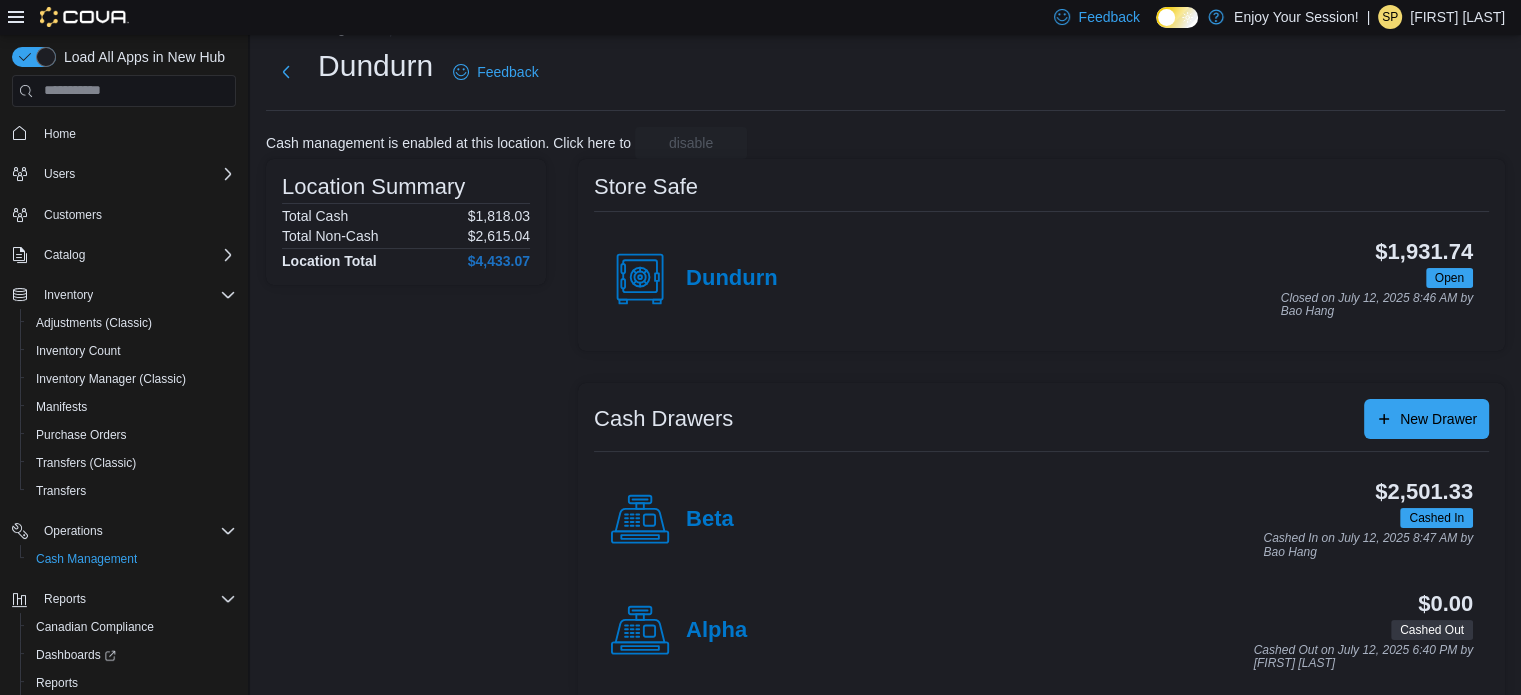 scroll, scrollTop: 64, scrollLeft: 0, axis: vertical 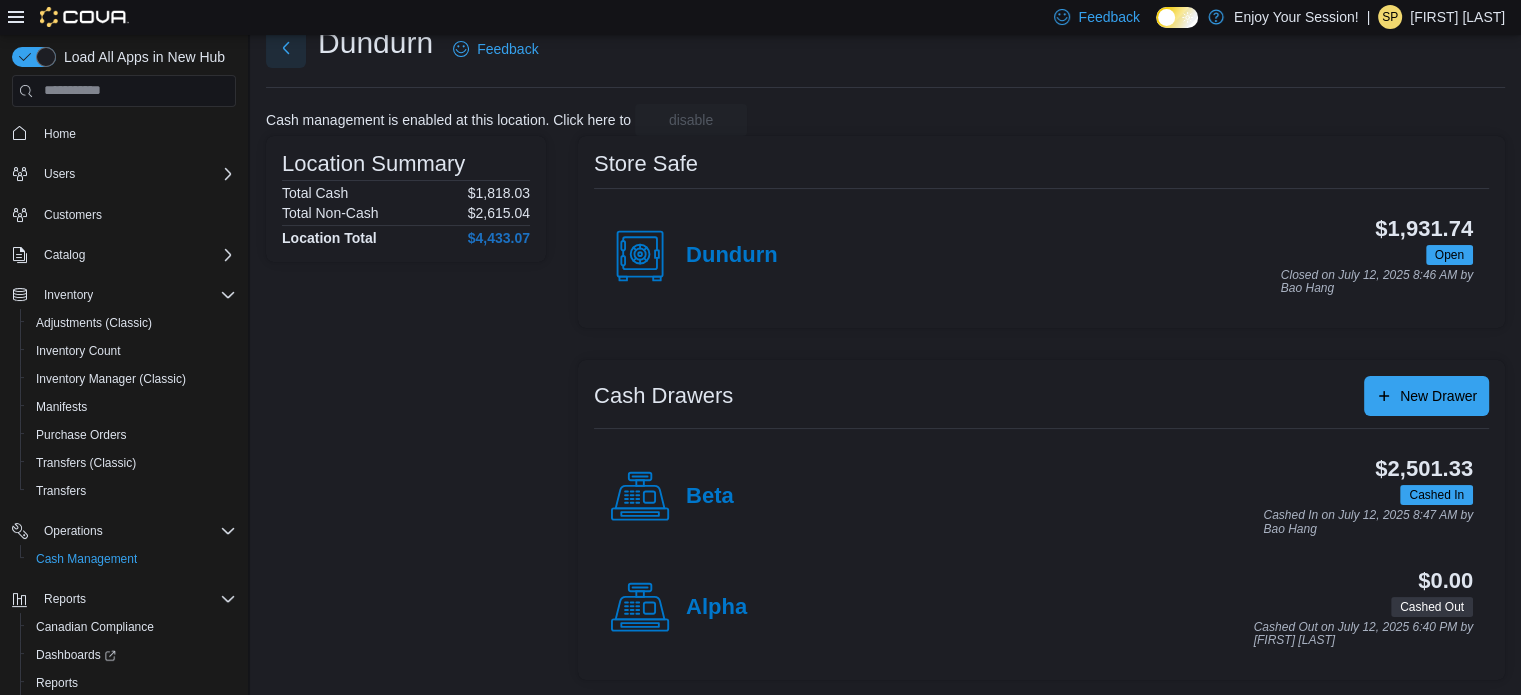 click at bounding box center (286, 48) 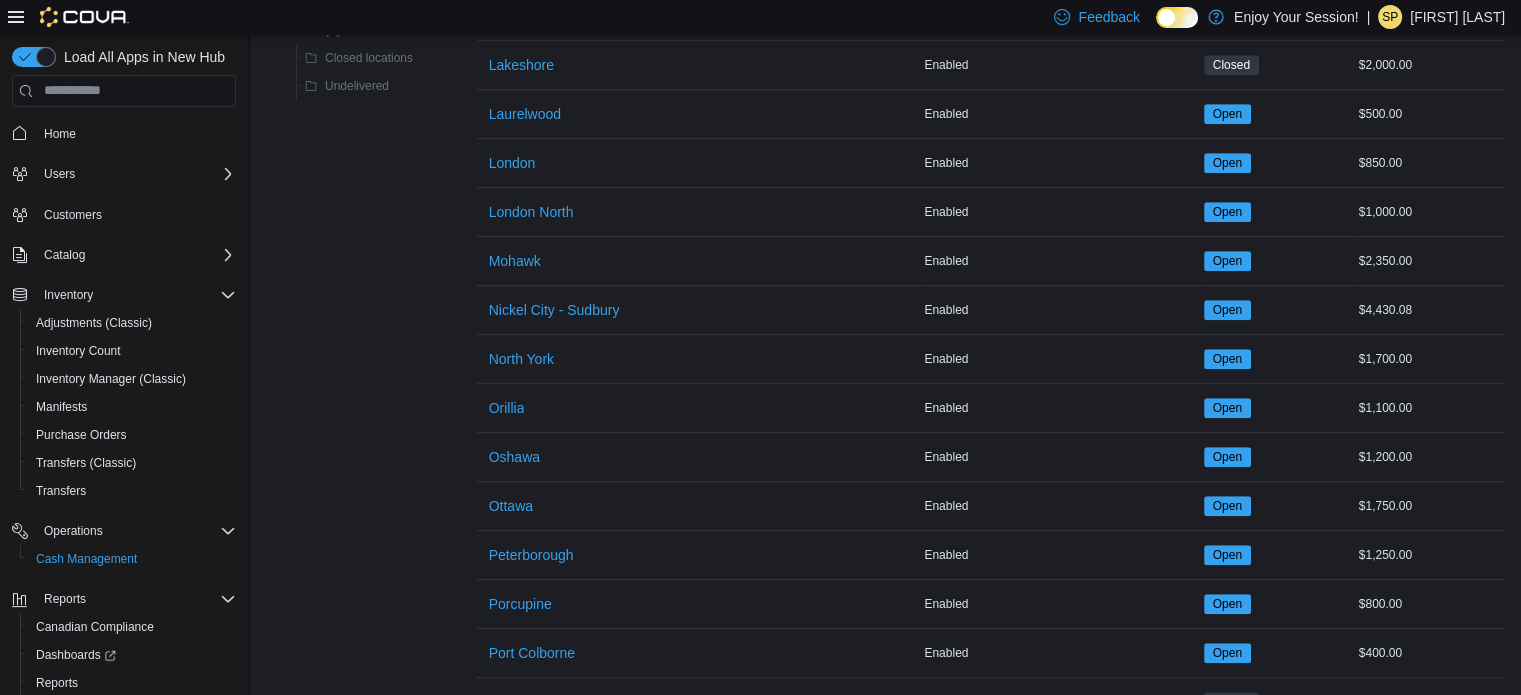 scroll, scrollTop: 1464, scrollLeft: 0, axis: vertical 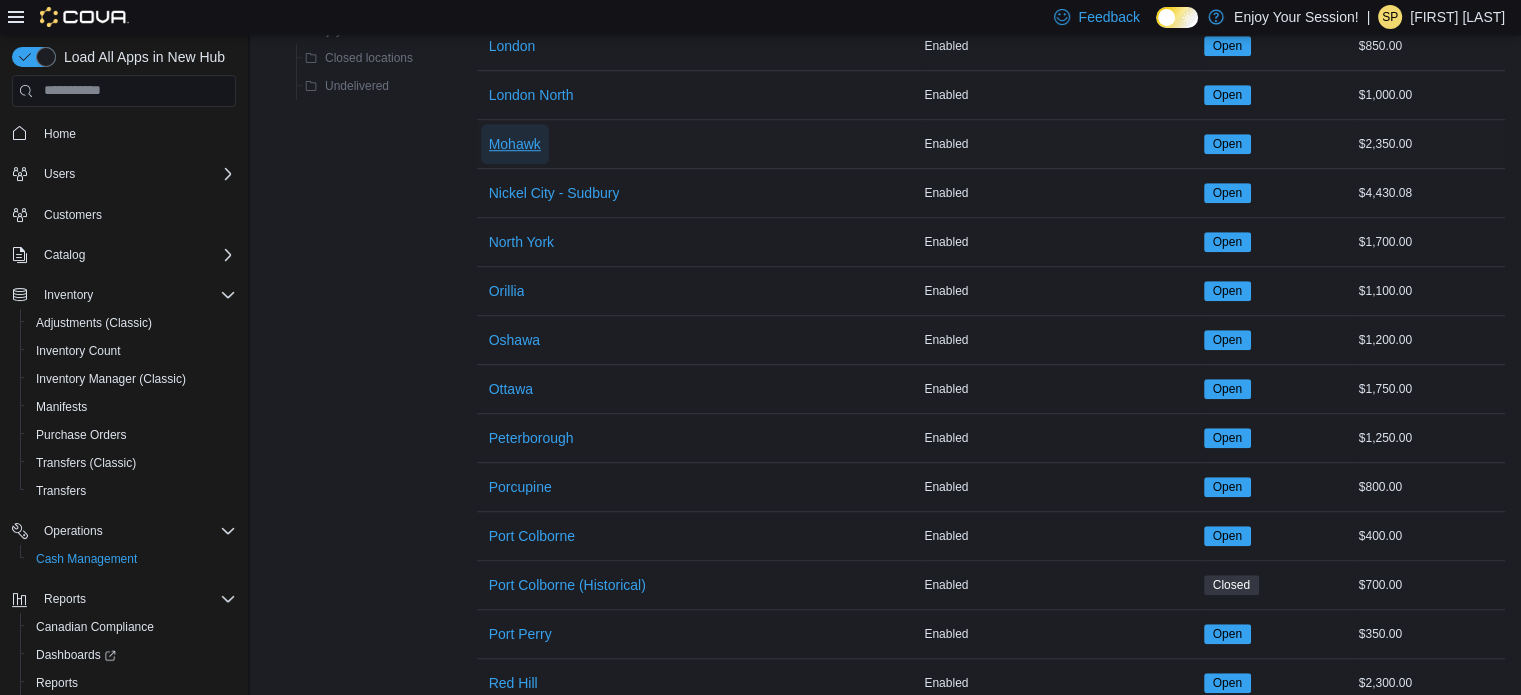 click on "Mohawk" at bounding box center (515, 144) 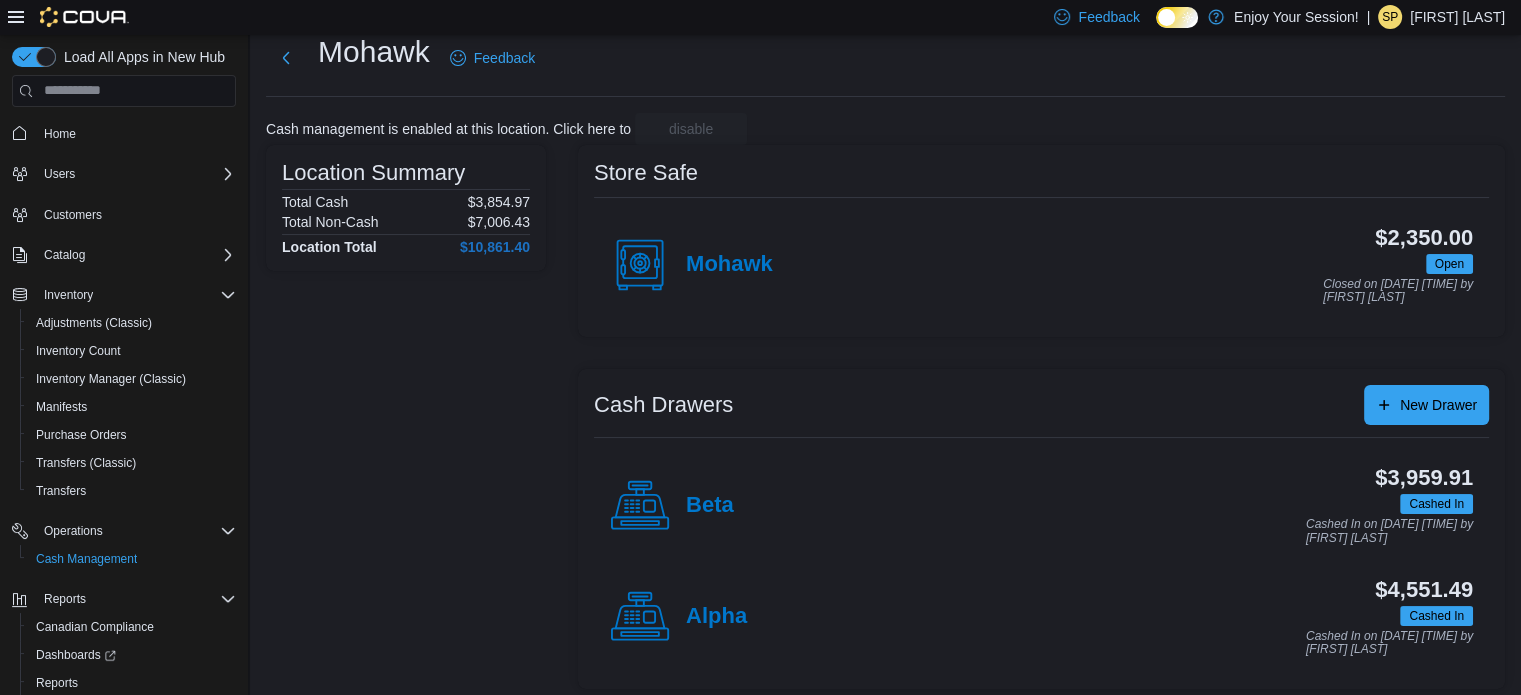 scroll, scrollTop: 0, scrollLeft: 0, axis: both 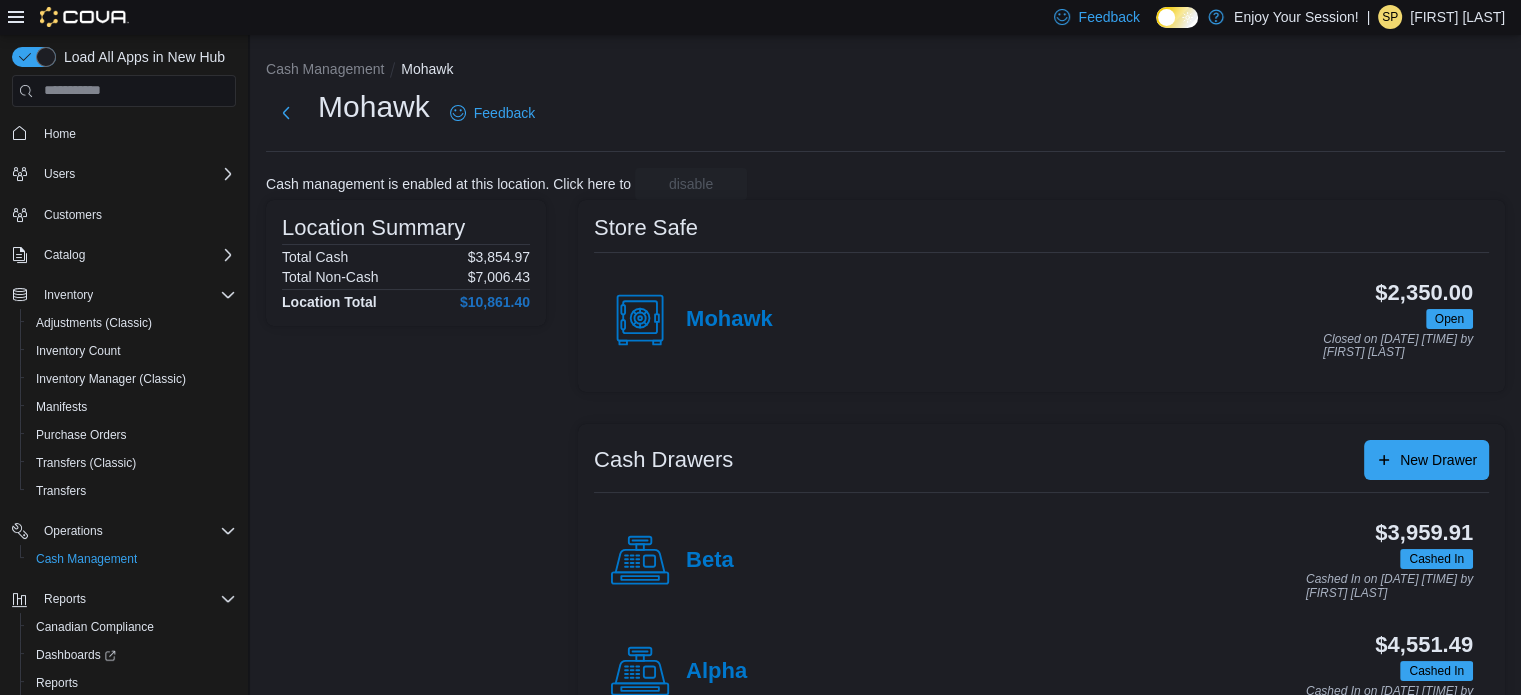 click on "Cash Management Mohawk" at bounding box center [885, 71] 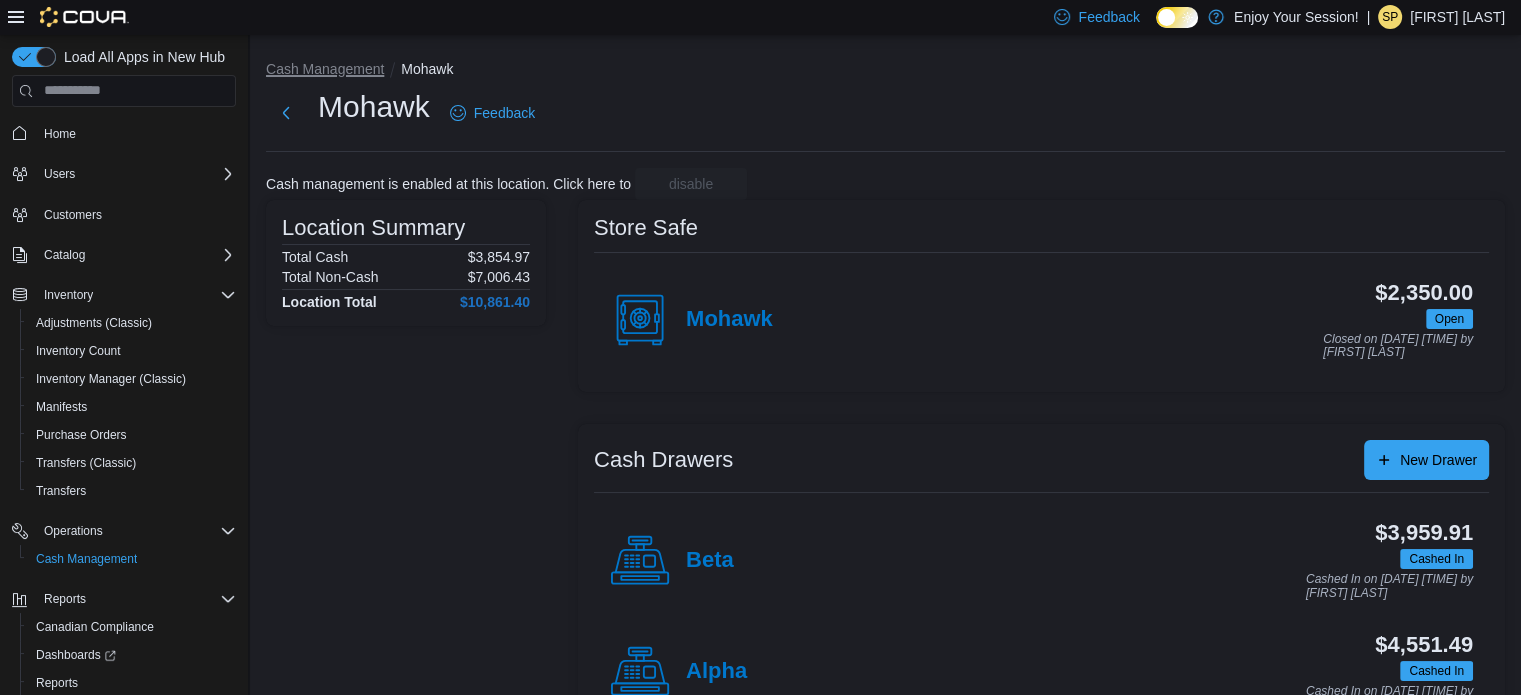 click on "Cash Management" at bounding box center [325, 69] 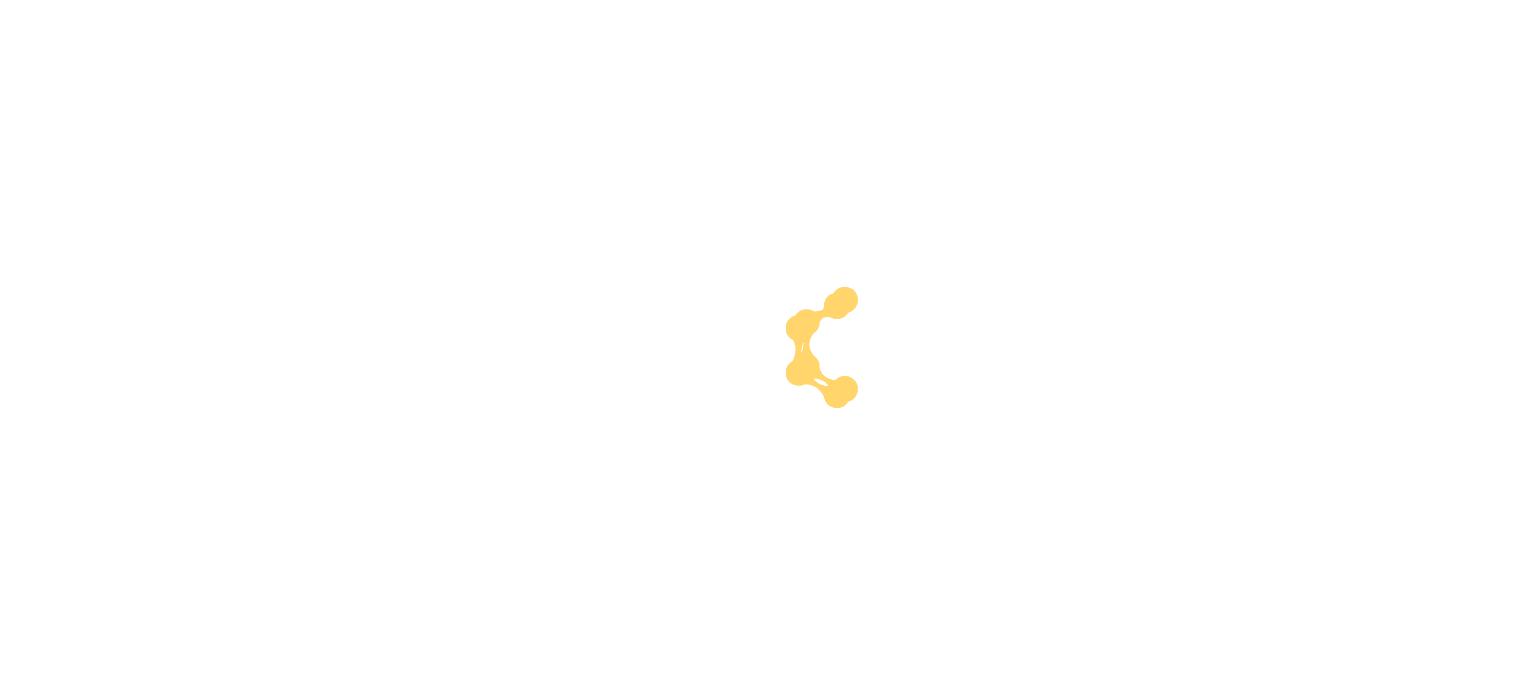 scroll, scrollTop: 0, scrollLeft: 0, axis: both 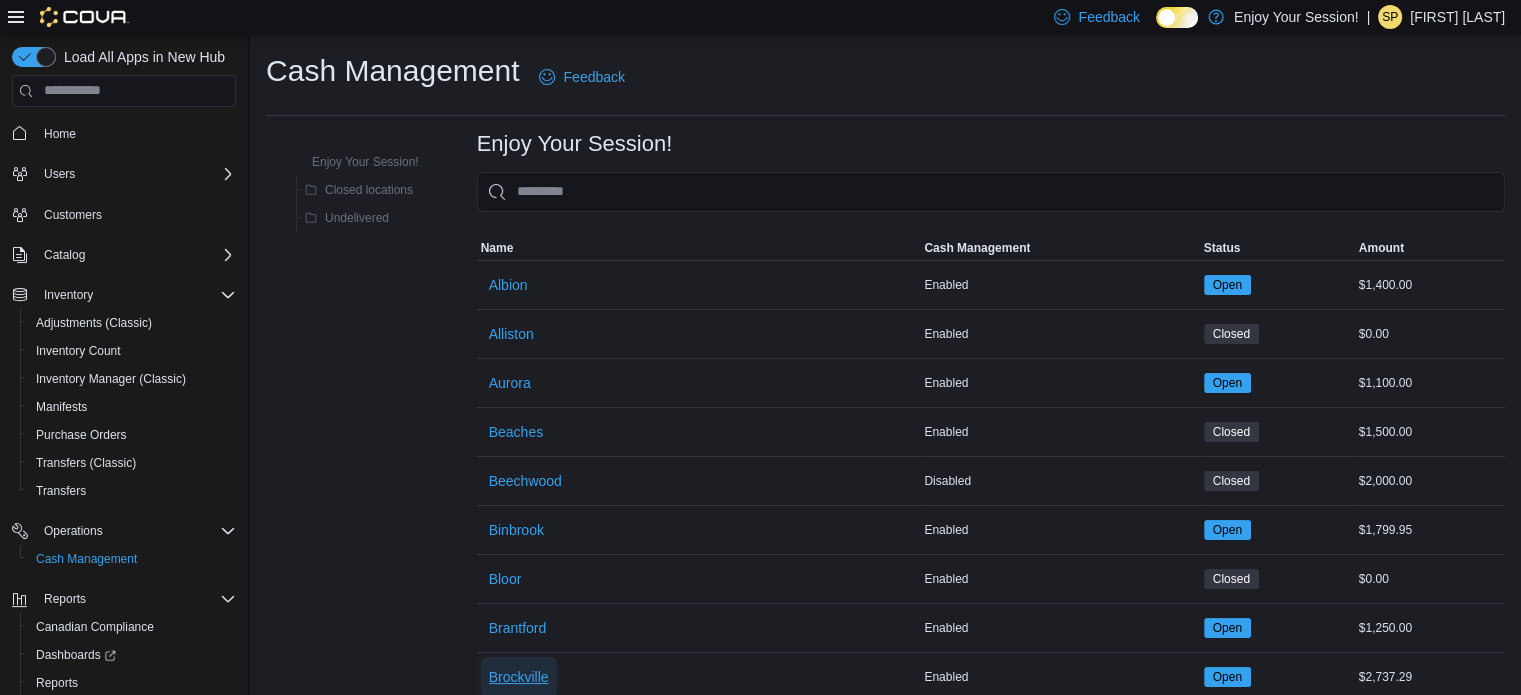 click on "Brockville" at bounding box center [519, 677] 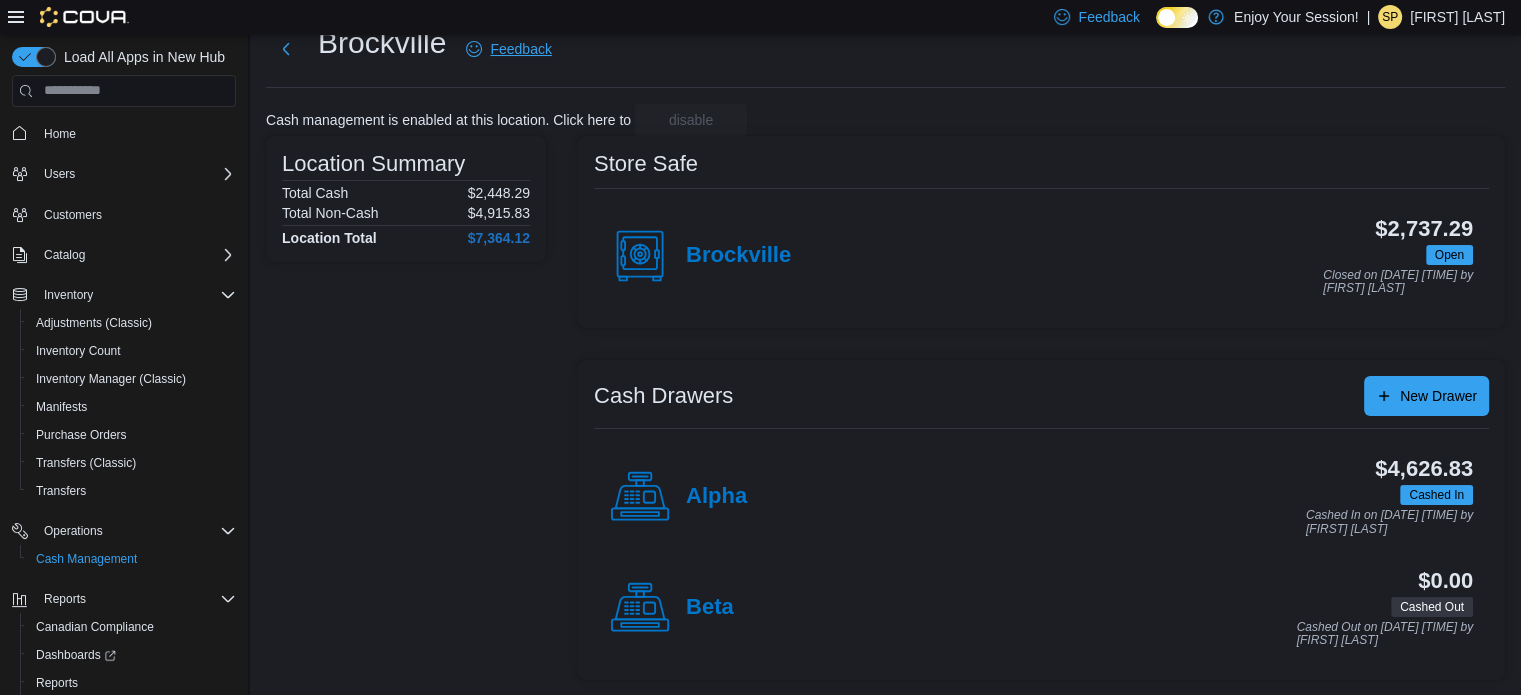 scroll, scrollTop: 0, scrollLeft: 0, axis: both 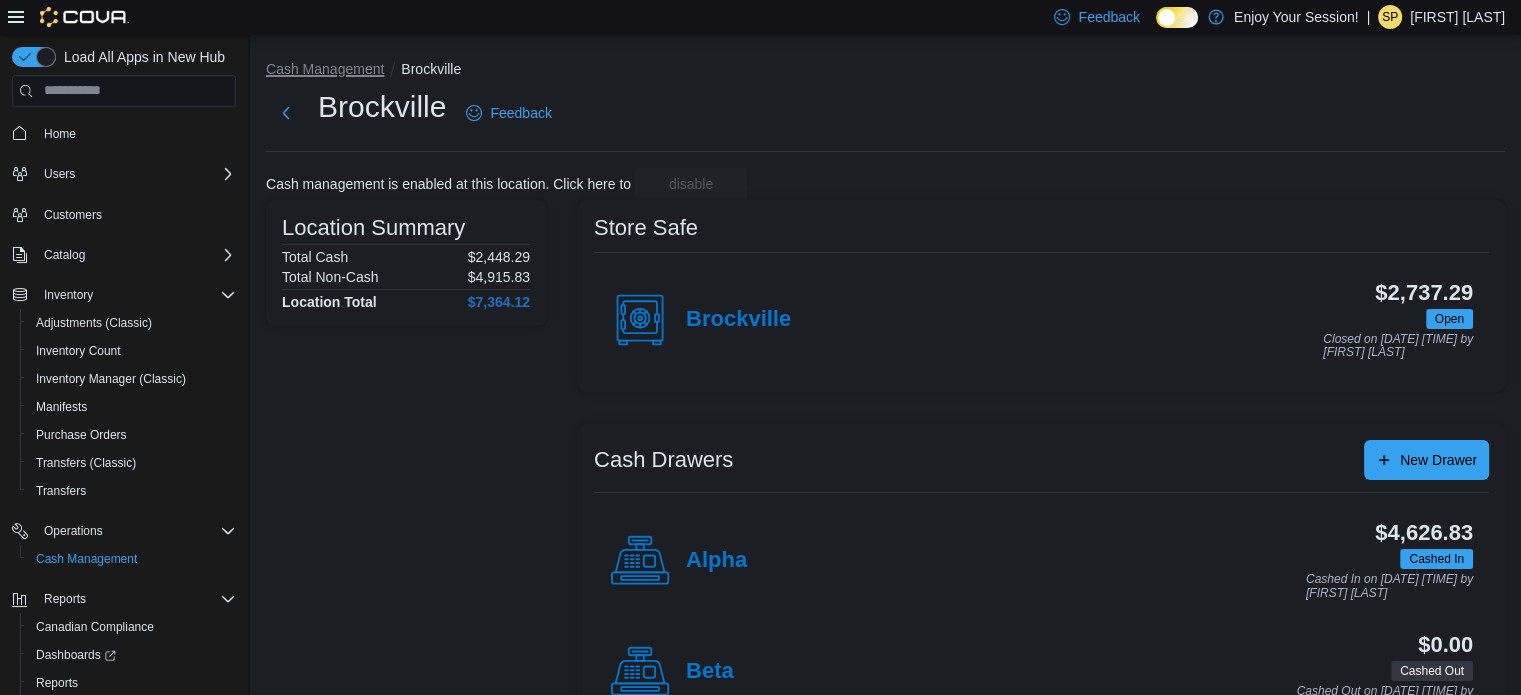 click on "Cash Management" at bounding box center (325, 69) 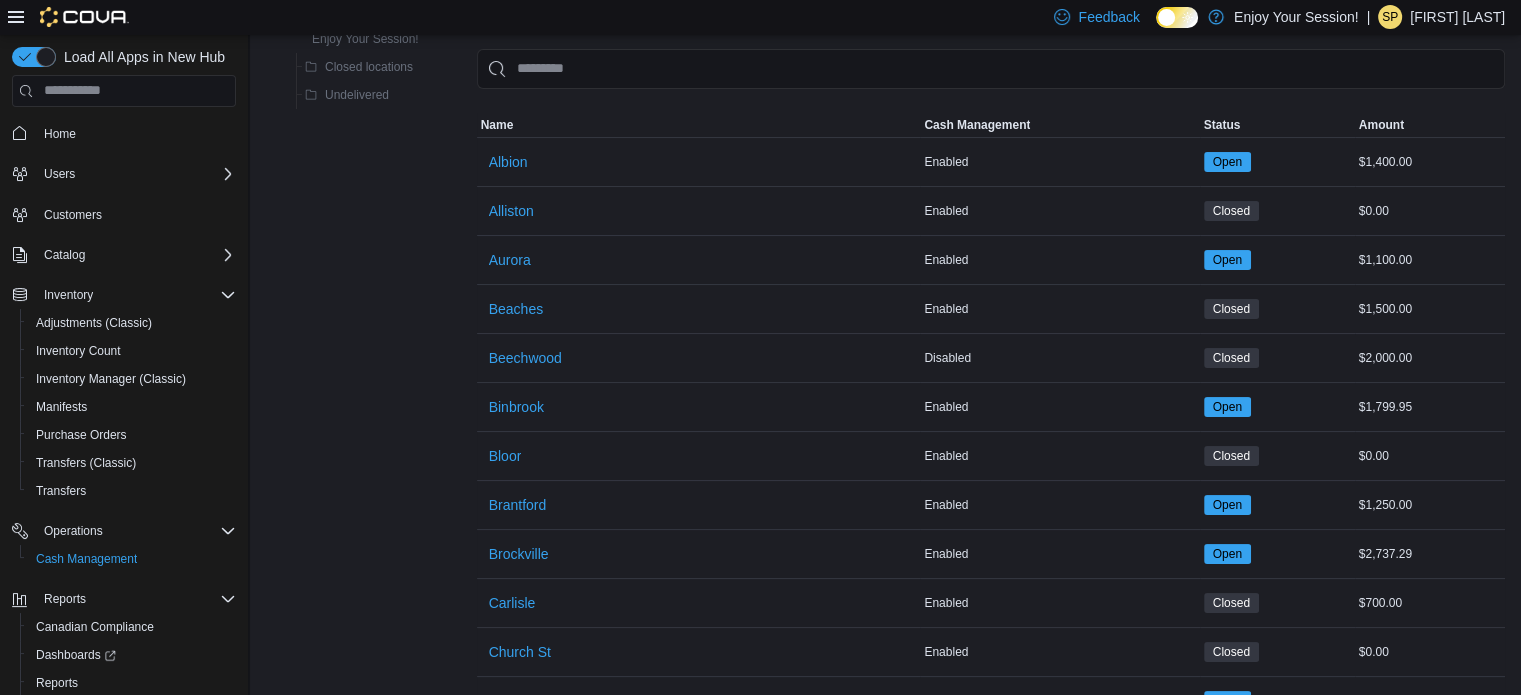 scroll, scrollTop: 300, scrollLeft: 0, axis: vertical 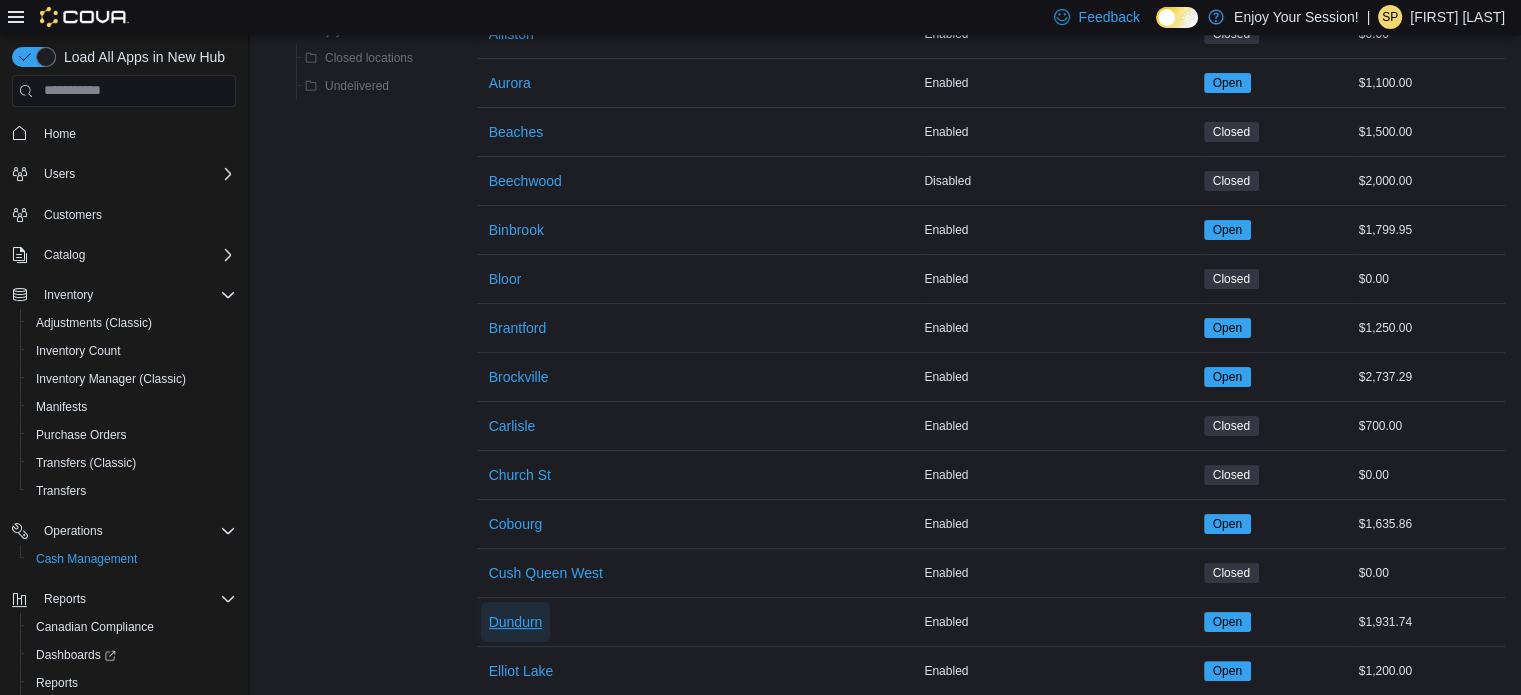 click on "Dundurn" at bounding box center [516, 622] 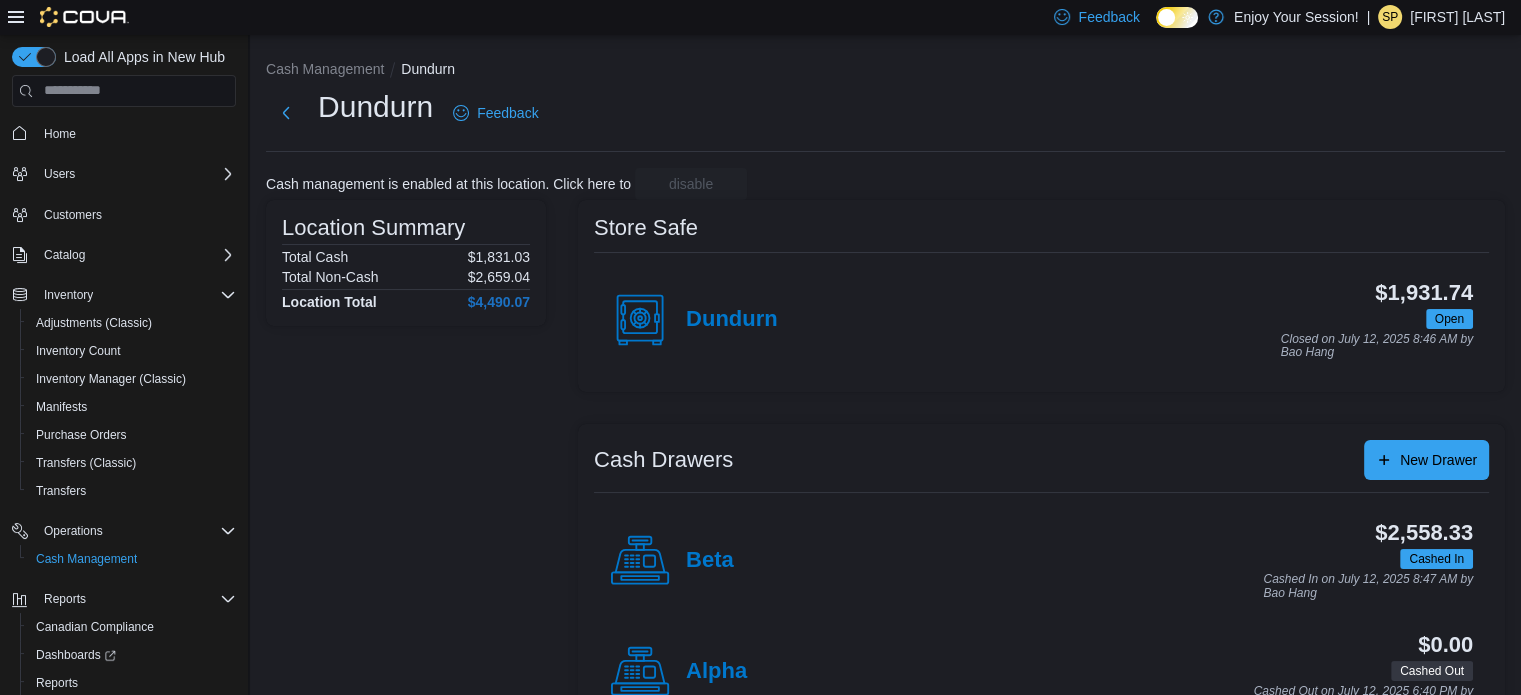 scroll, scrollTop: 64, scrollLeft: 0, axis: vertical 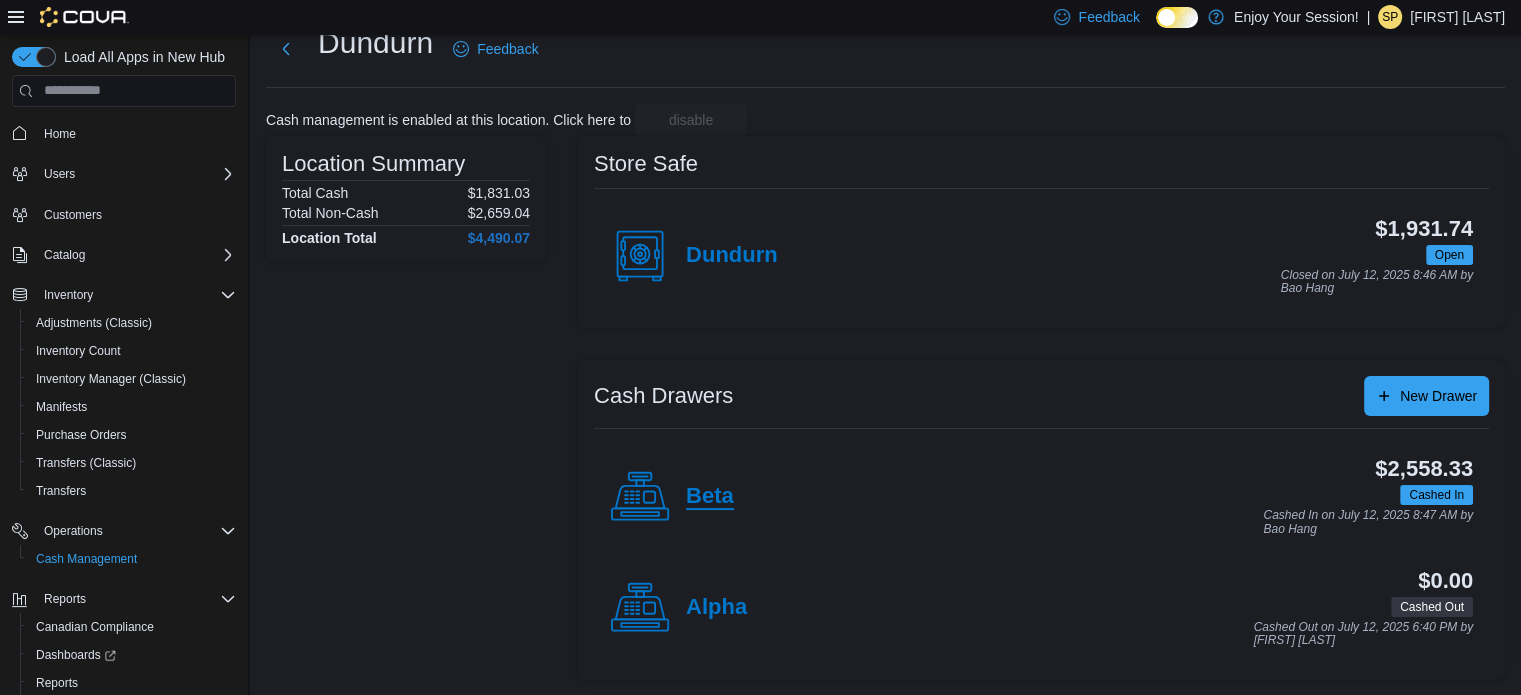 click on "Beta" at bounding box center (710, 497) 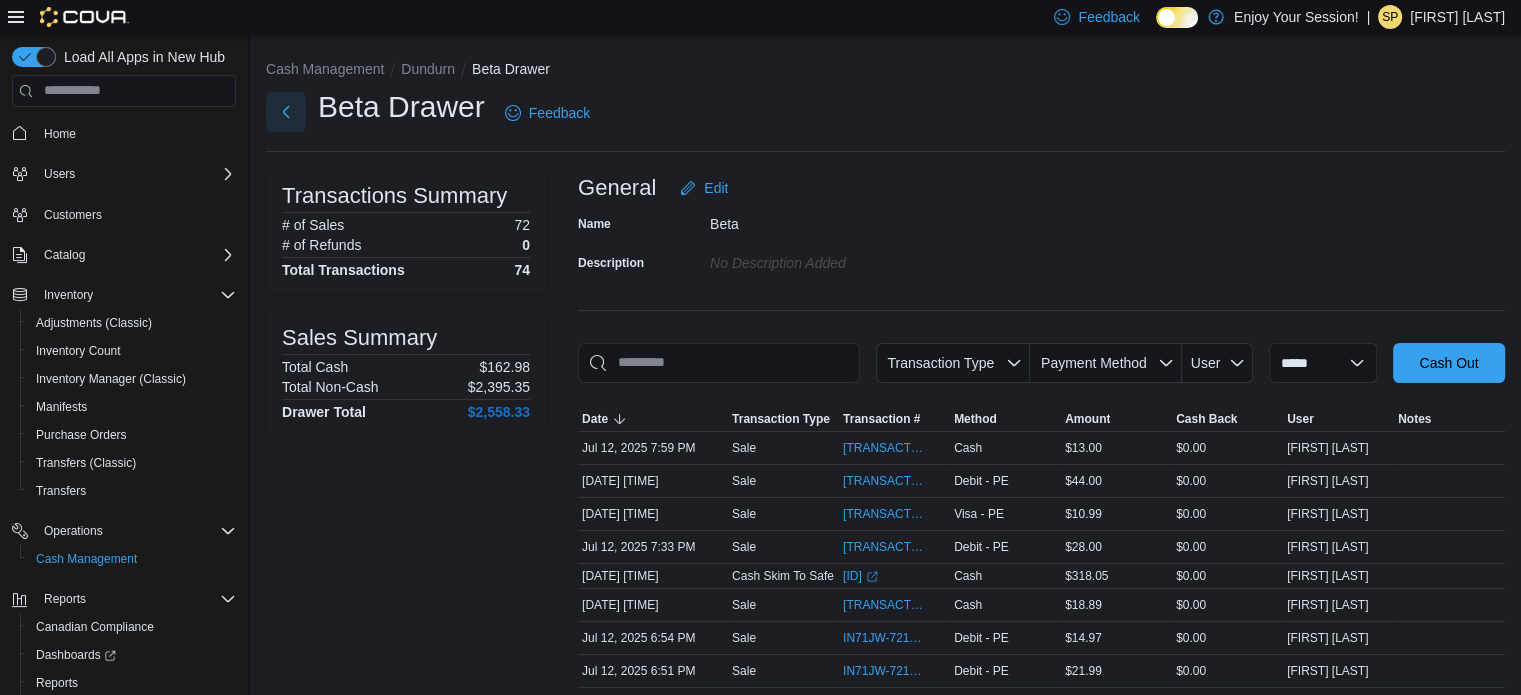 click at bounding box center (286, 112) 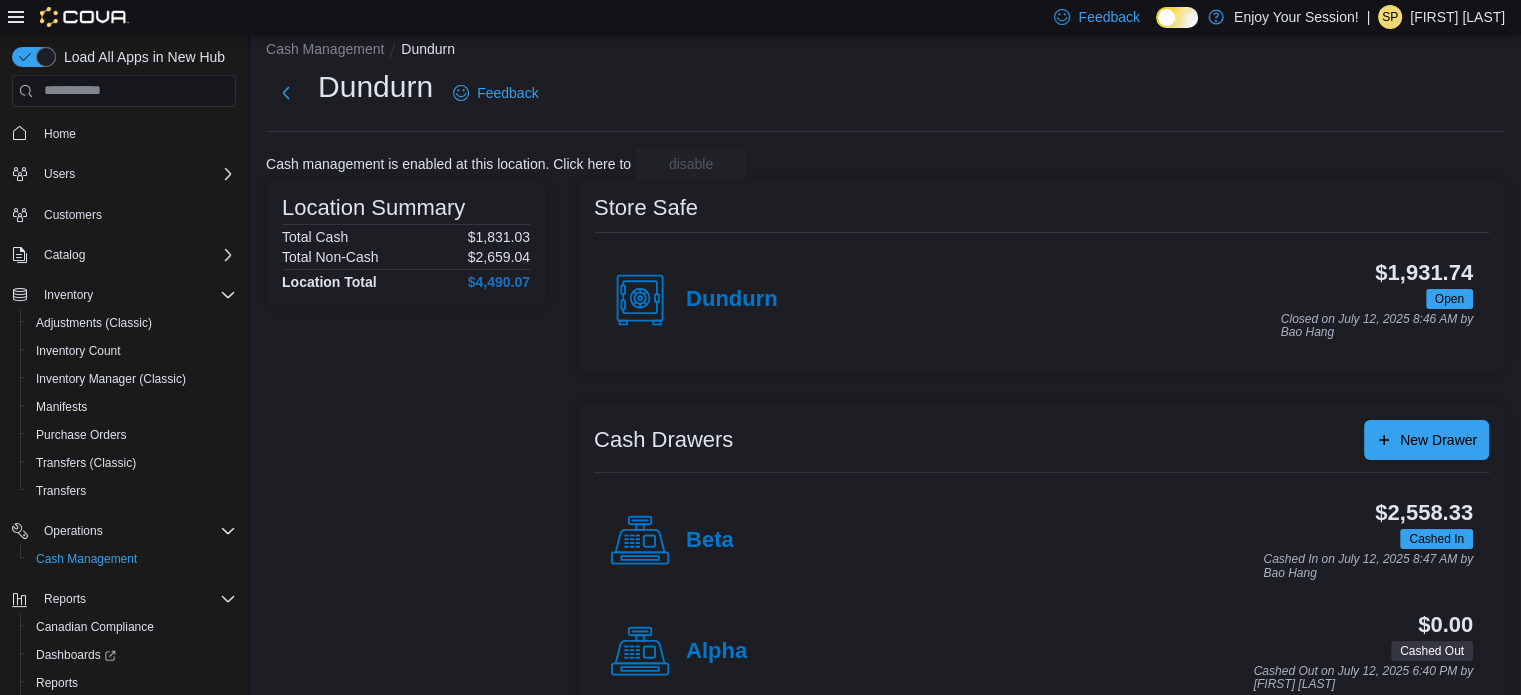 scroll, scrollTop: 0, scrollLeft: 0, axis: both 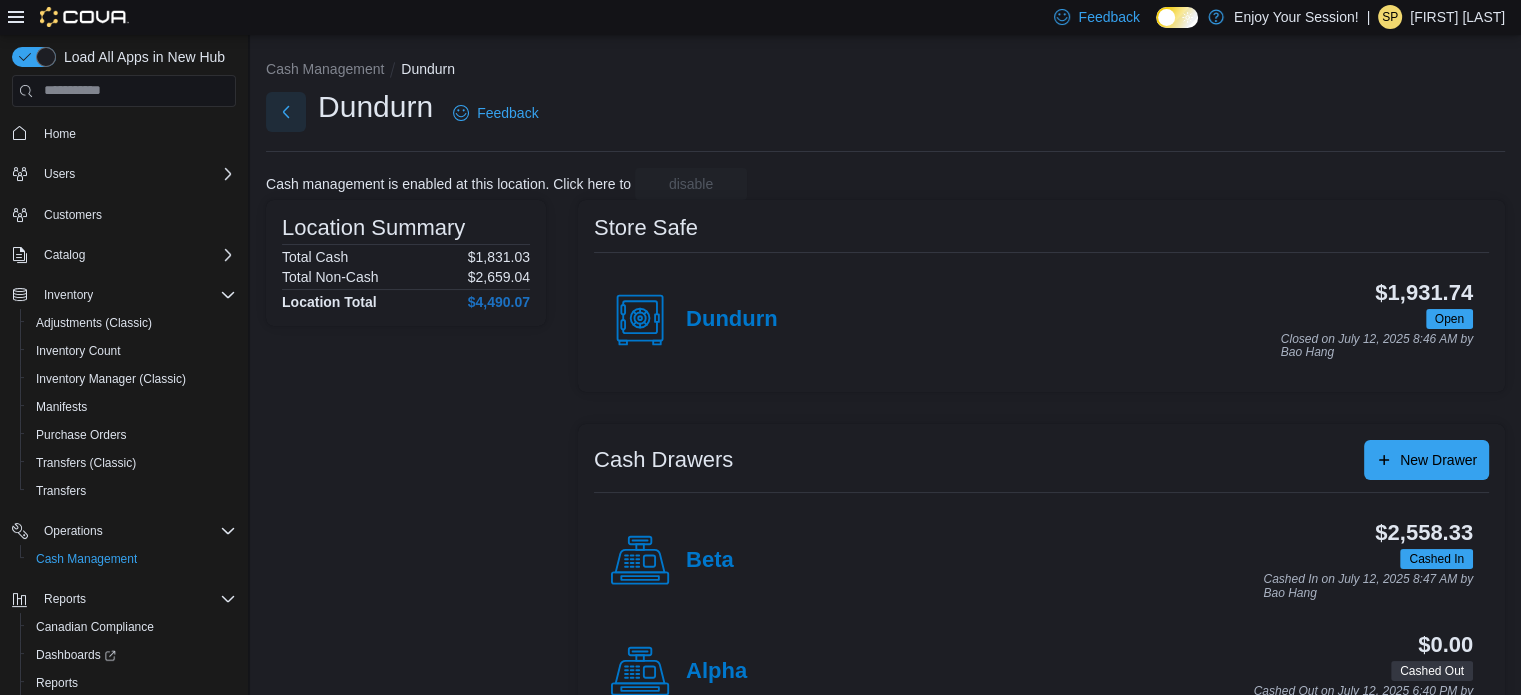 click at bounding box center (286, 112) 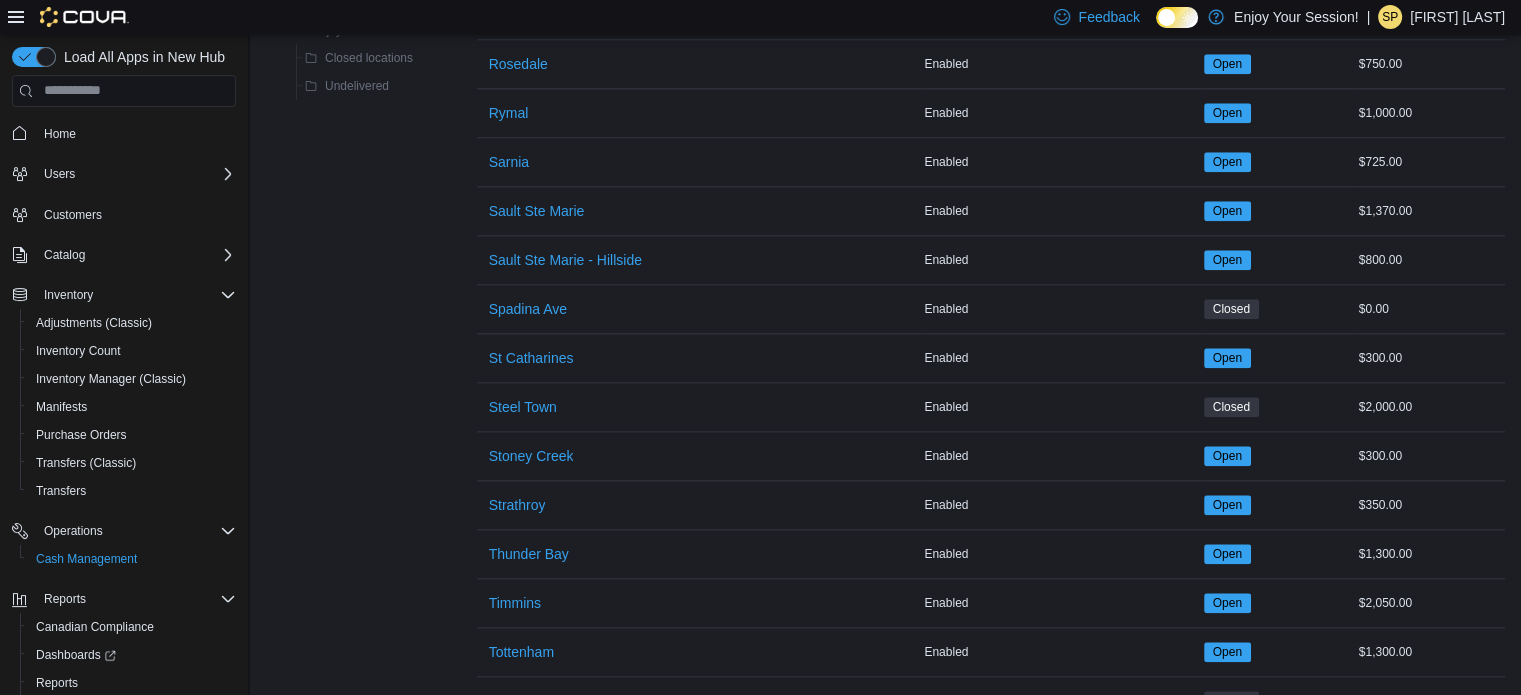 scroll, scrollTop: 2426, scrollLeft: 0, axis: vertical 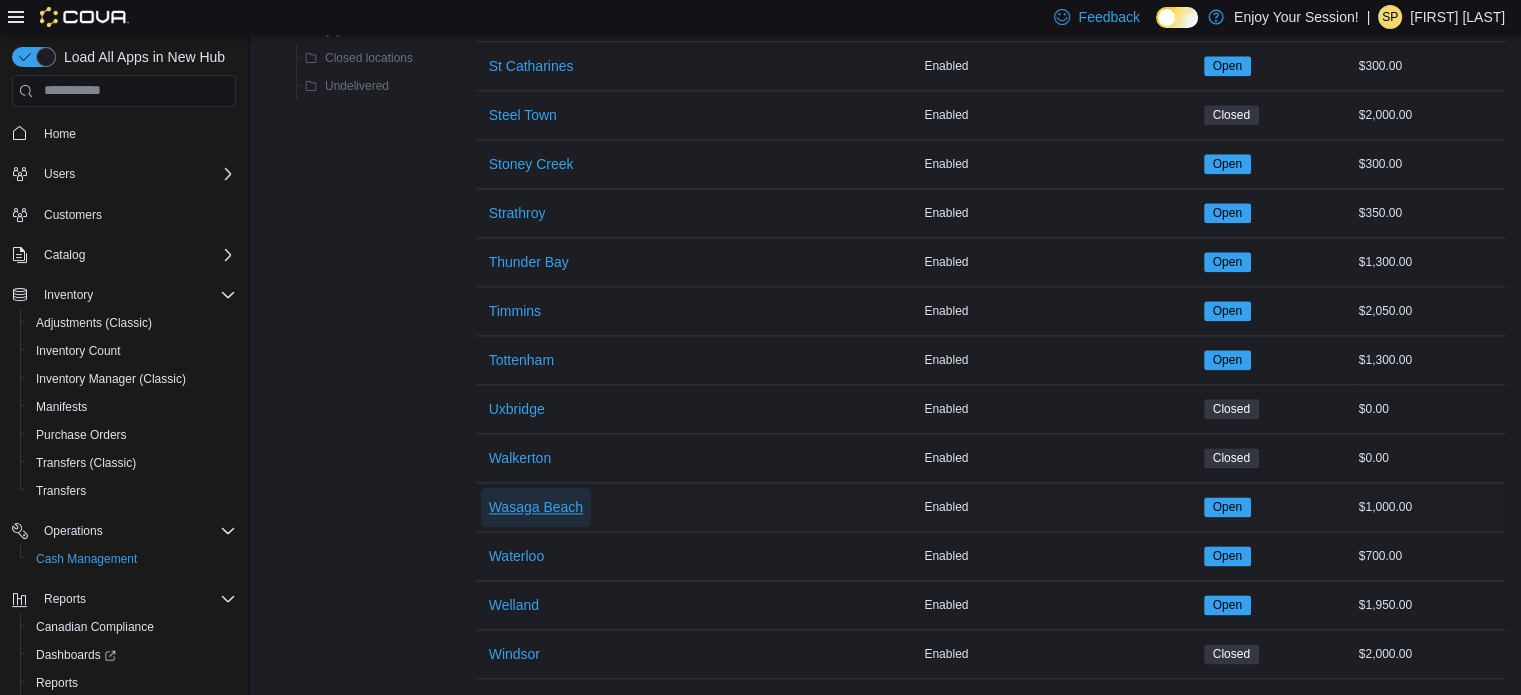 click on "Wasaga Beach" at bounding box center (536, 507) 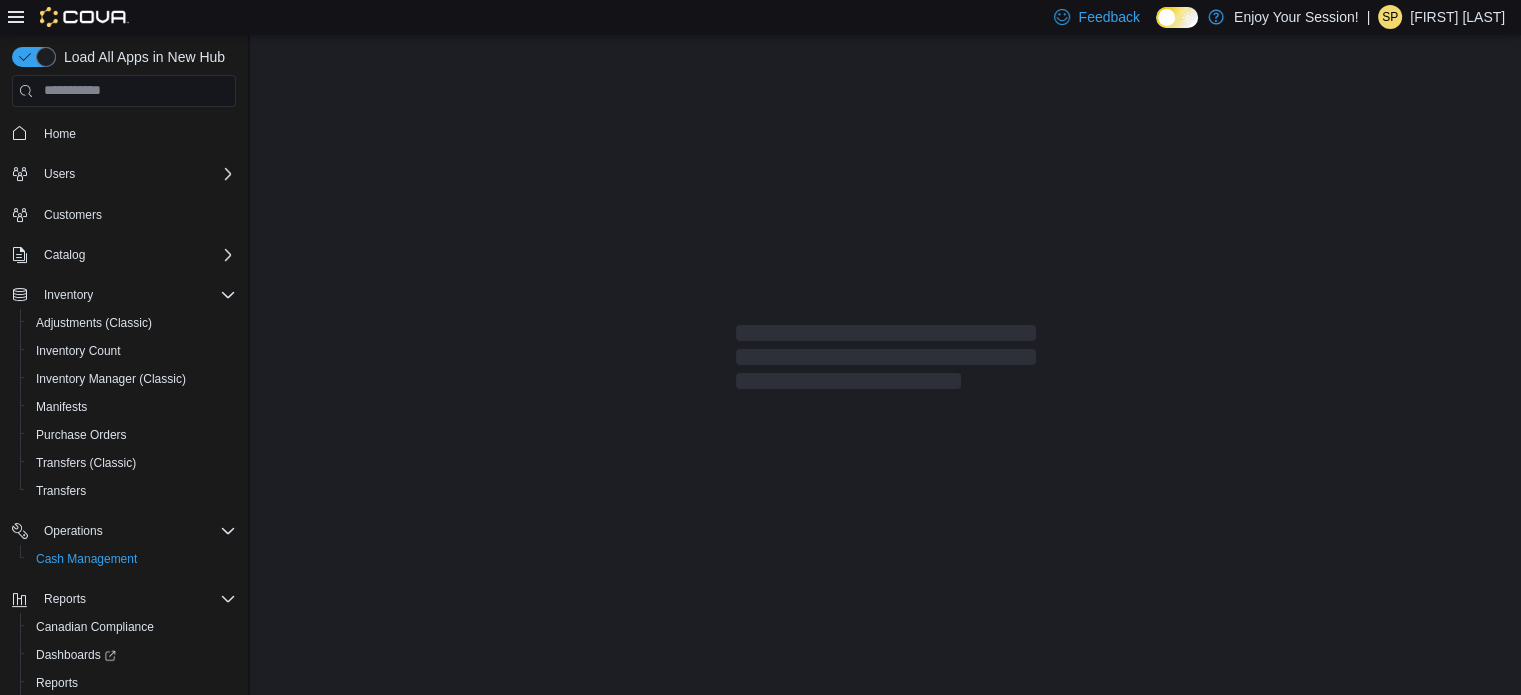 scroll, scrollTop: 0, scrollLeft: 0, axis: both 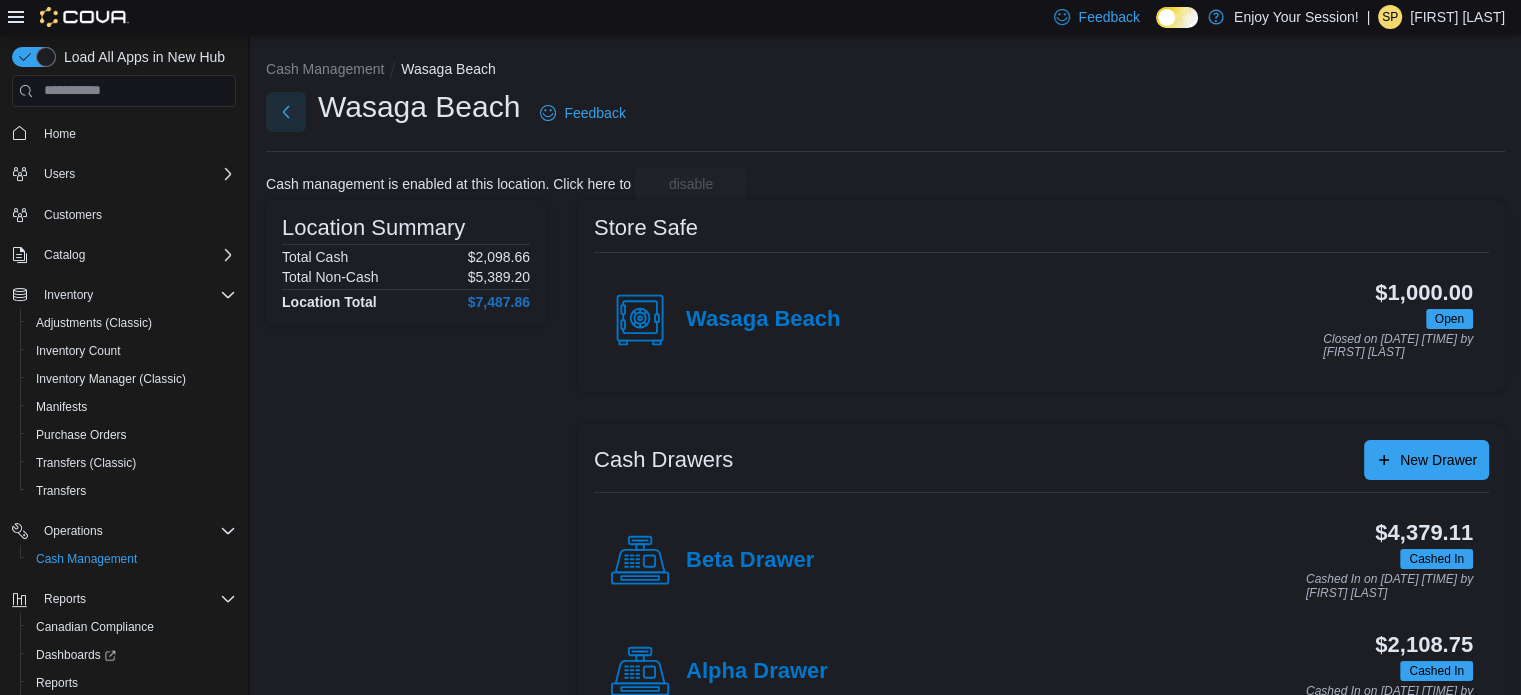 click at bounding box center (286, 112) 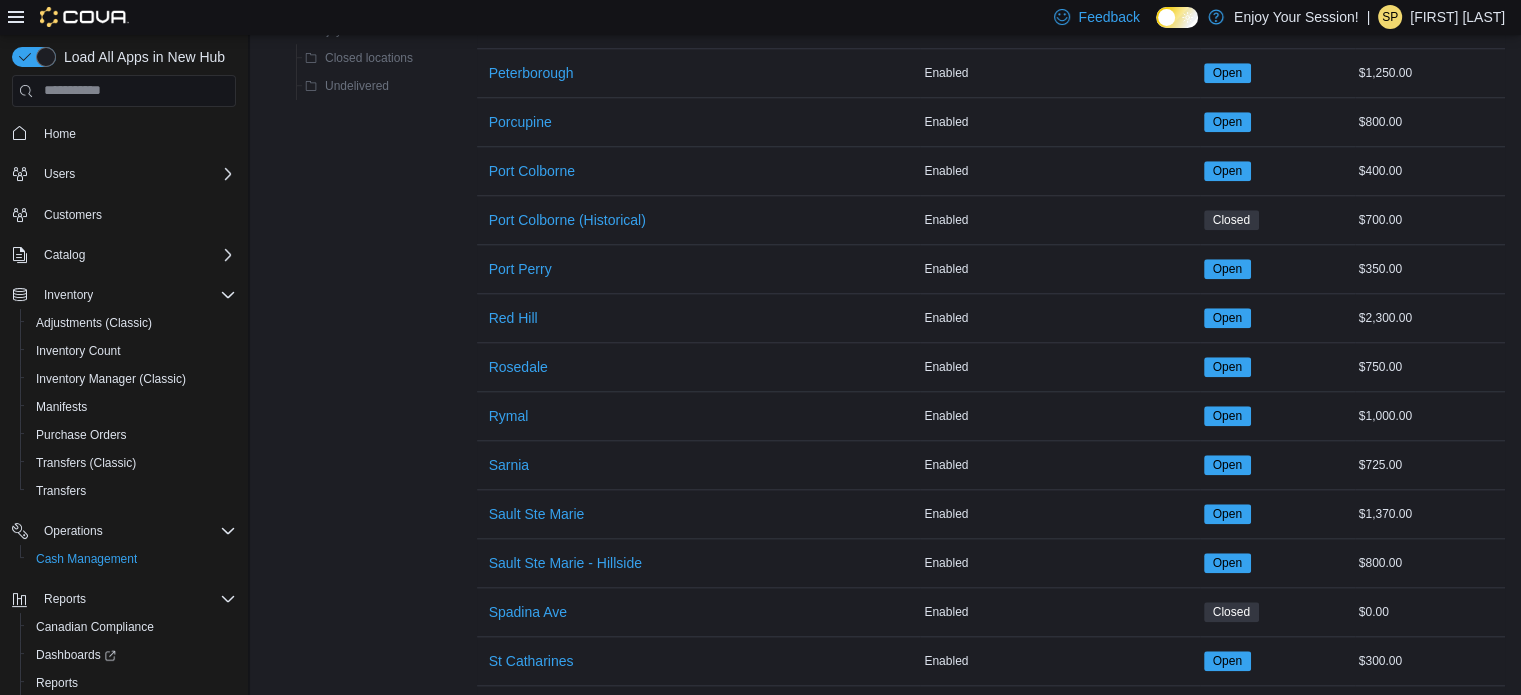 scroll, scrollTop: 2100, scrollLeft: 0, axis: vertical 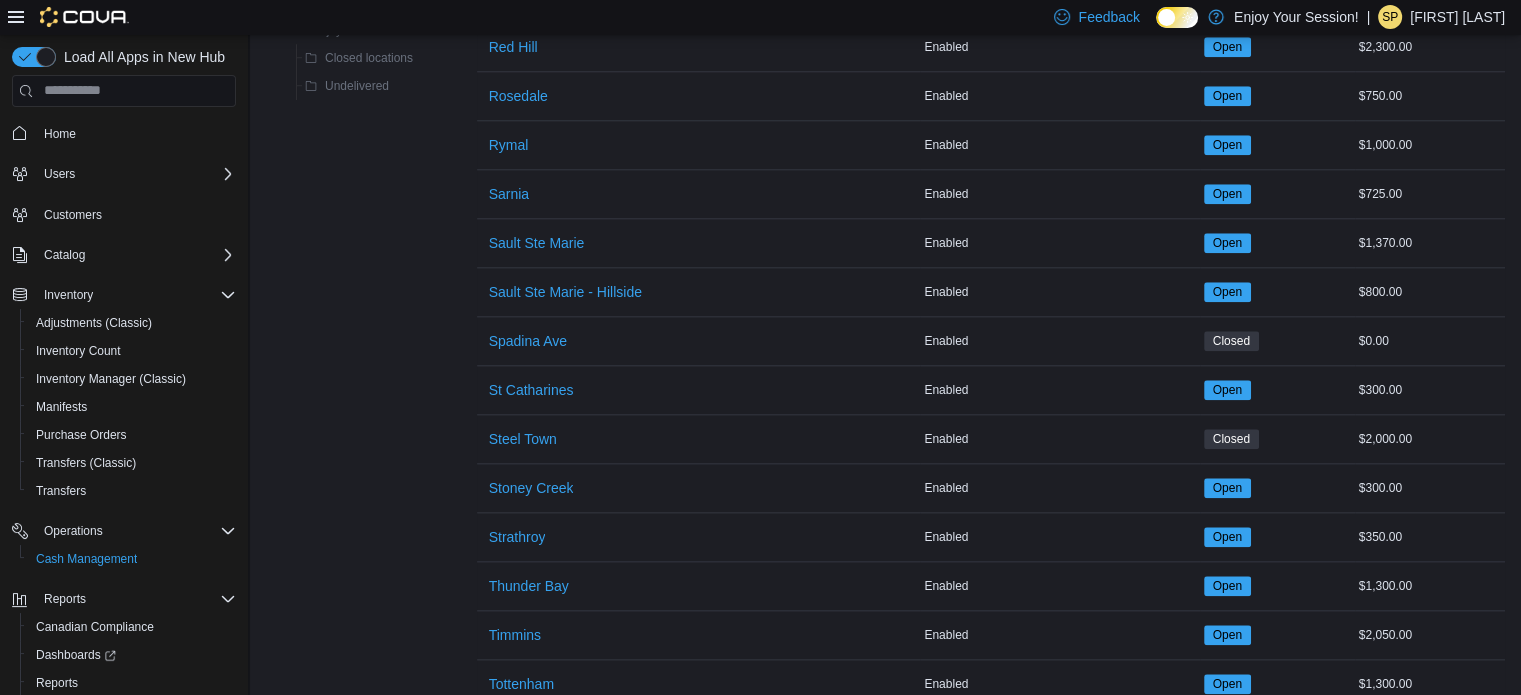 click on "Enjoy Your Session! Closed locations Undelivered Enjoy Your Session!   Sorting MemoryTable from EuiInMemoryTable Name Cash Management Status Amount Name Albion Cash Management Enabled Status Open Amount $1,400.00 Name Alliston Cash Management Enabled Status Closed Amount $0.00 Name Aurora Cash Management Enabled Status Open Amount $1,100.00 Name Beaches Cash Management Enabled Status Closed Amount $1,500.00 Name Beechwood Cash Management Disabled Status Closed Amount $2,000.00 Name Binbrook Cash Management Enabled Status Open Amount $1,799.95 Name Bloor Cash Management Enabled Status Closed Amount $0.00 Name Brantford Cash Management Enabled Status Open Amount $1,250.00 Name Brockville Cash Management Enabled Status Open Amount $2,737.29 Name Carlisle Cash Management Enabled Status Closed Amount $700.00 Name Church St Cash Management Enabled Status Closed Amount $0.00 Name Cobourg Cash Management Enabled Status Open Amount $1,635.86 Name Cush Queen West Cash Management Enabled Status Closed Amount $0.00 Name" at bounding box center (885, -483) 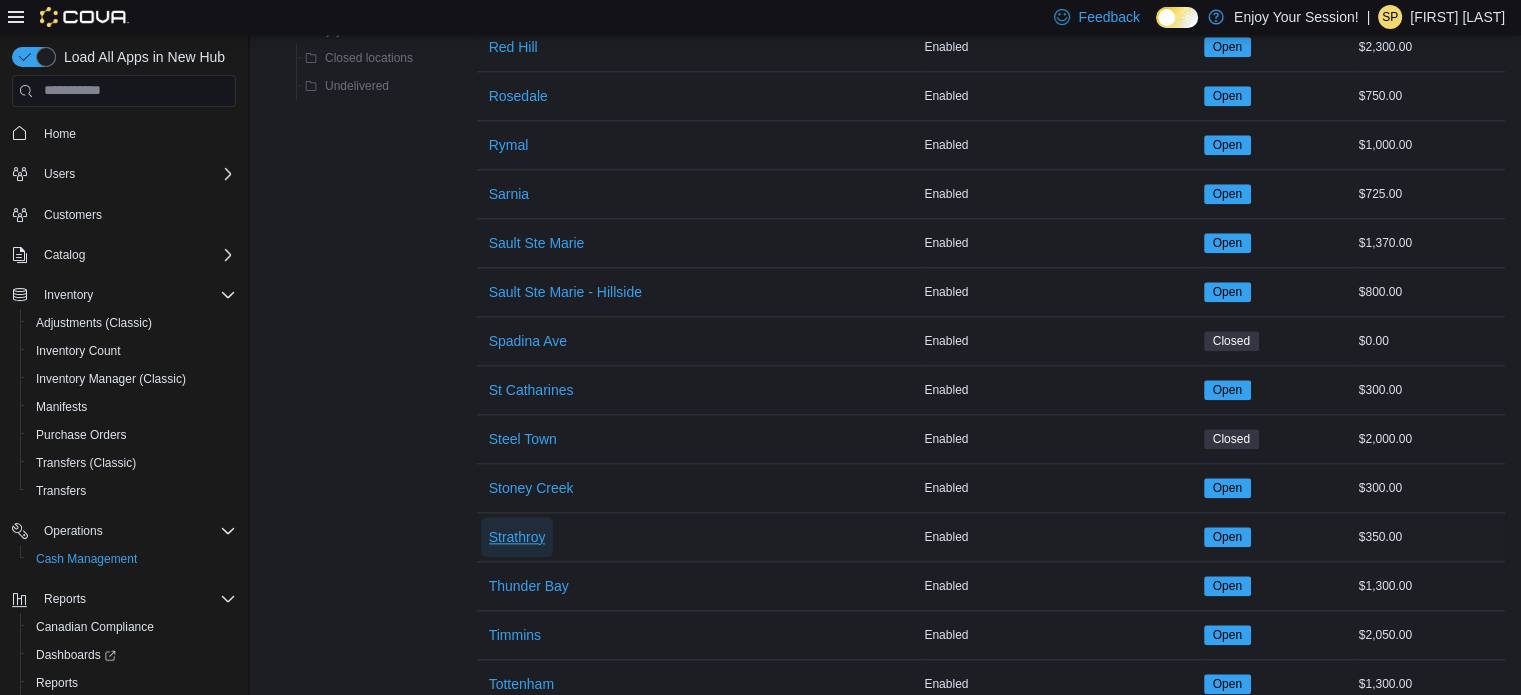 click on "Strathroy" at bounding box center [517, 537] 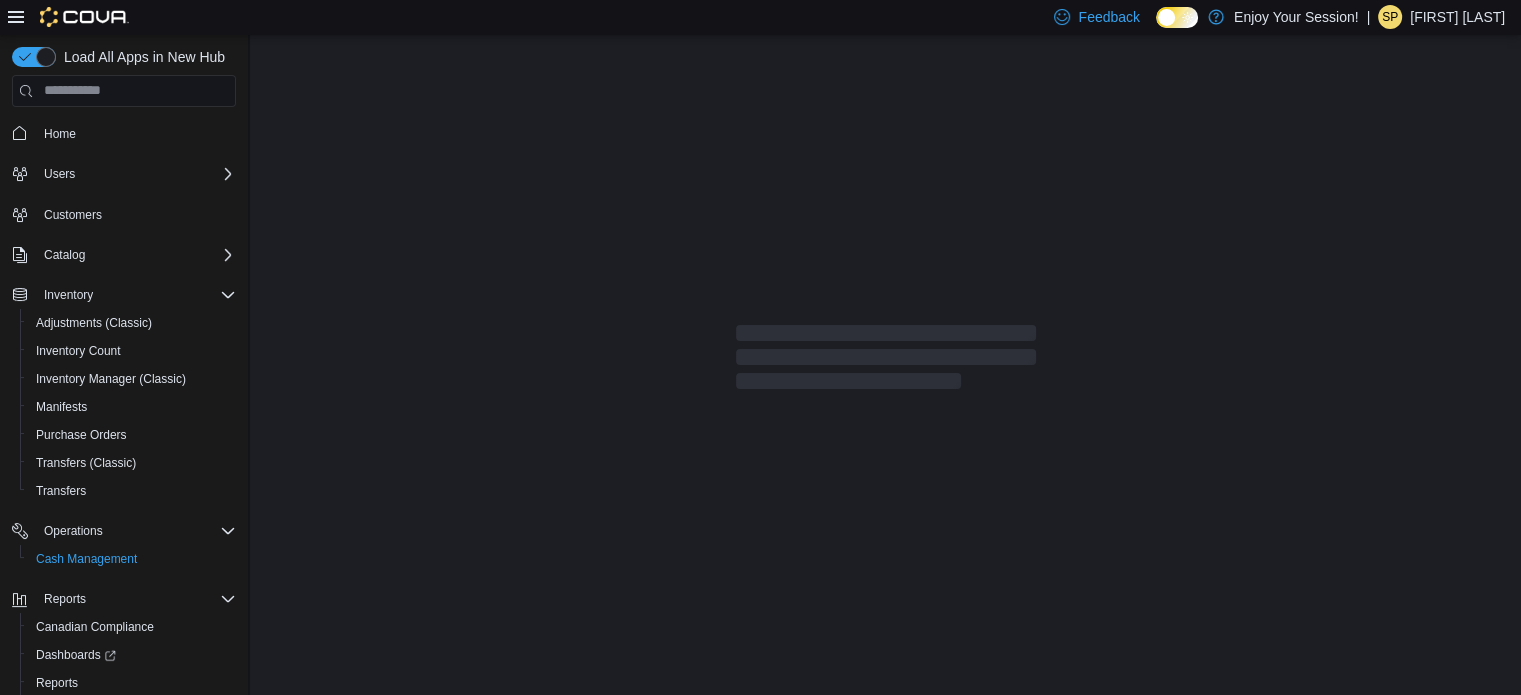 scroll, scrollTop: 0, scrollLeft: 0, axis: both 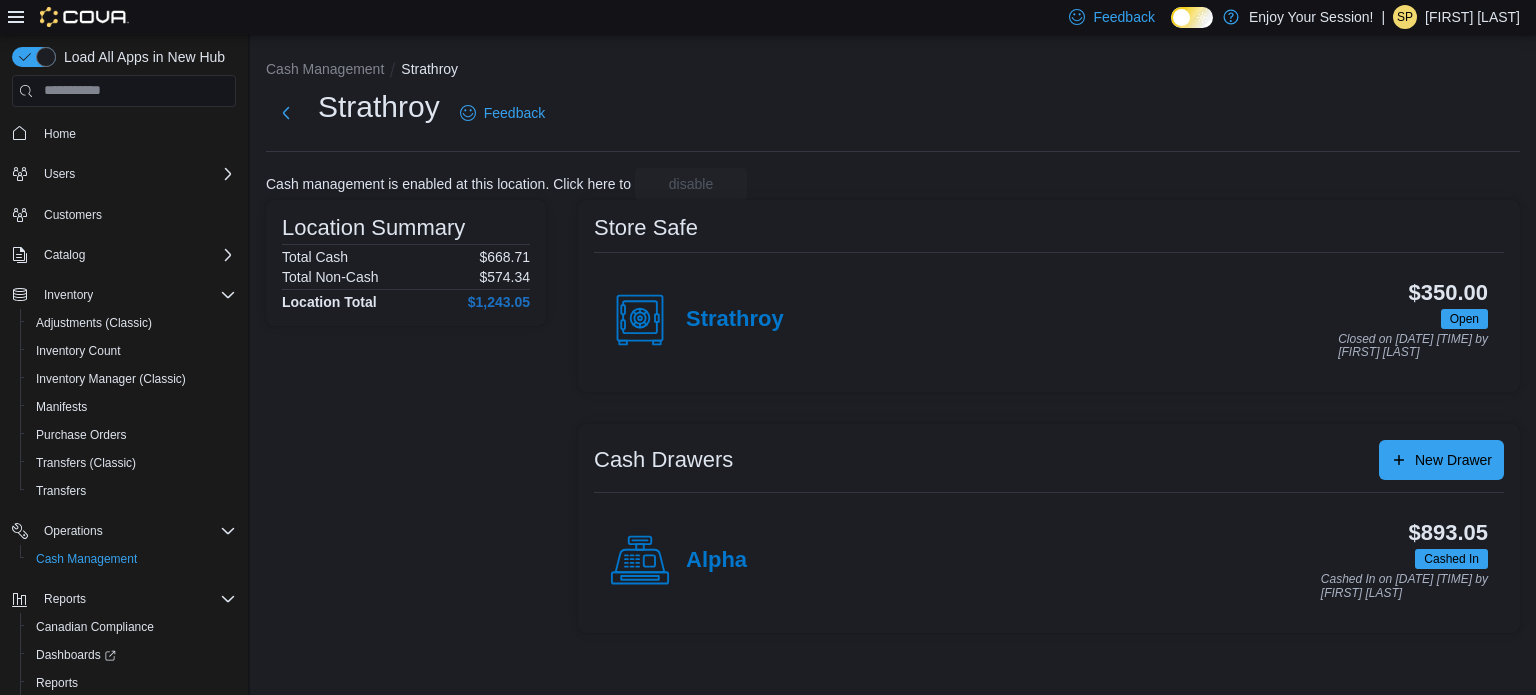 click on "Location Summary   Total Cash $668.71 Total Non-Cash $574.34 Location Total $1,243.05" at bounding box center [406, 416] 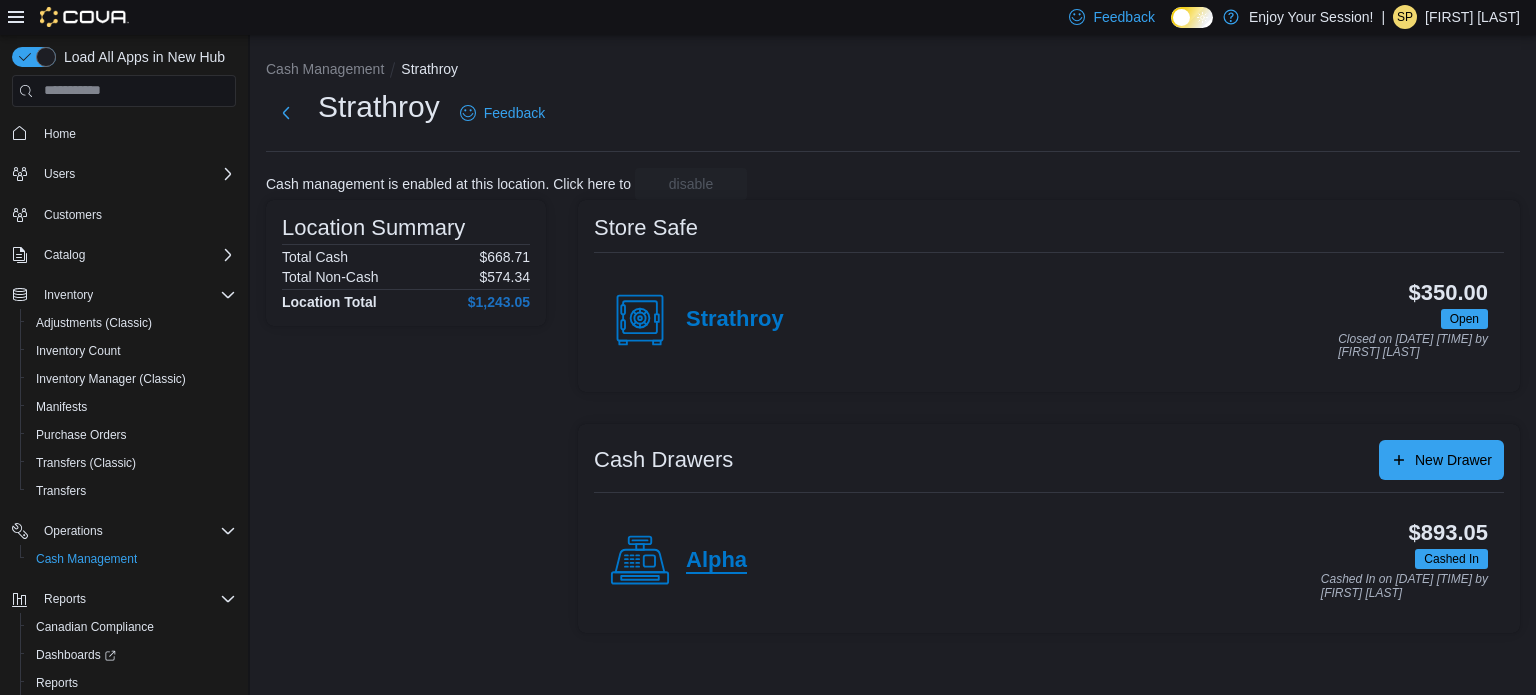 click on "Alpha" at bounding box center (716, 561) 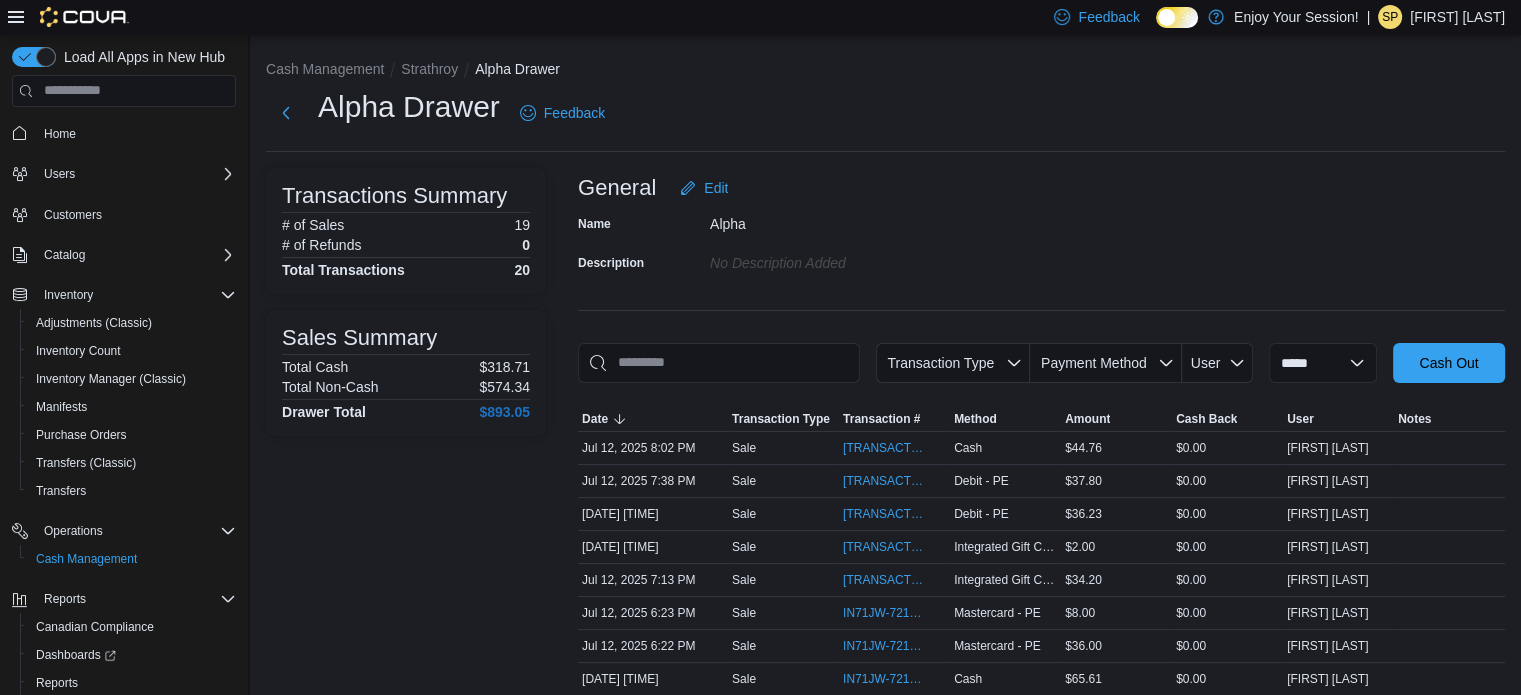 scroll, scrollTop: 0, scrollLeft: 0, axis: both 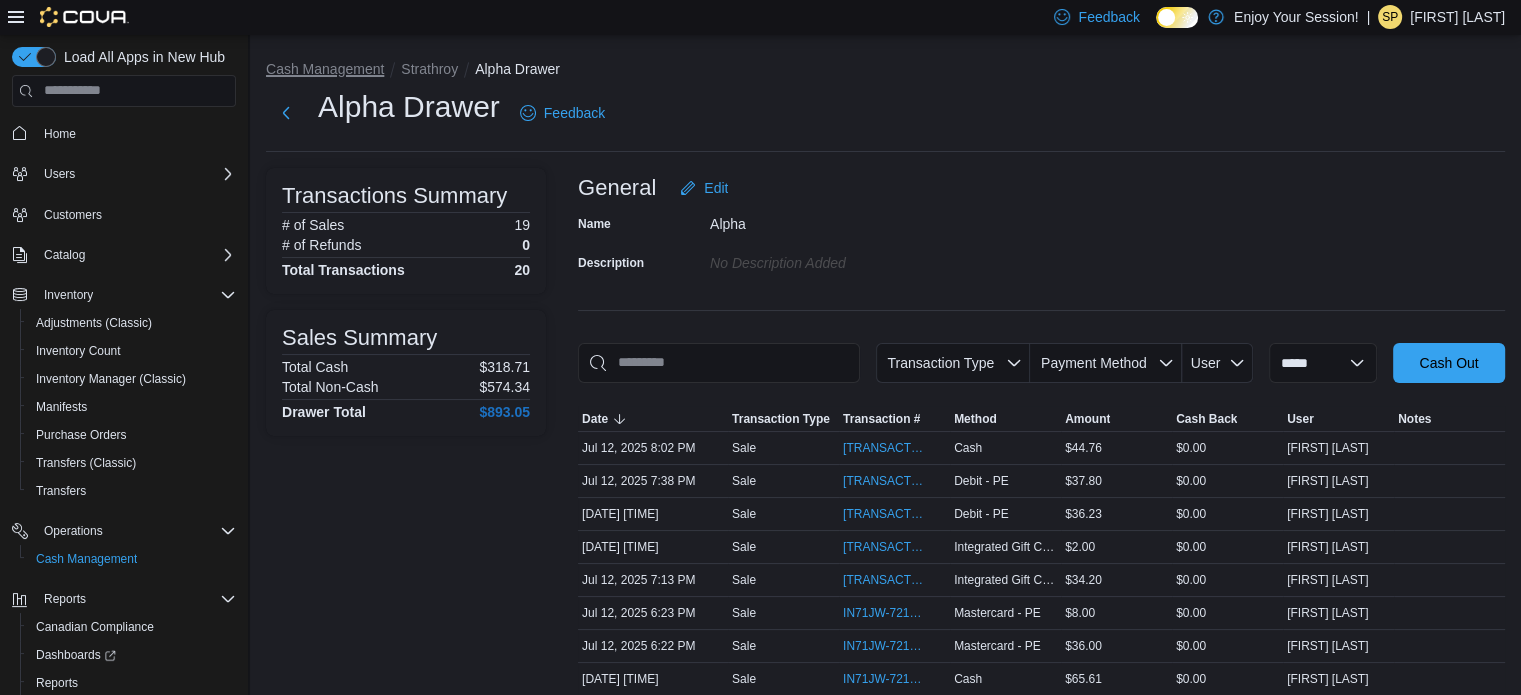 click on "Cash Management" at bounding box center (325, 69) 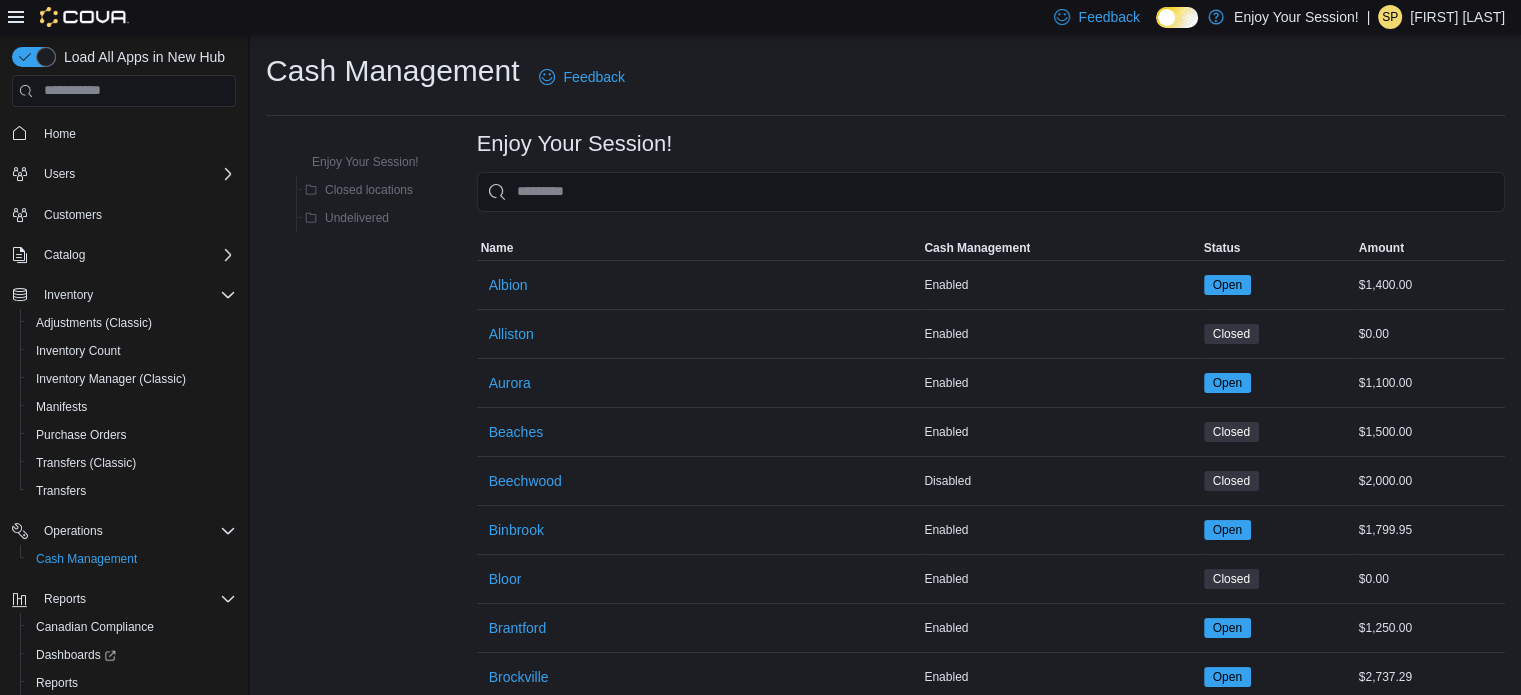 scroll, scrollTop: 800, scrollLeft: 0, axis: vertical 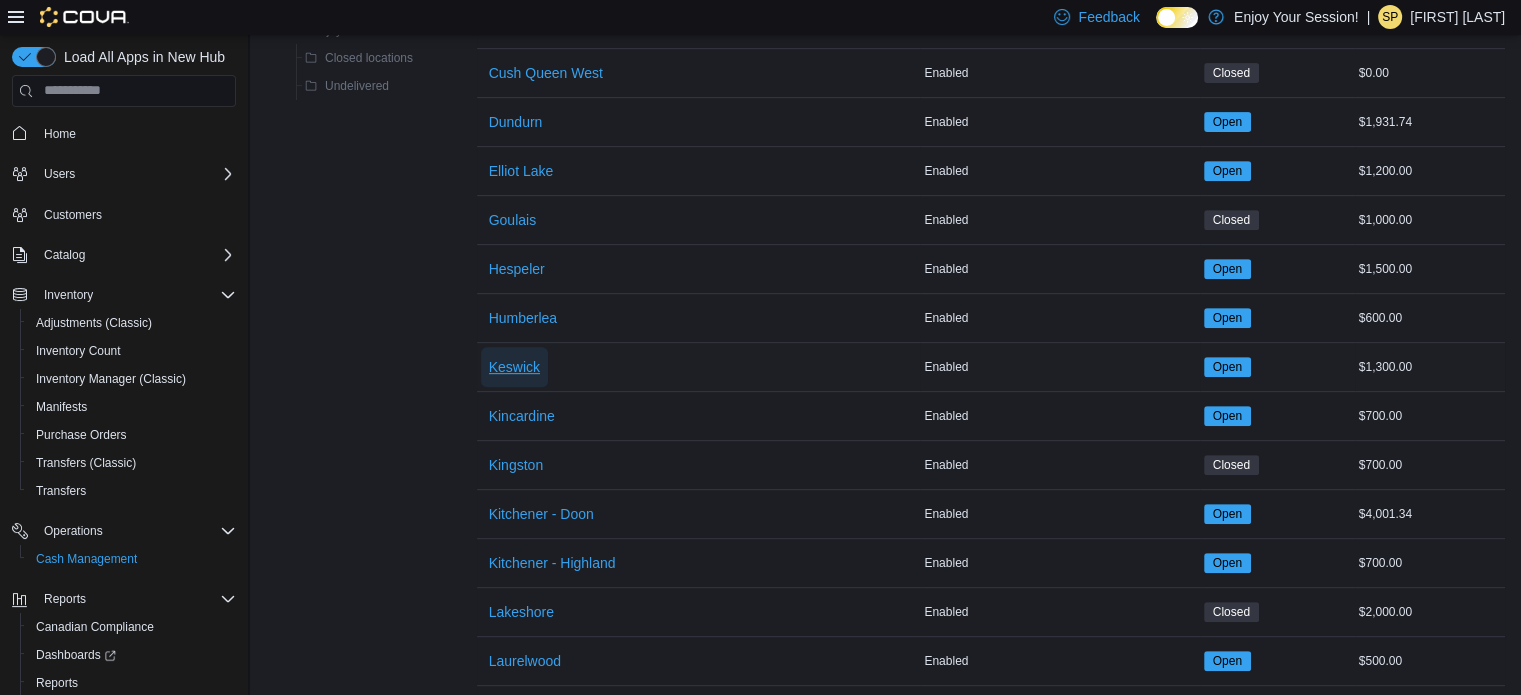 click on "Keswick" at bounding box center [514, 367] 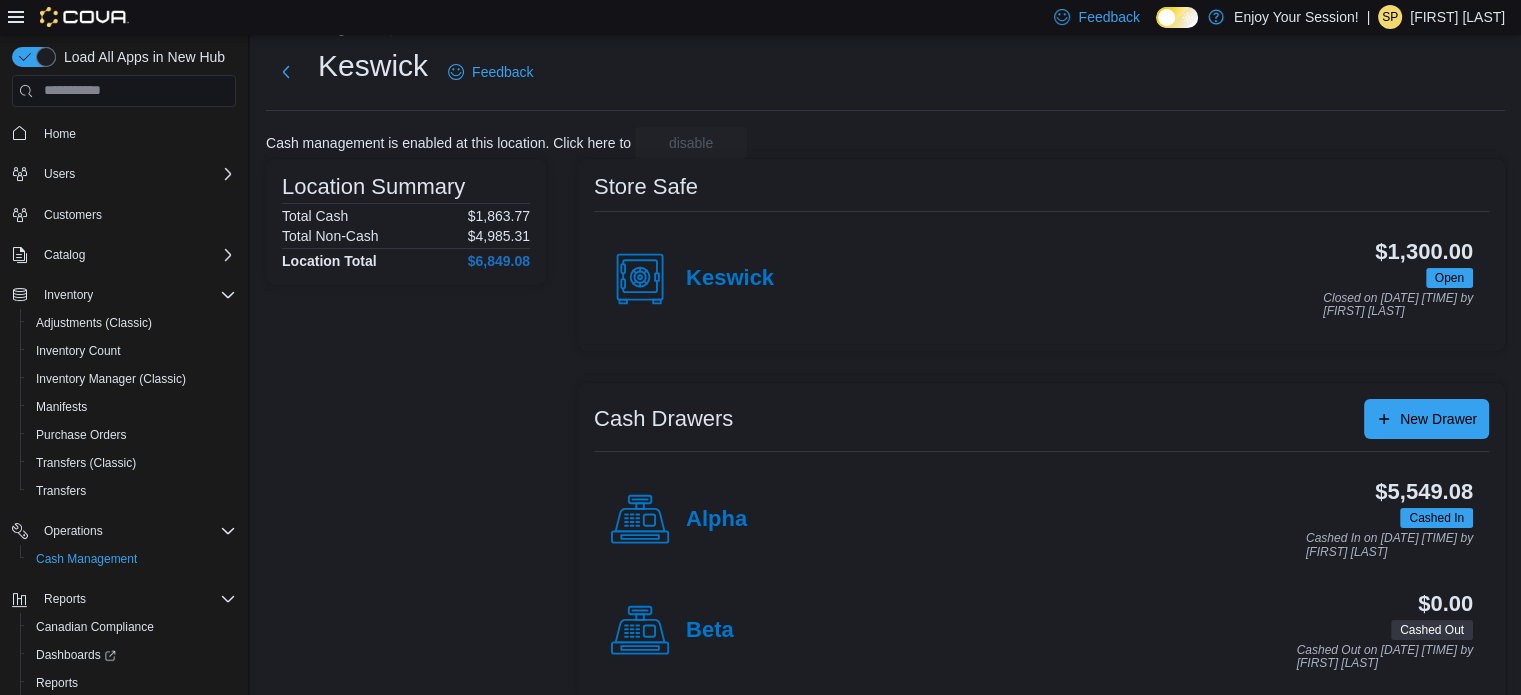 scroll, scrollTop: 64, scrollLeft: 0, axis: vertical 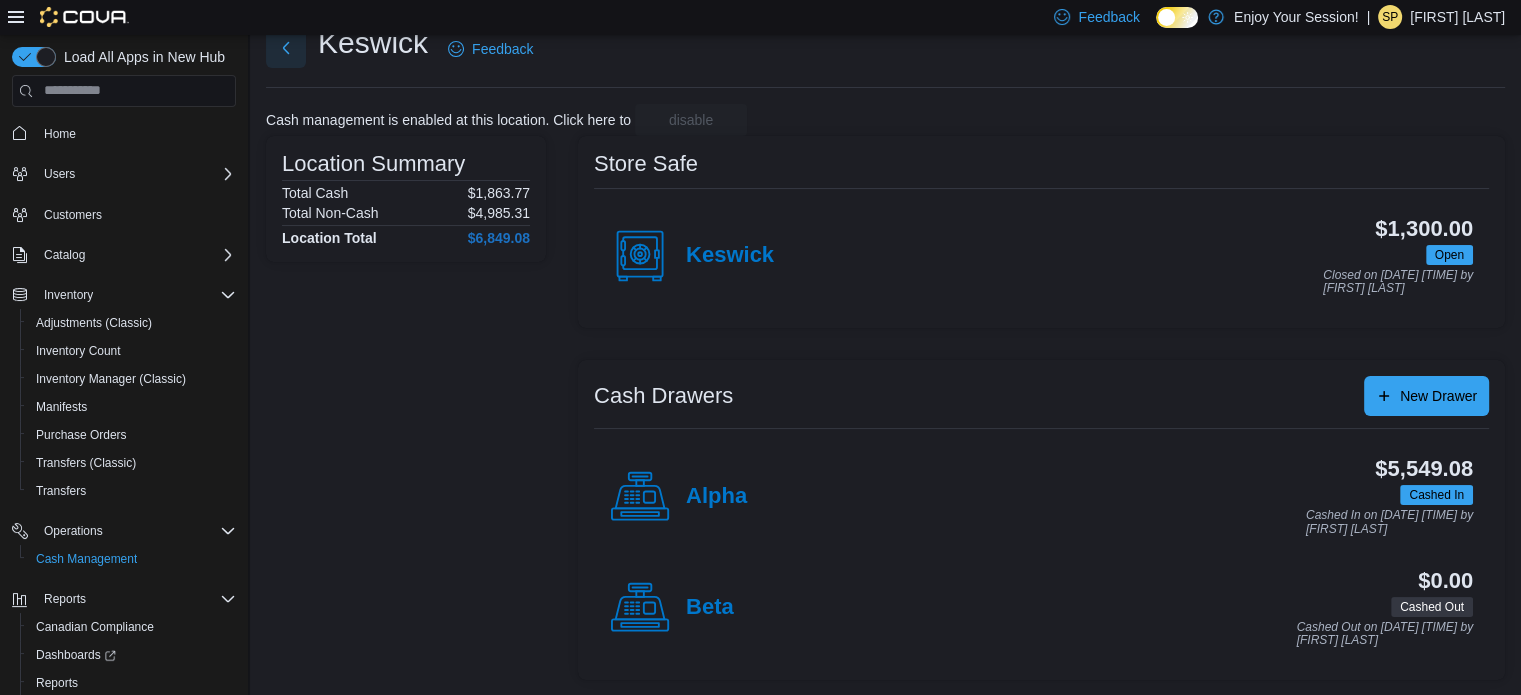 click at bounding box center [286, 48] 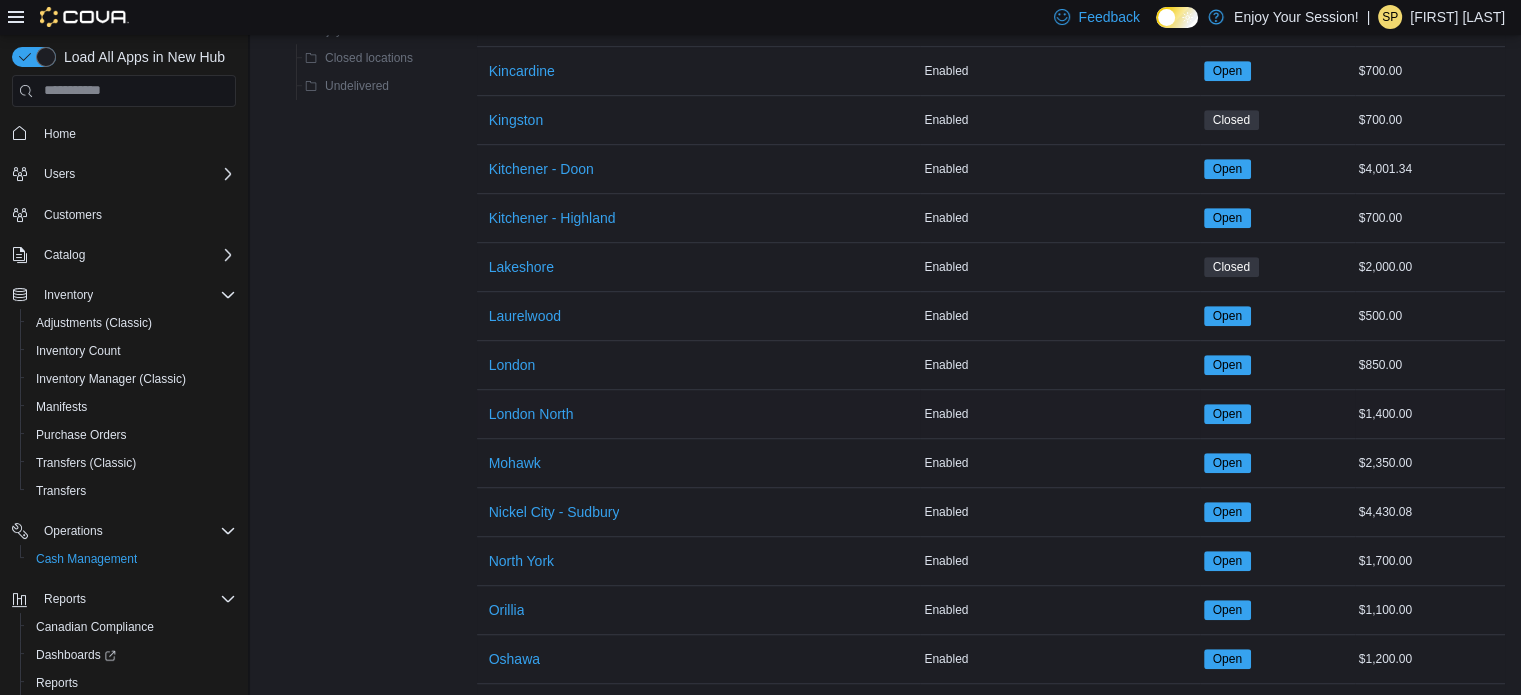 scroll, scrollTop: 1164, scrollLeft: 0, axis: vertical 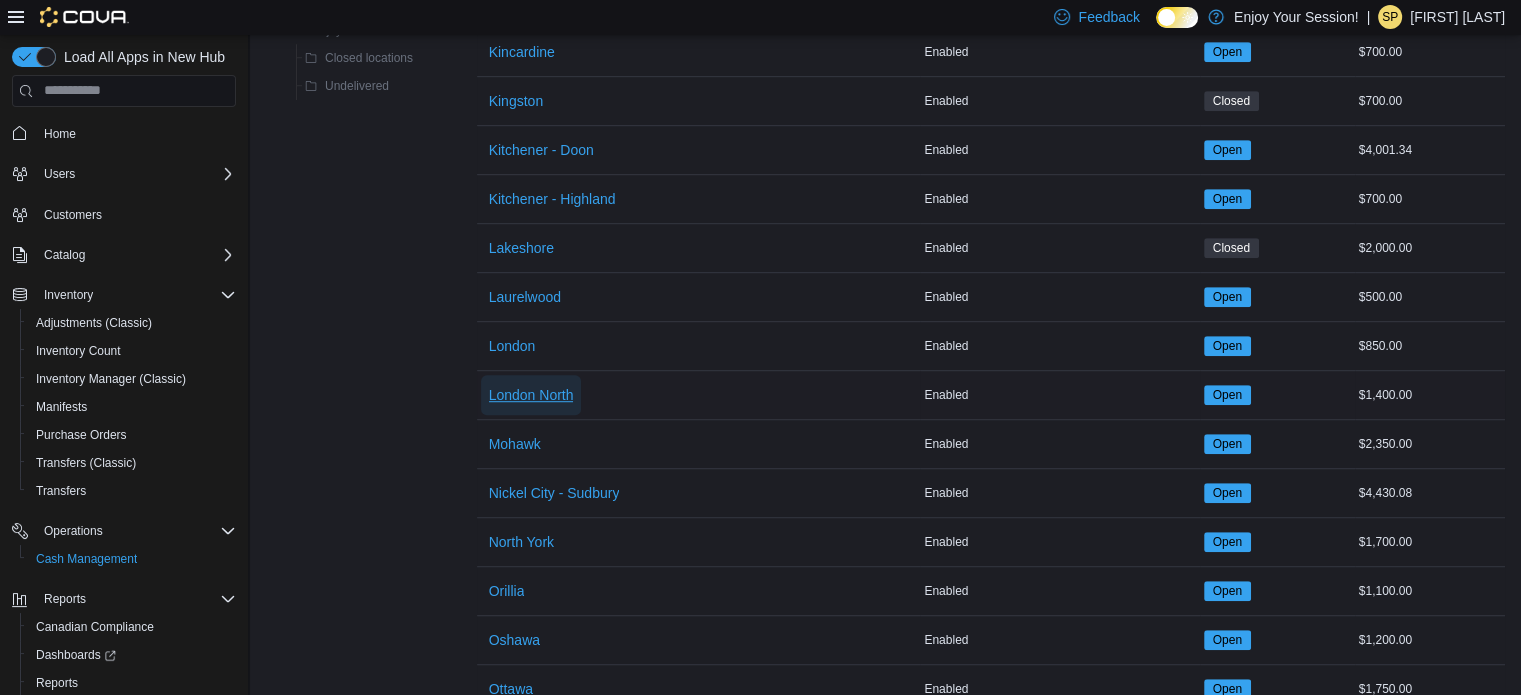 click on "London North" at bounding box center (531, 395) 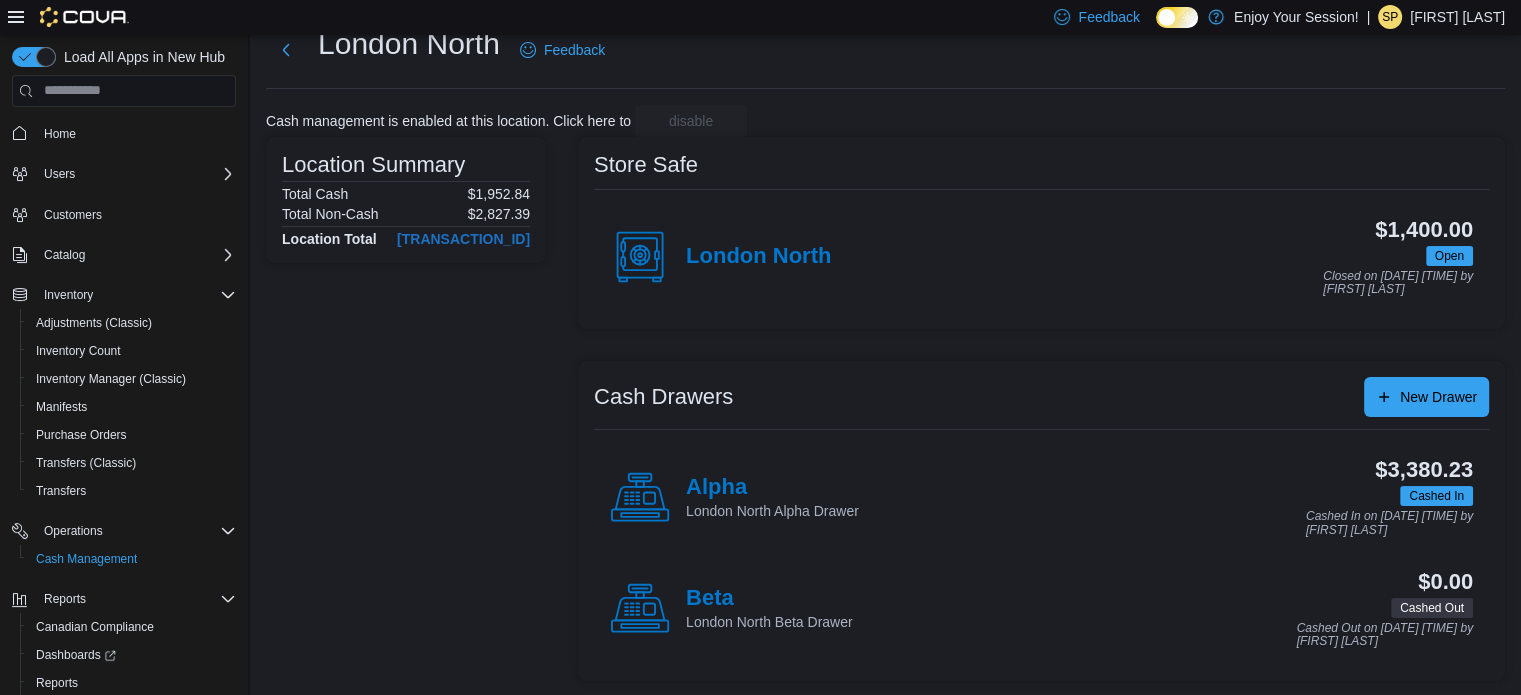 scroll, scrollTop: 64, scrollLeft: 0, axis: vertical 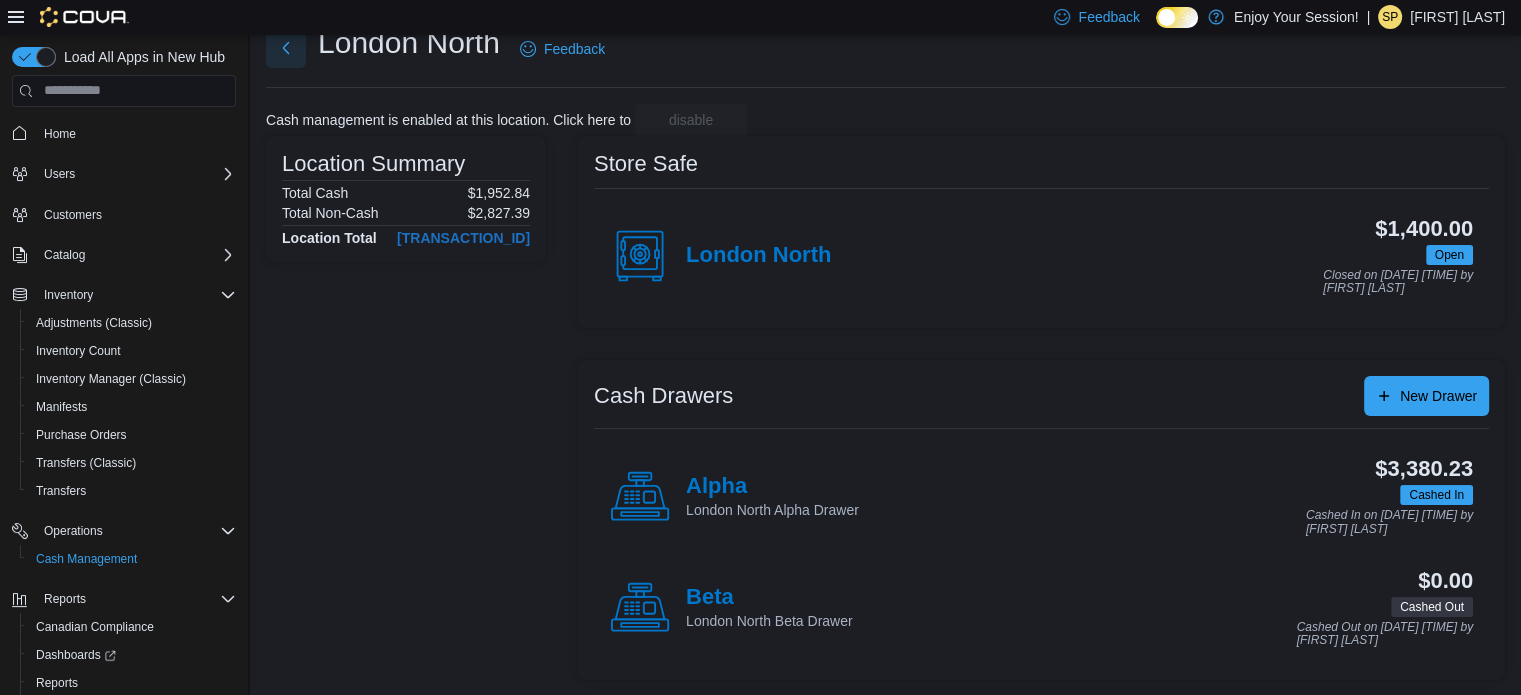 click at bounding box center [286, 48] 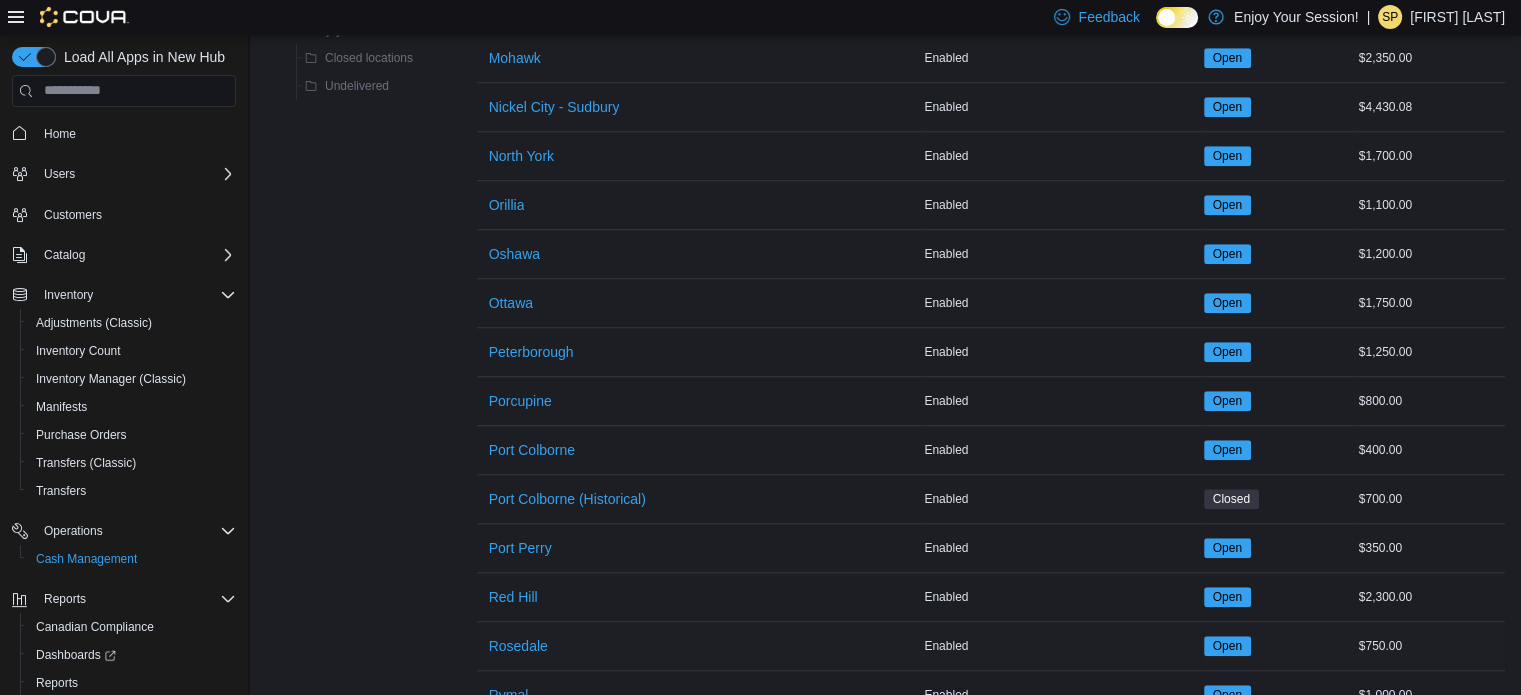 scroll, scrollTop: 1464, scrollLeft: 0, axis: vertical 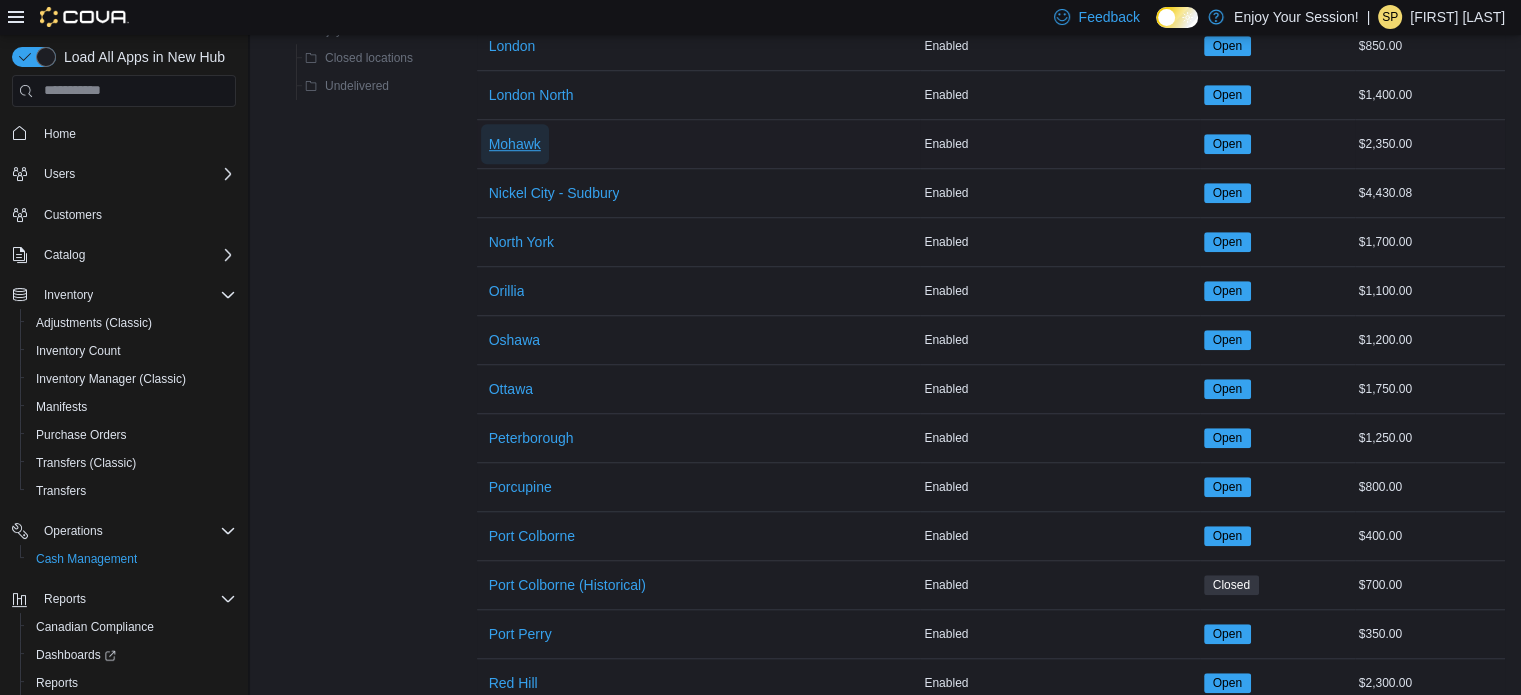 click on "Mohawk" at bounding box center [515, 144] 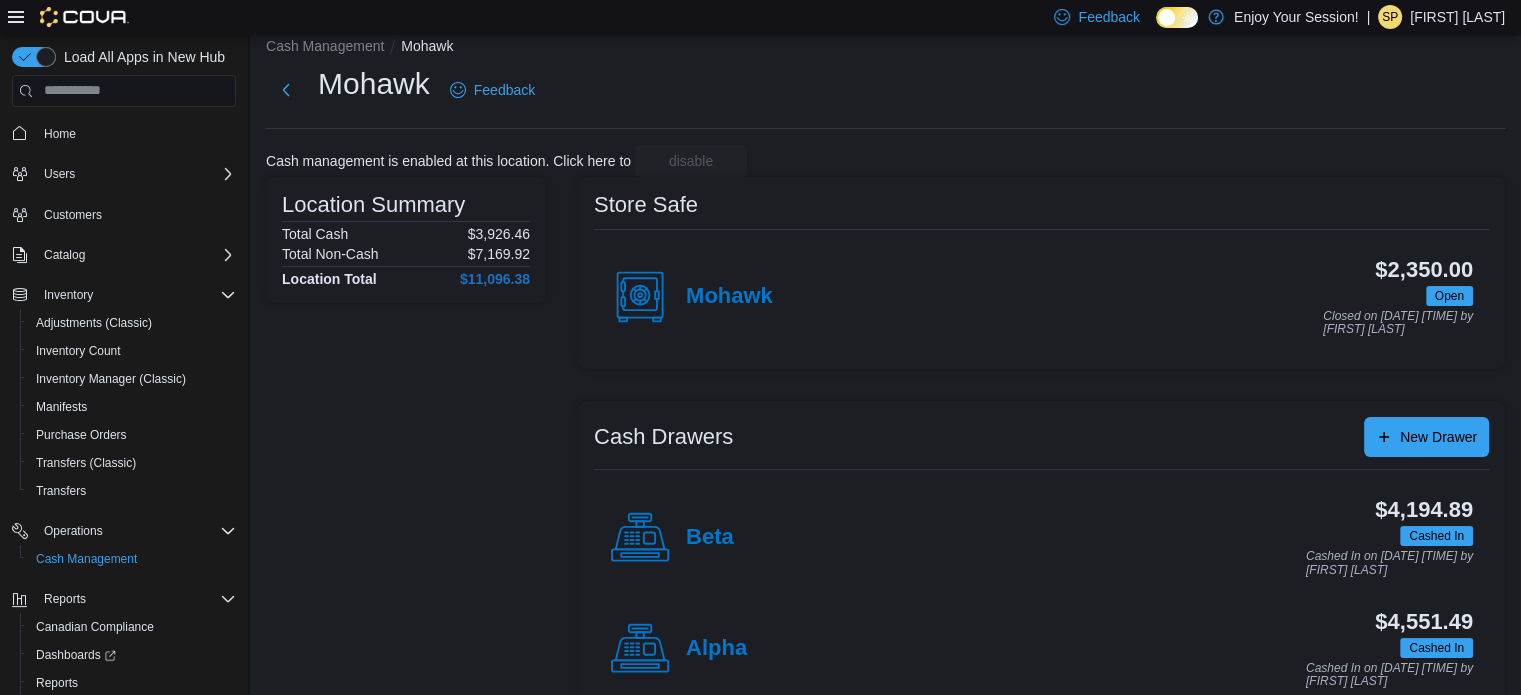 scroll, scrollTop: 64, scrollLeft: 0, axis: vertical 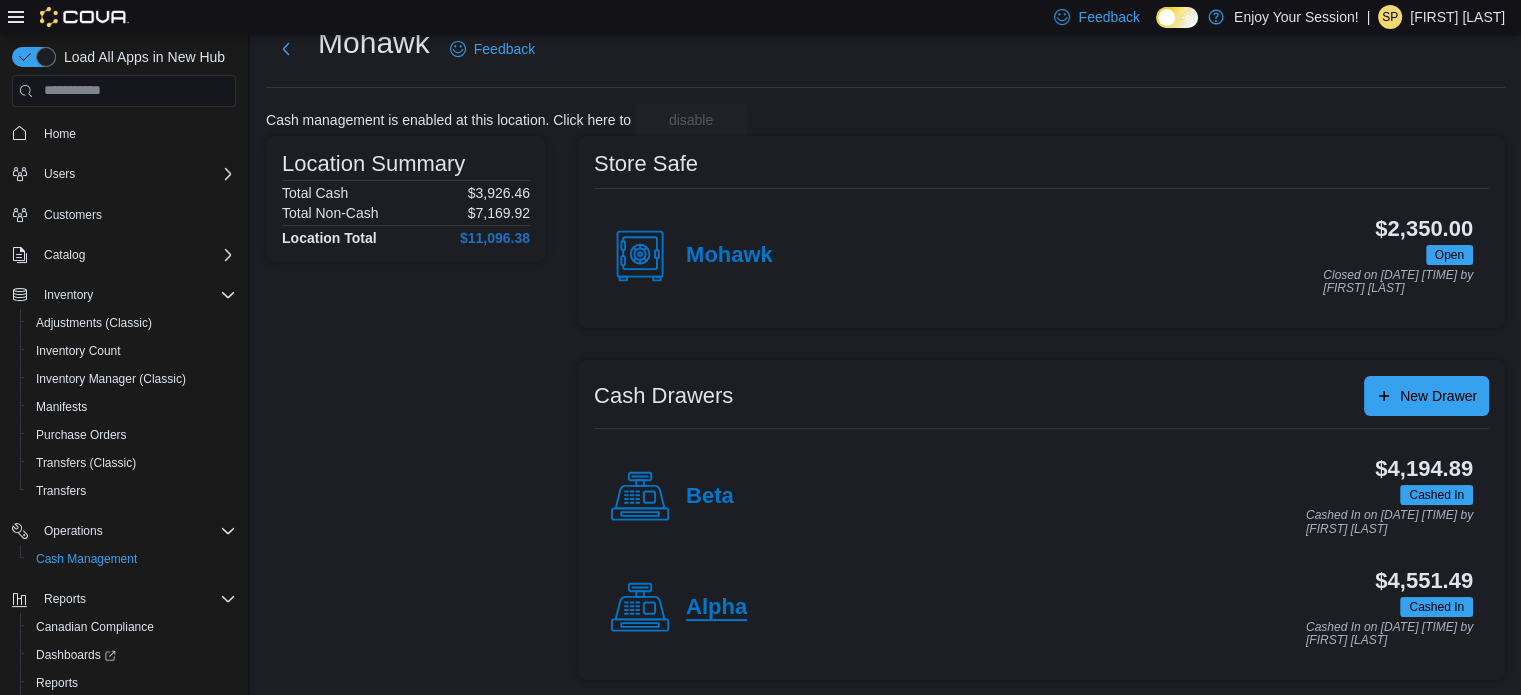 click on "Alpha" at bounding box center (716, 608) 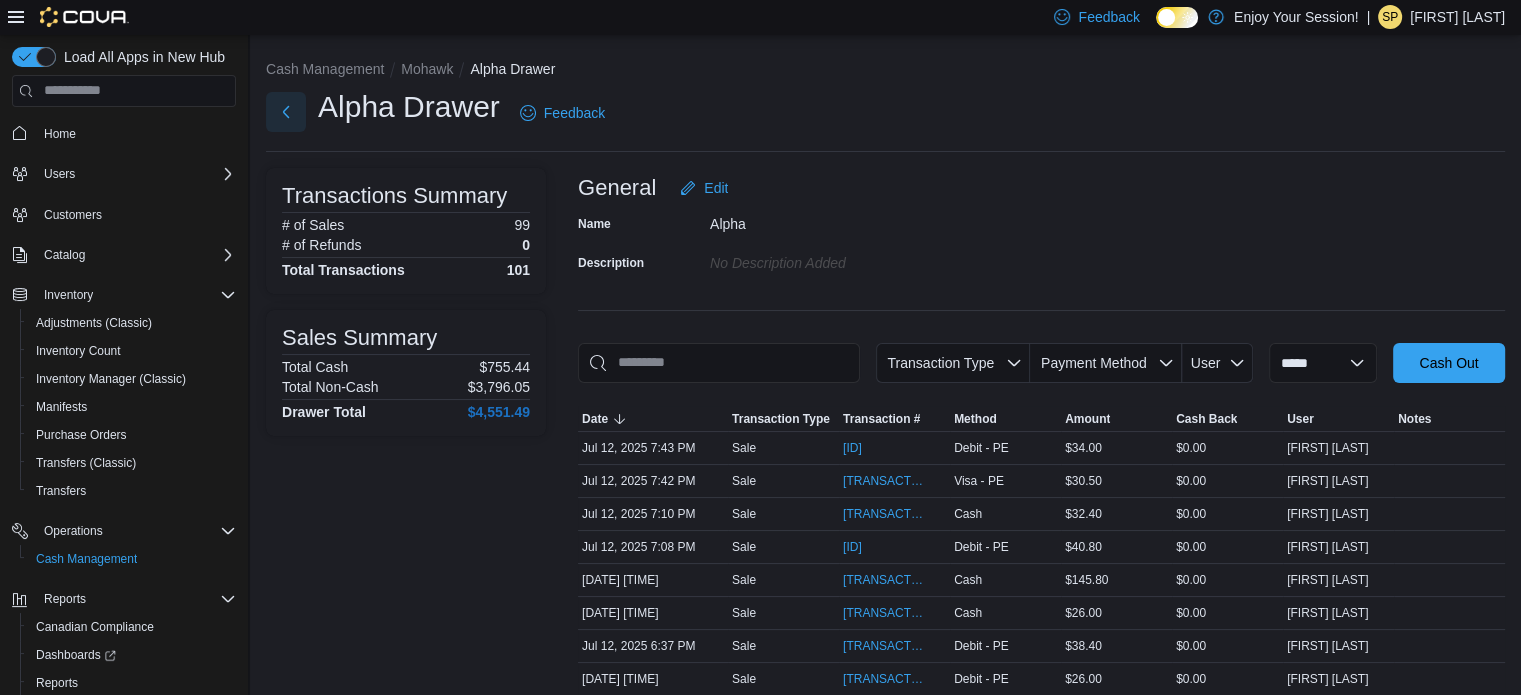 click at bounding box center [286, 112] 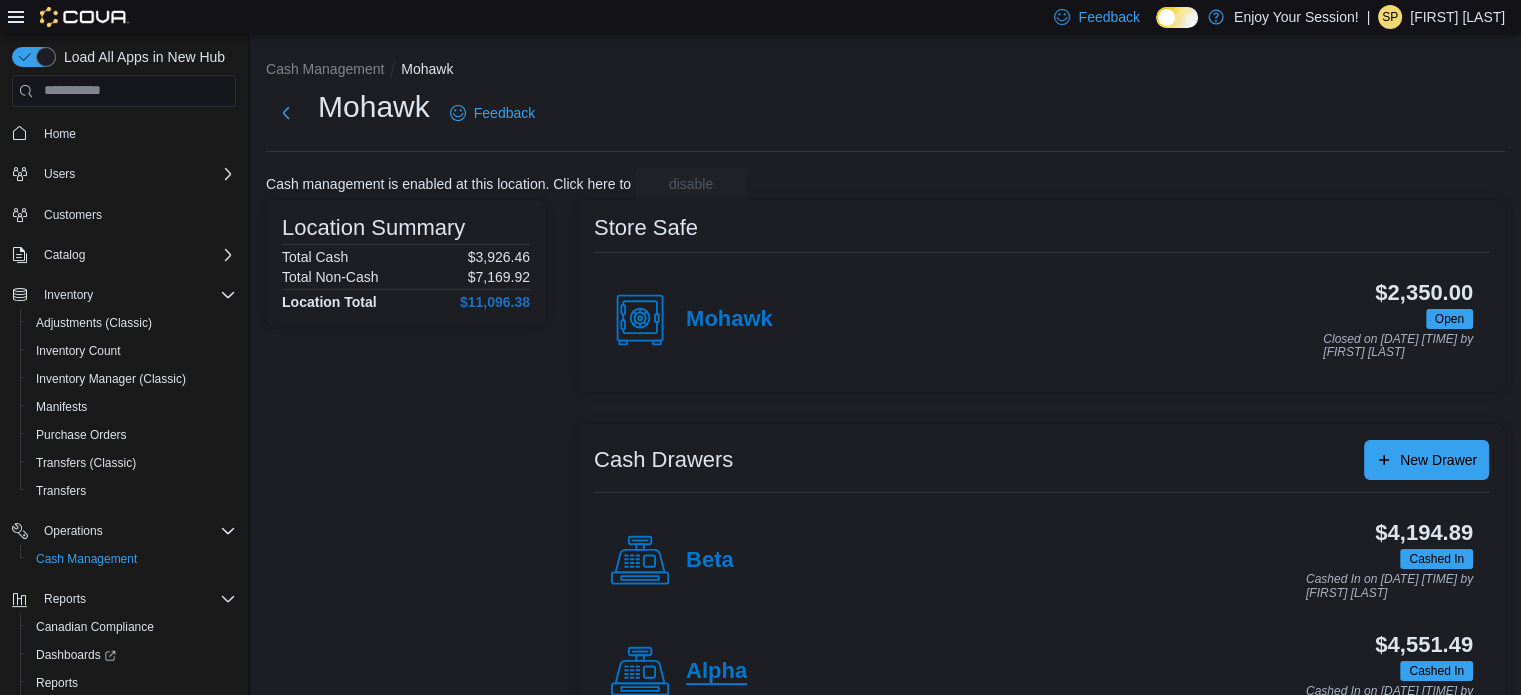 click on "Alpha" at bounding box center (716, 672) 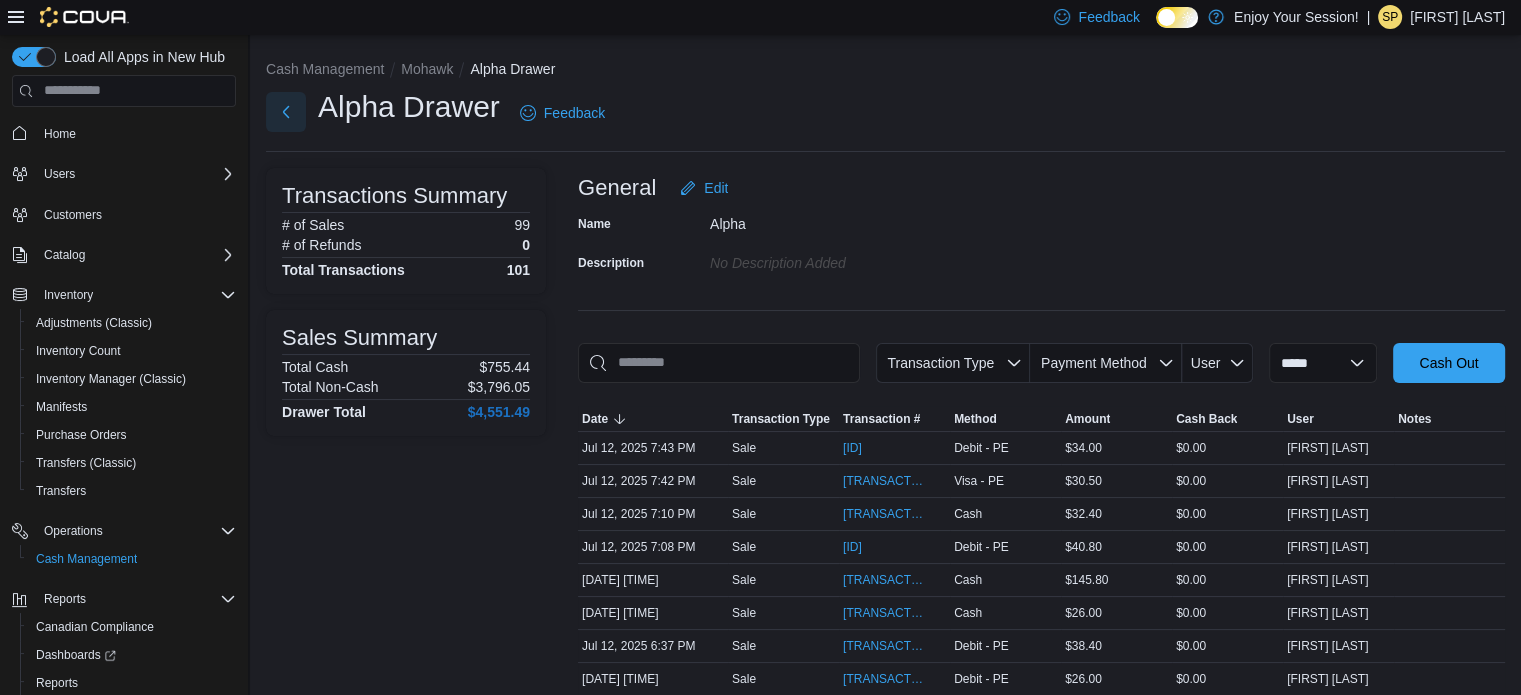 click at bounding box center (286, 112) 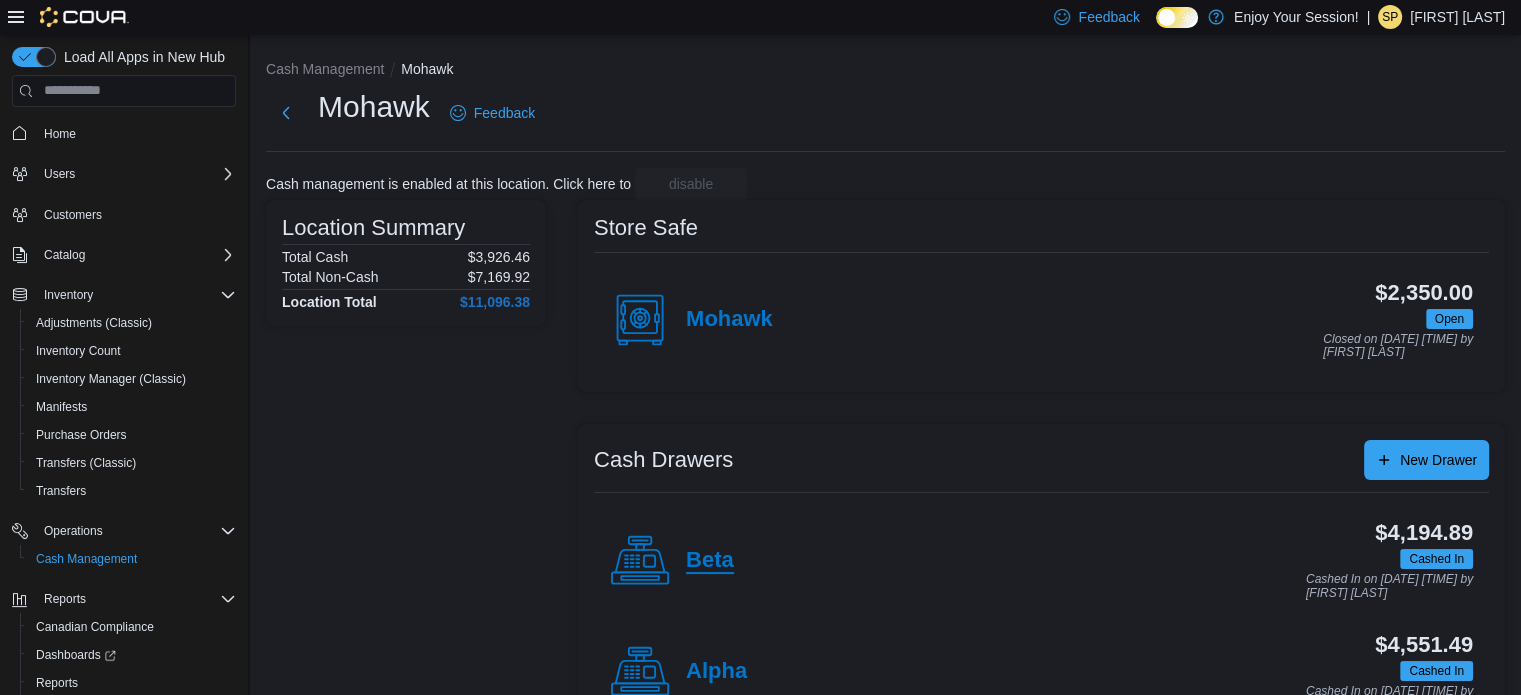 click on "Beta" at bounding box center [710, 561] 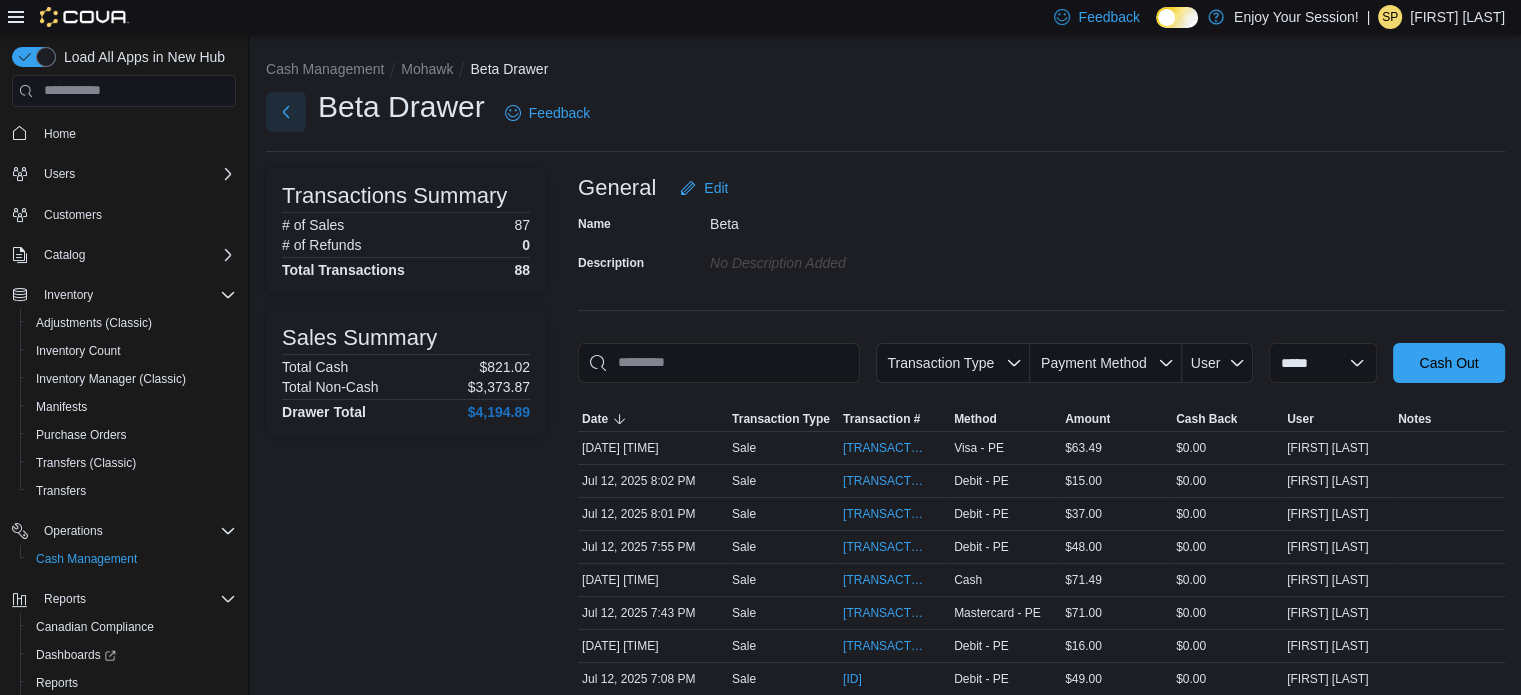 click at bounding box center (286, 112) 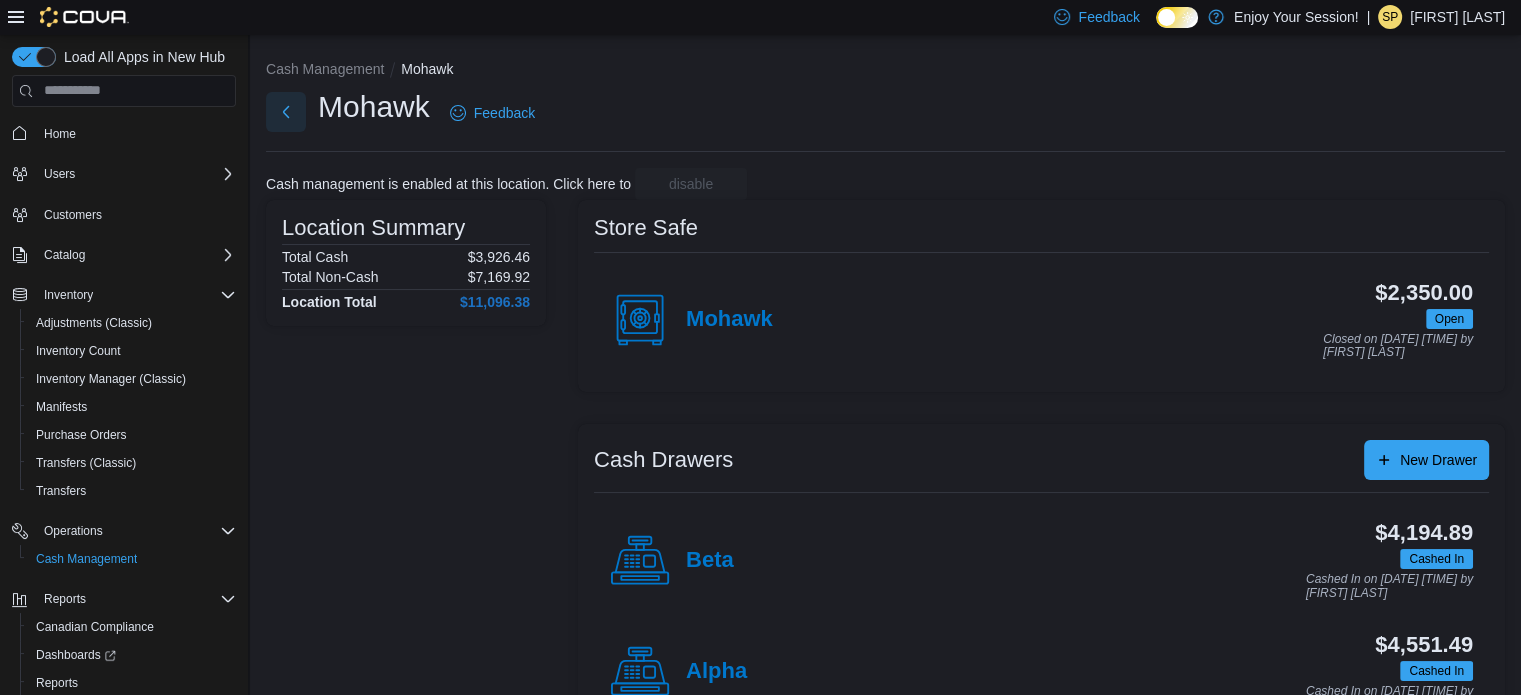 click at bounding box center (286, 112) 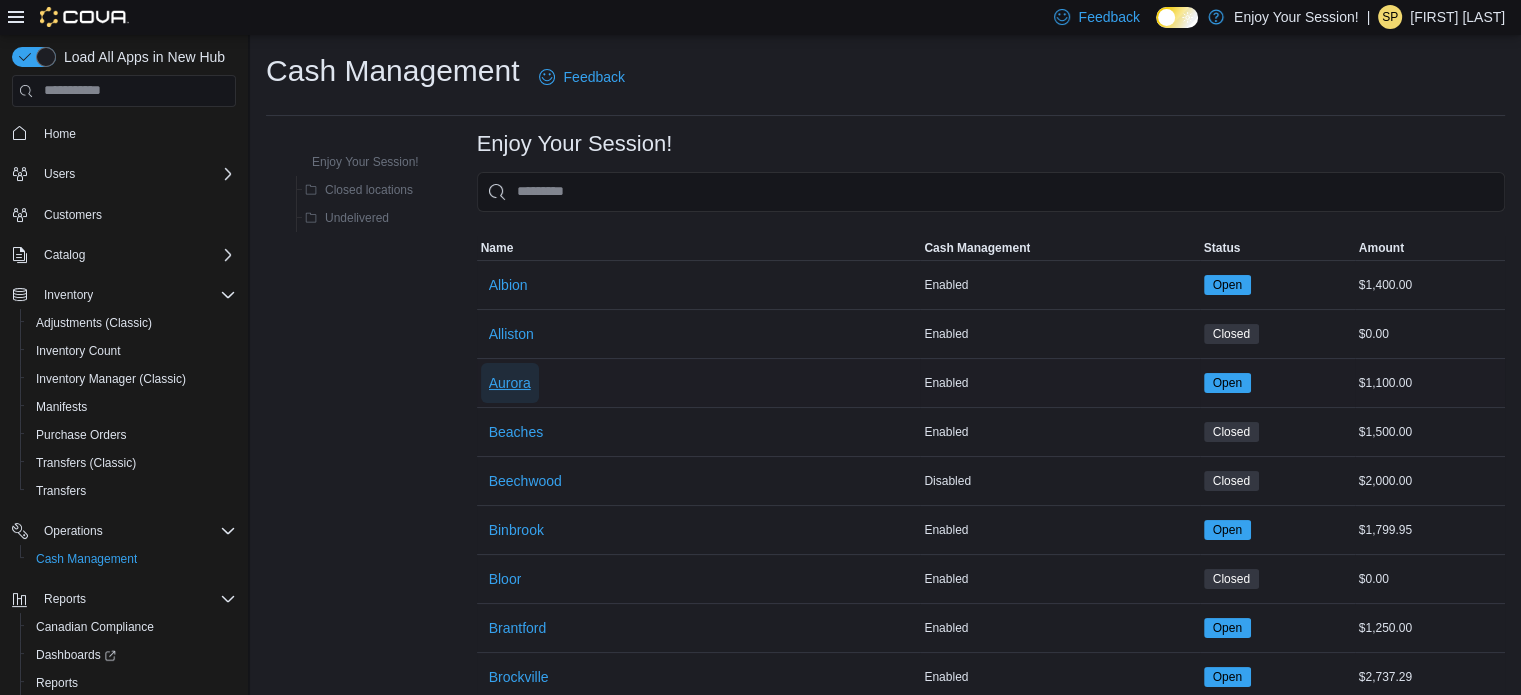 click on "Aurora" at bounding box center [510, 383] 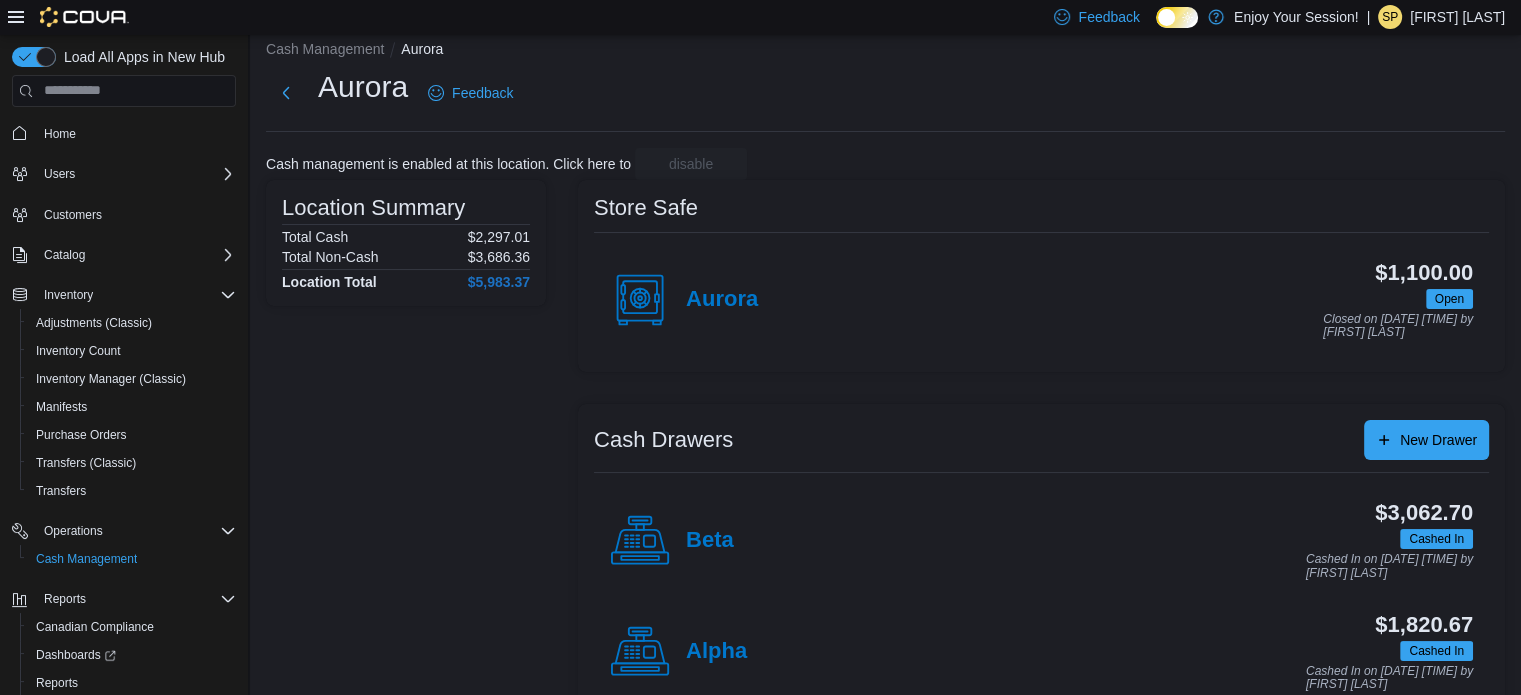 scroll, scrollTop: 0, scrollLeft: 0, axis: both 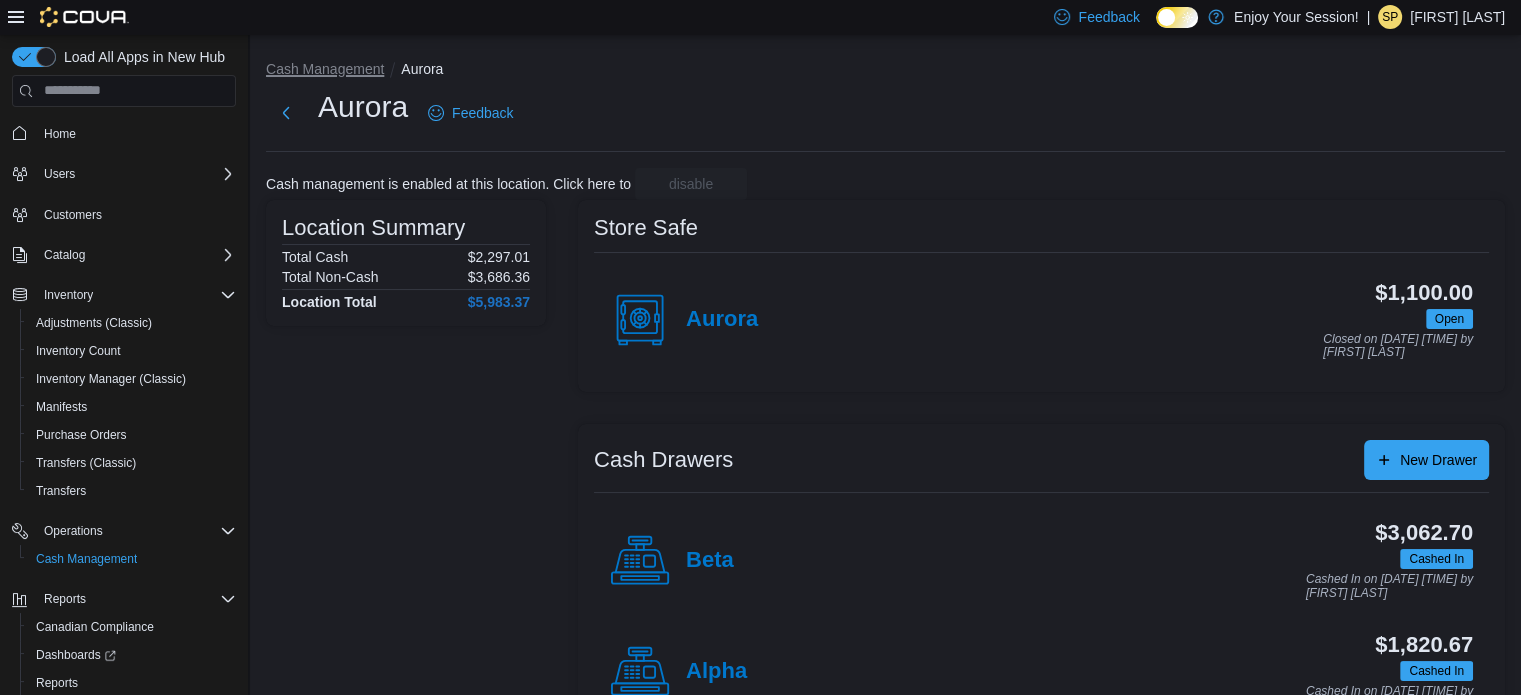 click on "Cash Management" at bounding box center [325, 69] 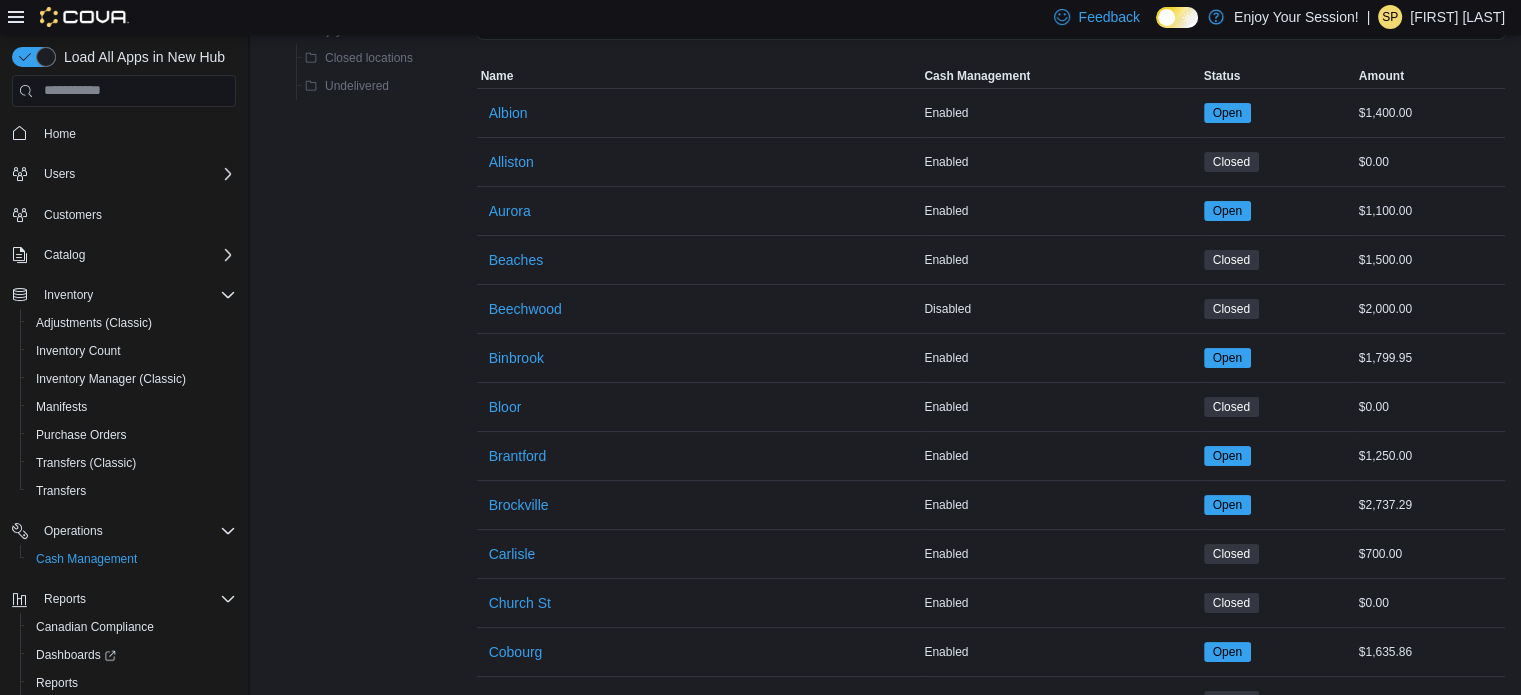 scroll, scrollTop: 500, scrollLeft: 0, axis: vertical 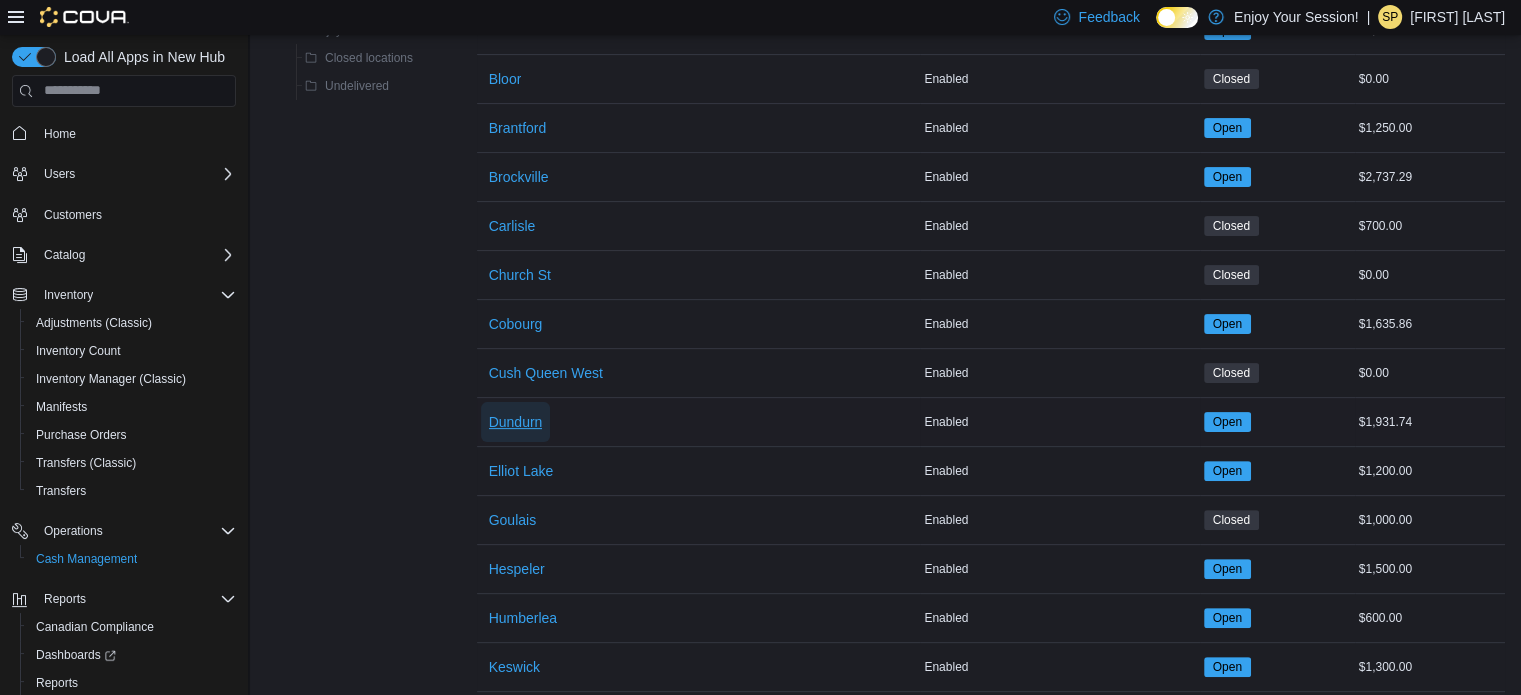 click on "Dundurn" at bounding box center (516, 422) 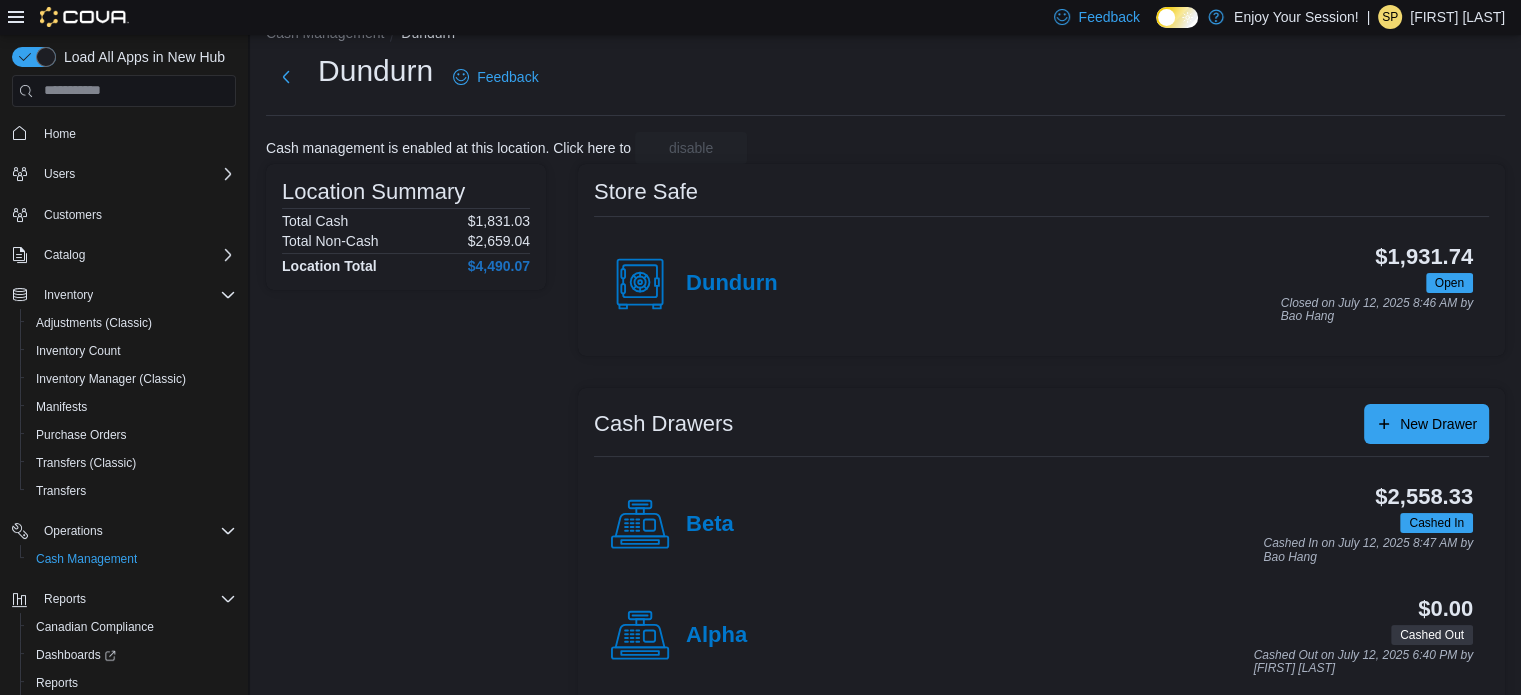 scroll, scrollTop: 64, scrollLeft: 0, axis: vertical 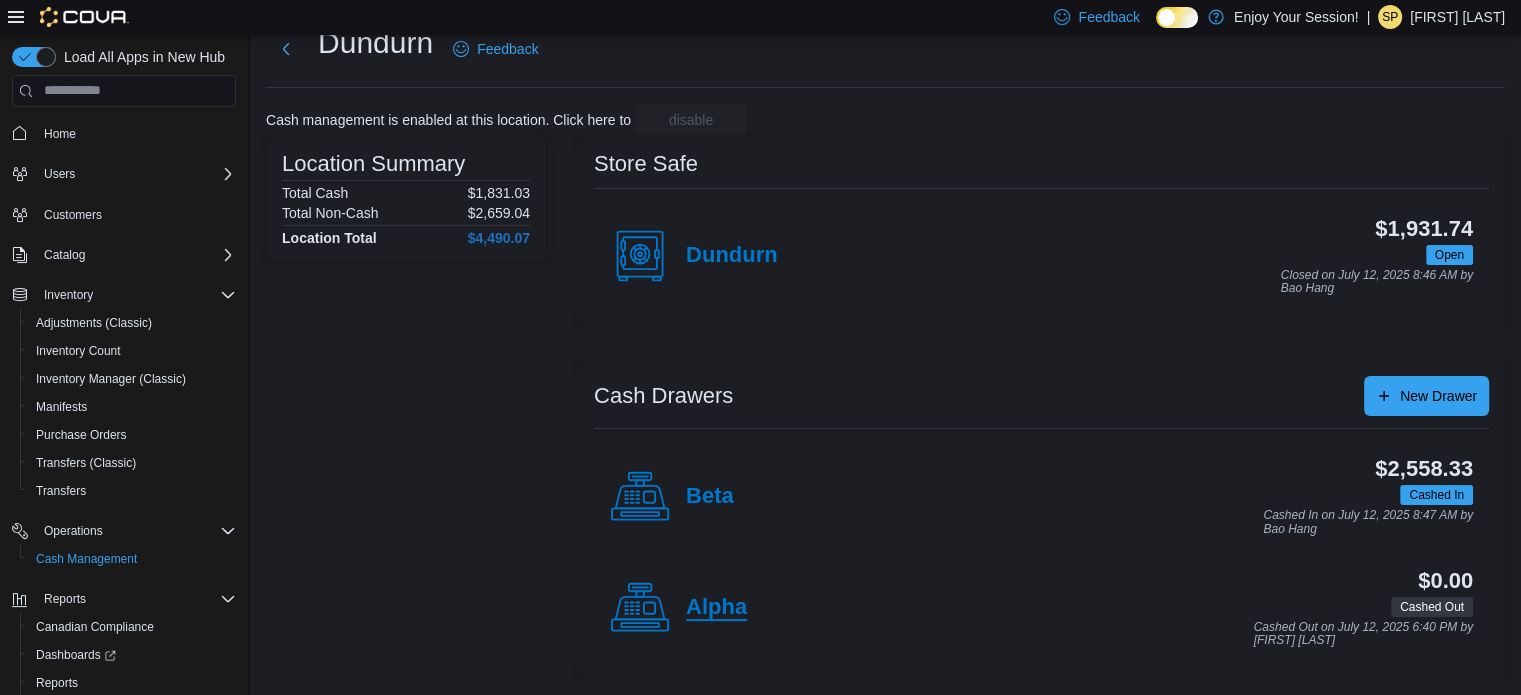 click on "Alpha" at bounding box center (716, 608) 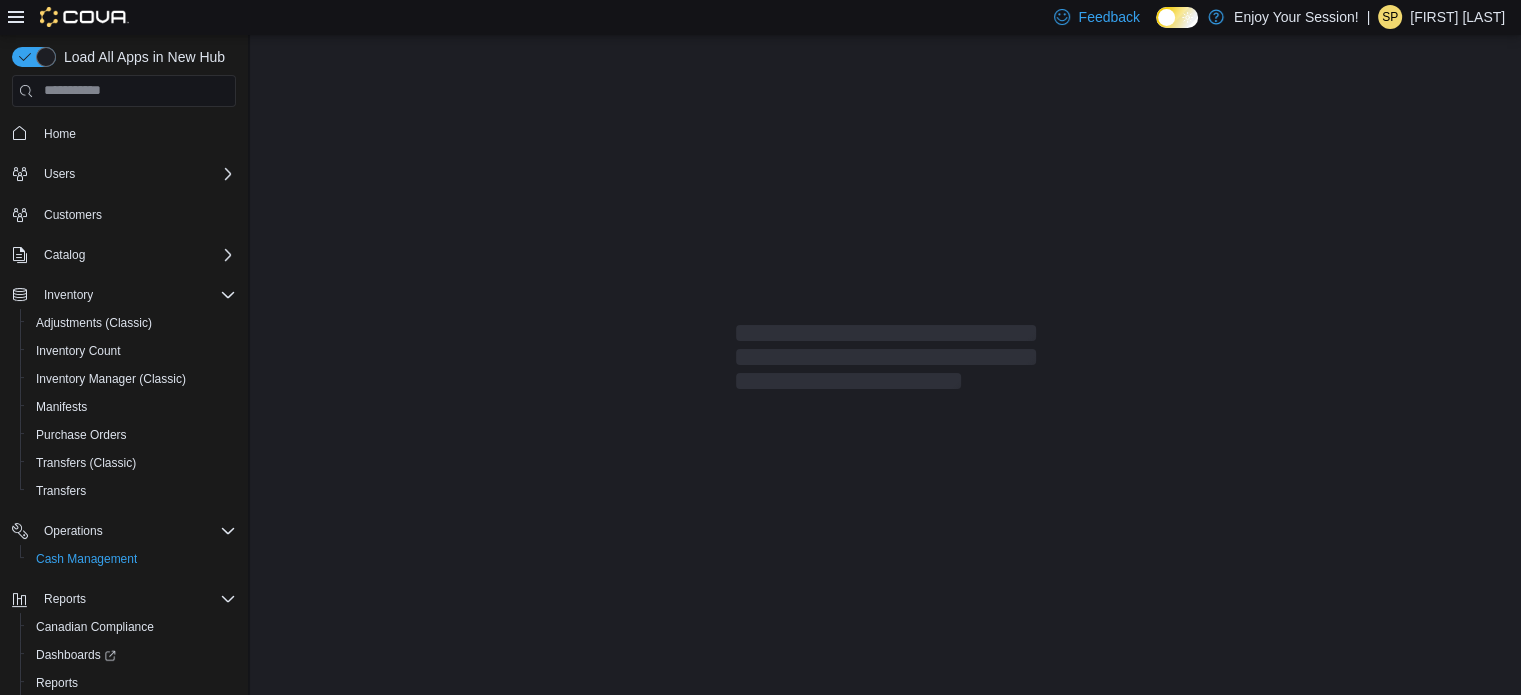scroll, scrollTop: 0, scrollLeft: 0, axis: both 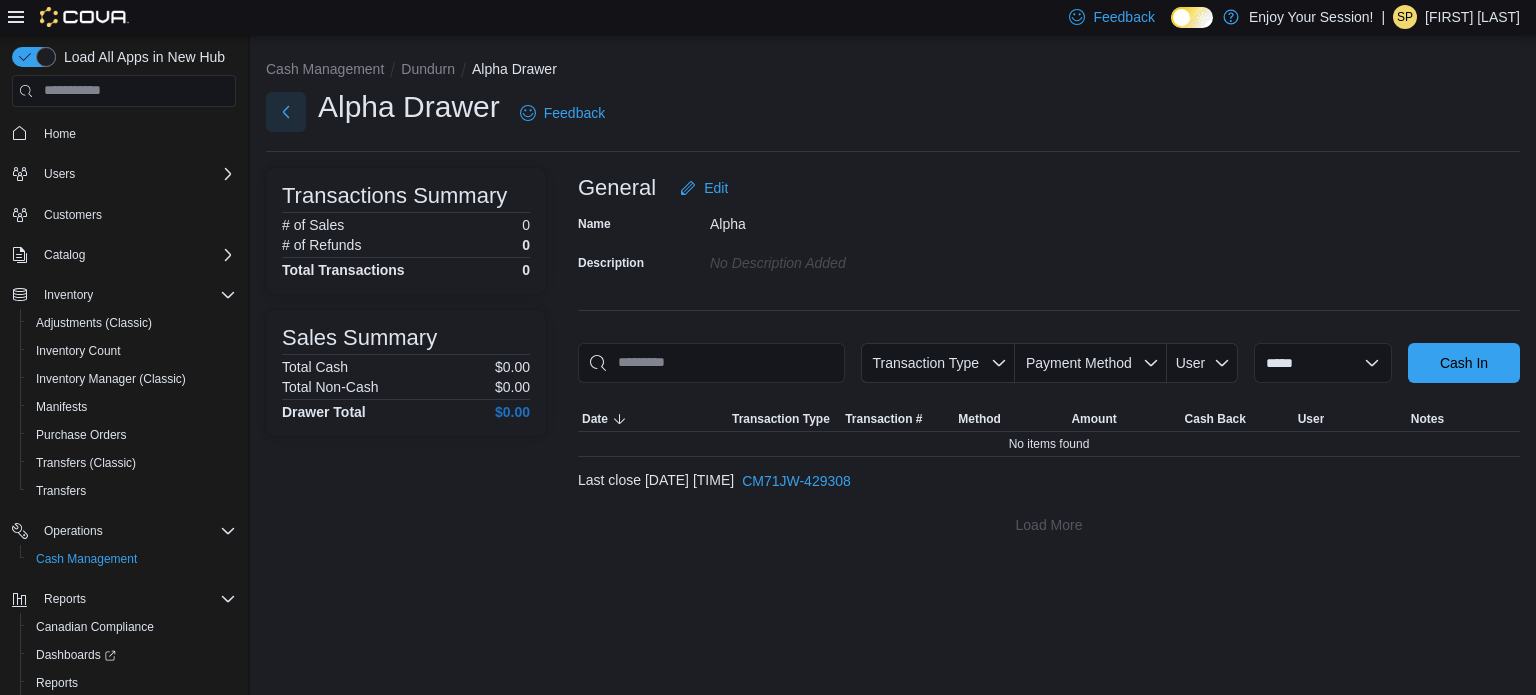 click at bounding box center [286, 112] 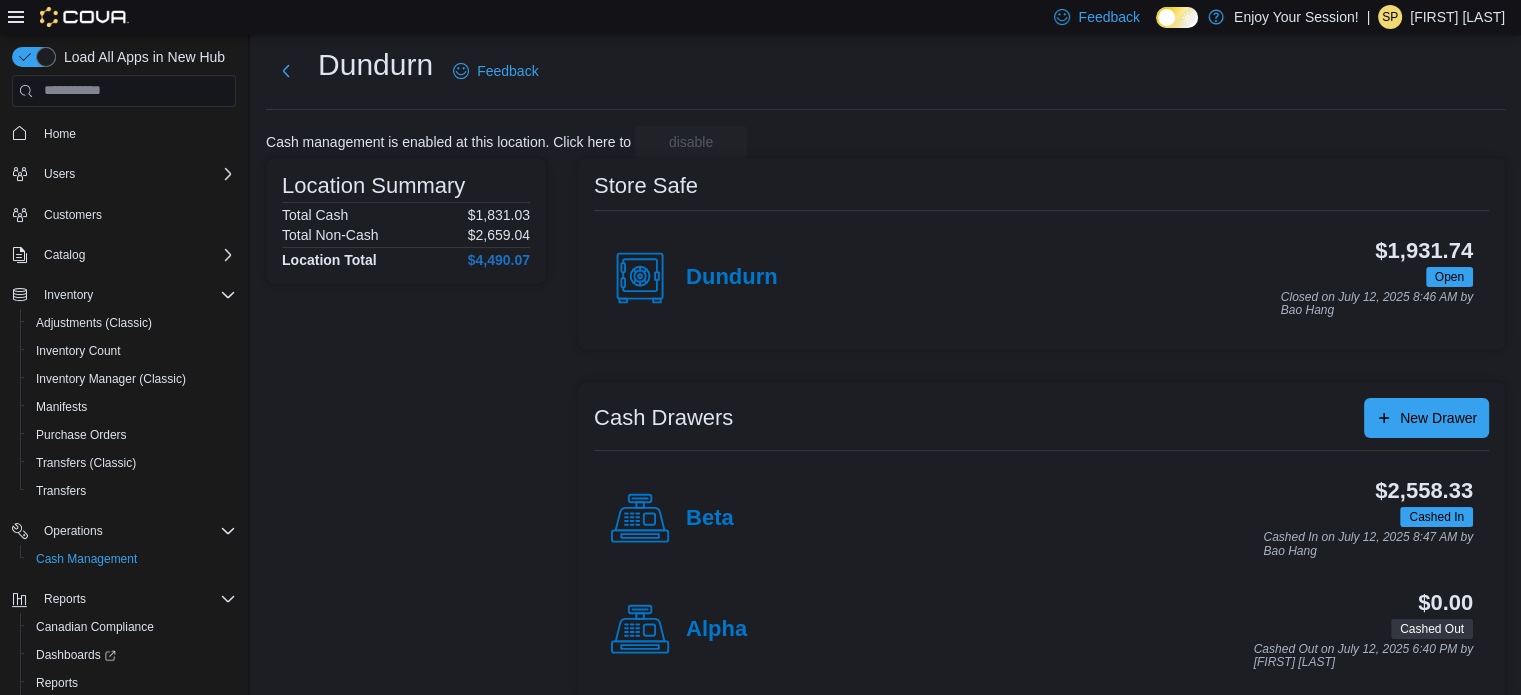 scroll, scrollTop: 64, scrollLeft: 0, axis: vertical 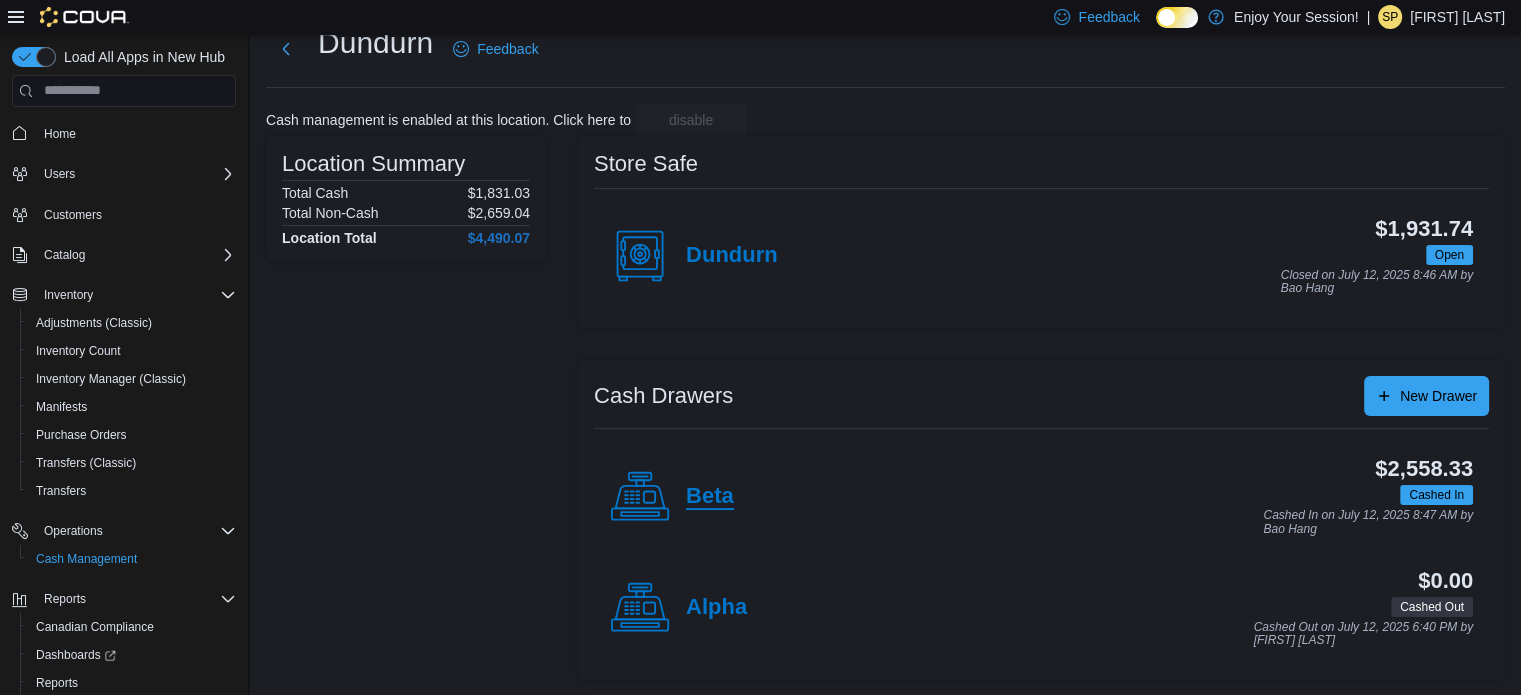 click on "Beta" at bounding box center (710, 497) 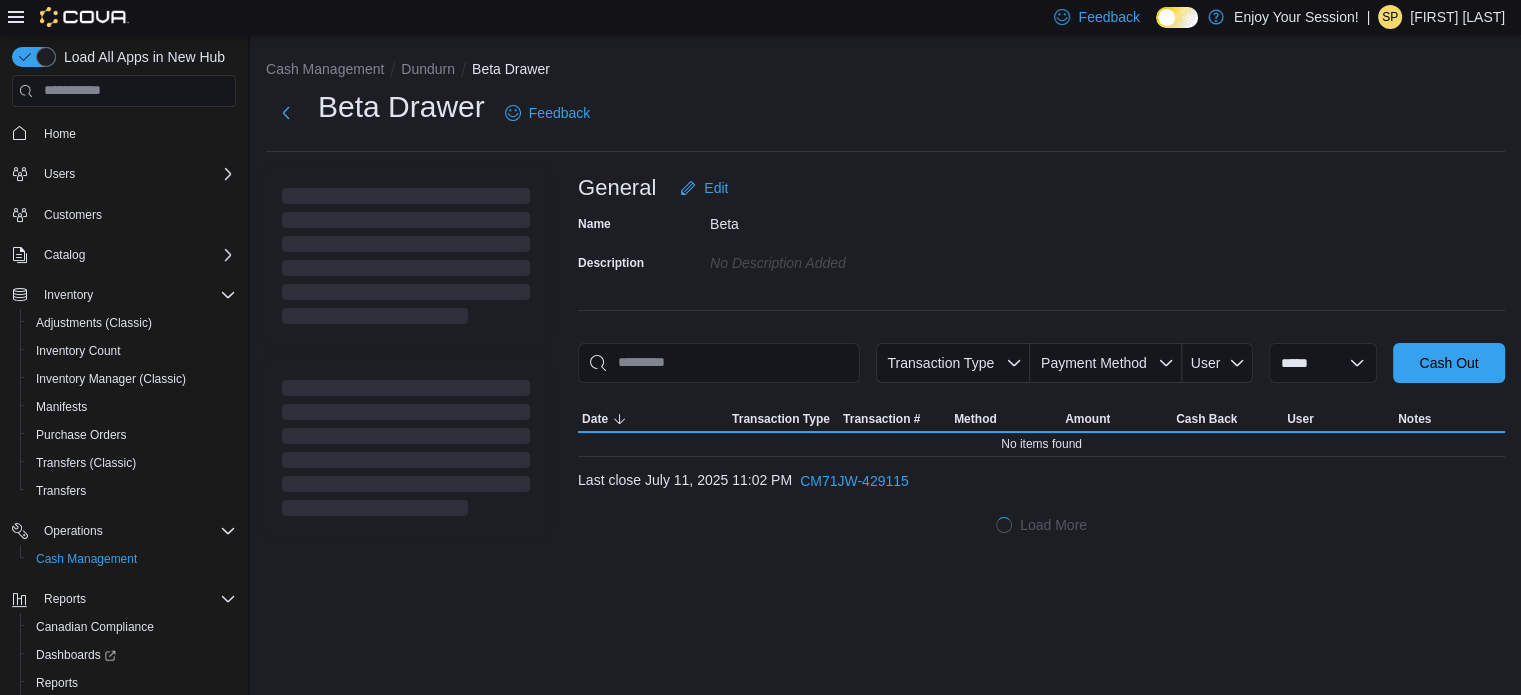 scroll, scrollTop: 0, scrollLeft: 0, axis: both 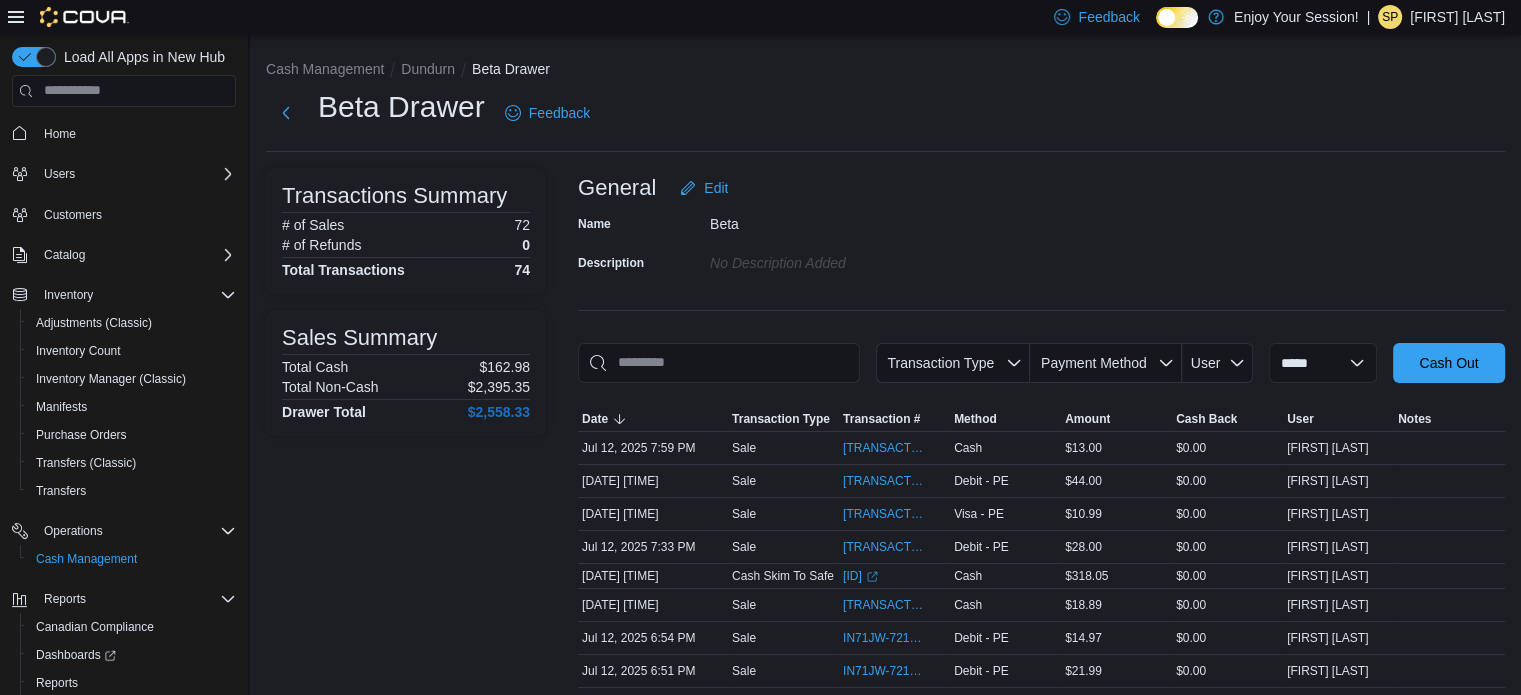 click on "Transactions Summary   # of Sales 72 # of Refunds 0 Total Transactions 74 Sales Summary   Total Cash $162.98 Total Non-Cash $2,395.35 Drawer Total $2,558.33" at bounding box center [406, 1565] 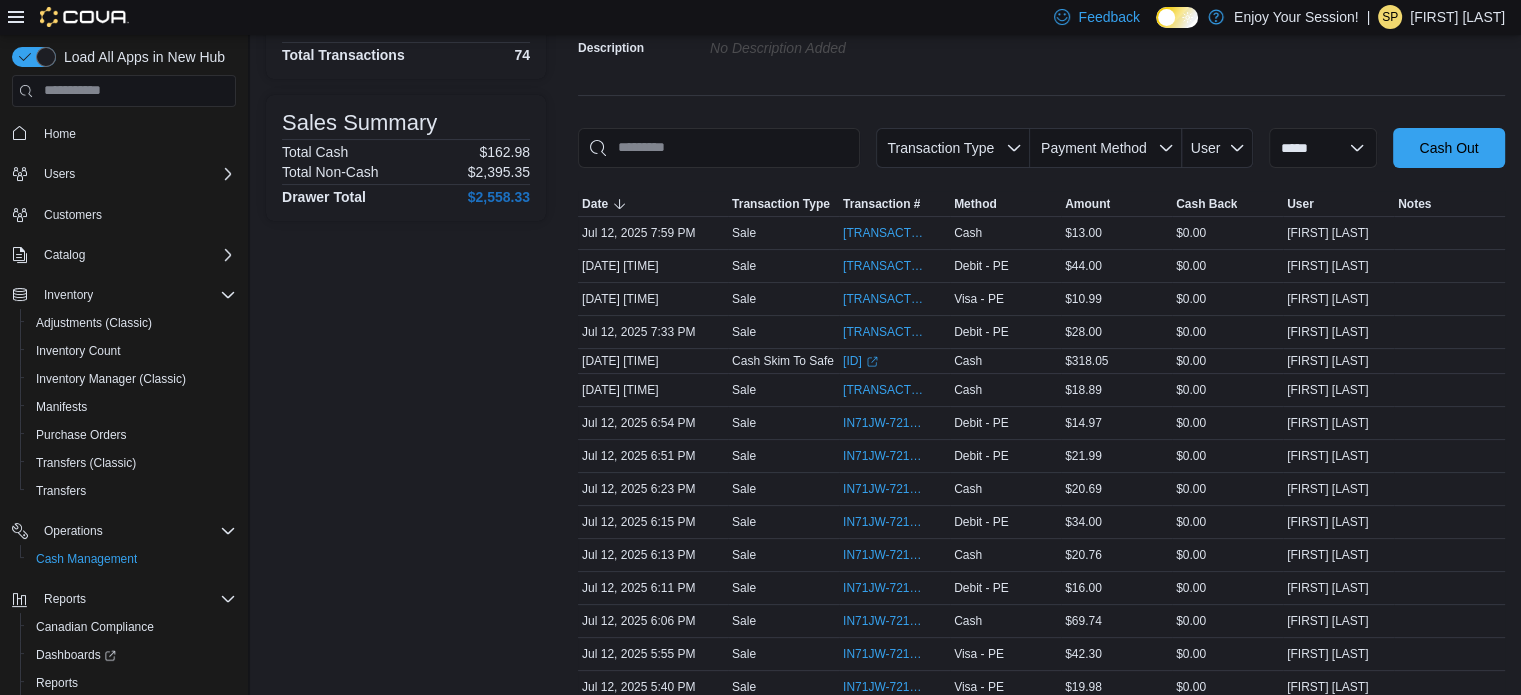 scroll, scrollTop: 0, scrollLeft: 0, axis: both 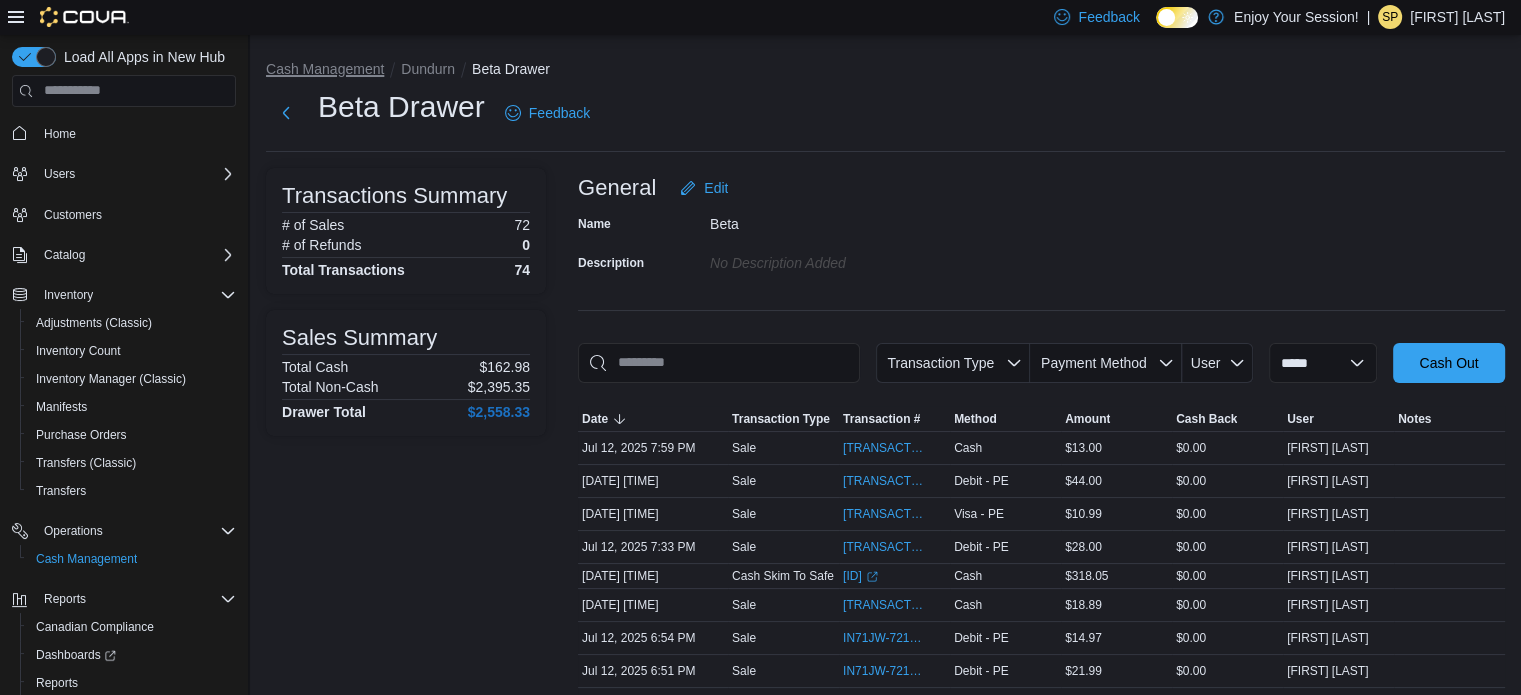 click on "Cash Management" at bounding box center [325, 69] 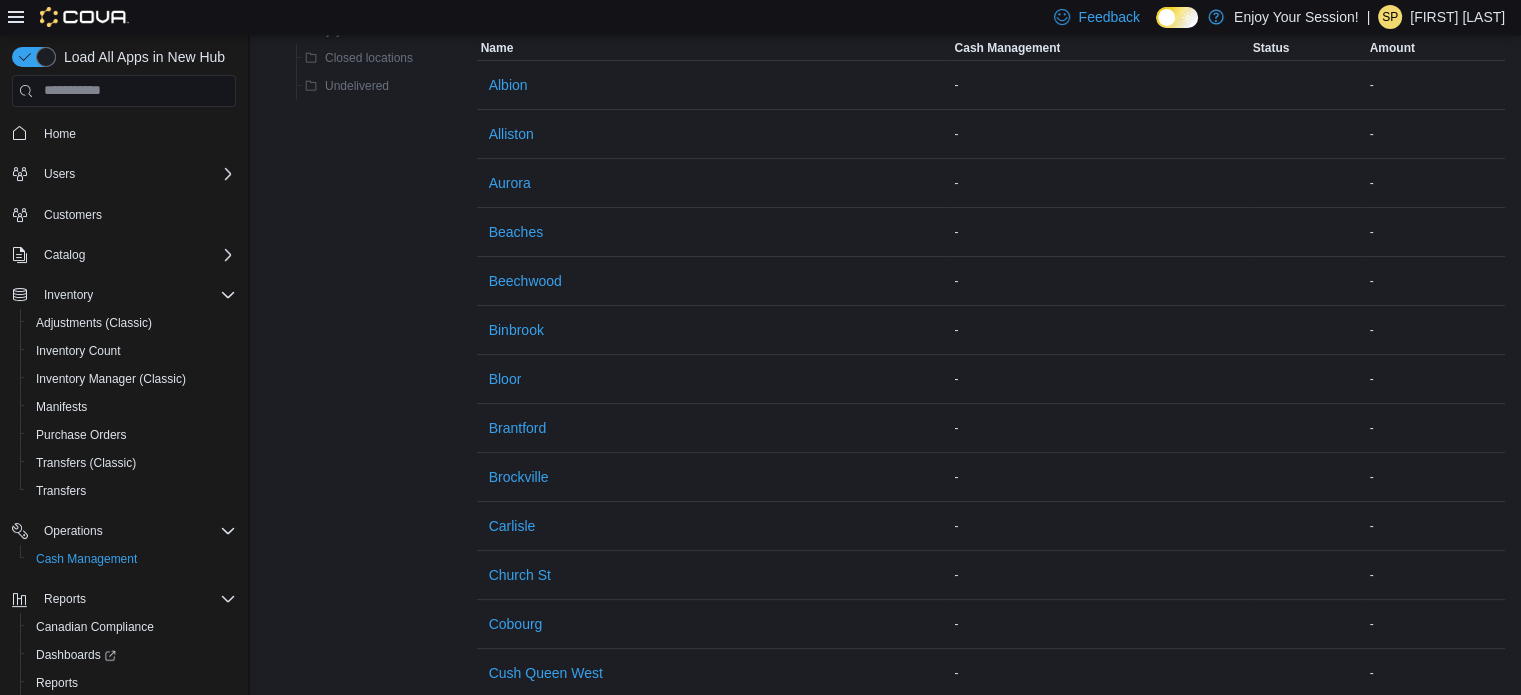 scroll, scrollTop: 400, scrollLeft: 0, axis: vertical 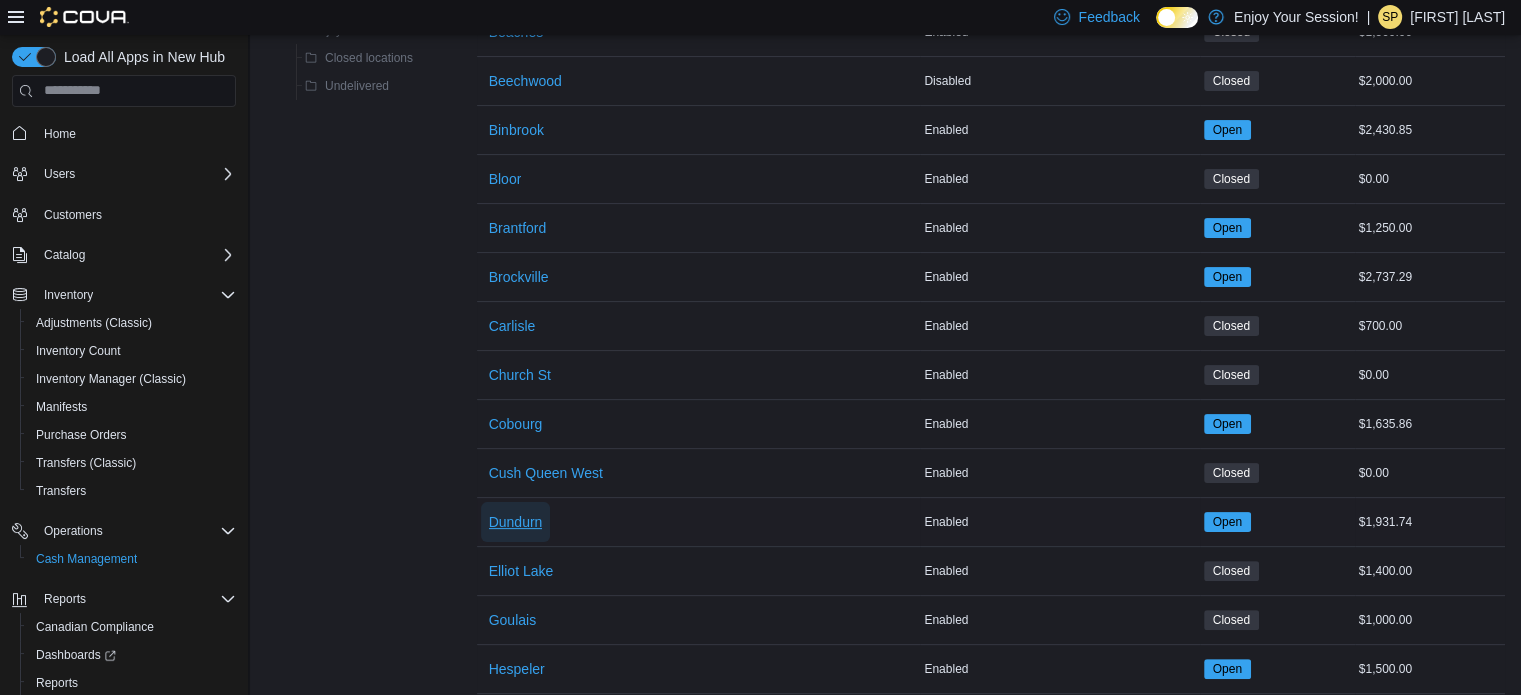 click on "Dundurn" at bounding box center (516, 522) 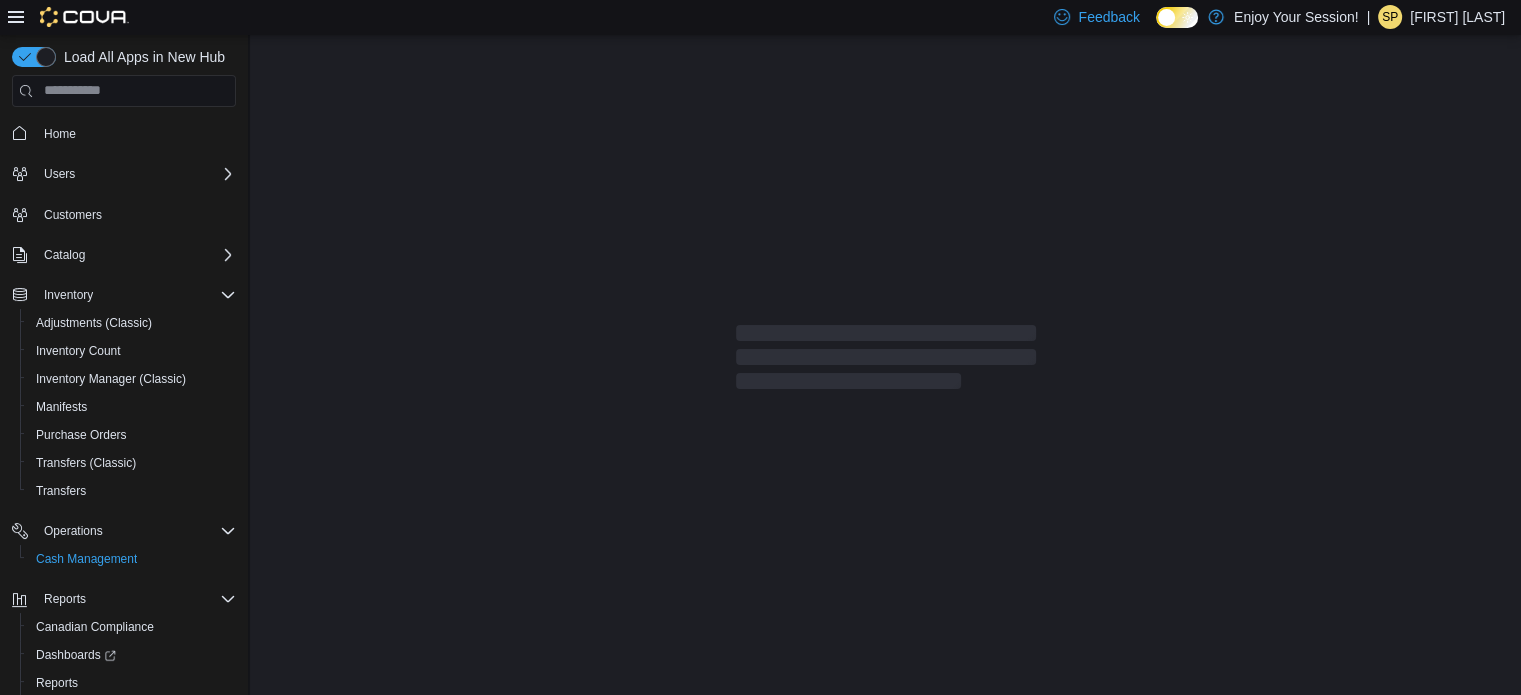scroll, scrollTop: 0, scrollLeft: 0, axis: both 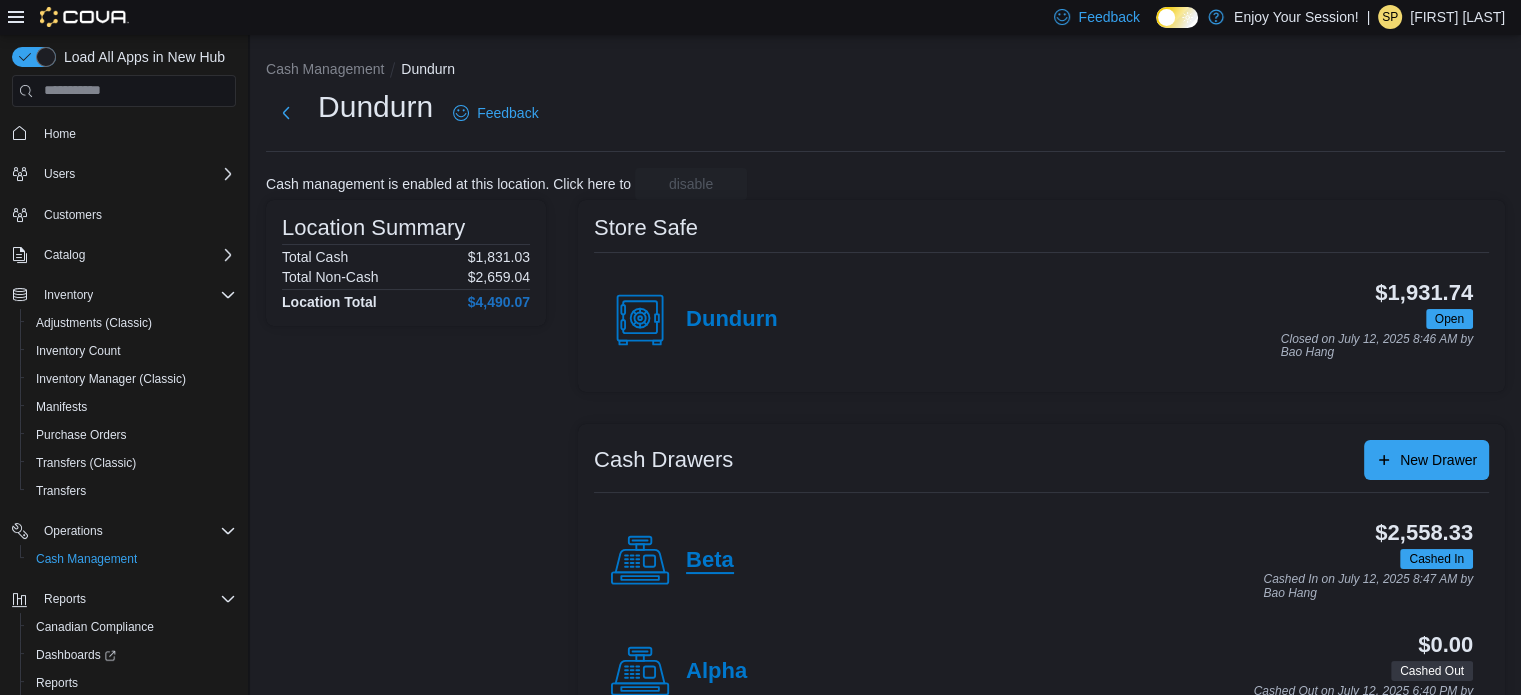 click on "Beta" at bounding box center [710, 561] 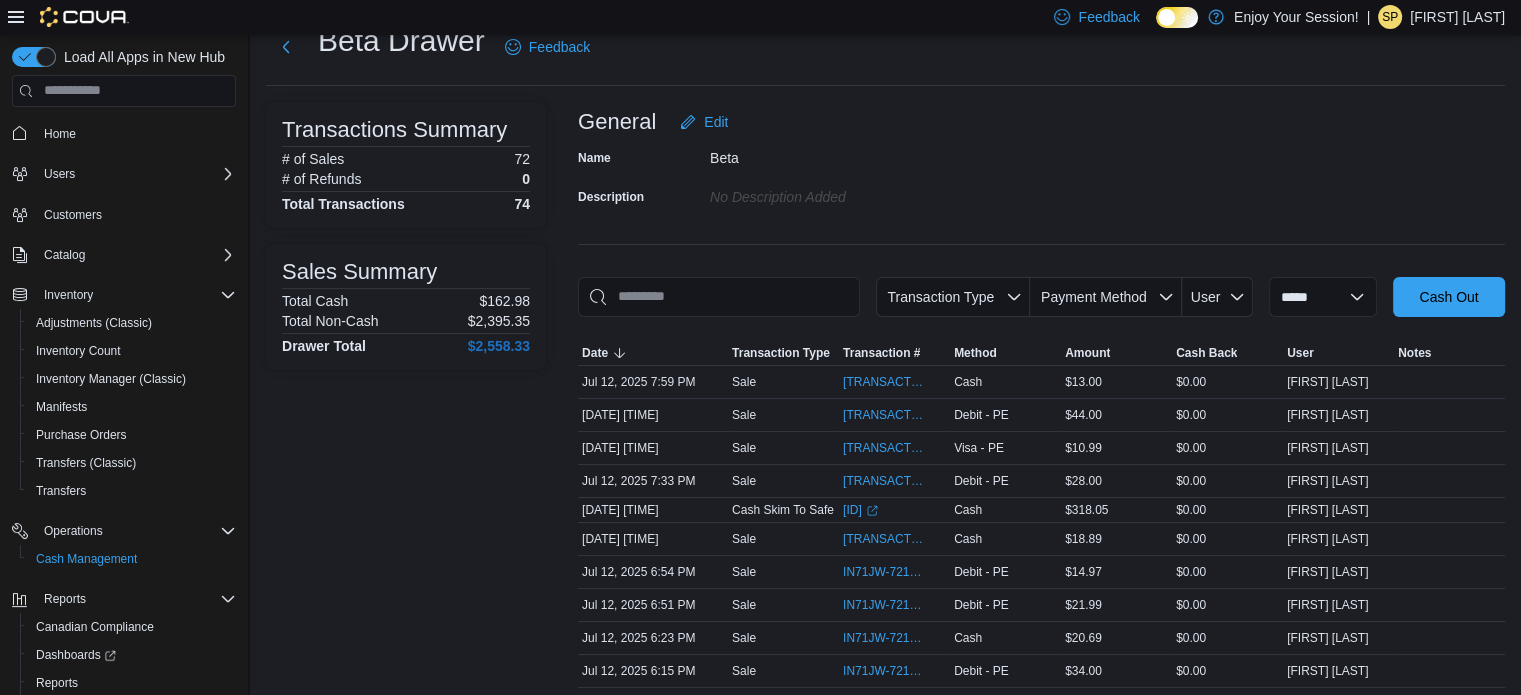 scroll, scrollTop: 100, scrollLeft: 0, axis: vertical 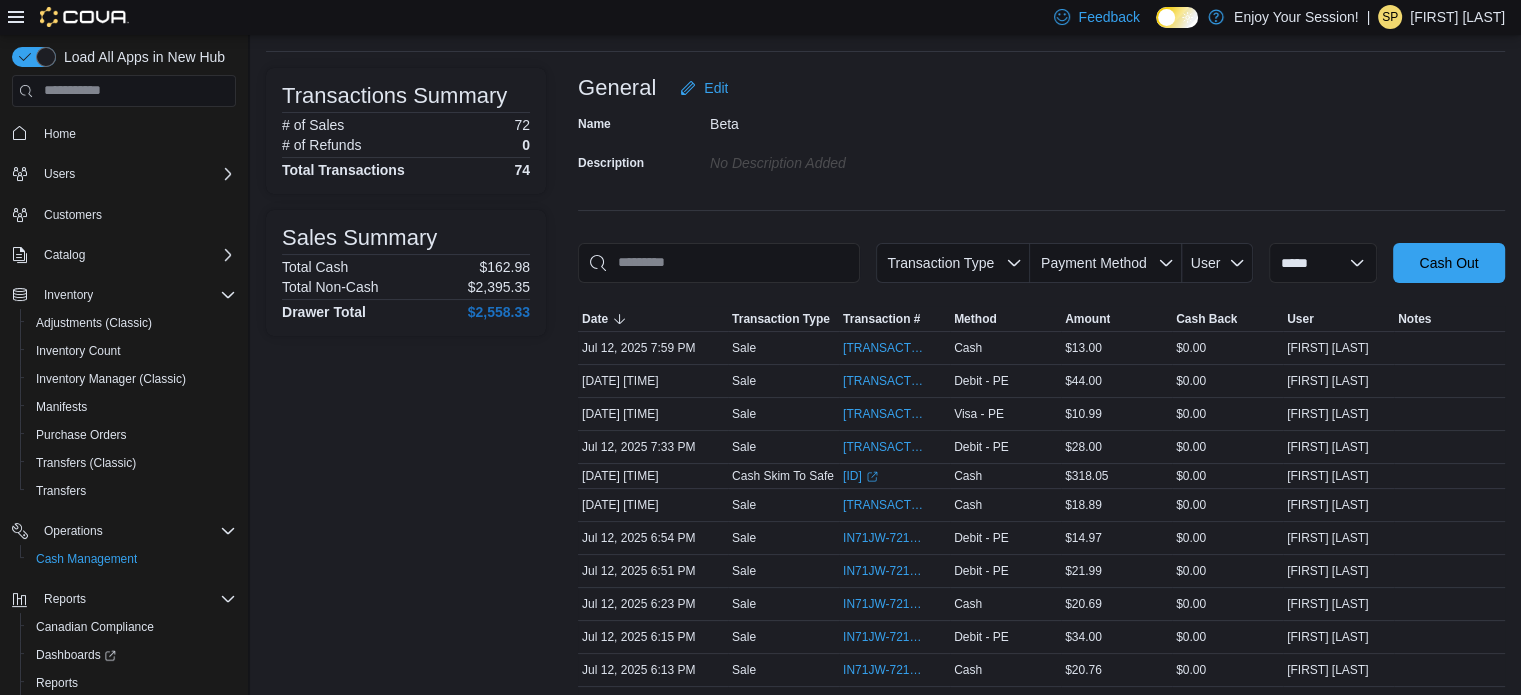 click on "Name Beta Description No Description added" at bounding box center [1041, 143] 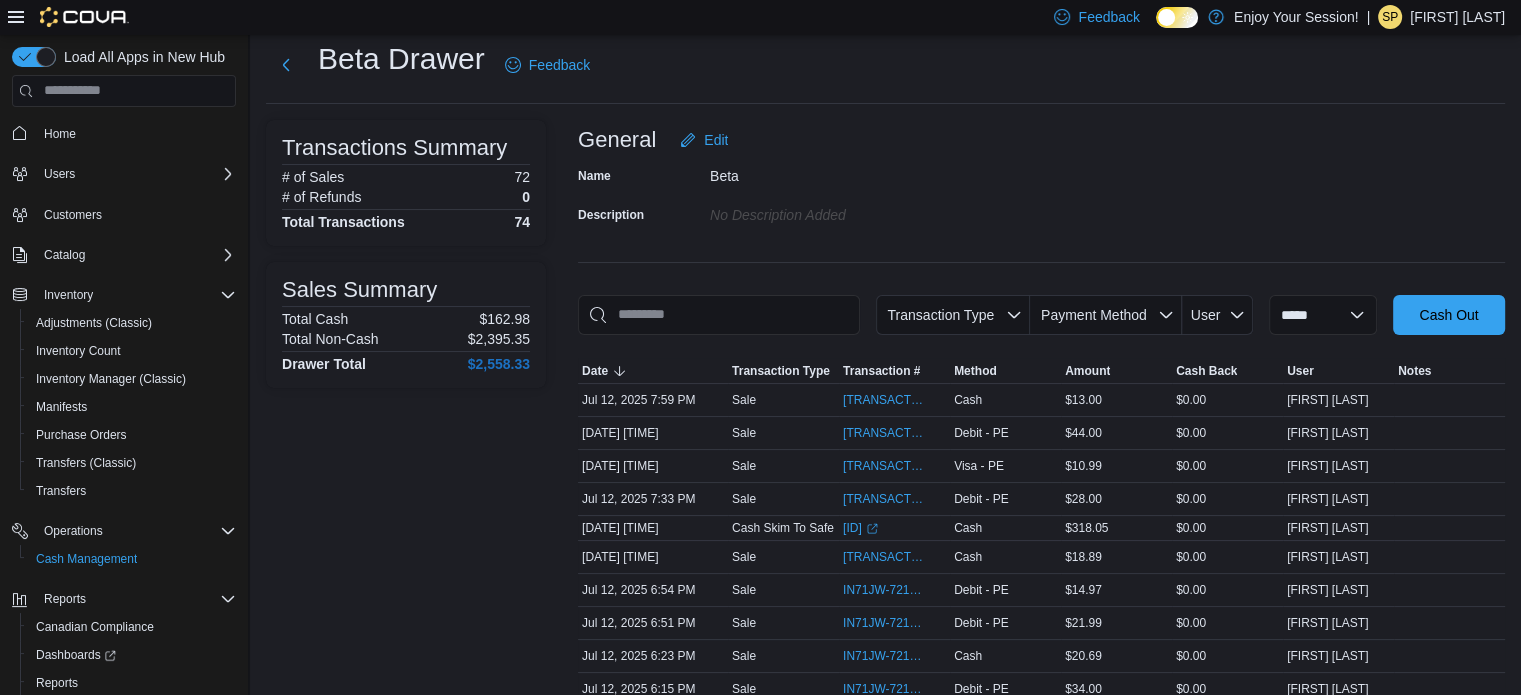 scroll, scrollTop: 0, scrollLeft: 0, axis: both 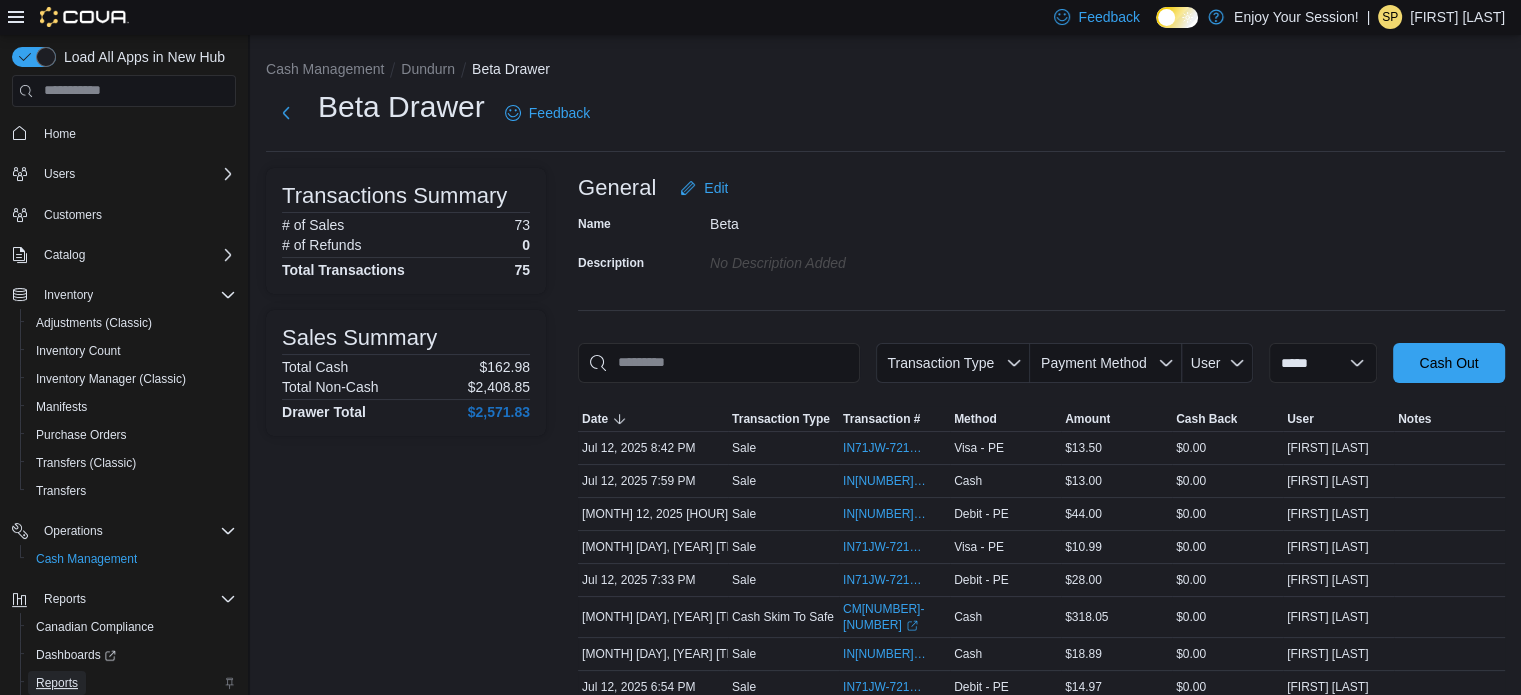 click on "Reports" at bounding box center (57, 683) 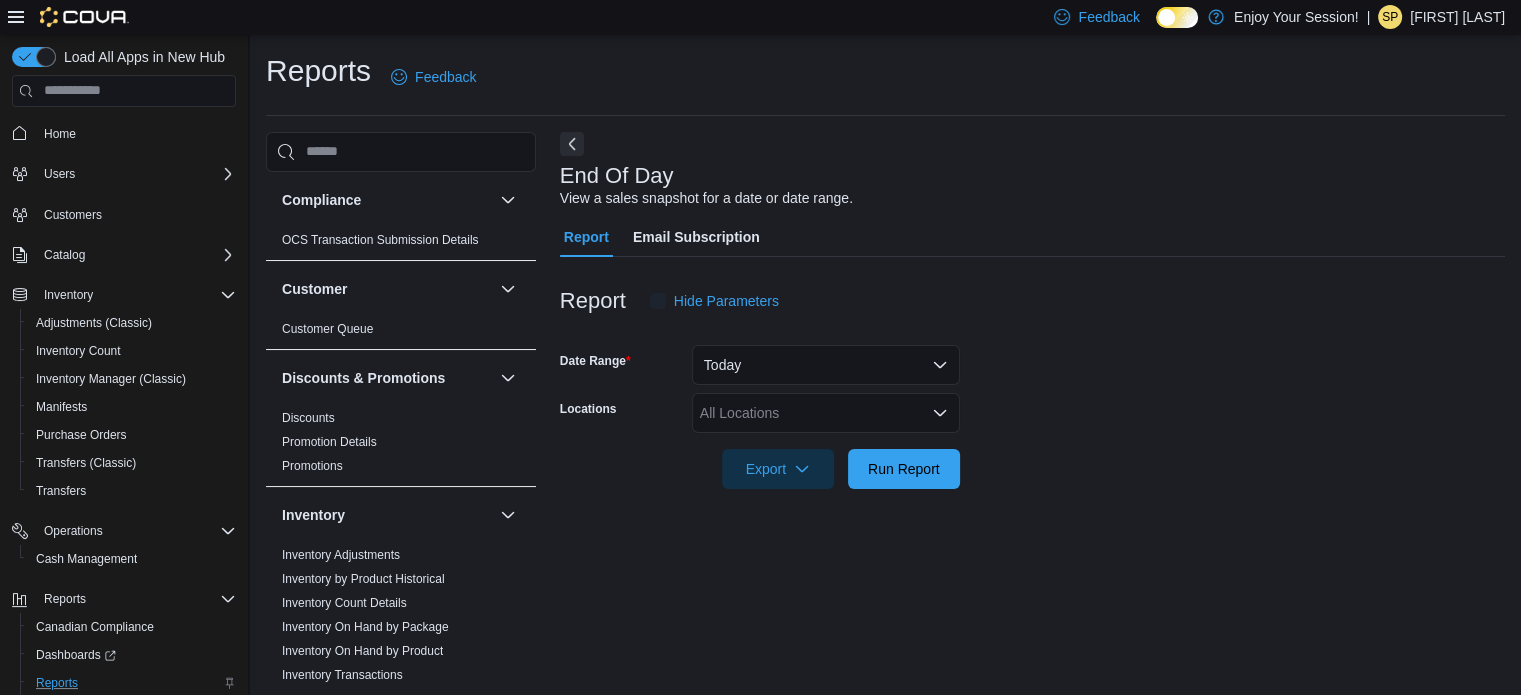 scroll, scrollTop: 13, scrollLeft: 0, axis: vertical 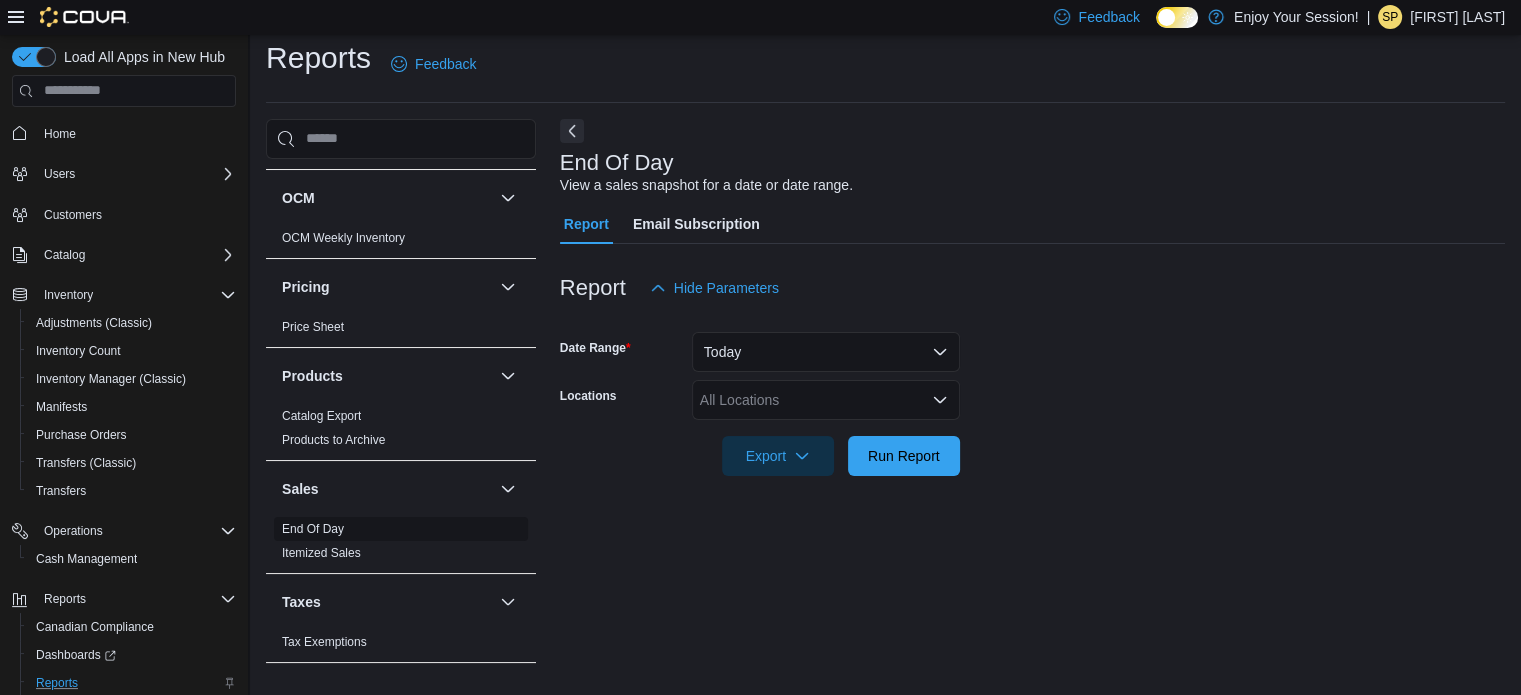 click on "End Of Day" at bounding box center [401, 529] 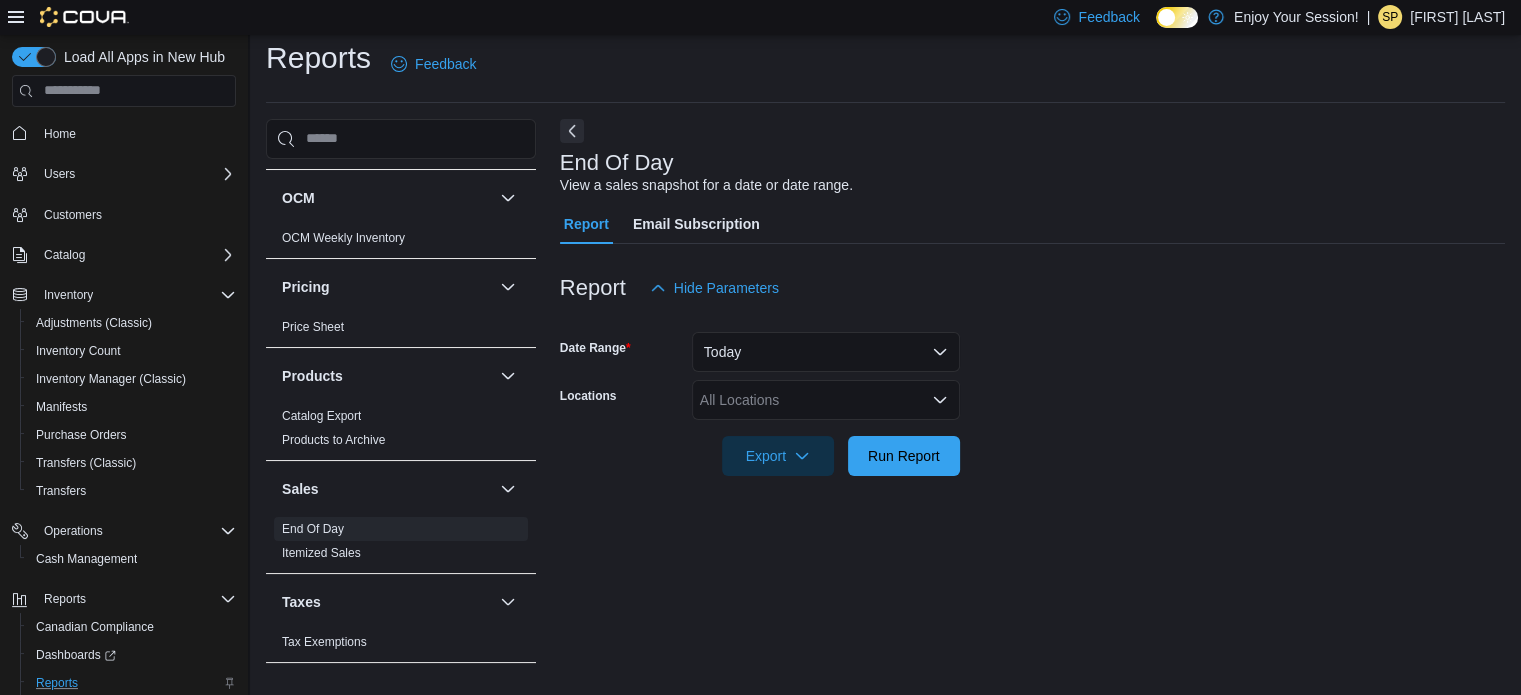 click on "All Locations" at bounding box center (826, 400) 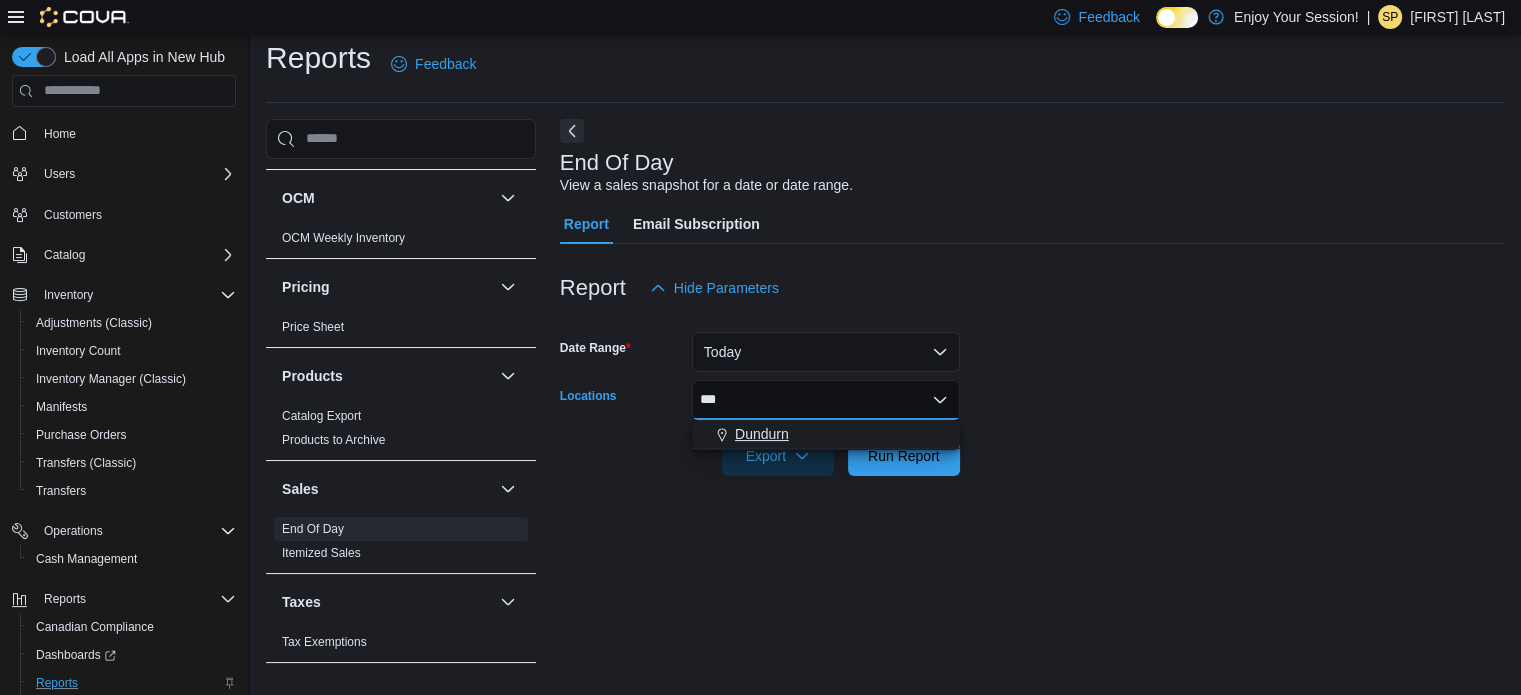 type on "***" 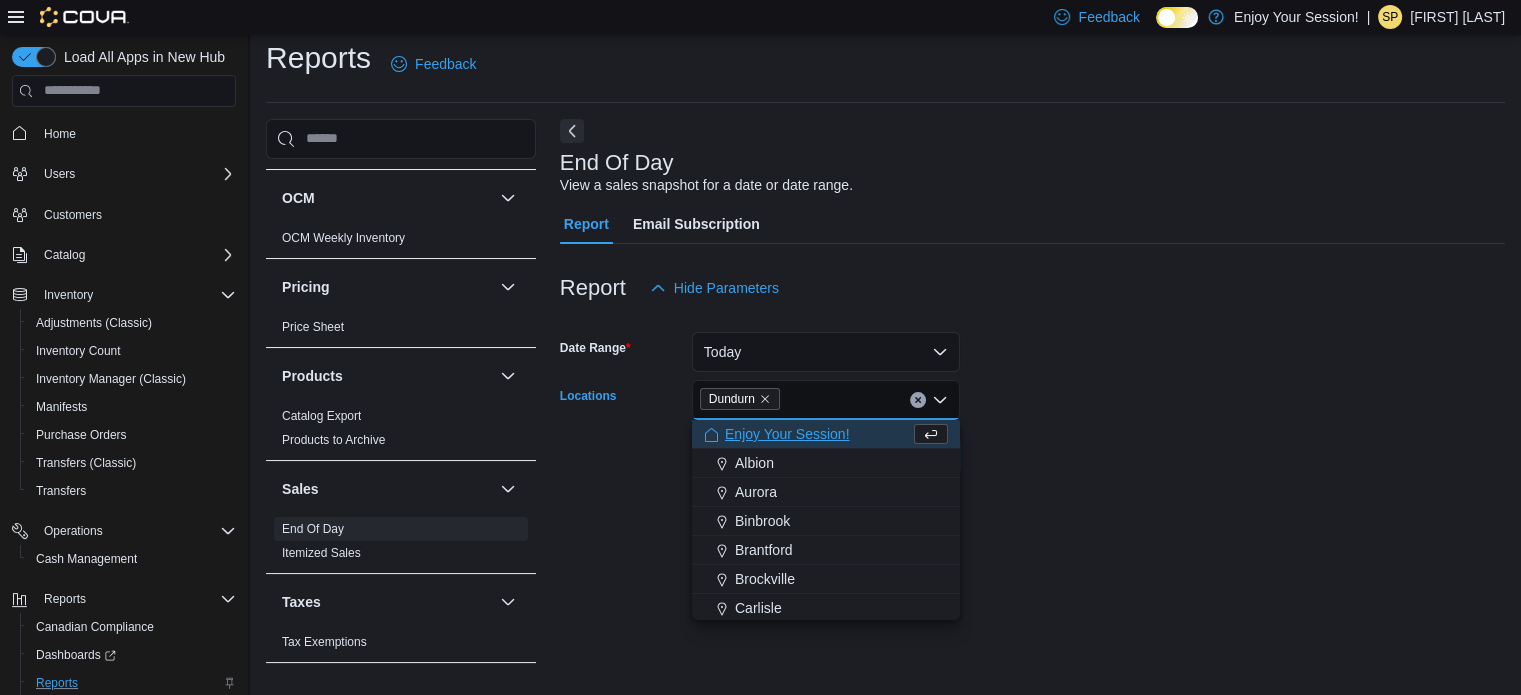click on "Date Range Today Locations Dundurn Combo box. Selected. Dundurn. Press Backspace to delete Dundurn. Combo box input. All Locations. Type some text or, to display a list of choices, press Down Arrow. To exit the list of choices, press Escape. Export  Run Report" at bounding box center (1032, 392) 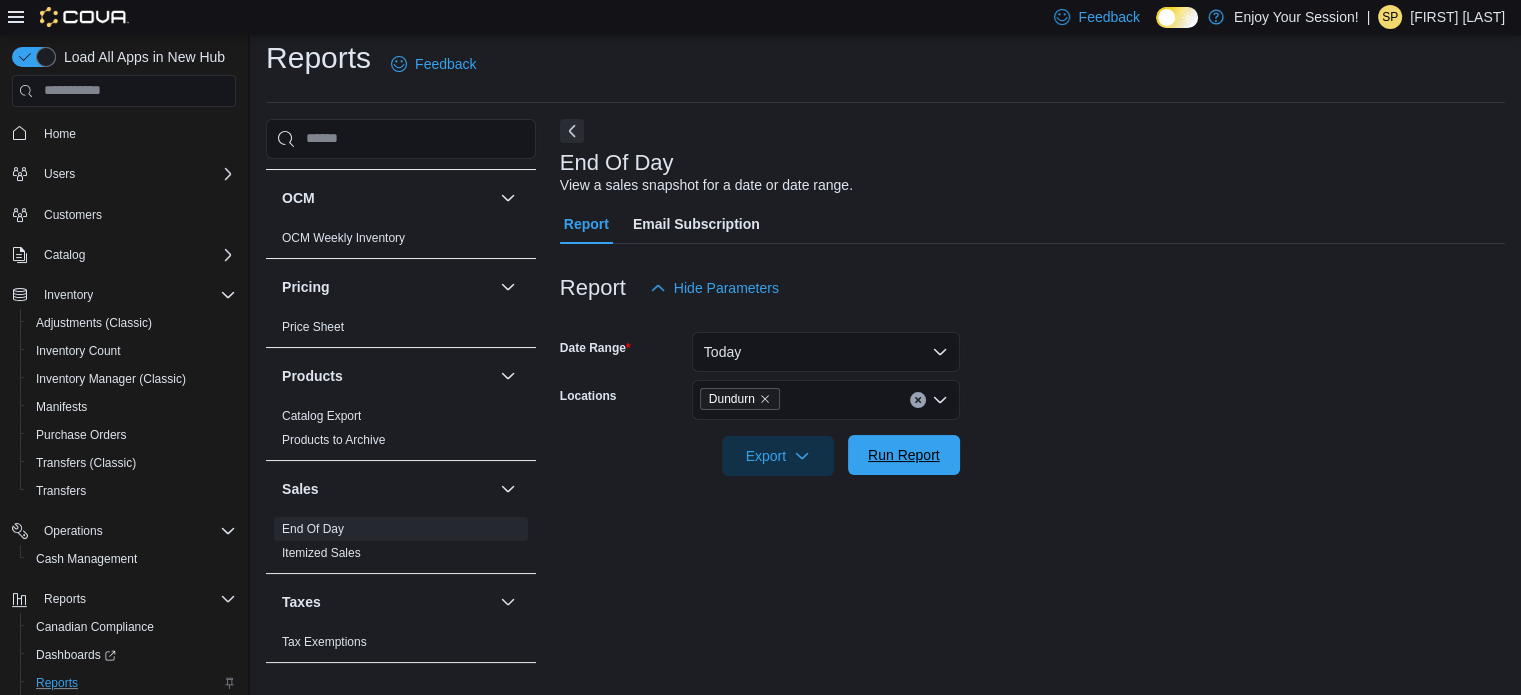 click on "Run Report" at bounding box center [904, 455] 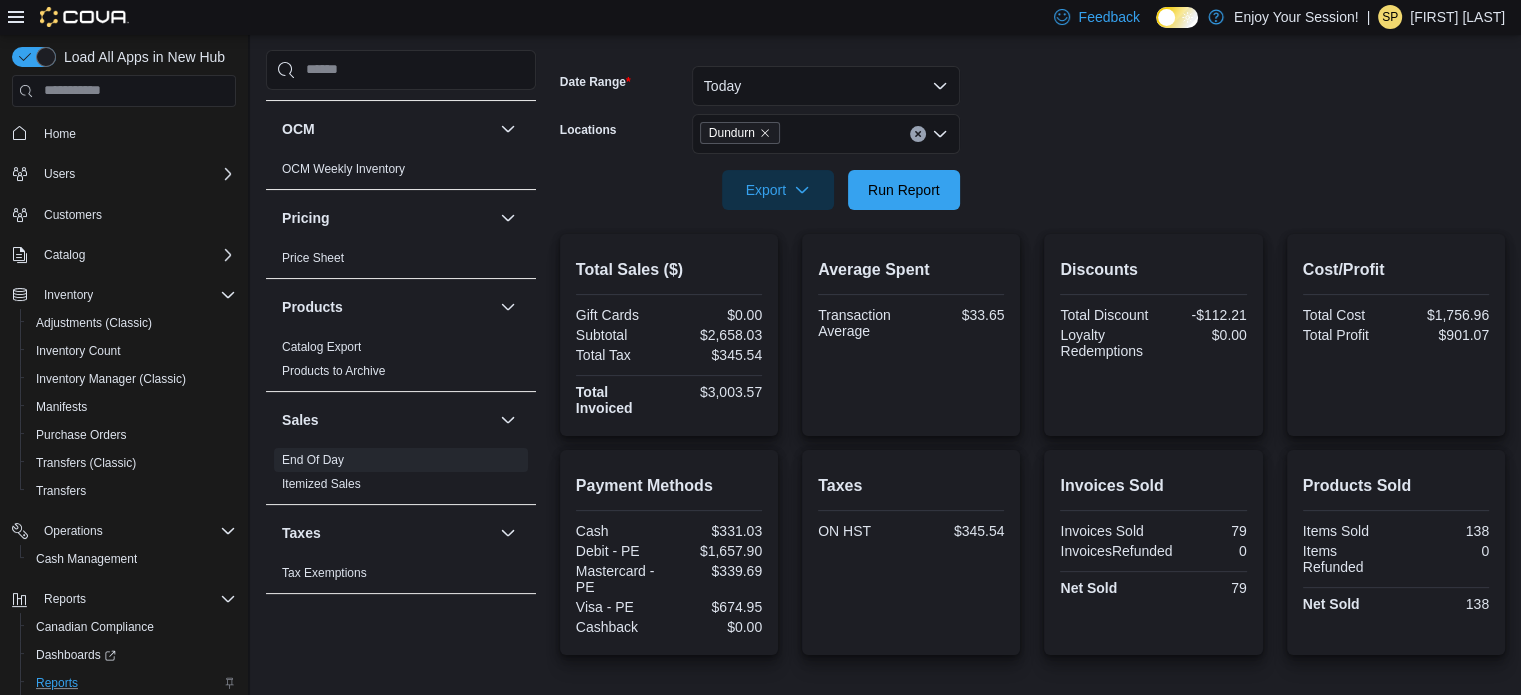 scroll, scrollTop: 234, scrollLeft: 0, axis: vertical 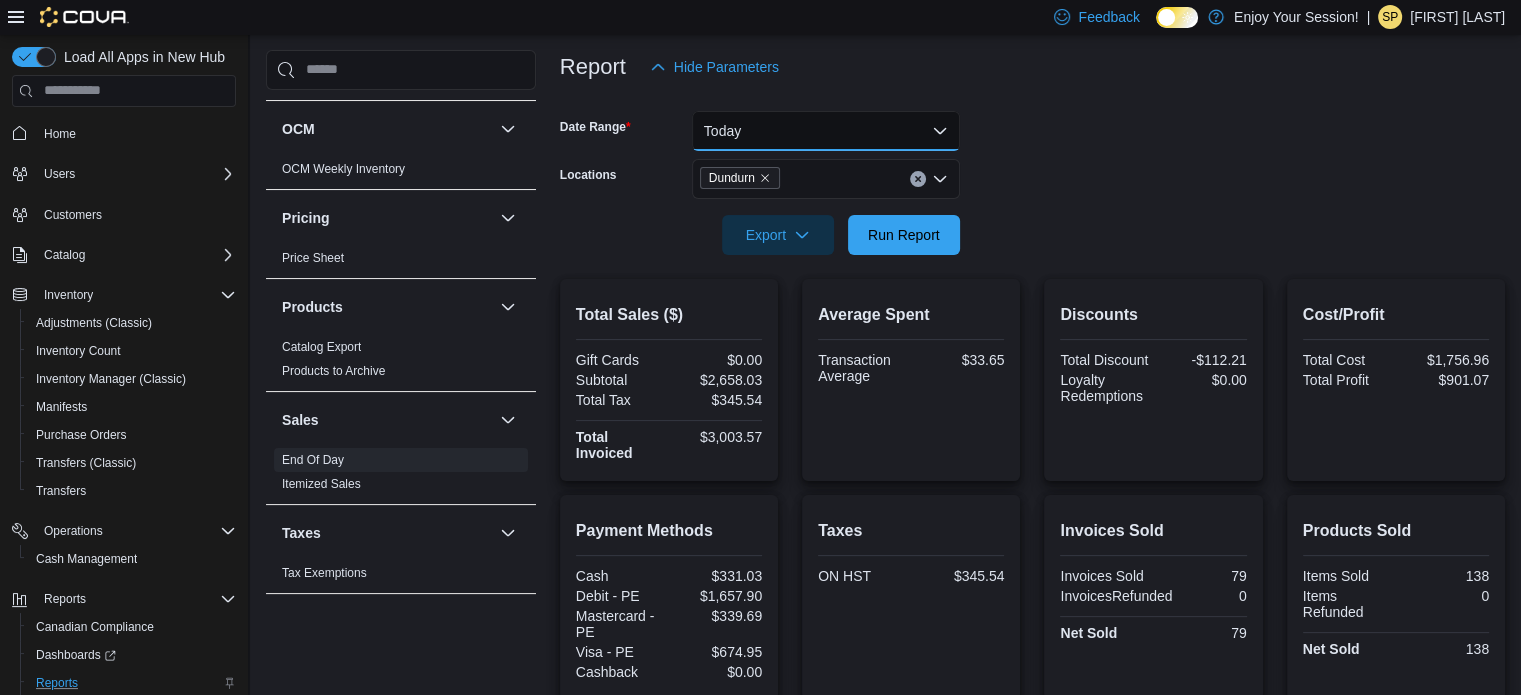 click on "Today" at bounding box center (826, 131) 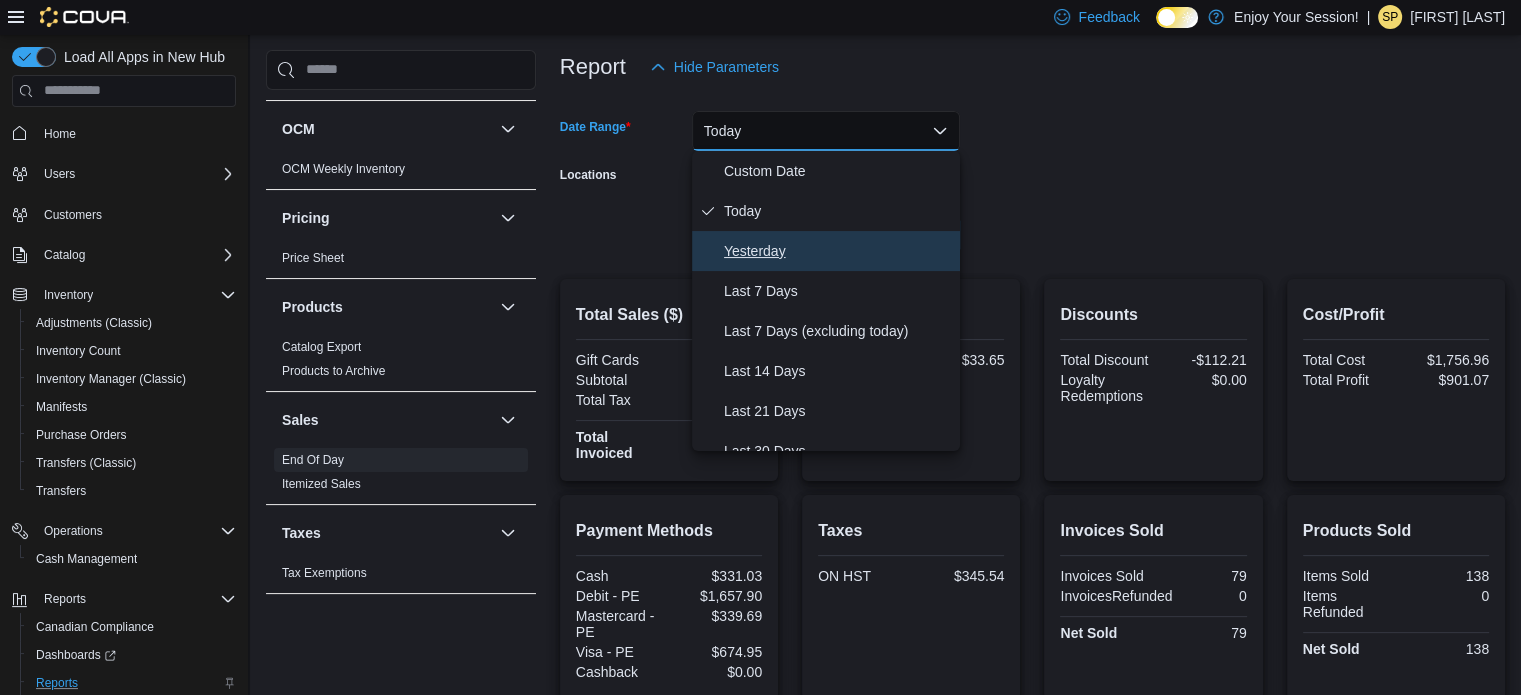 click on "Yesterday" at bounding box center [838, 251] 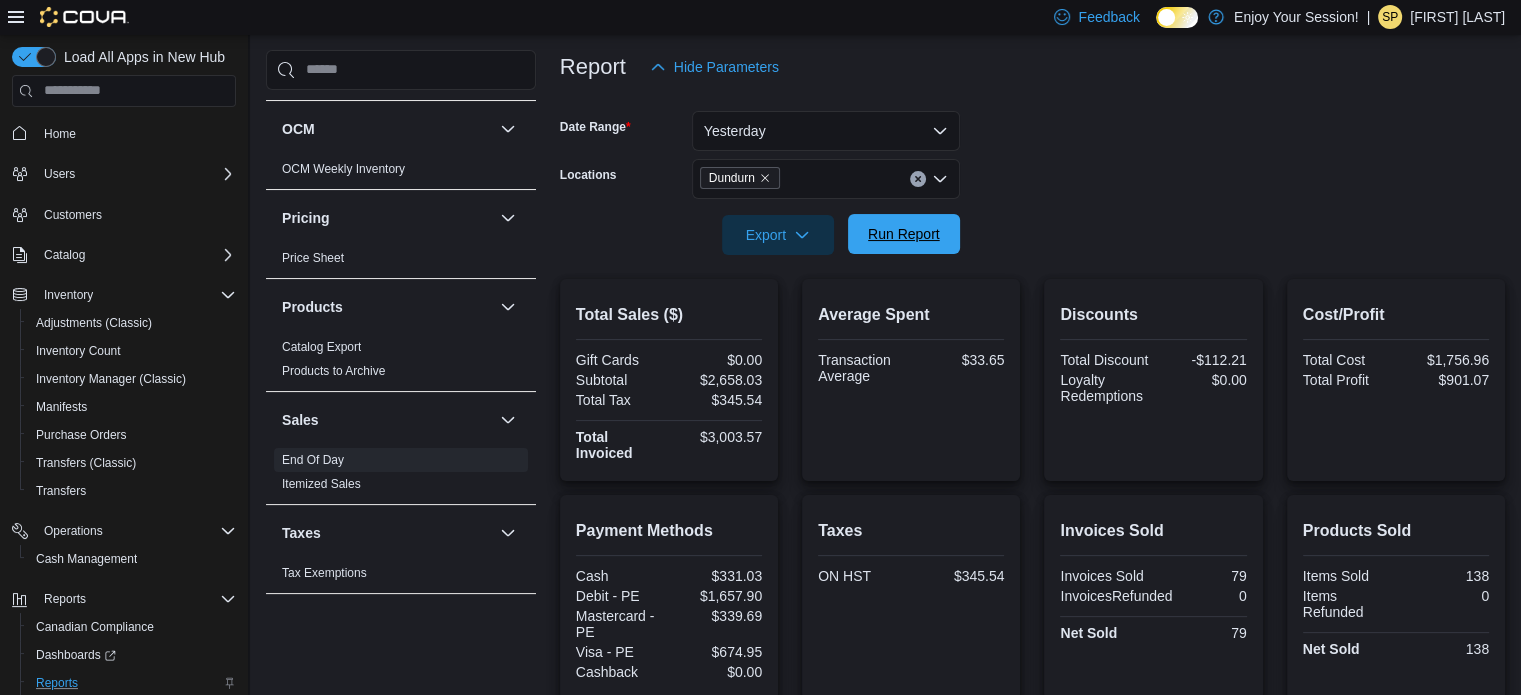 click on "Run Report" at bounding box center (904, 234) 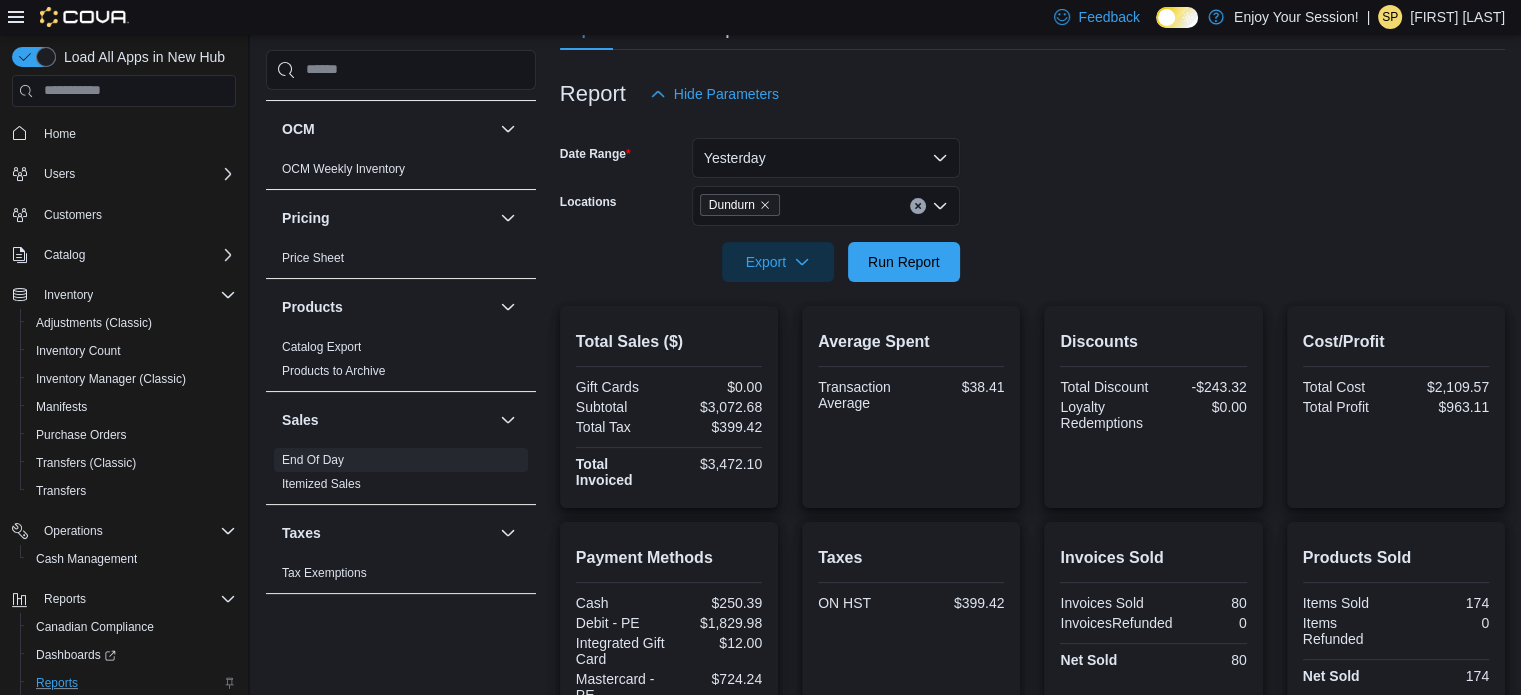 scroll, scrollTop: 194, scrollLeft: 0, axis: vertical 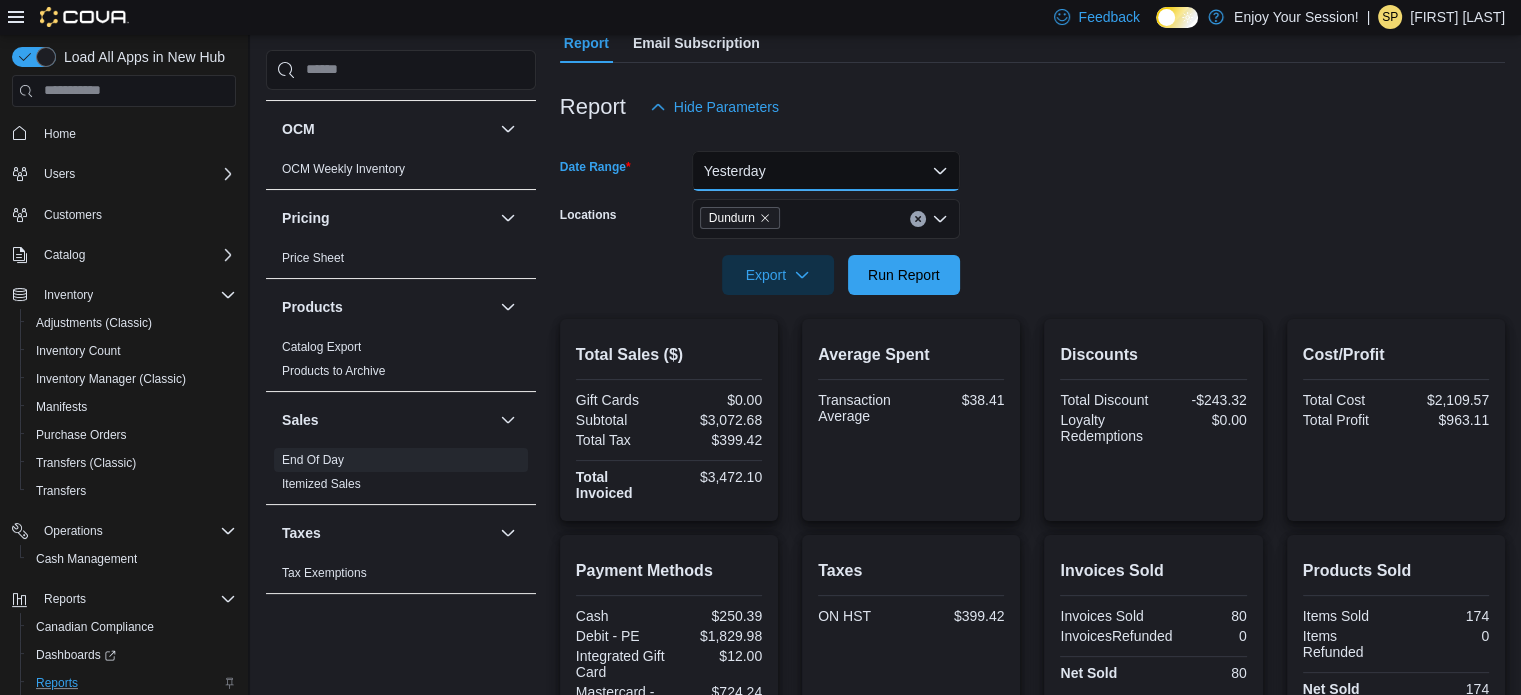 click on "Yesterday" at bounding box center (826, 171) 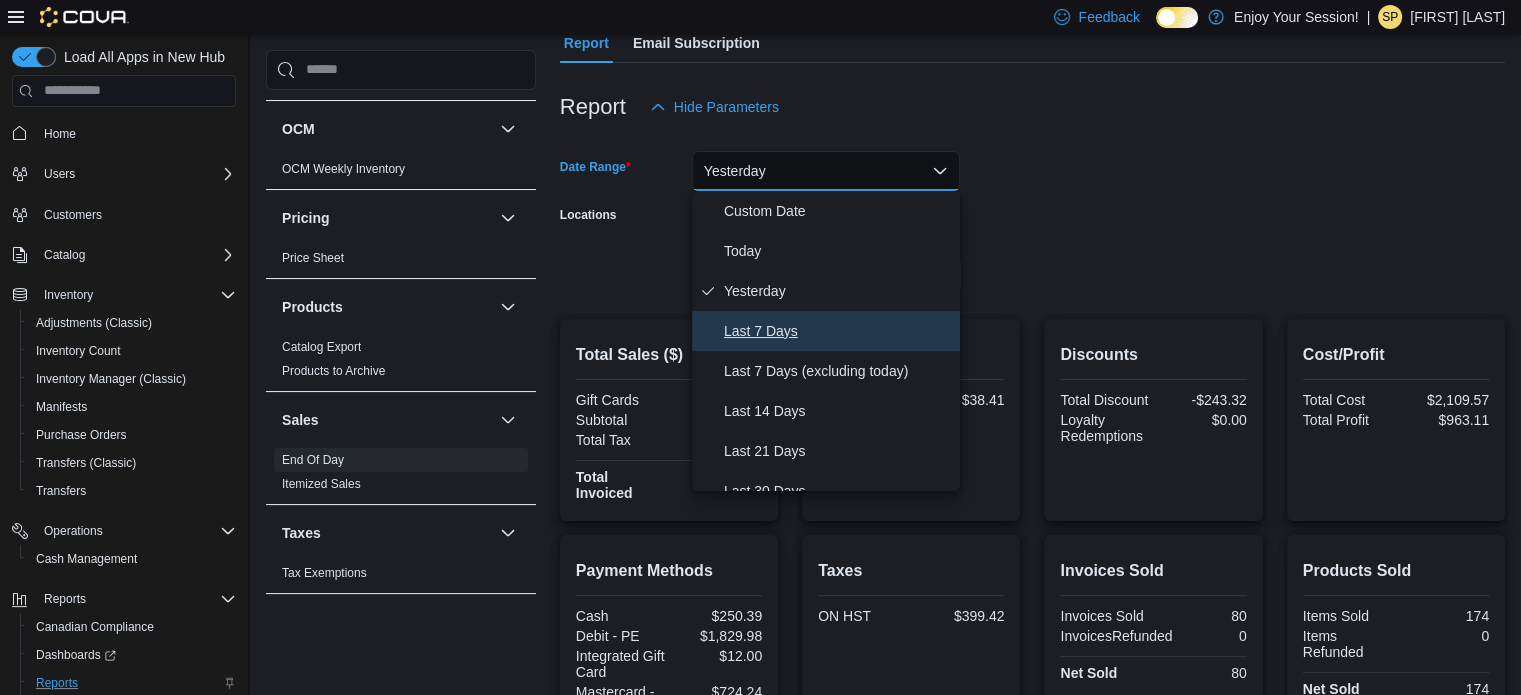 click on "Last 7 Days" at bounding box center (838, 331) 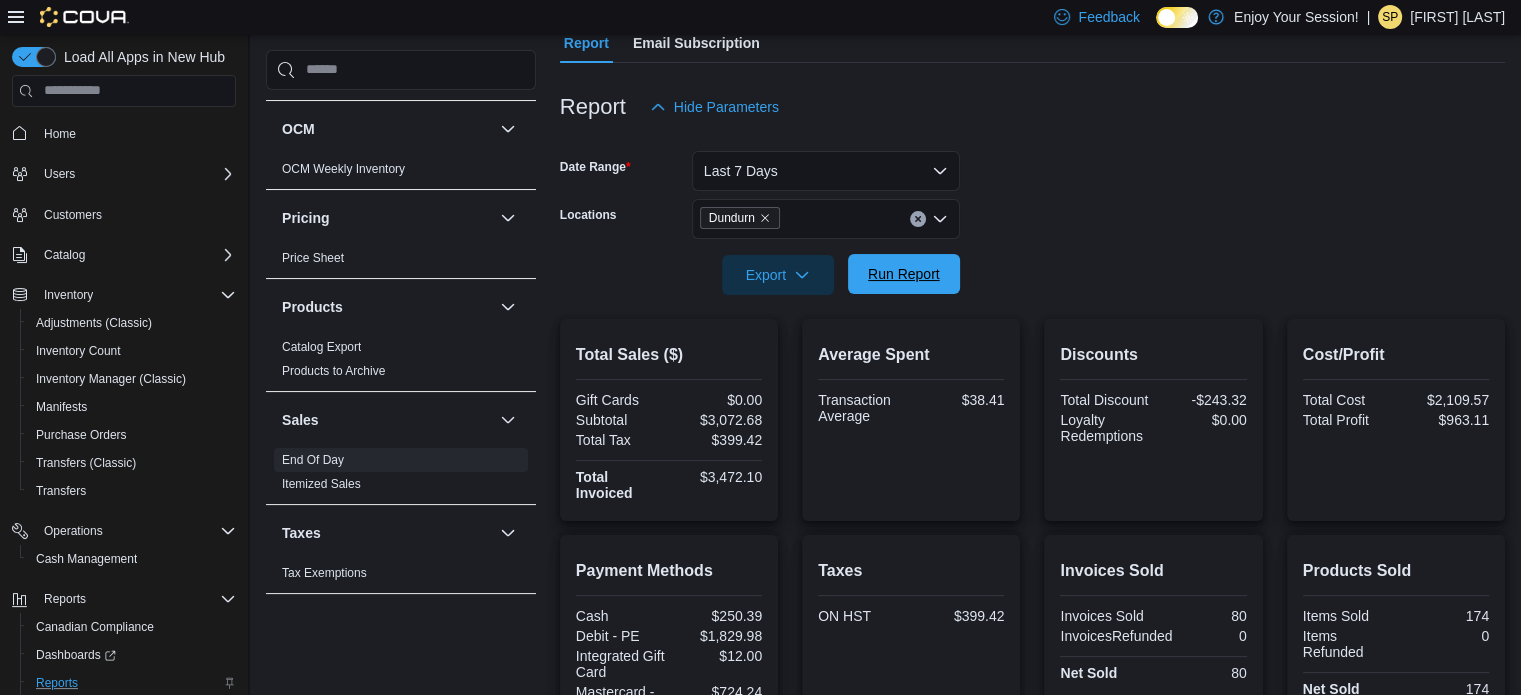 drag, startPoint x: 883, startPoint y: 282, endPoint x: 885, endPoint y: 297, distance: 15.132746 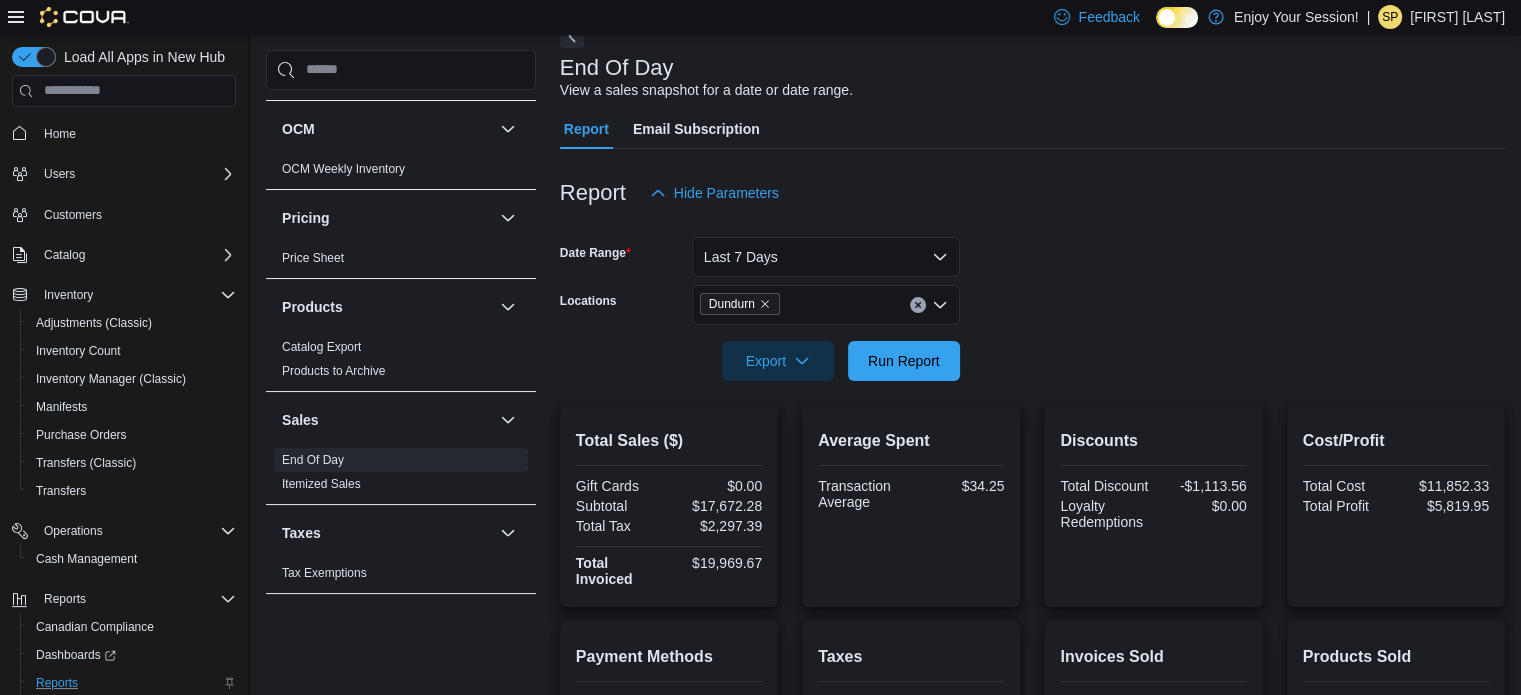 scroll, scrollTop: 0, scrollLeft: 0, axis: both 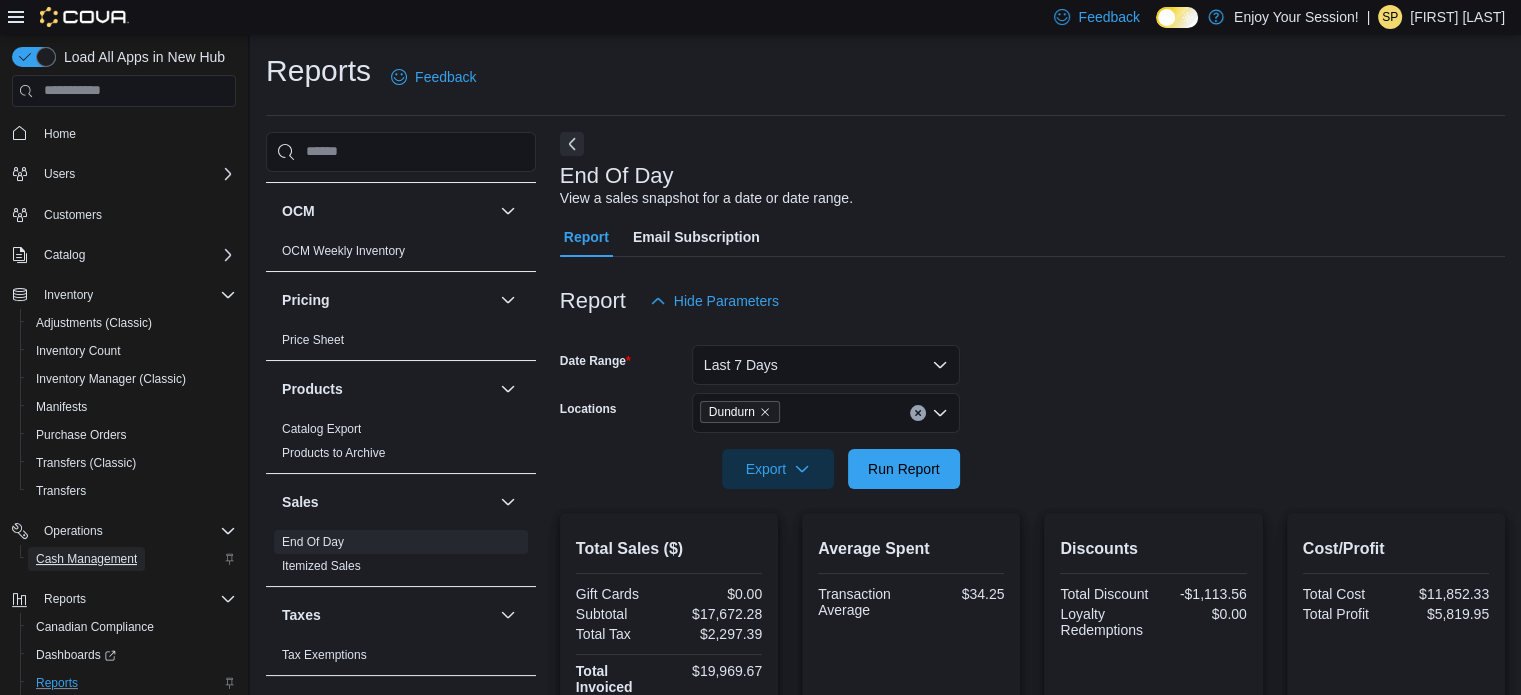 click on "Cash Management" at bounding box center (86, 559) 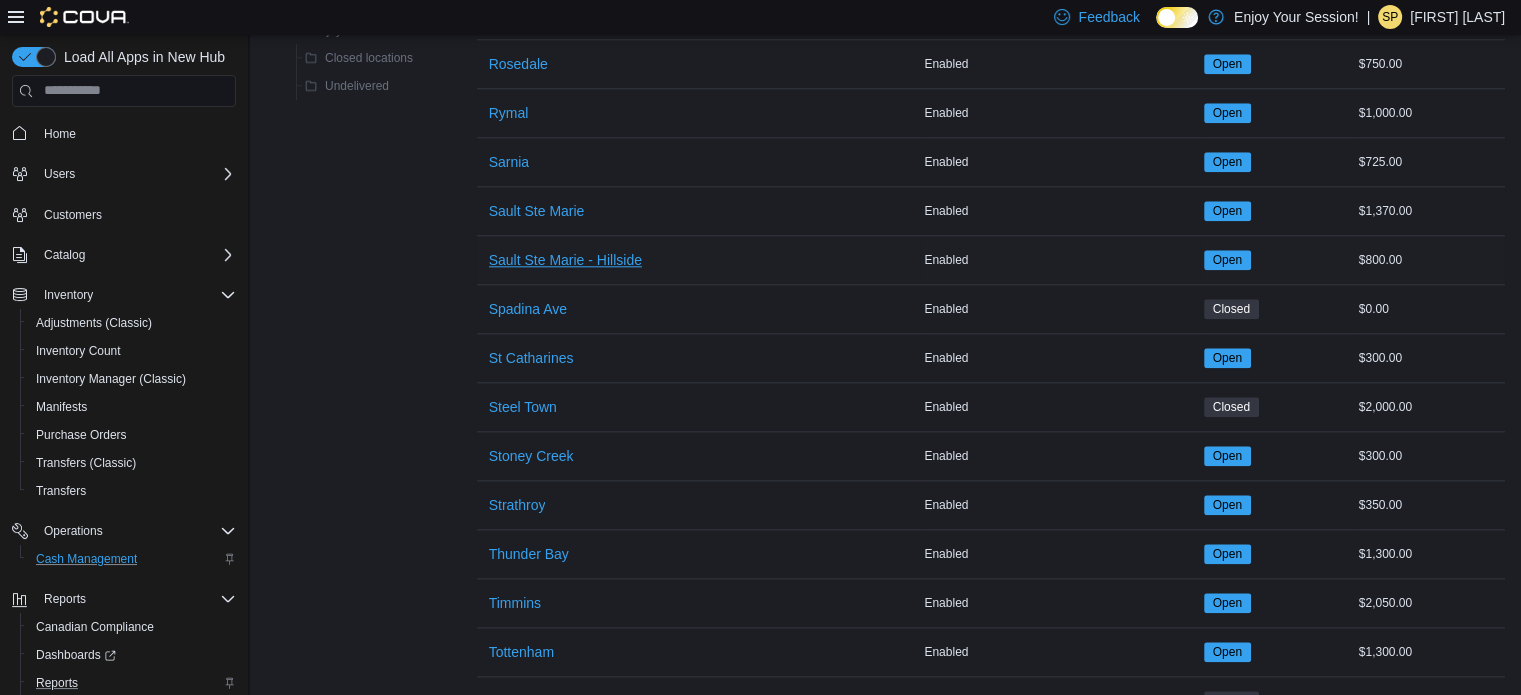 scroll, scrollTop: 2026, scrollLeft: 0, axis: vertical 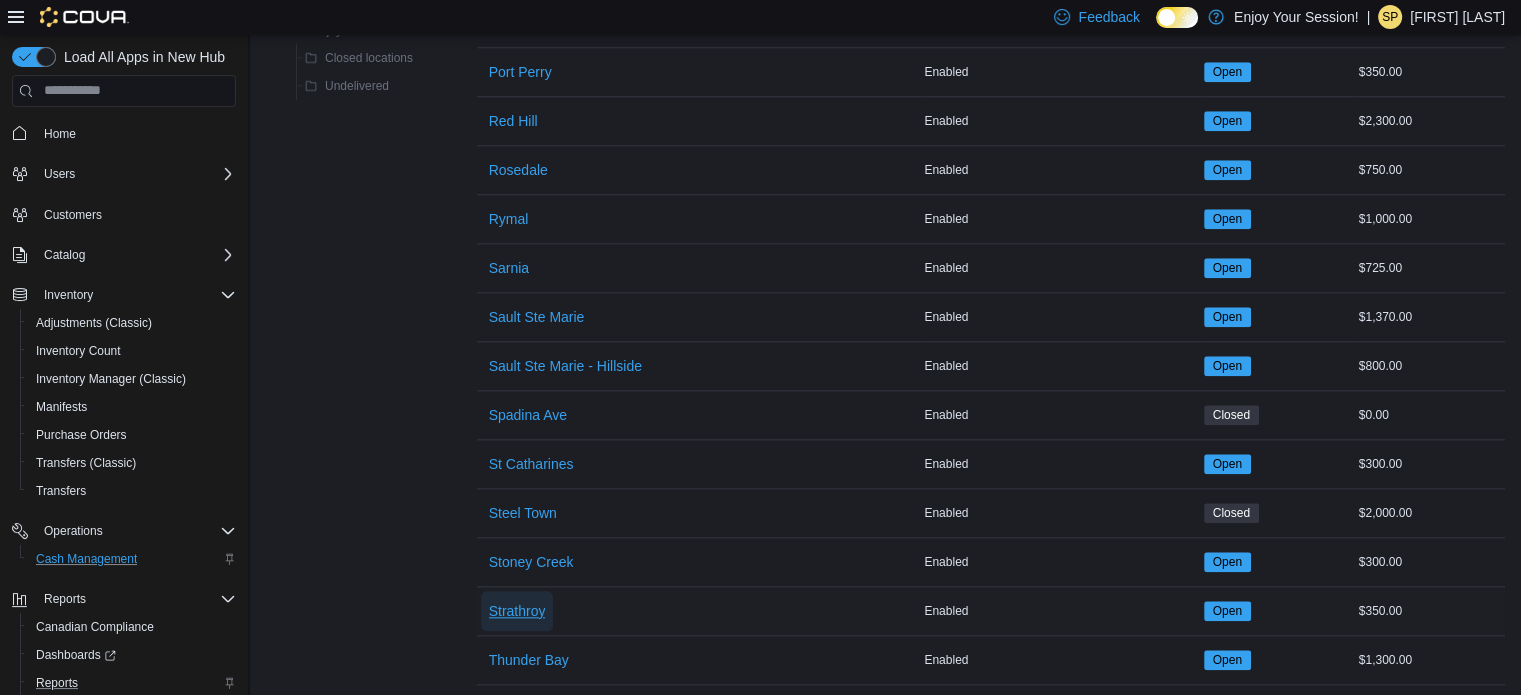 click on "Strathroy" at bounding box center (517, 611) 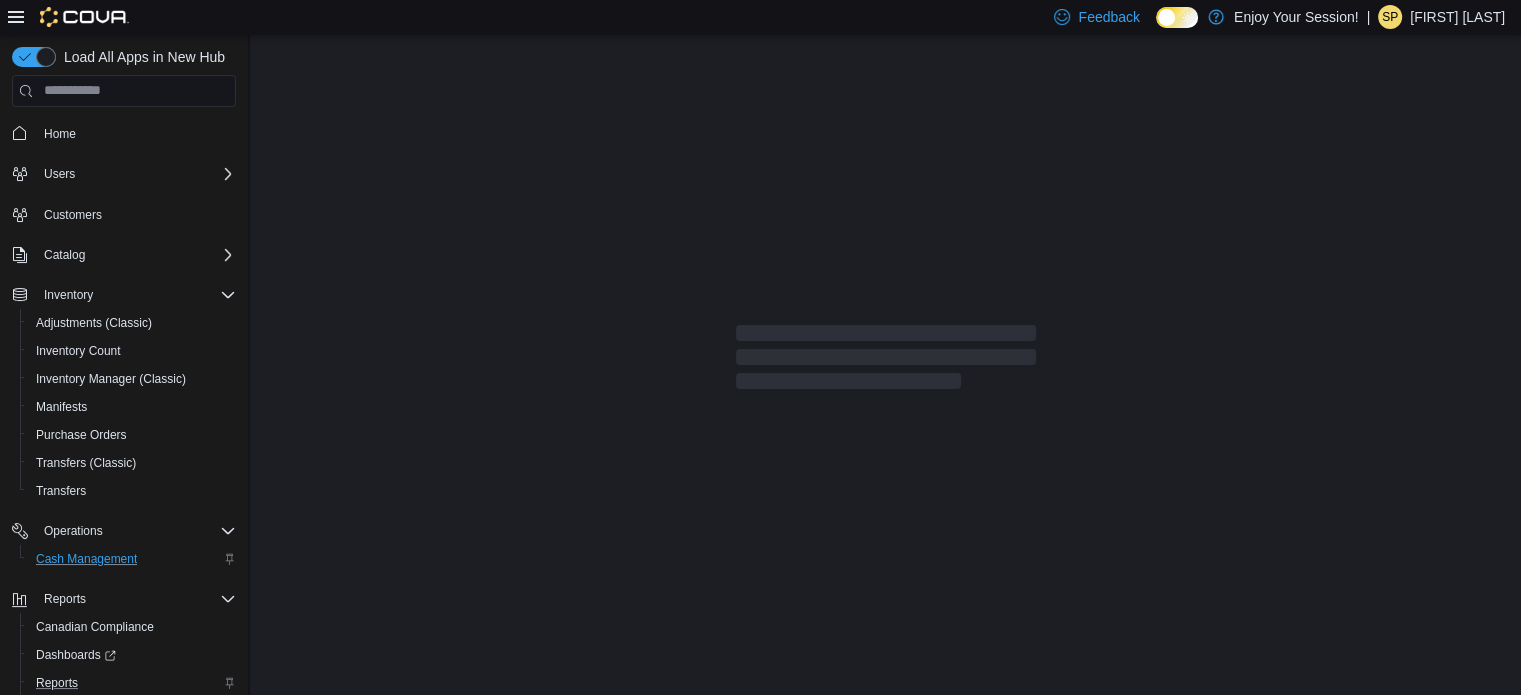 scroll, scrollTop: 0, scrollLeft: 0, axis: both 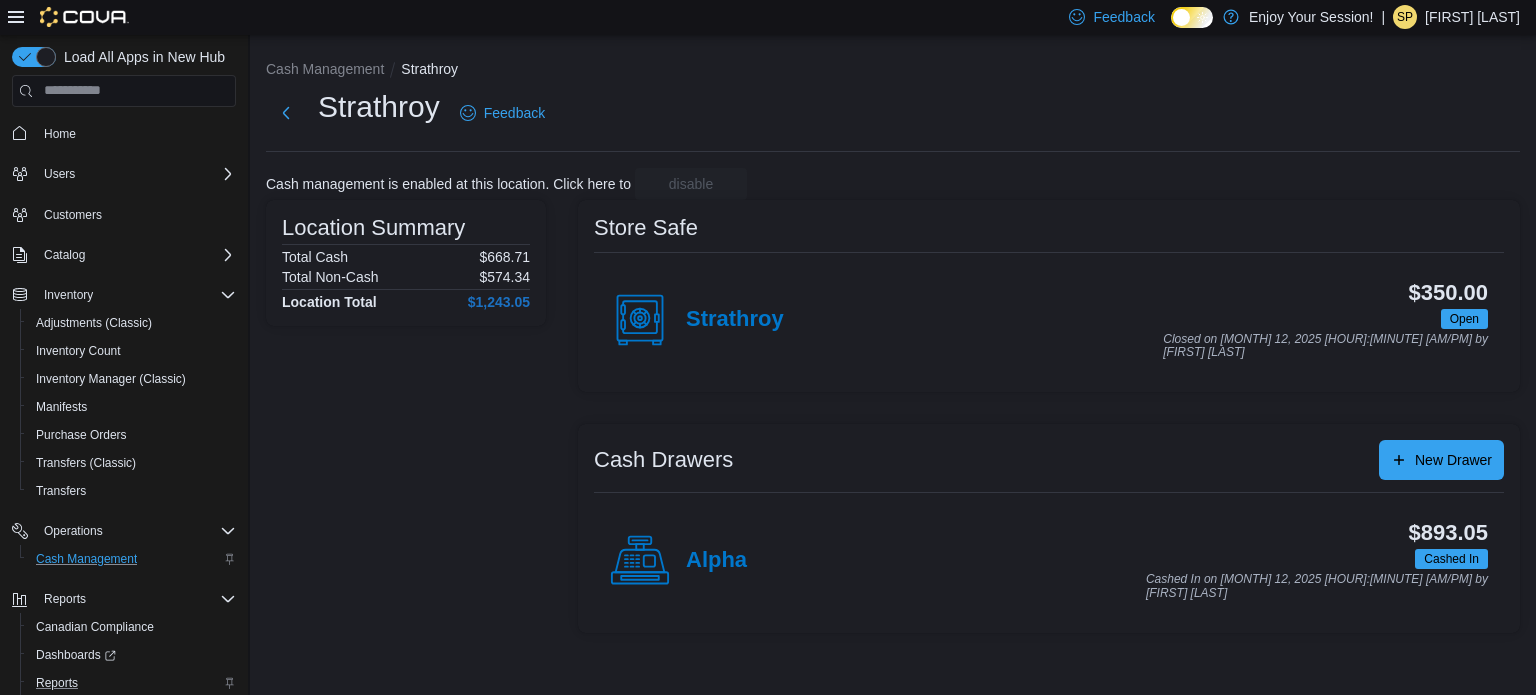 click on "Location Summary   Total Cash $668.71 Total Non-Cash $574.34 Location Total $1,243.05" at bounding box center [406, 416] 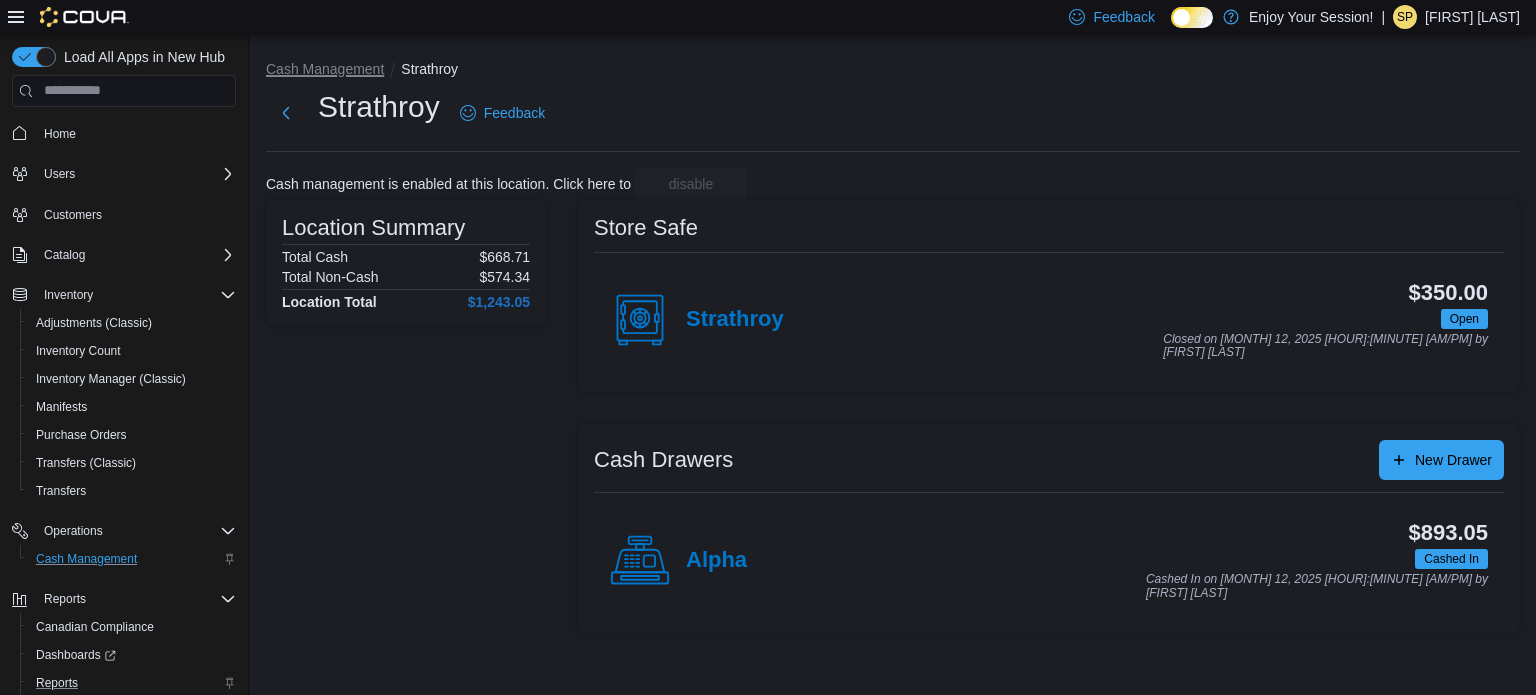 click on "Cash Management" at bounding box center [325, 69] 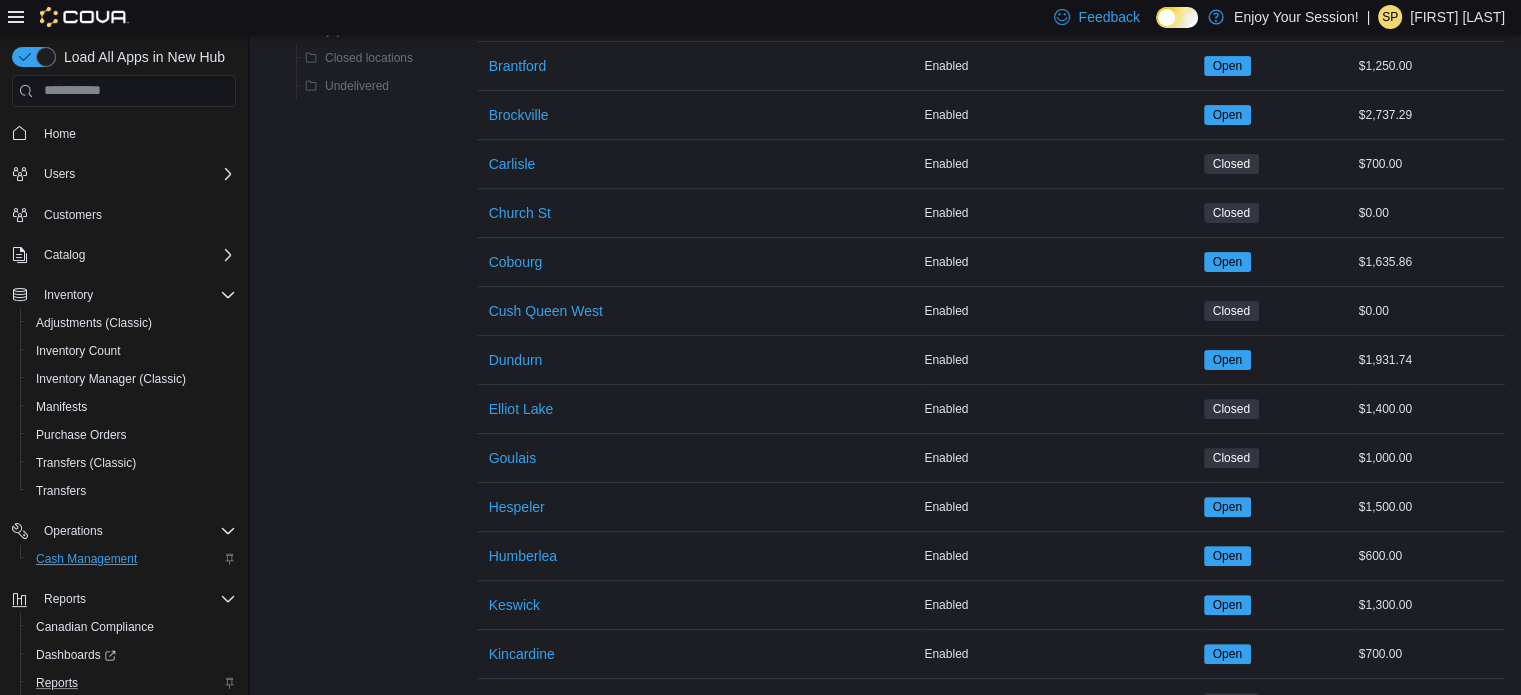 scroll, scrollTop: 300, scrollLeft: 0, axis: vertical 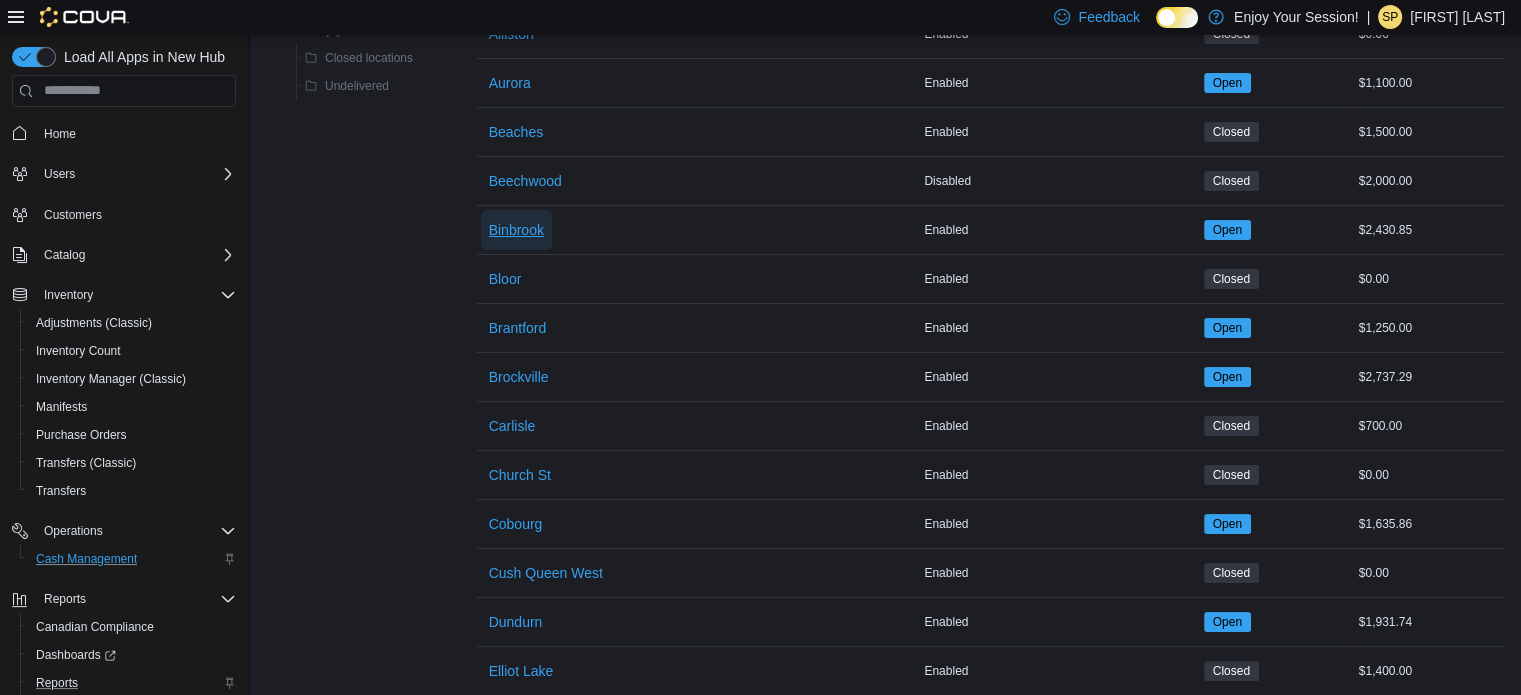 click on "Binbrook" at bounding box center (516, 230) 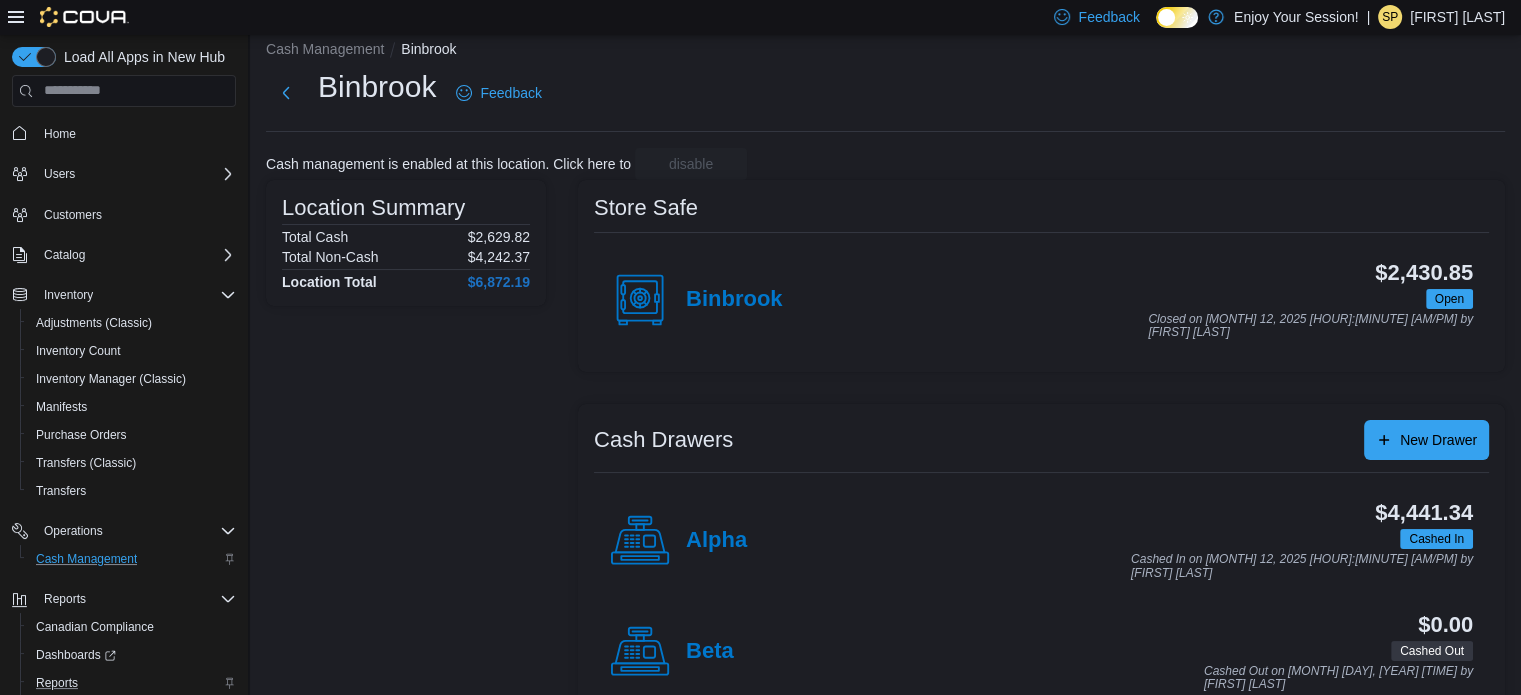 scroll, scrollTop: 0, scrollLeft: 0, axis: both 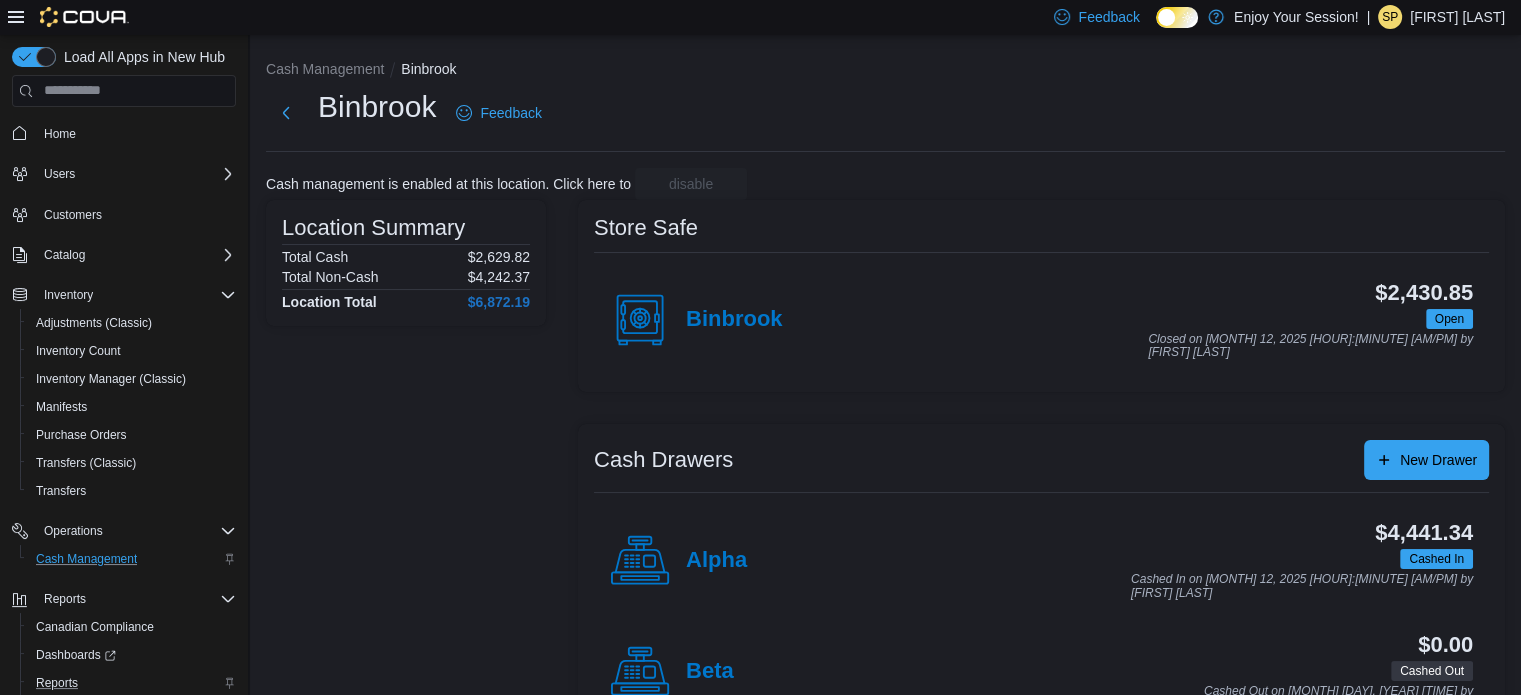 click on "Cash Management Binbrook Binbrook Feedback Cash management is  enabled  at this location. Click here to disable Location Summary   Total Cash $2,629.82 Total Non-Cash $4,242.37 Location Total $6,872.19 Store Safe   Binbrook $2,430.85   Open Closed on July 12, 2025 9:31 AM by     Denisa Pacan Cash Drawers New Drawer   Alpha $4,441.34   Cashed In Cashed In on July 12, 2025 9:49 AM  by     Denisa Pacan Beta $0.00   Cashed Out Cashed Out on July 10, 2025 8:16 PM  by     Andrea Bueno" at bounding box center (885, 397) 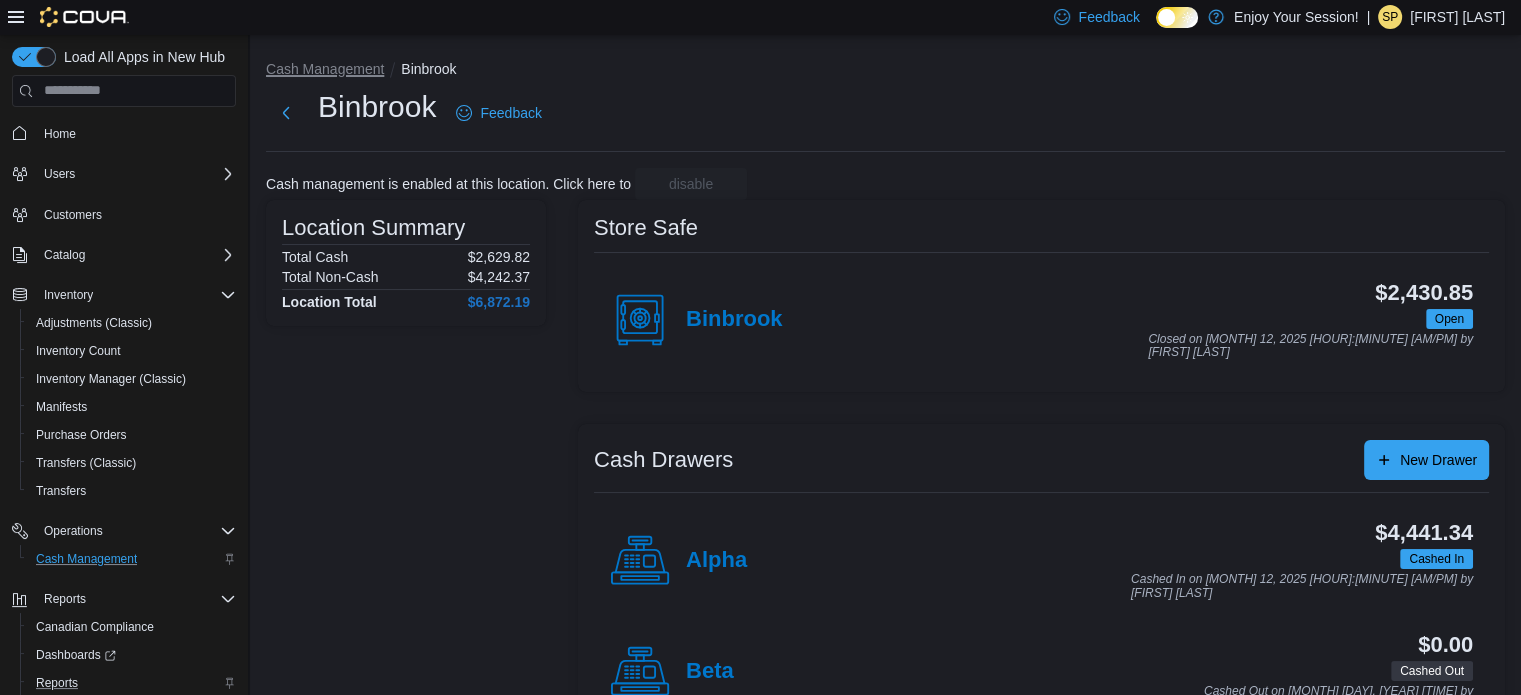 click on "Cash Management" at bounding box center (325, 69) 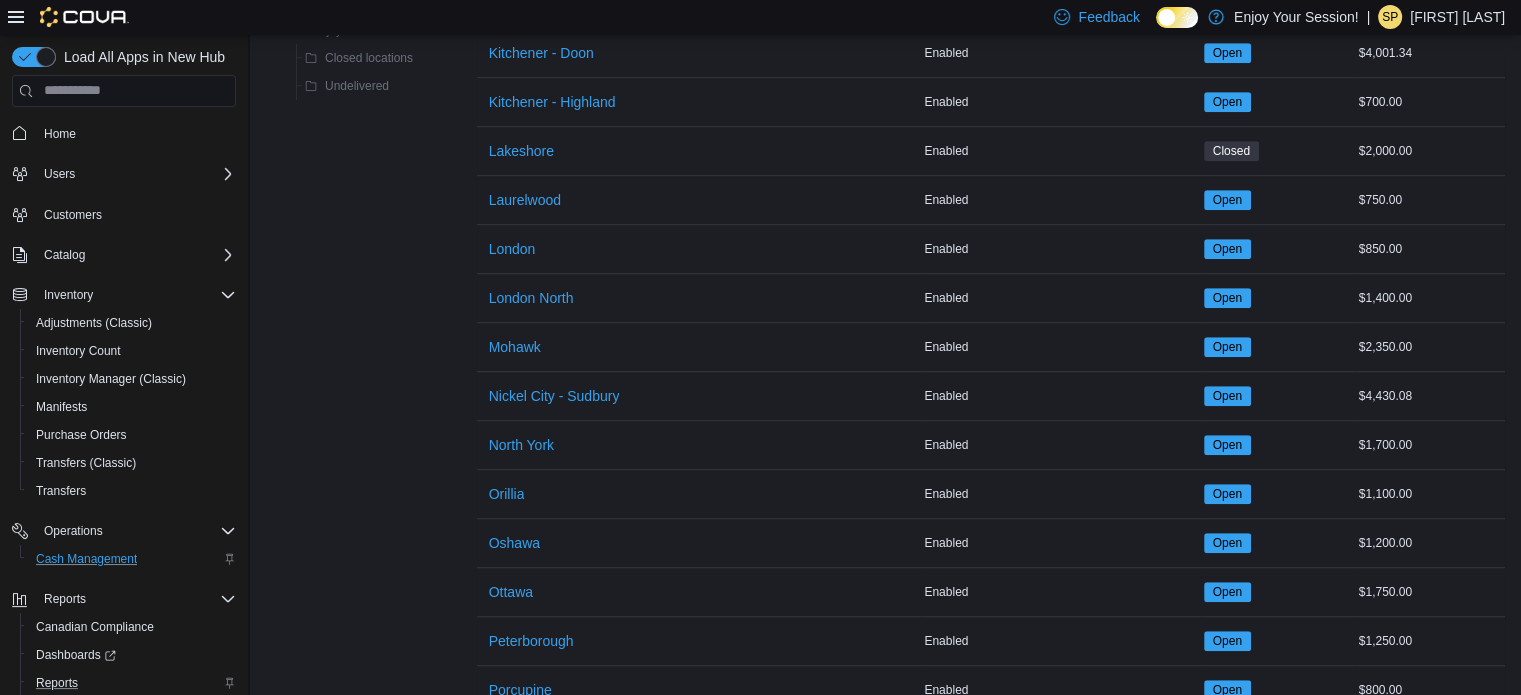 scroll, scrollTop: 1300, scrollLeft: 0, axis: vertical 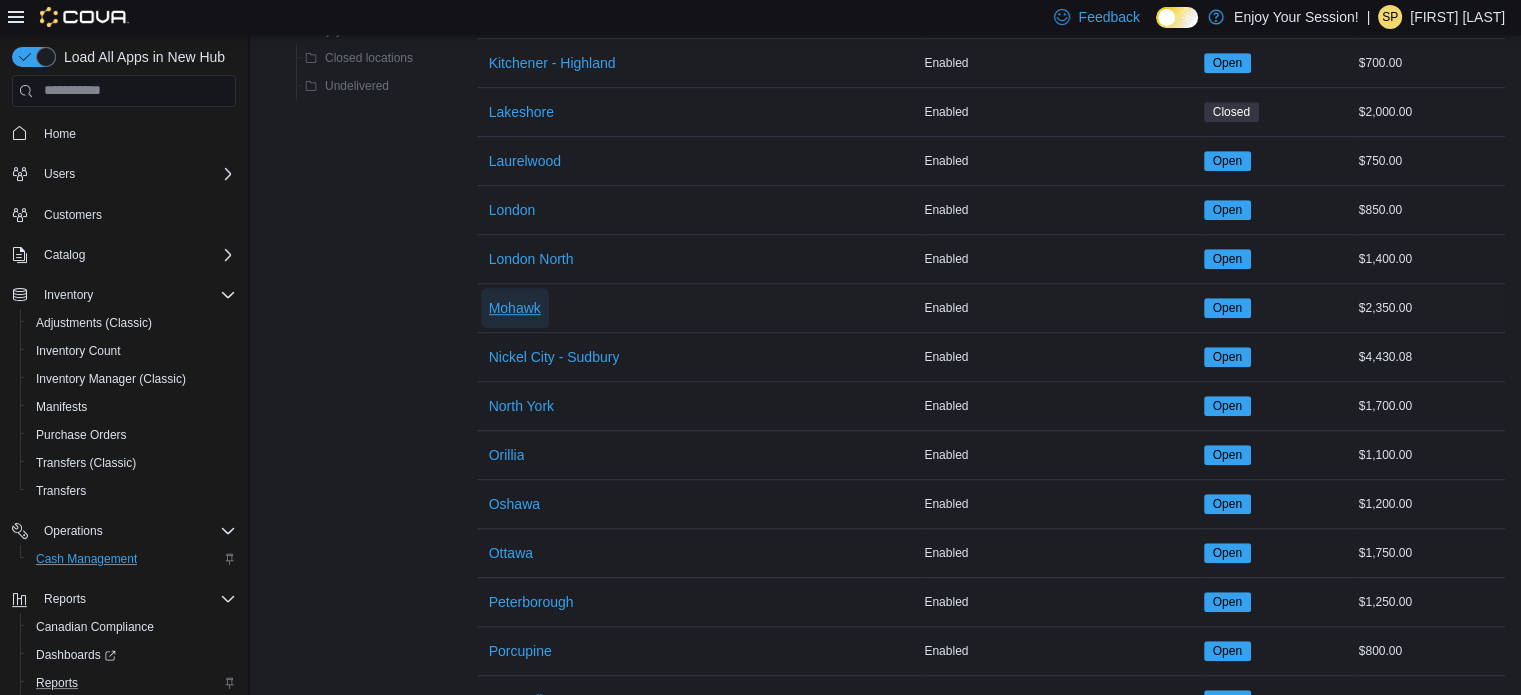 click on "Mohawk" at bounding box center (515, 308) 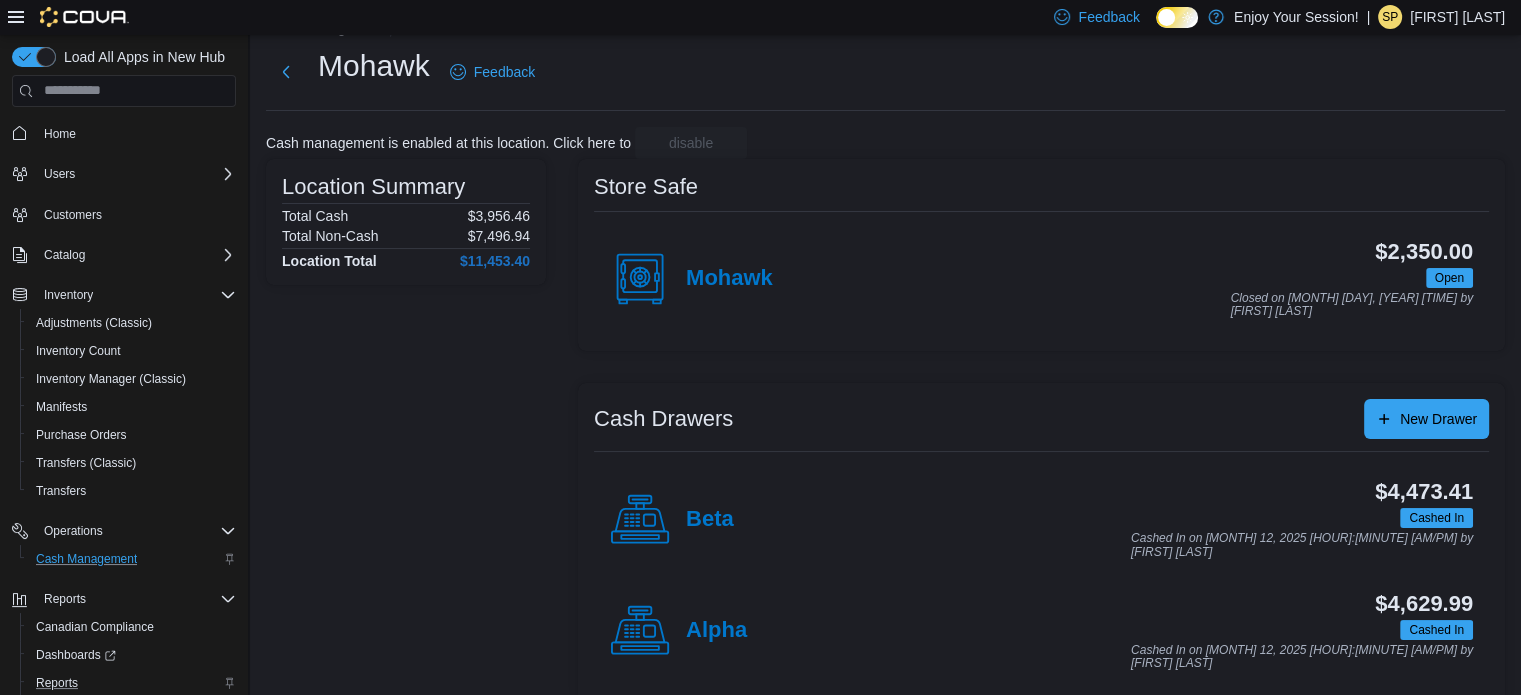 scroll, scrollTop: 64, scrollLeft: 0, axis: vertical 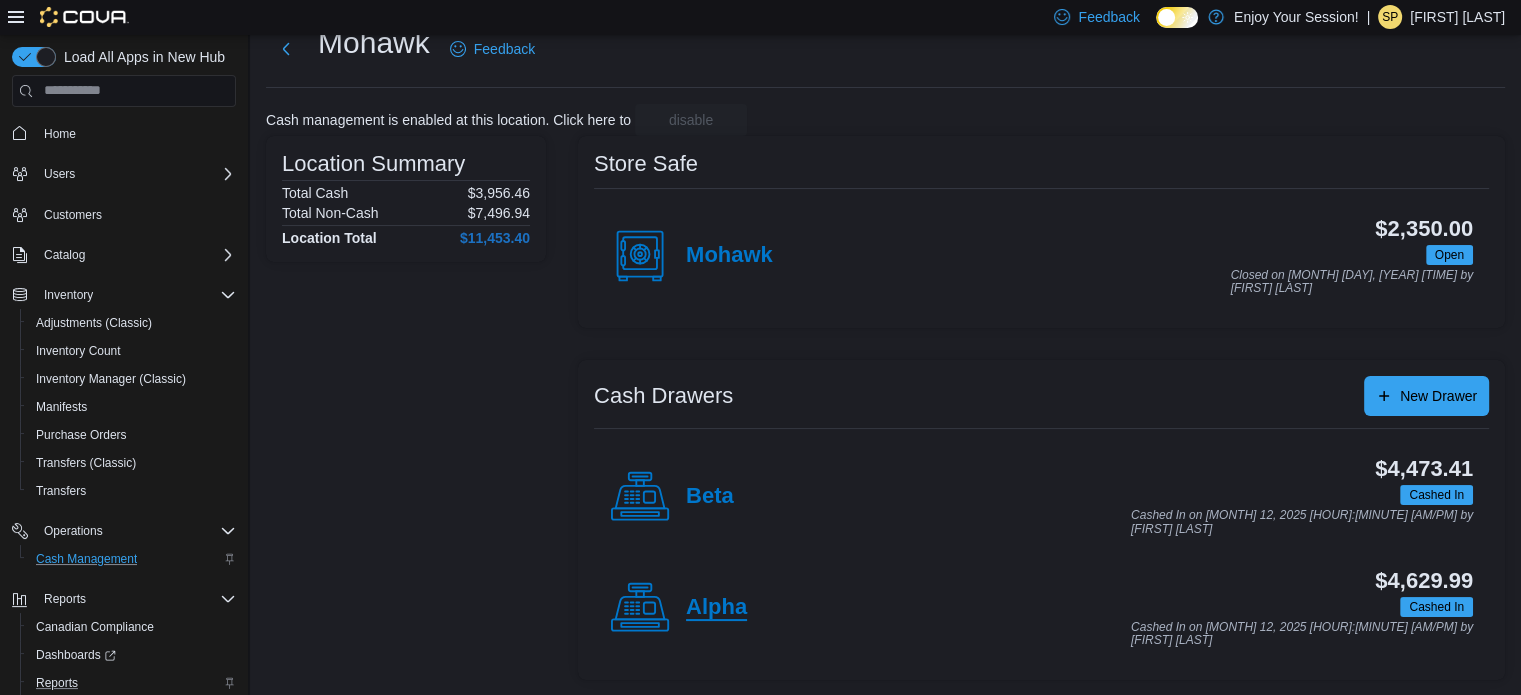 click on "Alpha" at bounding box center [716, 608] 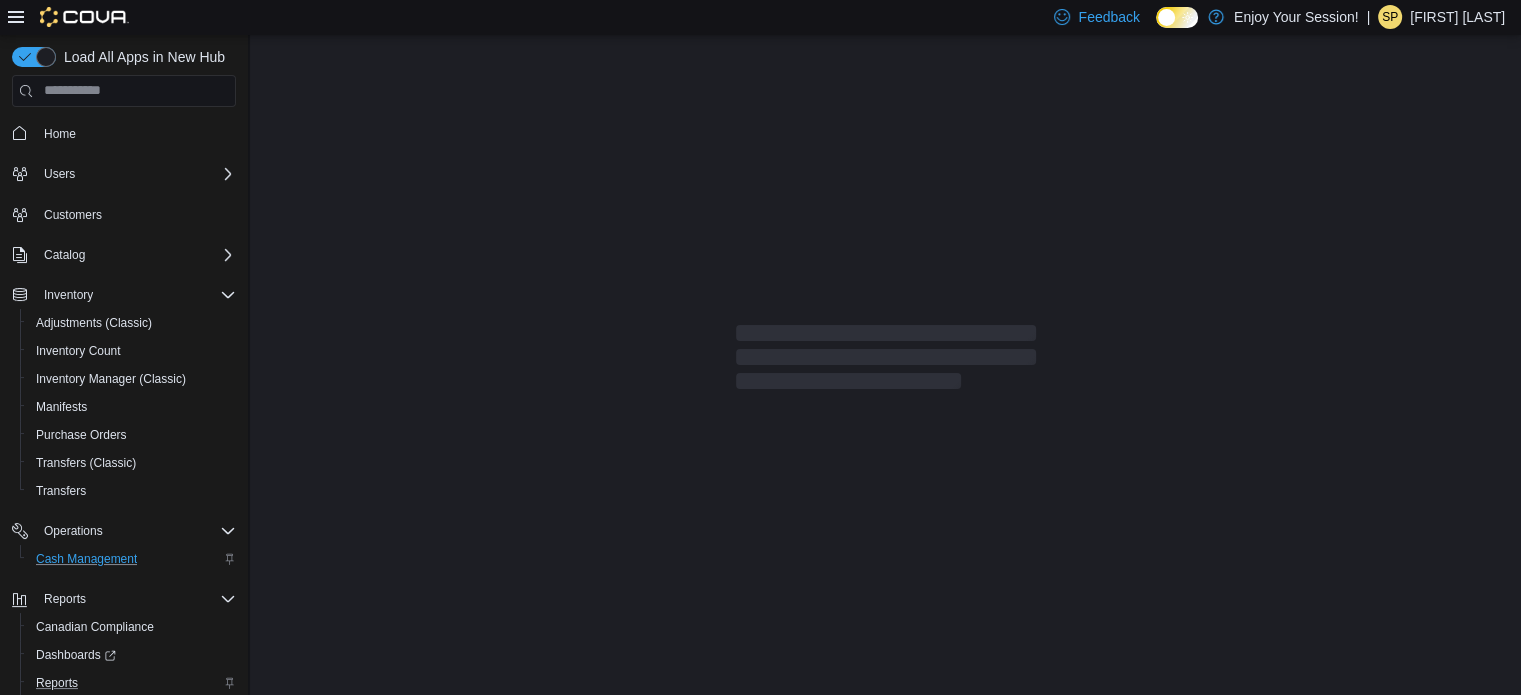 scroll, scrollTop: 0, scrollLeft: 0, axis: both 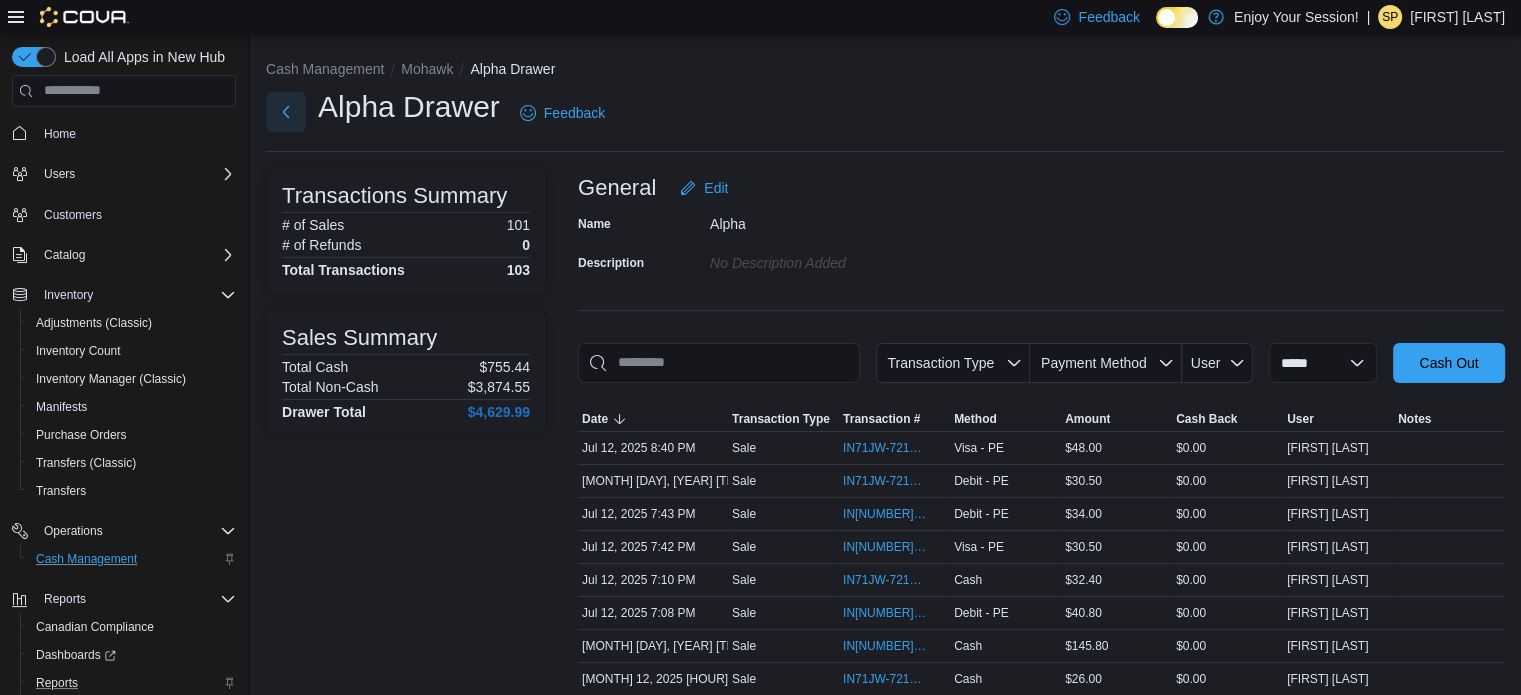 click at bounding box center (286, 112) 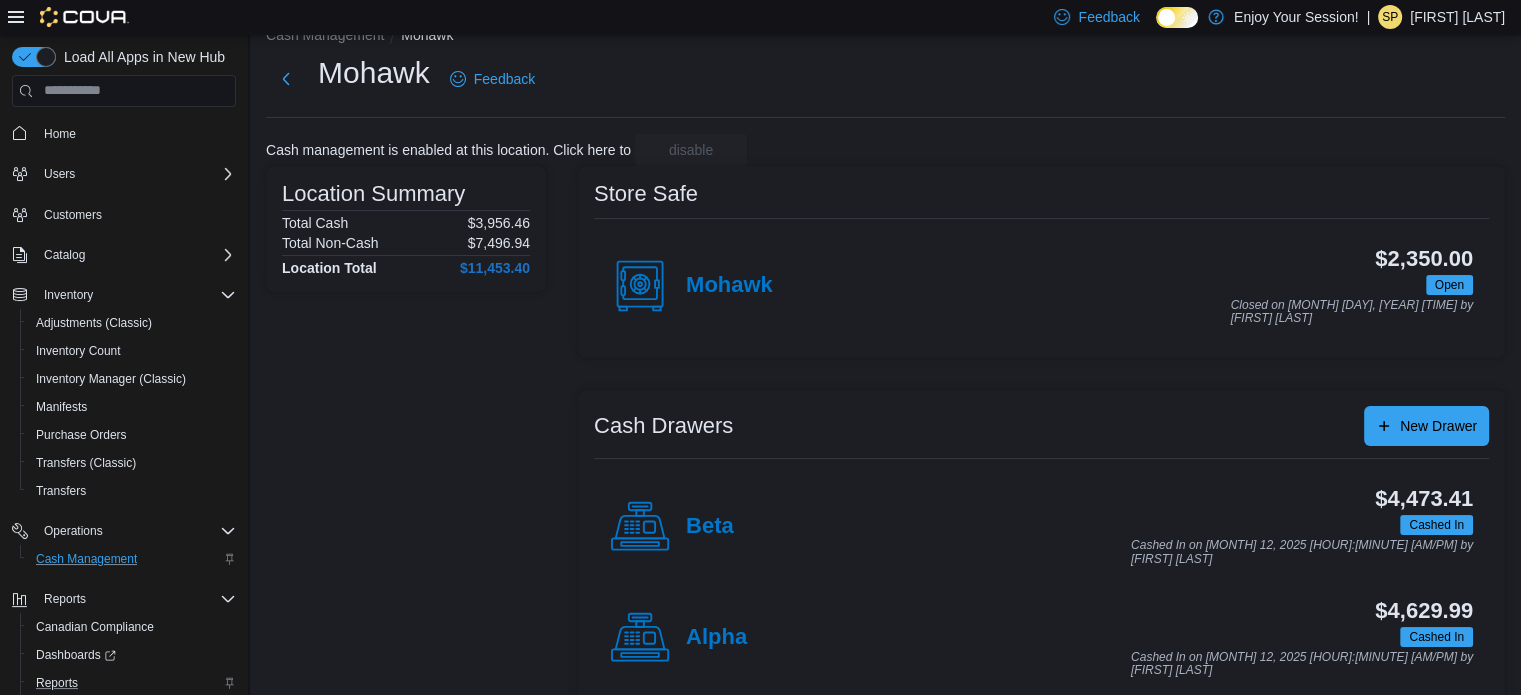 scroll, scrollTop: 64, scrollLeft: 0, axis: vertical 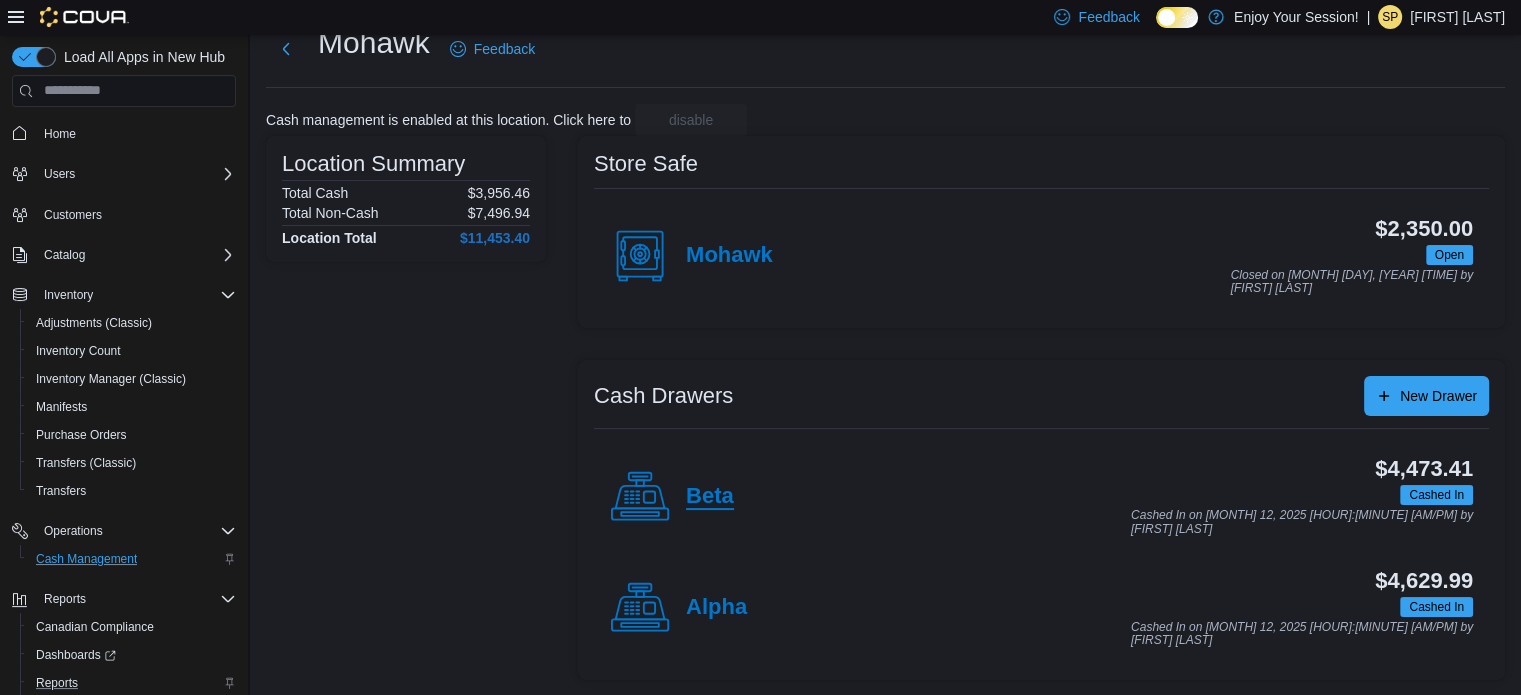 click on "Beta" at bounding box center (710, 497) 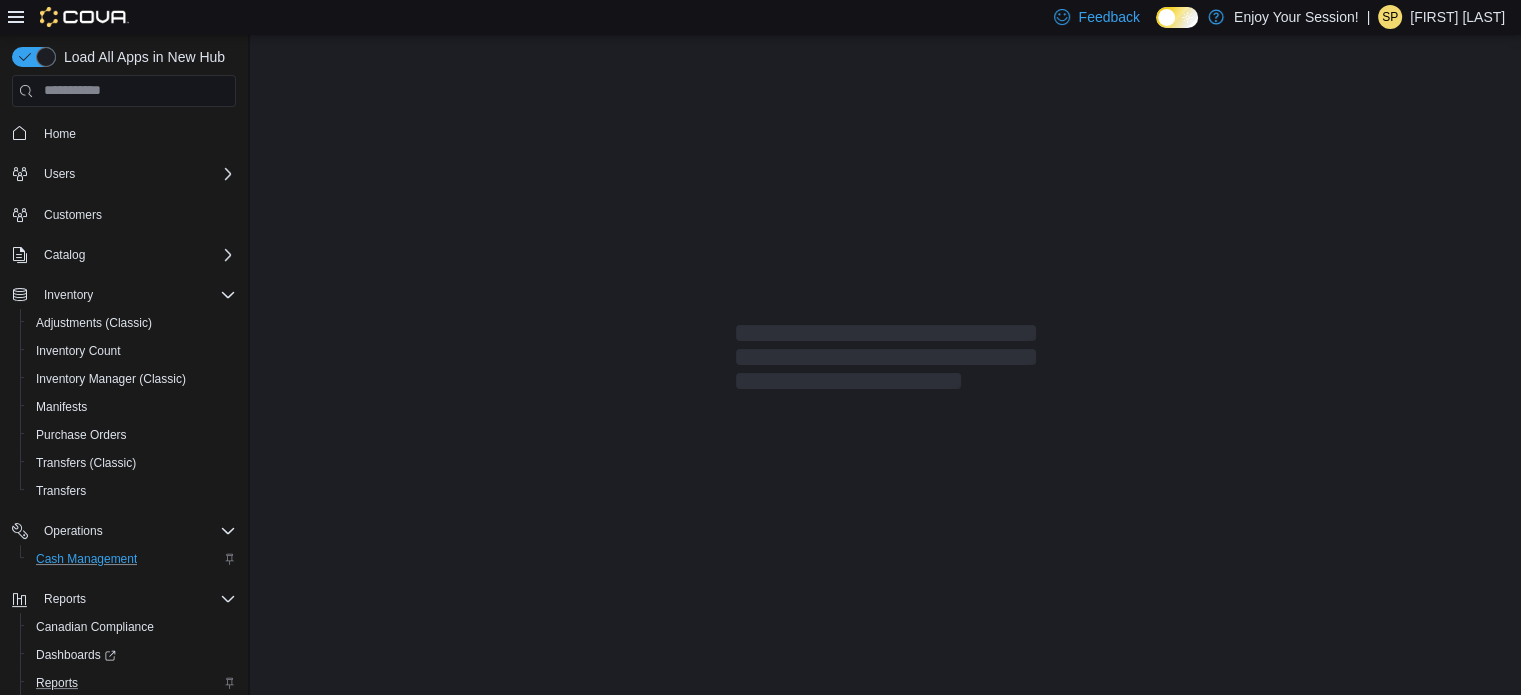 scroll, scrollTop: 0, scrollLeft: 0, axis: both 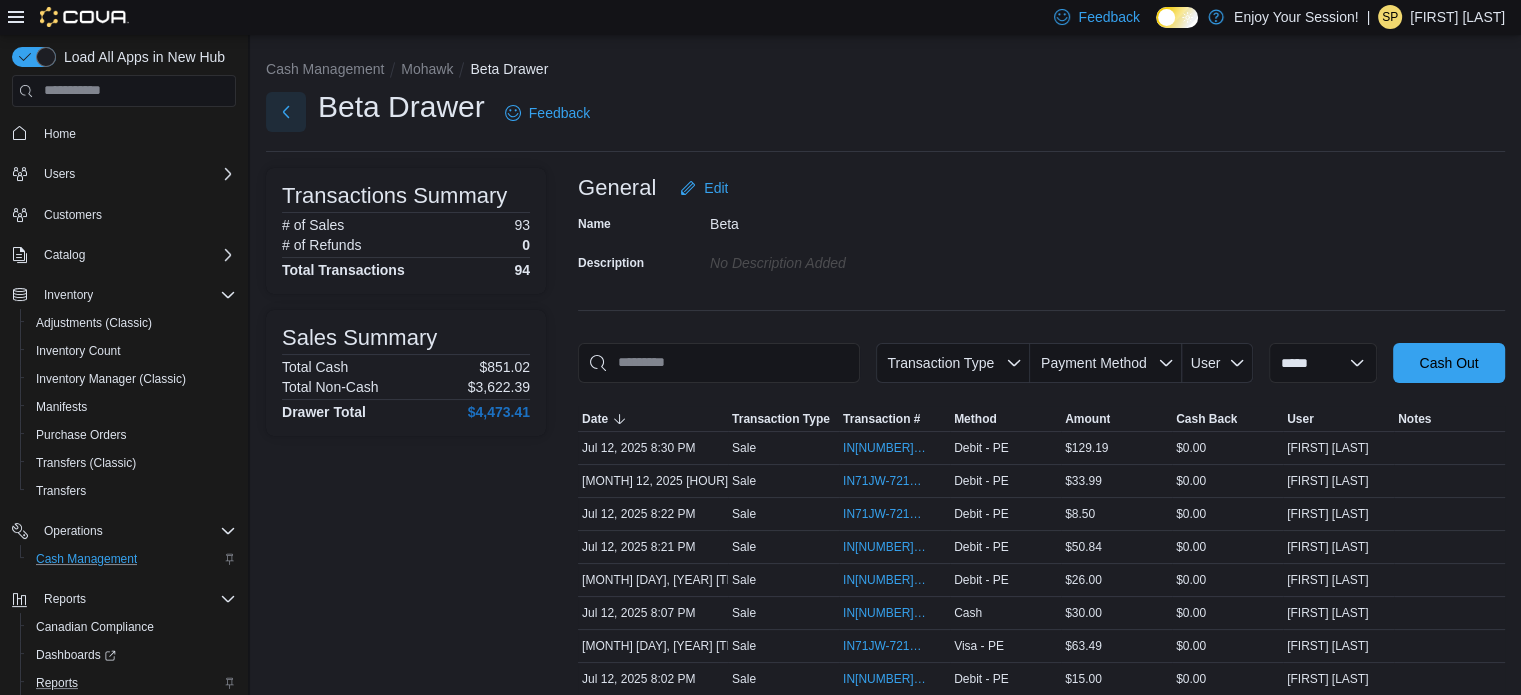 click at bounding box center (286, 112) 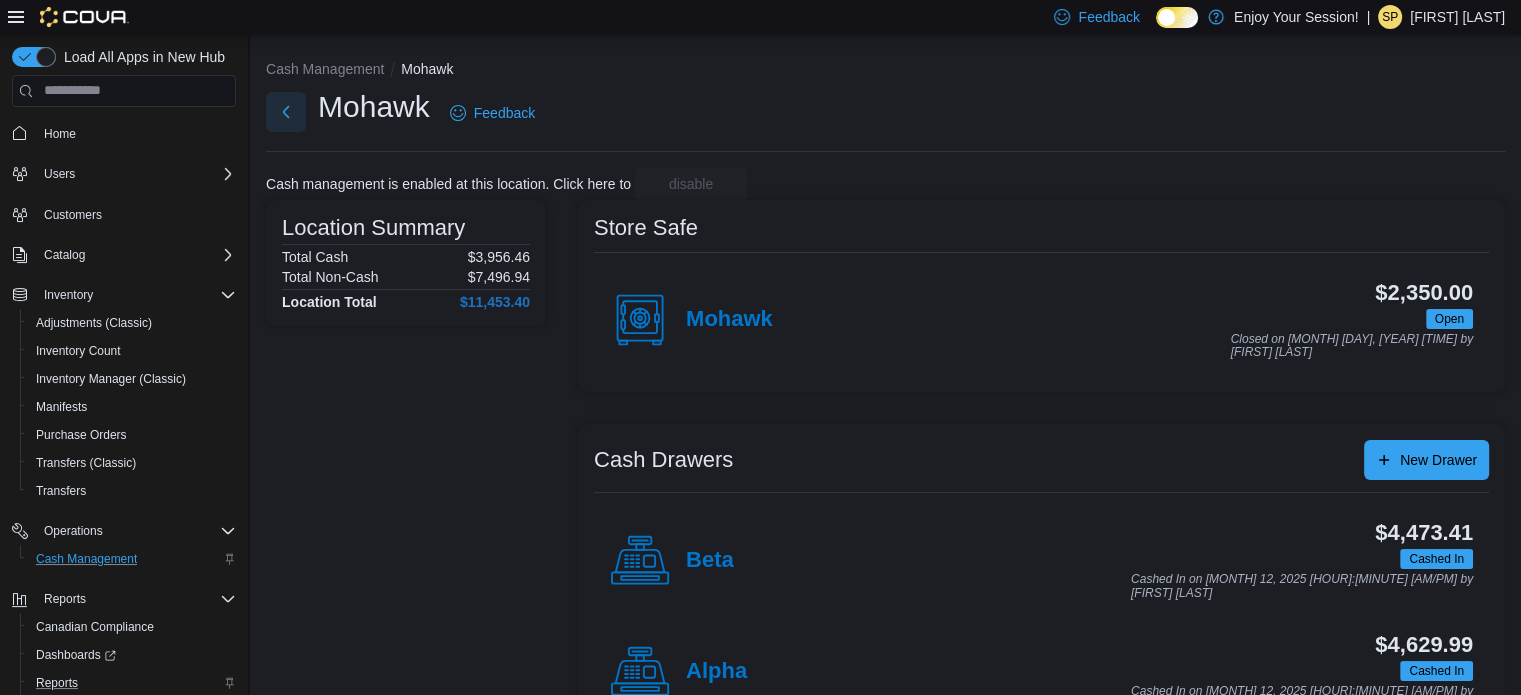 click at bounding box center [286, 112] 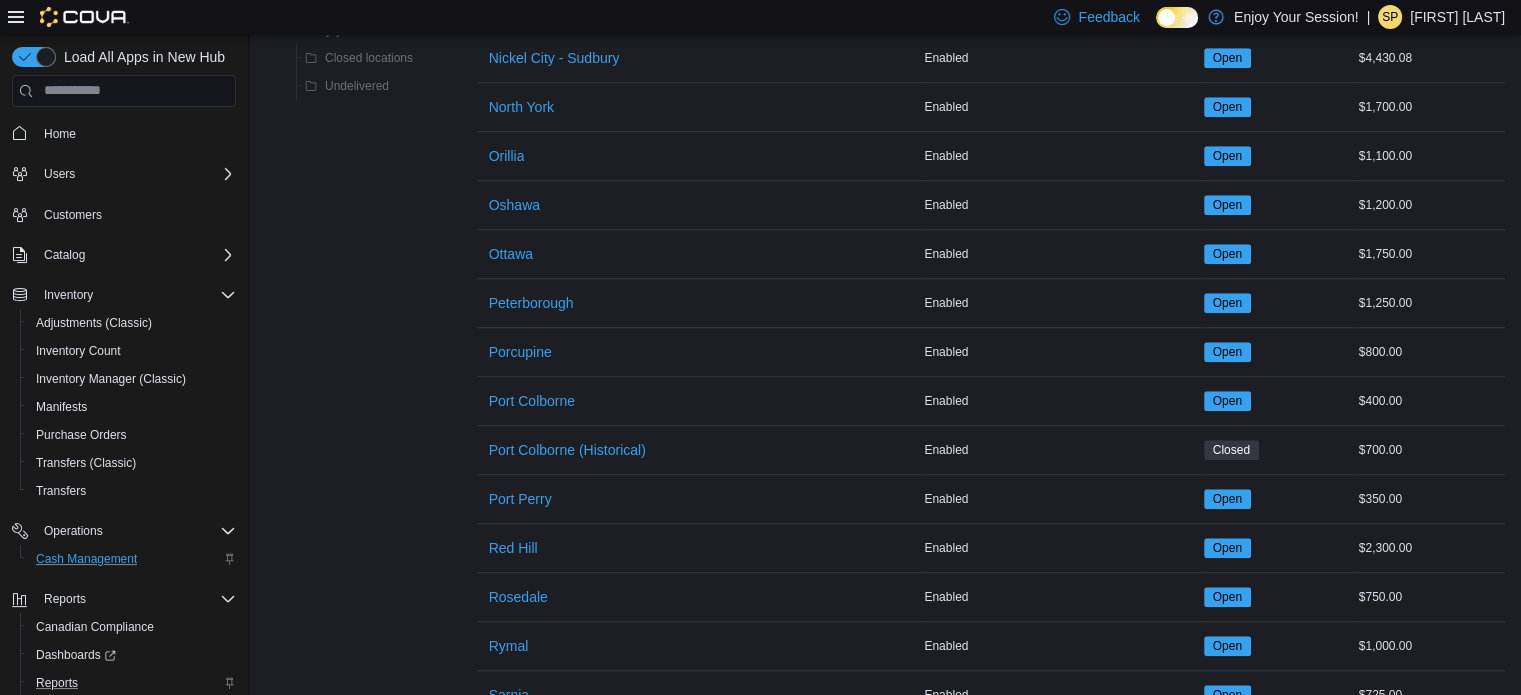scroll, scrollTop: 1600, scrollLeft: 0, axis: vertical 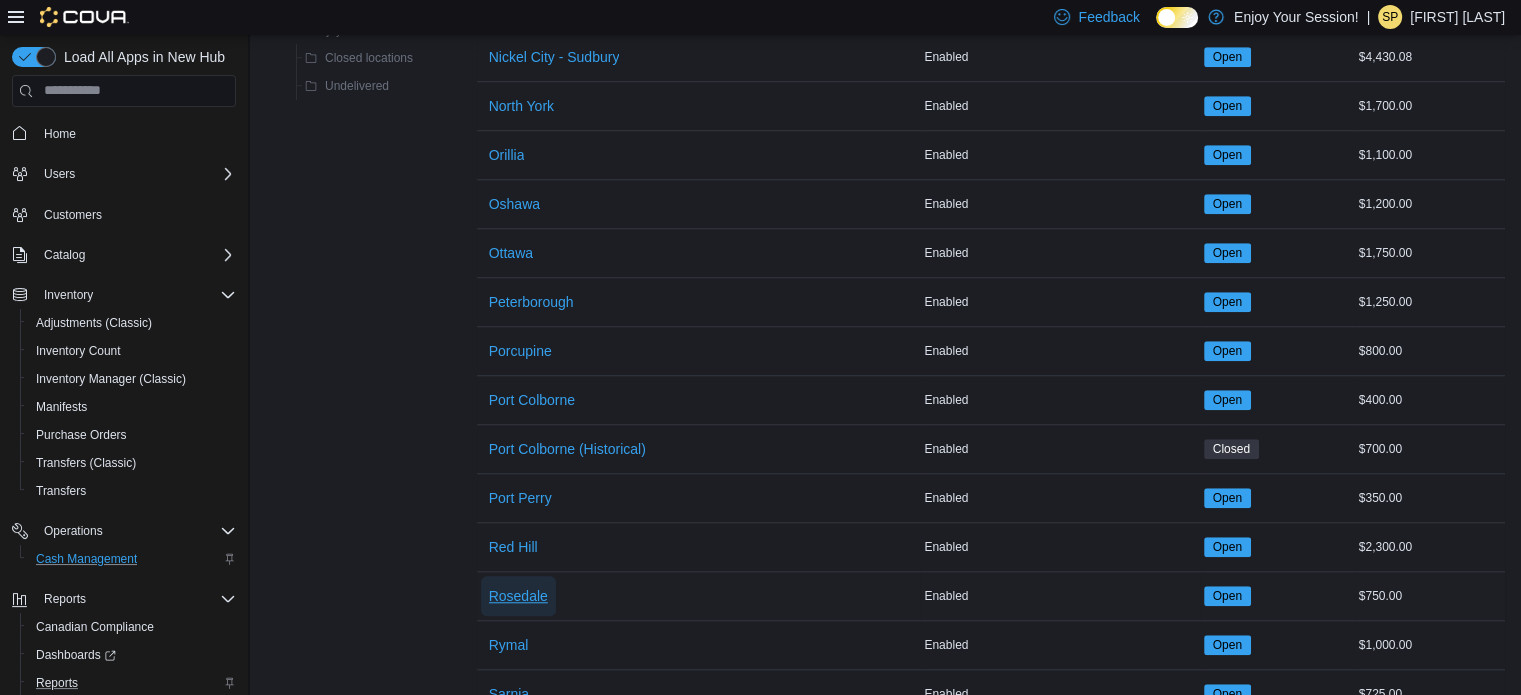 click on "Rosedale" at bounding box center [518, 596] 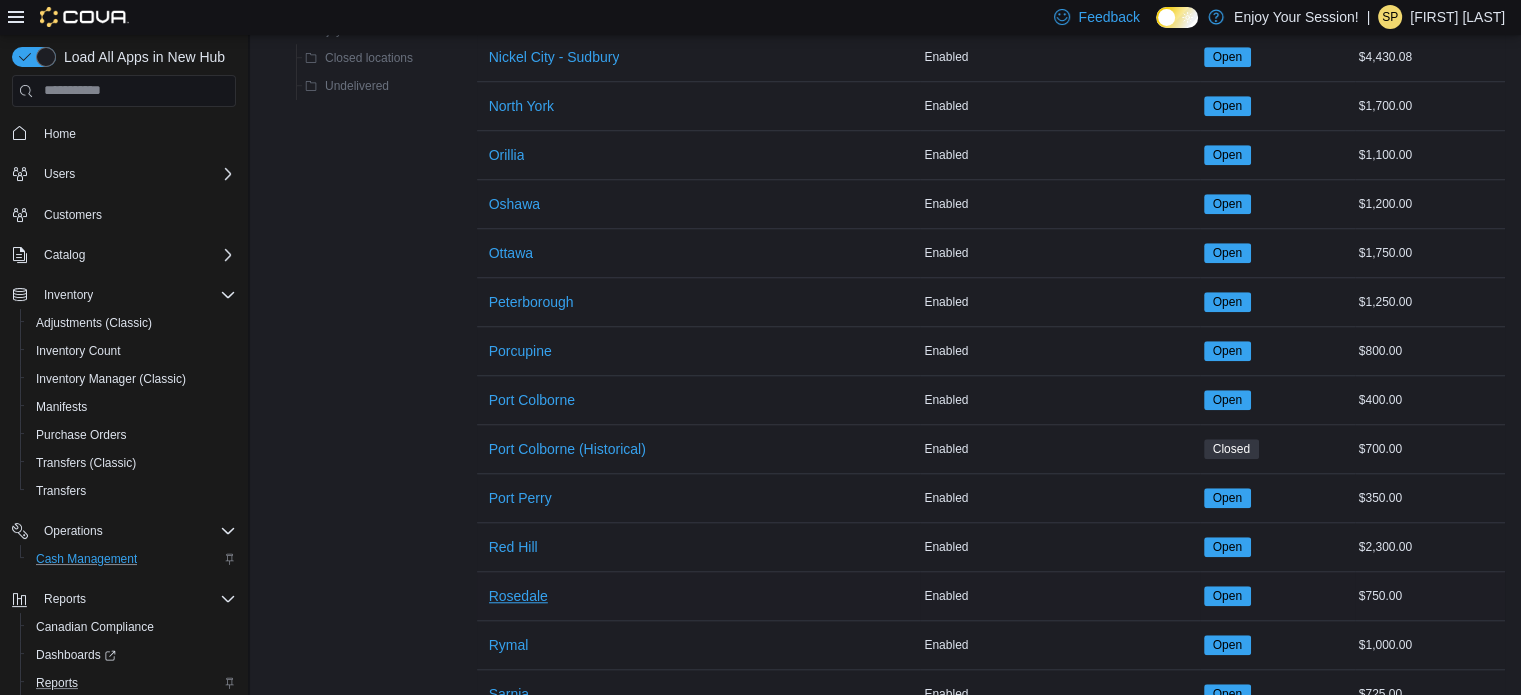 scroll, scrollTop: 0, scrollLeft: 0, axis: both 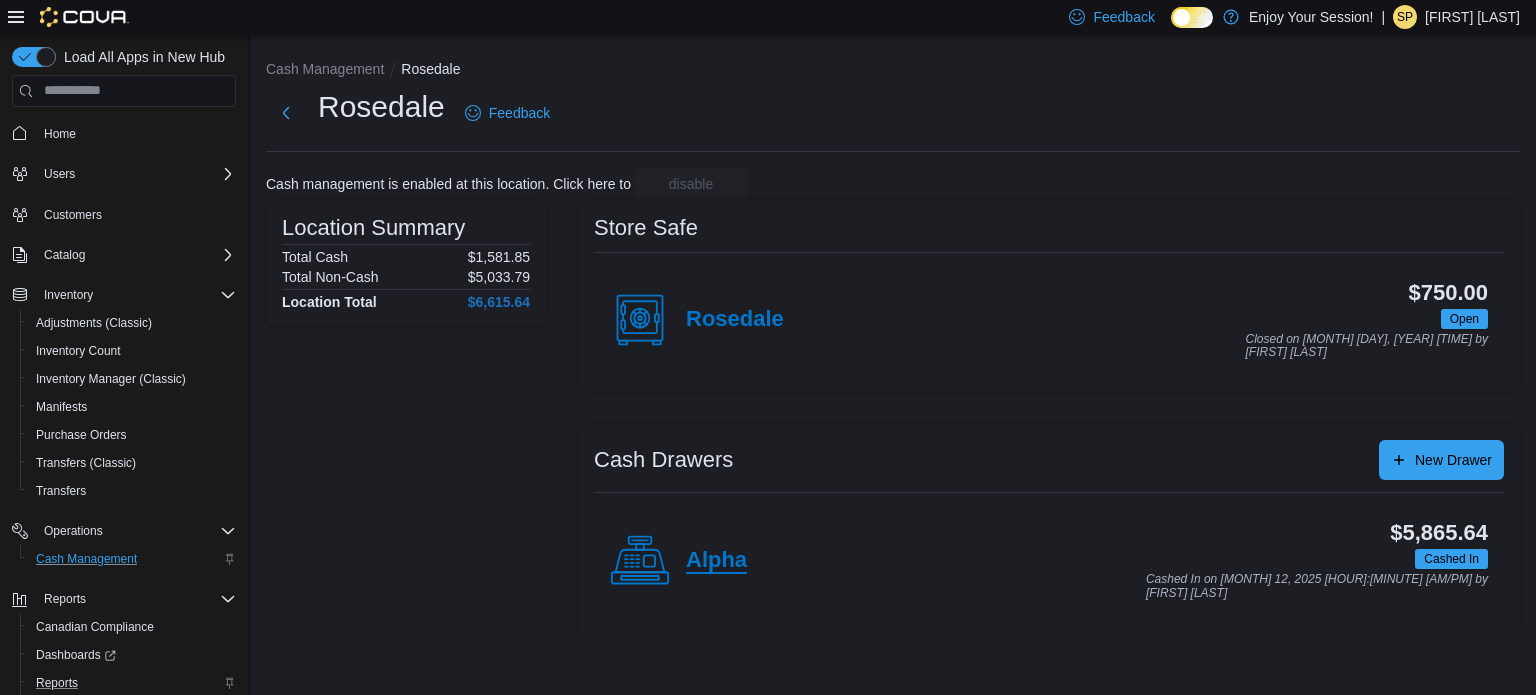 click on "Alpha" at bounding box center (716, 561) 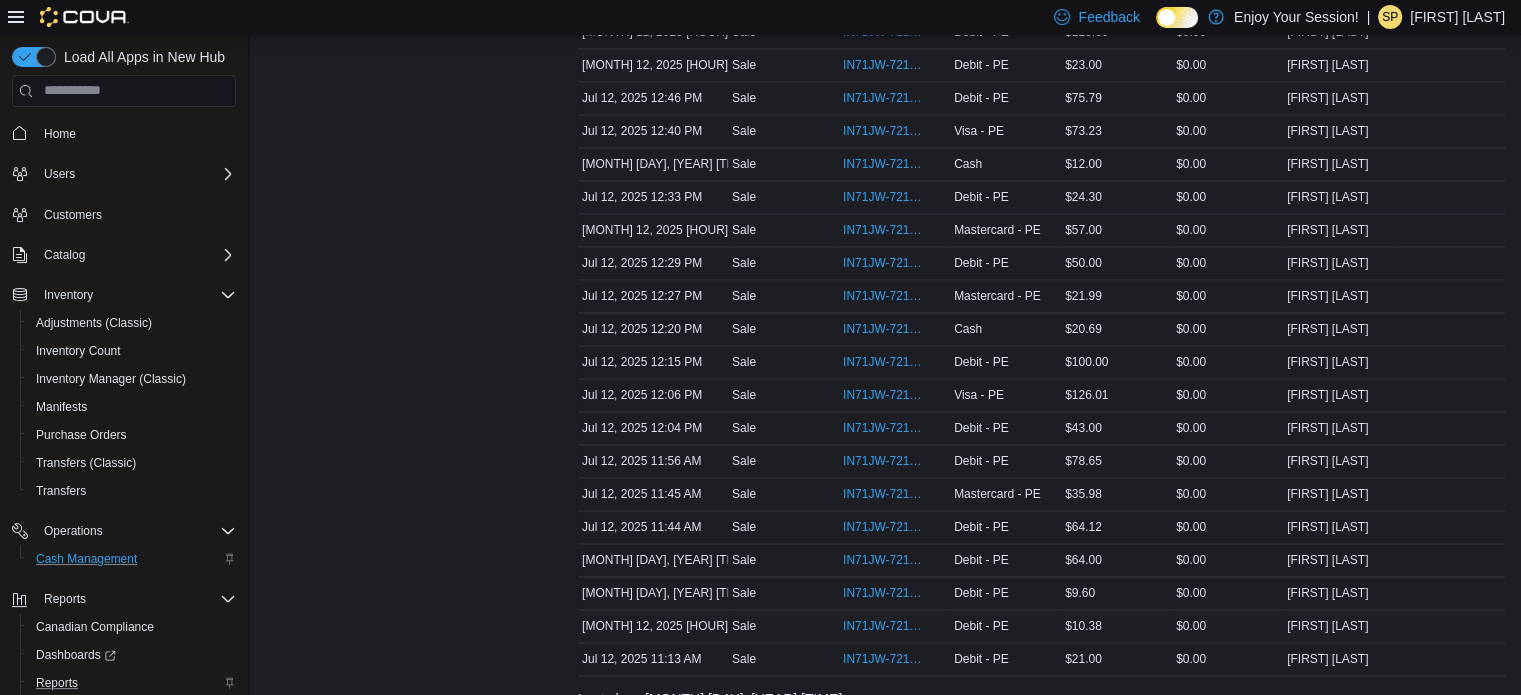 scroll, scrollTop: 3120, scrollLeft: 0, axis: vertical 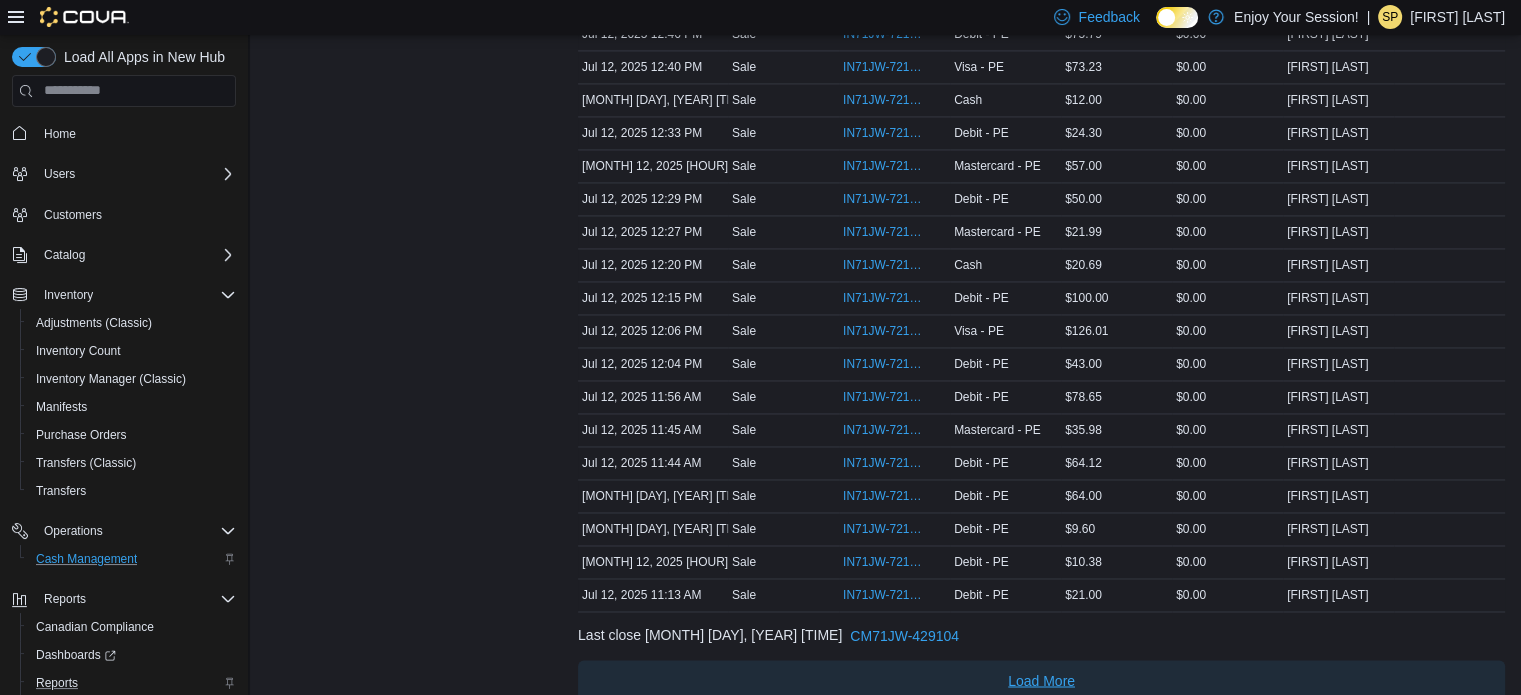 click on "Load More" at bounding box center (1041, 680) 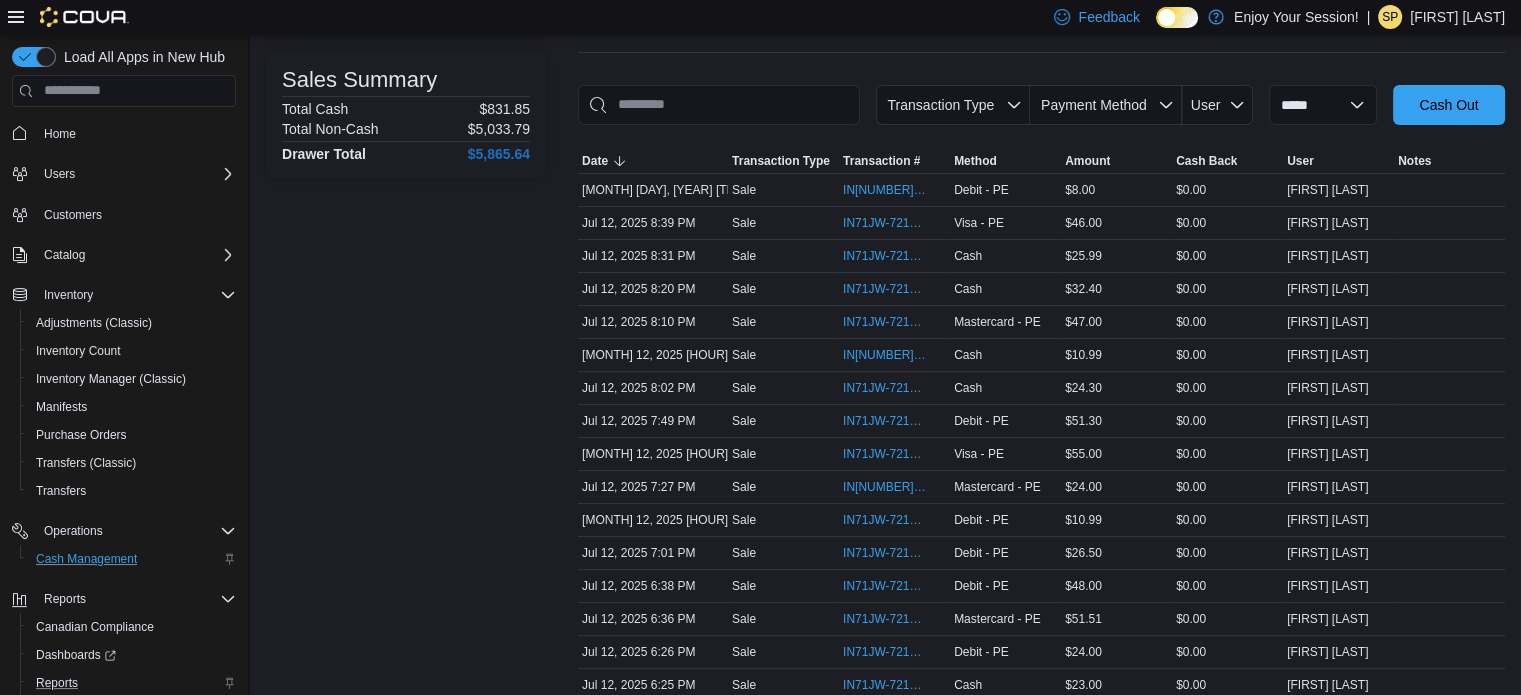 scroll, scrollTop: 0, scrollLeft: 0, axis: both 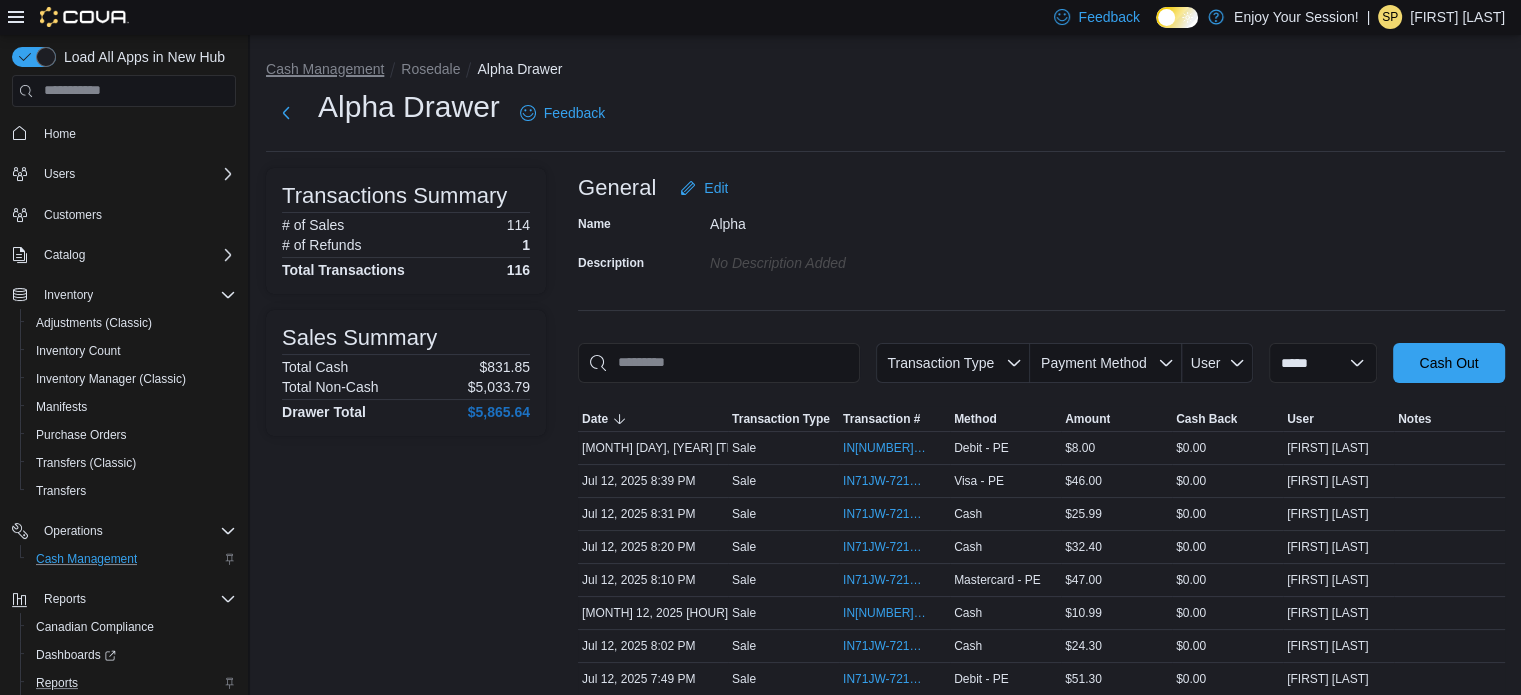 click on "Cash Management" at bounding box center (325, 69) 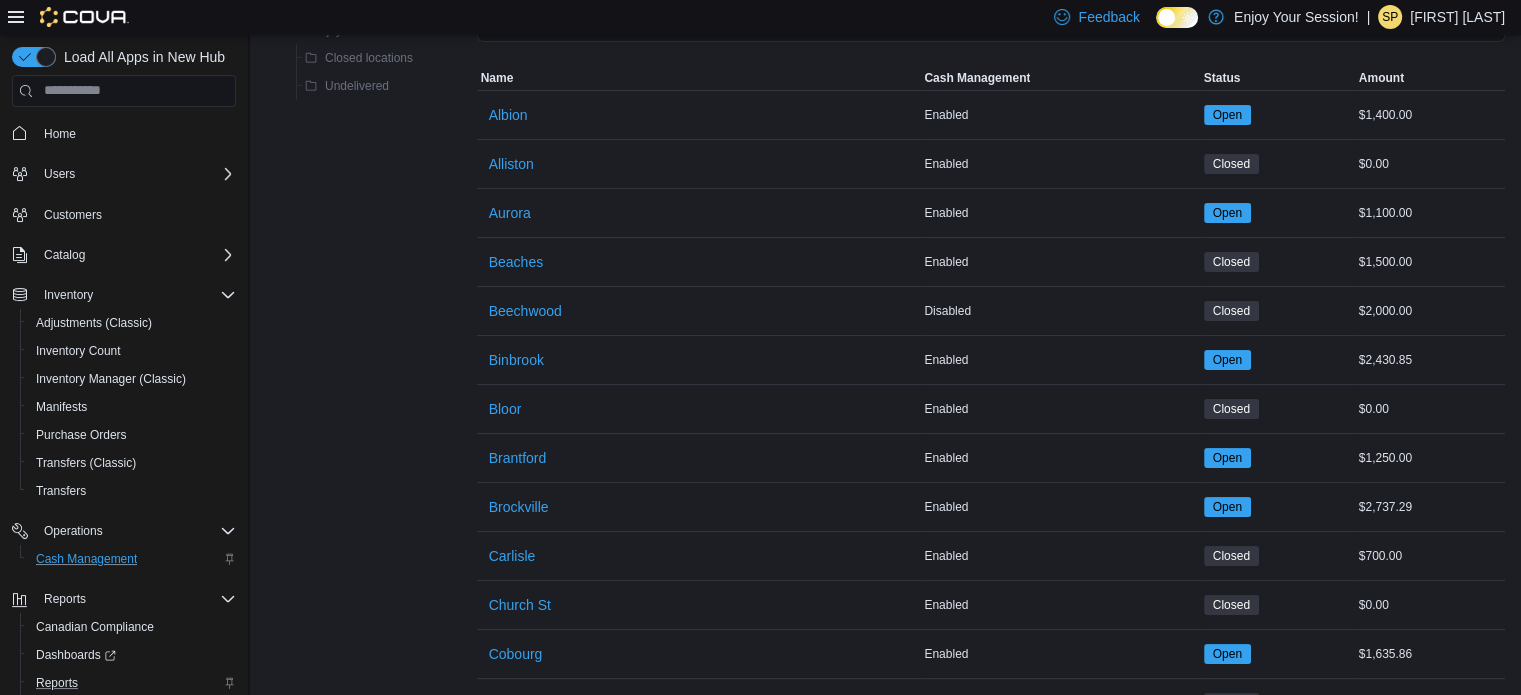 scroll, scrollTop: 200, scrollLeft: 0, axis: vertical 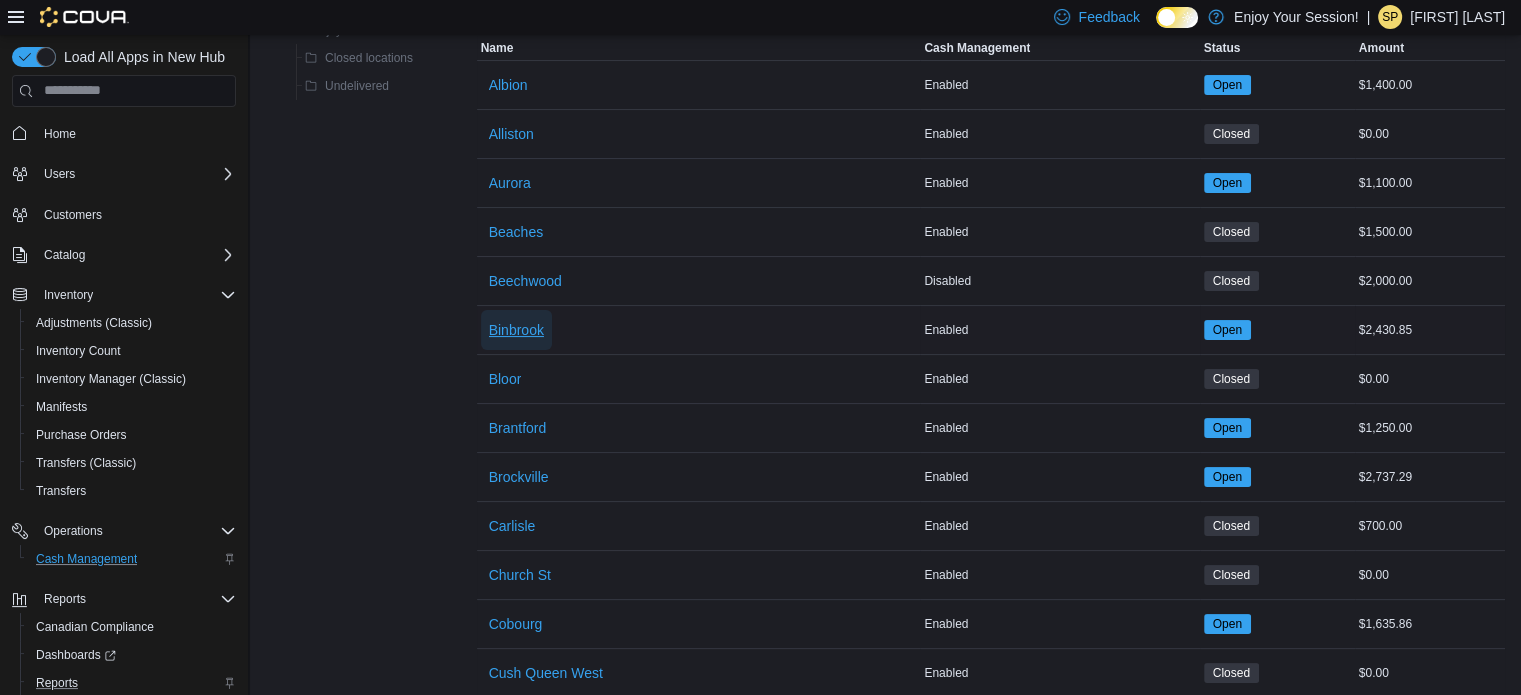 click on "Binbrook" at bounding box center [516, 330] 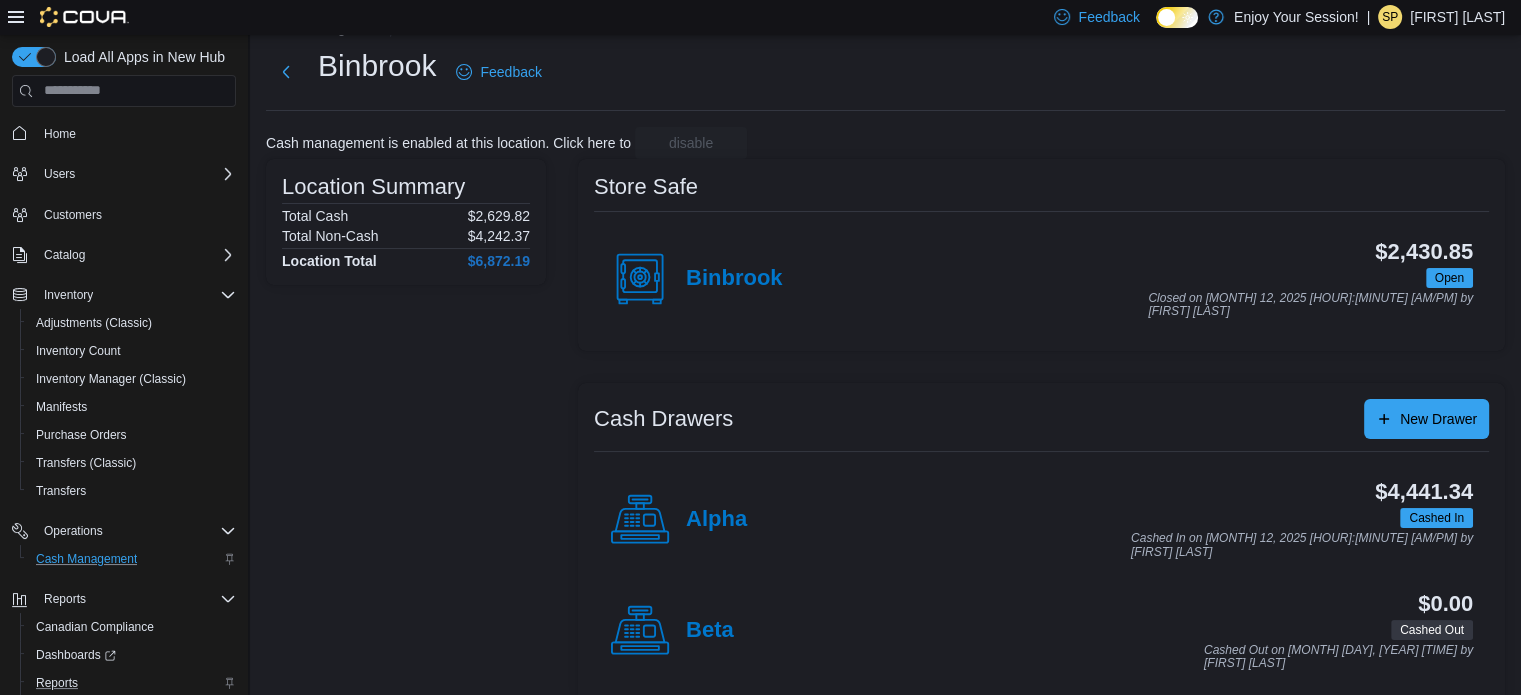 scroll, scrollTop: 64, scrollLeft: 0, axis: vertical 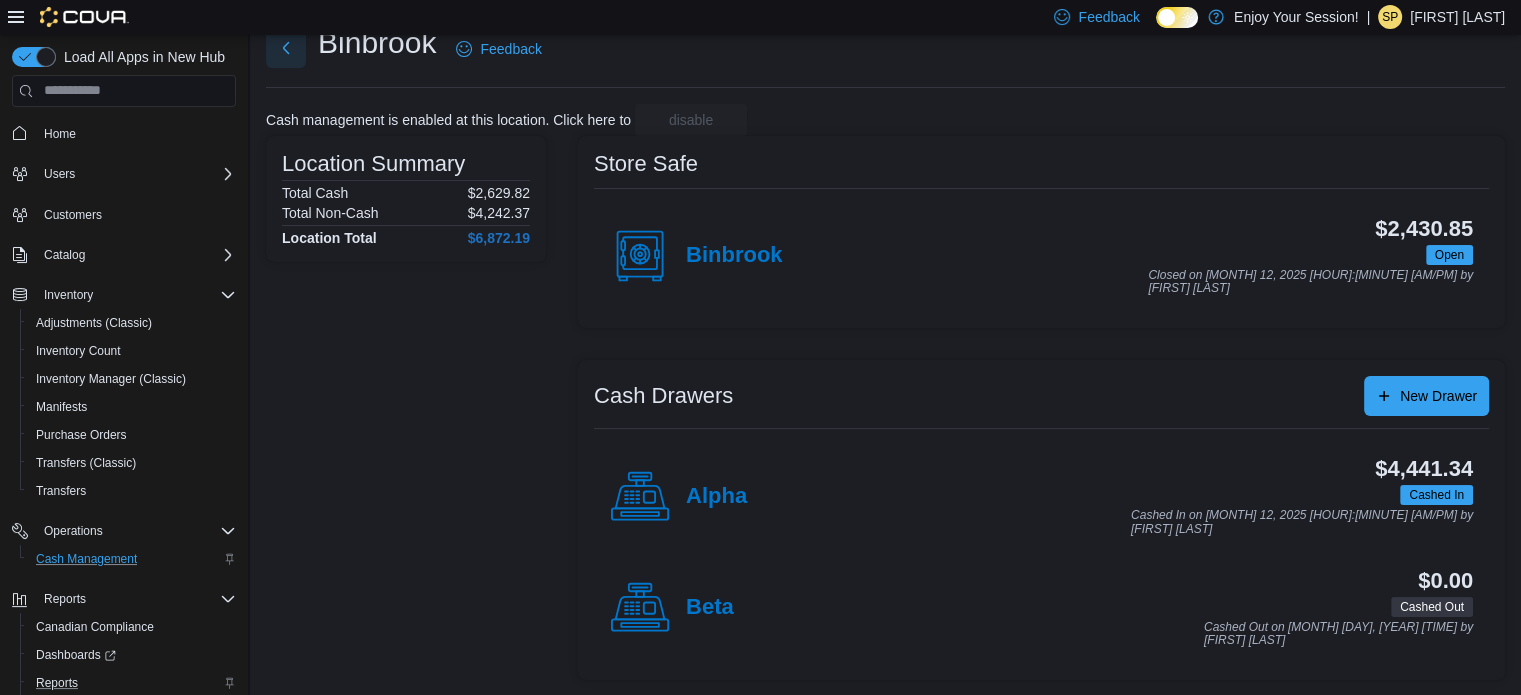 click at bounding box center [286, 48] 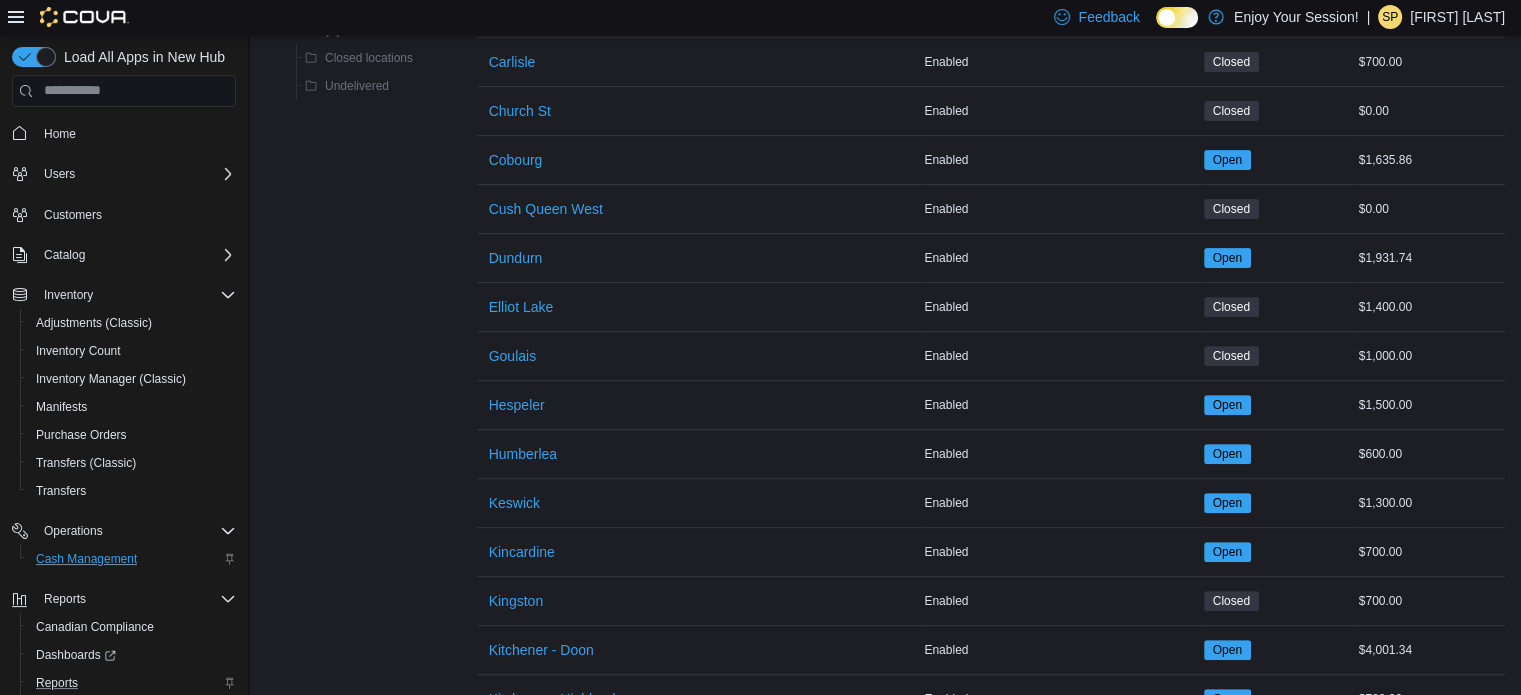 scroll, scrollTop: 364, scrollLeft: 0, axis: vertical 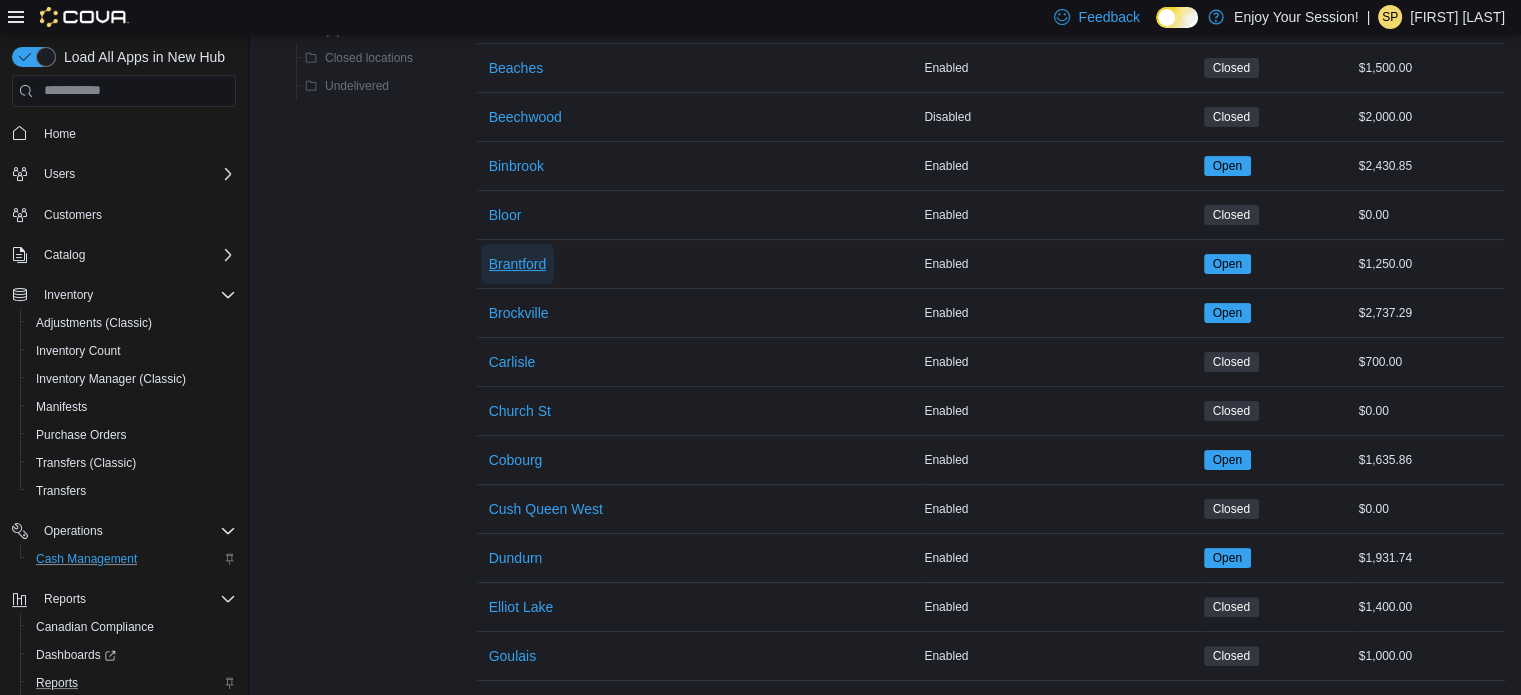 click on "Brantford" at bounding box center (518, 264) 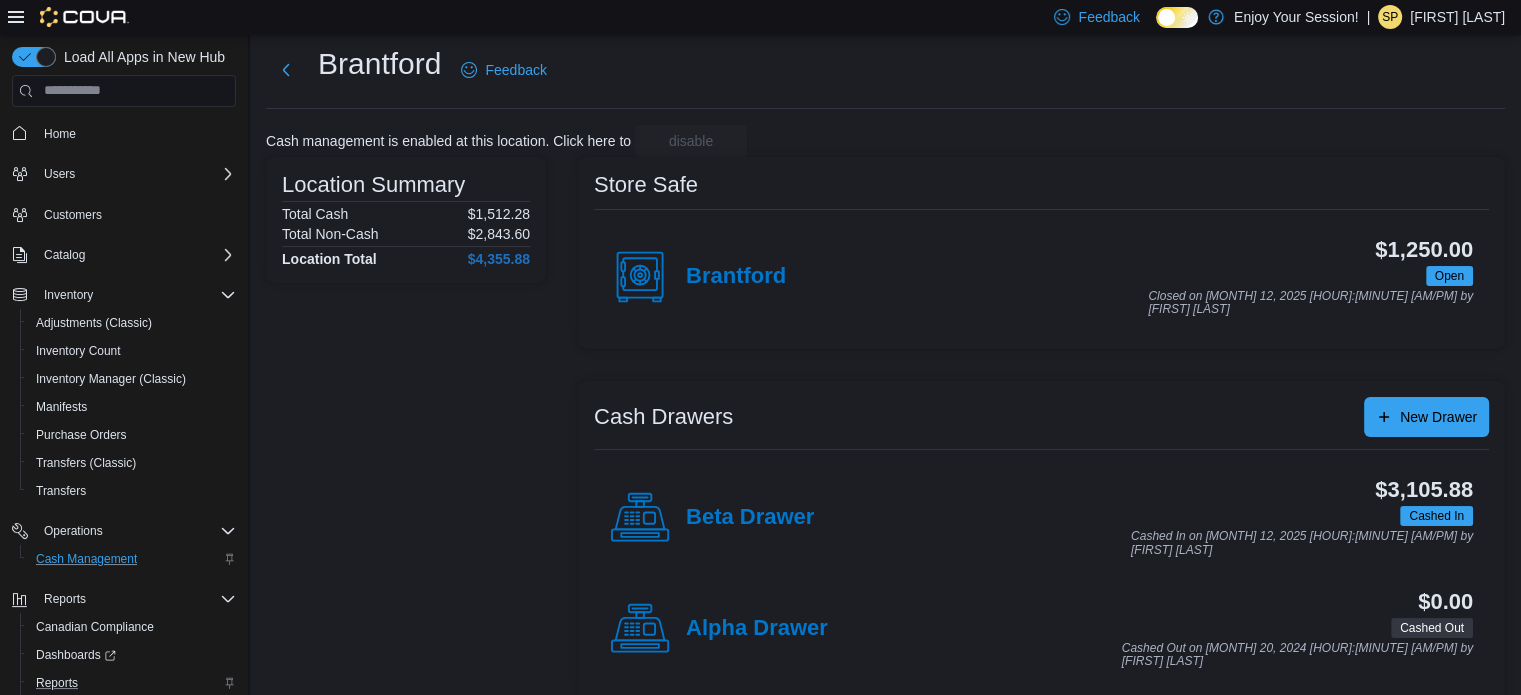 scroll, scrollTop: 64, scrollLeft: 0, axis: vertical 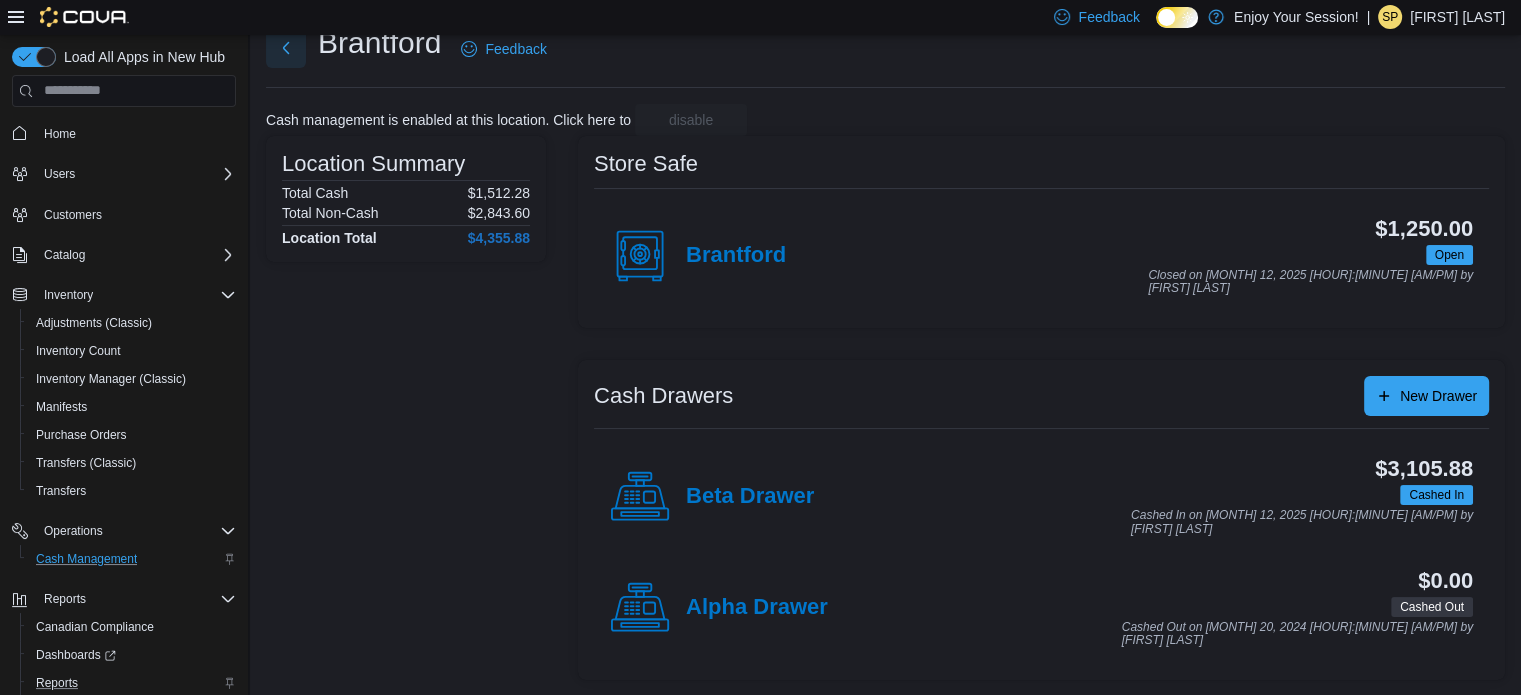 click at bounding box center (286, 48) 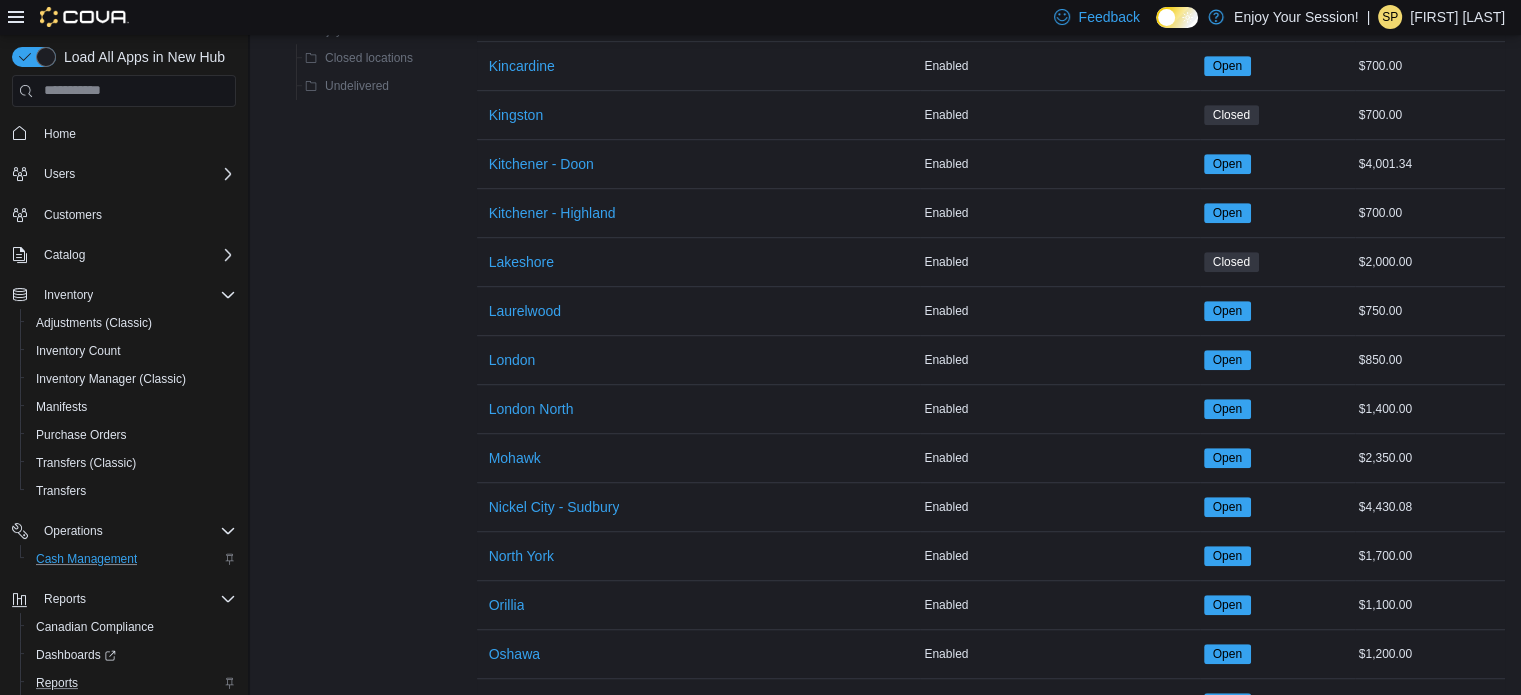 scroll, scrollTop: 1164, scrollLeft: 0, axis: vertical 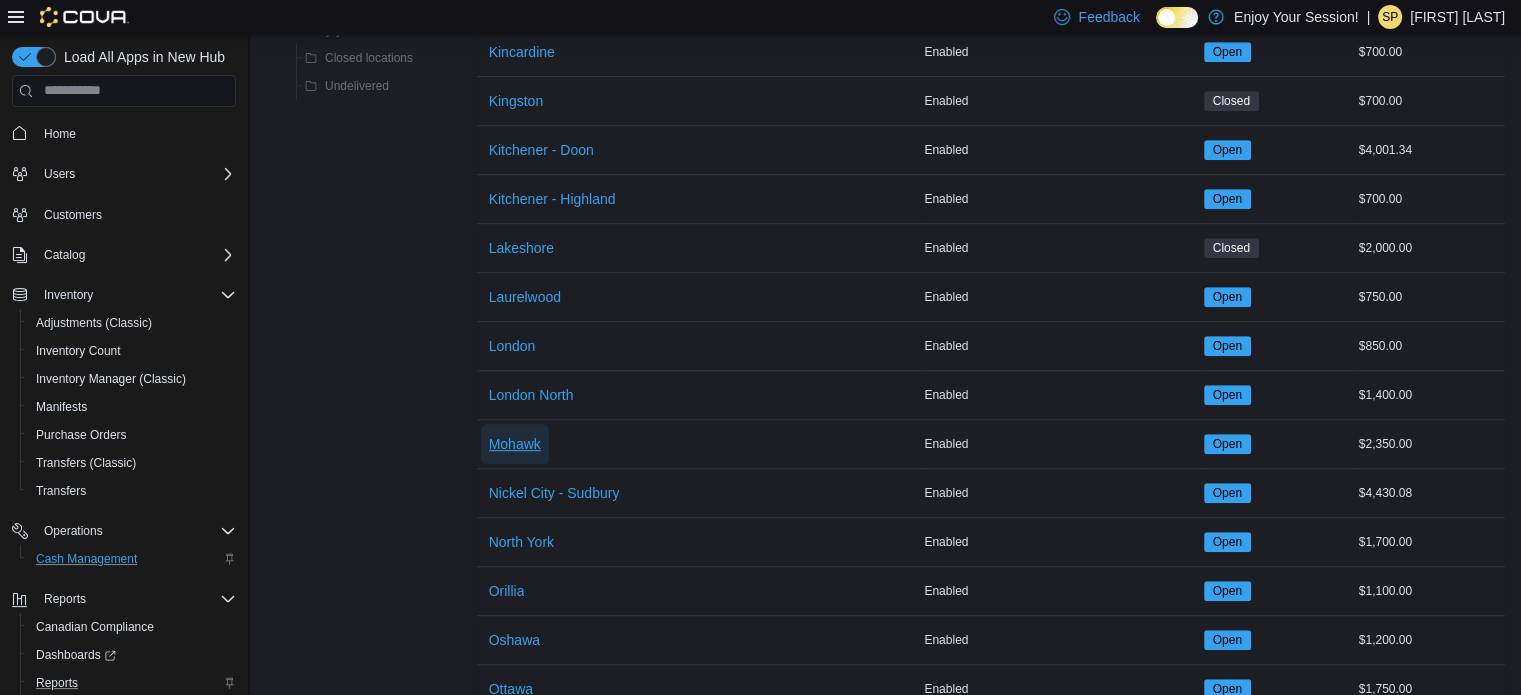 click on "Mohawk" at bounding box center [515, 444] 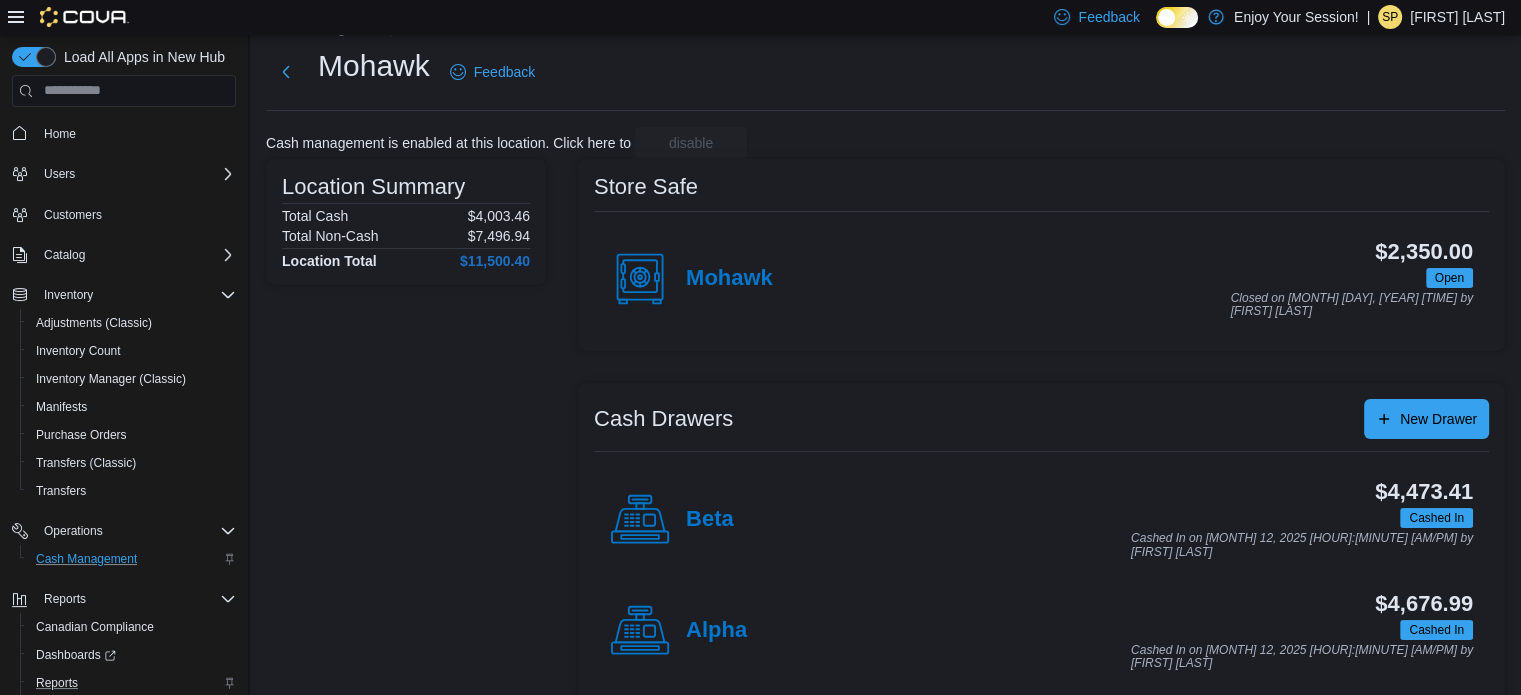 scroll, scrollTop: 64, scrollLeft: 0, axis: vertical 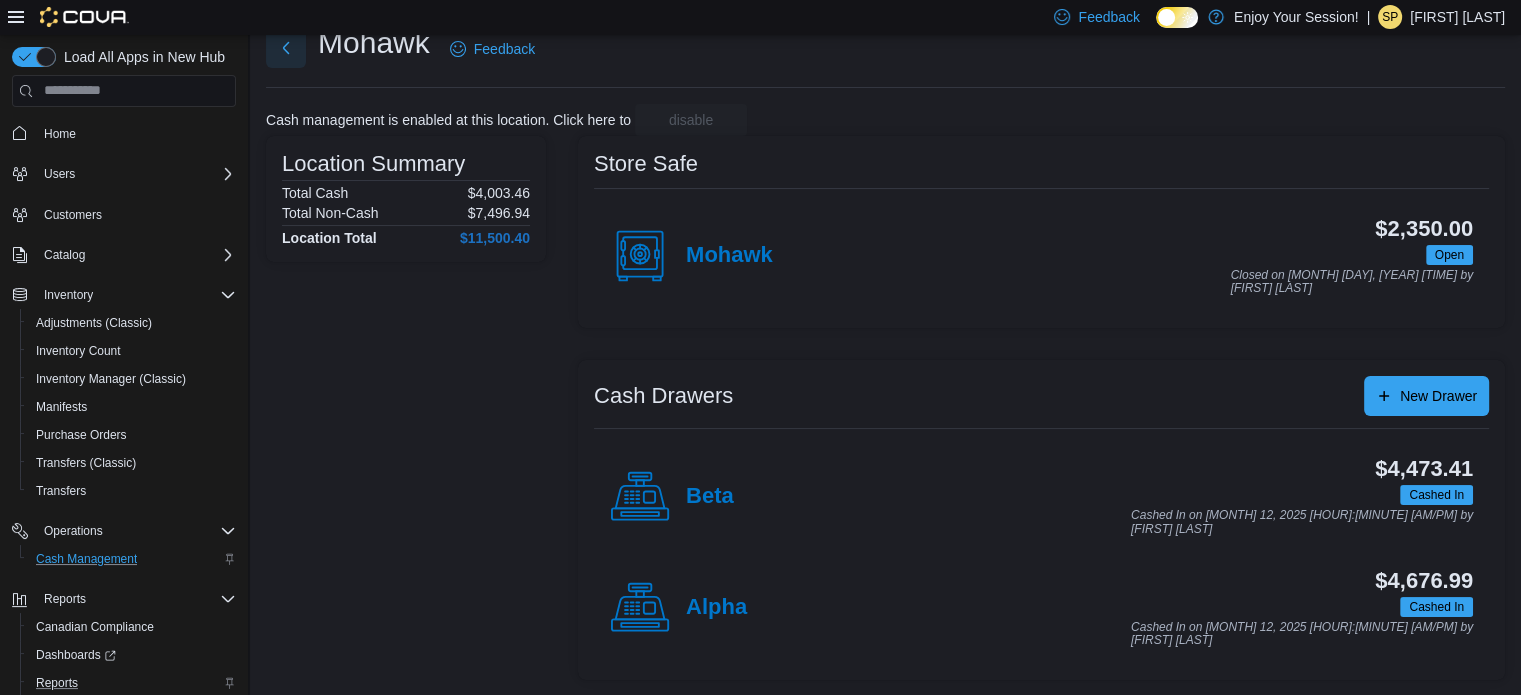 click at bounding box center (286, 48) 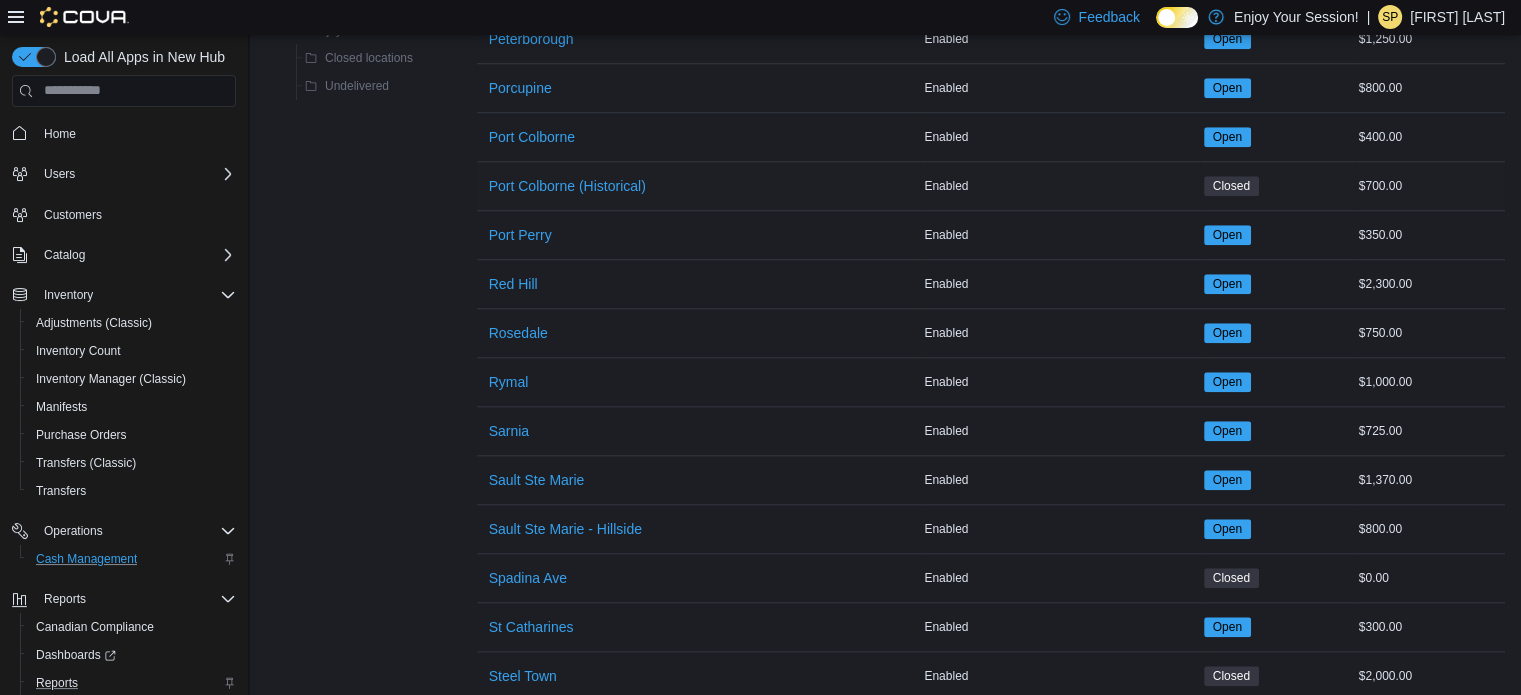 scroll, scrollTop: 1864, scrollLeft: 0, axis: vertical 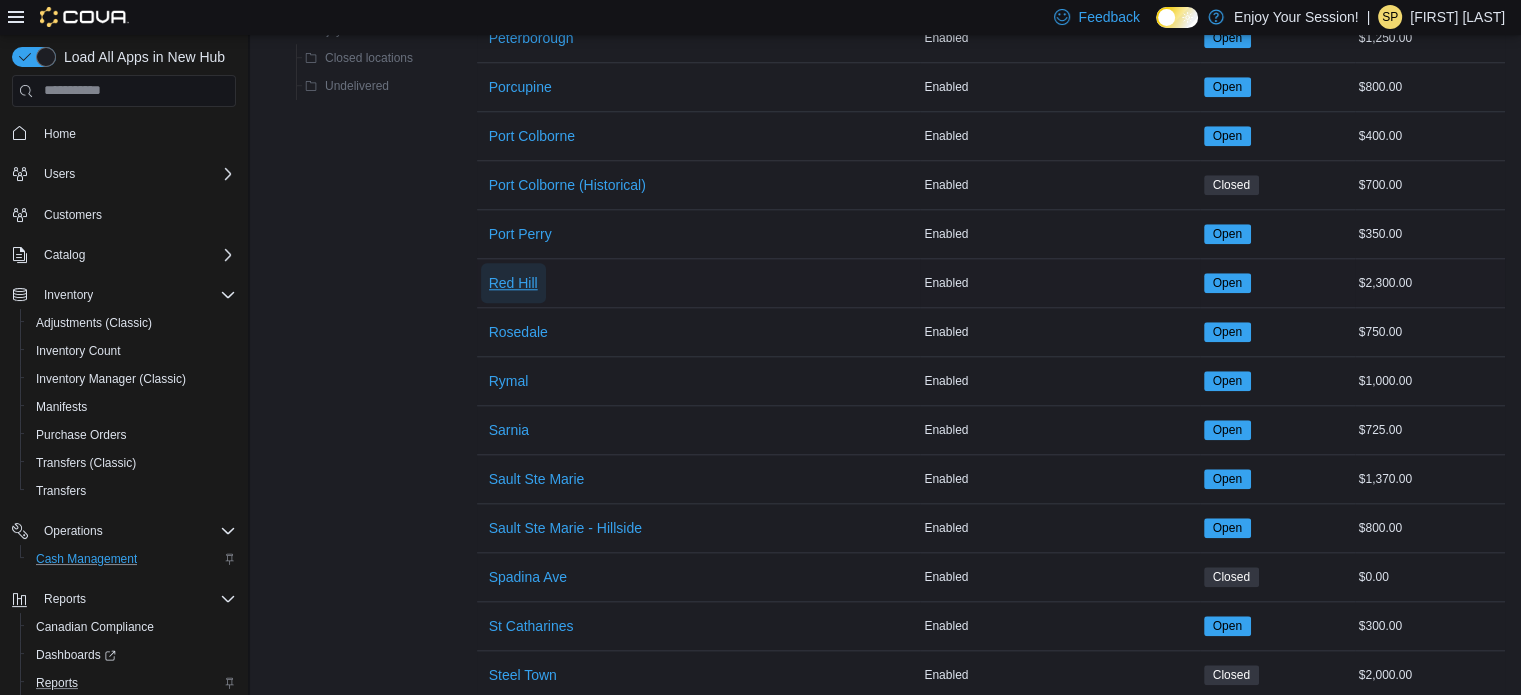 click on "Red Hill" at bounding box center (513, 283) 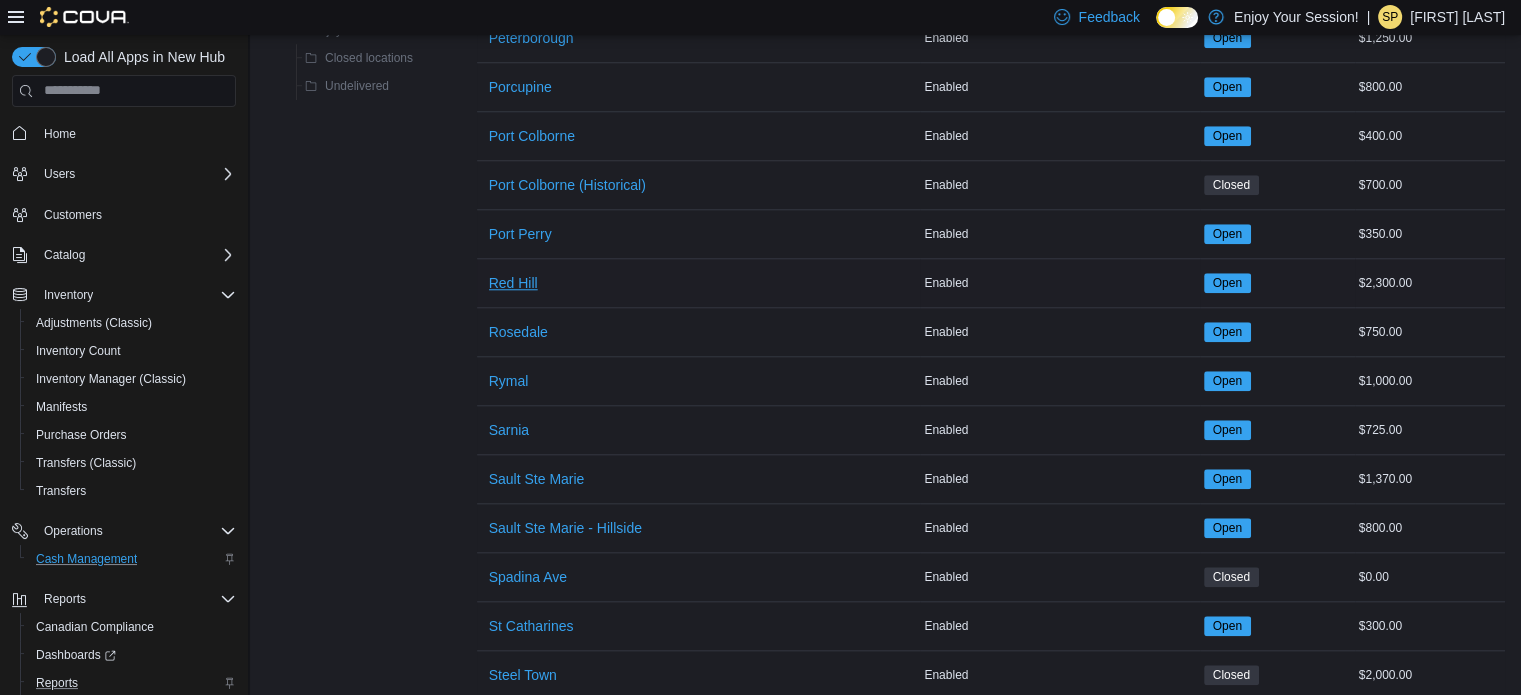 scroll, scrollTop: 0, scrollLeft: 0, axis: both 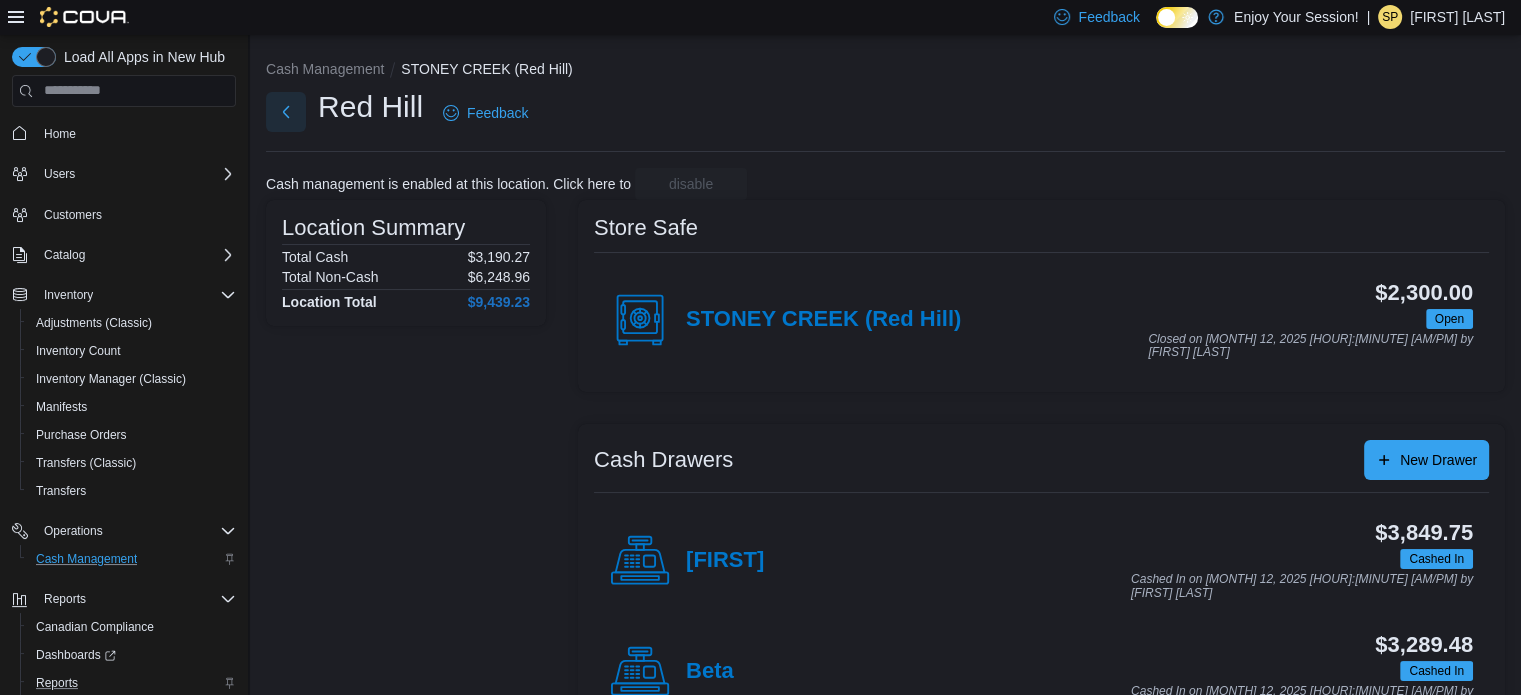 click at bounding box center (286, 112) 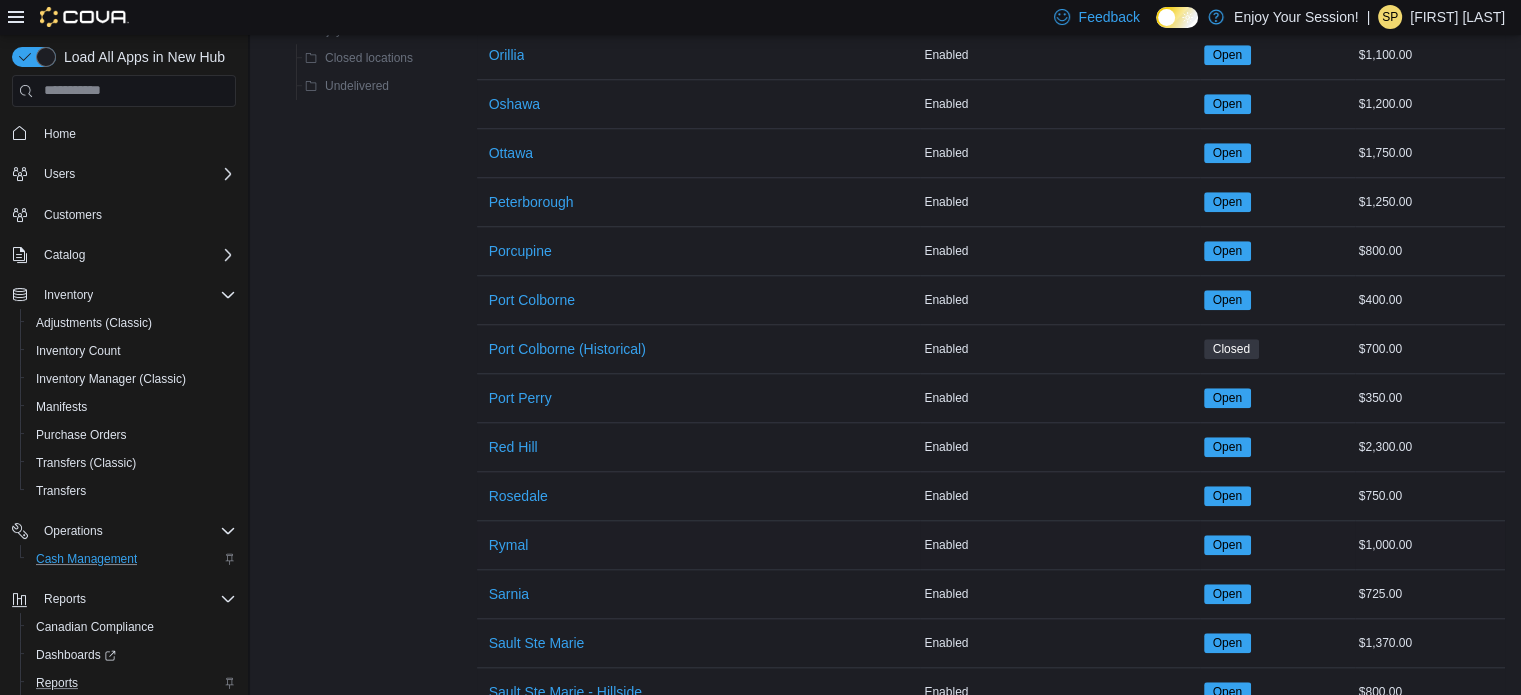 scroll, scrollTop: 1800, scrollLeft: 0, axis: vertical 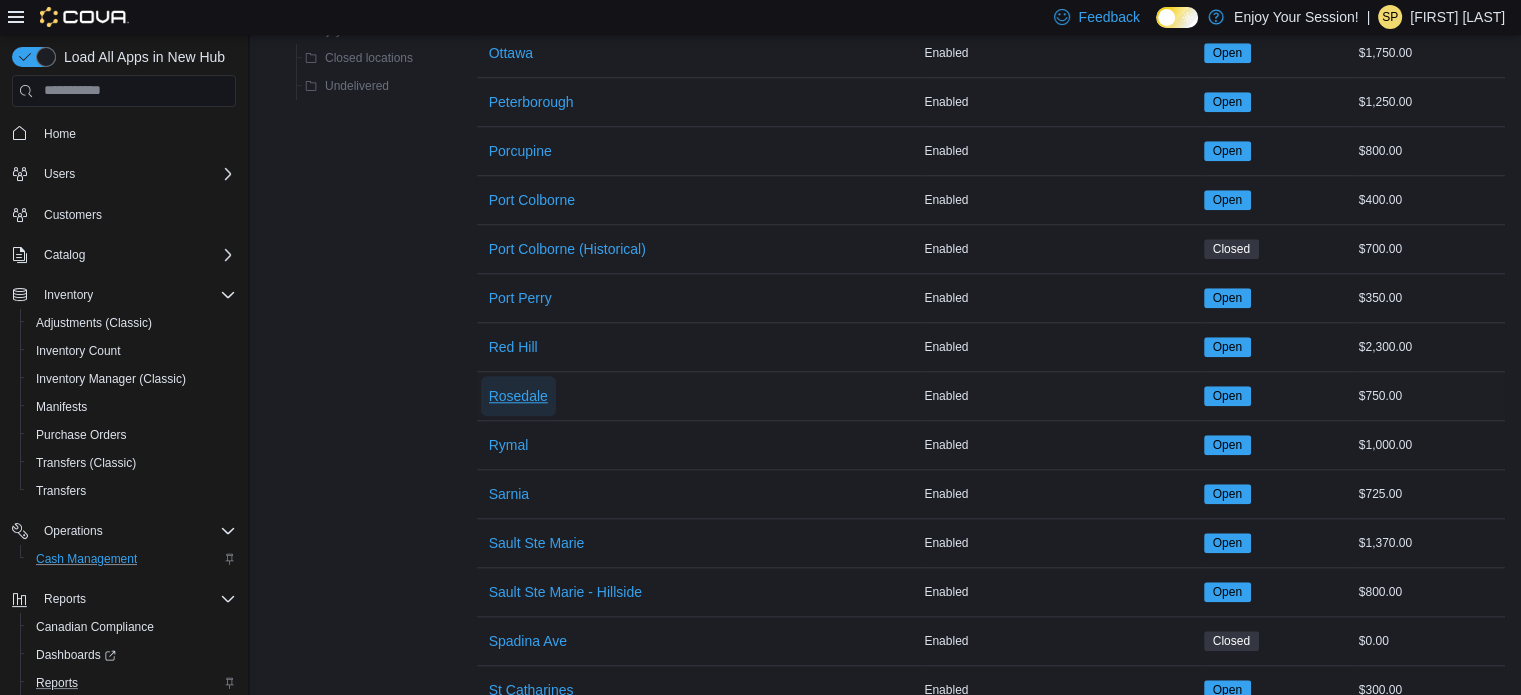click on "Rosedale" at bounding box center [518, 396] 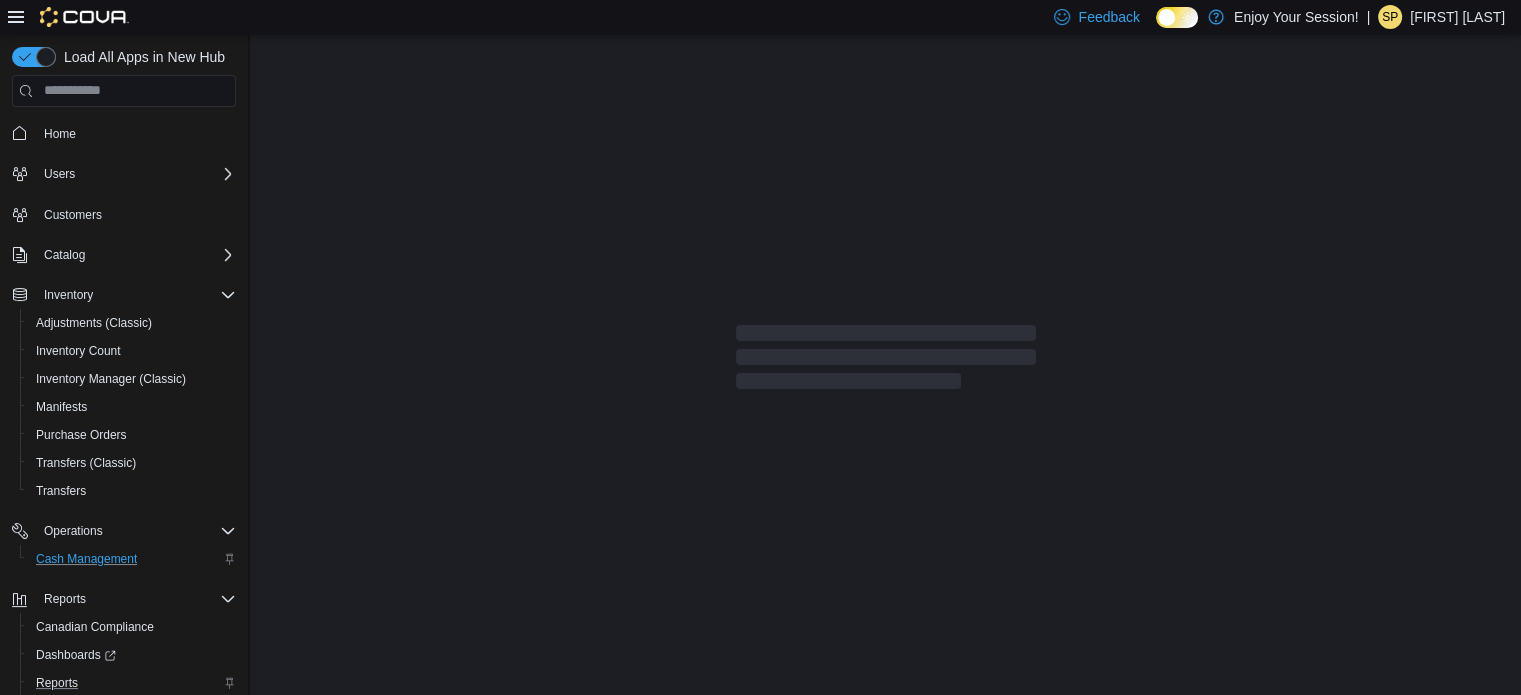 scroll, scrollTop: 0, scrollLeft: 0, axis: both 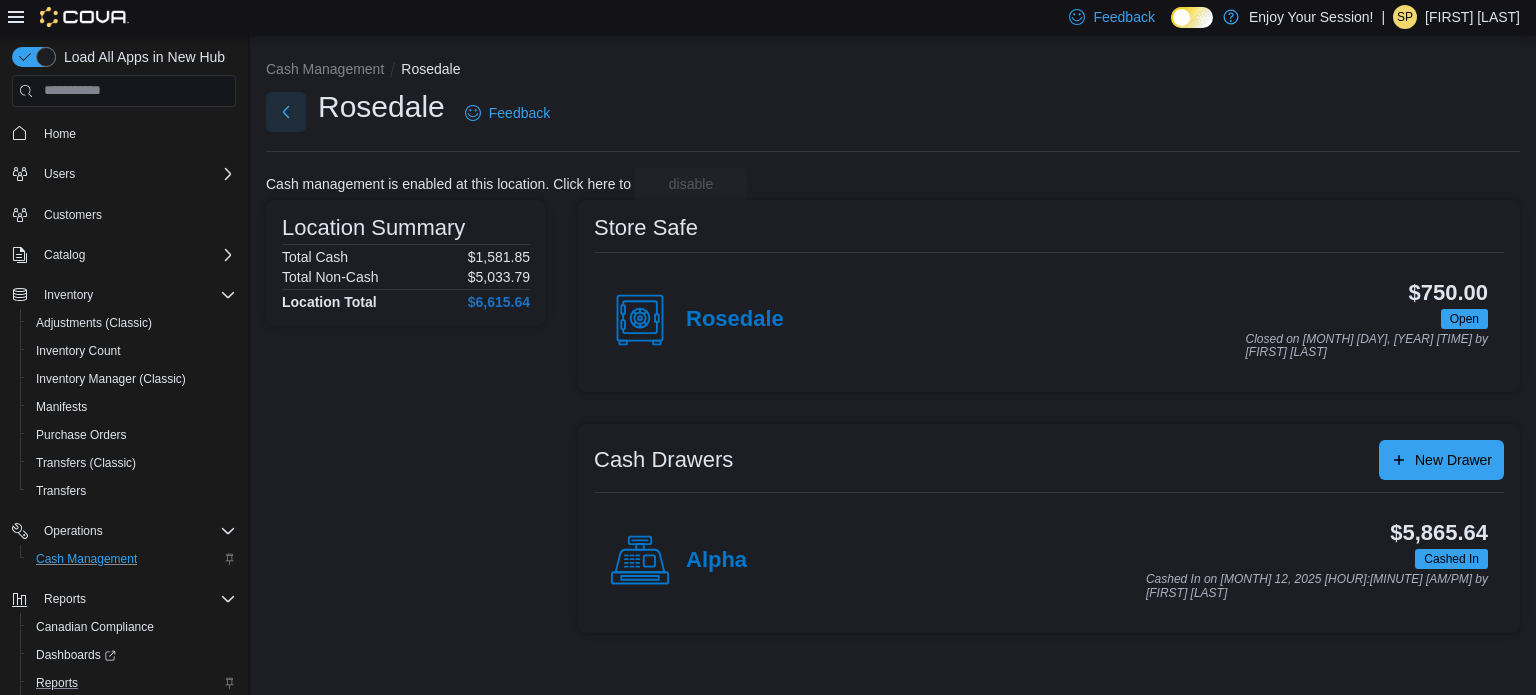 click at bounding box center [286, 112] 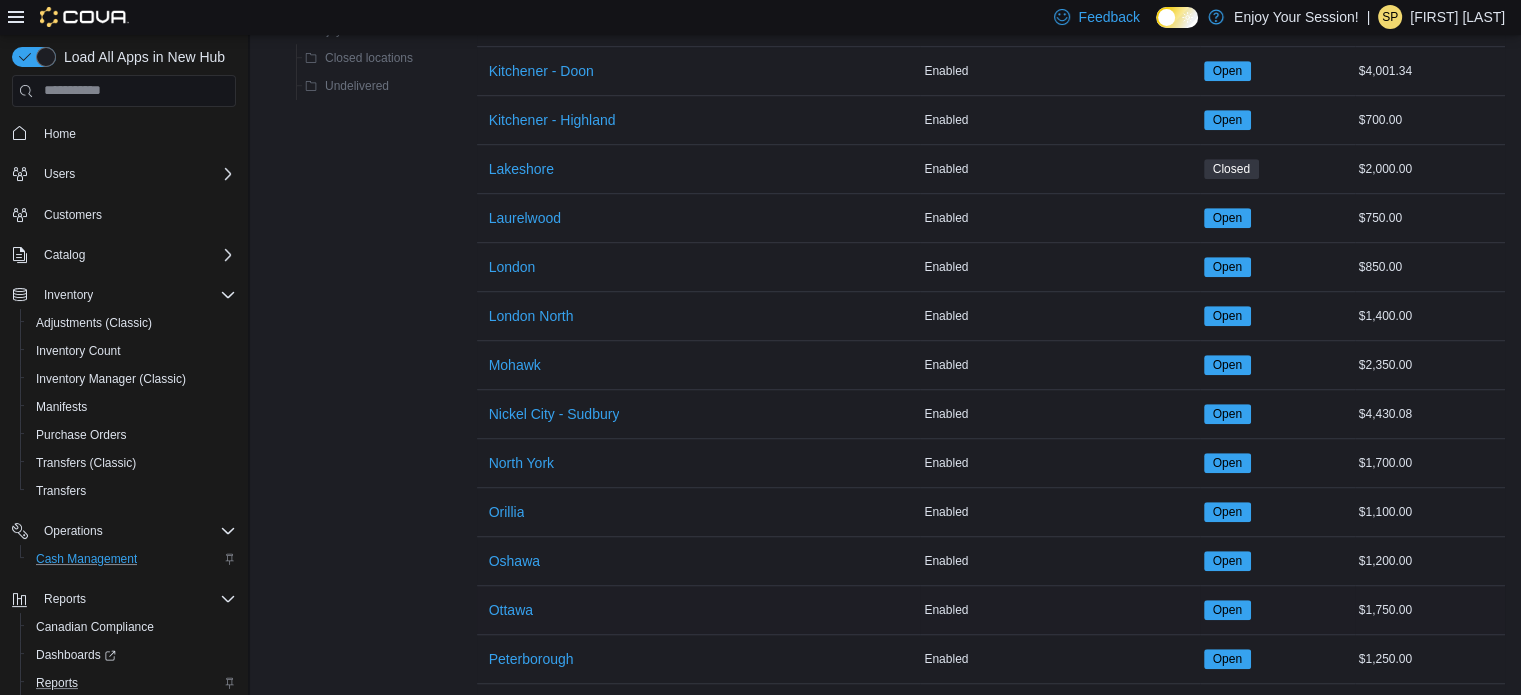 scroll, scrollTop: 1800, scrollLeft: 0, axis: vertical 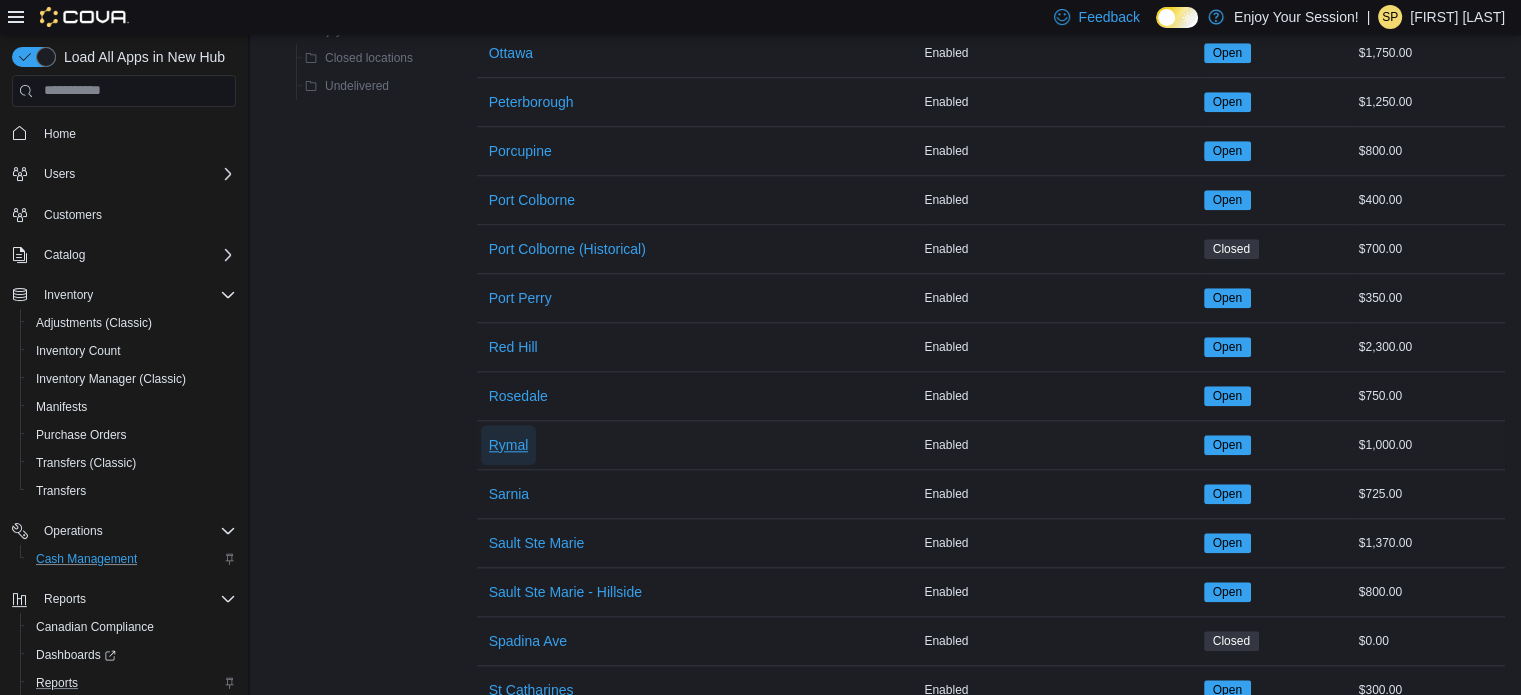 click on "Rymal" at bounding box center [509, 445] 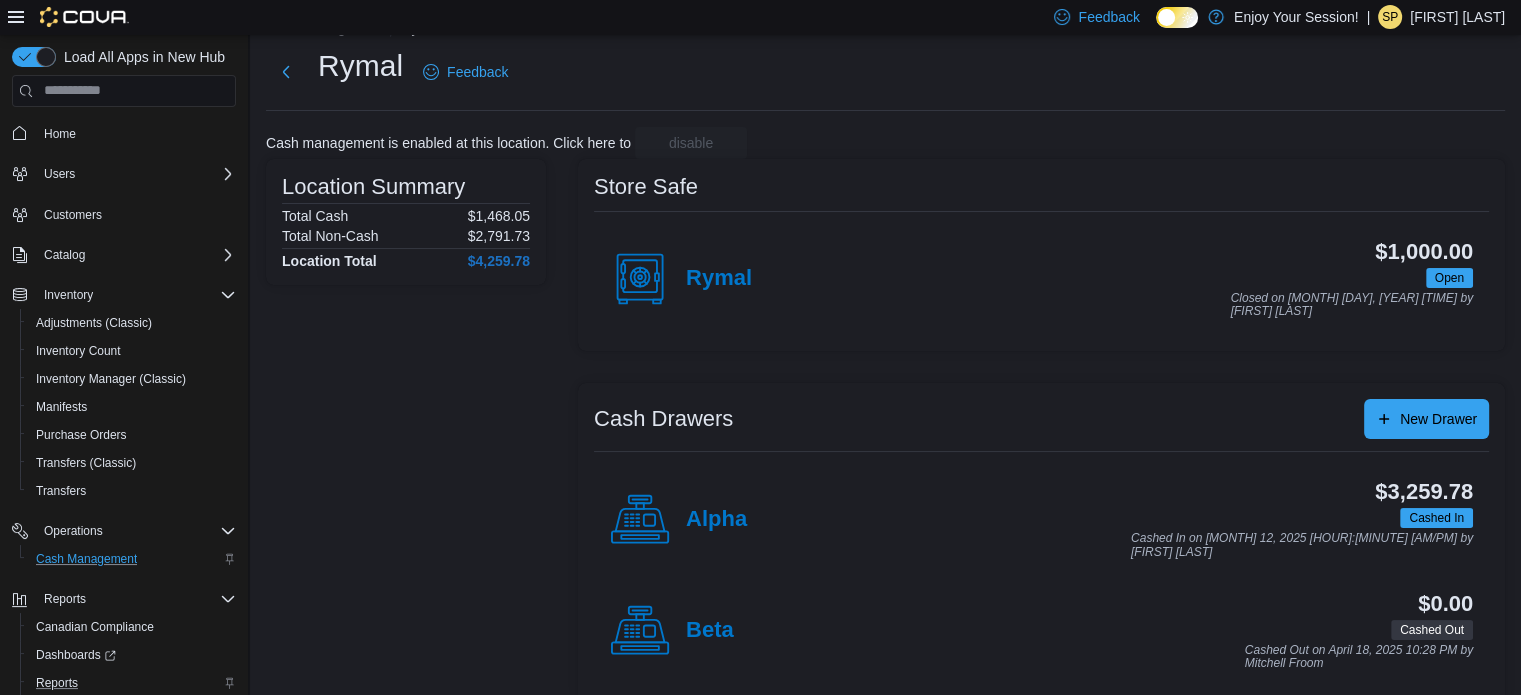 scroll, scrollTop: 64, scrollLeft: 0, axis: vertical 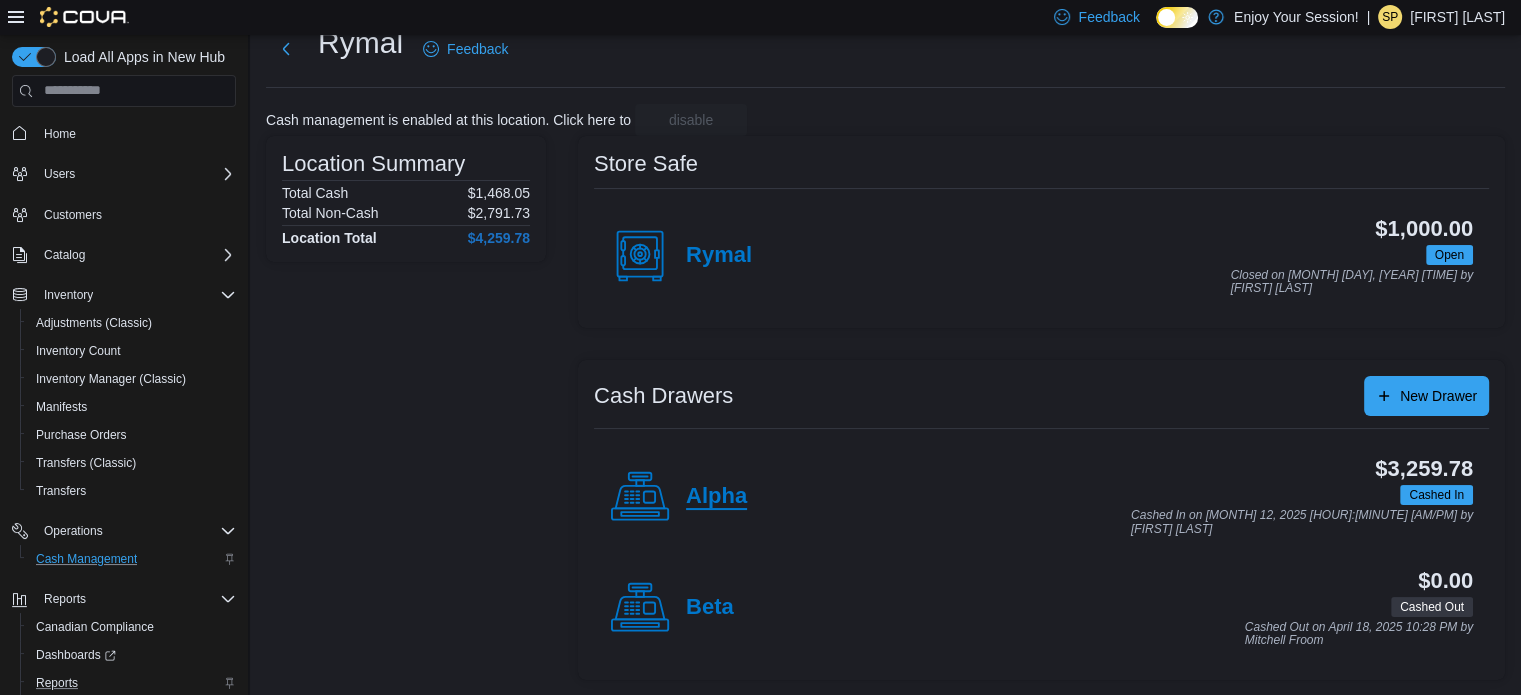 click on "Alpha" at bounding box center [716, 497] 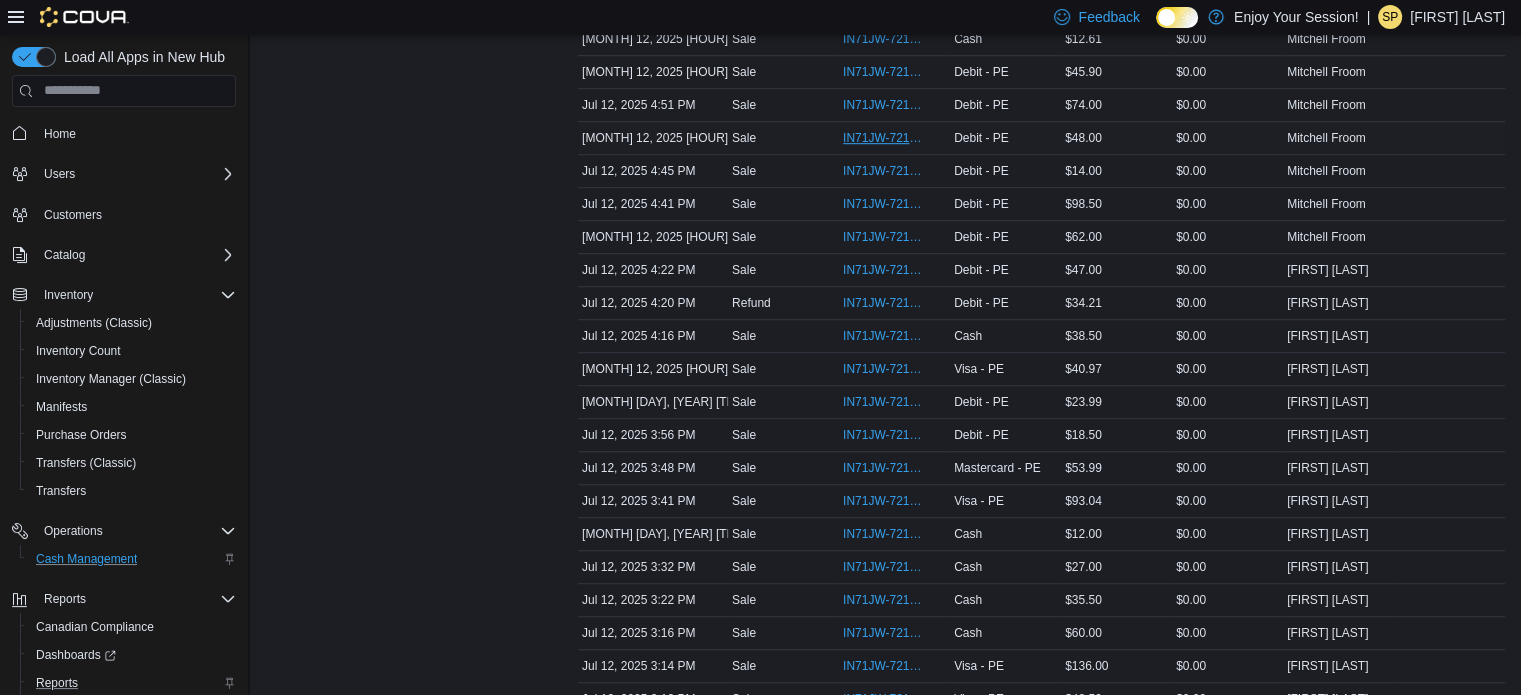 scroll, scrollTop: 1400, scrollLeft: 0, axis: vertical 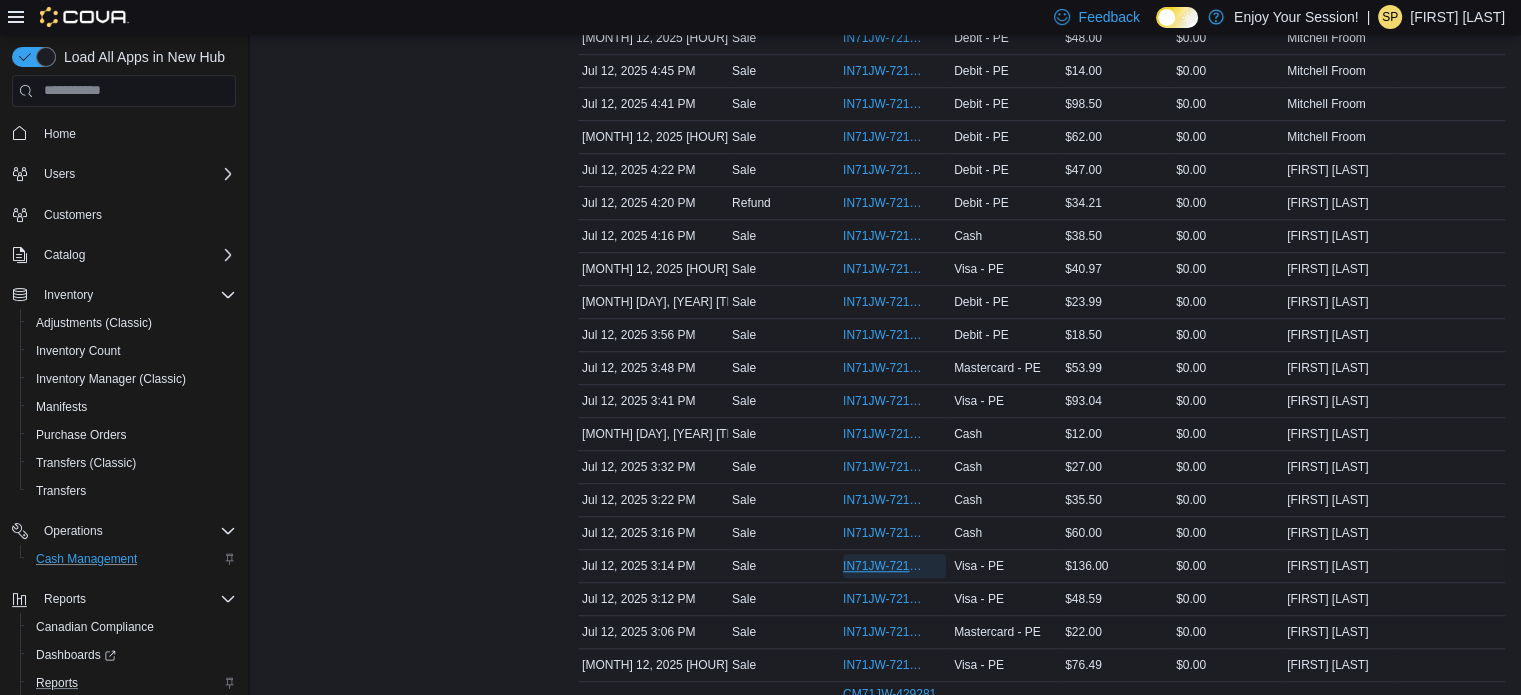 click on "IN71JW-7215247" at bounding box center (884, 566) 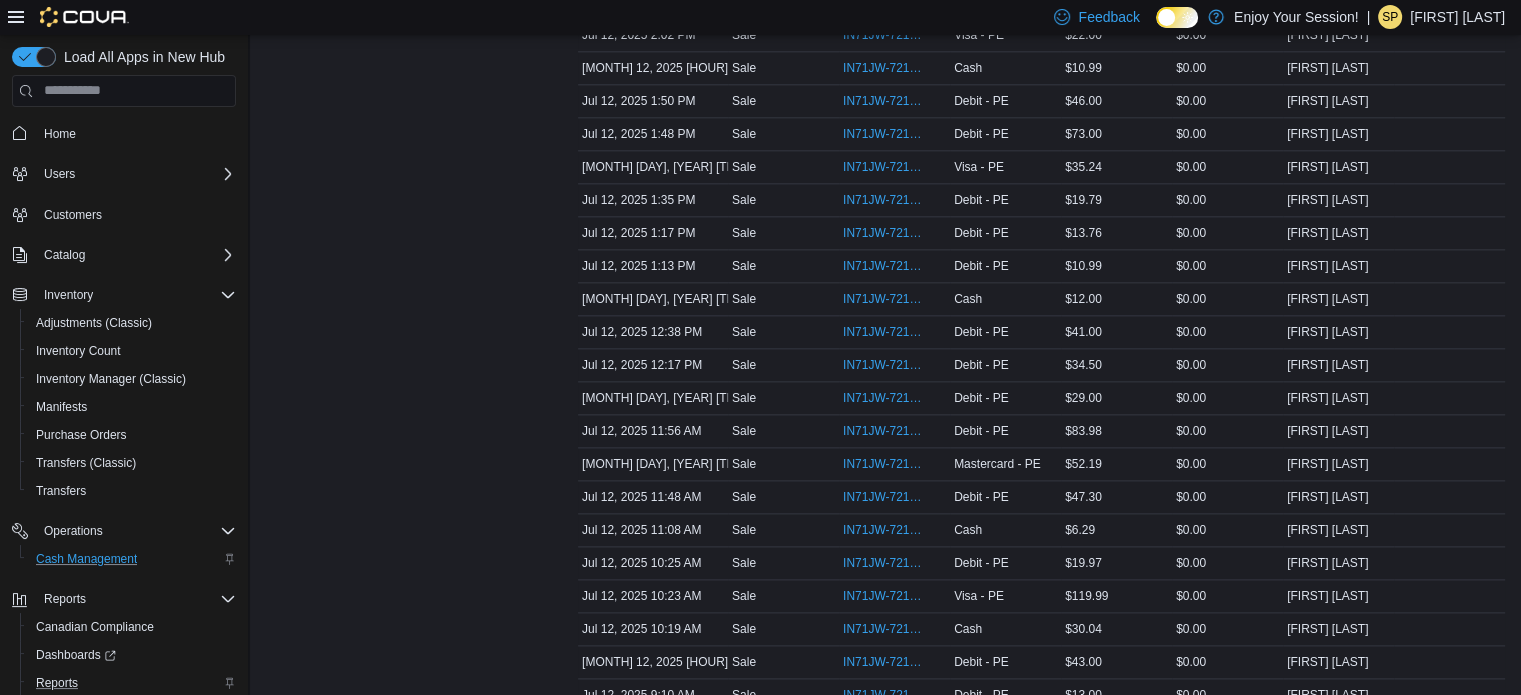 scroll, scrollTop: 2400, scrollLeft: 0, axis: vertical 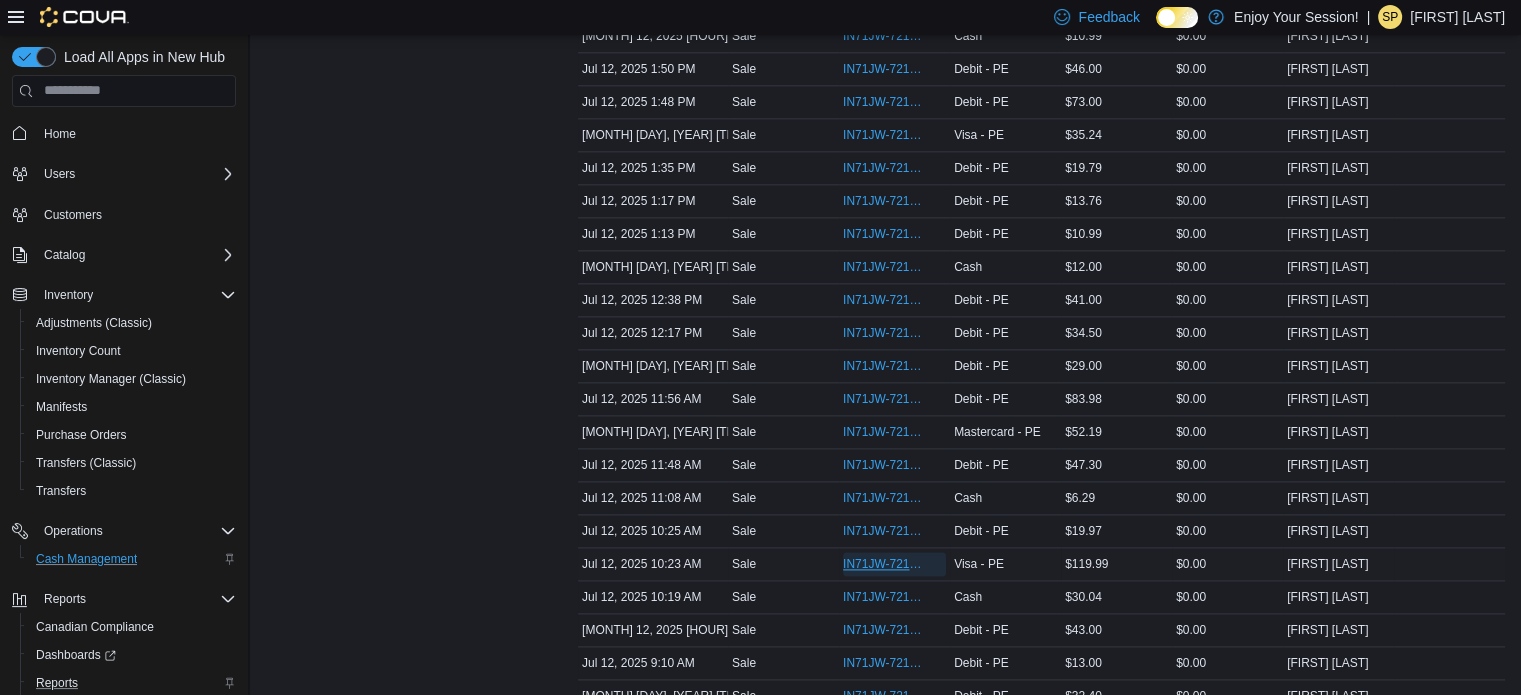 click on "IN71JW-7213343" at bounding box center [884, 564] 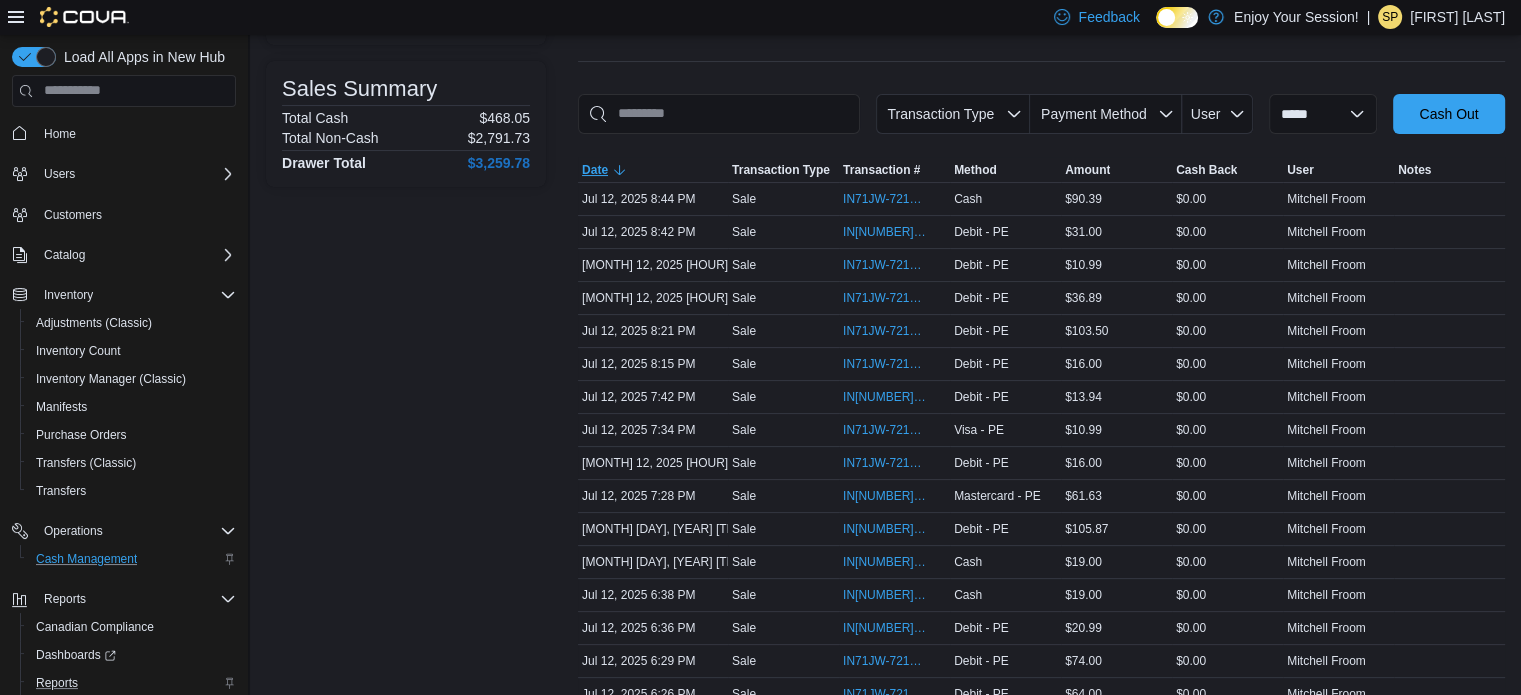 scroll, scrollTop: 0, scrollLeft: 0, axis: both 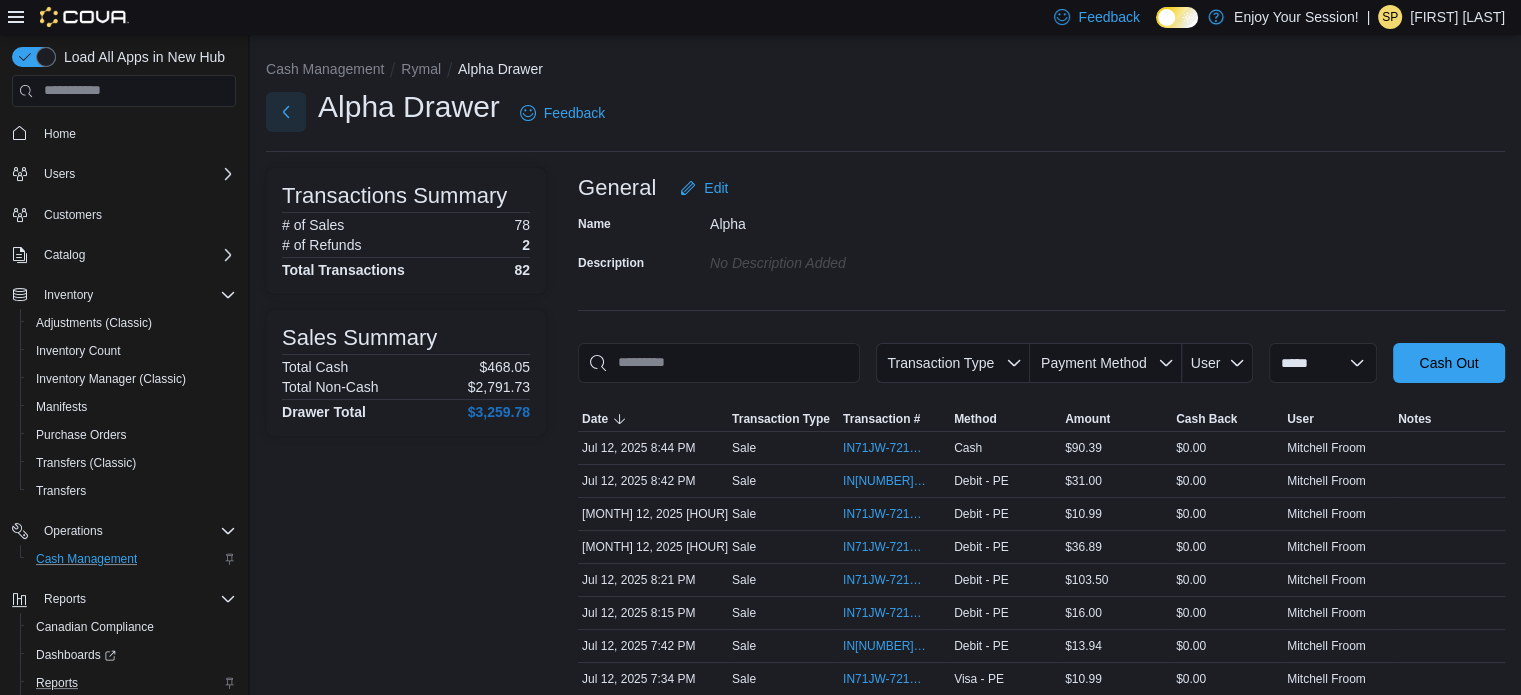 click at bounding box center [286, 112] 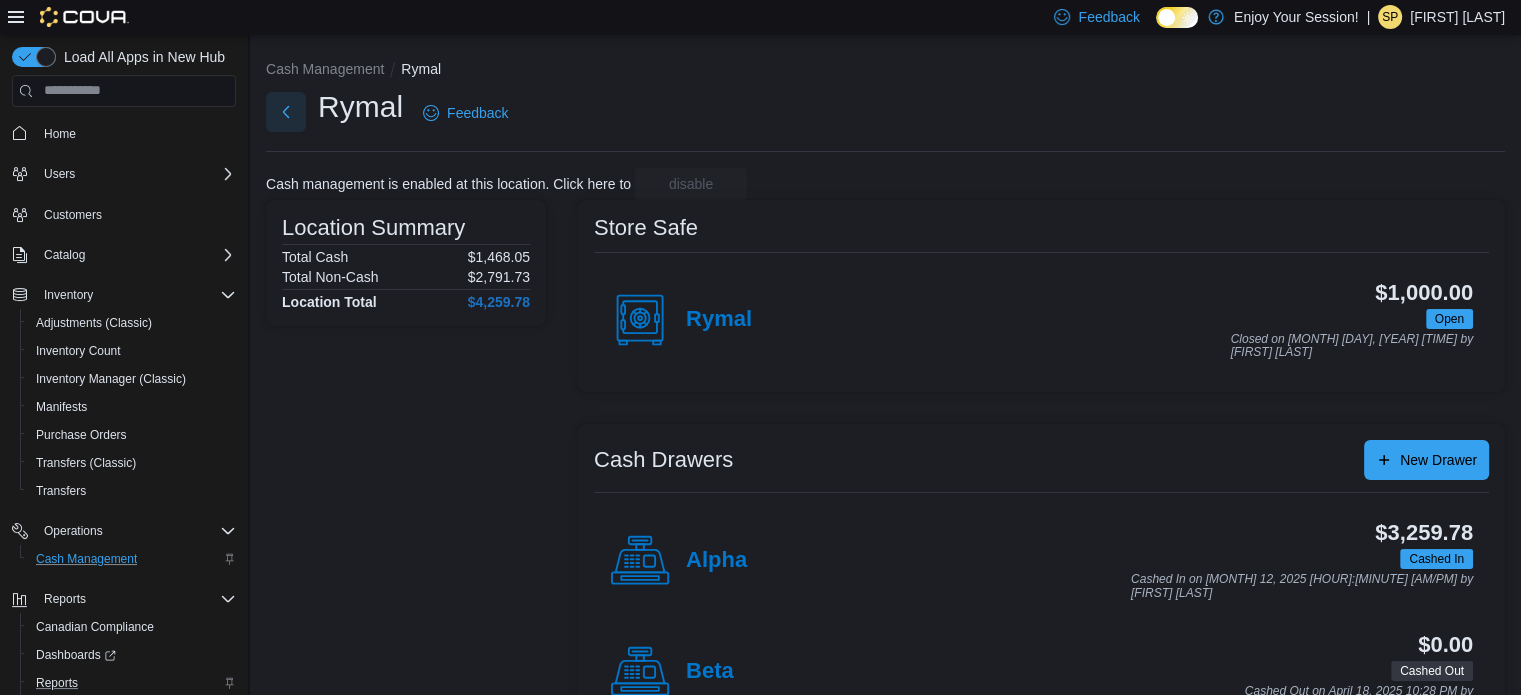click at bounding box center [286, 112] 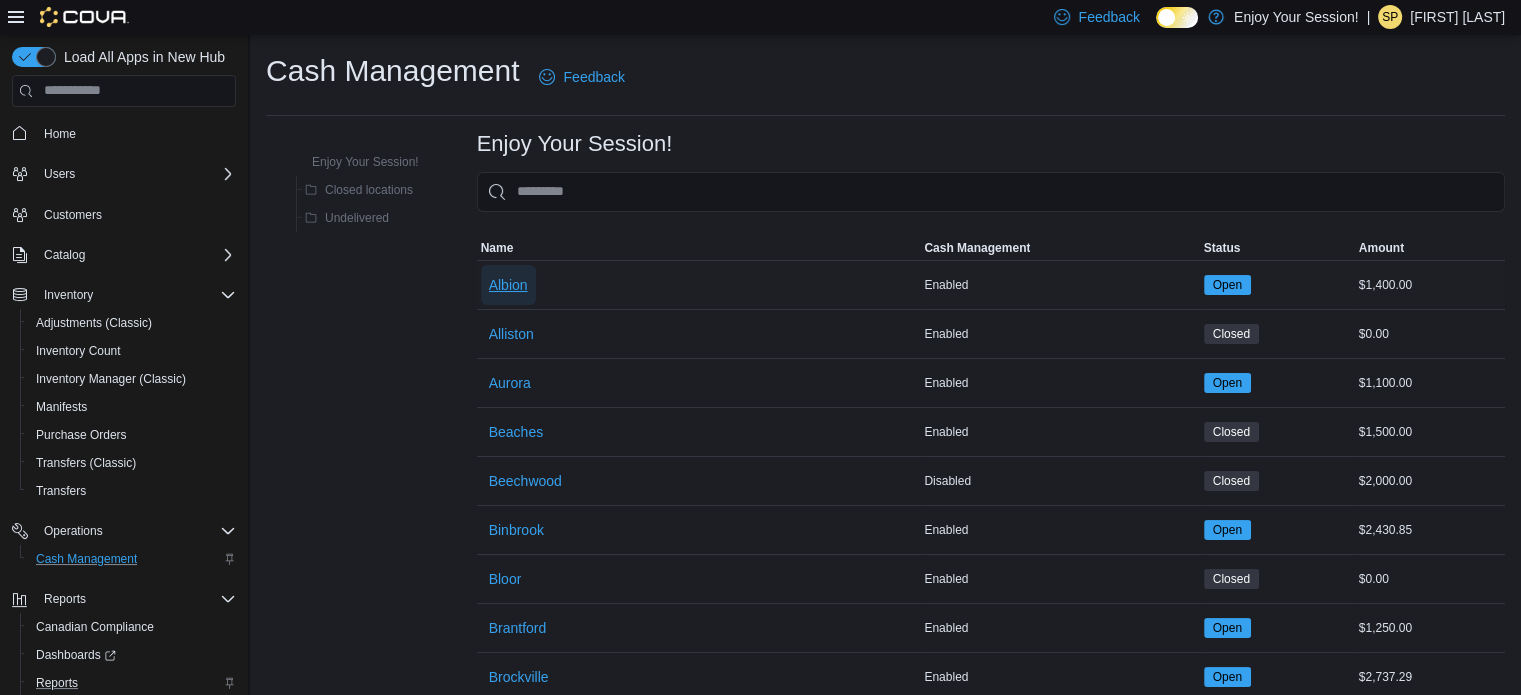click on "Albion" at bounding box center (508, 285) 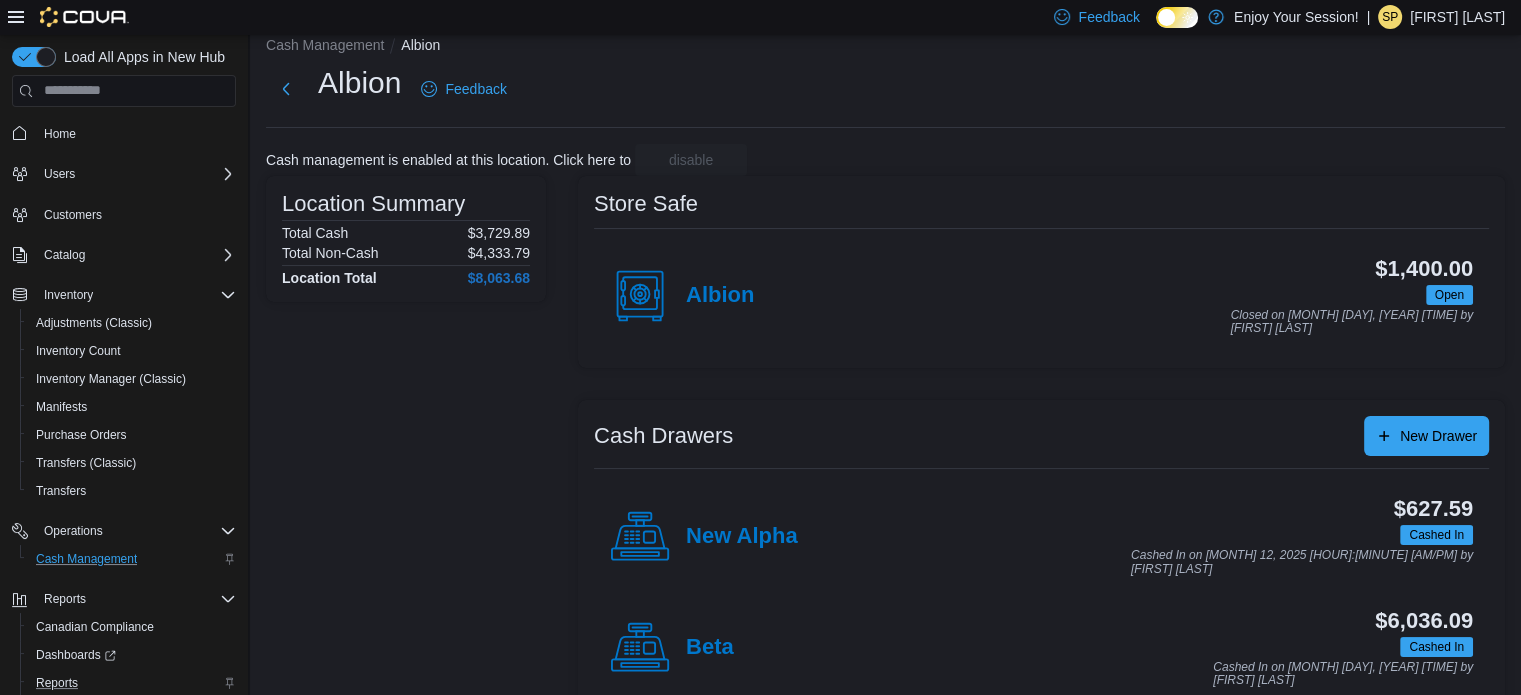 scroll, scrollTop: 64, scrollLeft: 0, axis: vertical 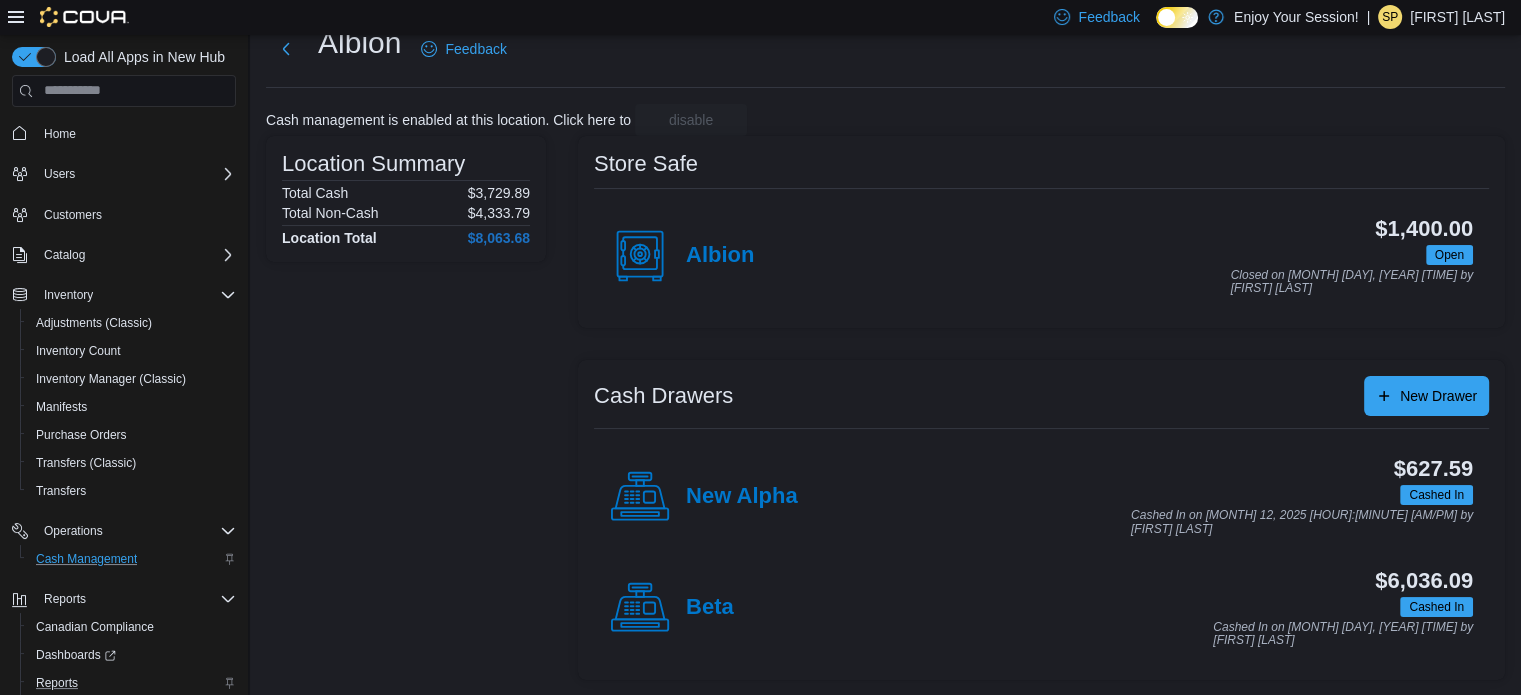 click on "Beta" at bounding box center (672, 608) 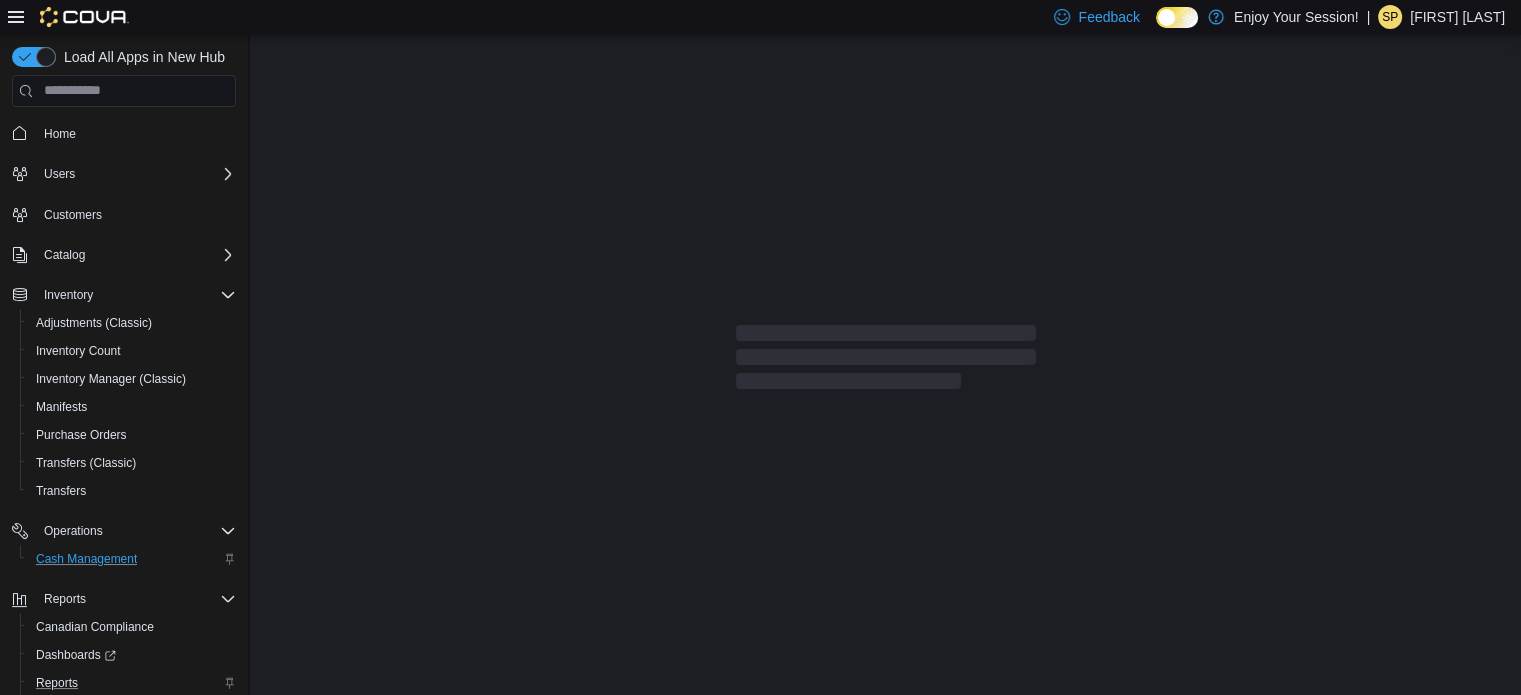 scroll, scrollTop: 0, scrollLeft: 0, axis: both 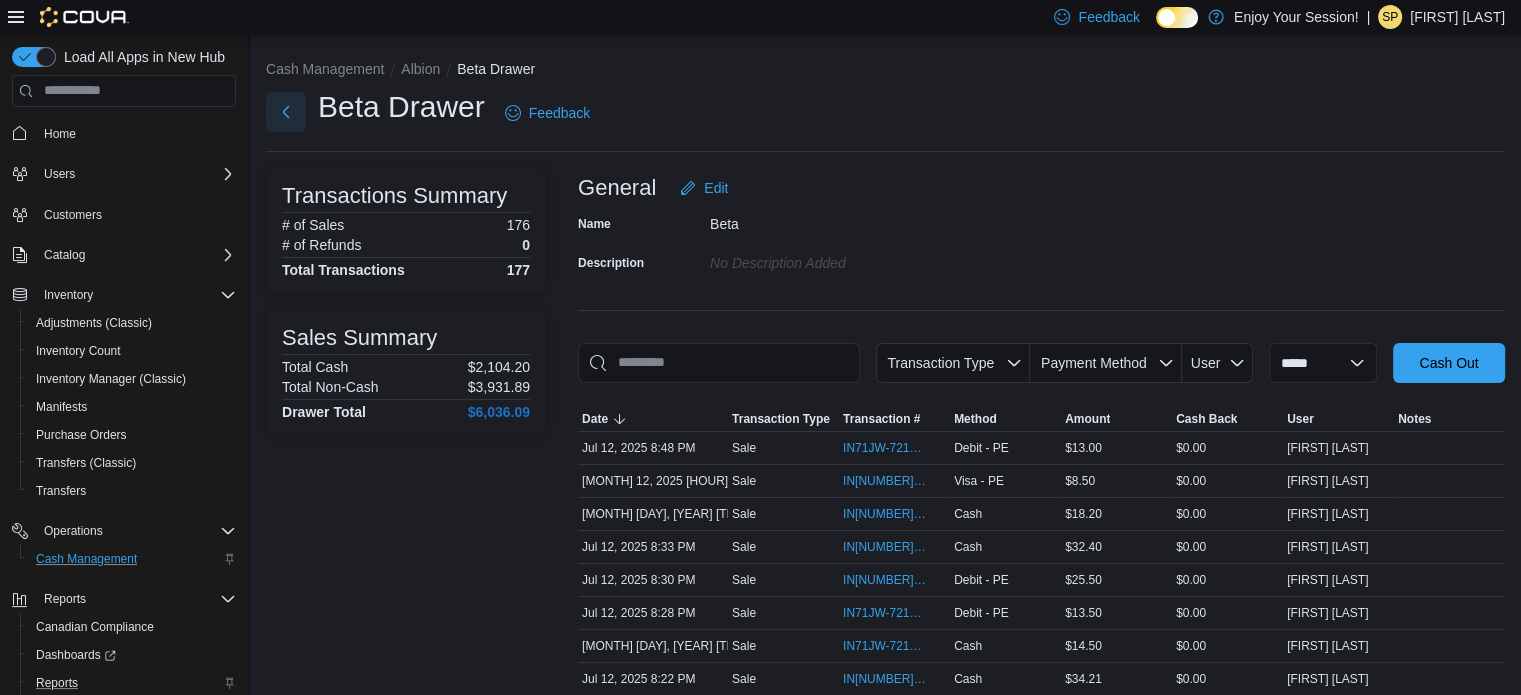 click at bounding box center [286, 112] 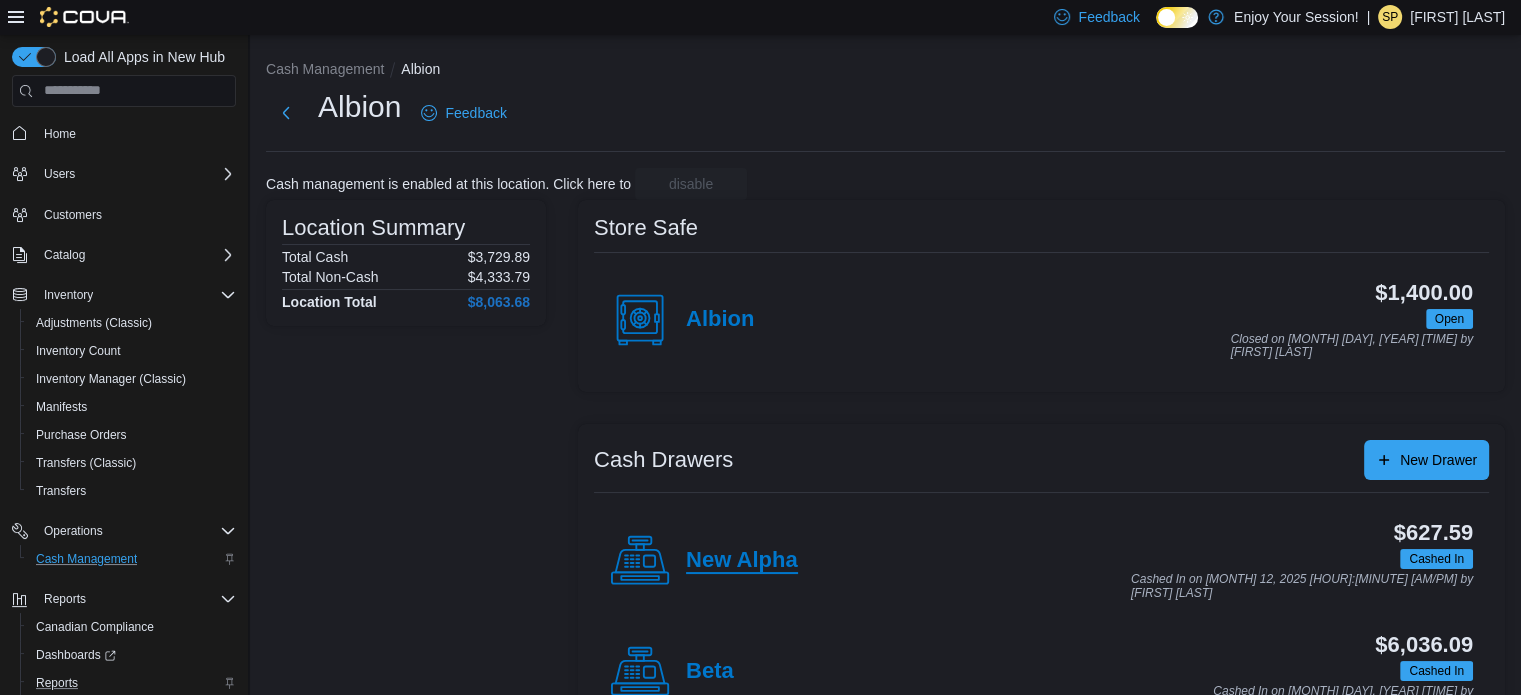 click on "New Alpha" at bounding box center [742, 561] 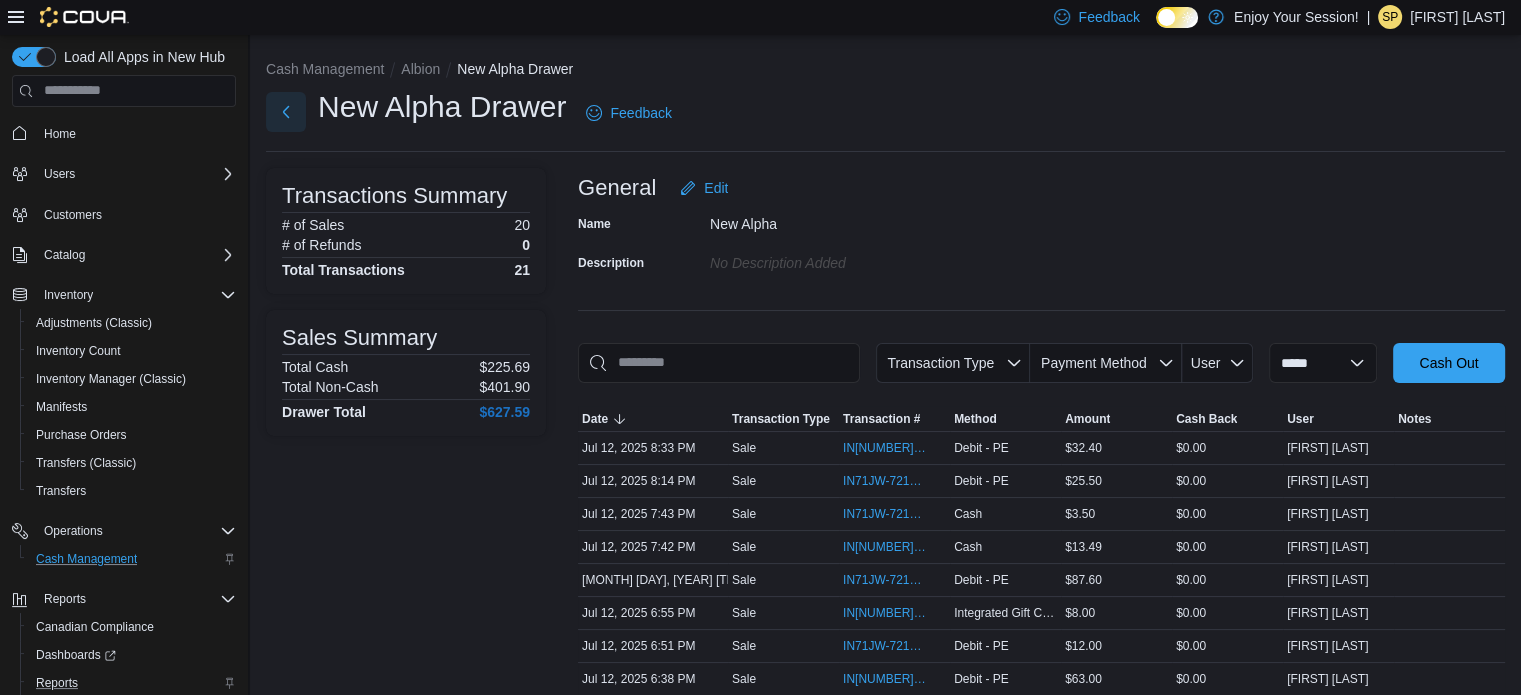 click at bounding box center (286, 112) 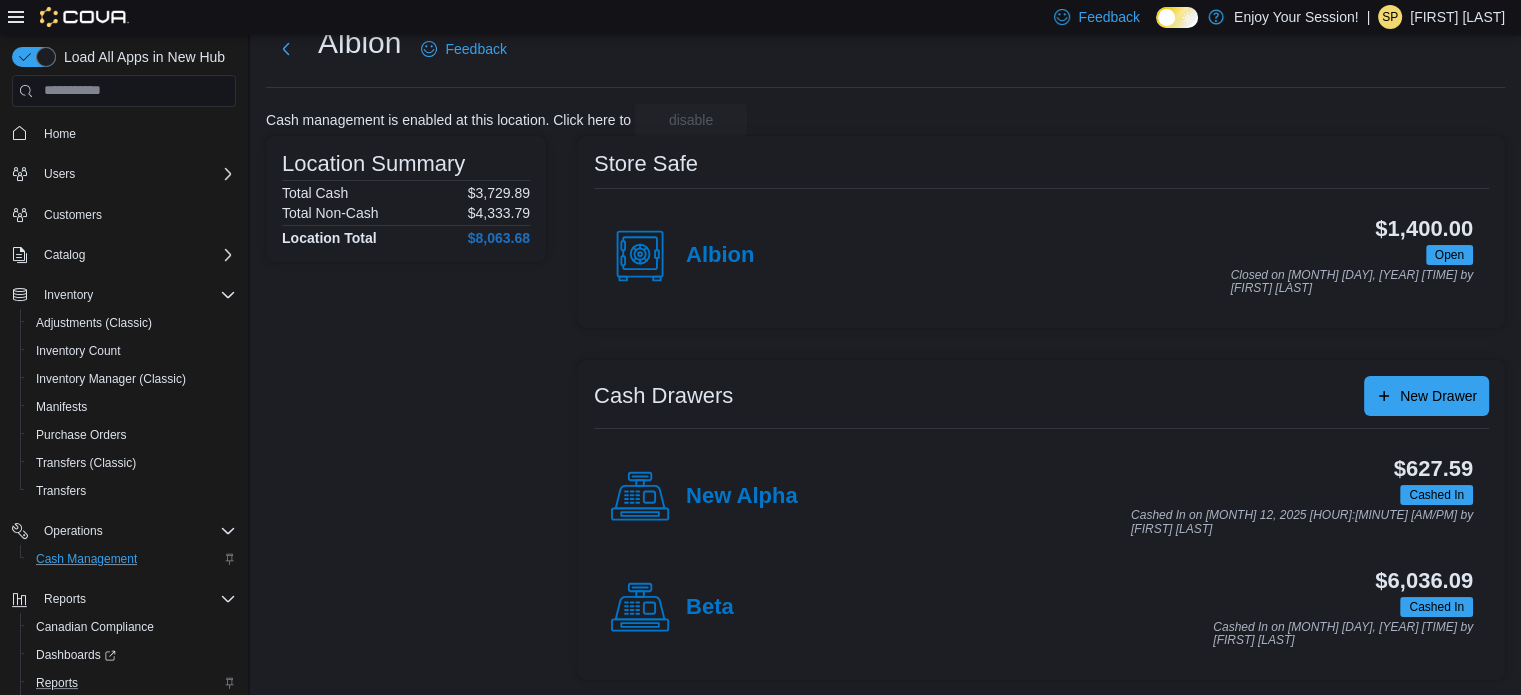 scroll, scrollTop: 0, scrollLeft: 0, axis: both 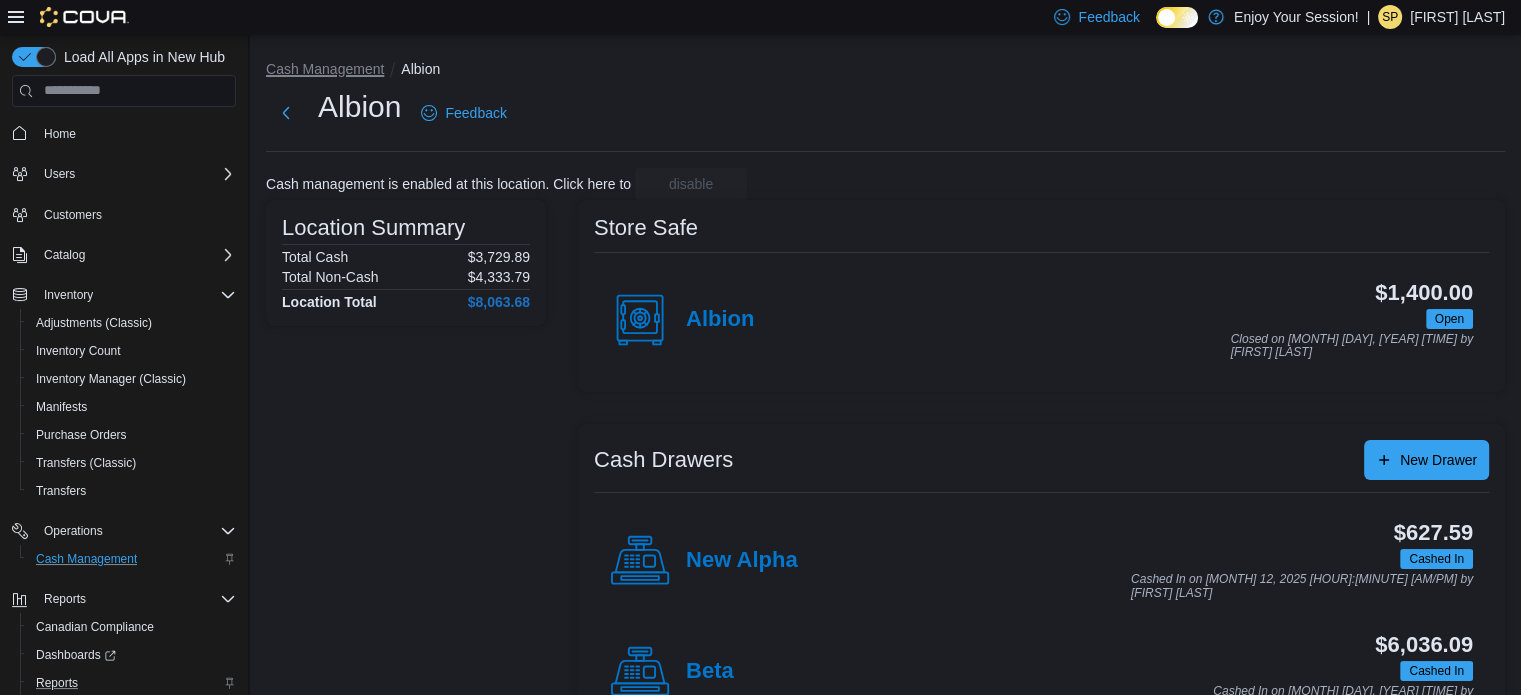 click on "Cash Management" at bounding box center [325, 69] 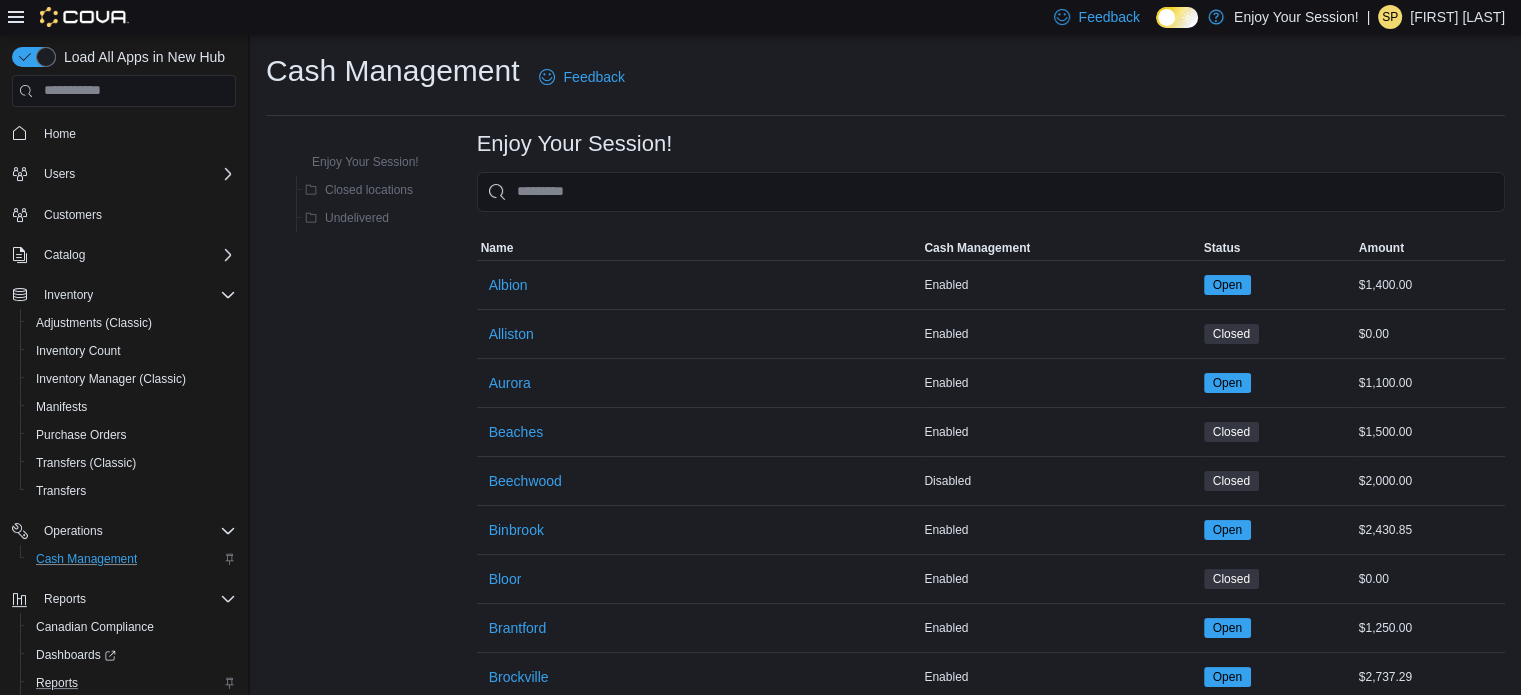 scroll, scrollTop: 300, scrollLeft: 0, axis: vertical 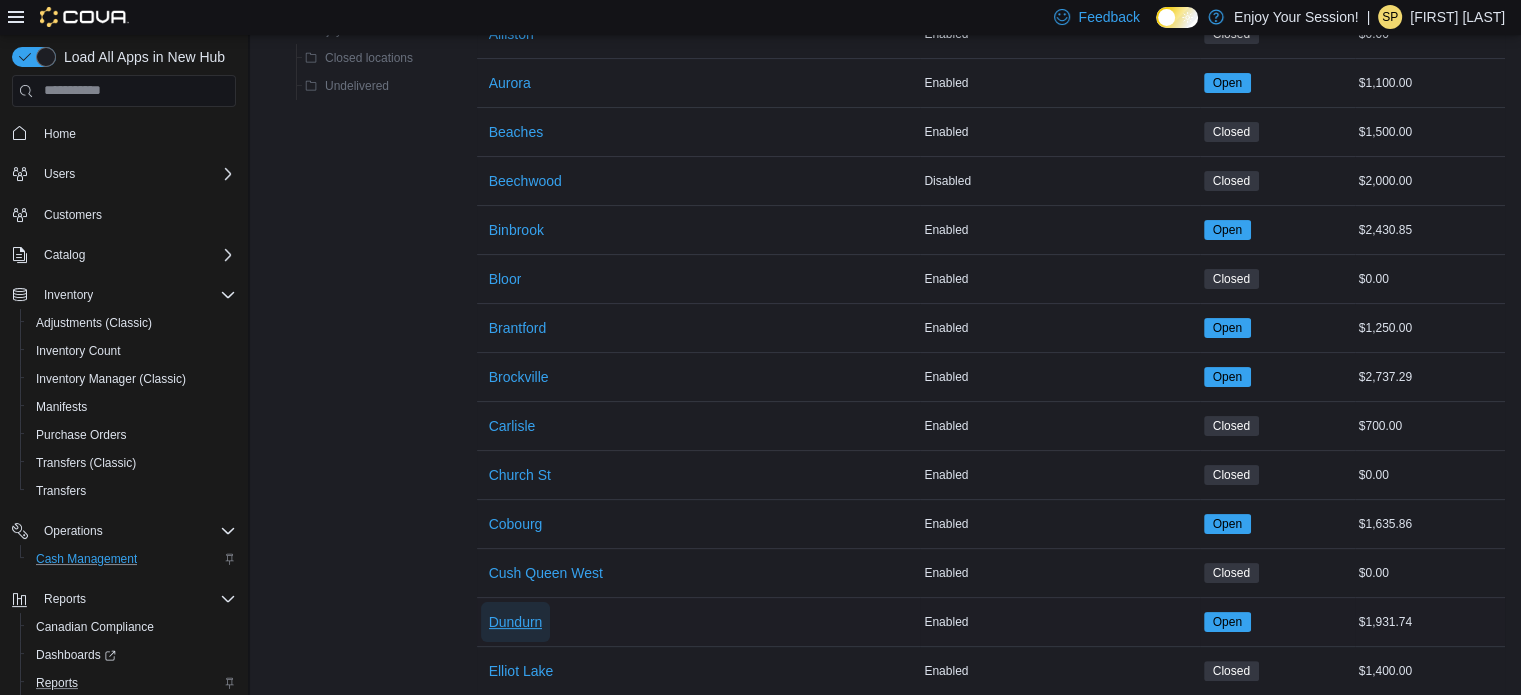 click on "Dundurn" at bounding box center [516, 622] 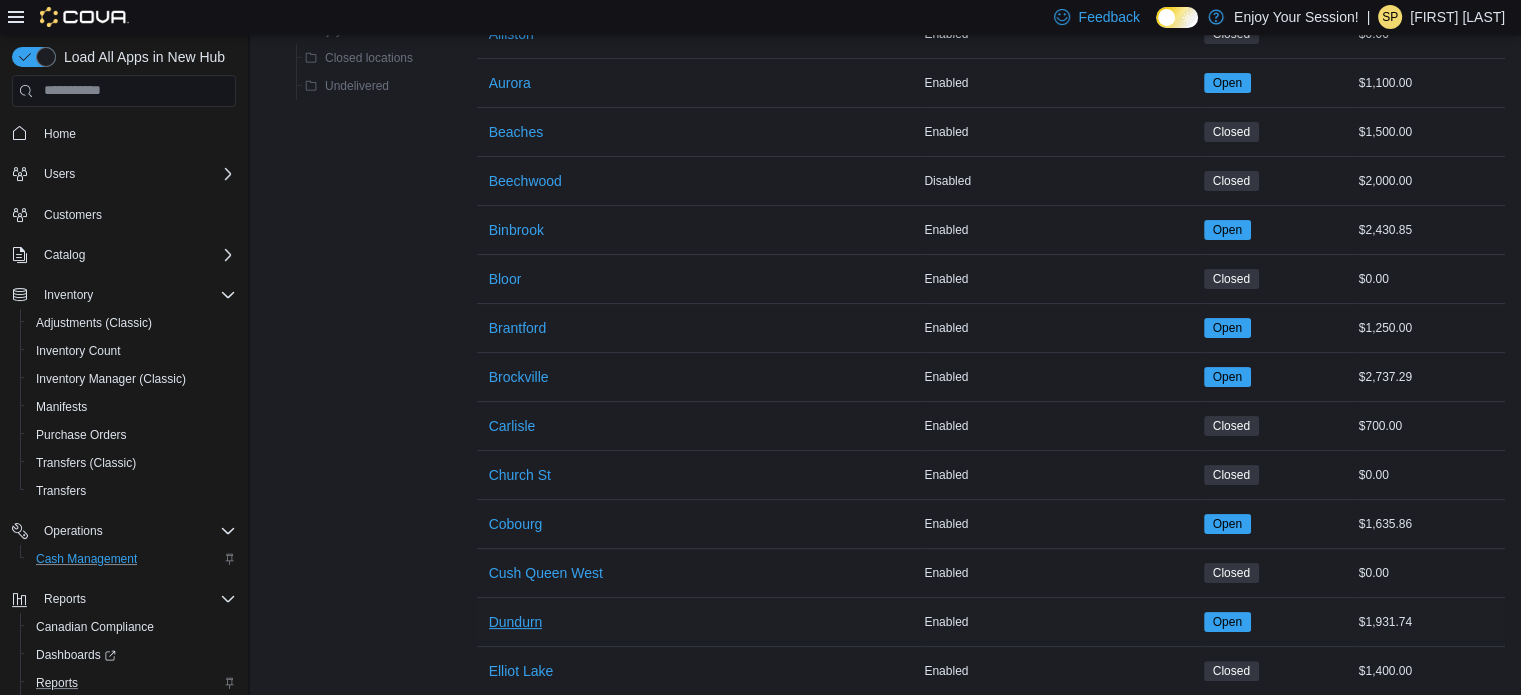 scroll, scrollTop: 0, scrollLeft: 0, axis: both 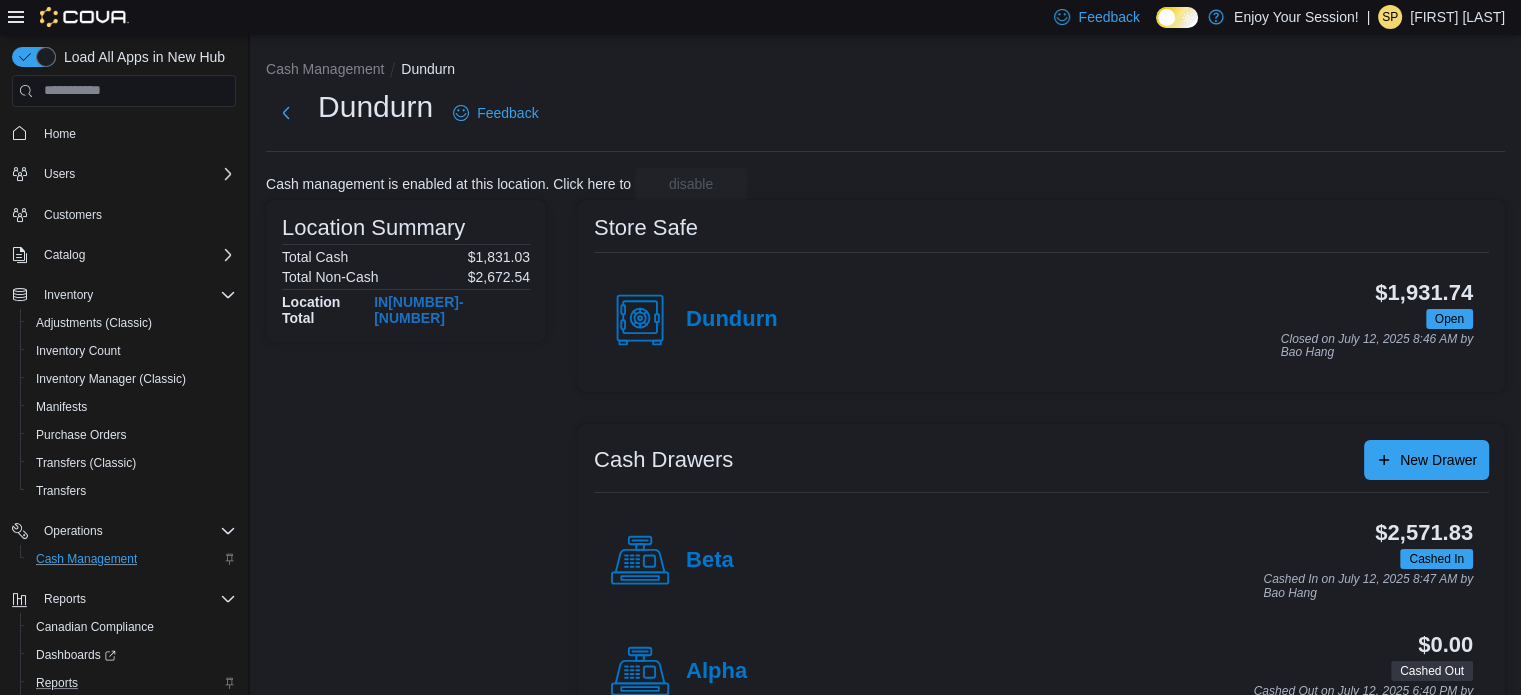 click on "Location Summary   Total Cash $1,831.03 Total Non-Cash $2,672.54 Location Total $4,503.57" at bounding box center (406, 472) 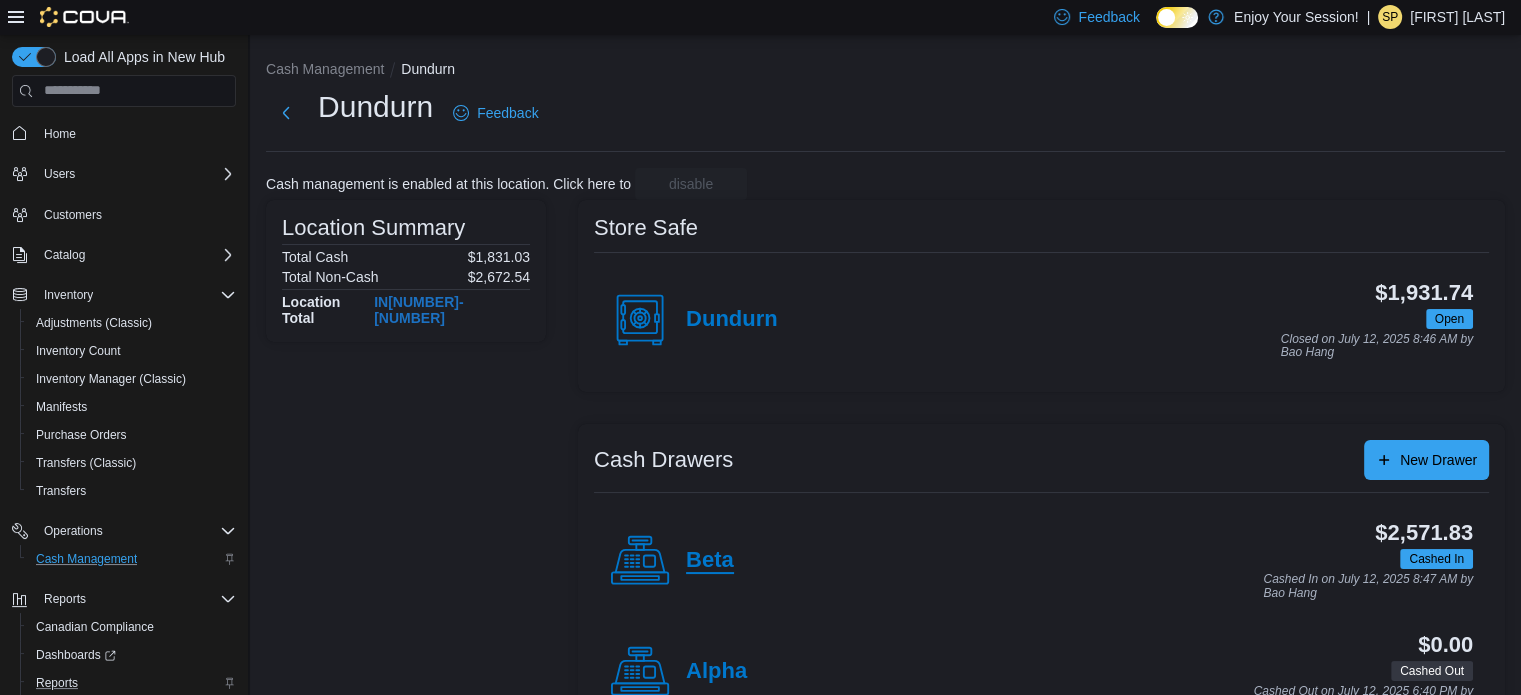 click on "Beta" at bounding box center [710, 561] 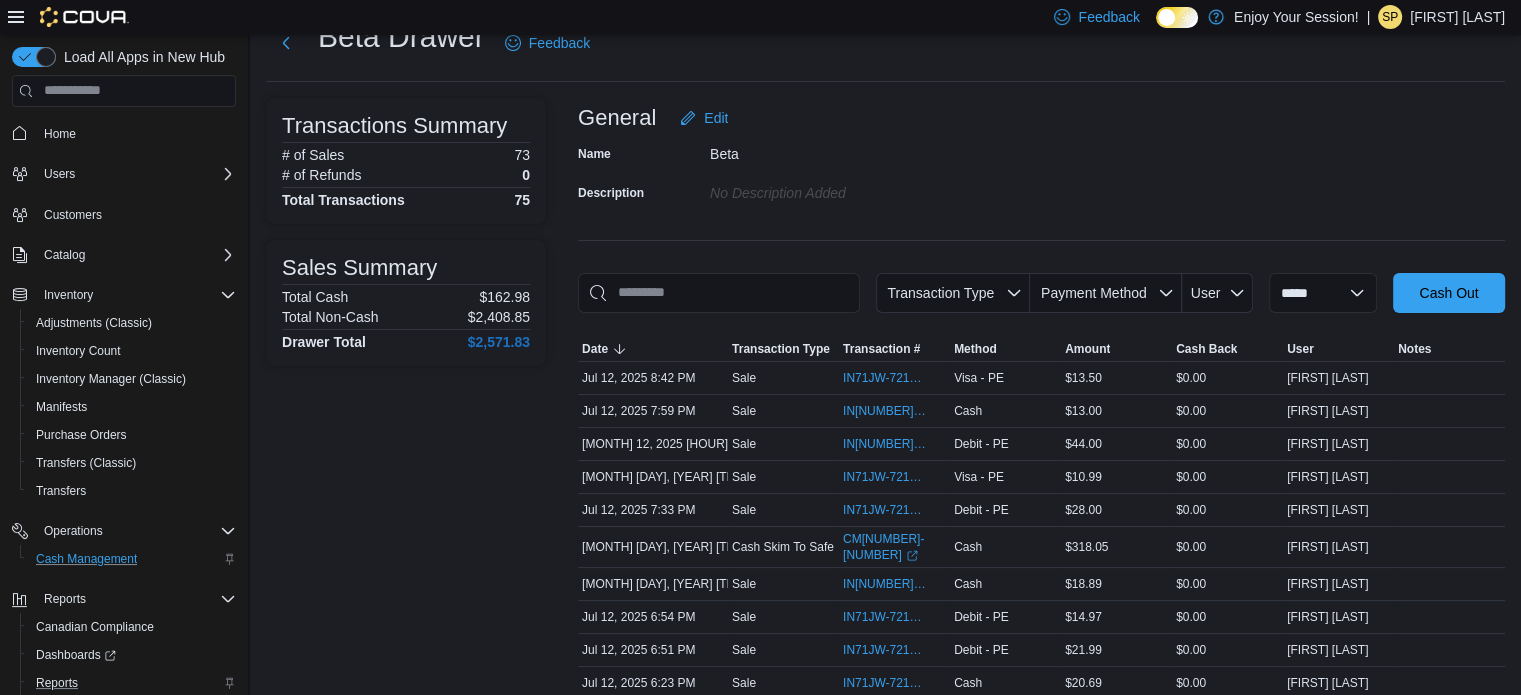 scroll, scrollTop: 0, scrollLeft: 0, axis: both 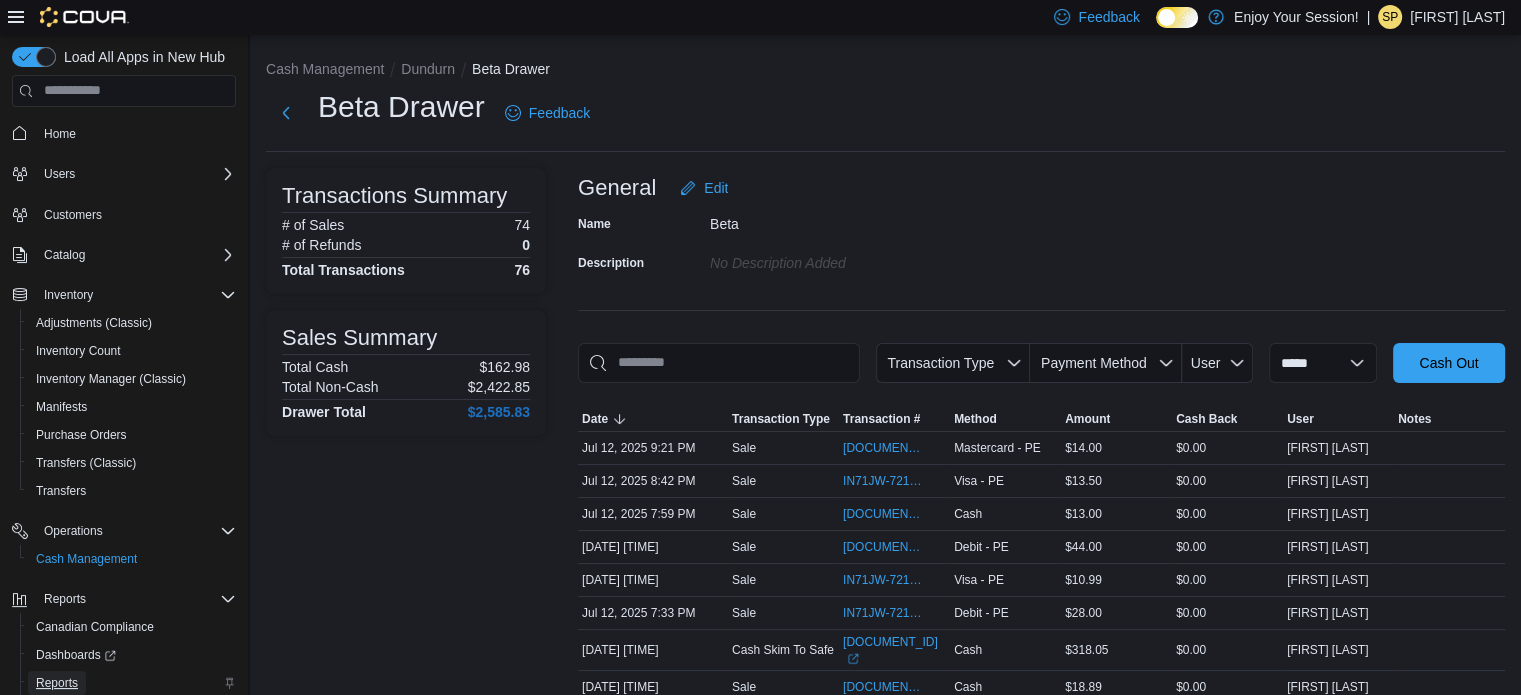 click on "Reports" at bounding box center (57, 683) 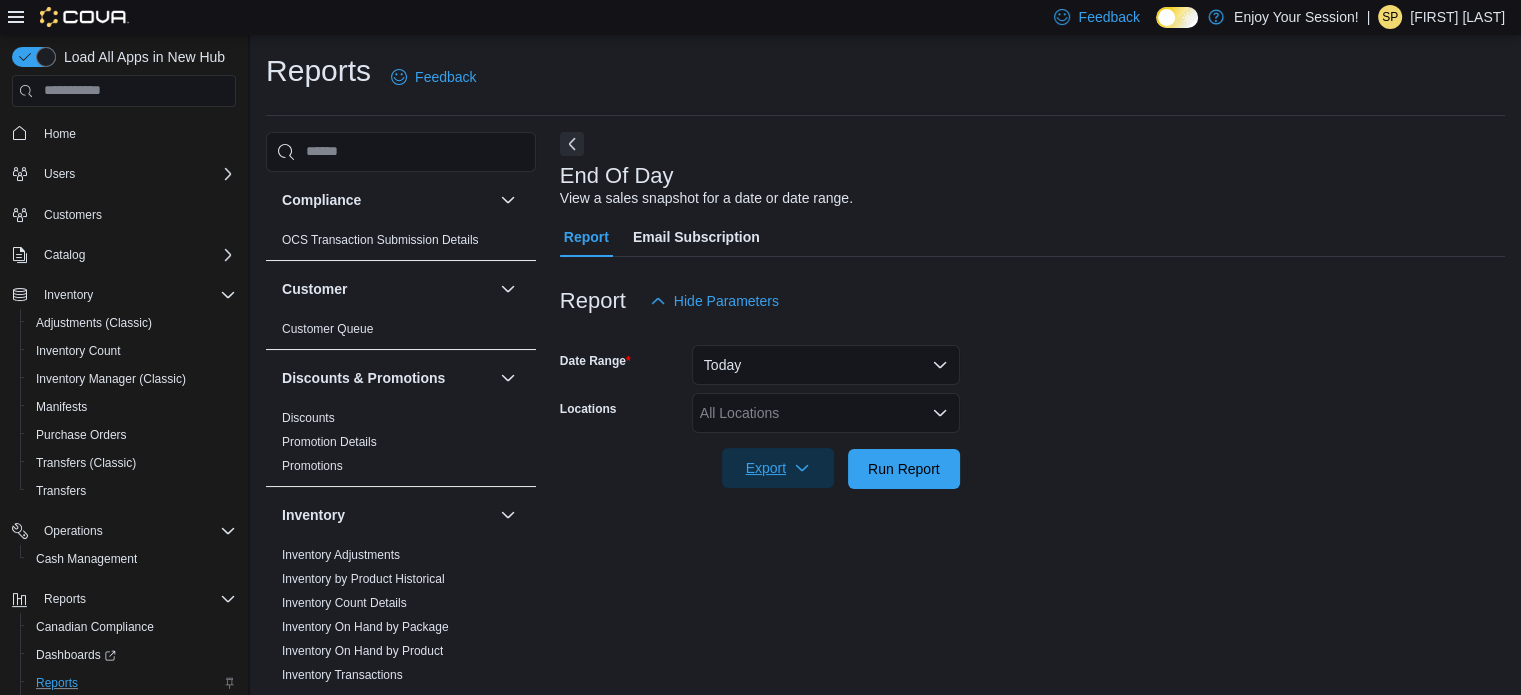 scroll, scrollTop: 13, scrollLeft: 0, axis: vertical 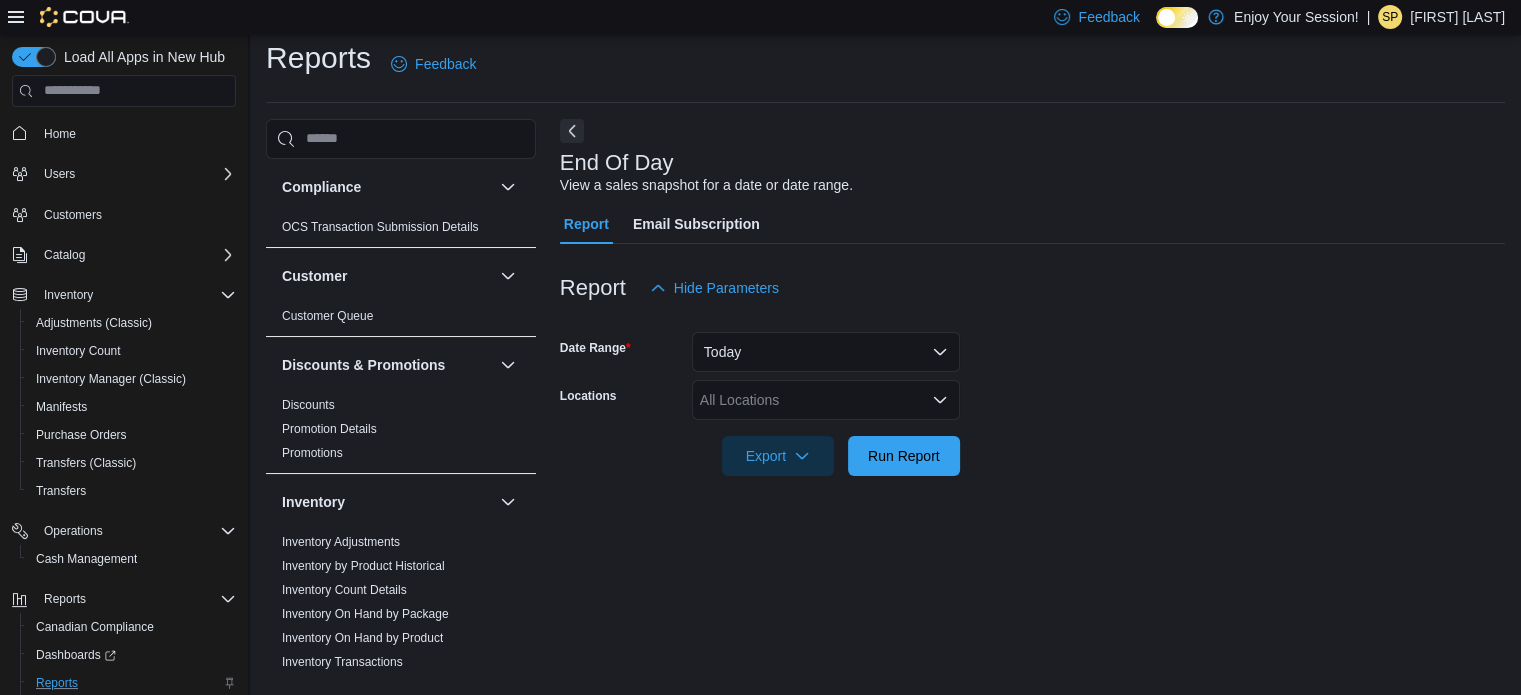 drag, startPoint x: 617, startPoint y: 507, endPoint x: 529, endPoint y: 503, distance: 88.09086 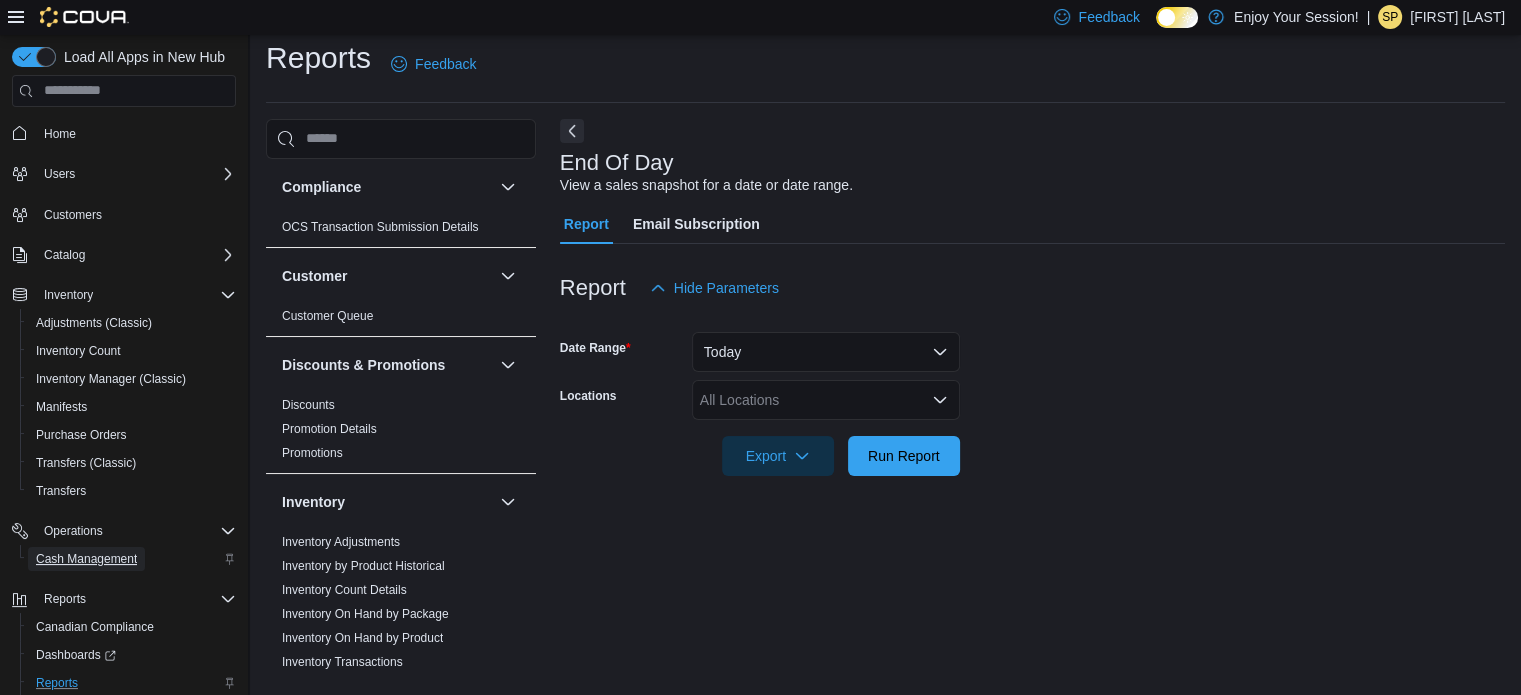 click on "Cash Management" at bounding box center [86, 559] 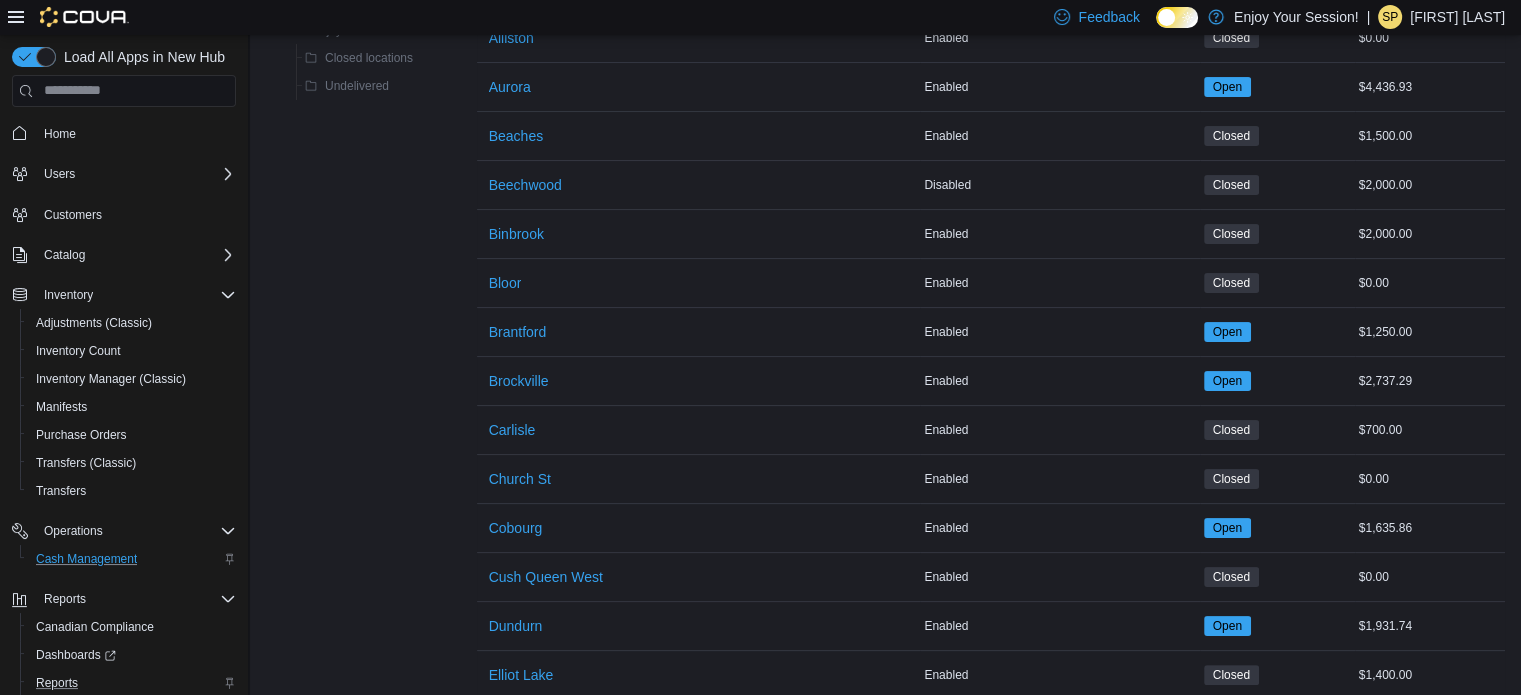 scroll, scrollTop: 300, scrollLeft: 0, axis: vertical 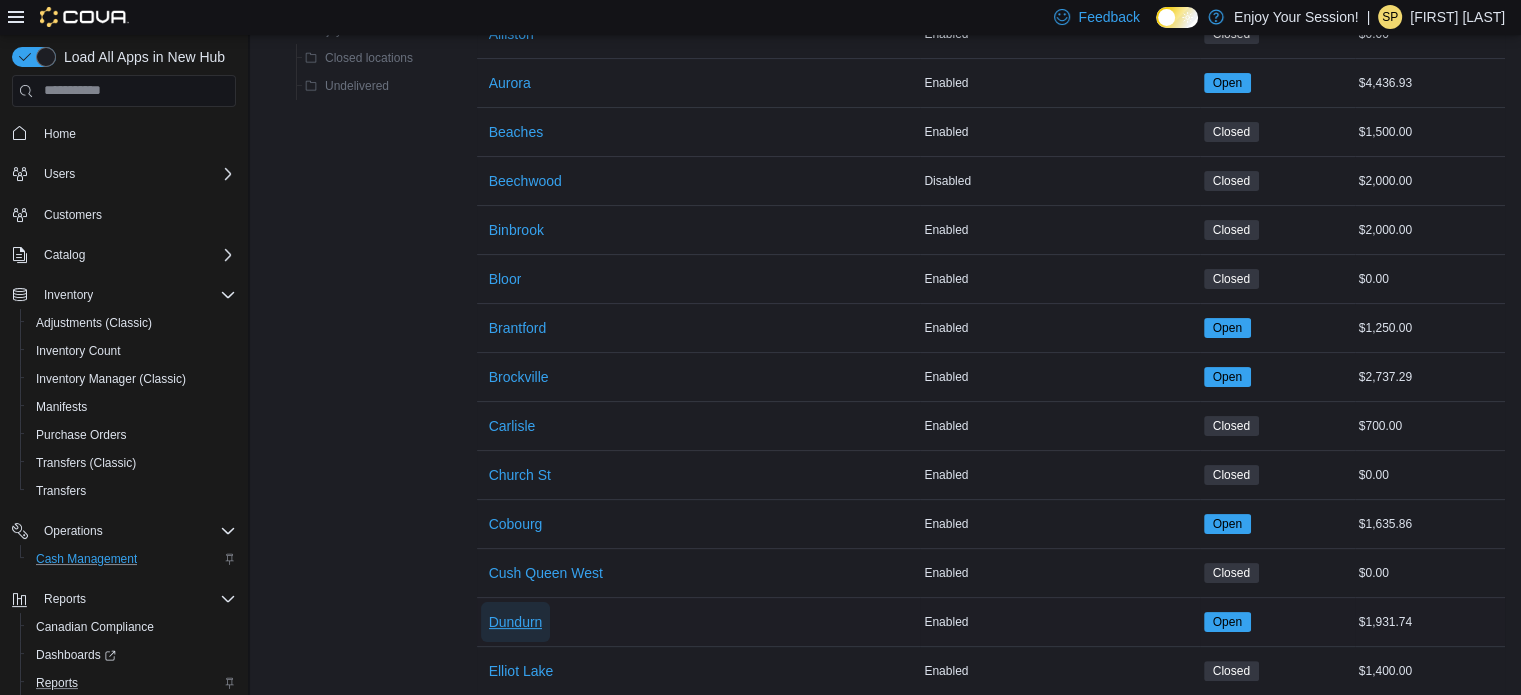 click on "Dundurn" at bounding box center [516, 622] 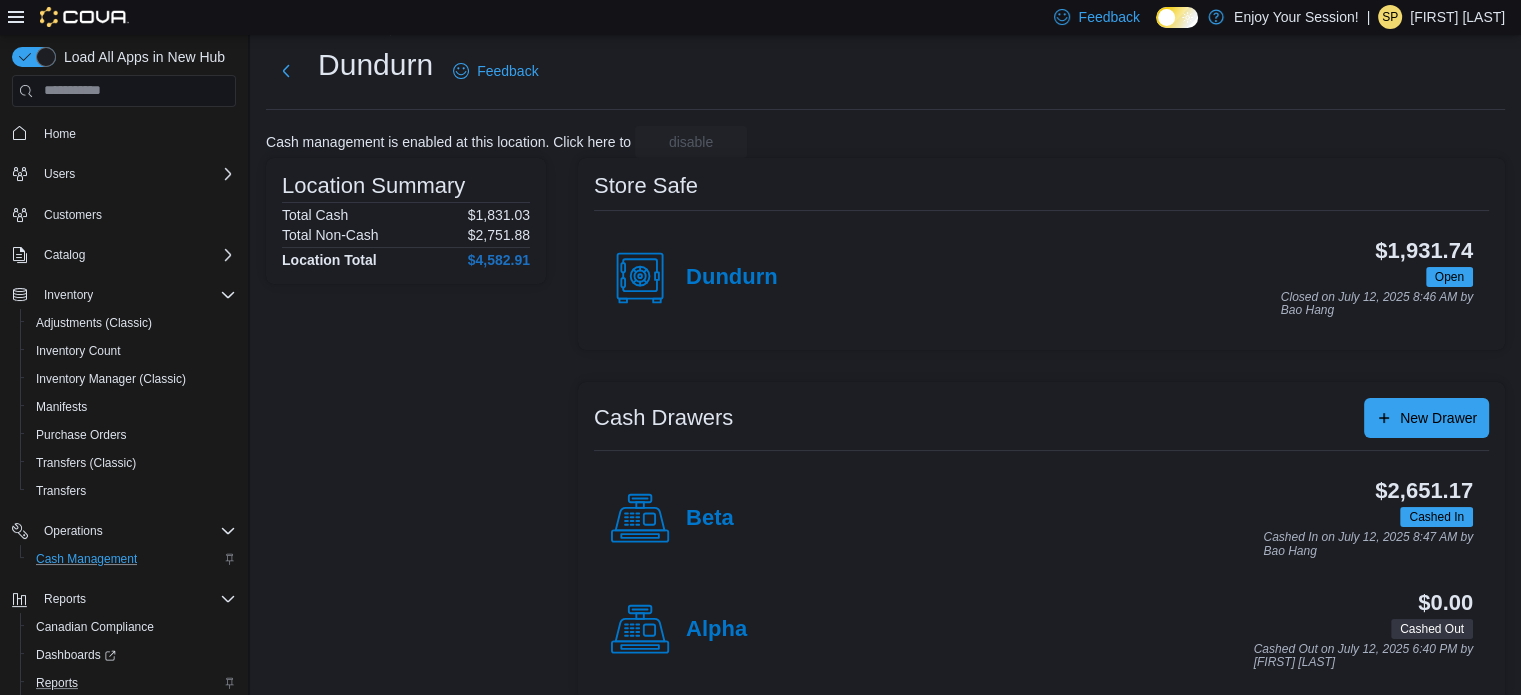scroll, scrollTop: 64, scrollLeft: 0, axis: vertical 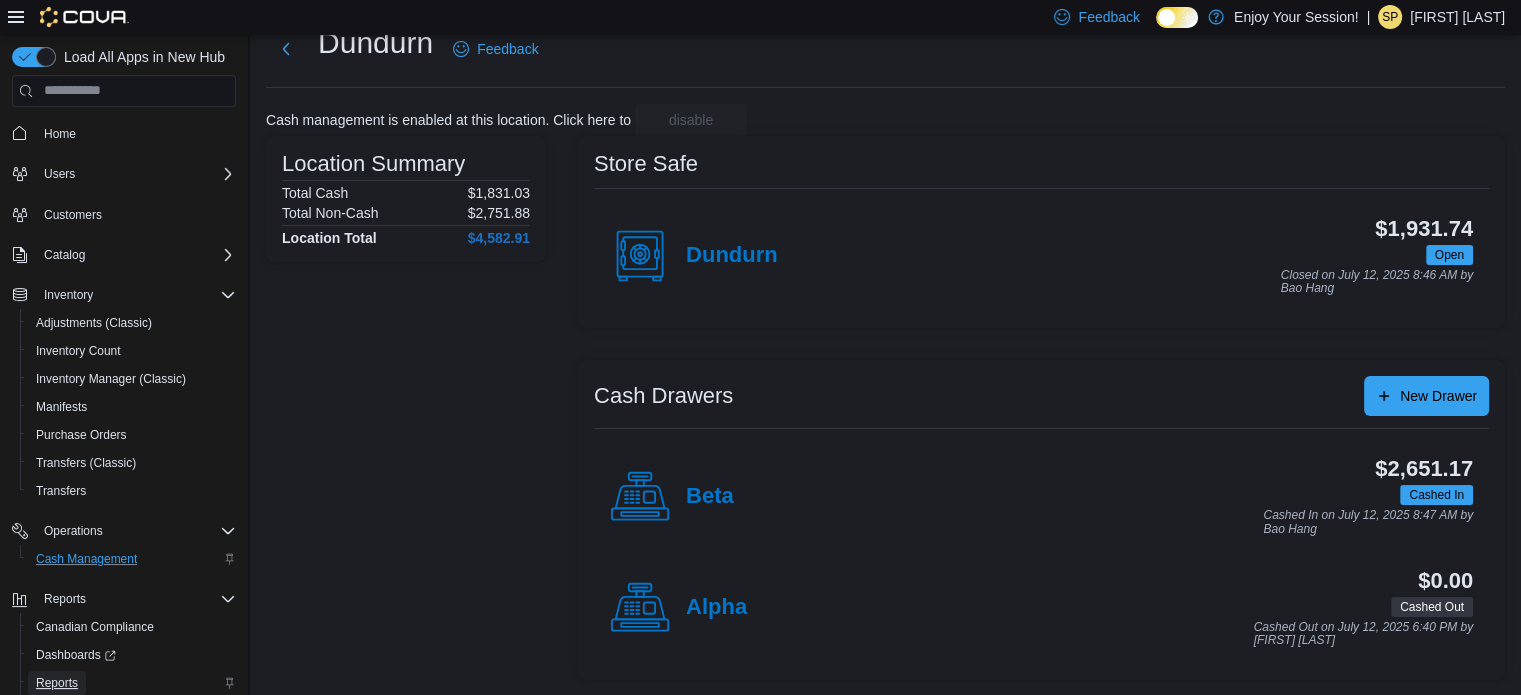 click on "Reports" at bounding box center [57, 683] 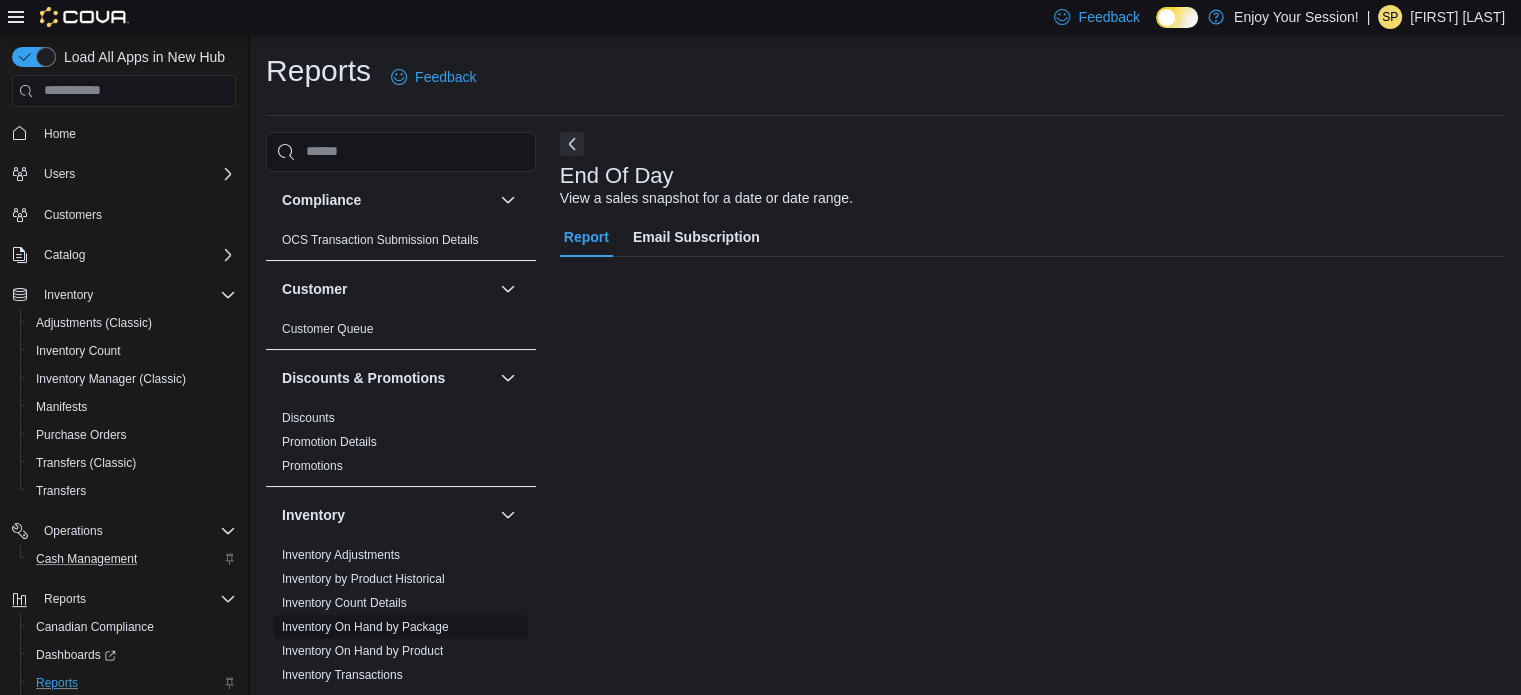scroll, scrollTop: 13, scrollLeft: 0, axis: vertical 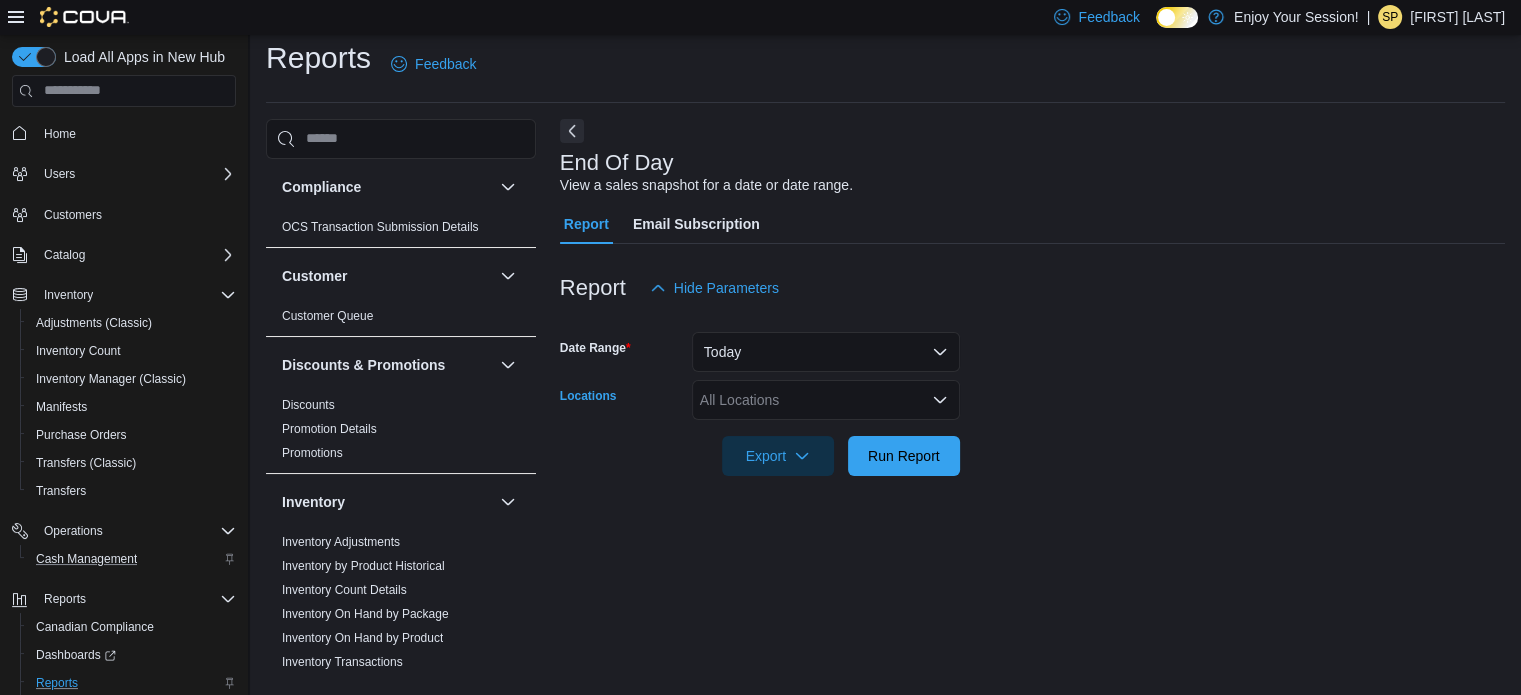 click on "All Locations" at bounding box center (826, 400) 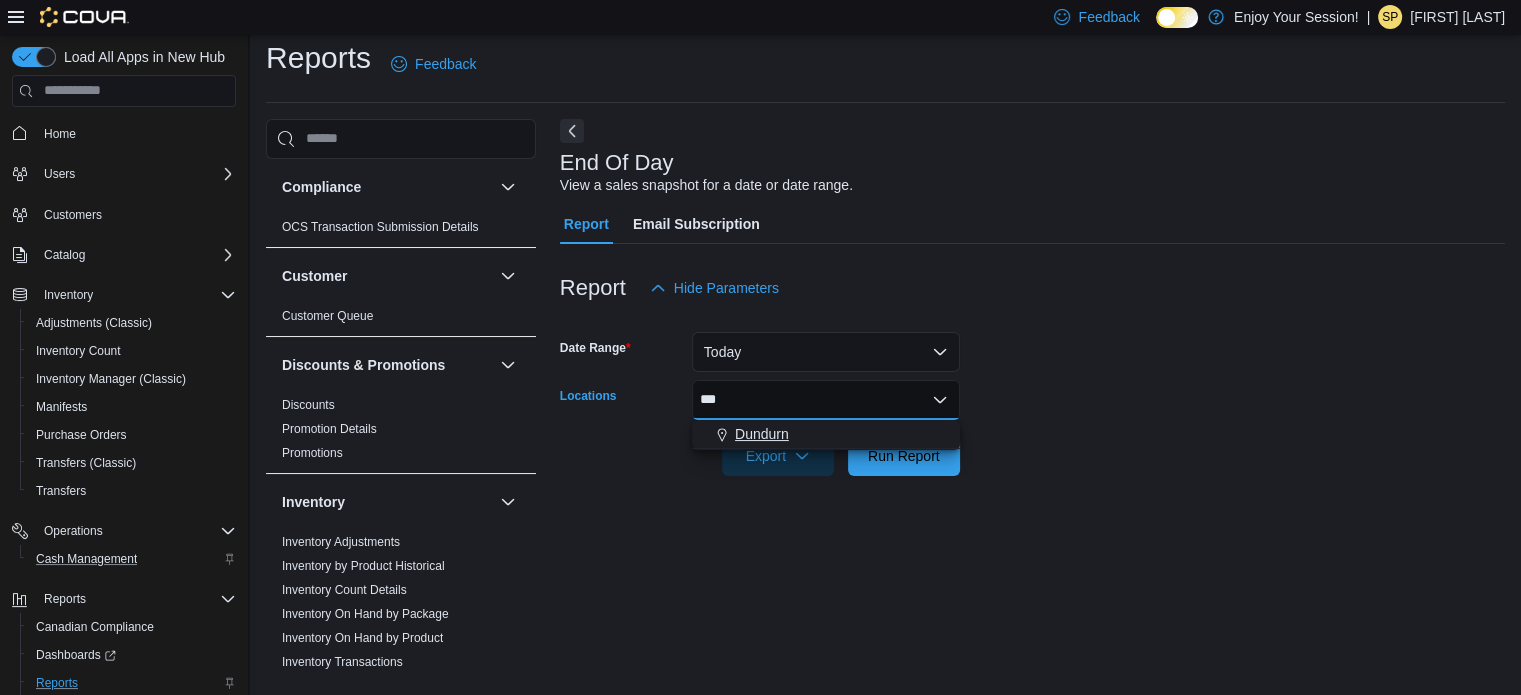 type on "***" 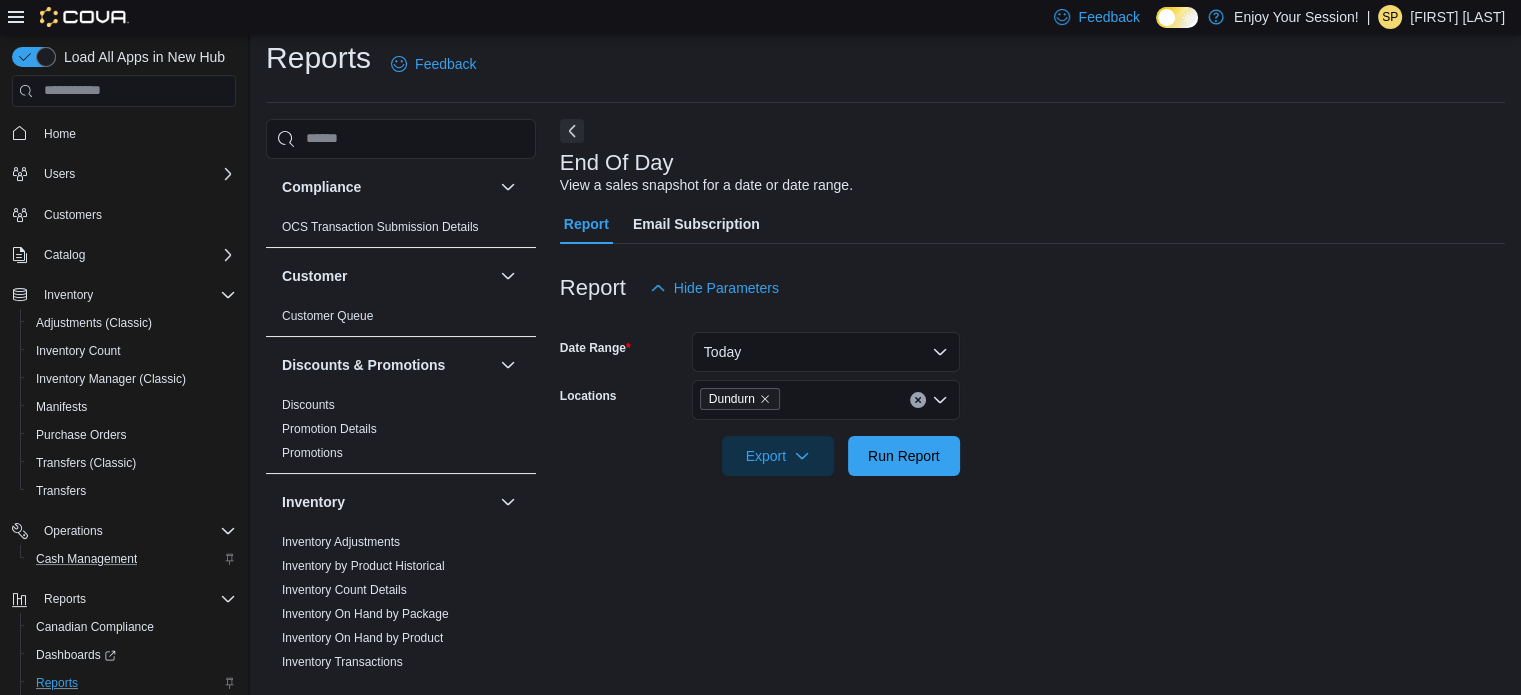 click at bounding box center [1032, 488] 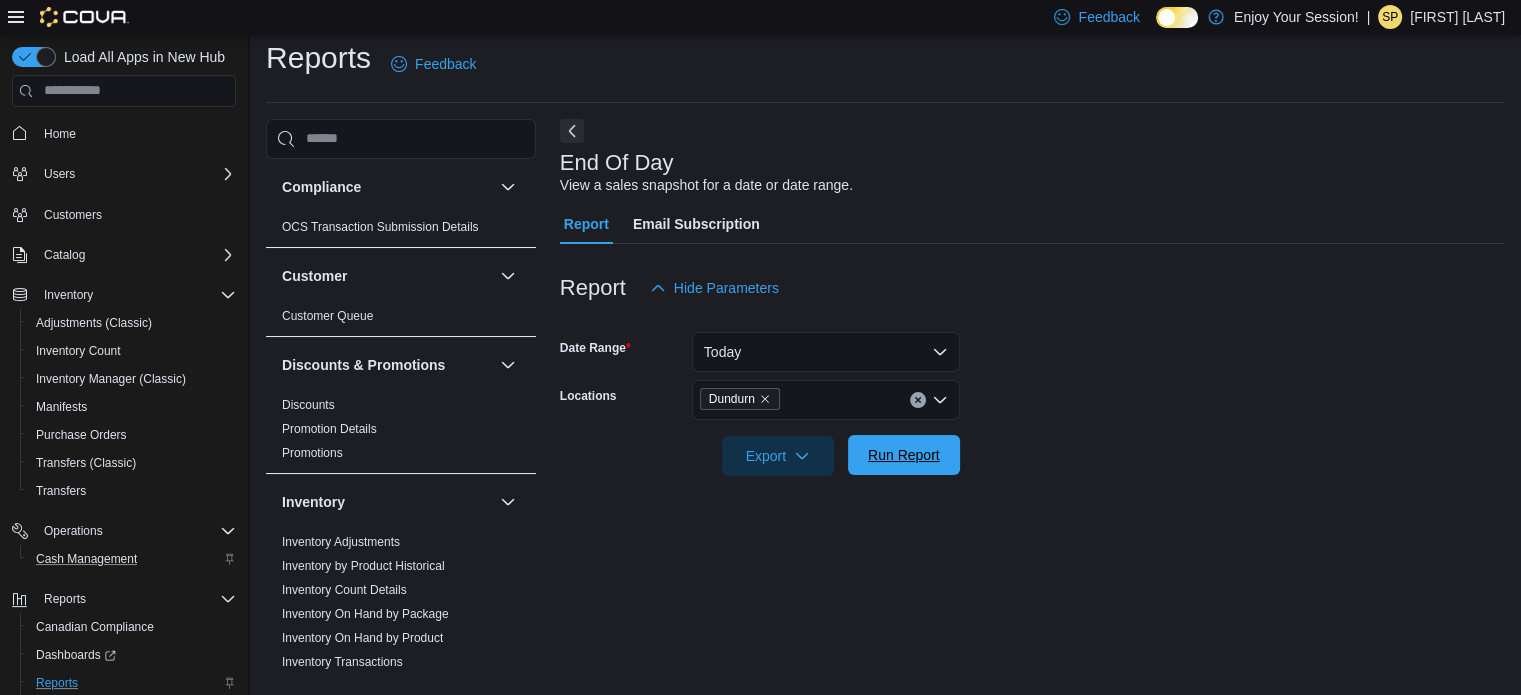 click on "Run Report" at bounding box center (904, 455) 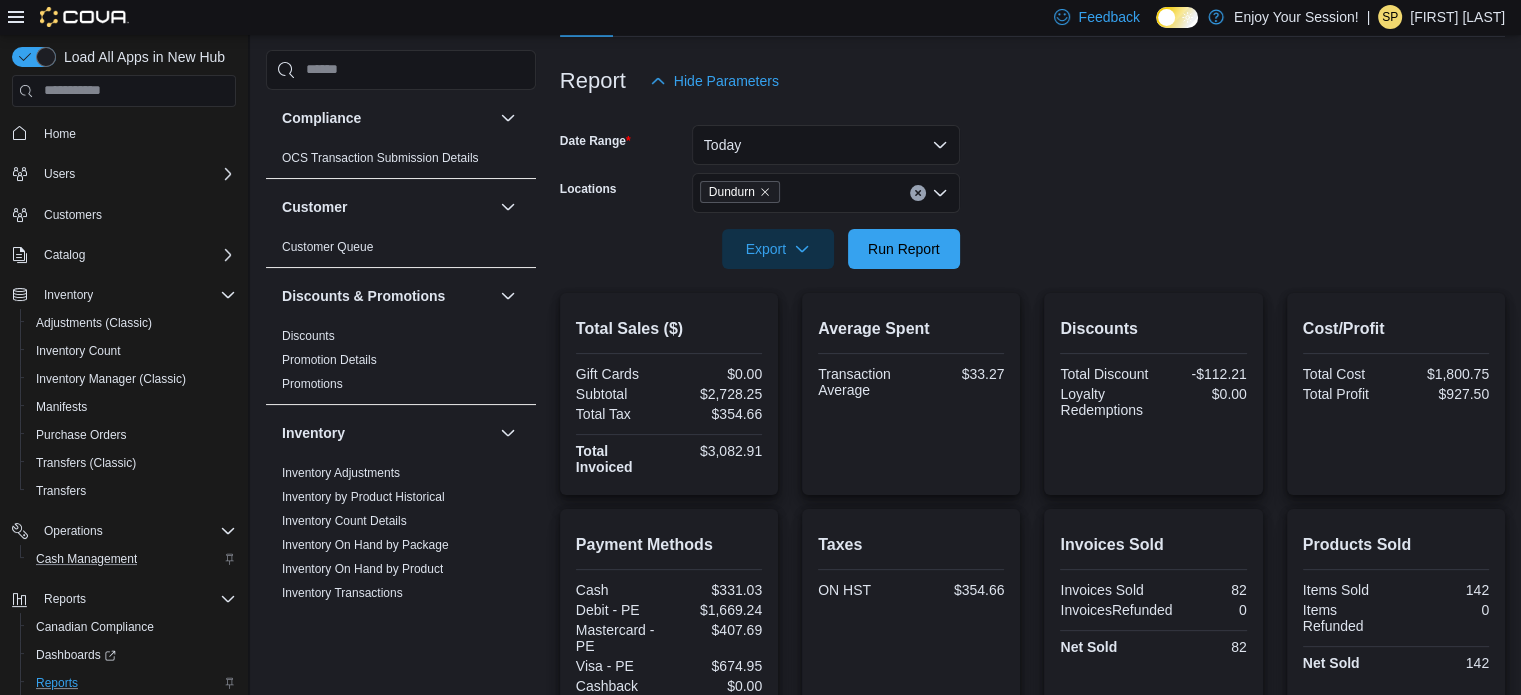 scroll, scrollTop: 0, scrollLeft: 0, axis: both 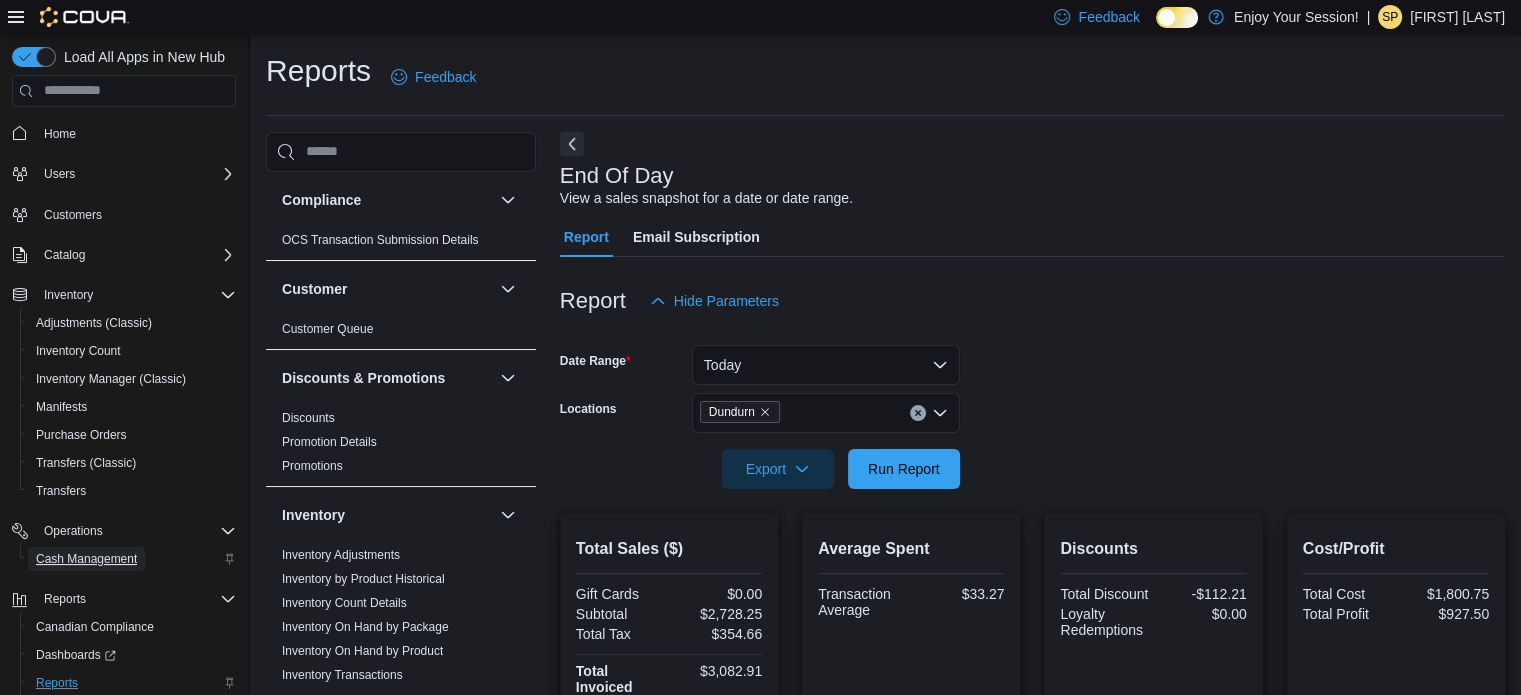 click on "Cash Management" at bounding box center [86, 559] 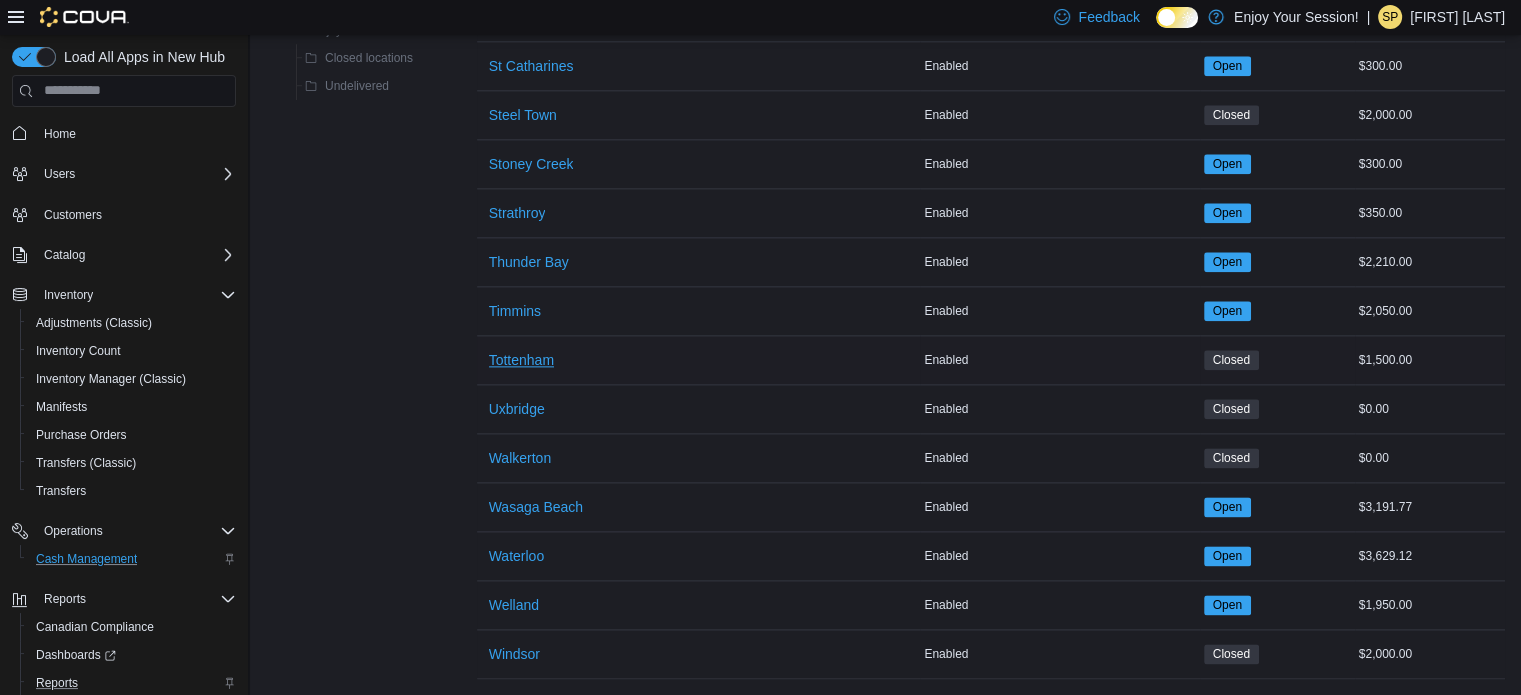 scroll, scrollTop: 2326, scrollLeft: 0, axis: vertical 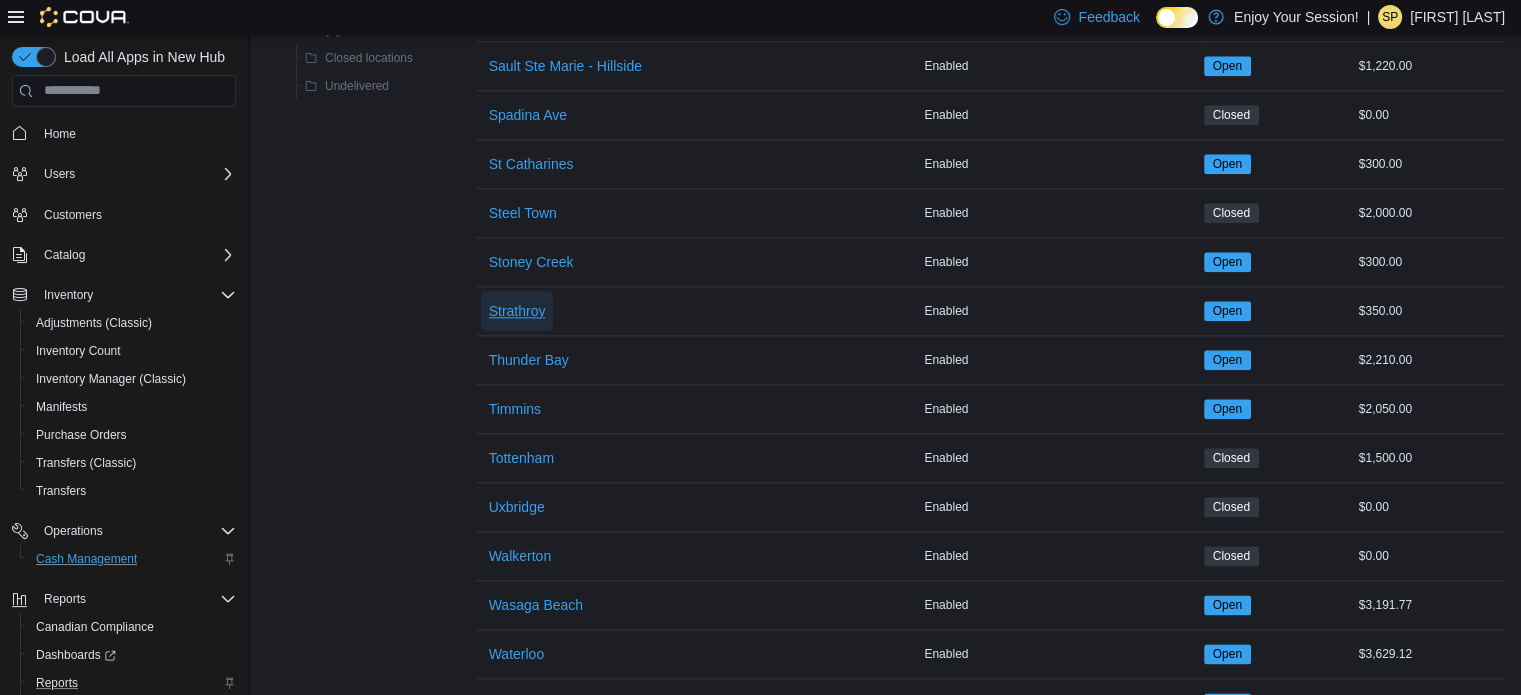 click on "Strathroy" at bounding box center (517, 311) 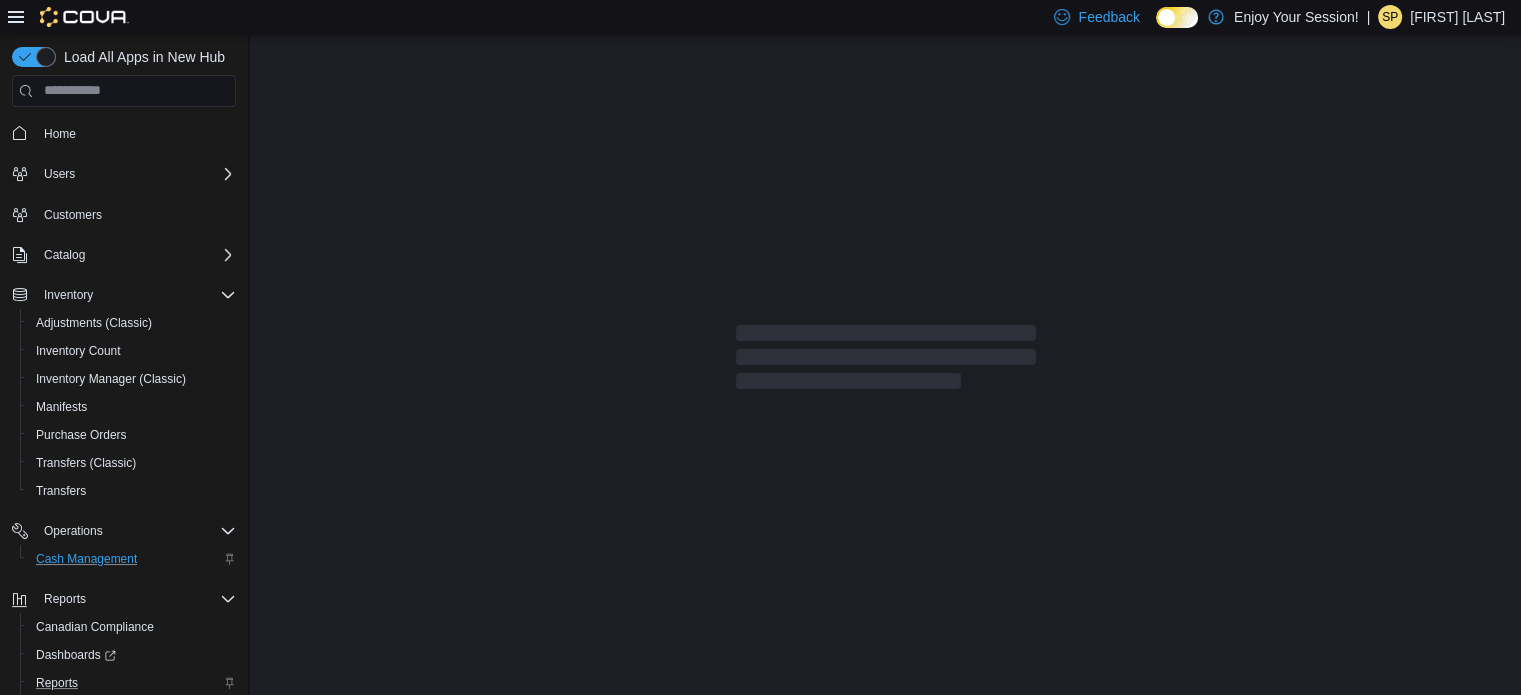 scroll, scrollTop: 0, scrollLeft: 0, axis: both 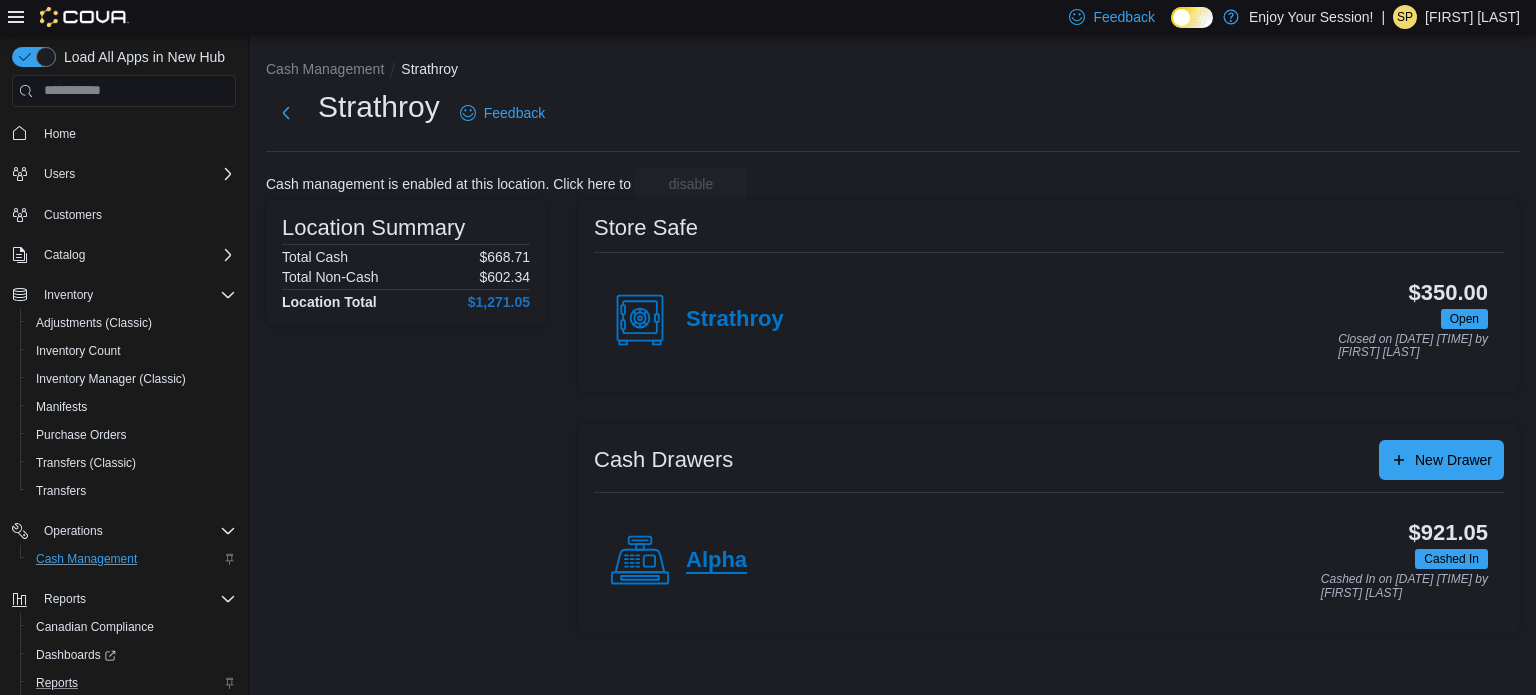 click on "Alpha" at bounding box center (716, 561) 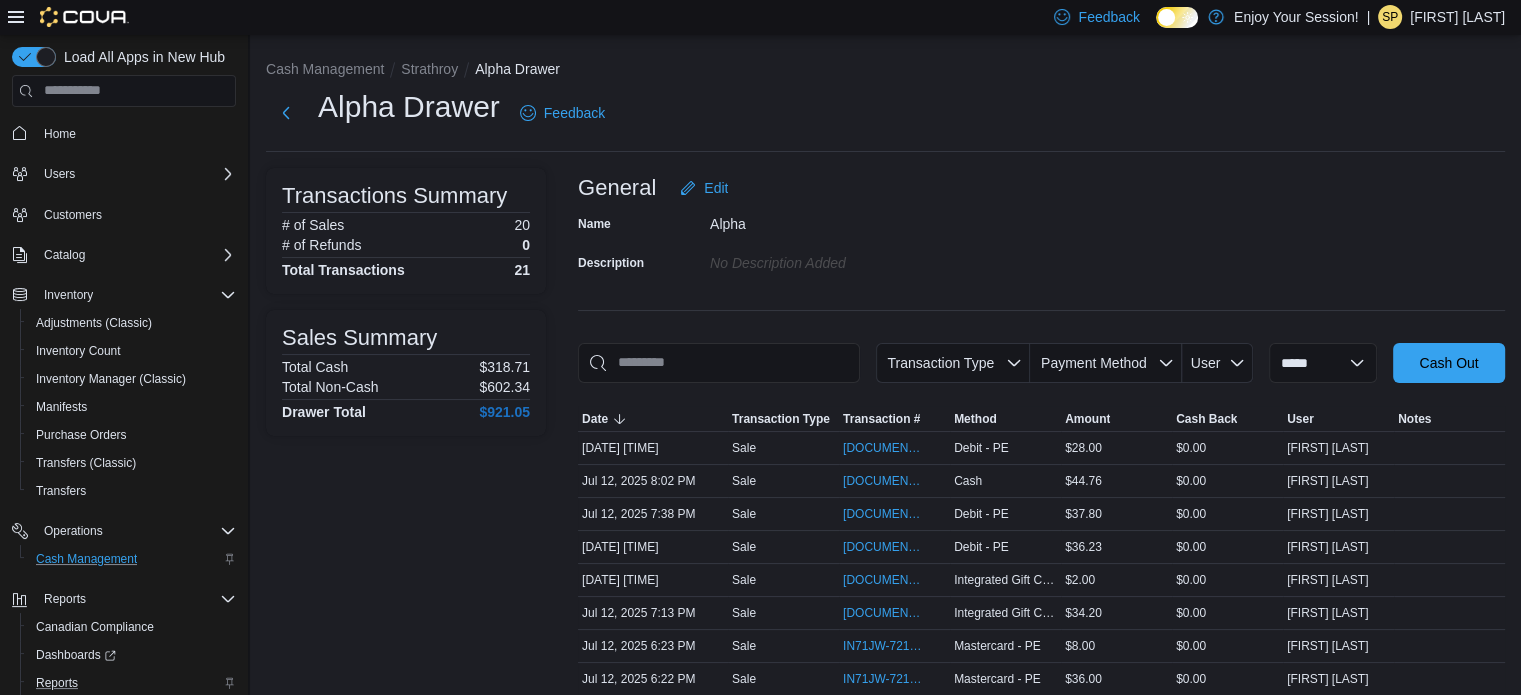 click on "Transactions Summary   # of Sales 20 # of Refunds 0 Total Transactions 21 Sales Summary   Total Cash $318.71 Total Non-Cash $602.34 Drawer Total $921.05" at bounding box center [406, 694] 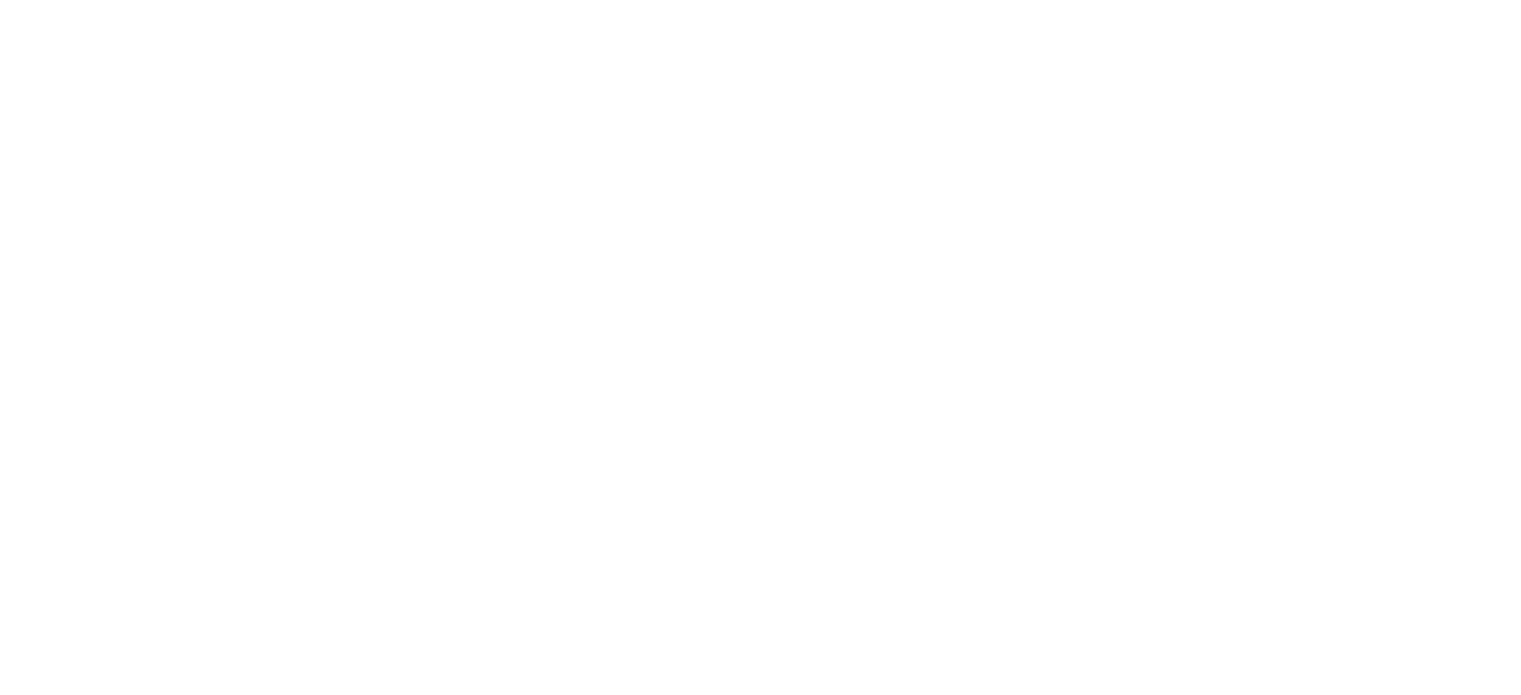 scroll, scrollTop: 0, scrollLeft: 0, axis: both 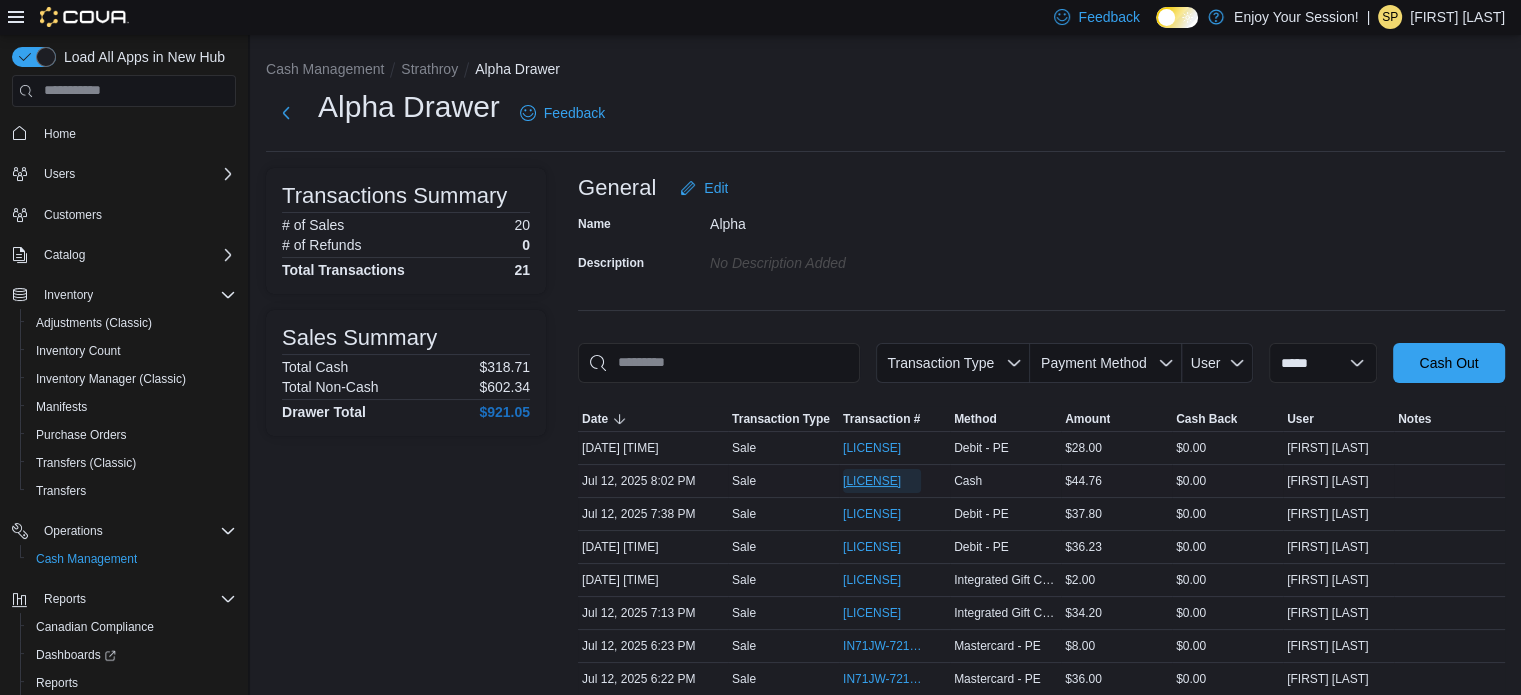 click on "[LICENSE]" at bounding box center [872, 481] 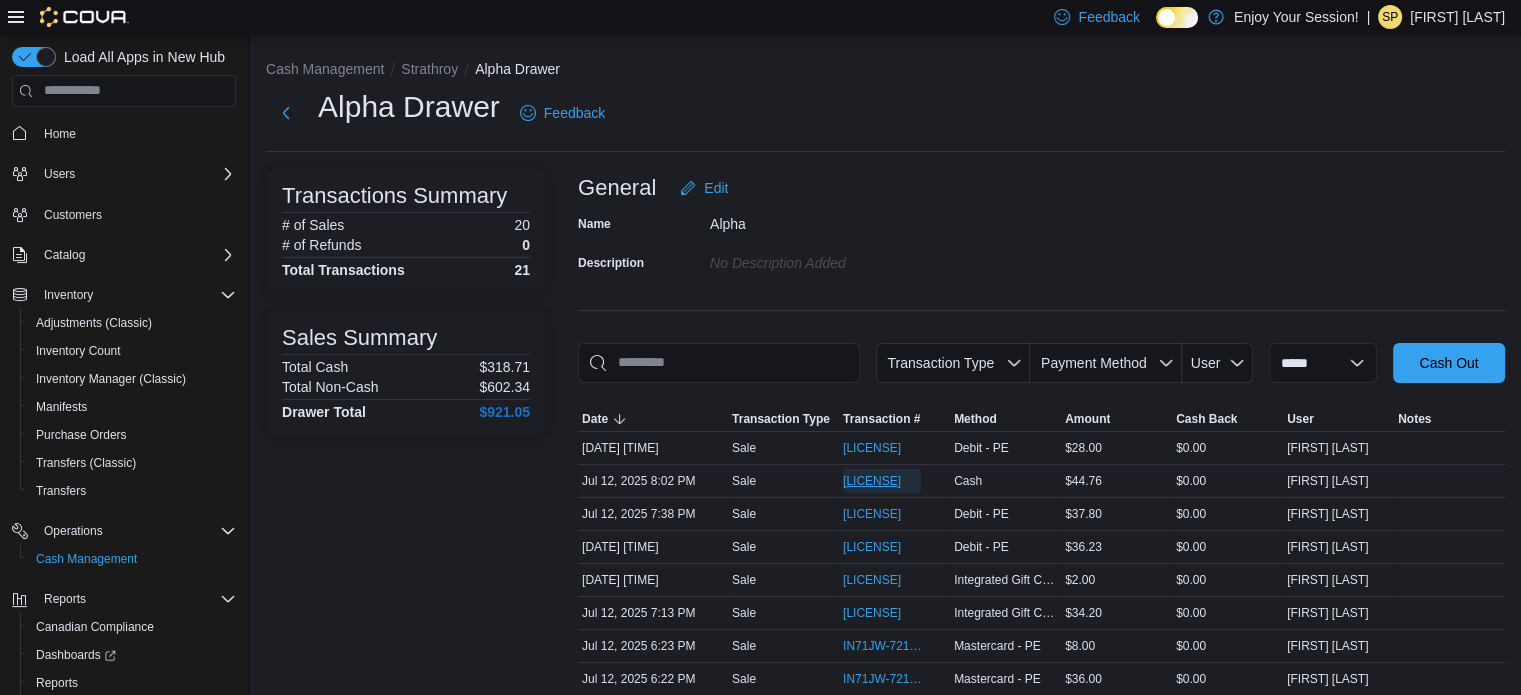 click on "[LICENSE]" at bounding box center [872, 481] 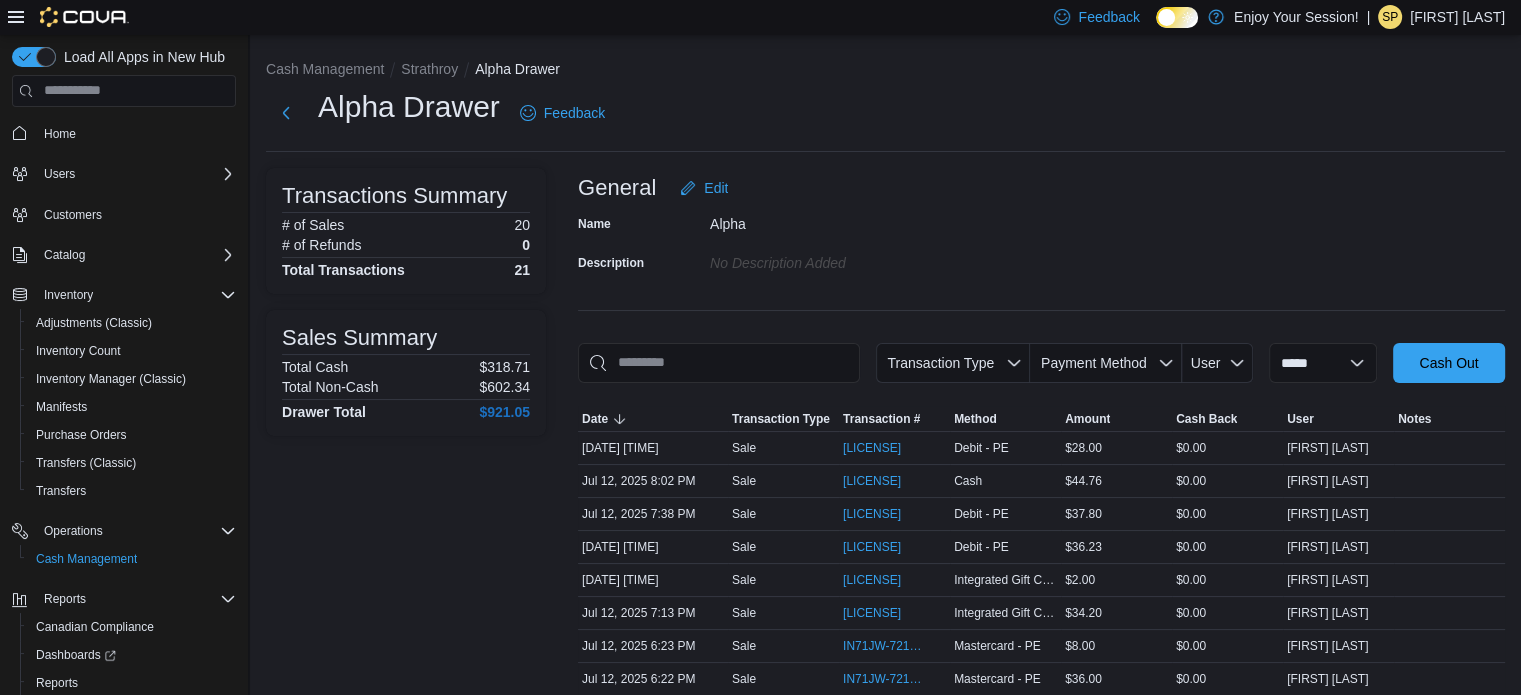 drag, startPoint x: 904, startPoint y: 153, endPoint x: 684, endPoint y: 118, distance: 222.7667 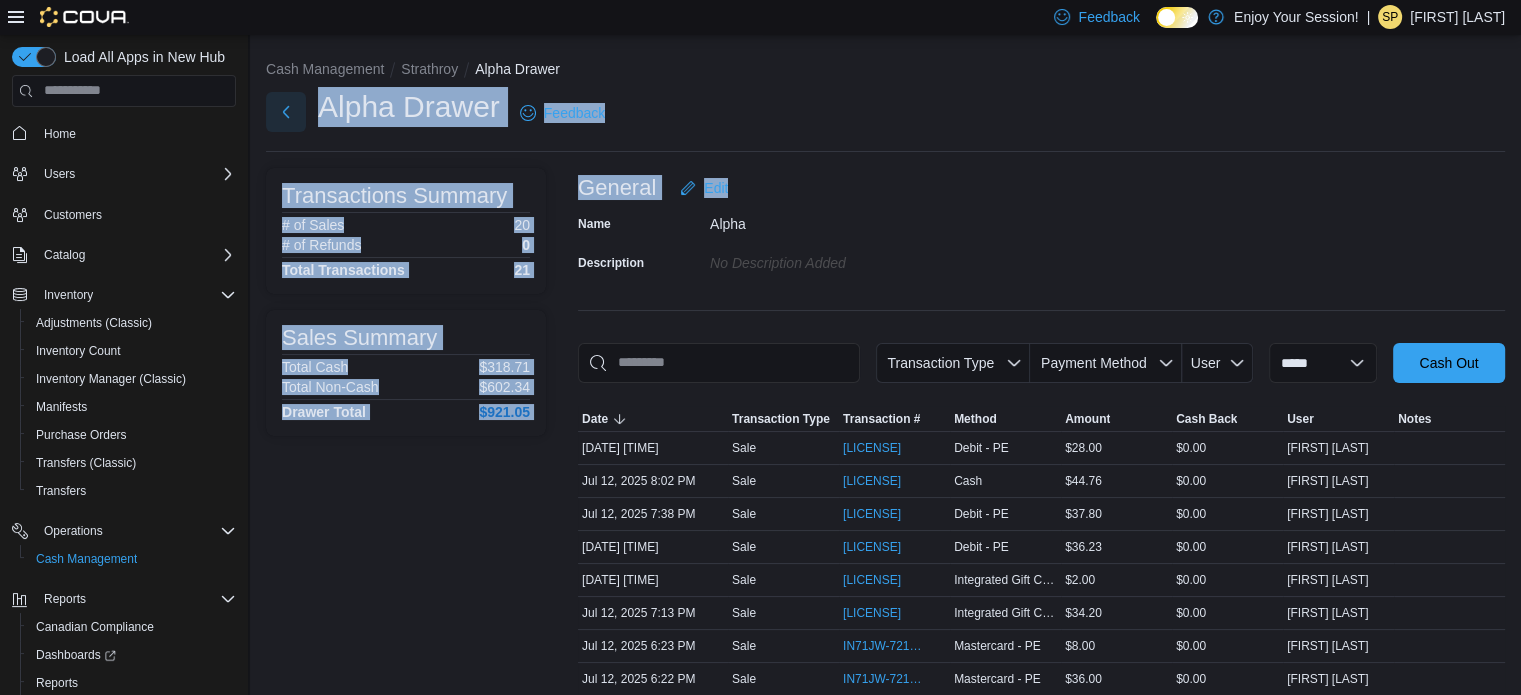 click at bounding box center [286, 112] 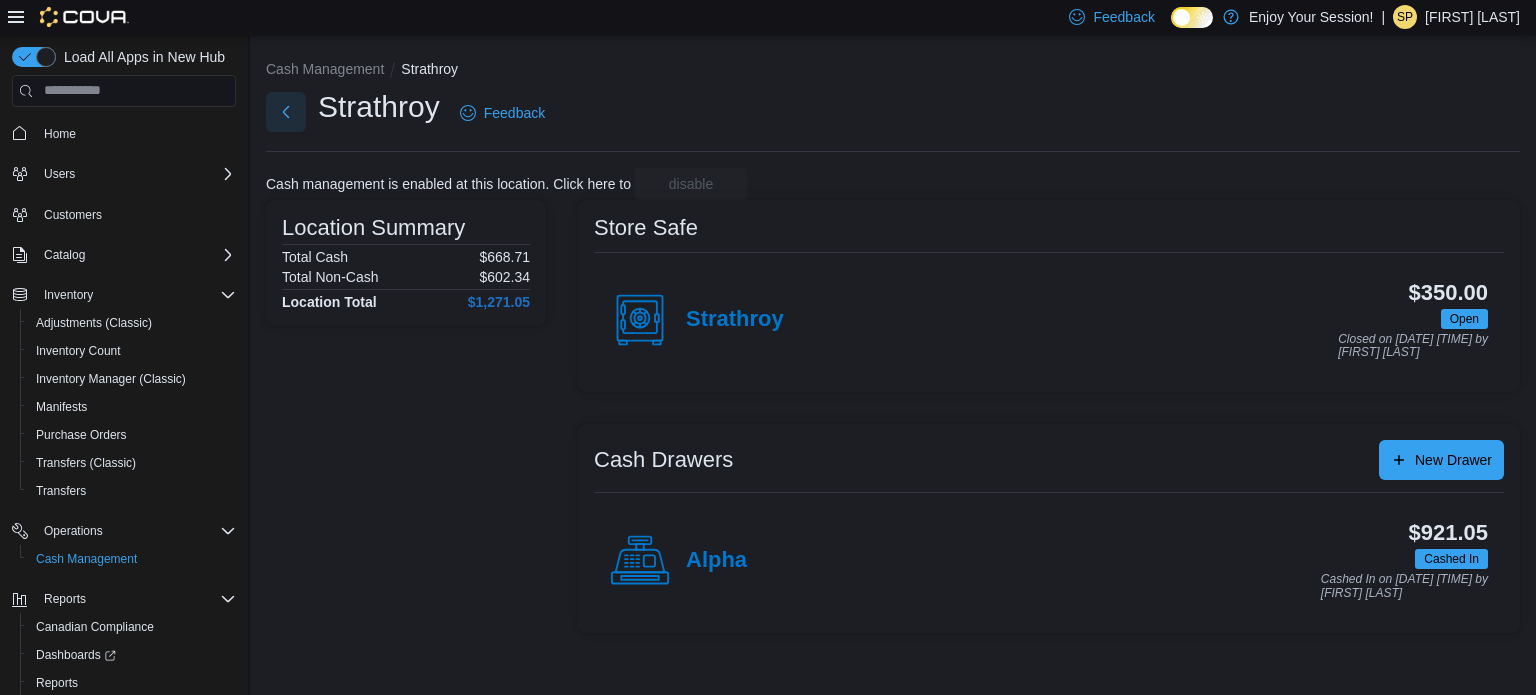 click at bounding box center [286, 112] 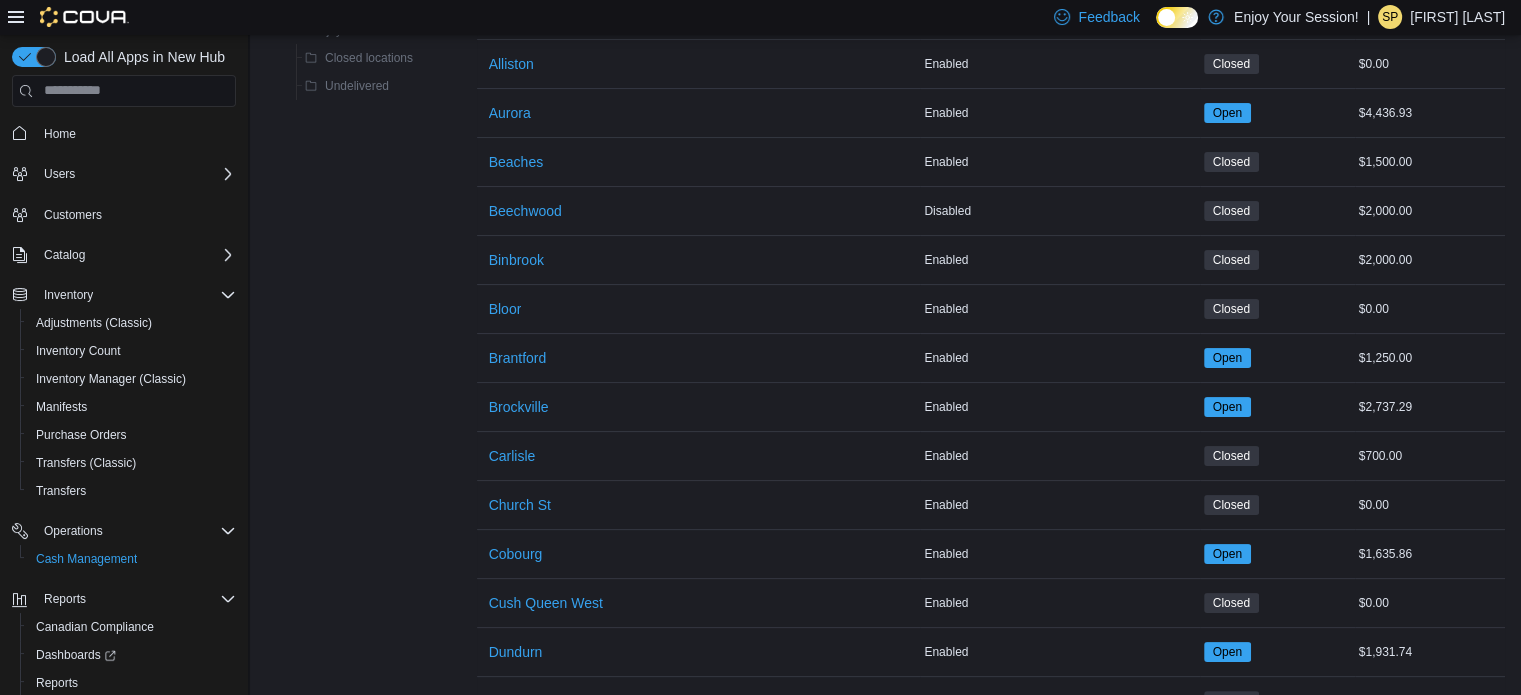 scroll, scrollTop: 300, scrollLeft: 0, axis: vertical 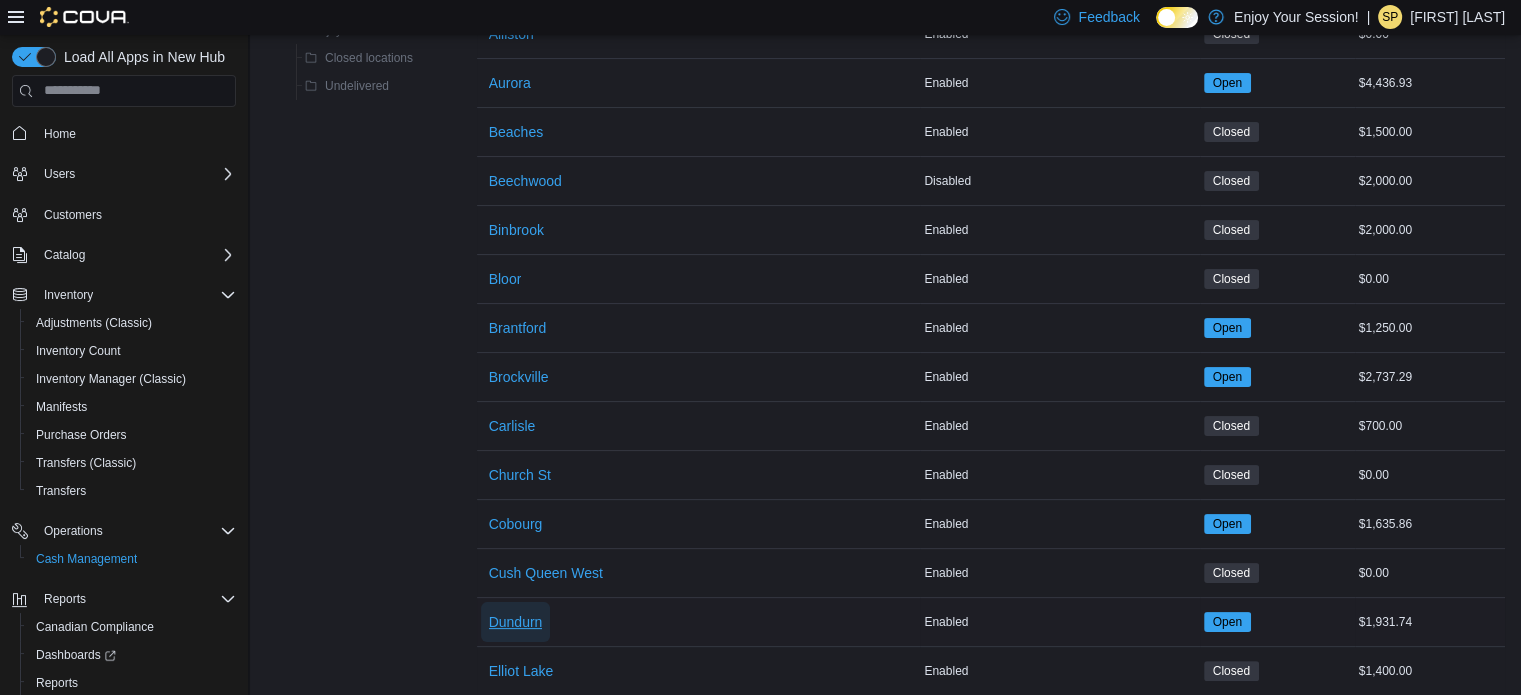 click on "Dundurn" at bounding box center (516, 622) 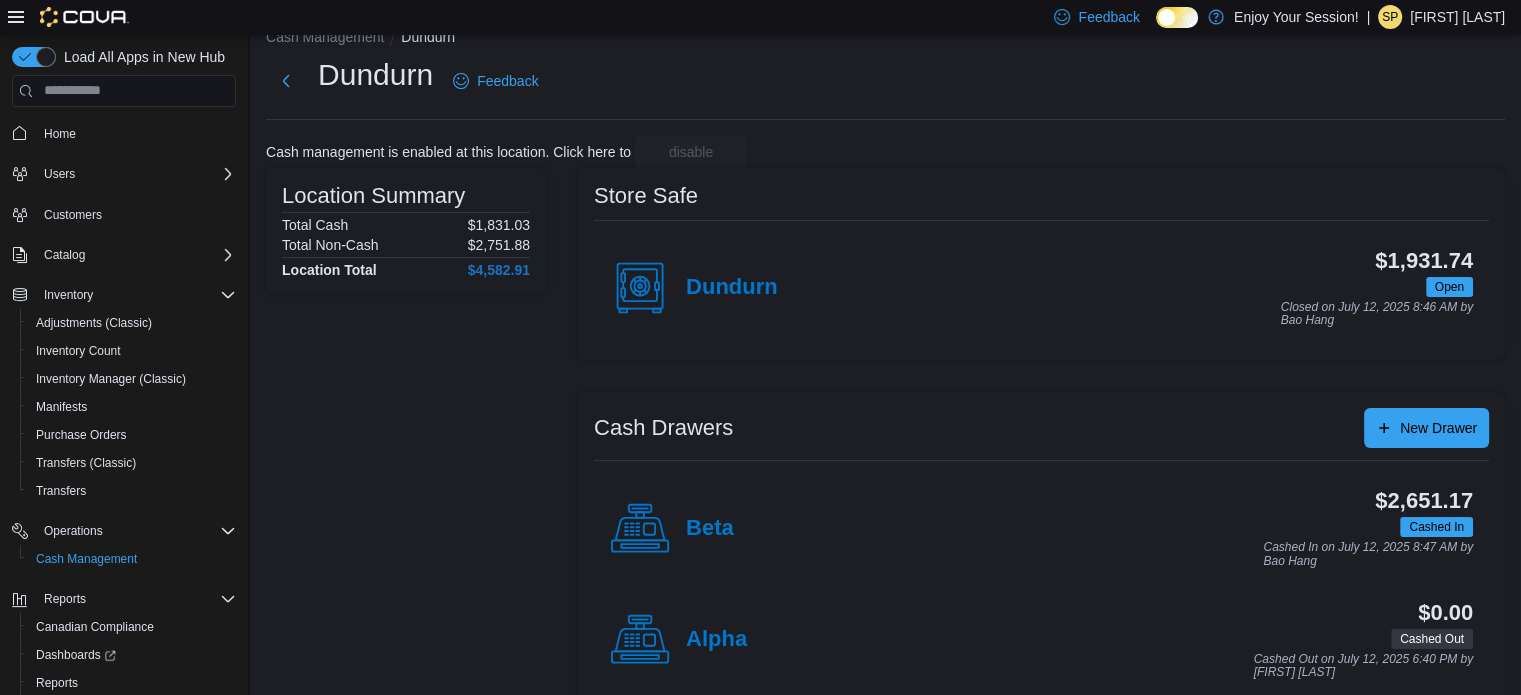 scroll, scrollTop: 64, scrollLeft: 0, axis: vertical 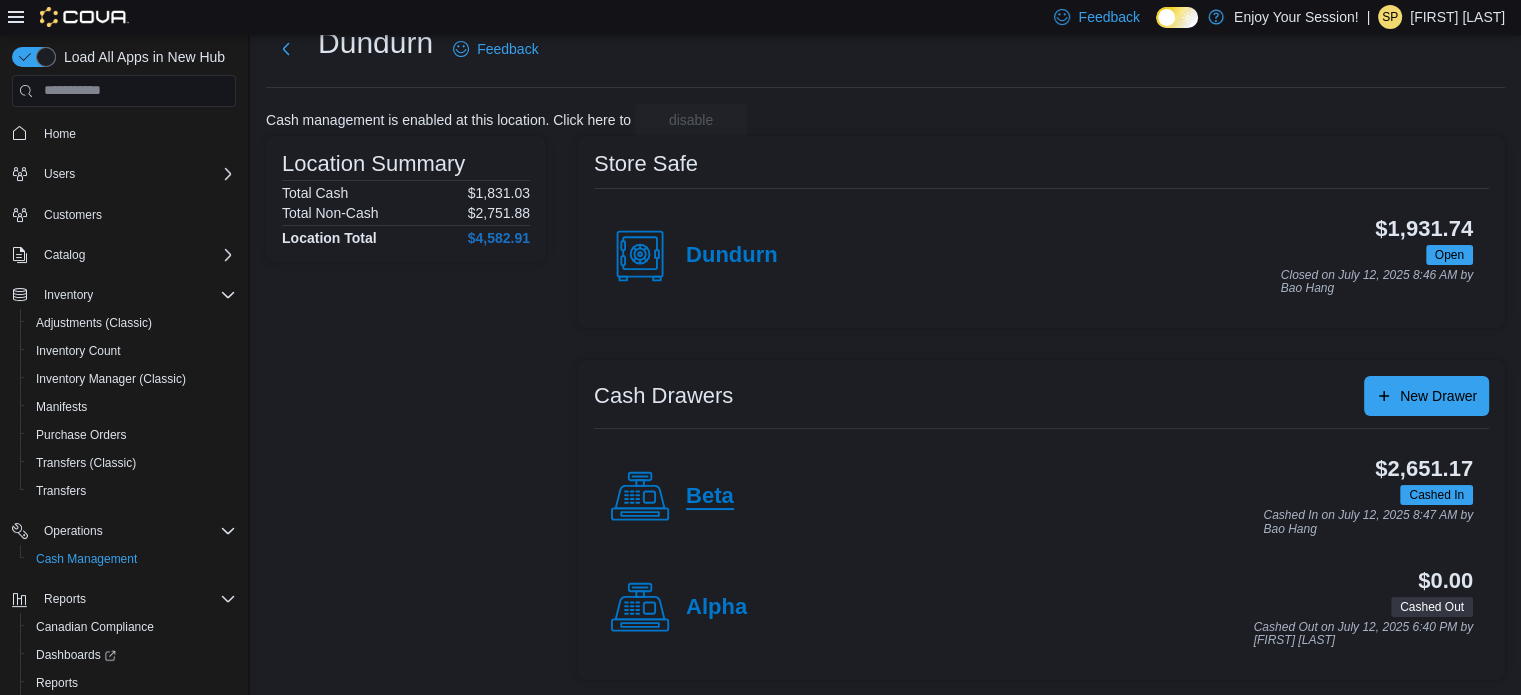 click on "Beta" at bounding box center [710, 497] 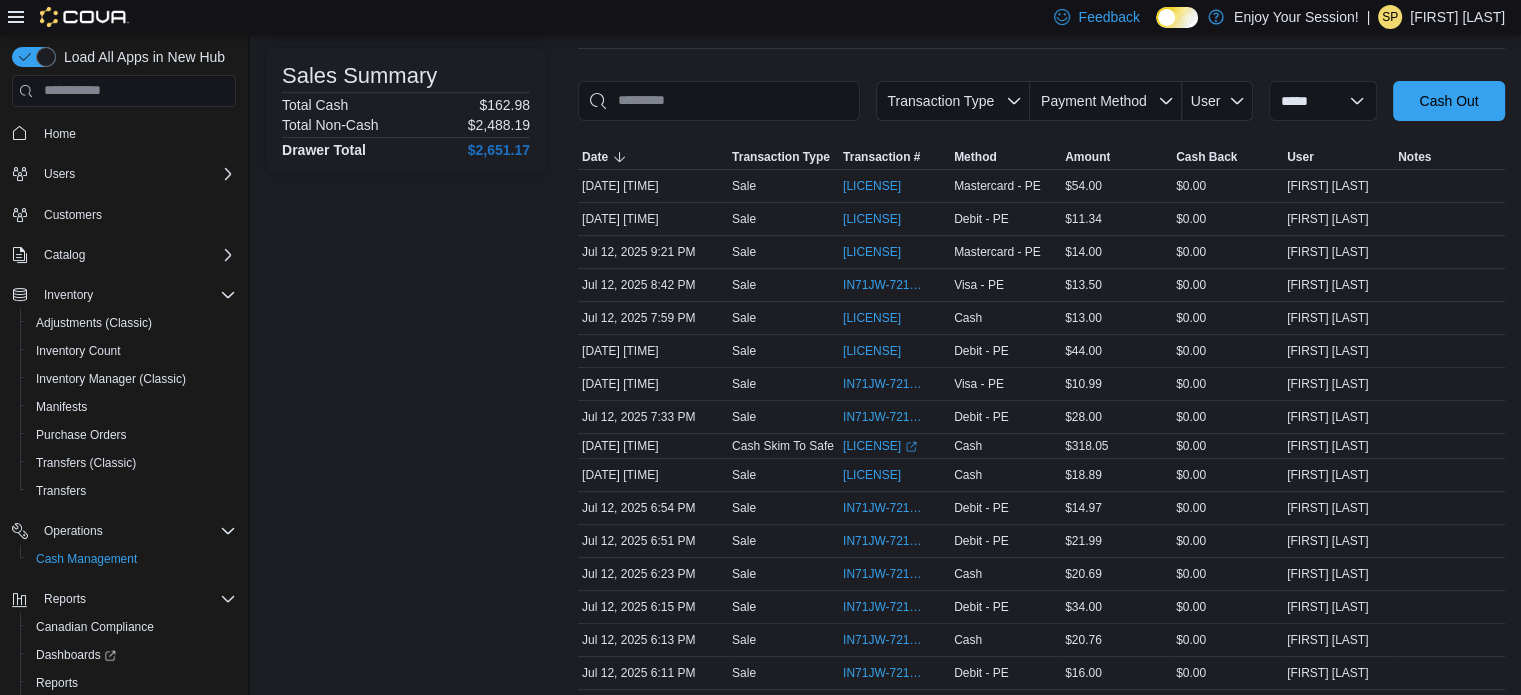 scroll, scrollTop: 300, scrollLeft: 0, axis: vertical 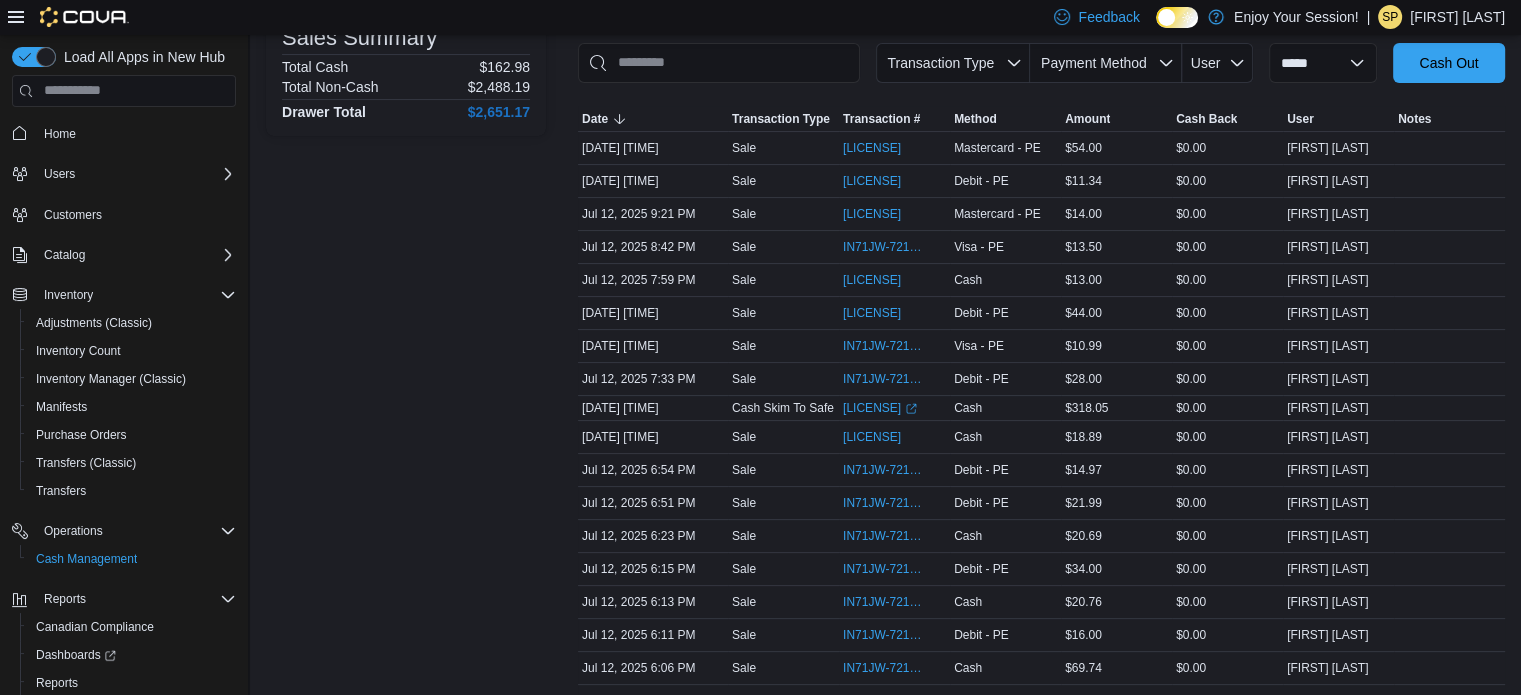 click on "Transactions Summary   # of Sales 76 # of Refunds 0 Total Transactions 78 Sales Summary   Total Cash $162.98 Total Non-Cash $2,488.19 Drawer Total $2,651.17" at bounding box center [406, 1331] 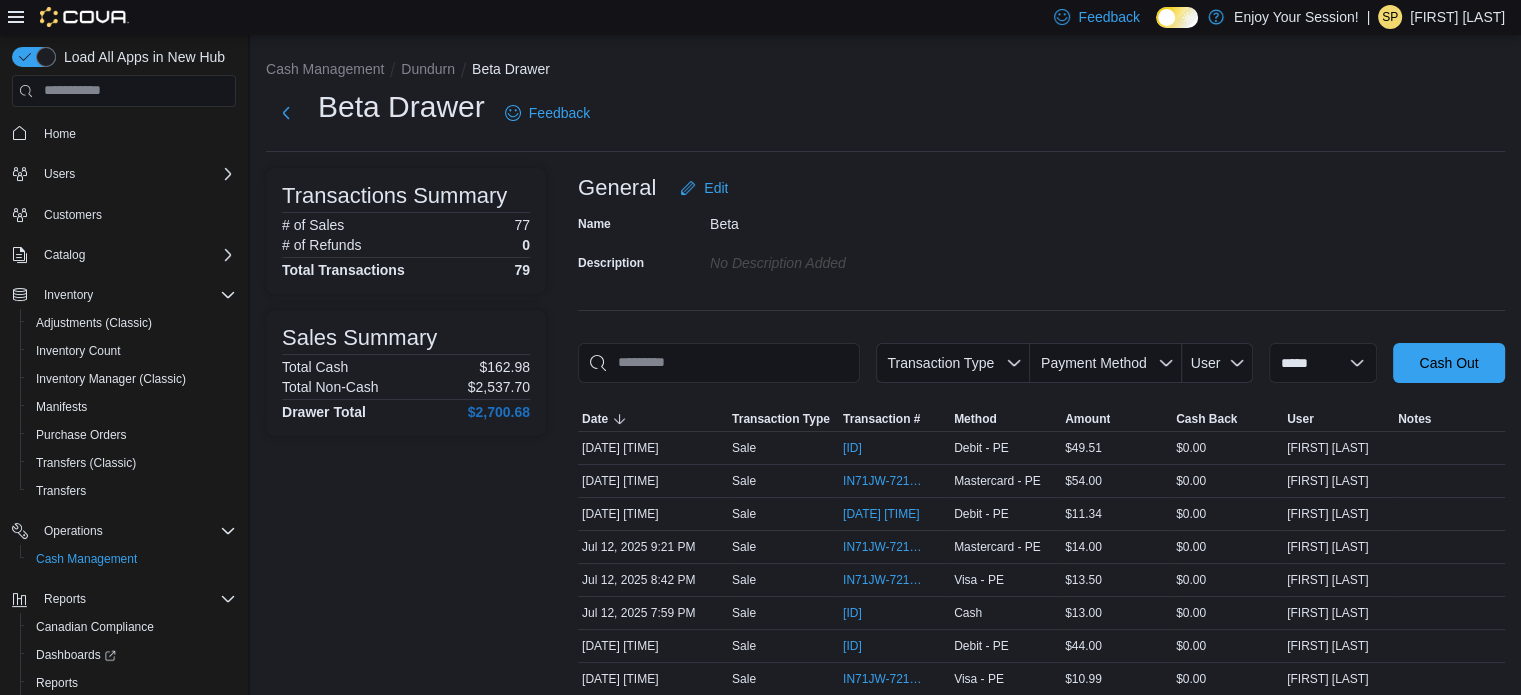 scroll, scrollTop: 100, scrollLeft: 0, axis: vertical 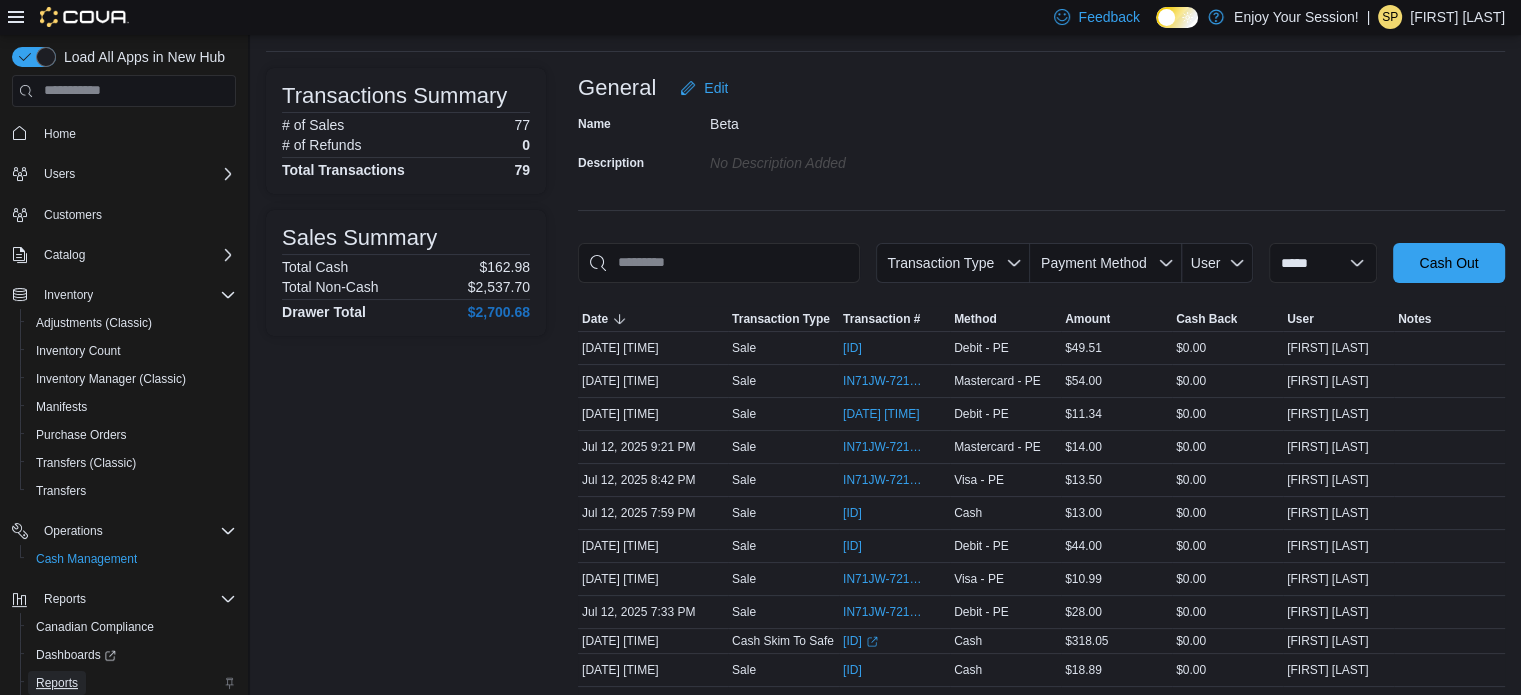 click on "Reports" at bounding box center (57, 683) 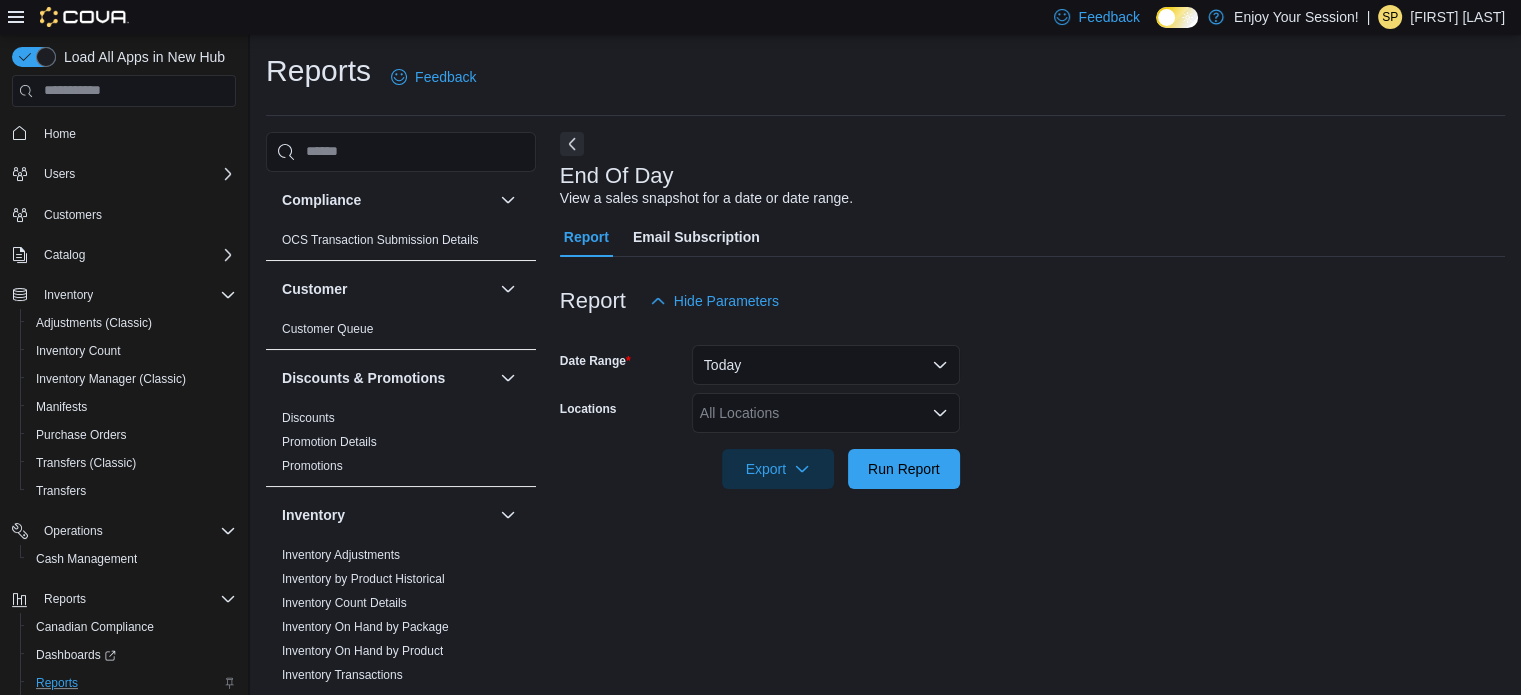 scroll, scrollTop: 13, scrollLeft: 0, axis: vertical 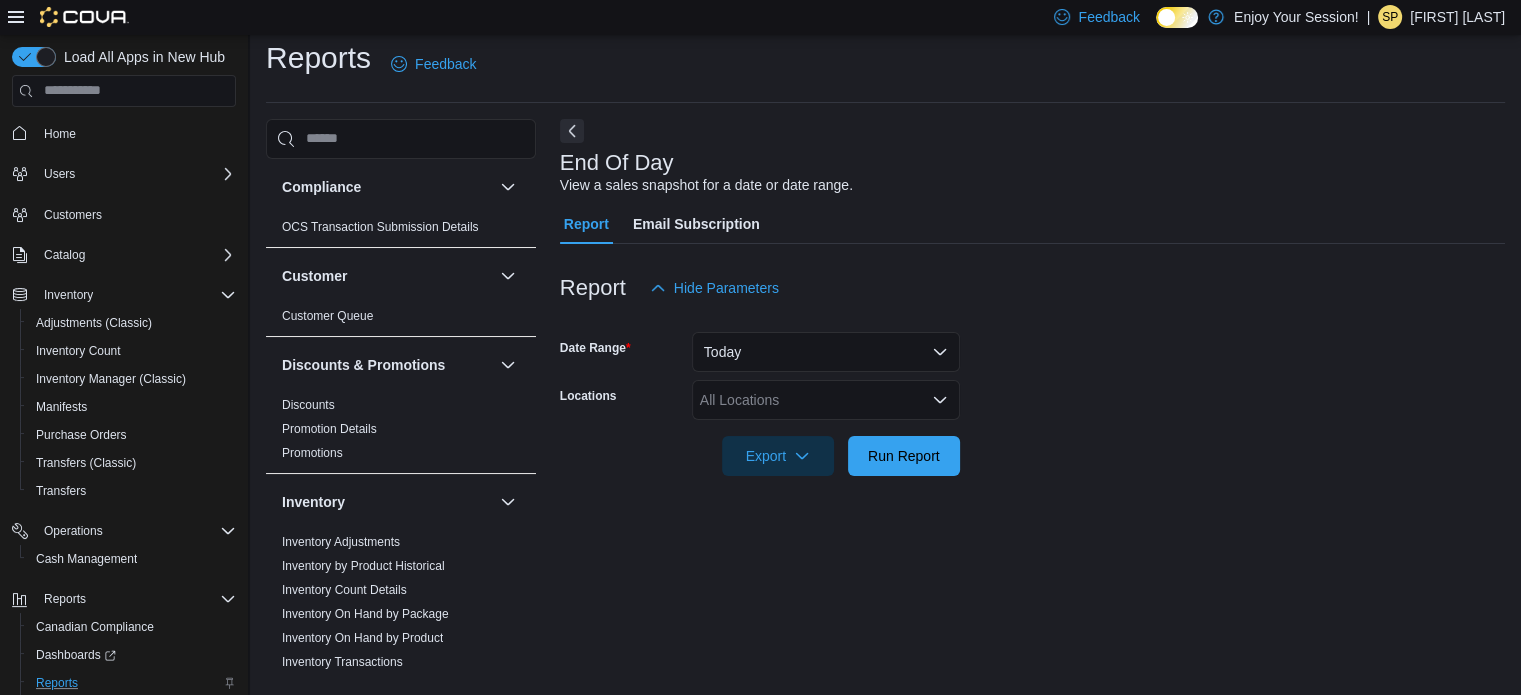 click on "All Locations" at bounding box center (826, 400) 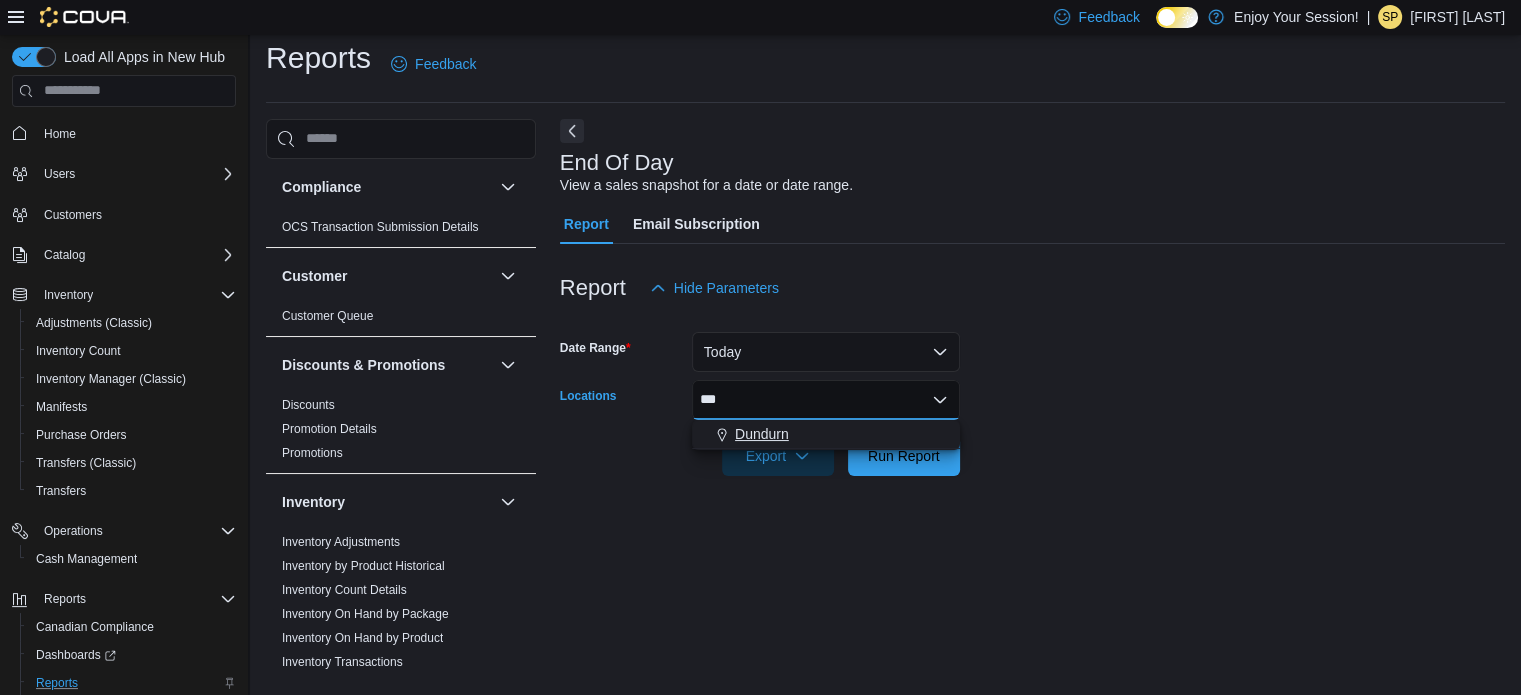 type on "***" 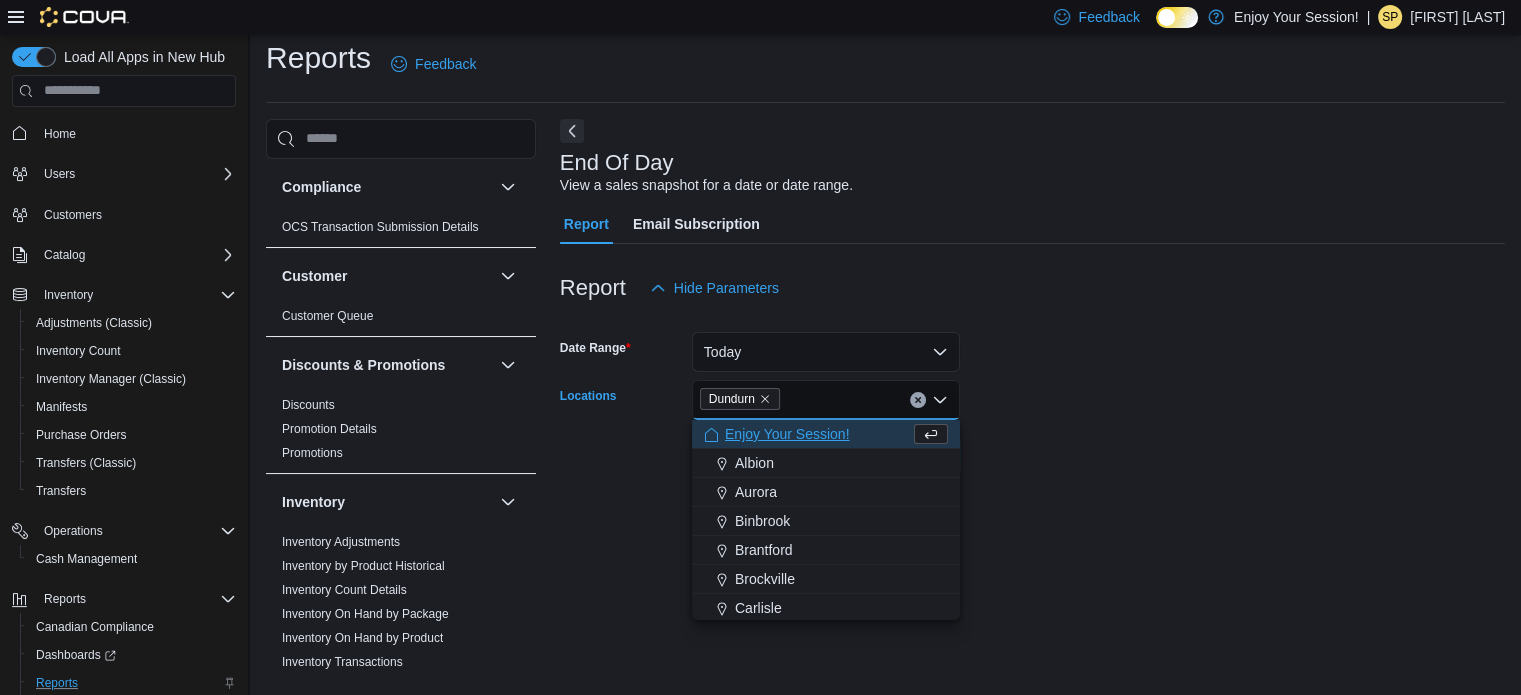 click on "Date Range Today Locations Dundurn Combo box. Selected. Dundurn. Press Backspace to delete Dundurn. Combo box input. All Locations. Type some text or, to display a list of choices, press Down Arrow. To exit the list of choices, press Escape. Export  Run Report" at bounding box center [1032, 392] 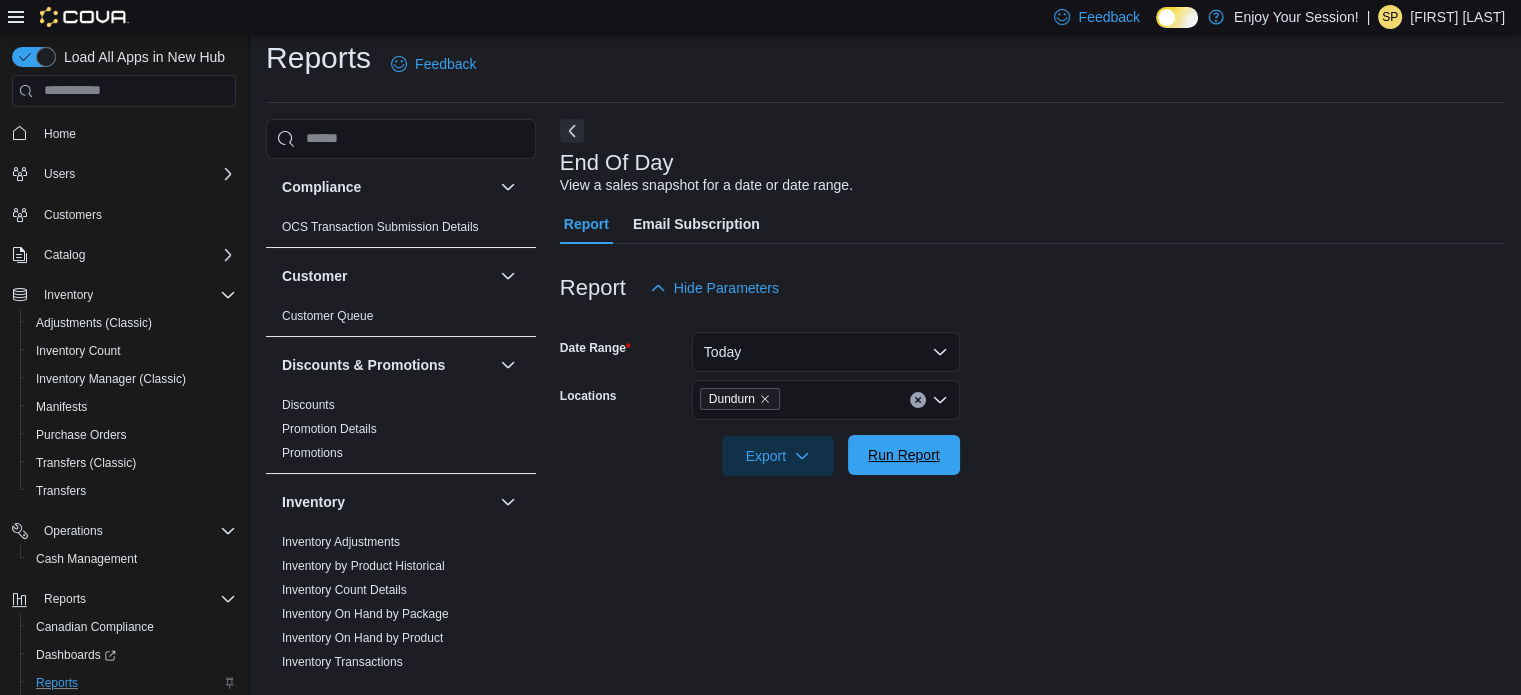 click on "Run Report" at bounding box center (904, 455) 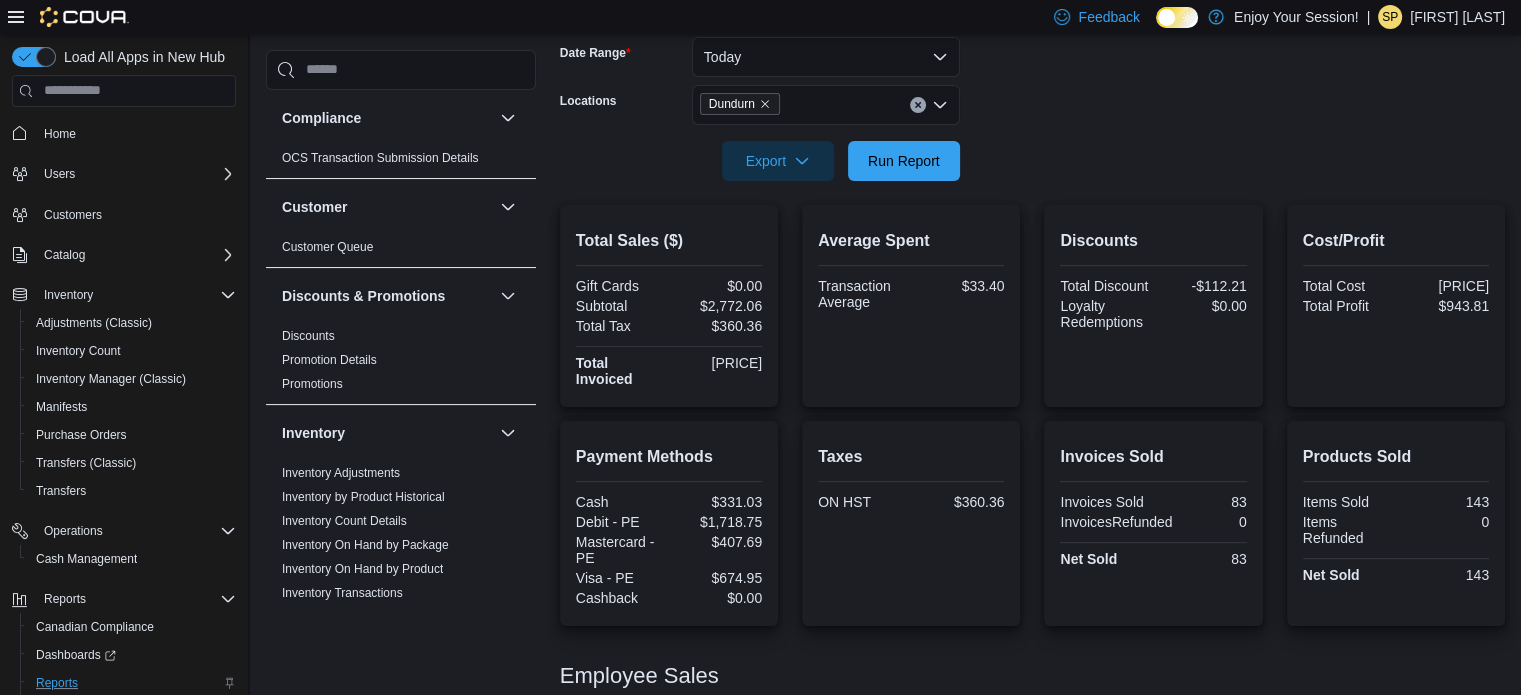 scroll, scrollTop: 534, scrollLeft: 0, axis: vertical 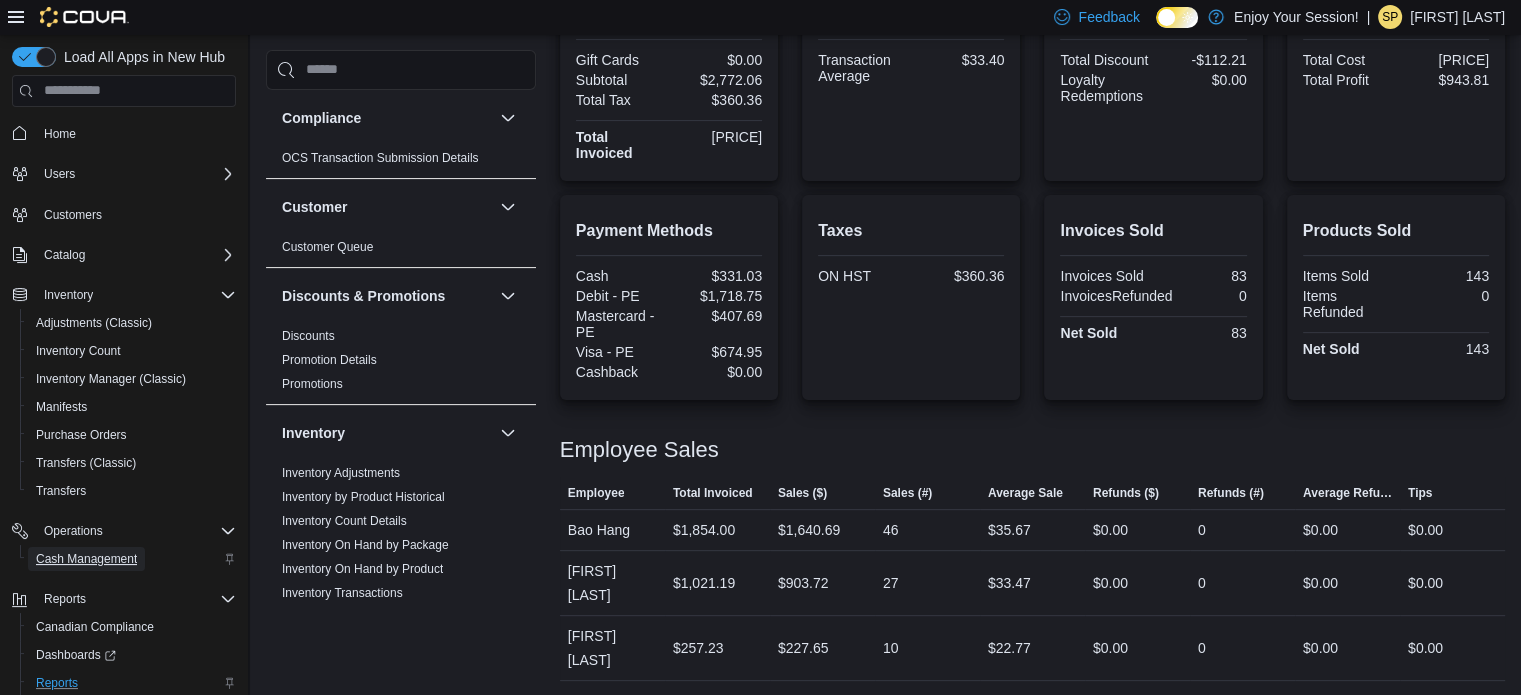 click on "Cash Management" at bounding box center [86, 559] 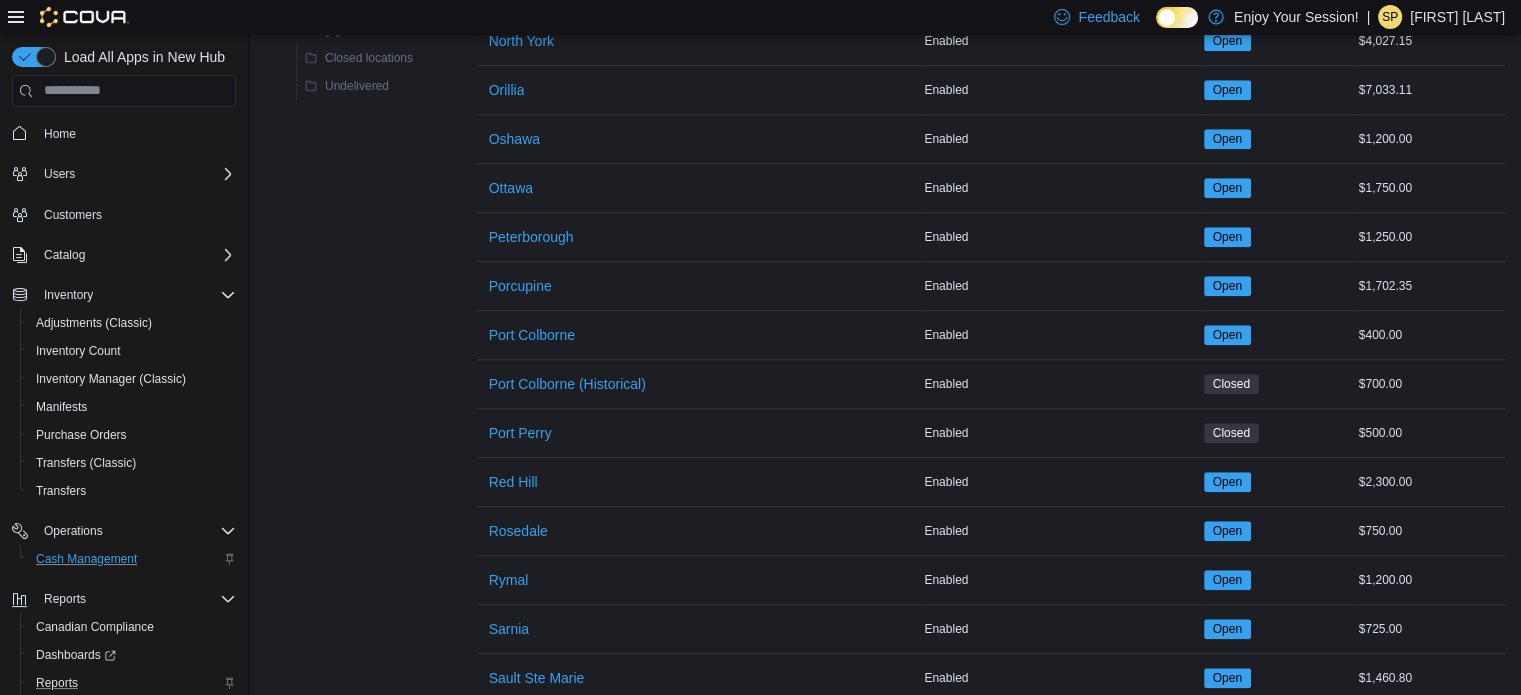 scroll, scrollTop: 1700, scrollLeft: 0, axis: vertical 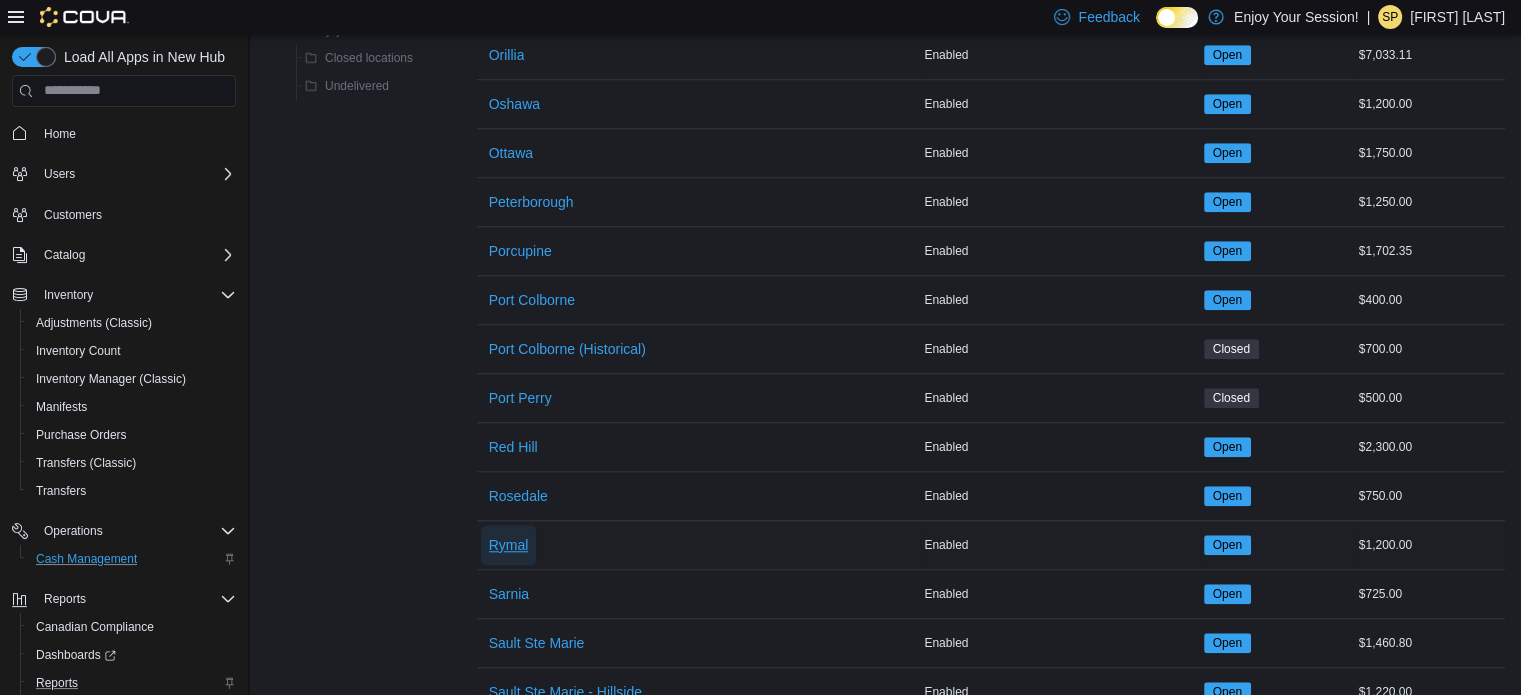 click on "Rymal" at bounding box center (509, 545) 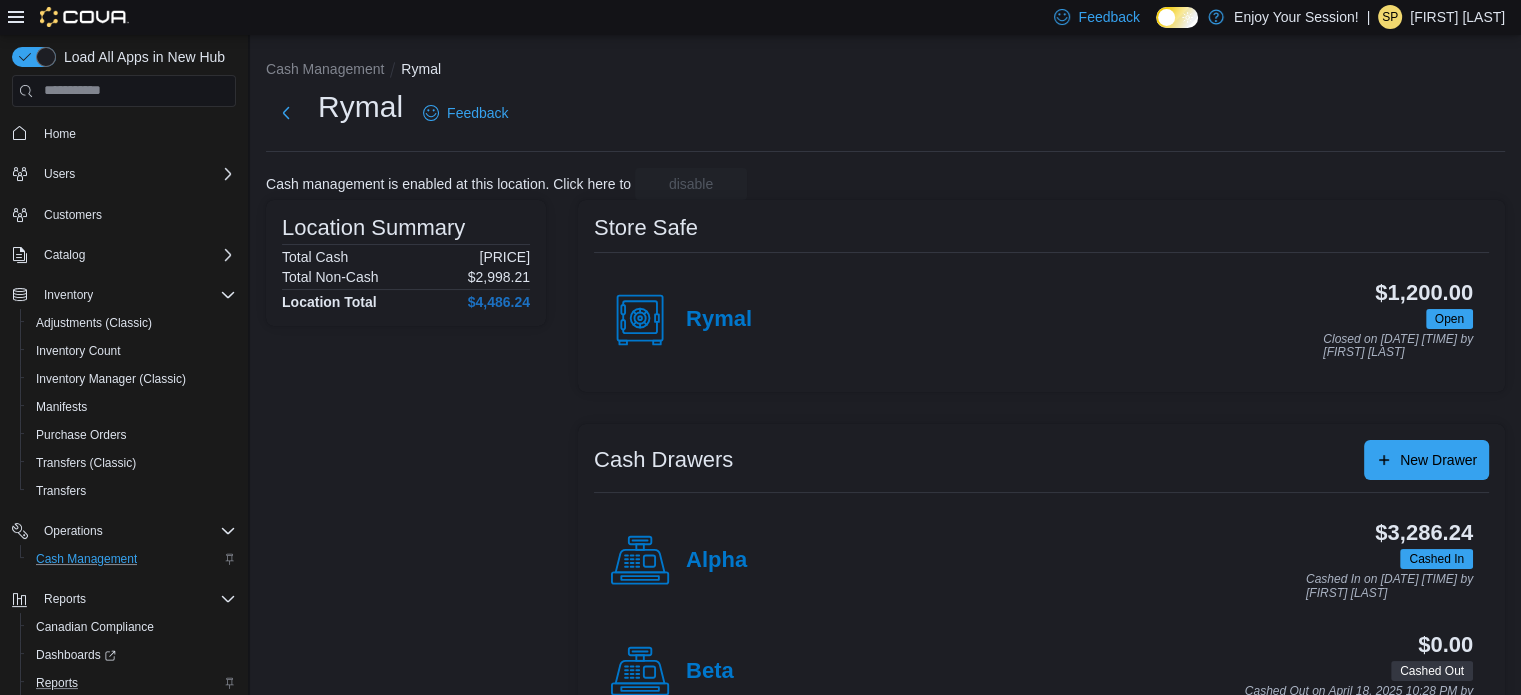 scroll, scrollTop: 64, scrollLeft: 0, axis: vertical 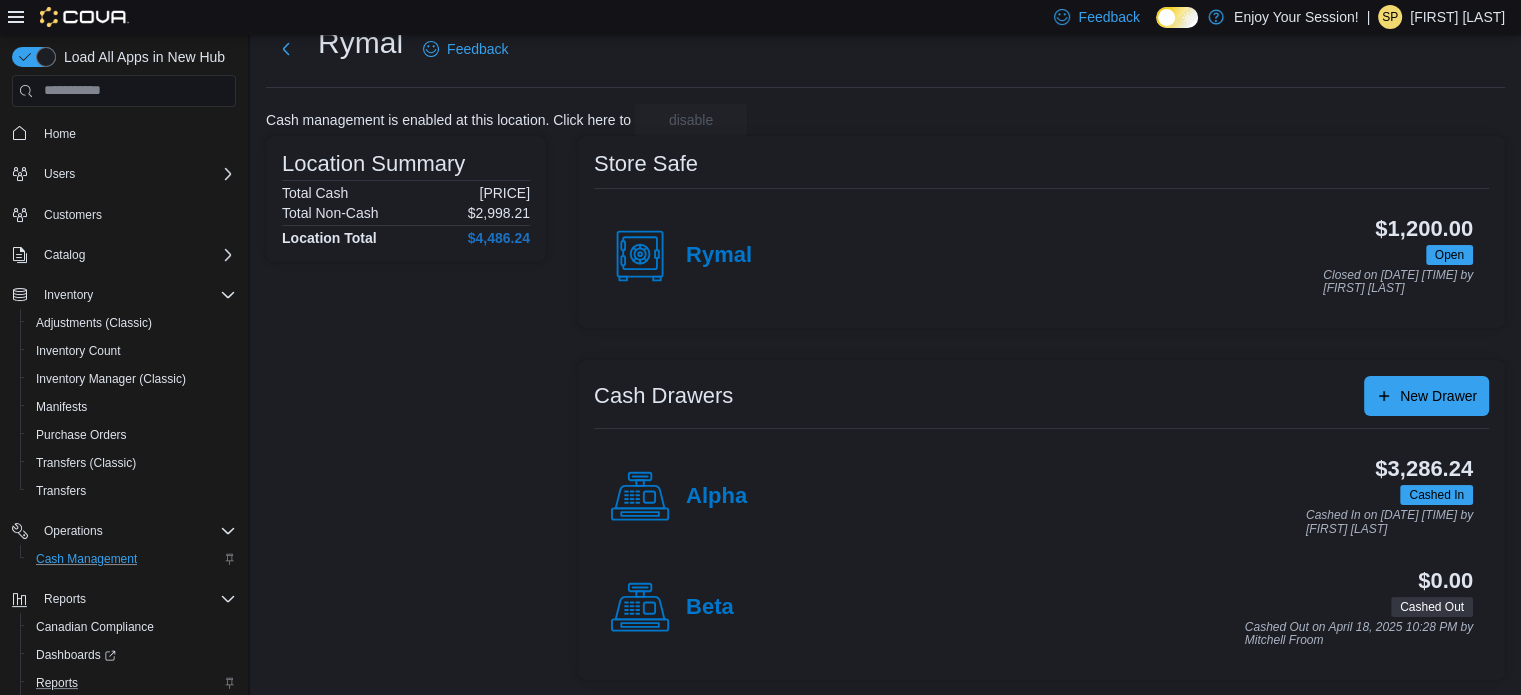 click on "Alpha" at bounding box center [716, 497] 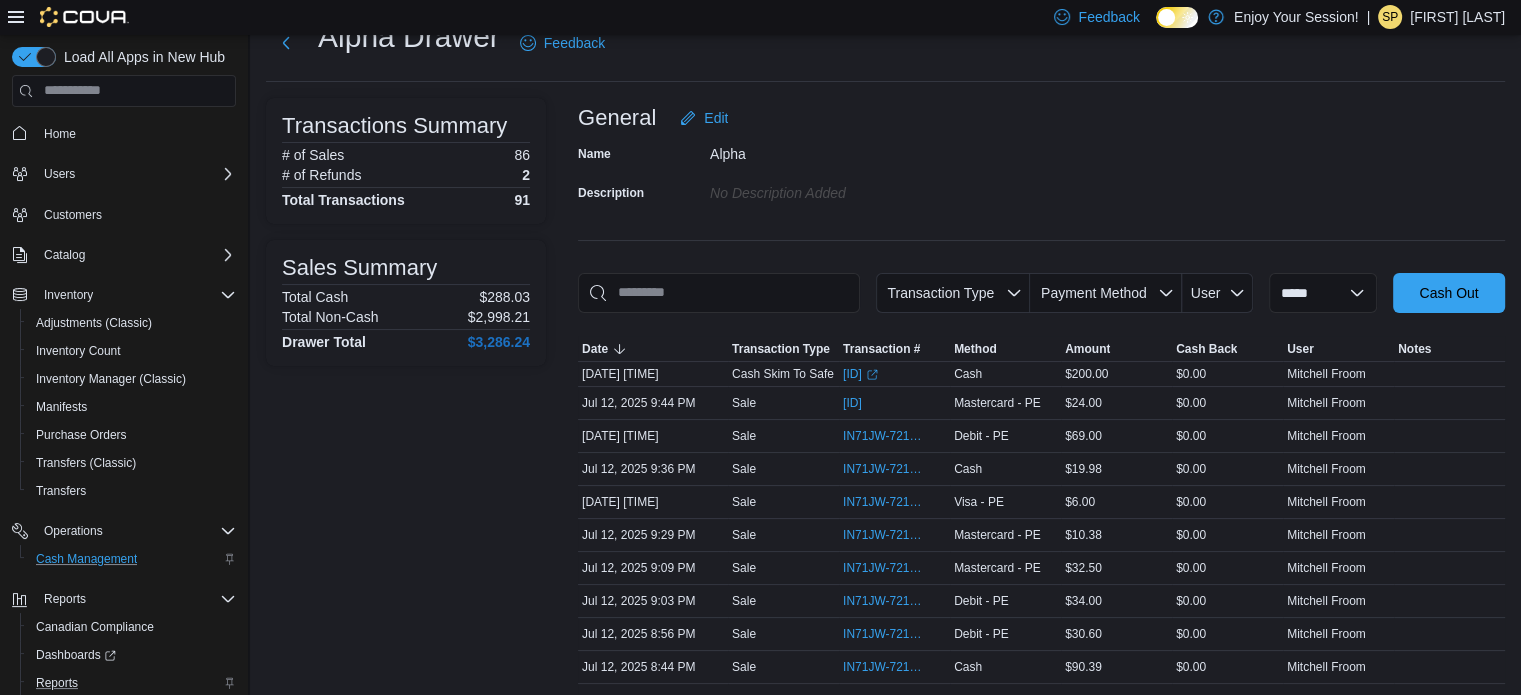 scroll, scrollTop: 0, scrollLeft: 0, axis: both 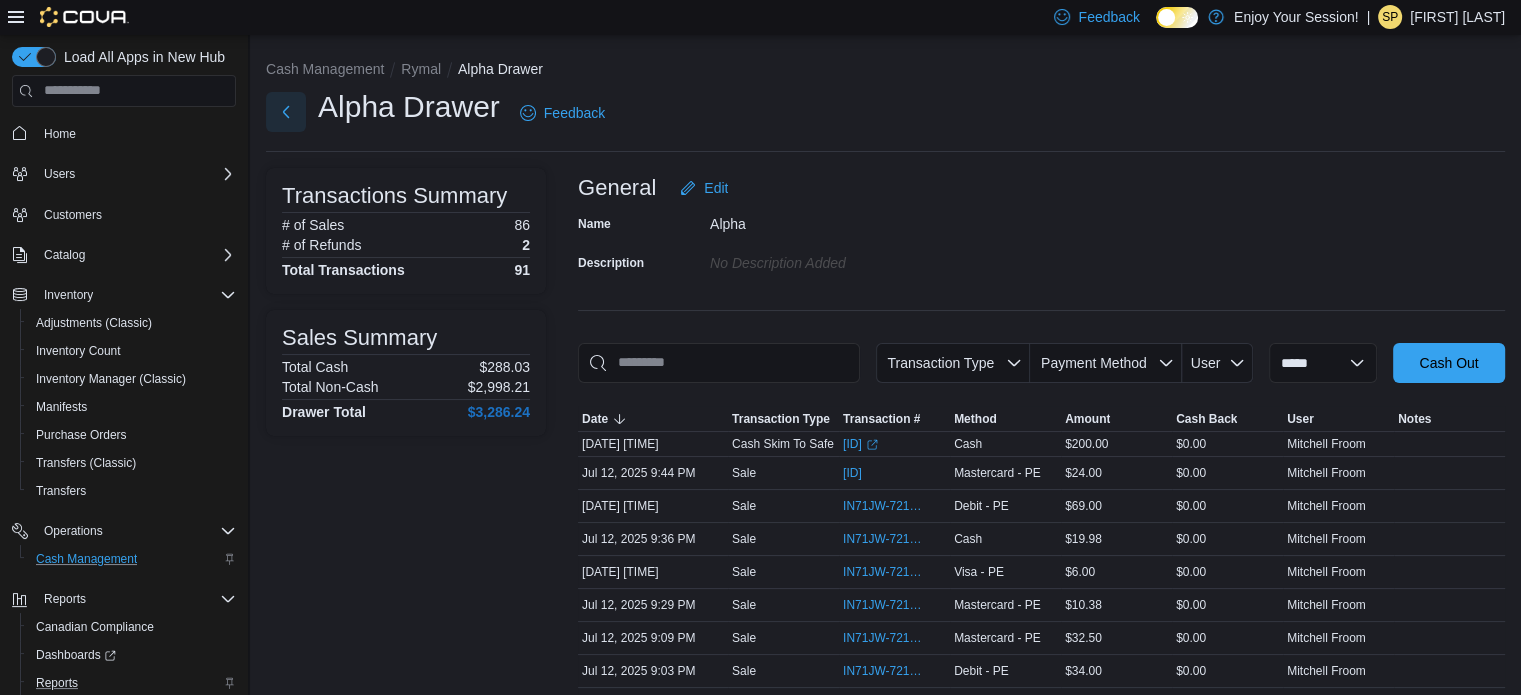 click at bounding box center [286, 112] 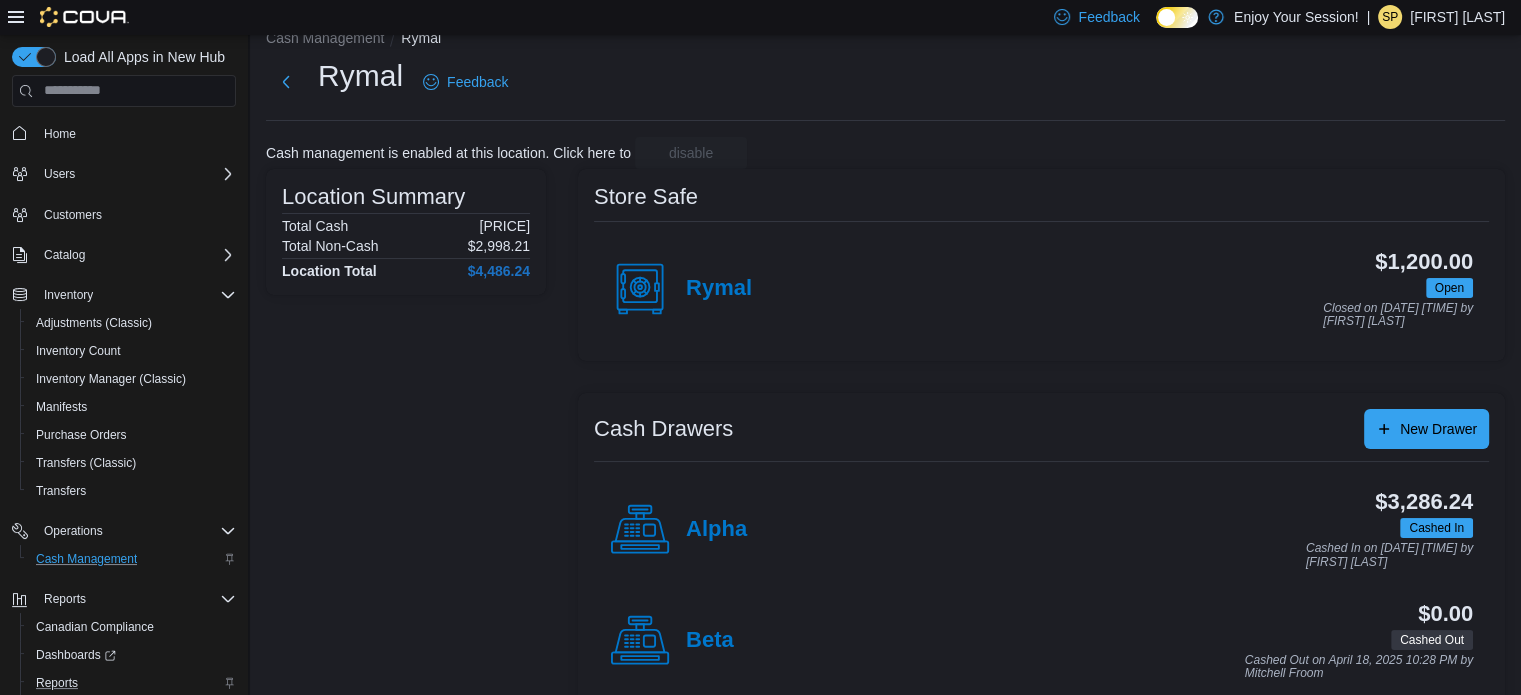 scroll, scrollTop: 0, scrollLeft: 0, axis: both 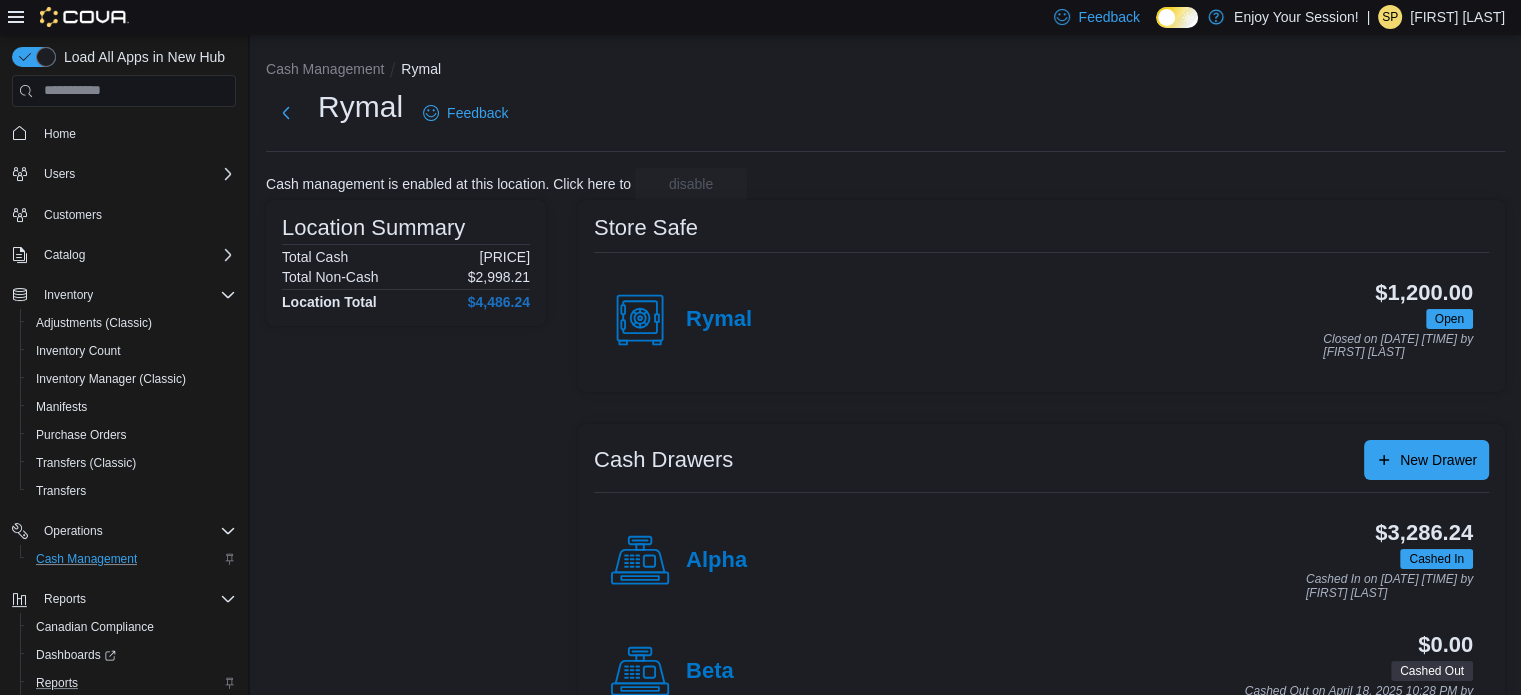 click on "Rymal Feedback" at bounding box center (885, 119) 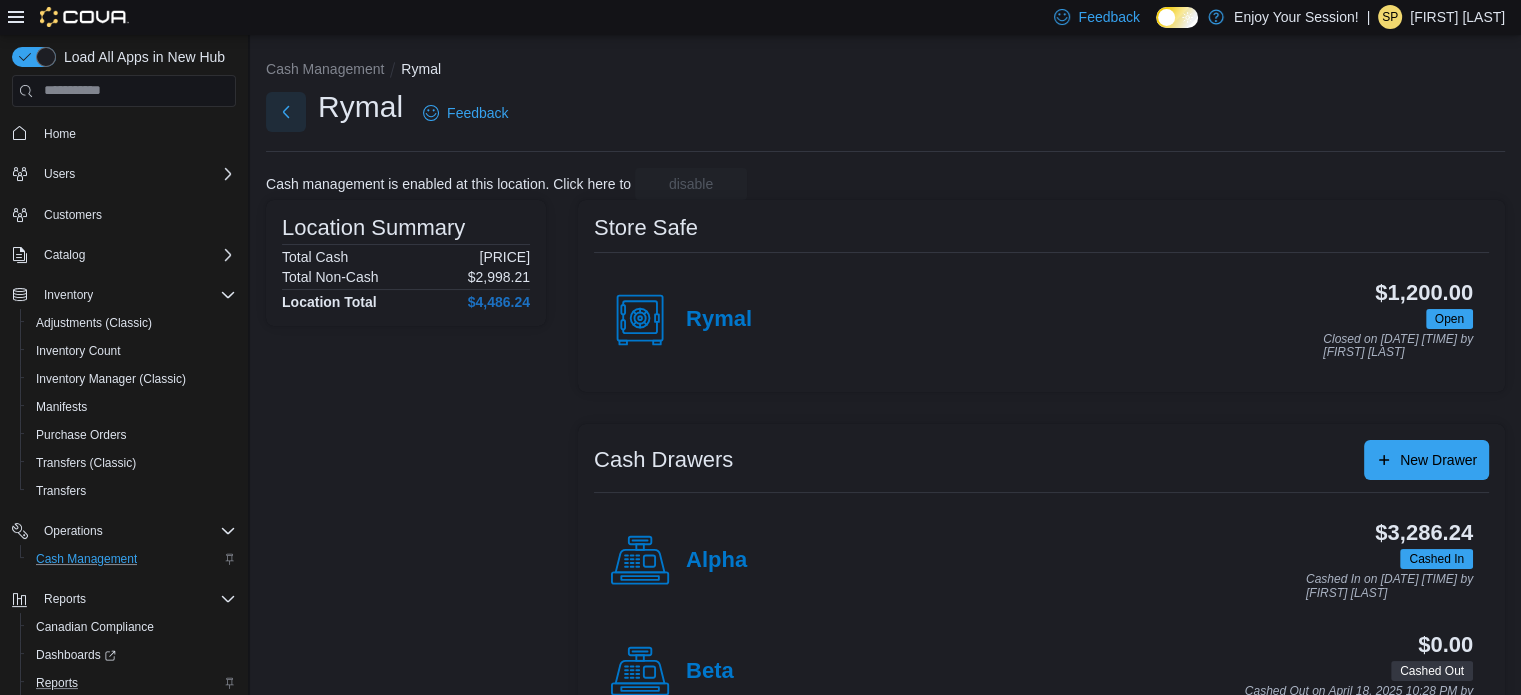 click at bounding box center [286, 112] 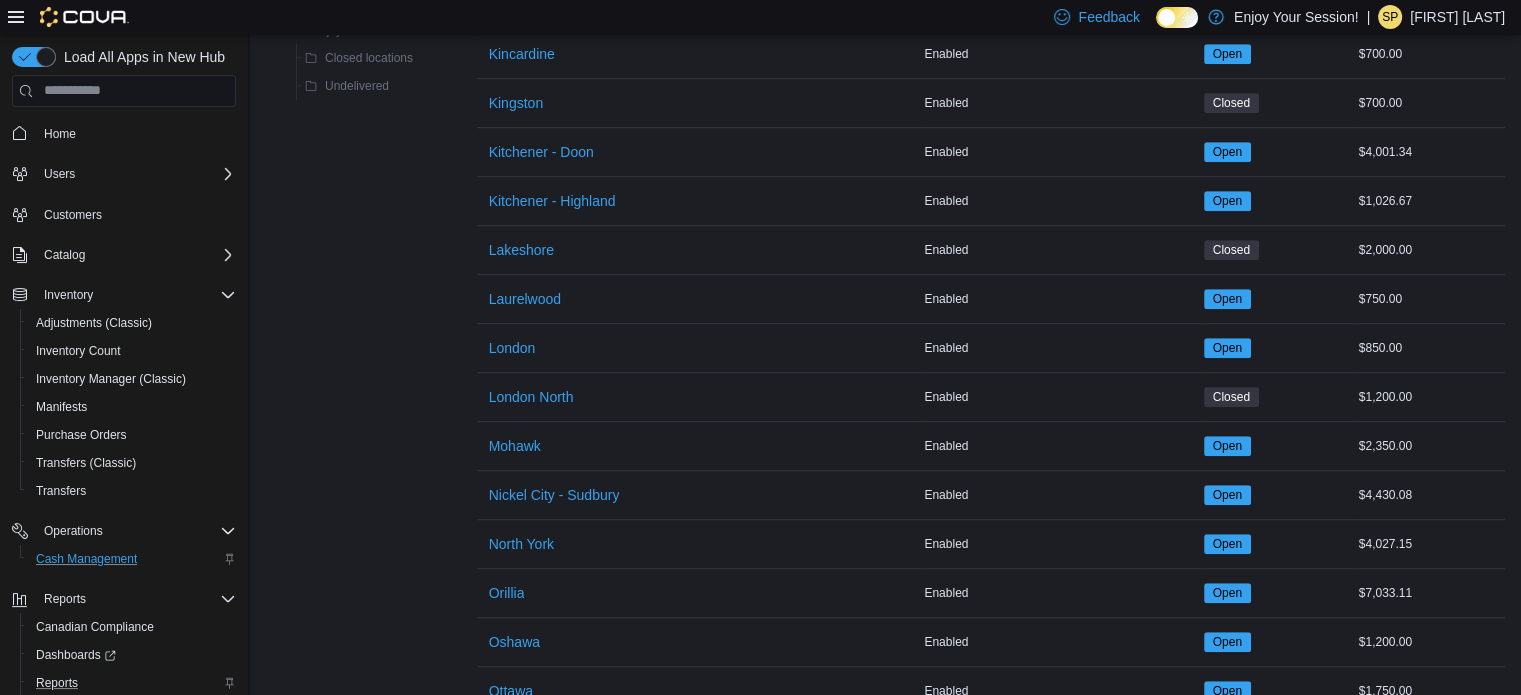 scroll, scrollTop: 1800, scrollLeft: 0, axis: vertical 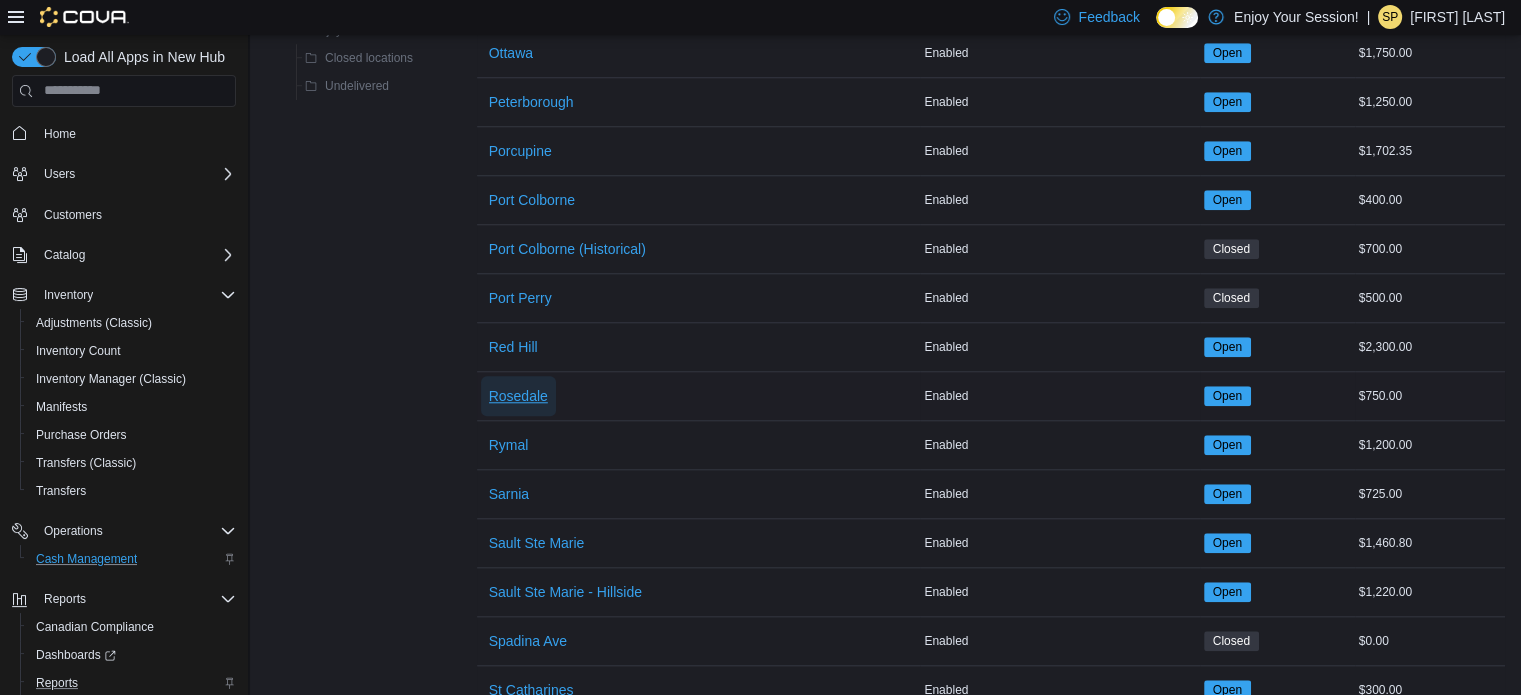 click on "Rosedale" at bounding box center [518, 396] 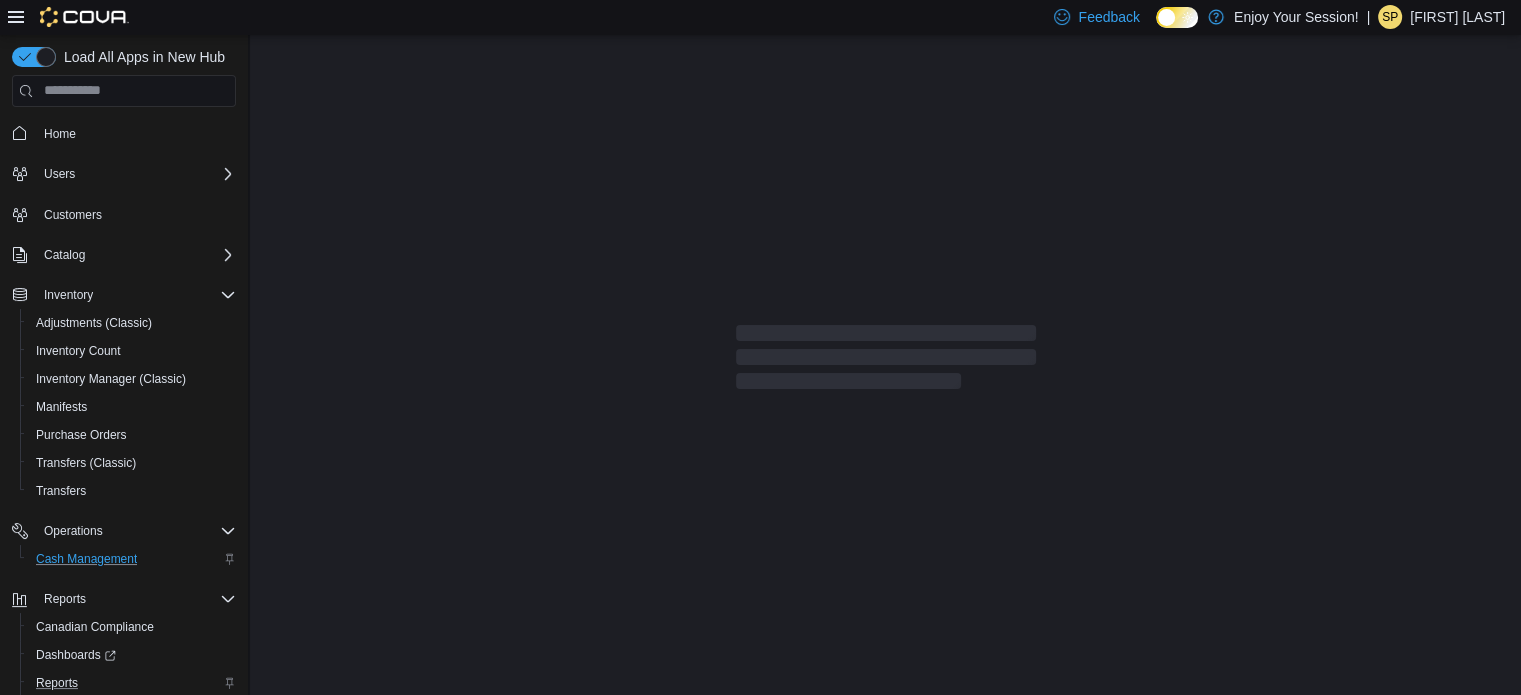 scroll, scrollTop: 0, scrollLeft: 0, axis: both 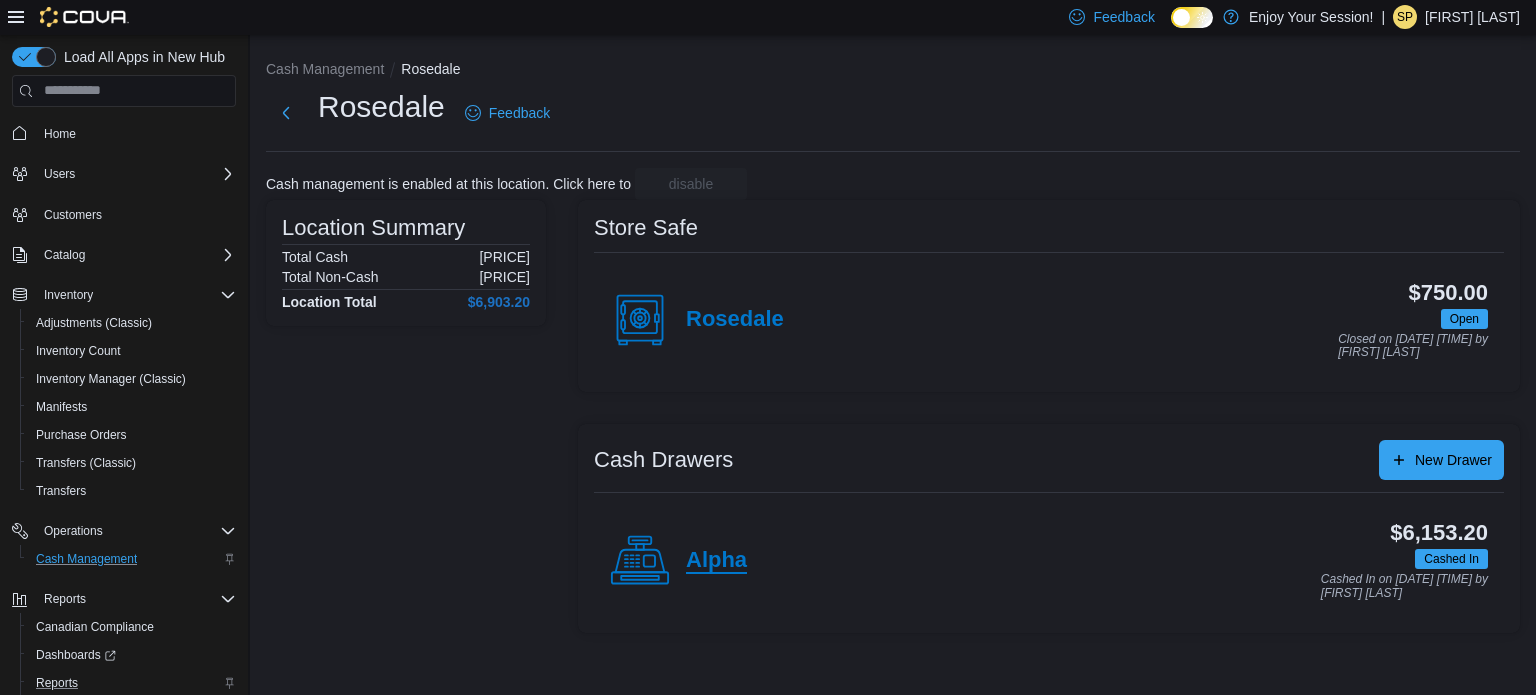 click on "Alpha" at bounding box center (716, 561) 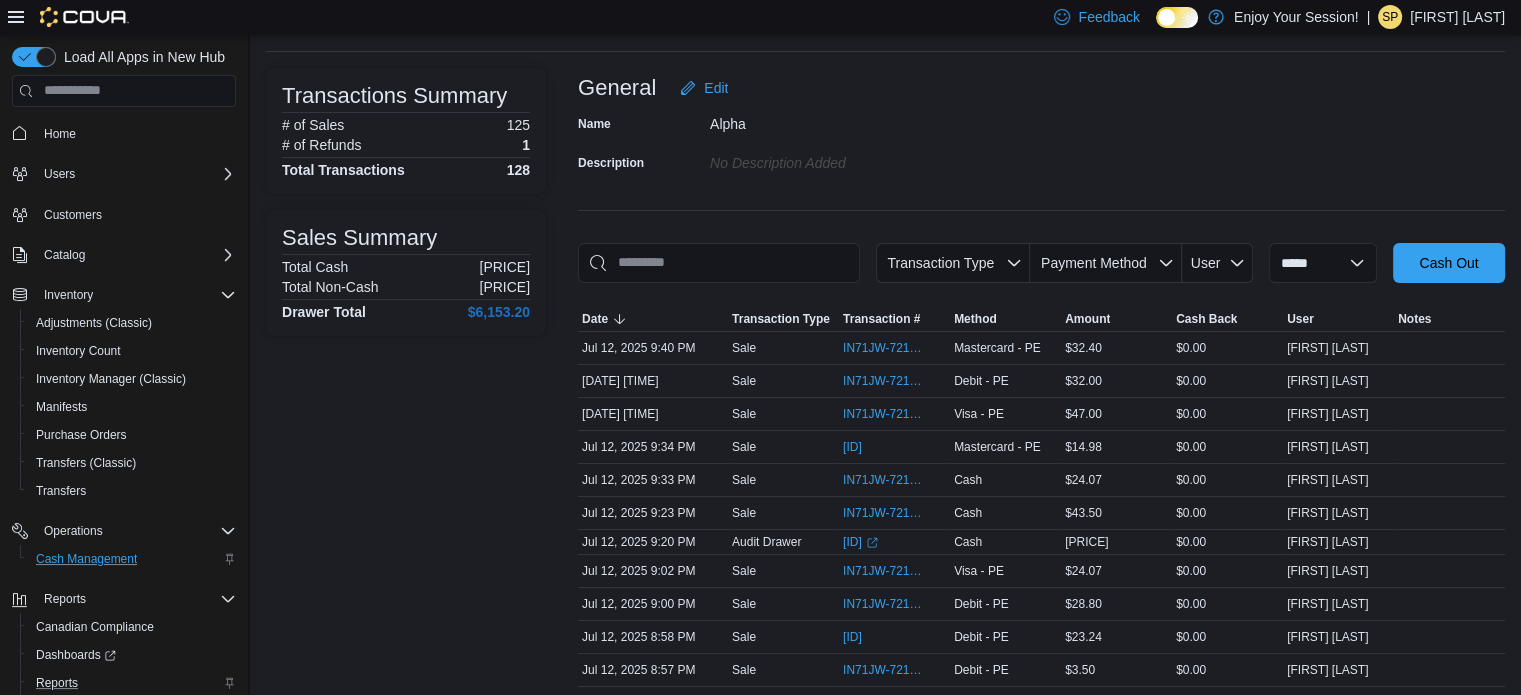 scroll, scrollTop: 0, scrollLeft: 0, axis: both 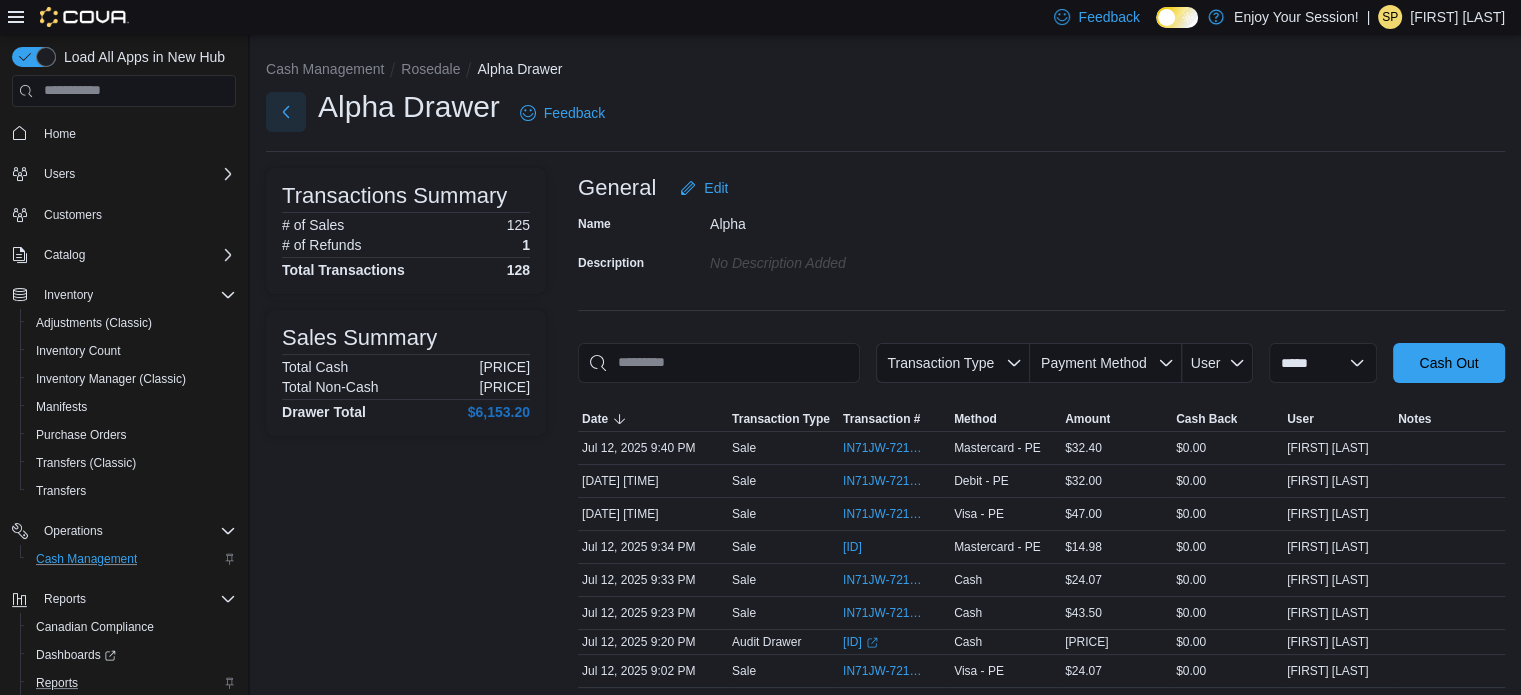 click at bounding box center (286, 112) 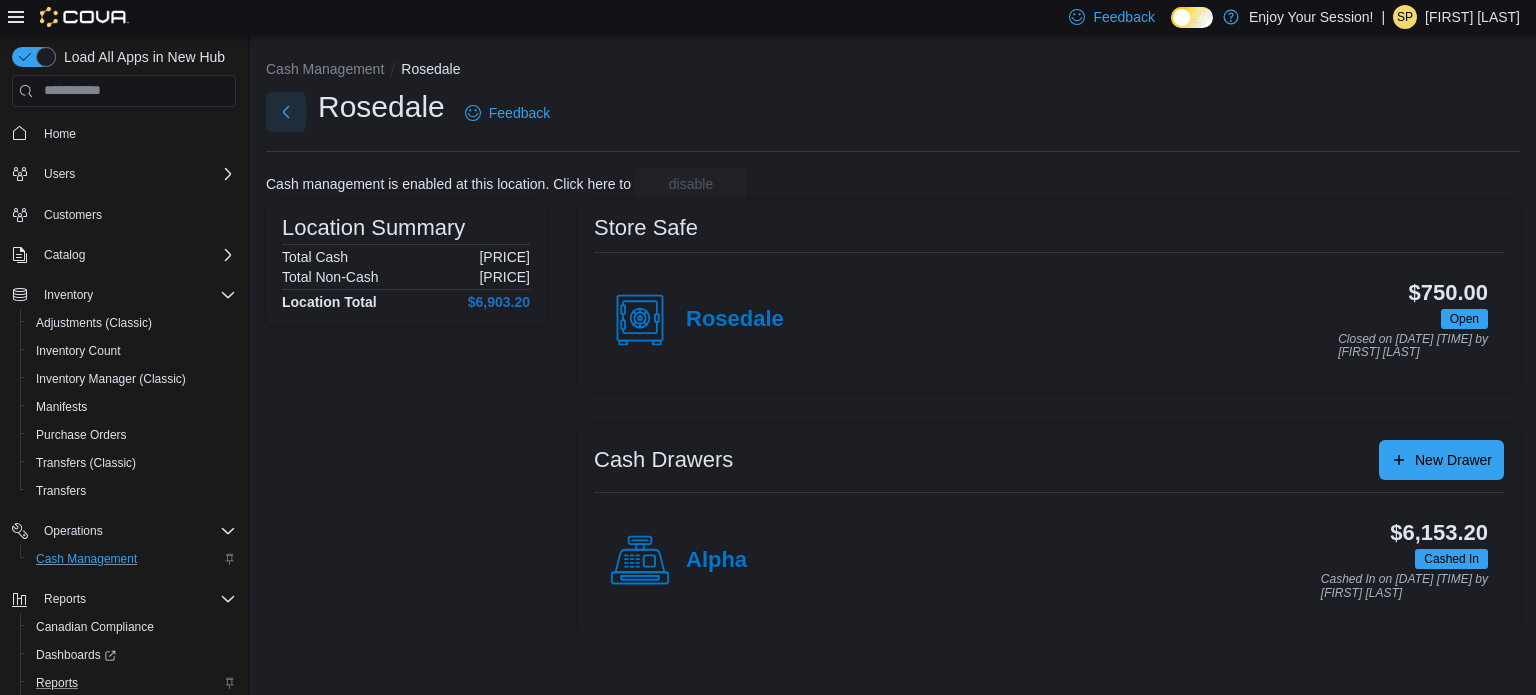 click at bounding box center [286, 112] 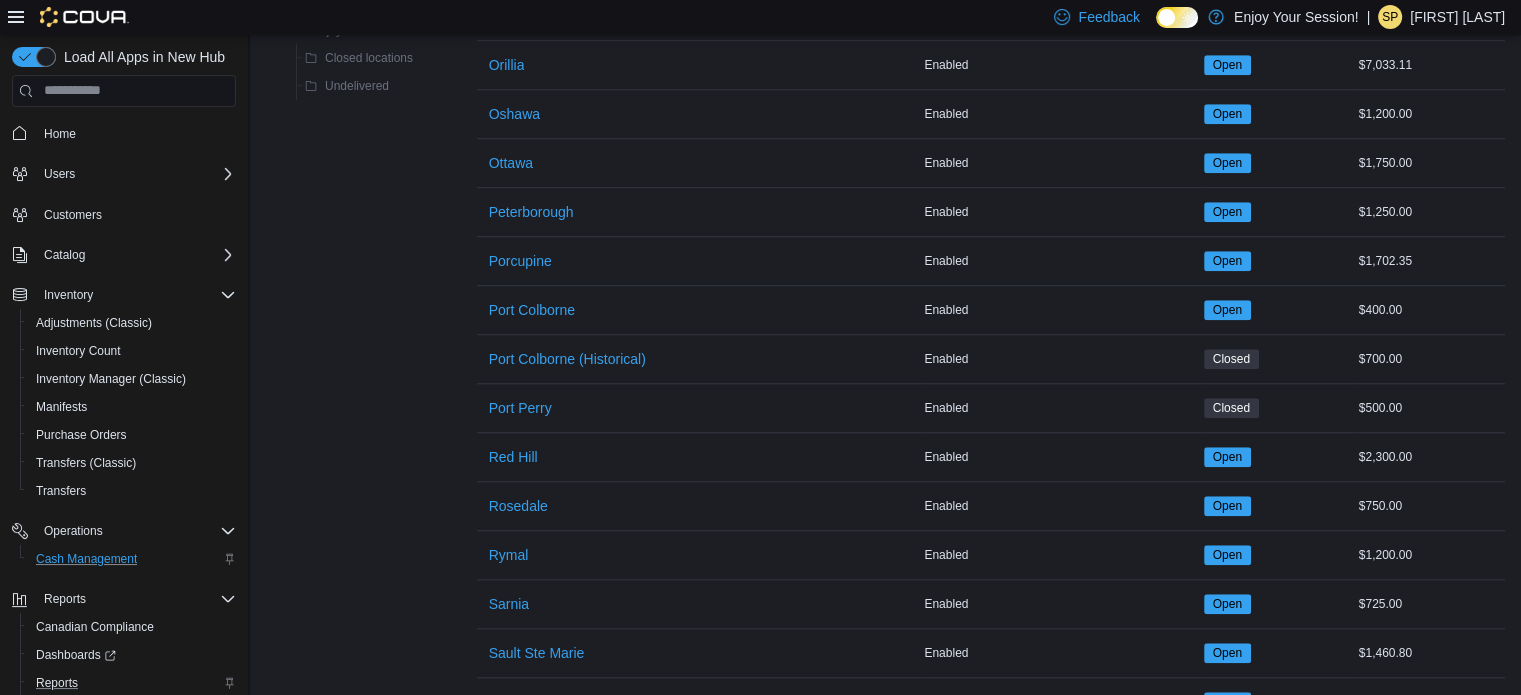 scroll, scrollTop: 1700, scrollLeft: 0, axis: vertical 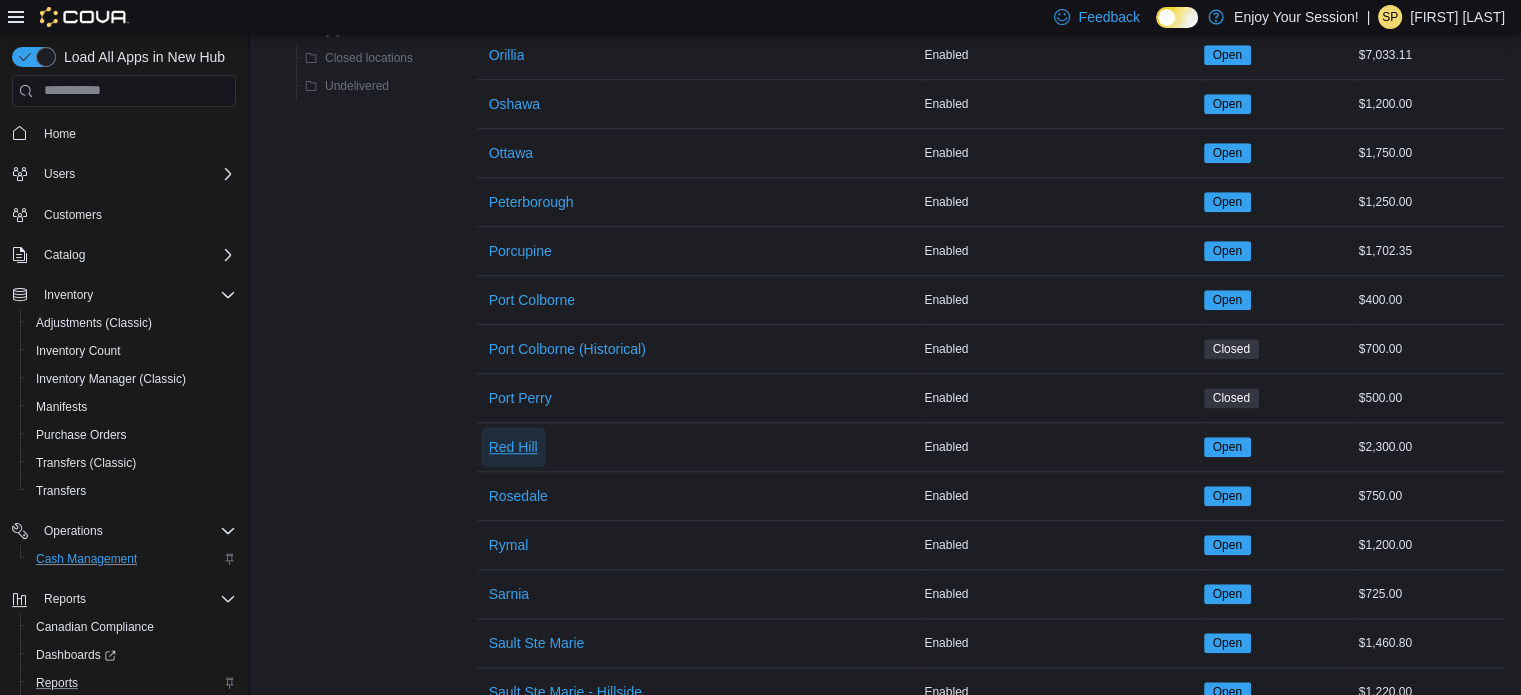 click on "Red Hill" at bounding box center [513, 447] 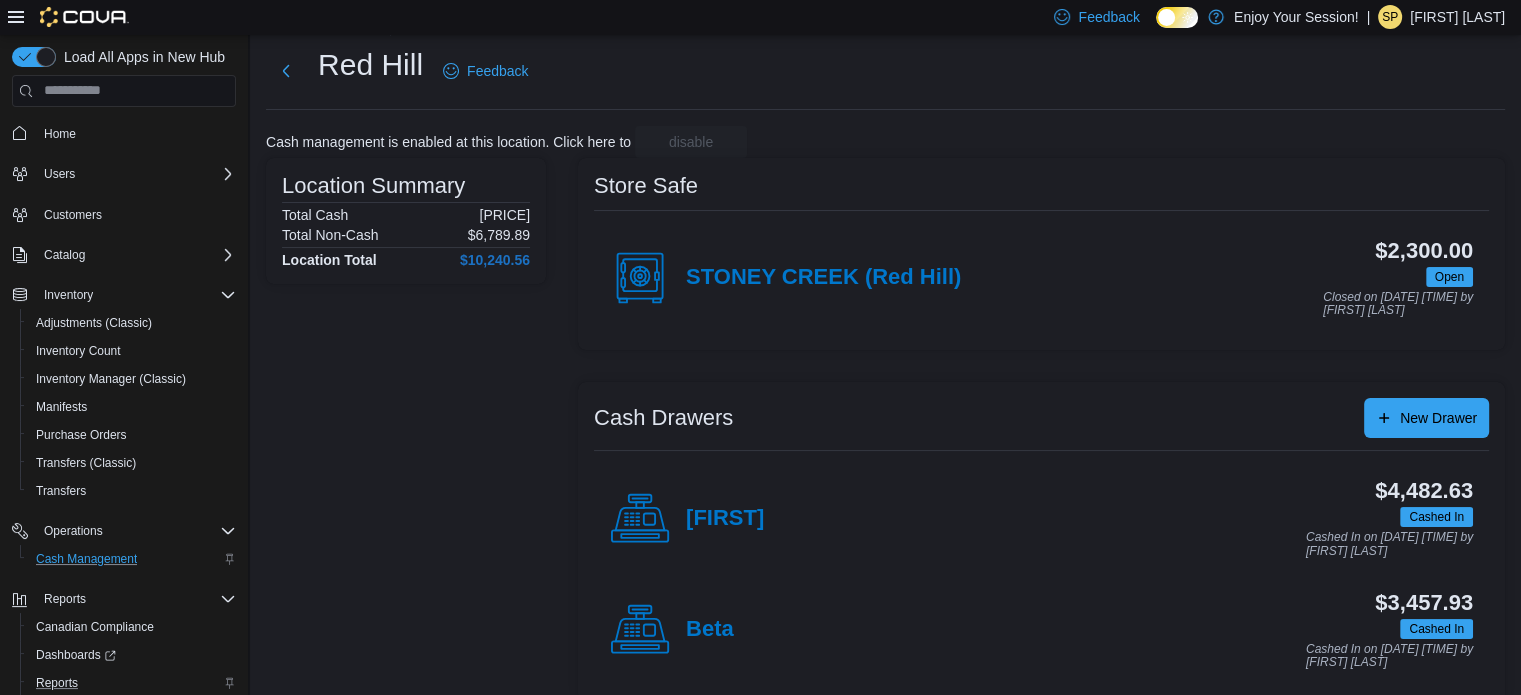 scroll, scrollTop: 64, scrollLeft: 0, axis: vertical 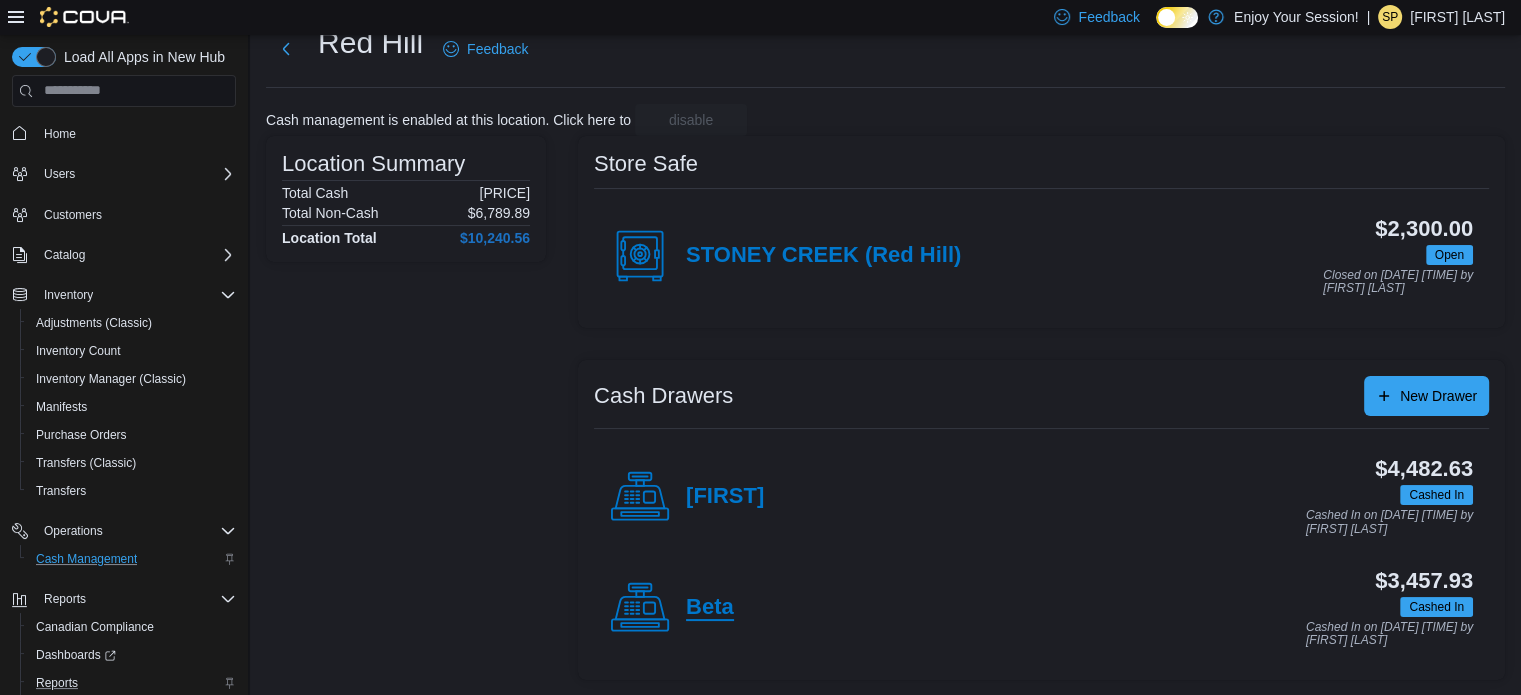click on "Beta" at bounding box center (710, 608) 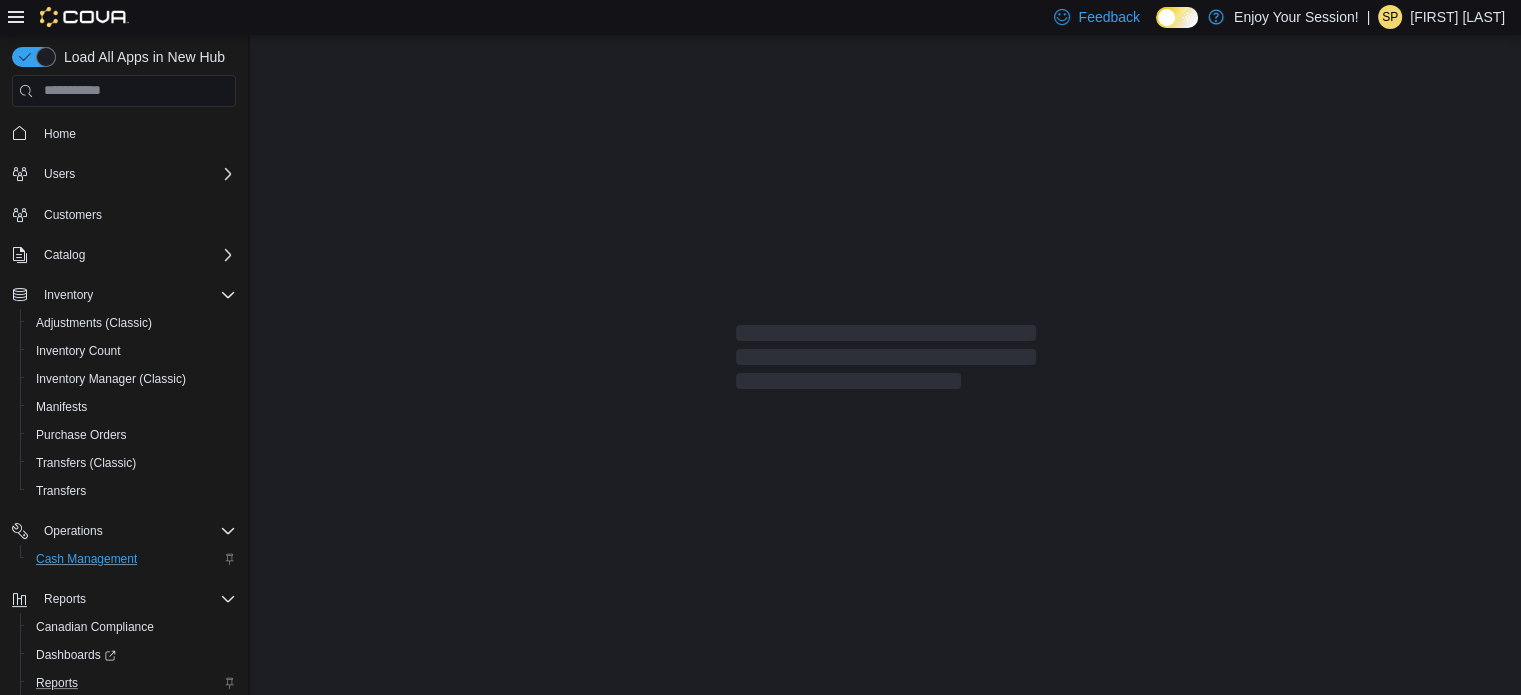 scroll, scrollTop: 0, scrollLeft: 0, axis: both 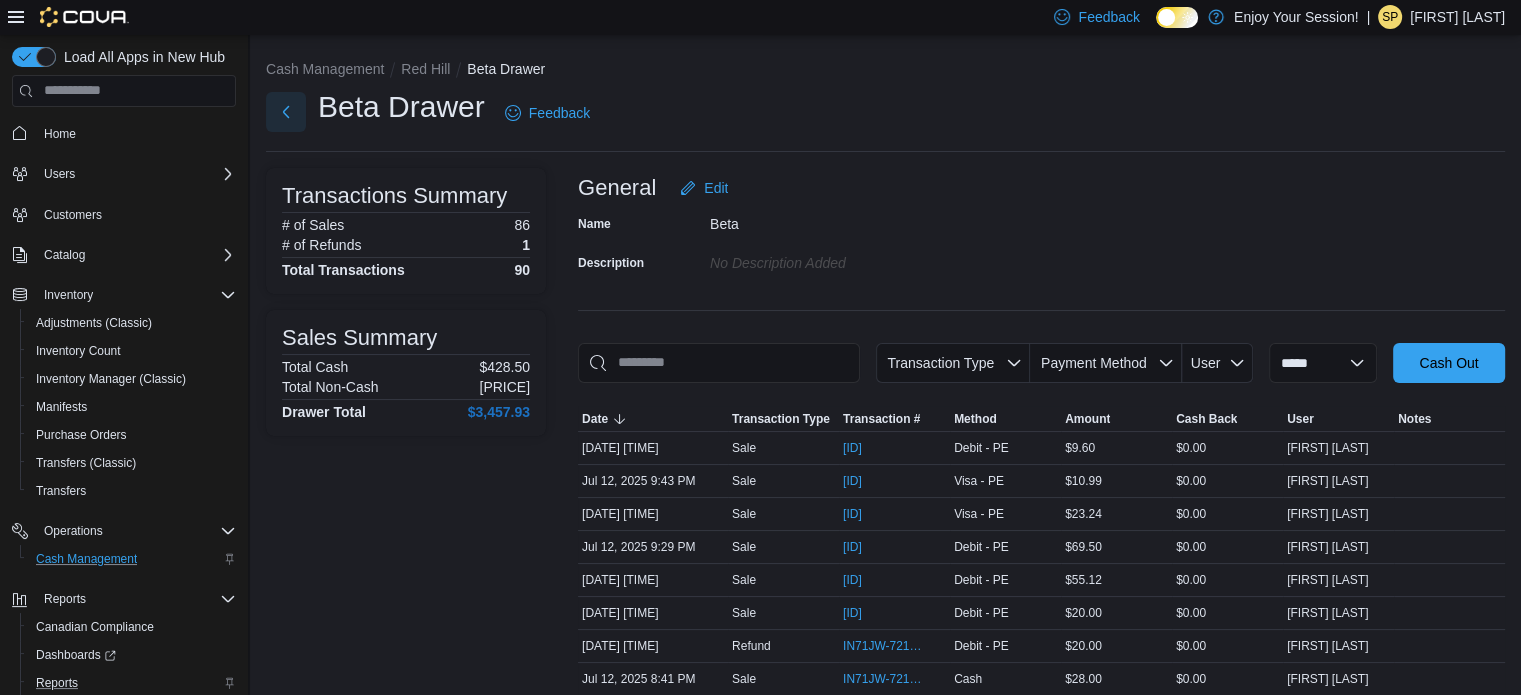 click at bounding box center [286, 112] 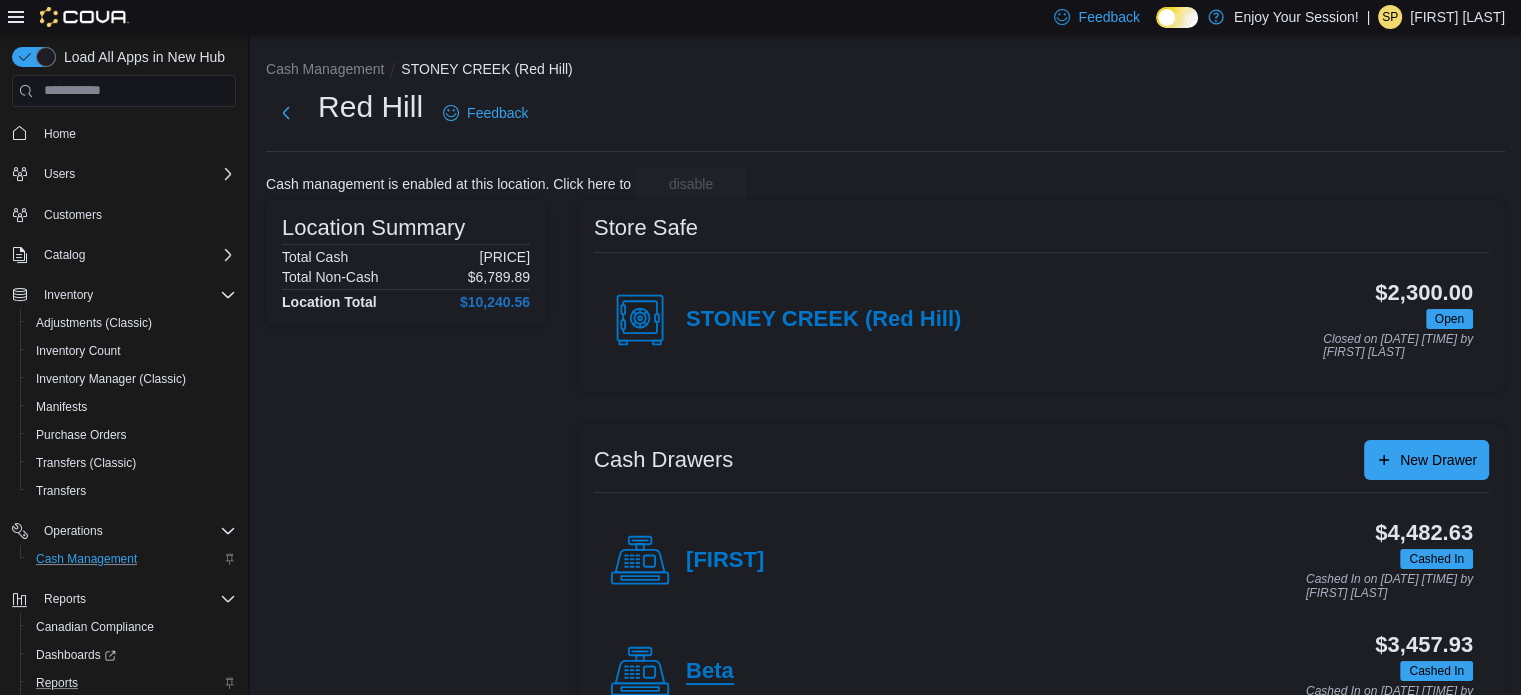 click on "Beta" at bounding box center [710, 672] 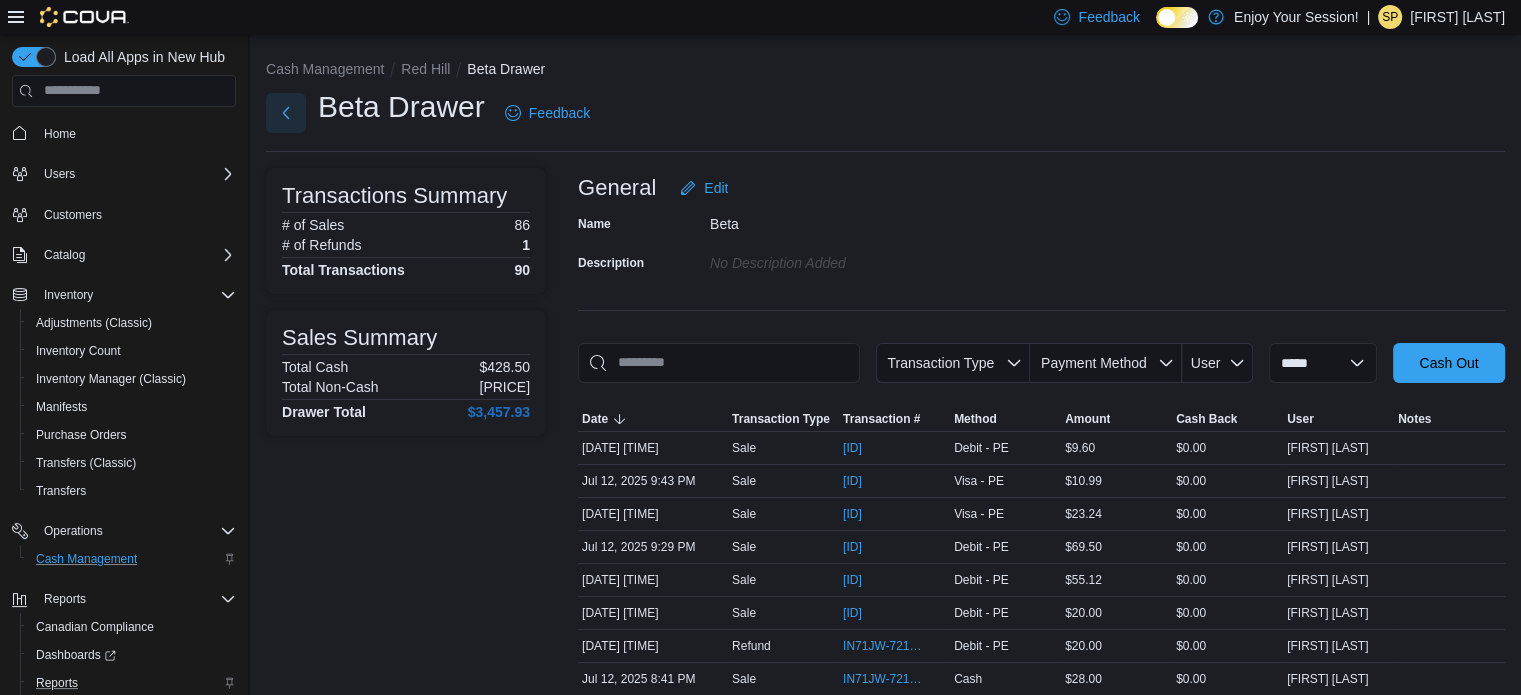 click at bounding box center [286, 113] 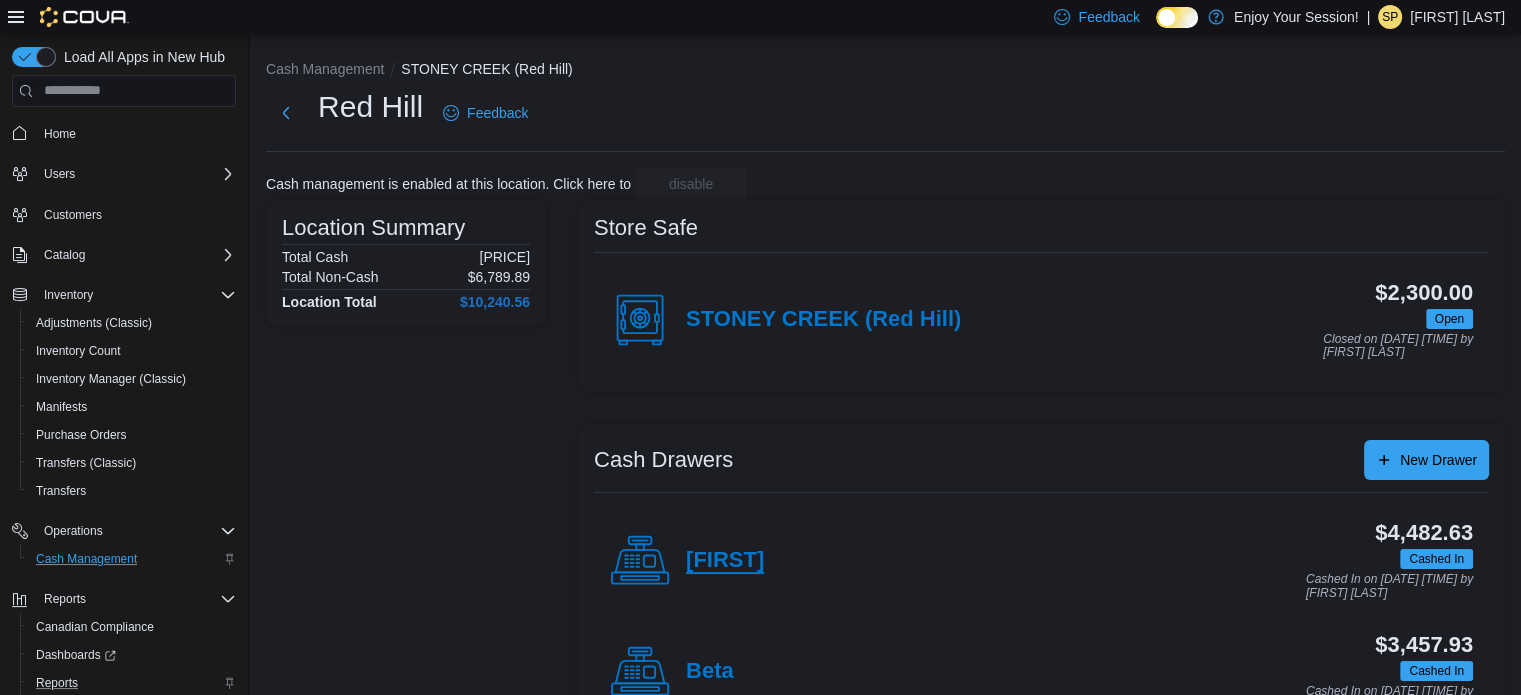 click on "Charlie" at bounding box center (725, 561) 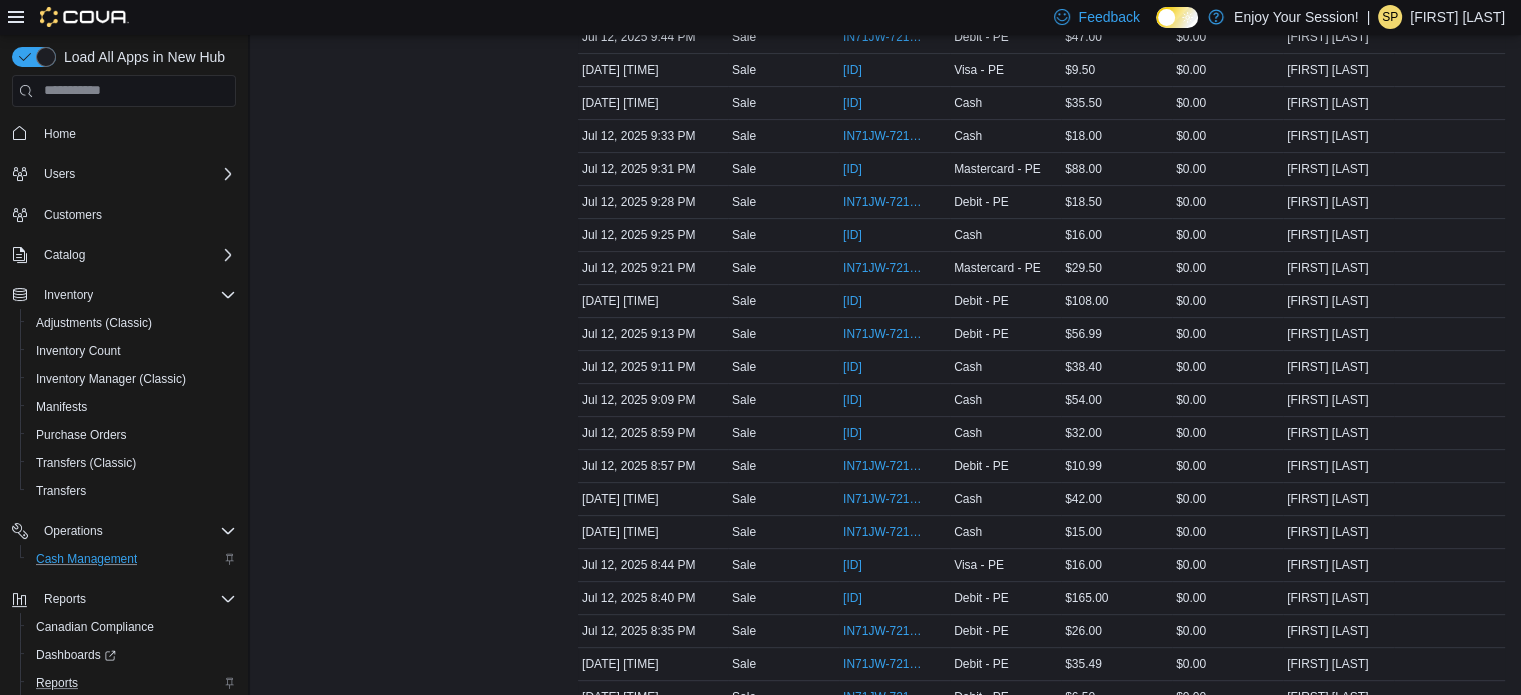 scroll, scrollTop: 500, scrollLeft: 0, axis: vertical 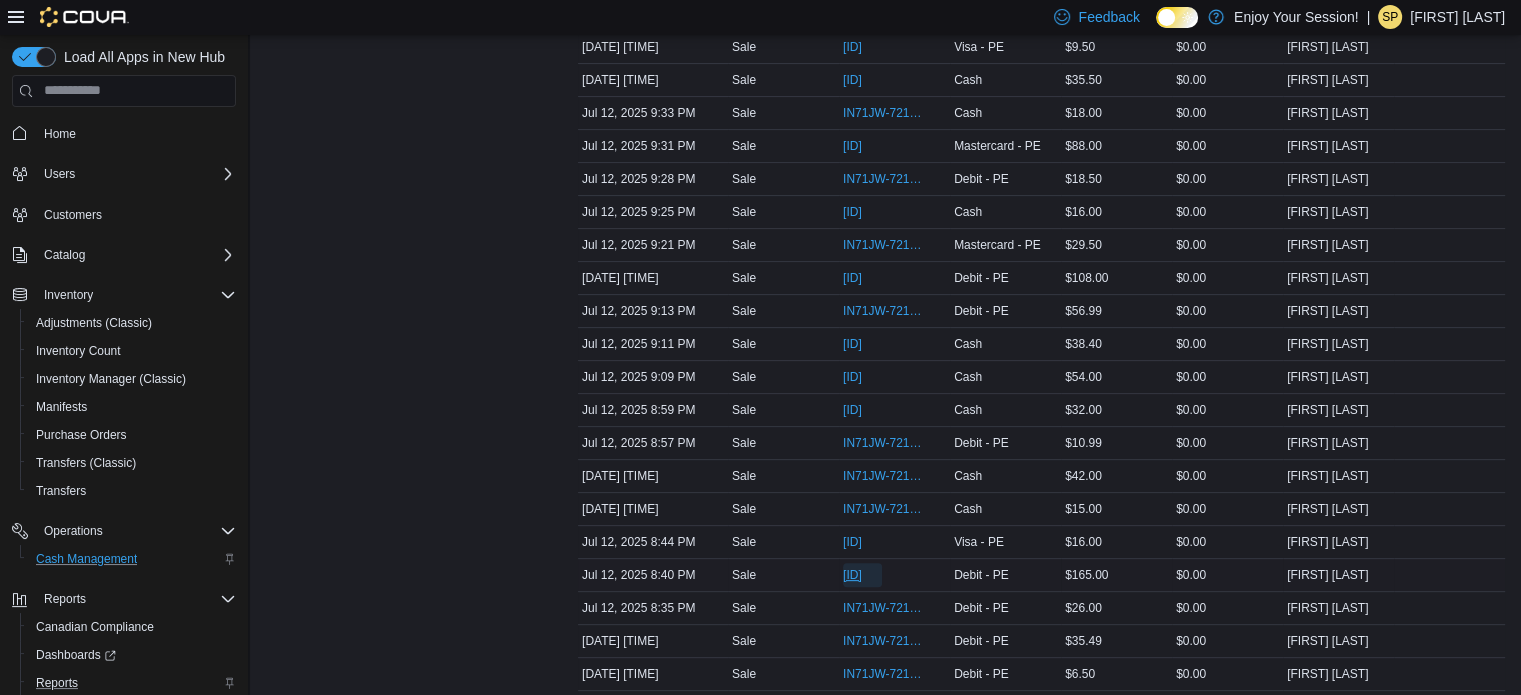 click on "IN71JW-7217431" at bounding box center [852, 575] 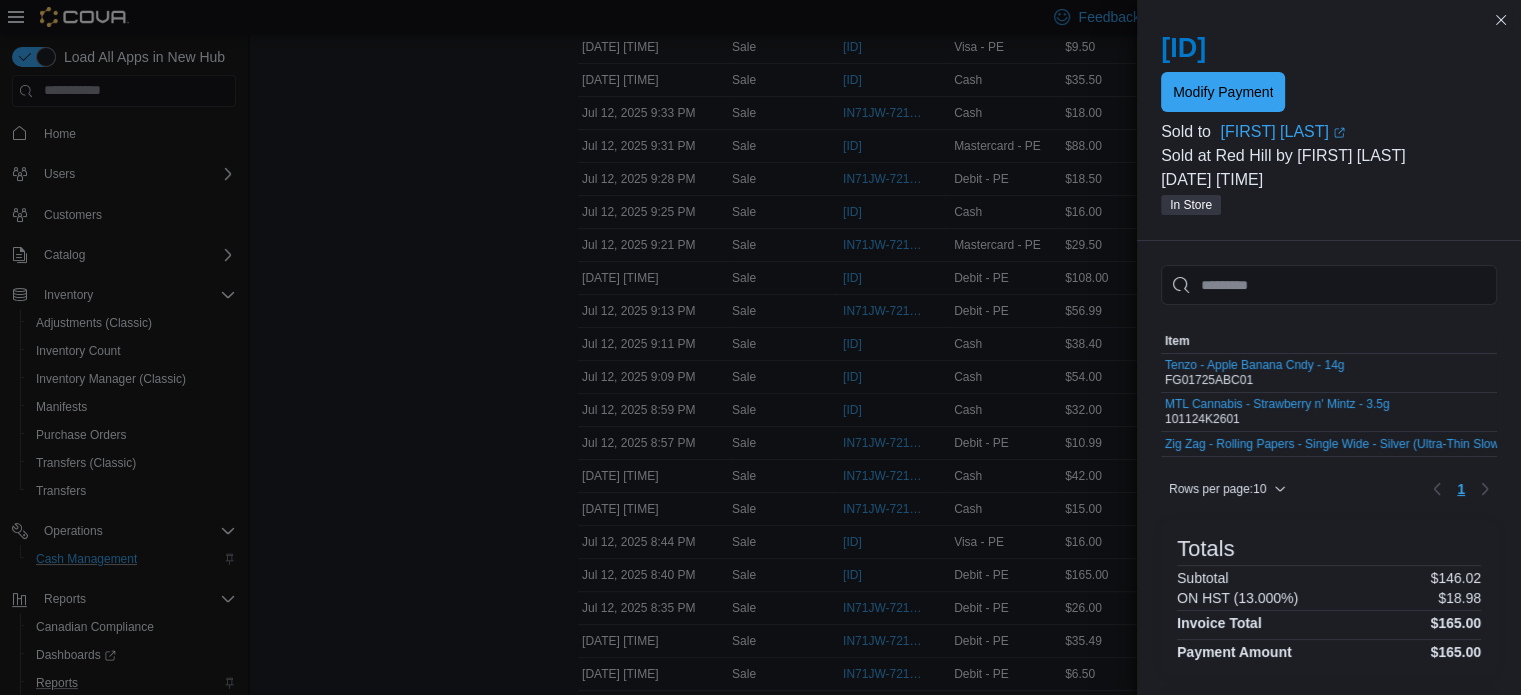 scroll, scrollTop: 0, scrollLeft: 270, axis: horizontal 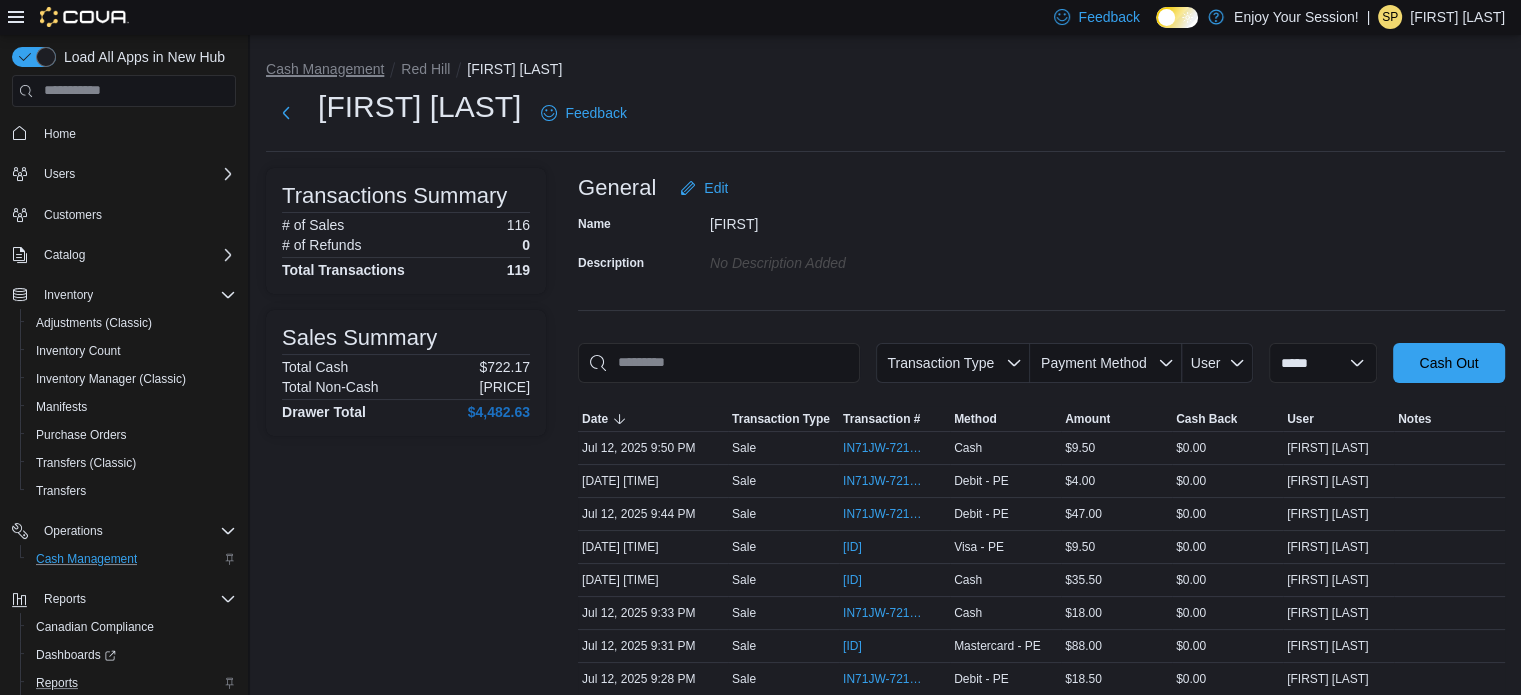click on "Cash Management" at bounding box center (325, 69) 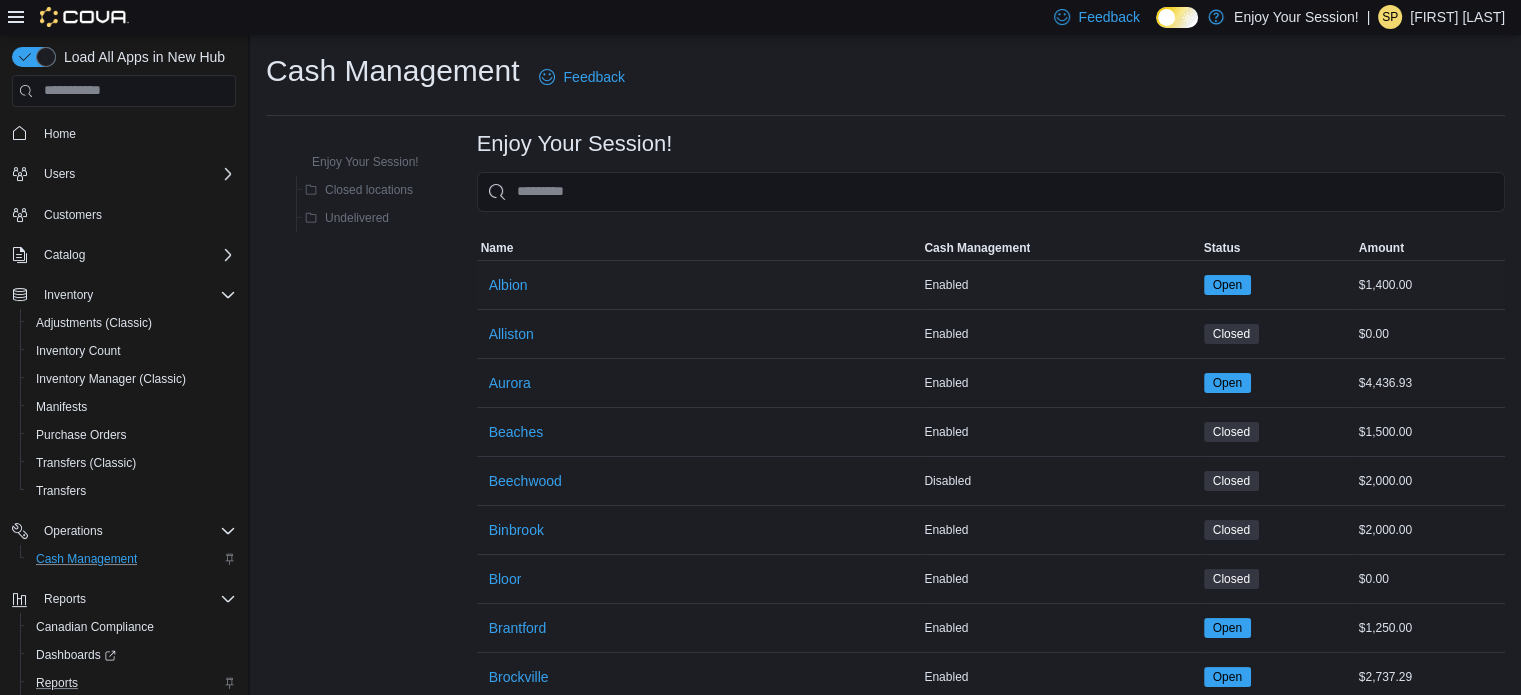 click on "Albion" at bounding box center [699, 285] 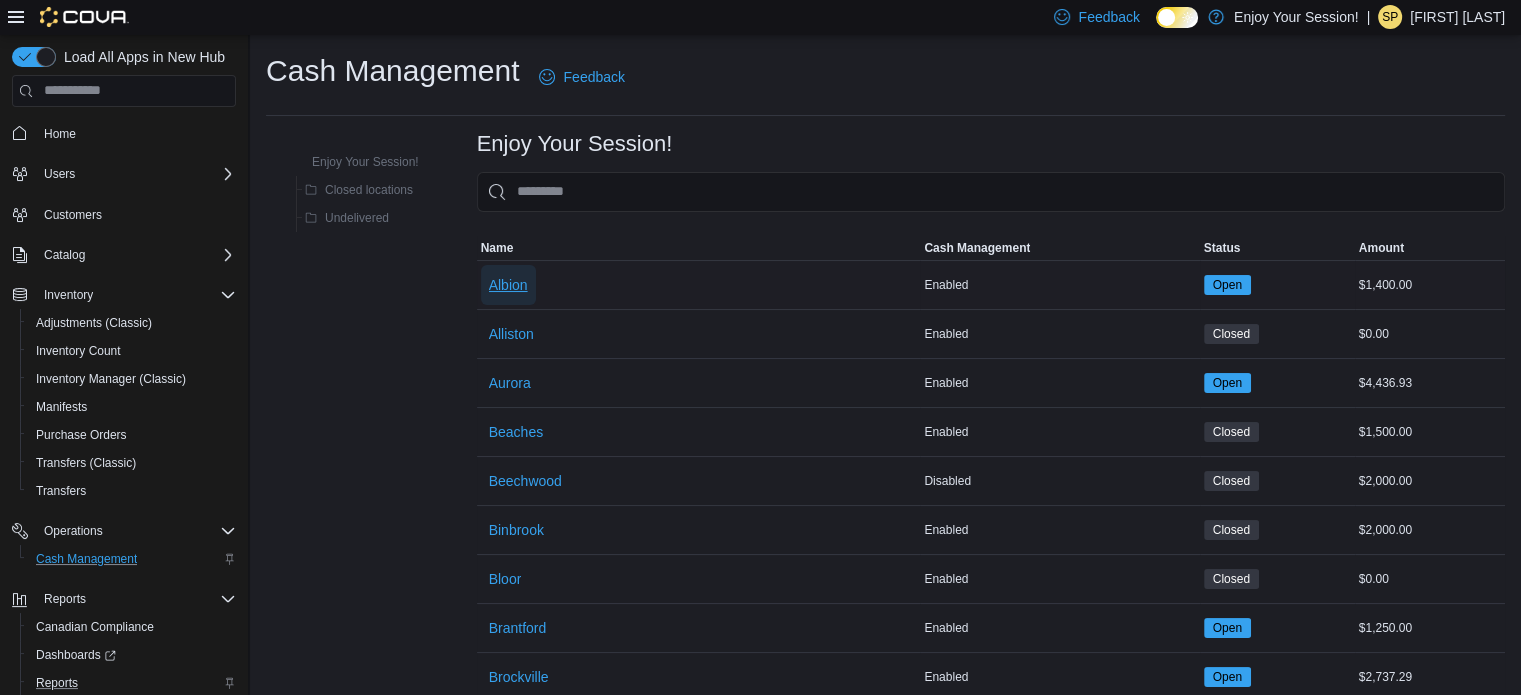 click on "Albion" at bounding box center (508, 285) 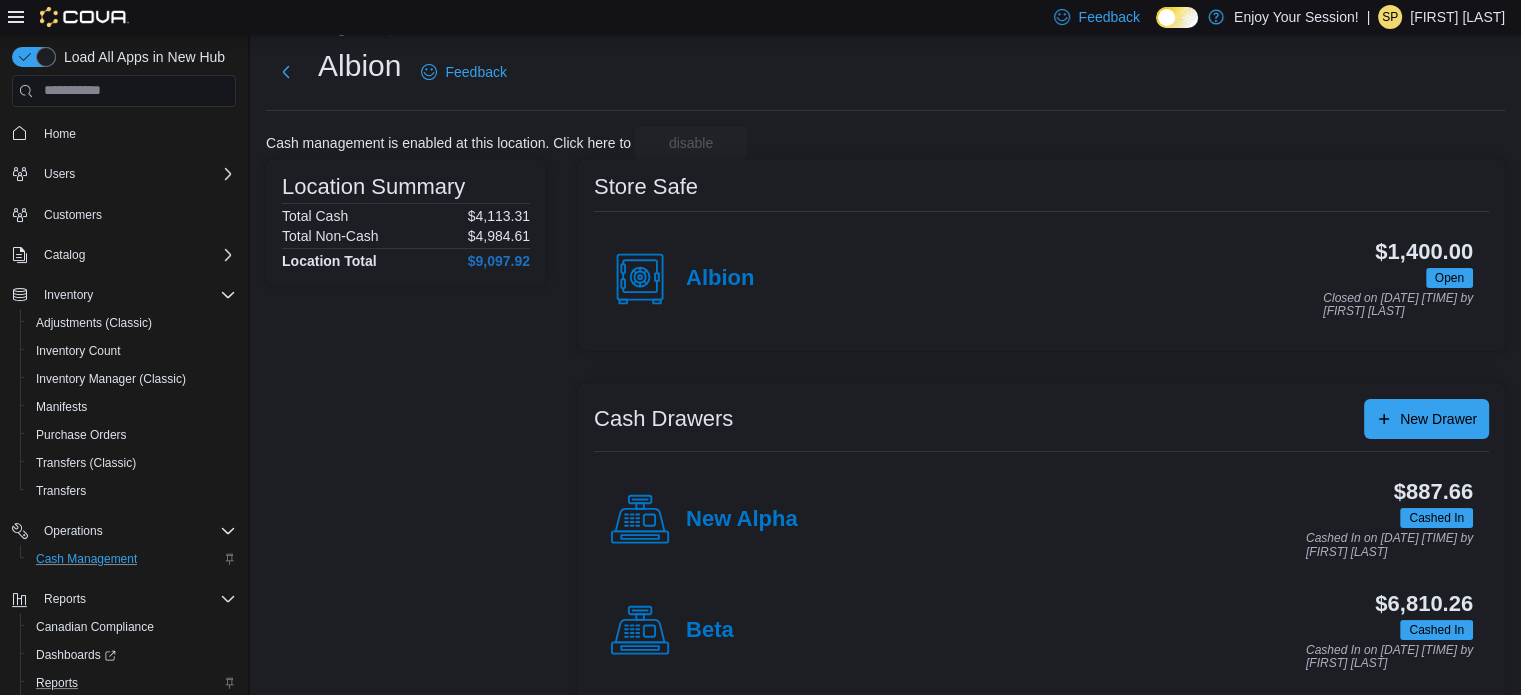 scroll, scrollTop: 64, scrollLeft: 0, axis: vertical 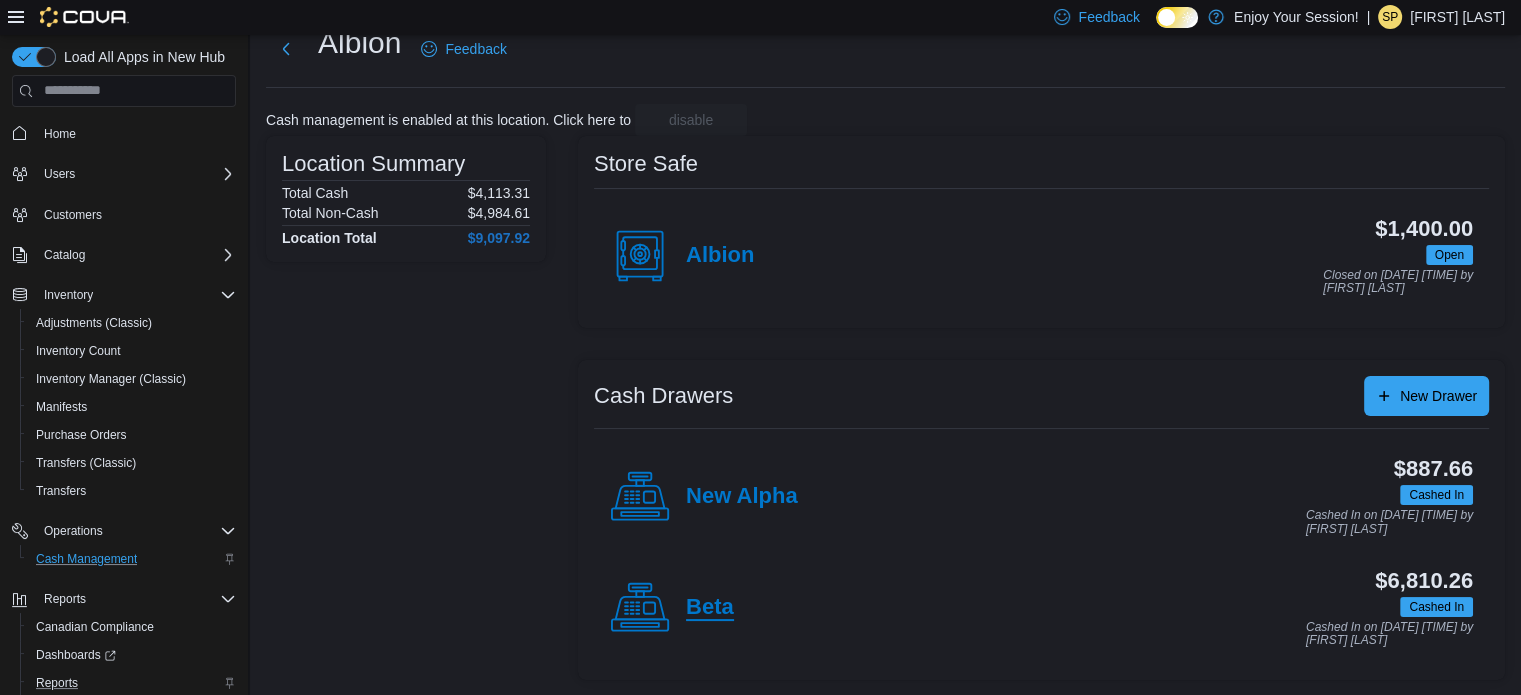 click on "Beta" at bounding box center (710, 608) 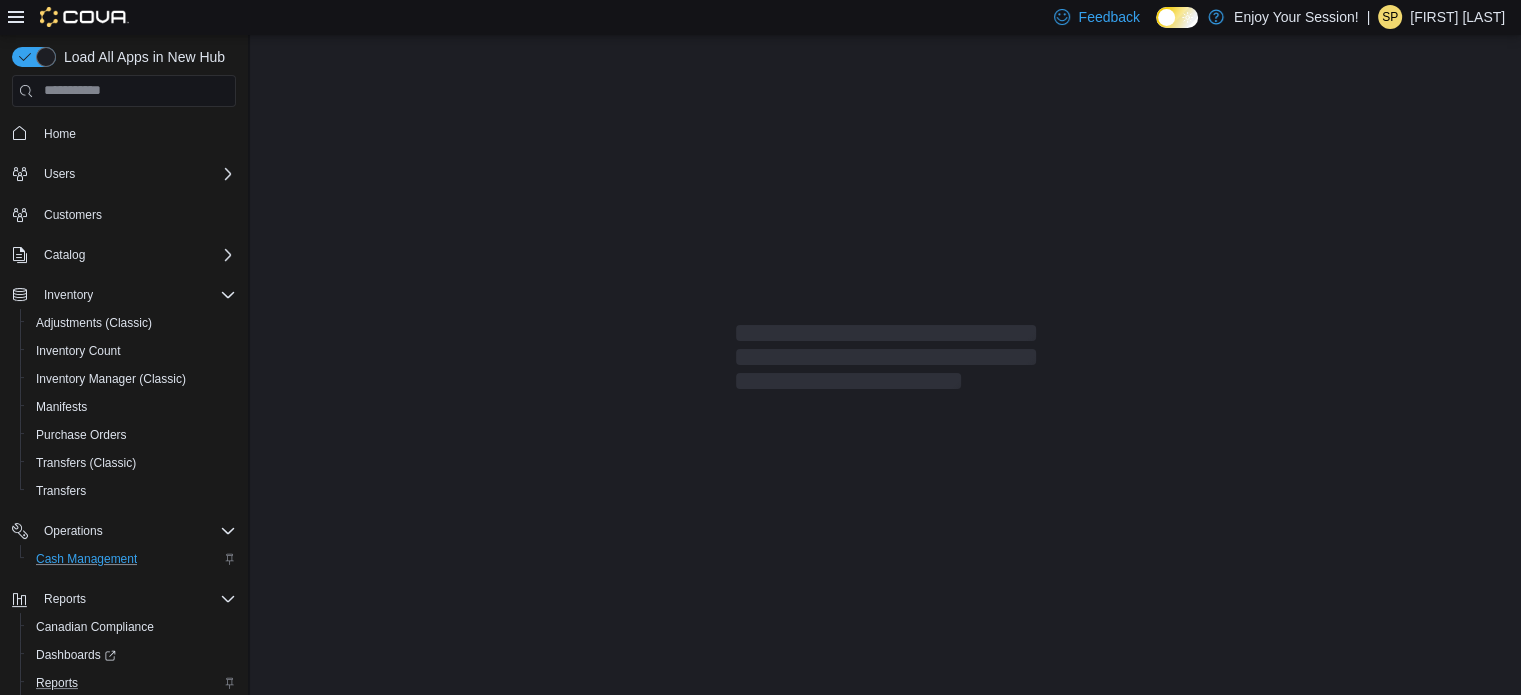 scroll, scrollTop: 0, scrollLeft: 0, axis: both 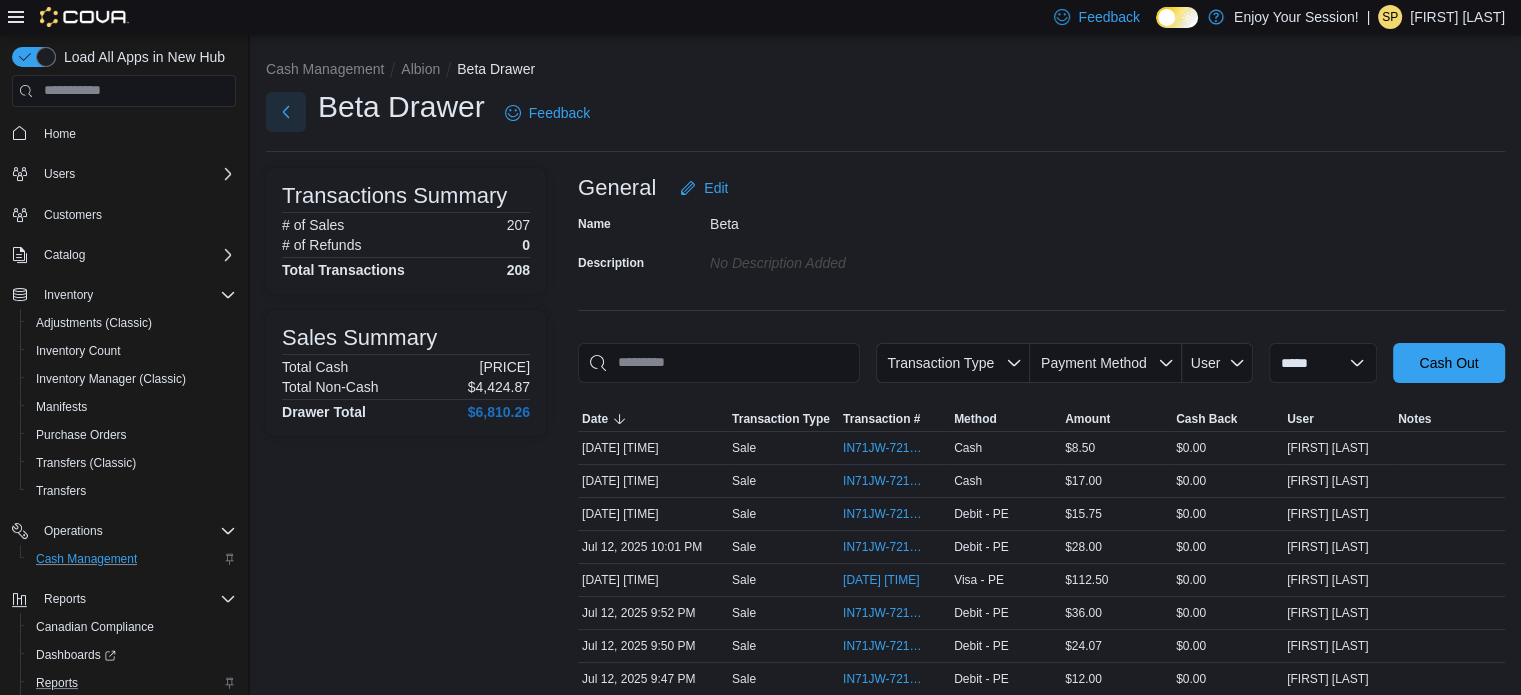 click at bounding box center [286, 112] 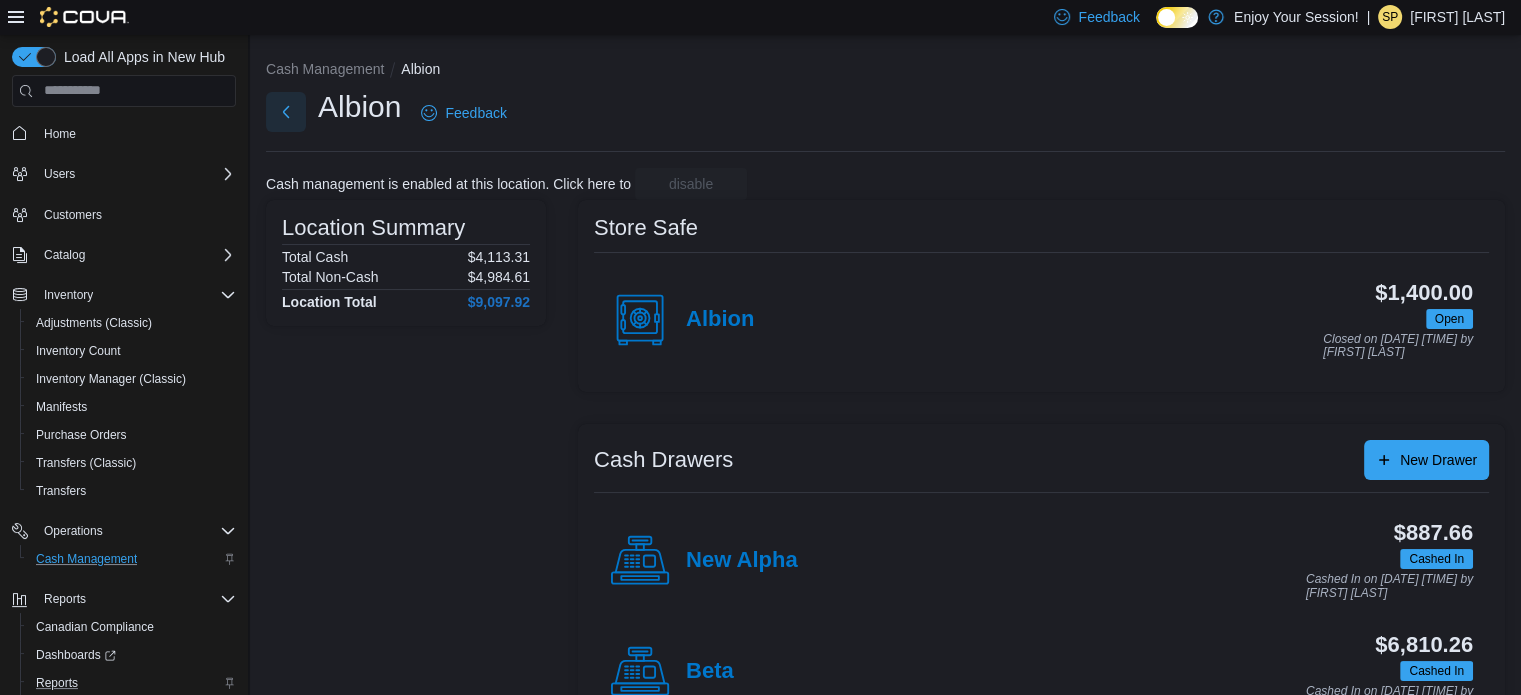 click at bounding box center (286, 112) 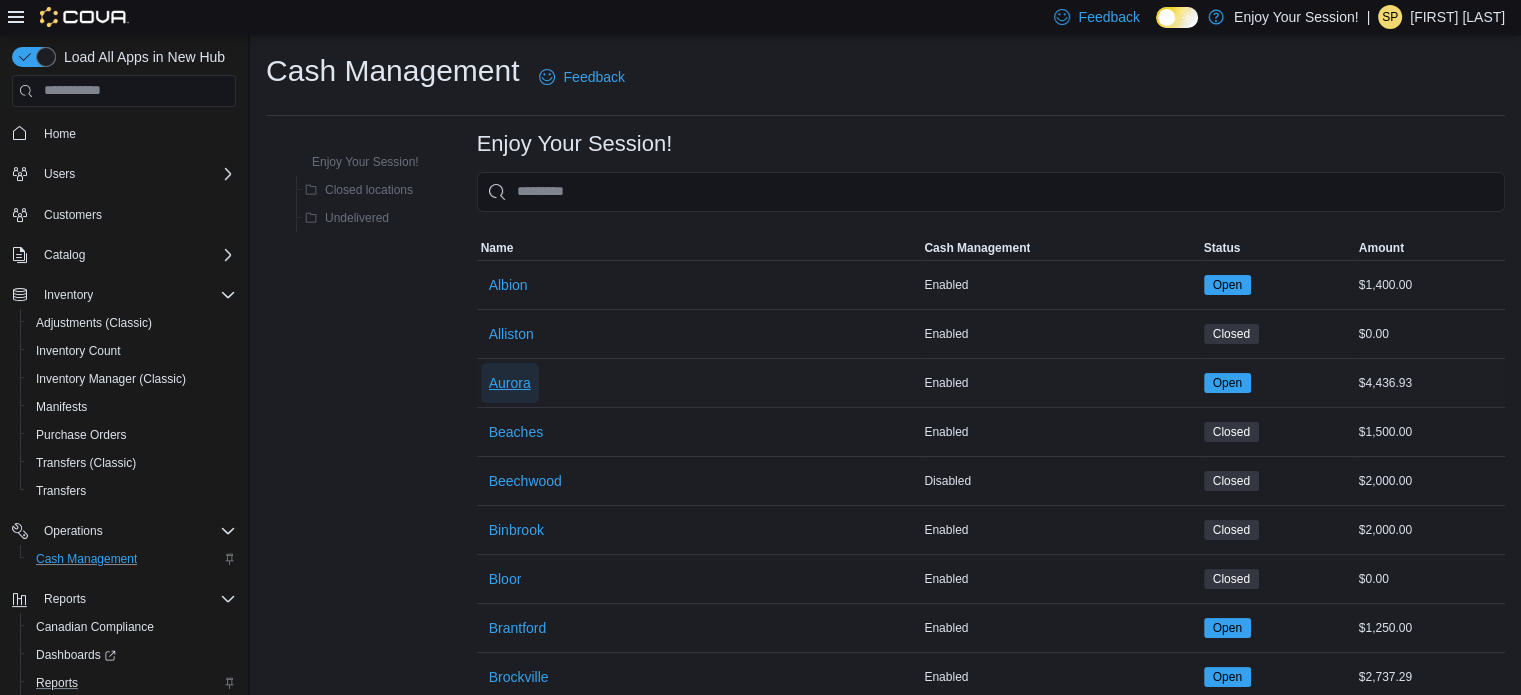 click on "Aurora" at bounding box center (510, 383) 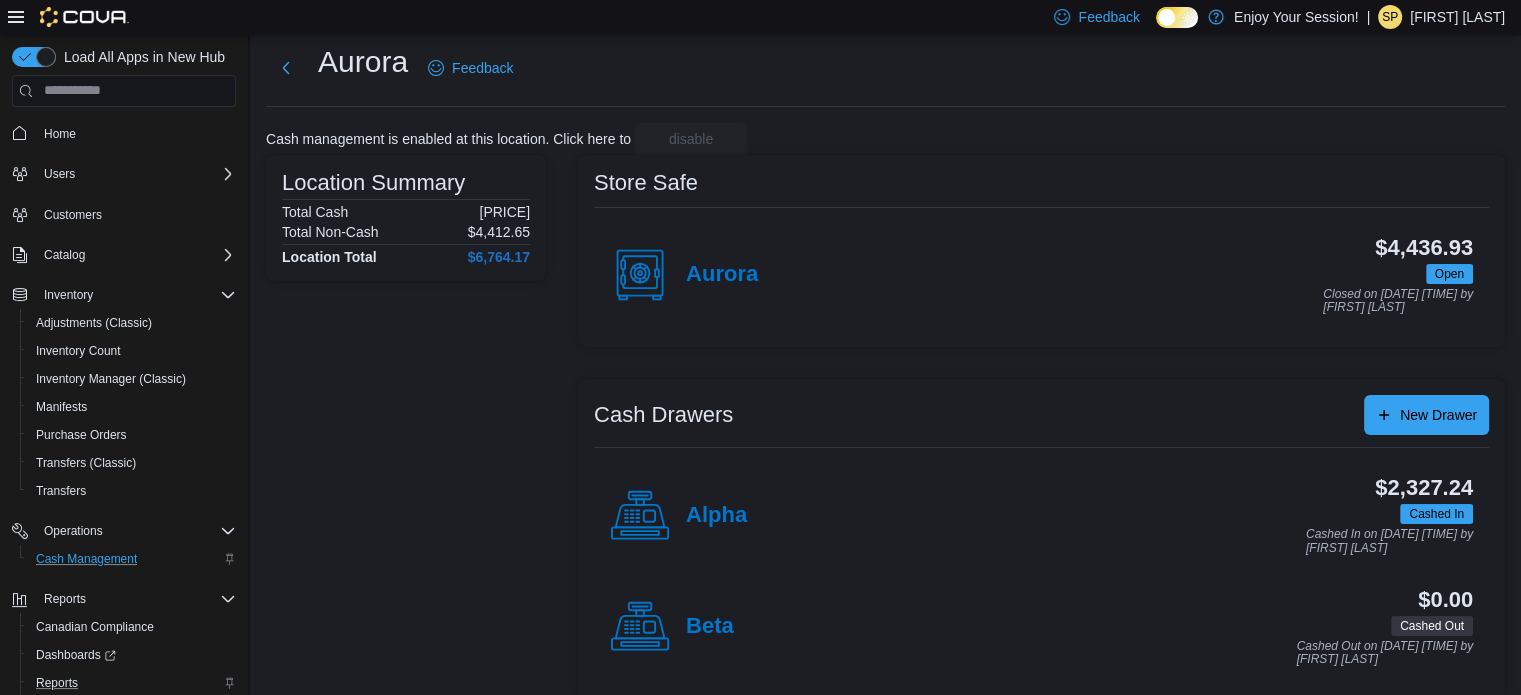 scroll, scrollTop: 64, scrollLeft: 0, axis: vertical 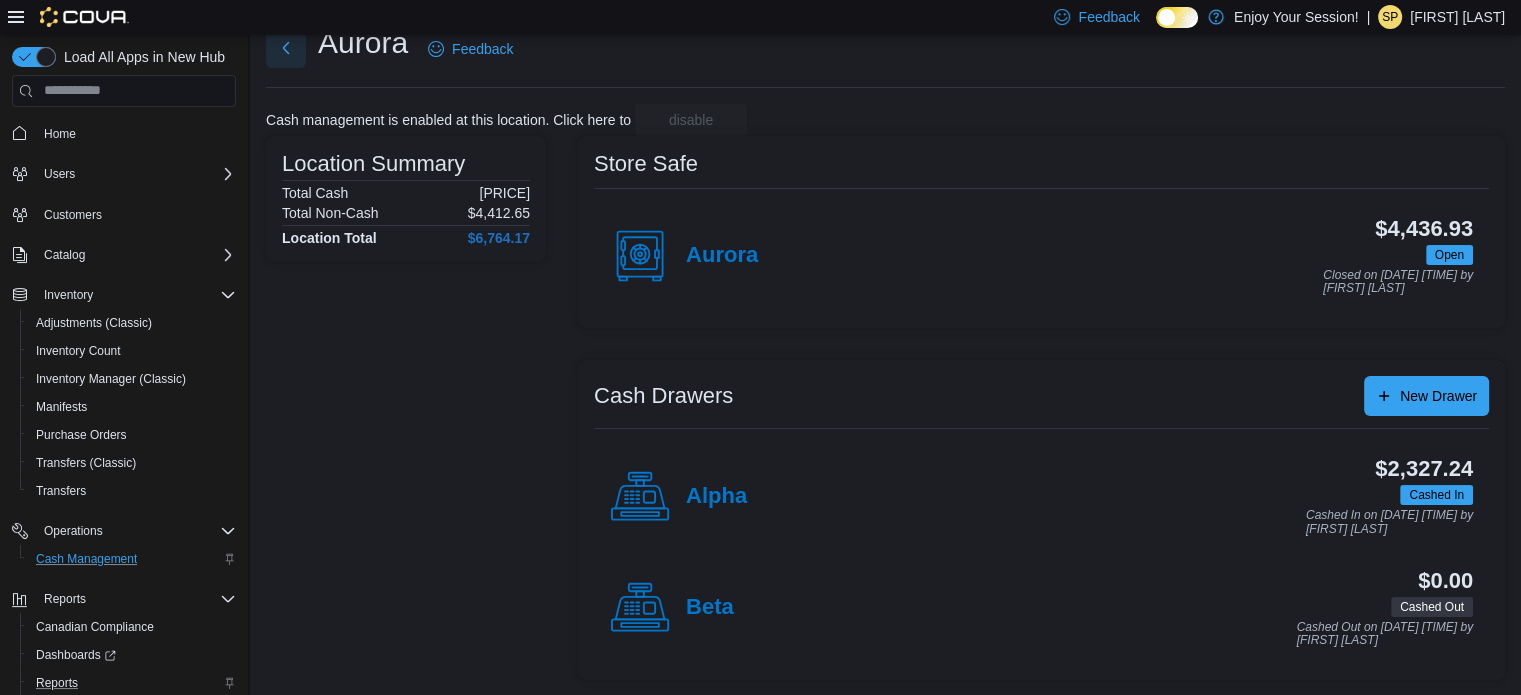 click at bounding box center [286, 48] 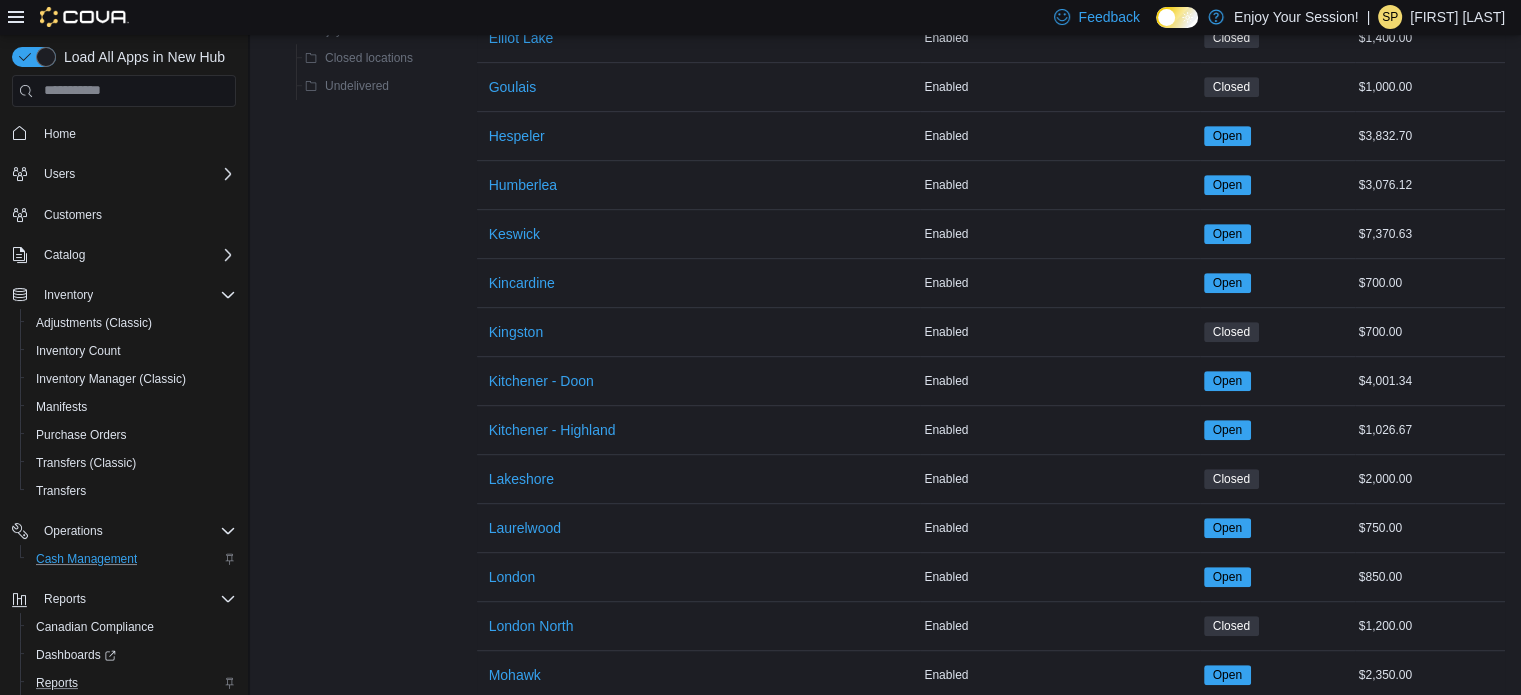 scroll, scrollTop: 1364, scrollLeft: 0, axis: vertical 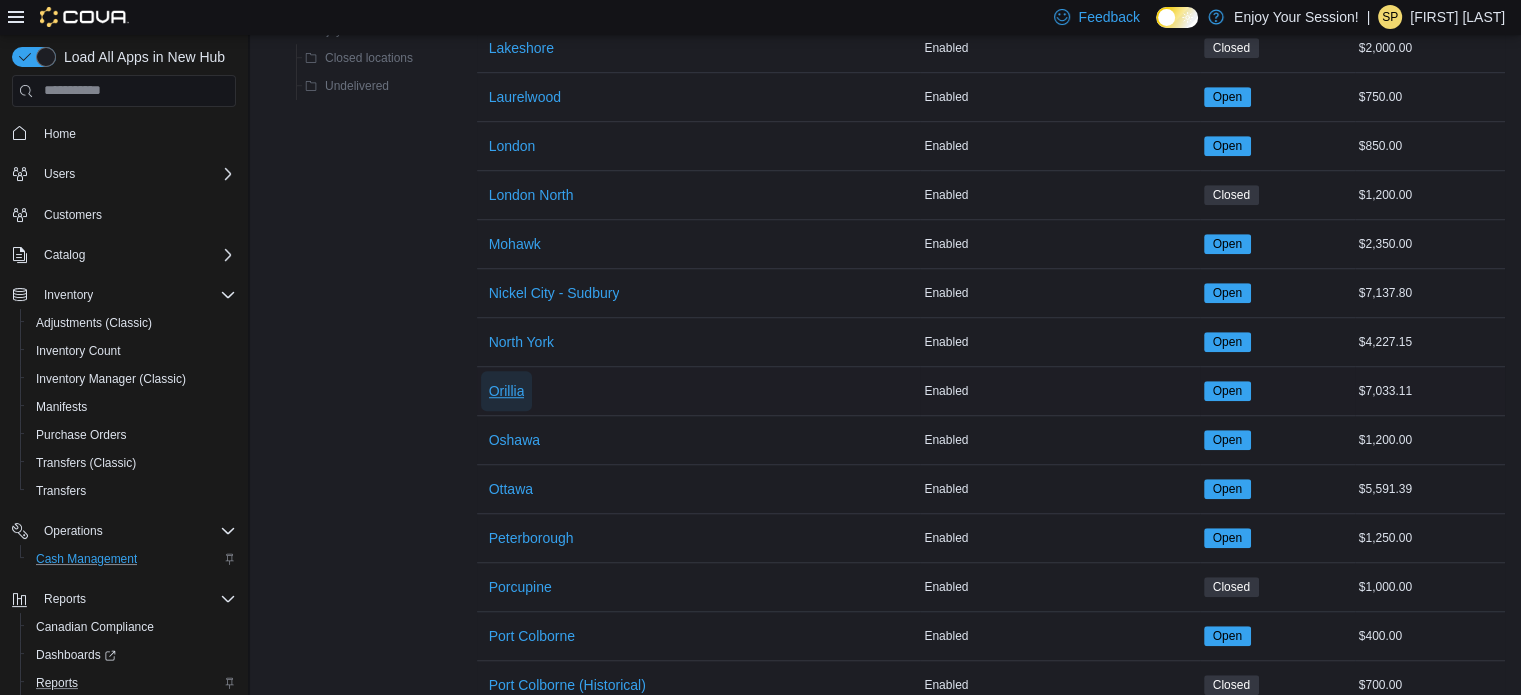 click on "Orillia" at bounding box center (507, 391) 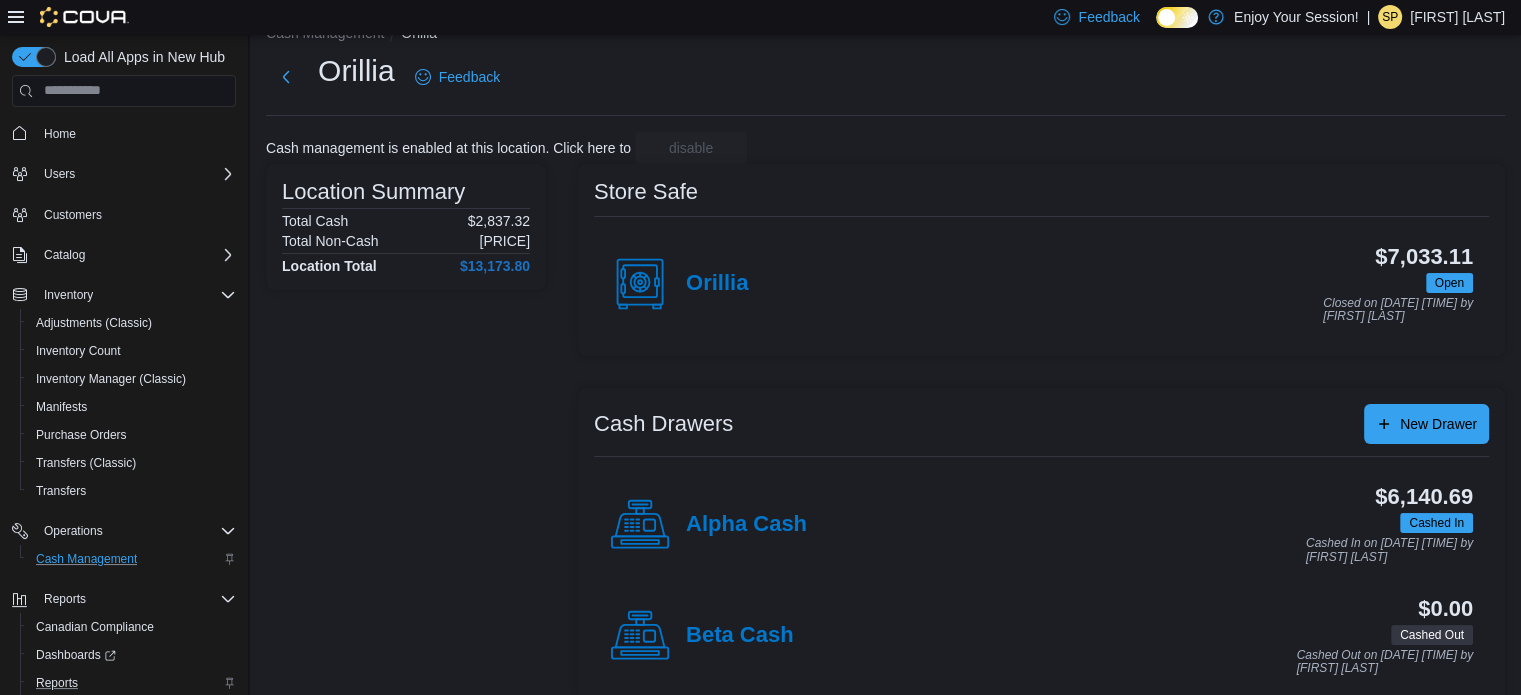 scroll, scrollTop: 64, scrollLeft: 0, axis: vertical 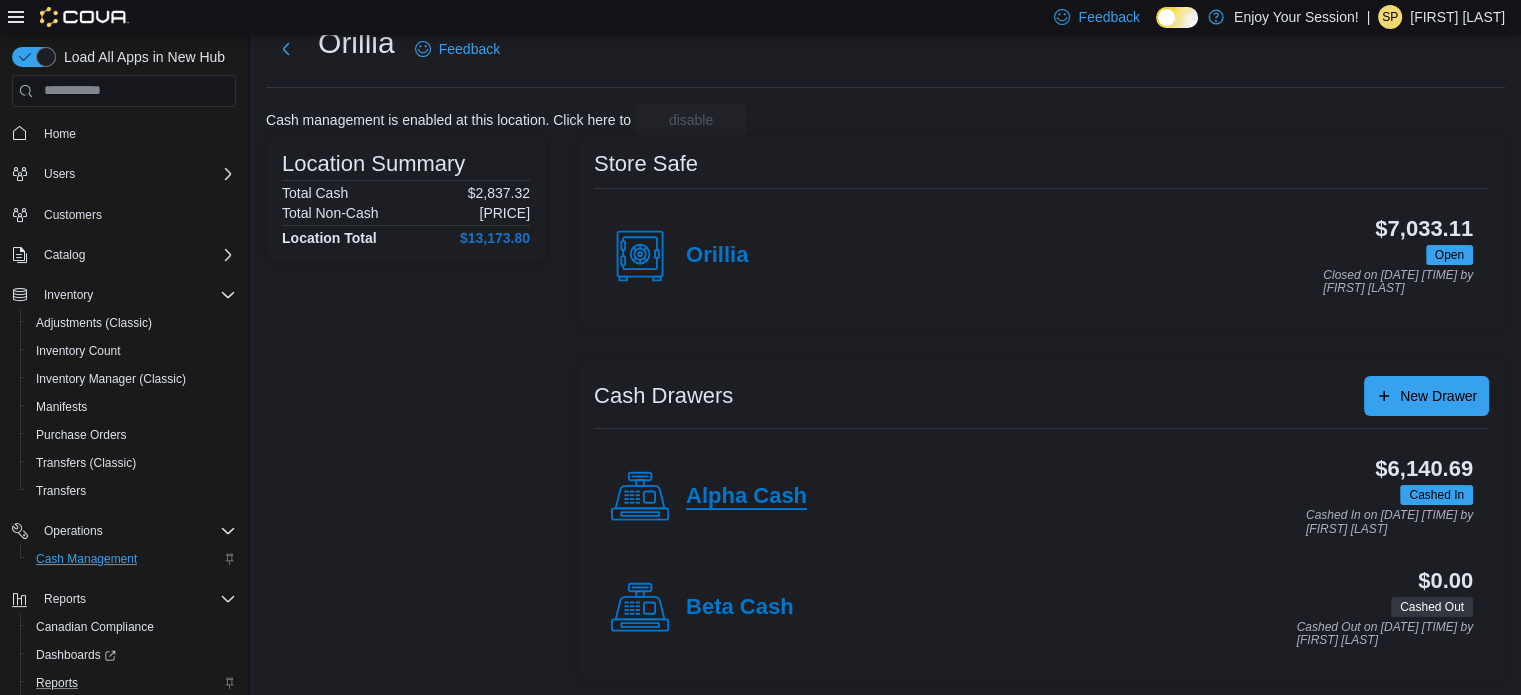 click on "Alpha Cash" at bounding box center (746, 497) 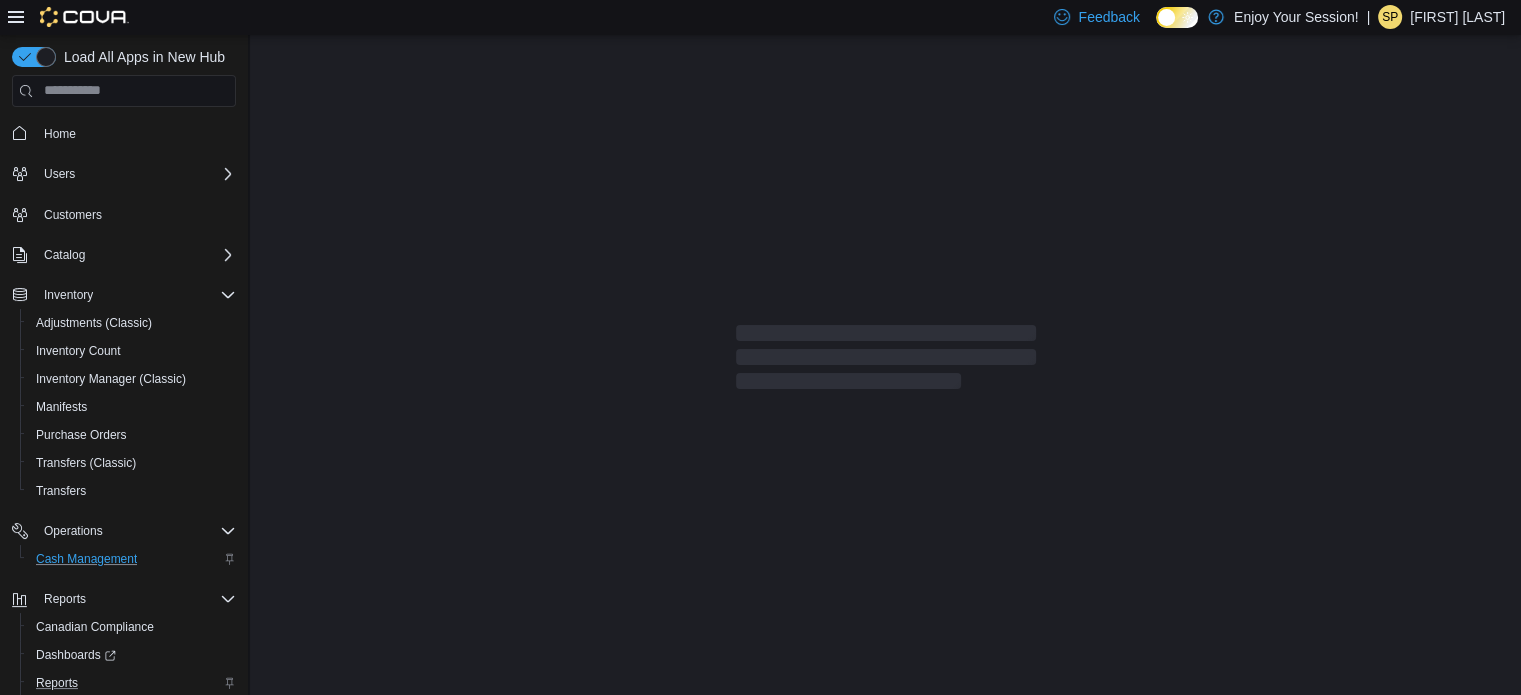 scroll, scrollTop: 0, scrollLeft: 0, axis: both 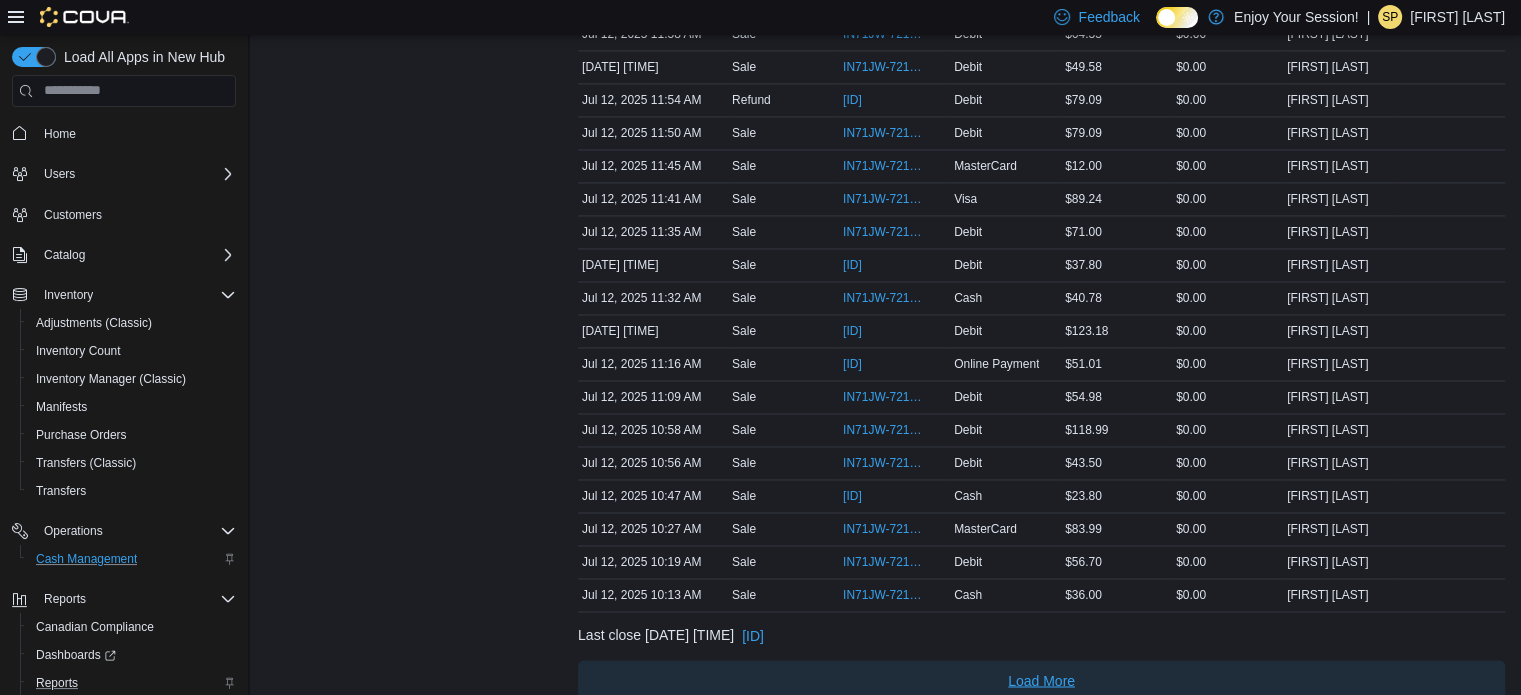 click on "Load More" at bounding box center (1041, 680) 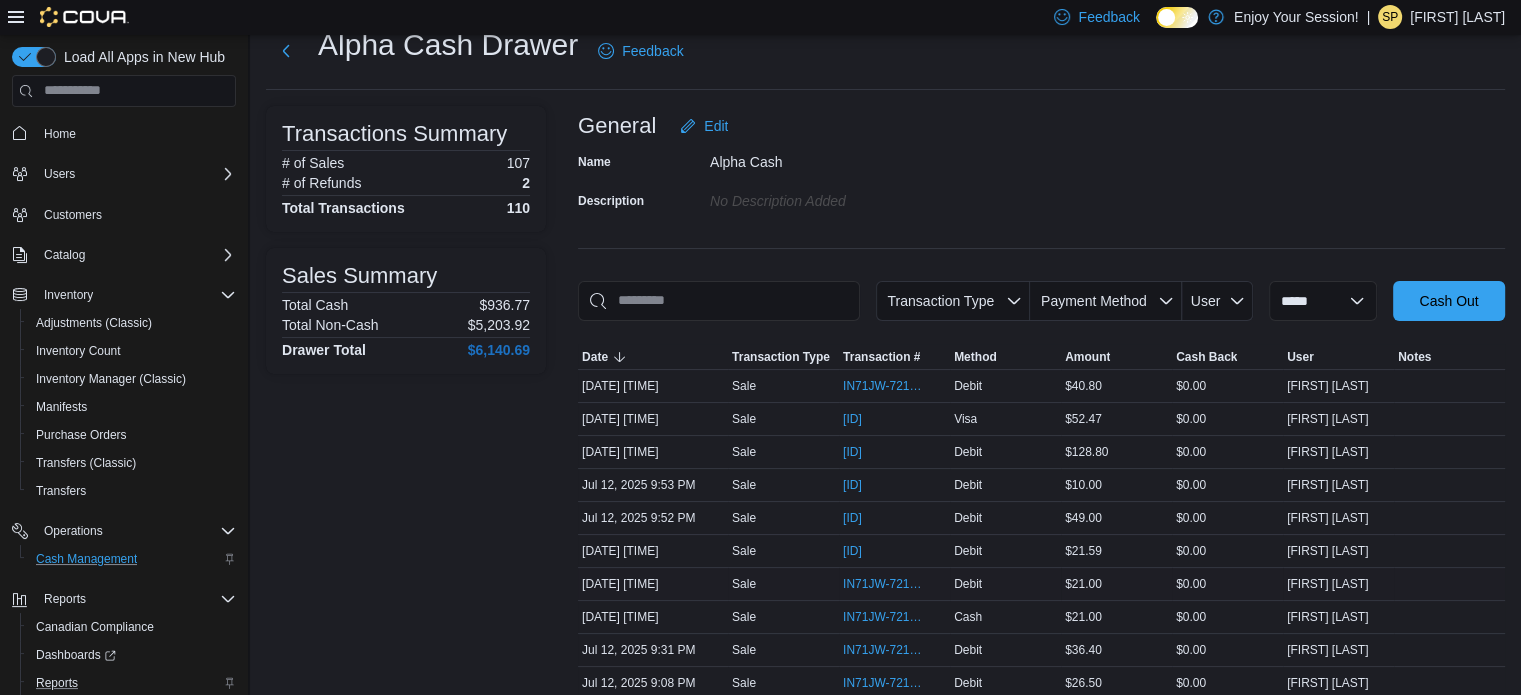 scroll, scrollTop: 0, scrollLeft: 0, axis: both 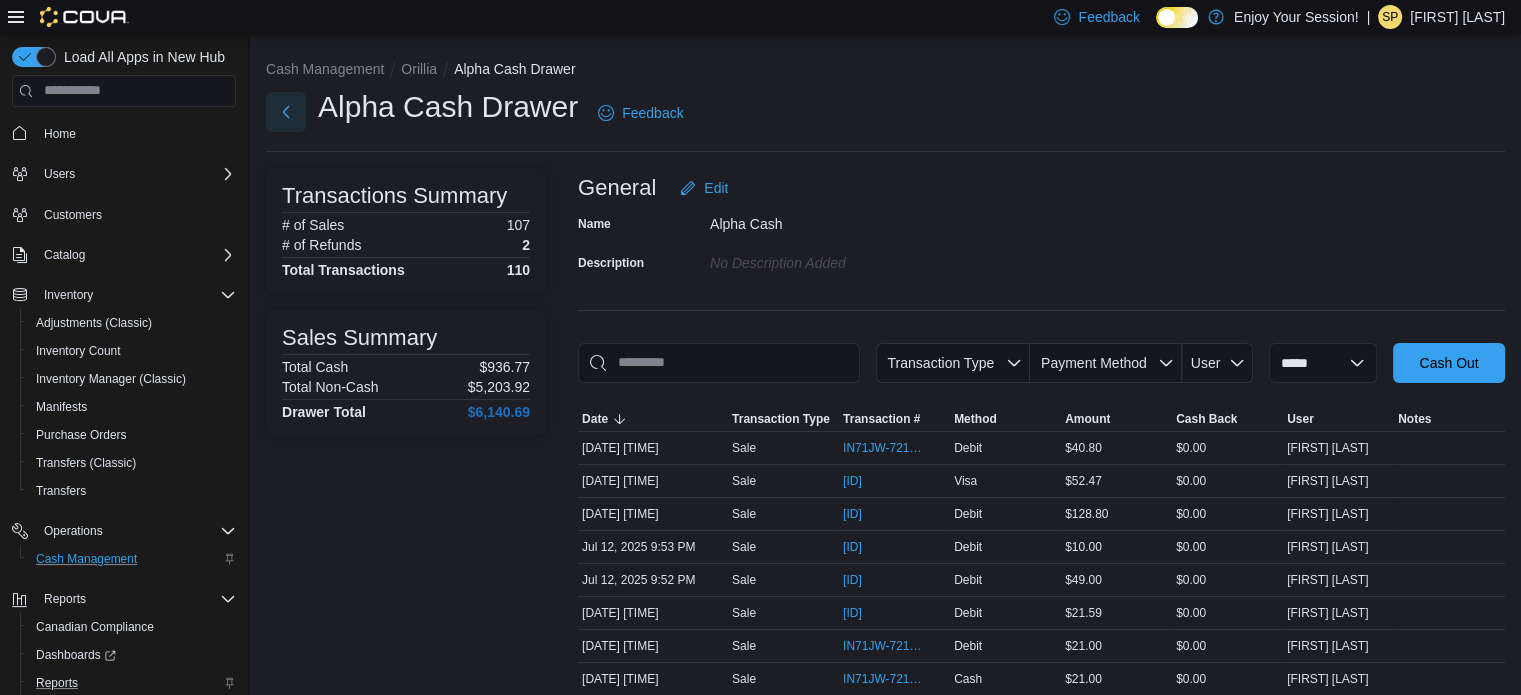 click at bounding box center [286, 112] 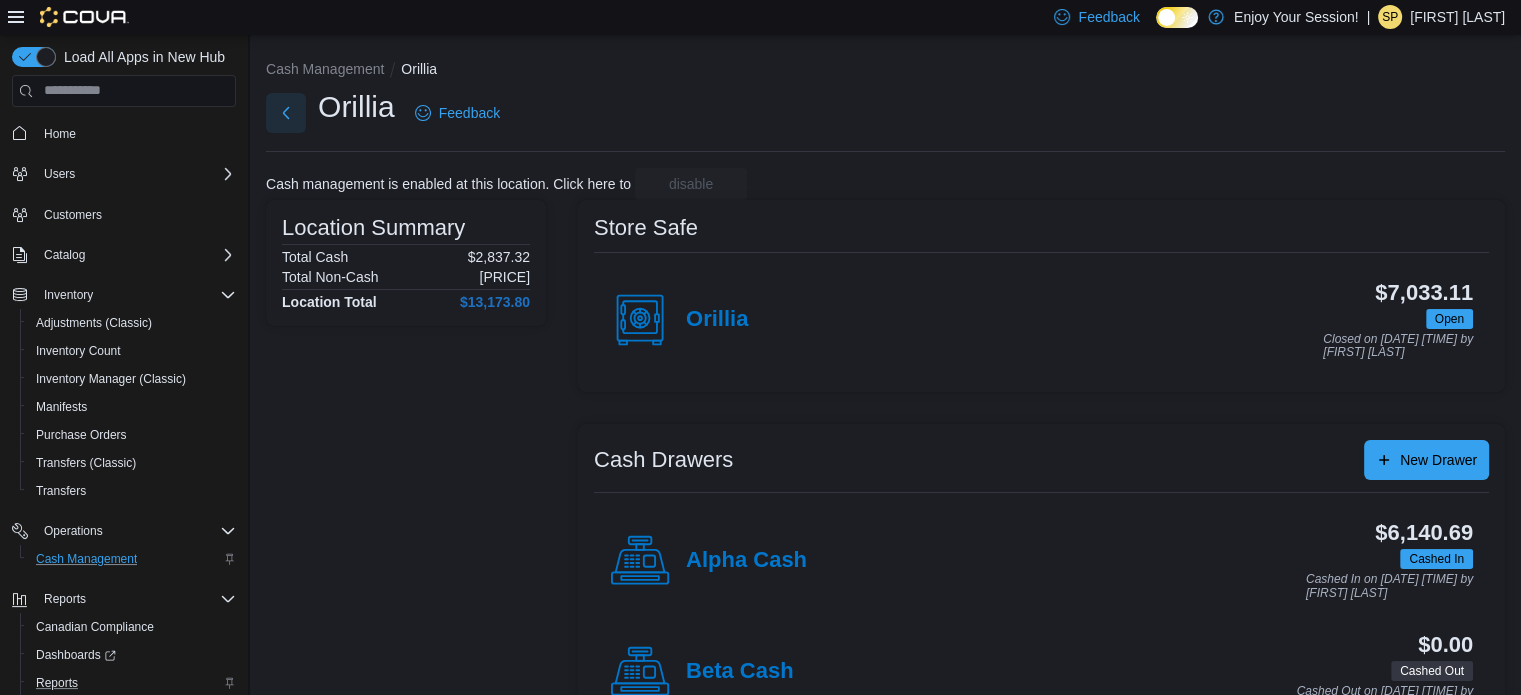 click at bounding box center (286, 113) 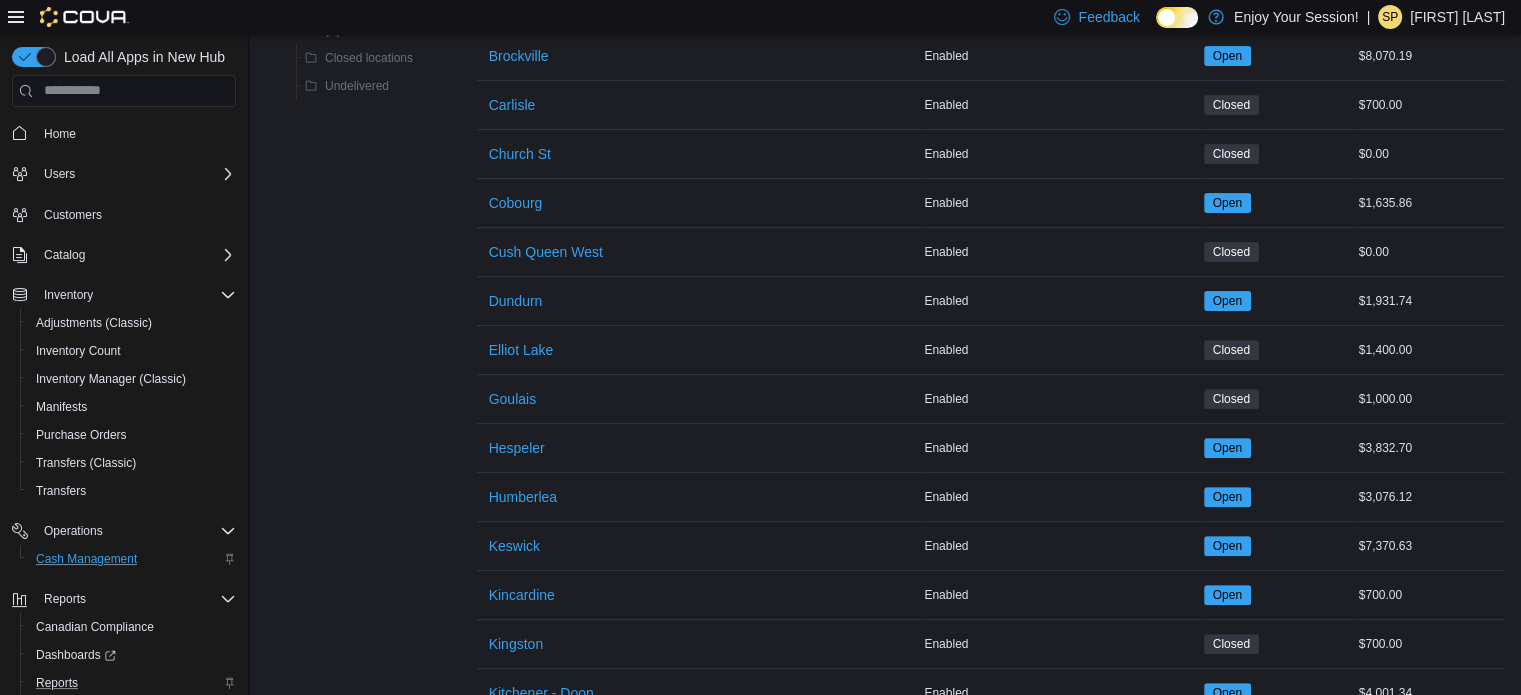 scroll, scrollTop: 700, scrollLeft: 0, axis: vertical 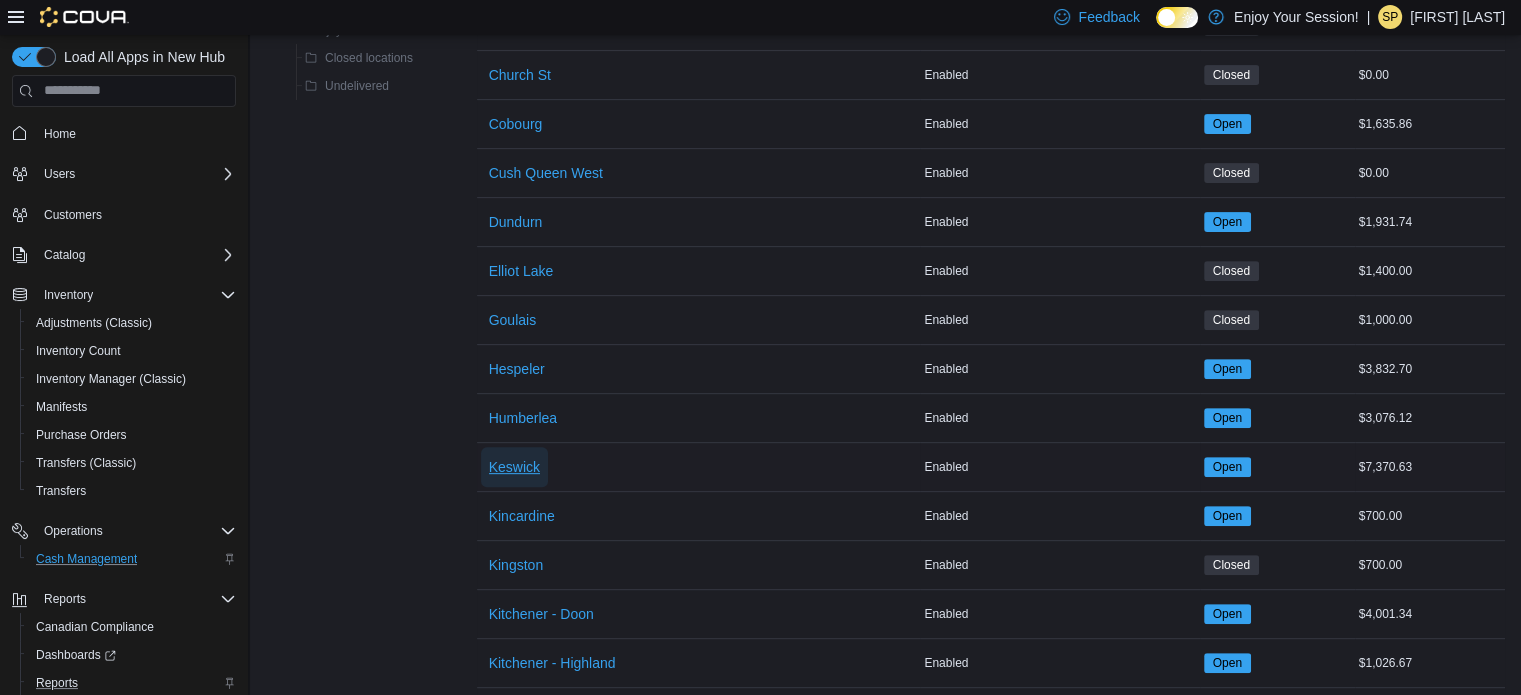 click on "Keswick" at bounding box center (514, 467) 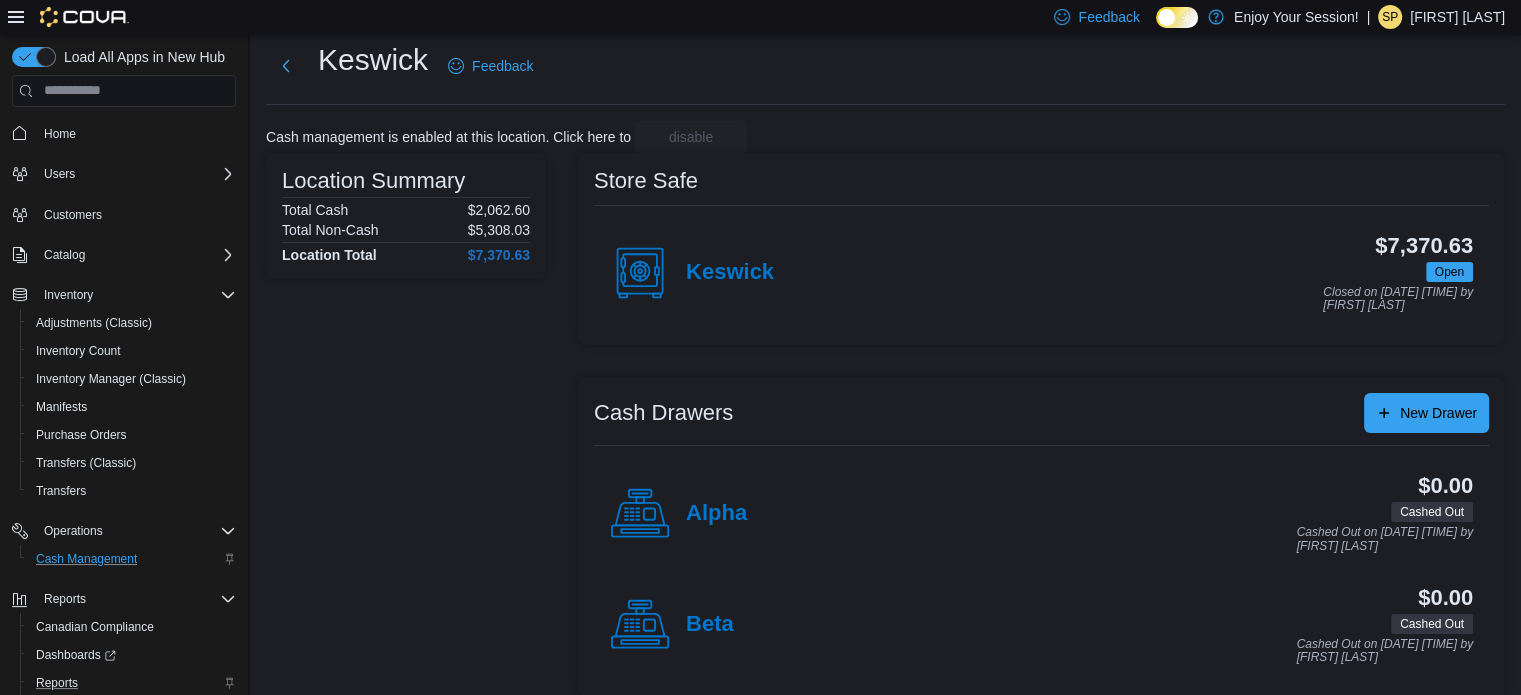 scroll, scrollTop: 64, scrollLeft: 0, axis: vertical 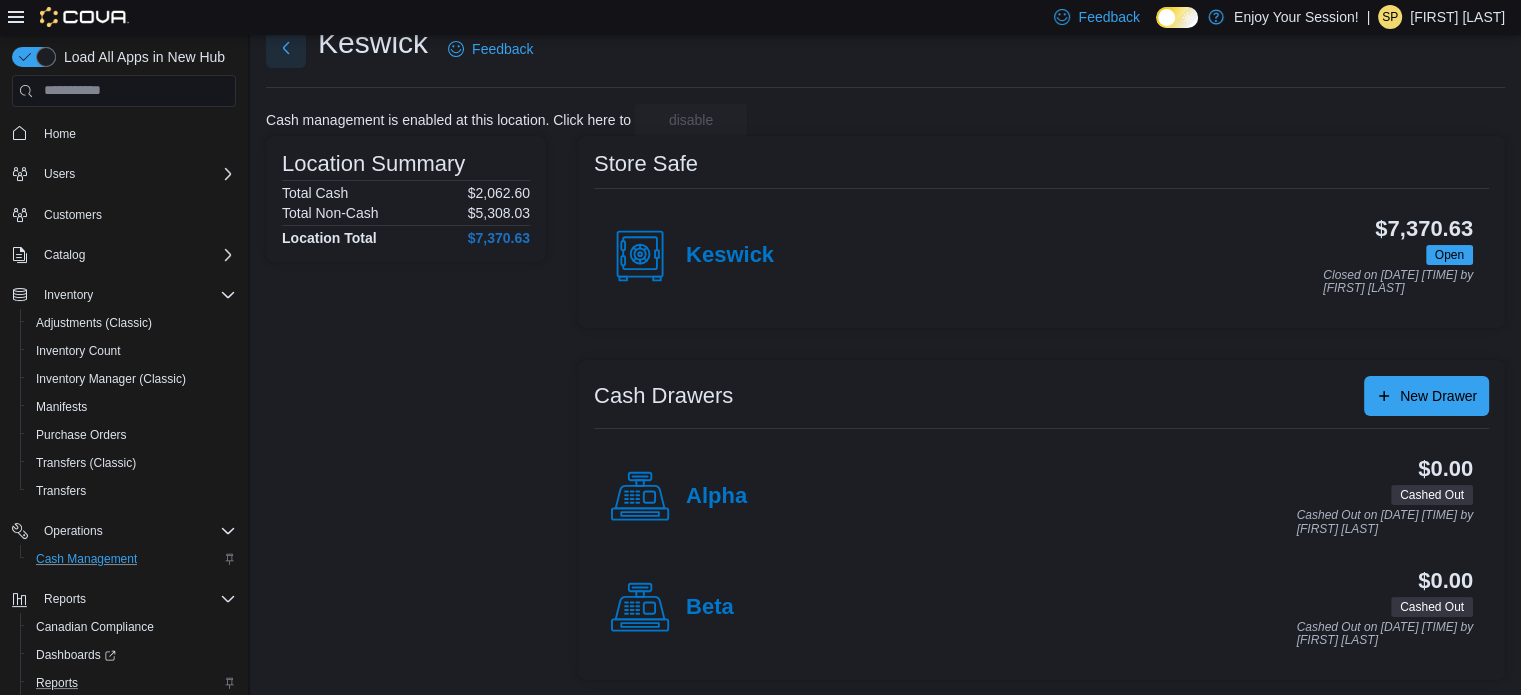 click at bounding box center (286, 48) 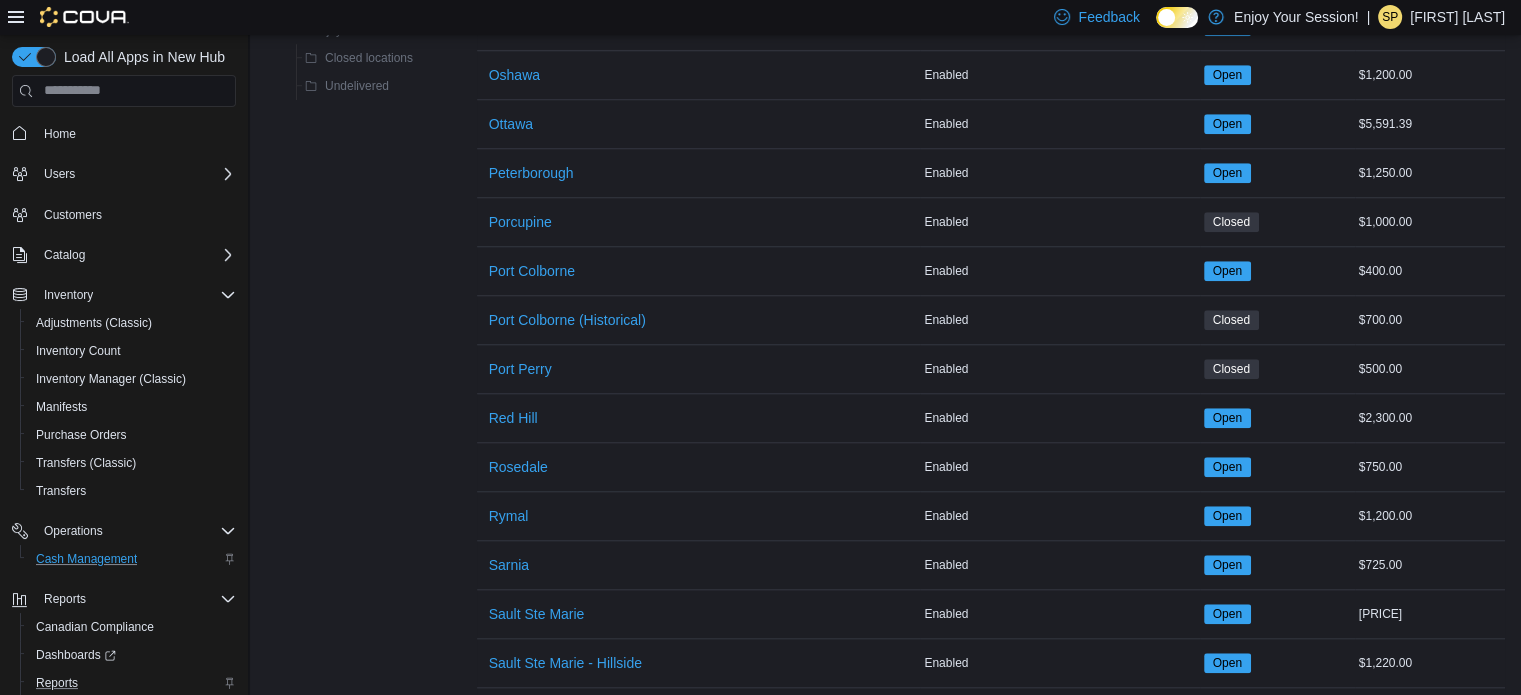 scroll, scrollTop: 1764, scrollLeft: 0, axis: vertical 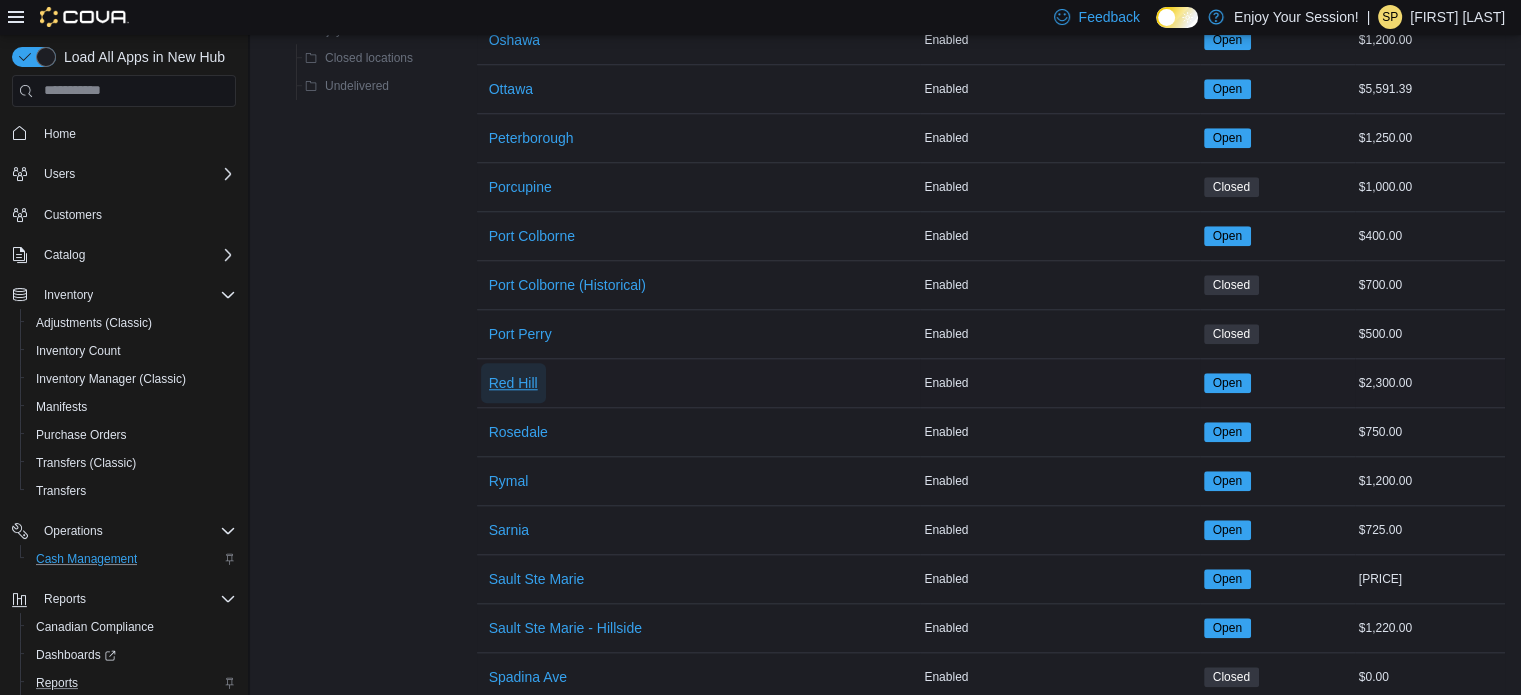 click on "Red Hill" at bounding box center (513, 383) 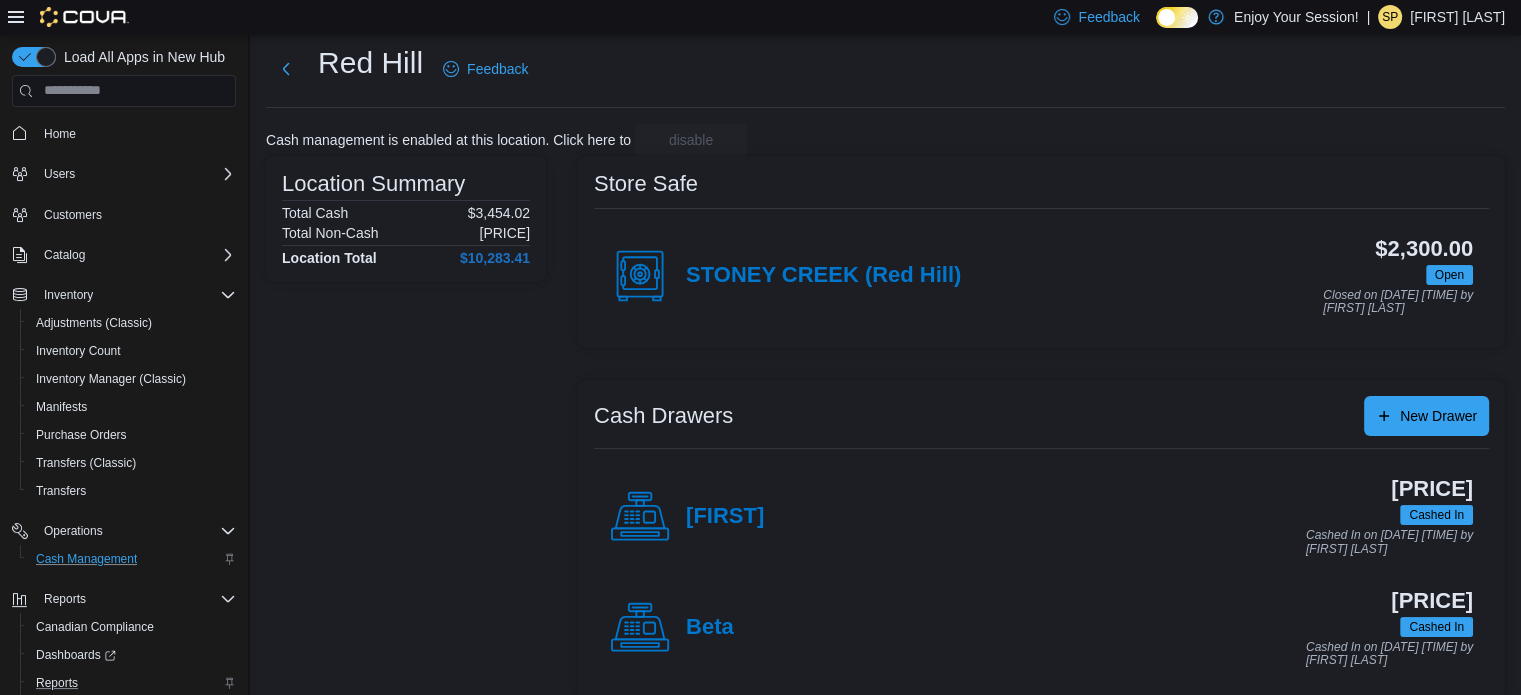 scroll, scrollTop: 64, scrollLeft: 0, axis: vertical 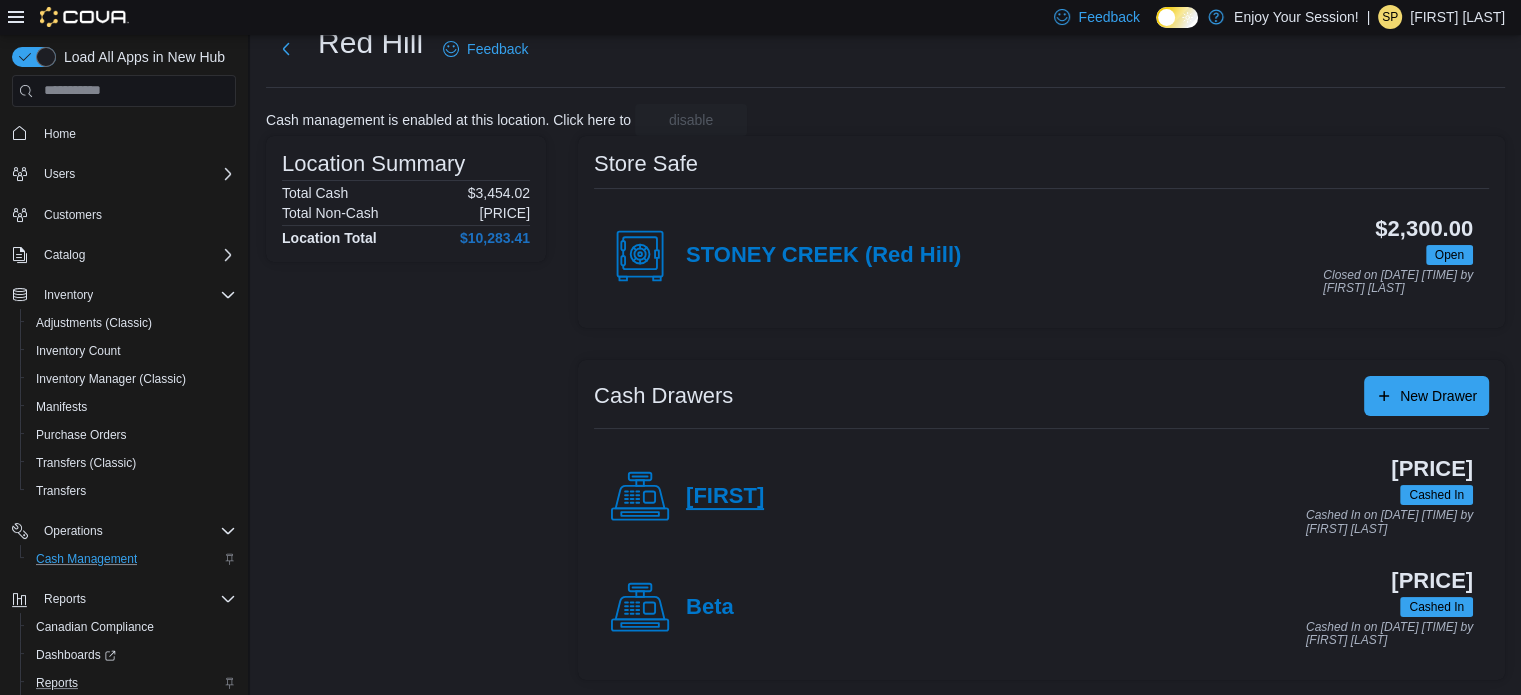 click on "Charlie" at bounding box center [725, 497] 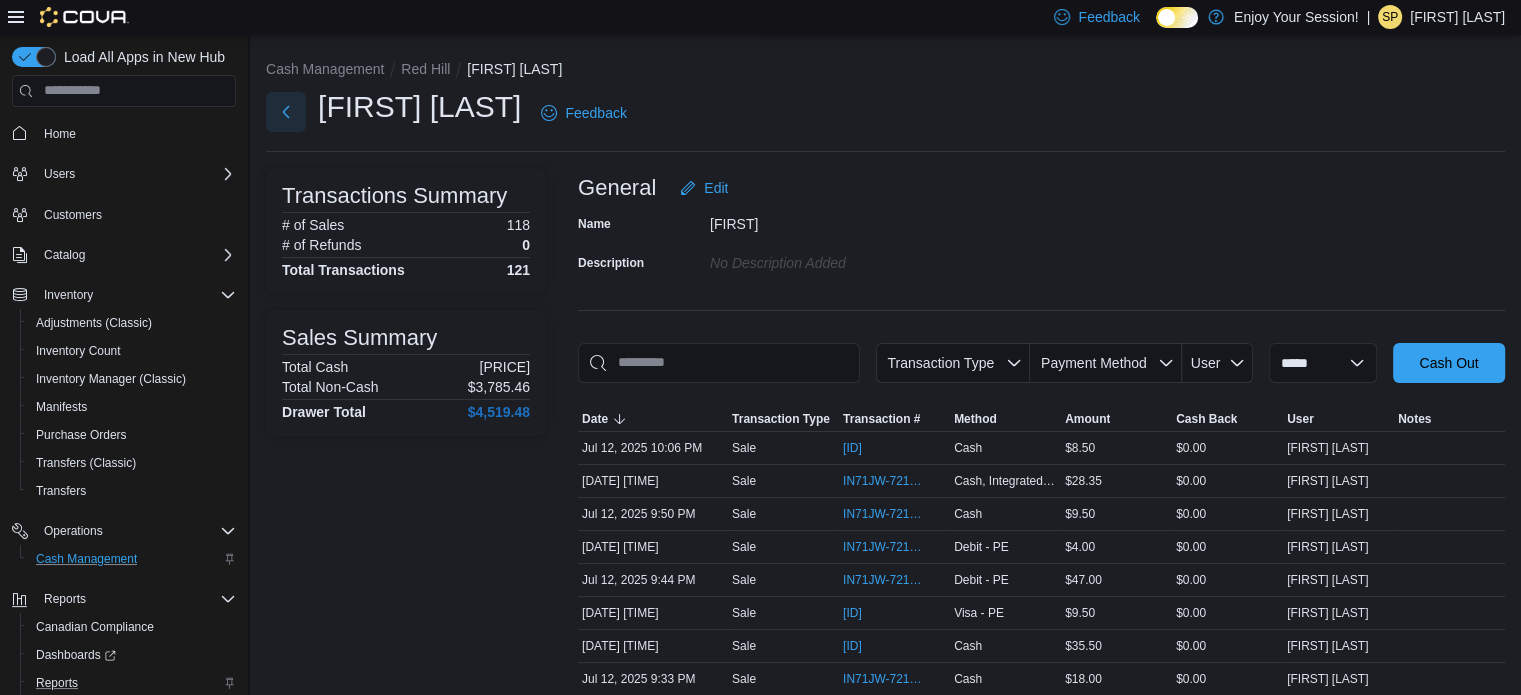 click at bounding box center (286, 112) 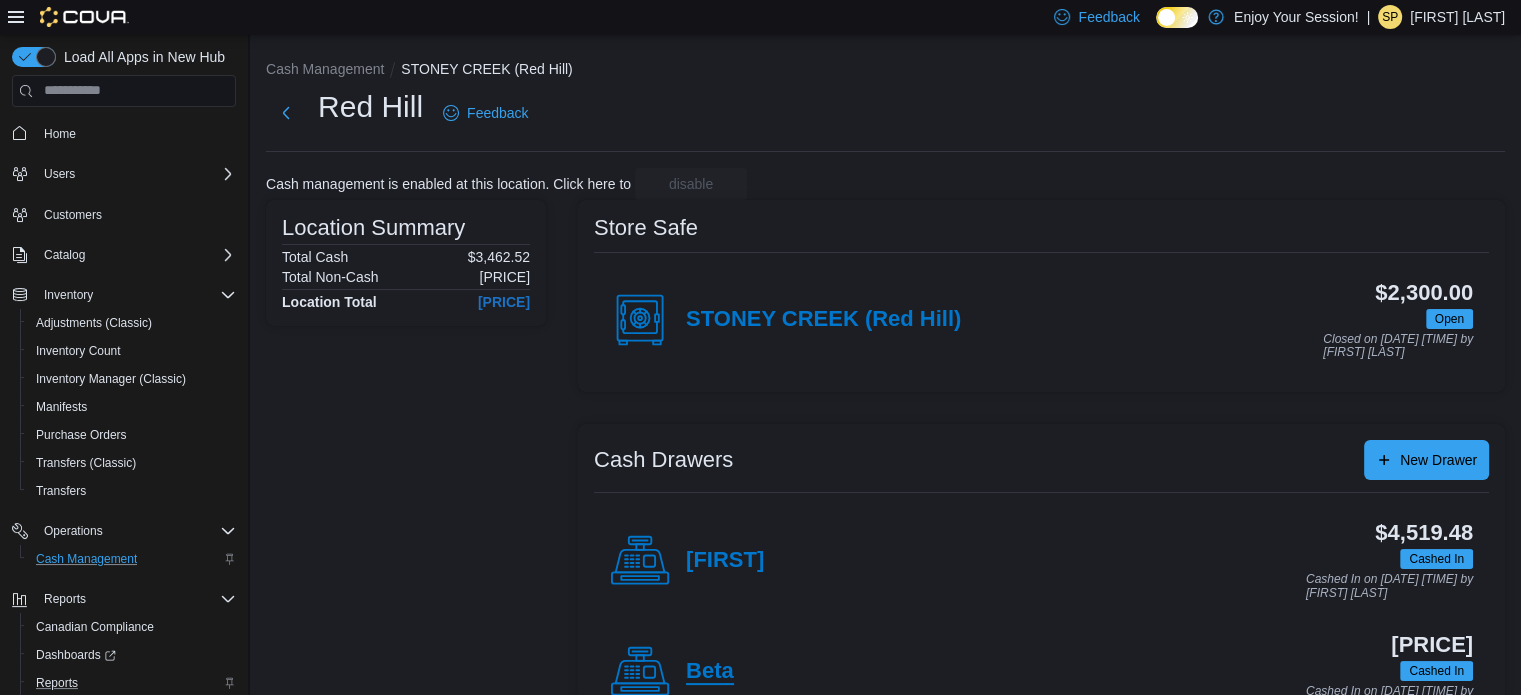 click on "Beta" at bounding box center (710, 672) 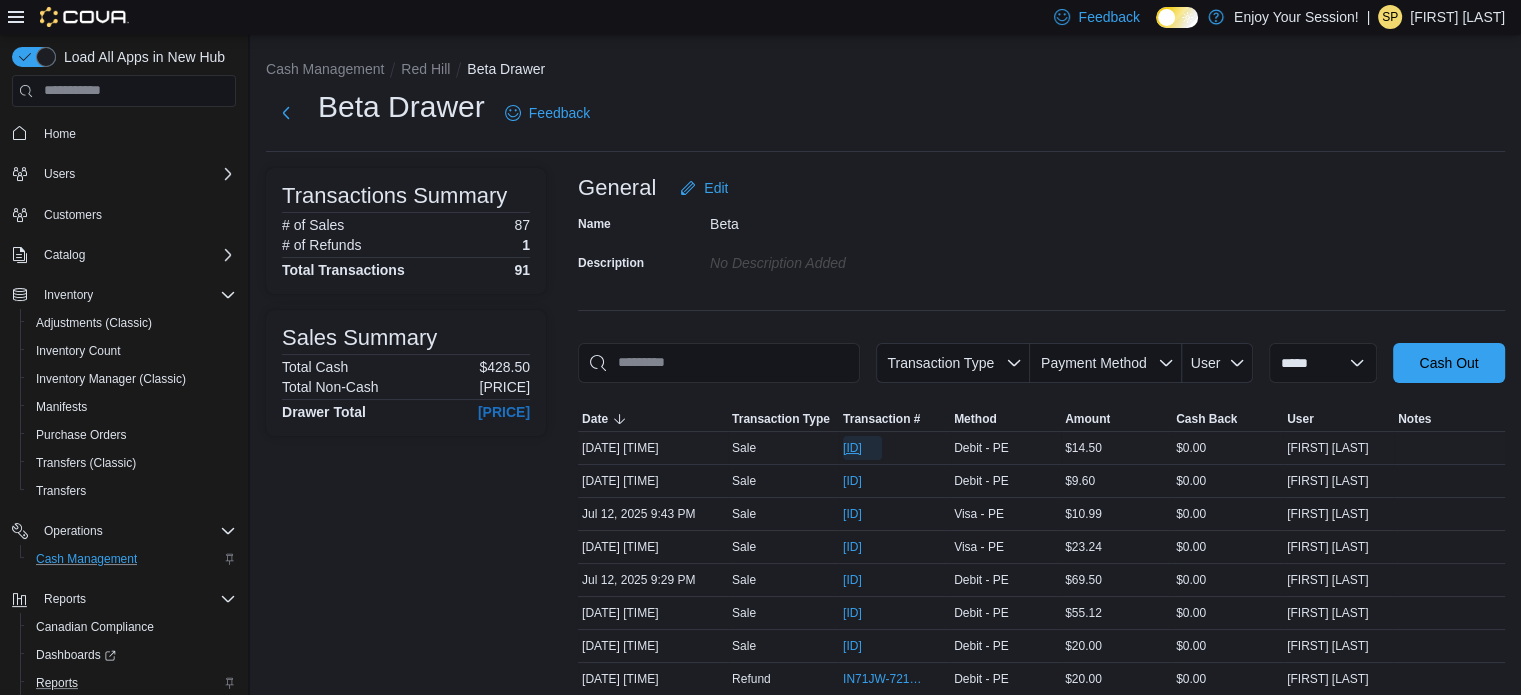click on "IN71JW-7217905" at bounding box center (852, 448) 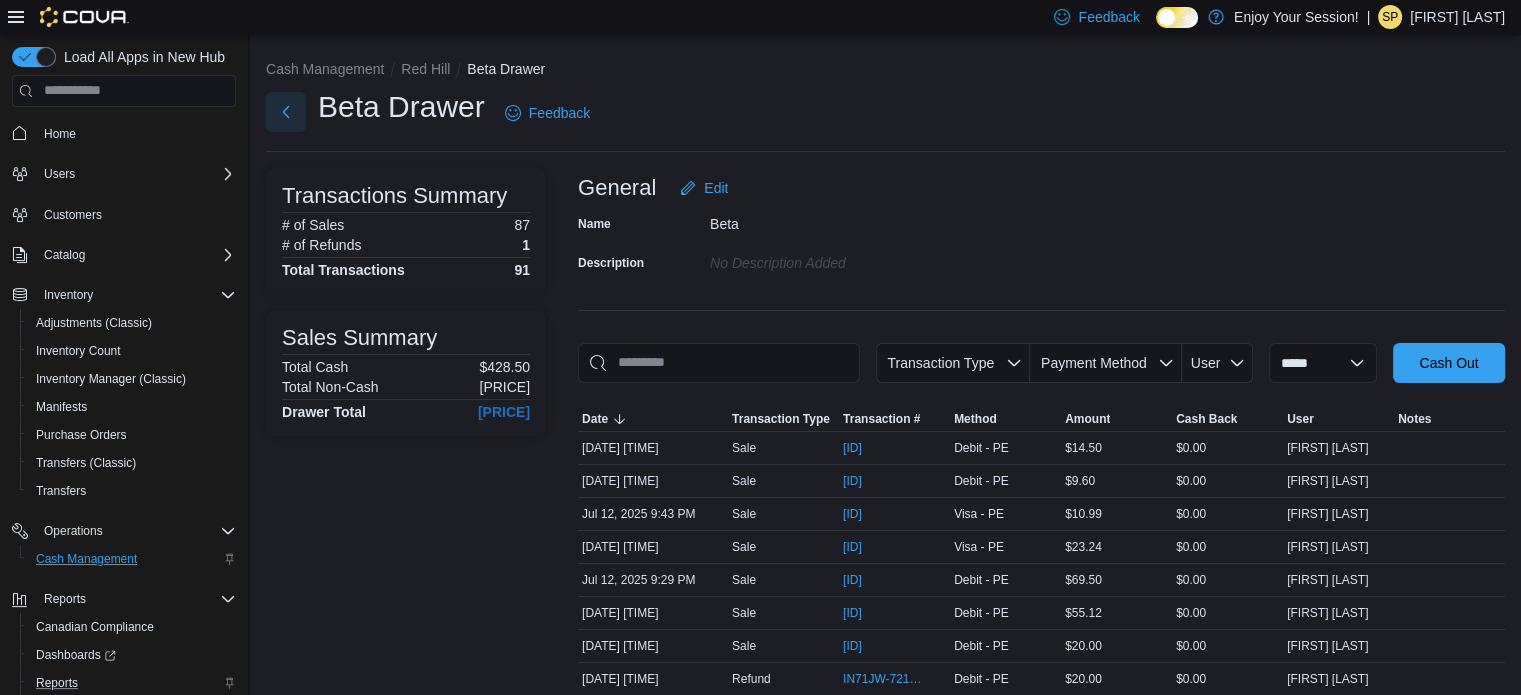 click at bounding box center (286, 112) 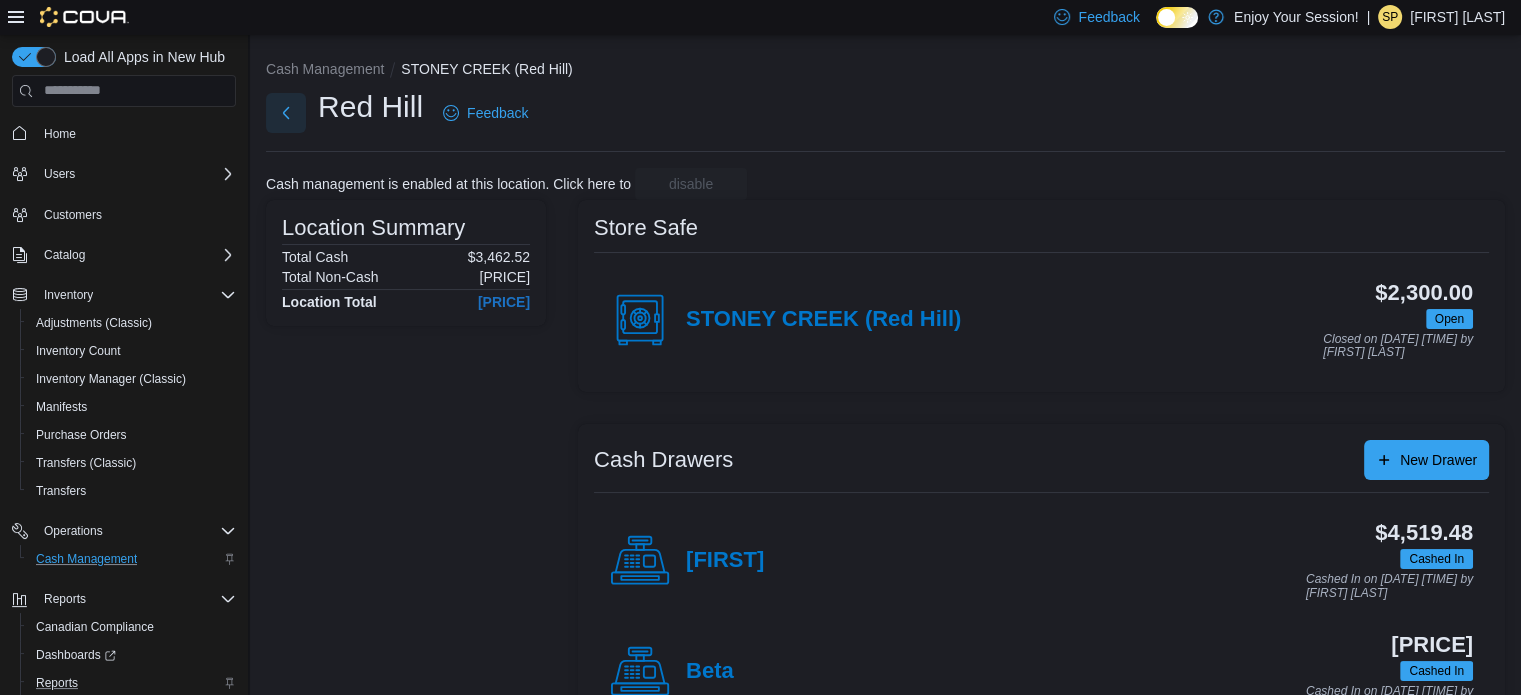 click at bounding box center [286, 113] 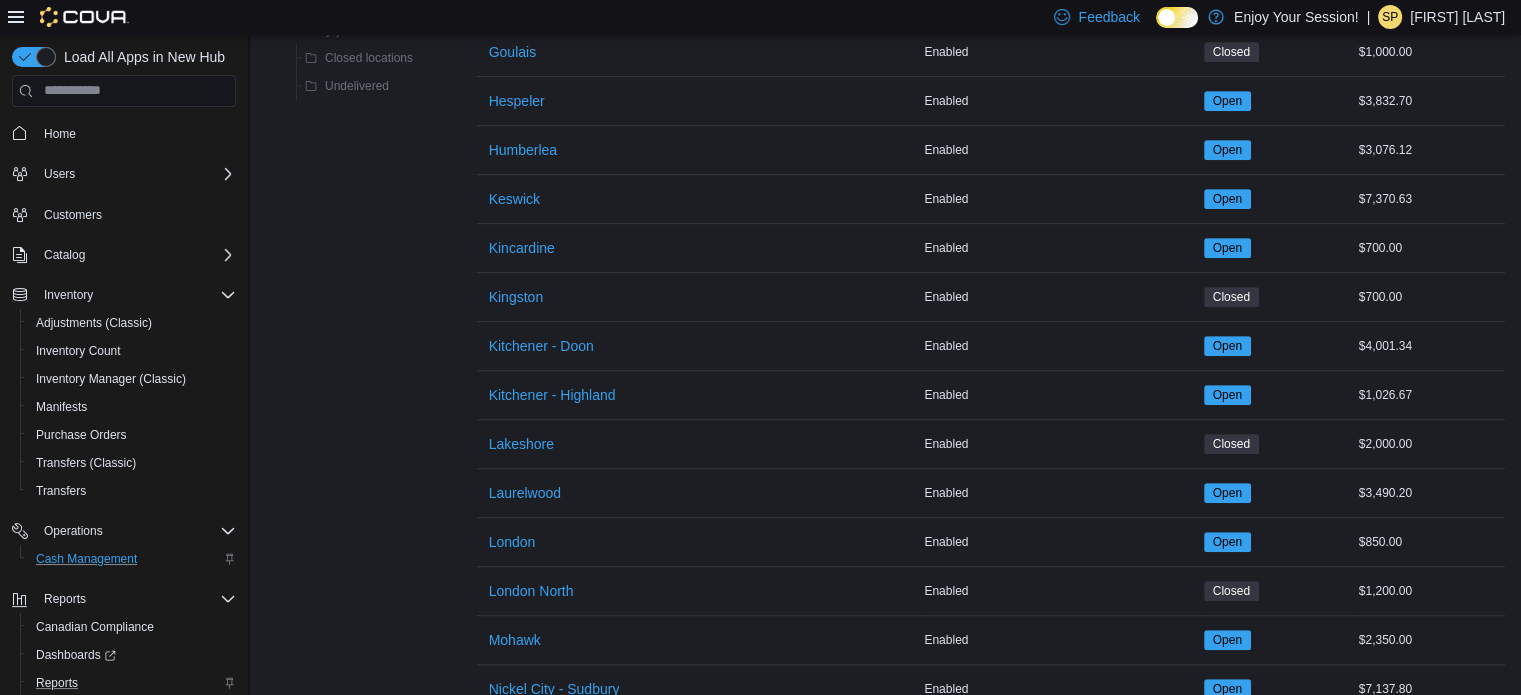 scroll, scrollTop: 1000, scrollLeft: 0, axis: vertical 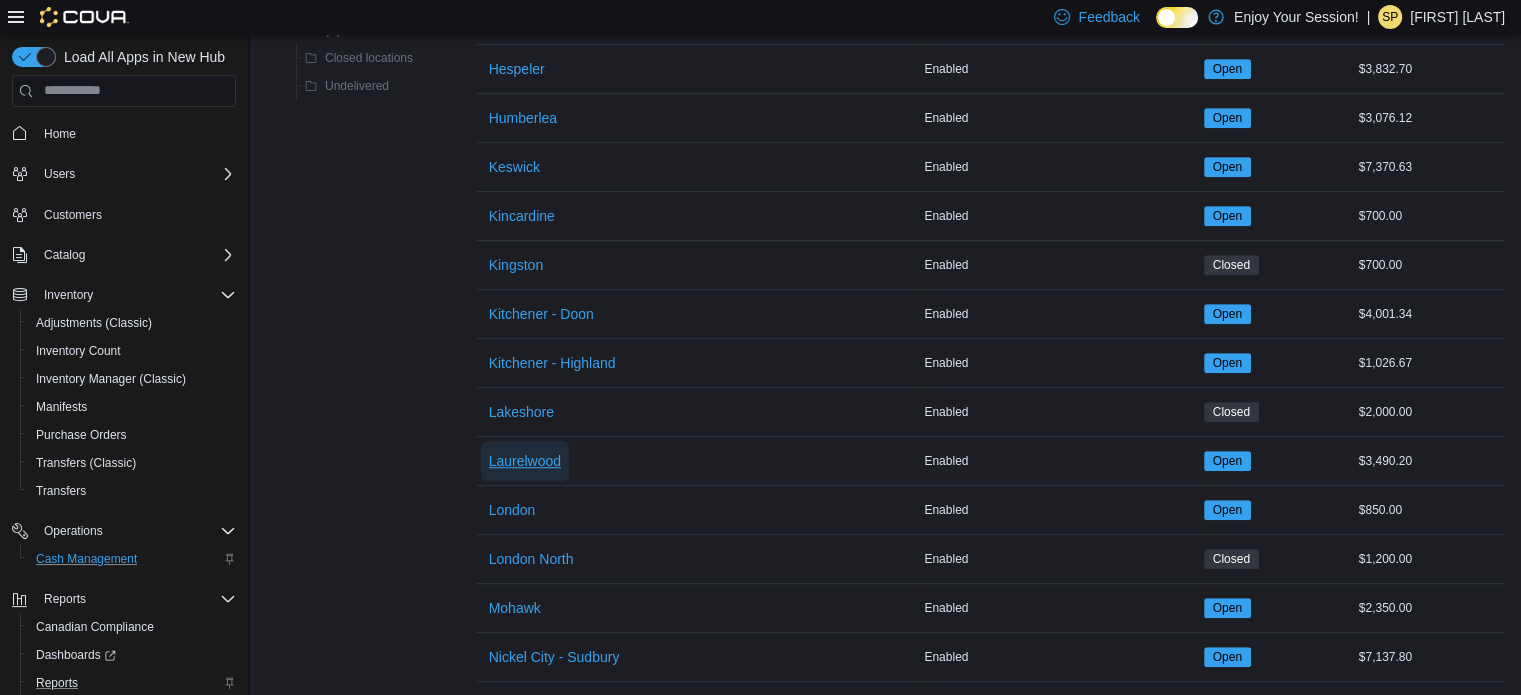 click on "Laurelwood" at bounding box center (525, 461) 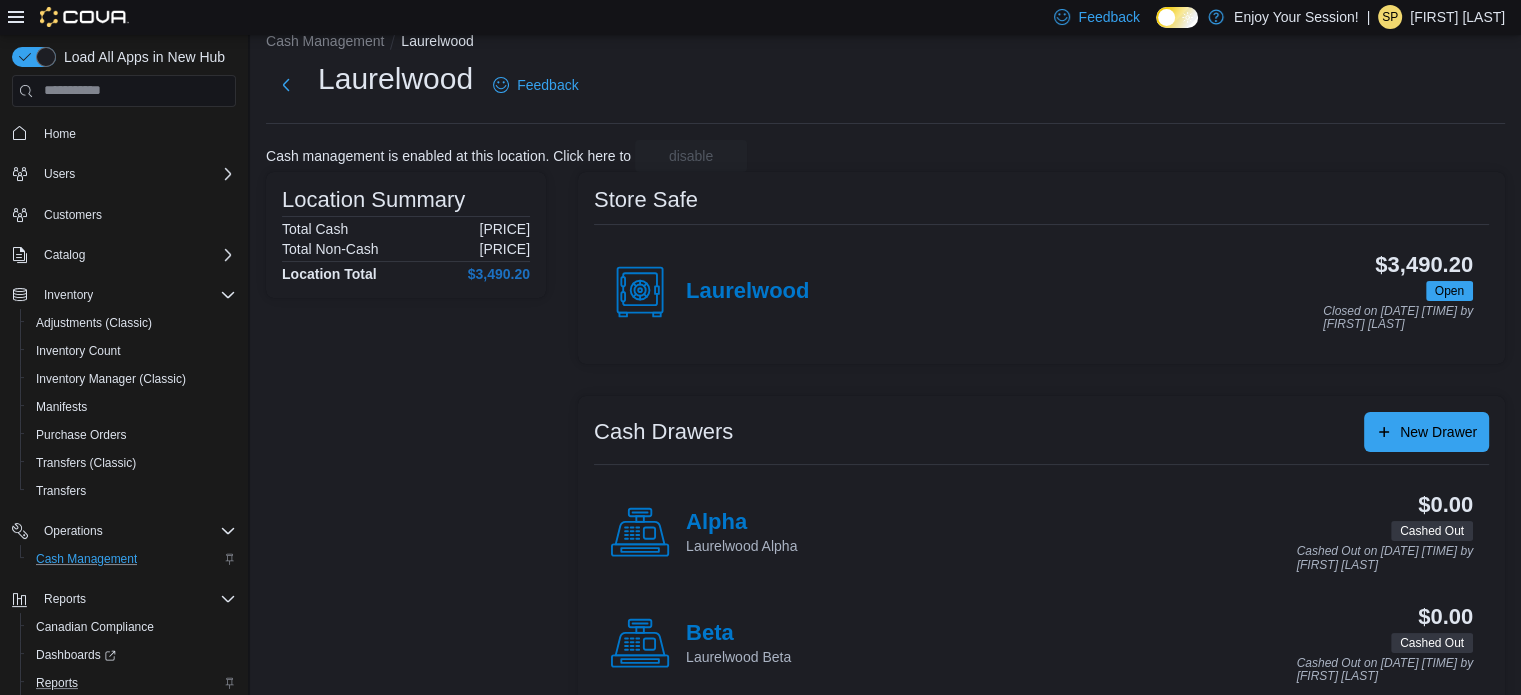 scroll, scrollTop: 0, scrollLeft: 0, axis: both 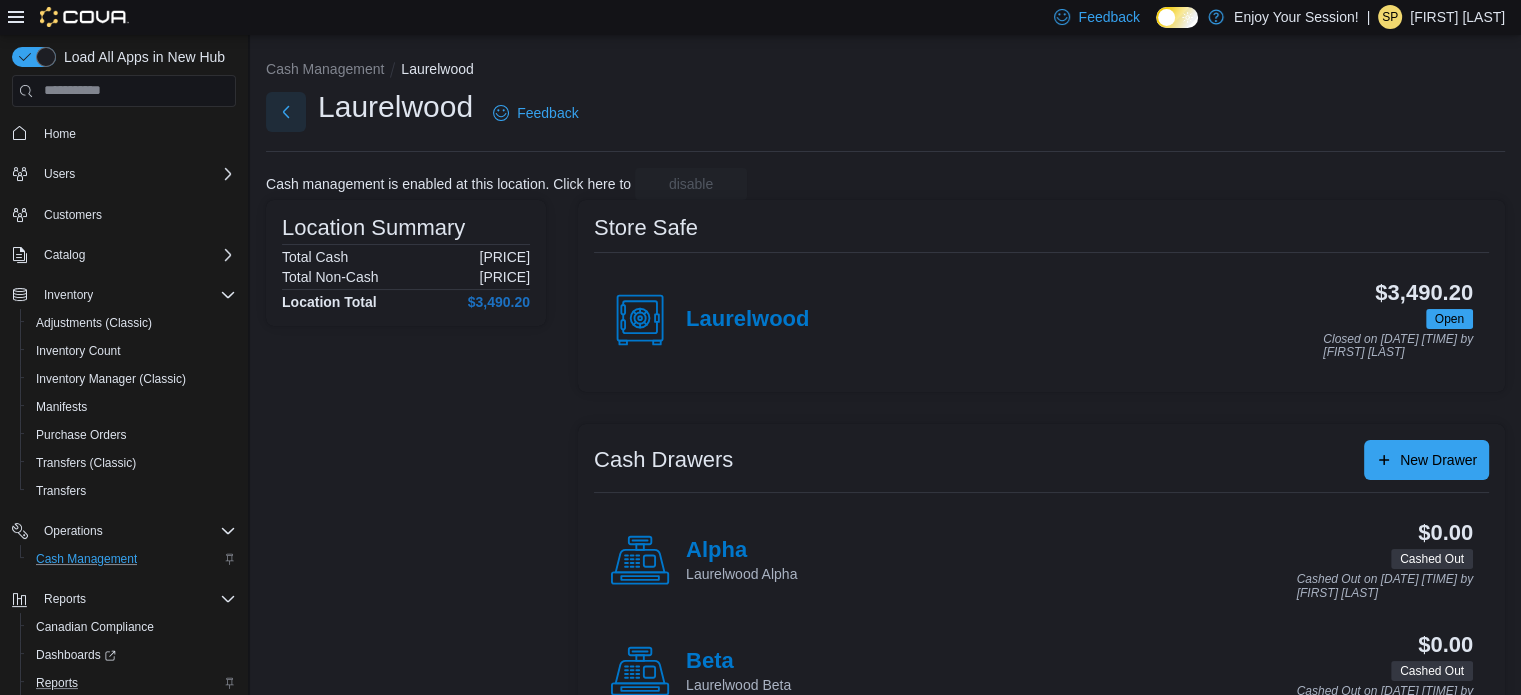 click at bounding box center [286, 112] 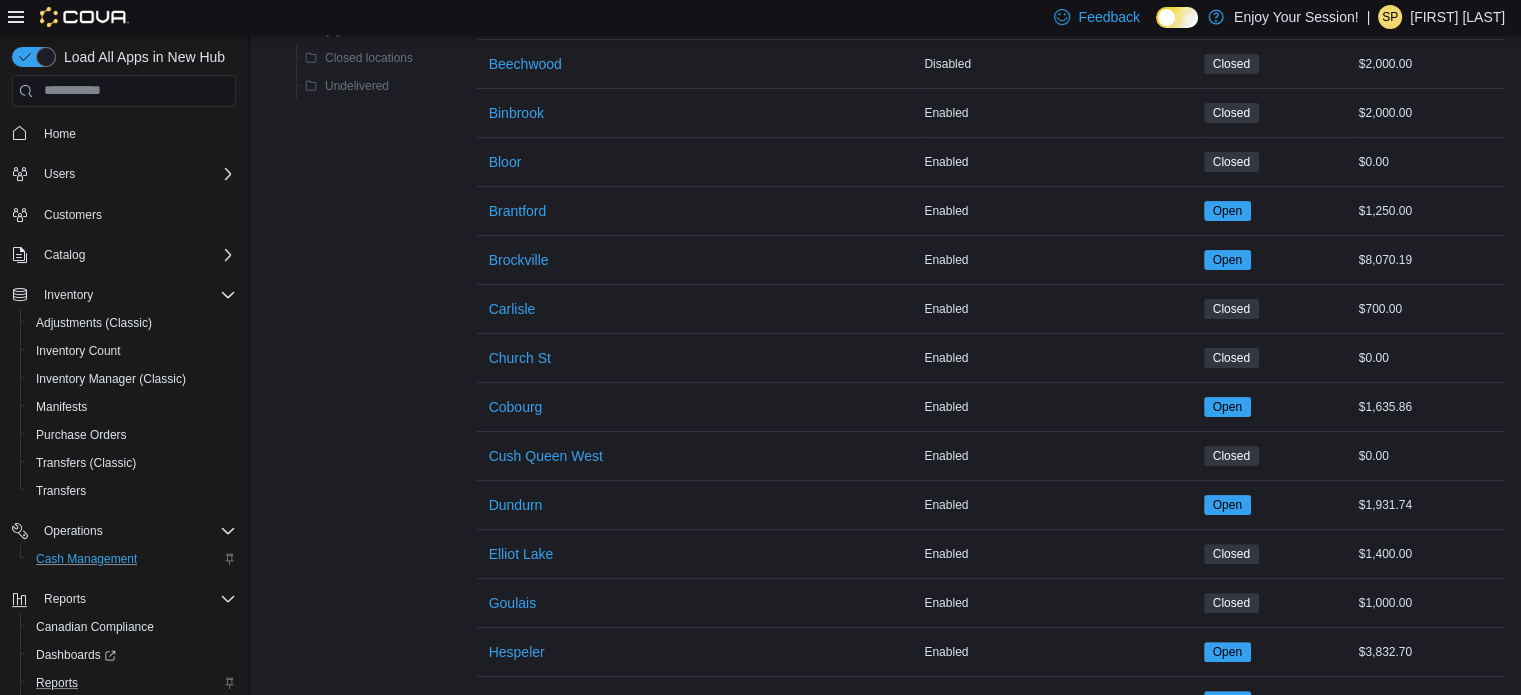 scroll, scrollTop: 500, scrollLeft: 0, axis: vertical 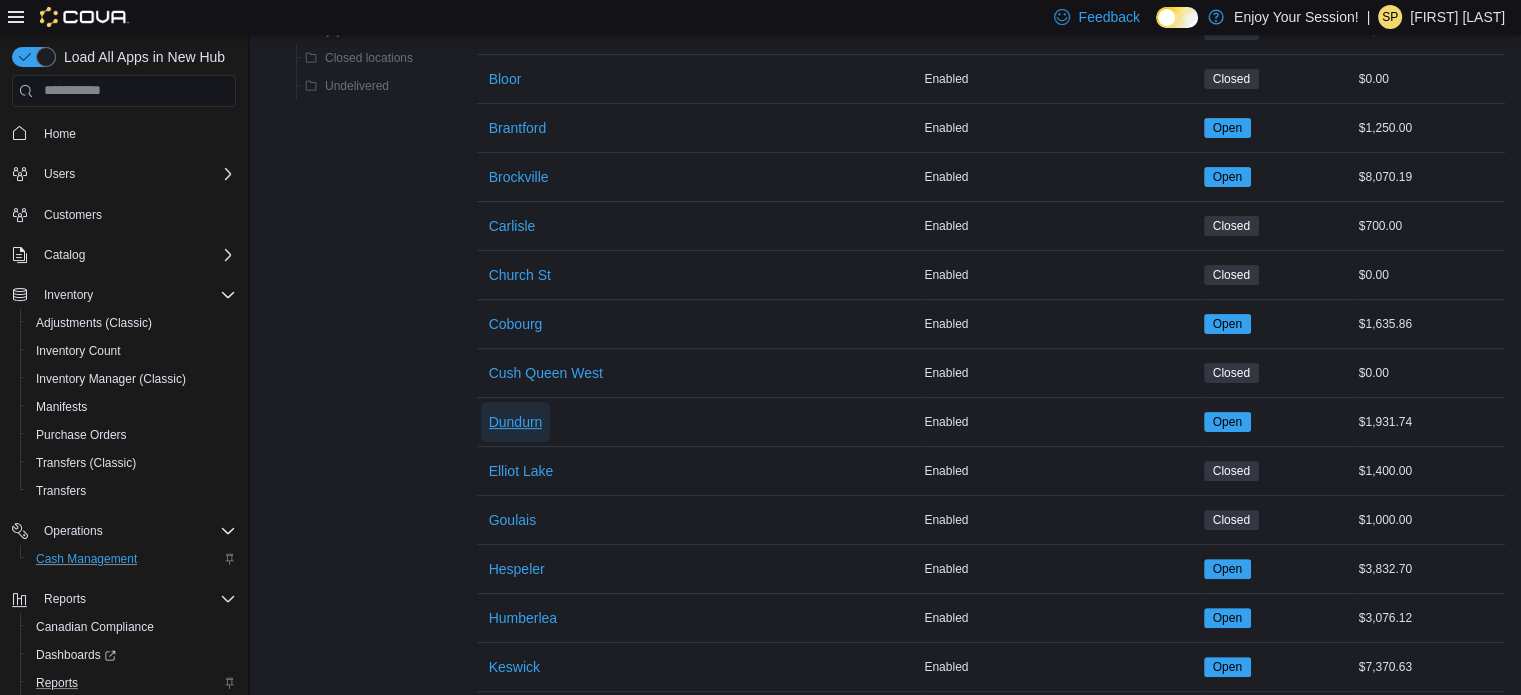 click on "Dundurn" at bounding box center (516, 422) 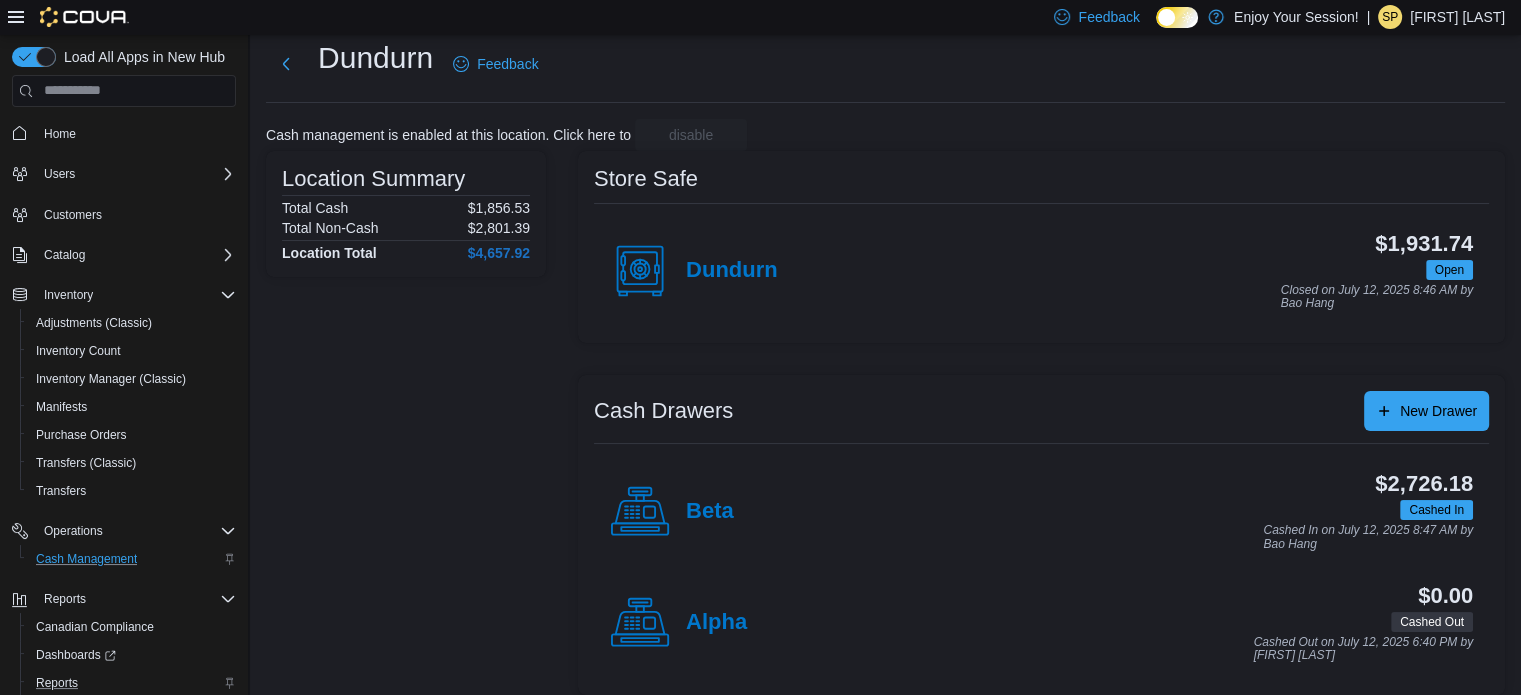 scroll, scrollTop: 64, scrollLeft: 0, axis: vertical 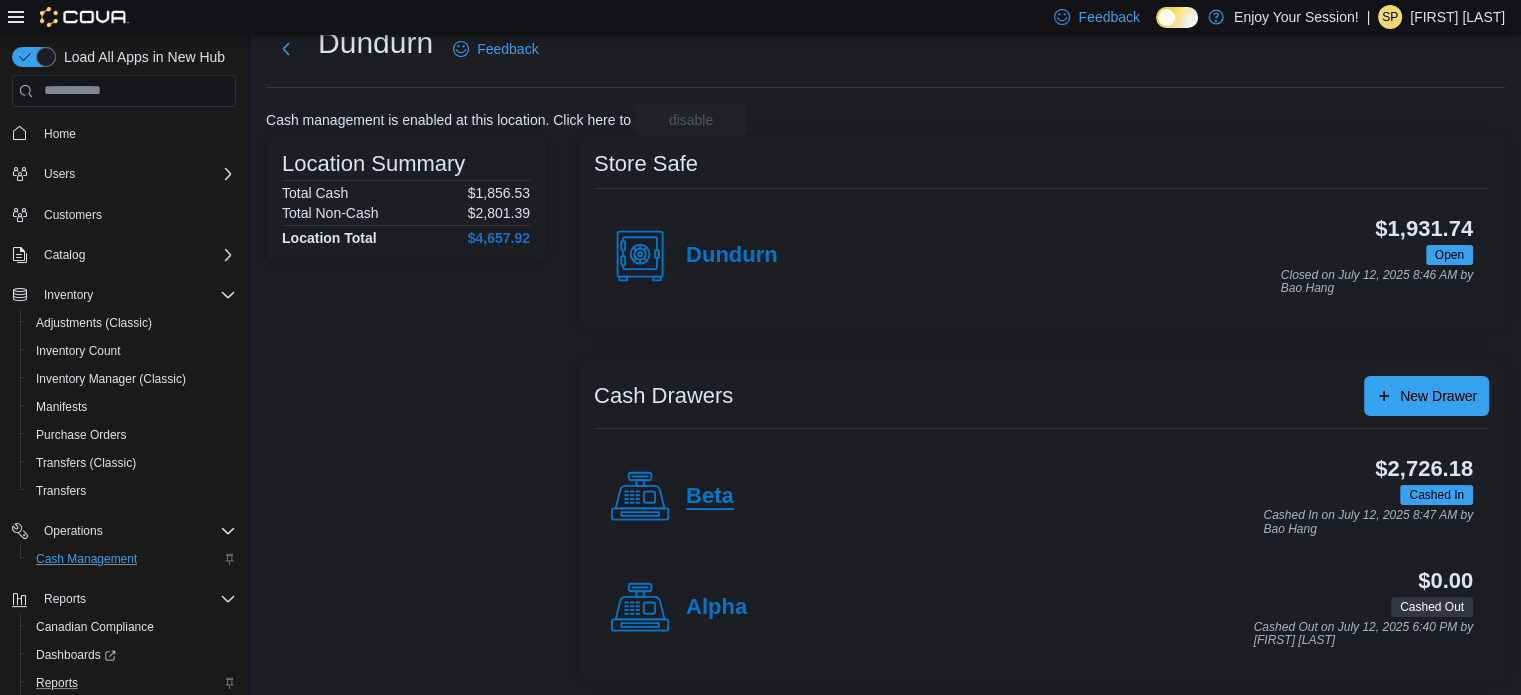 click on "Beta" at bounding box center (710, 497) 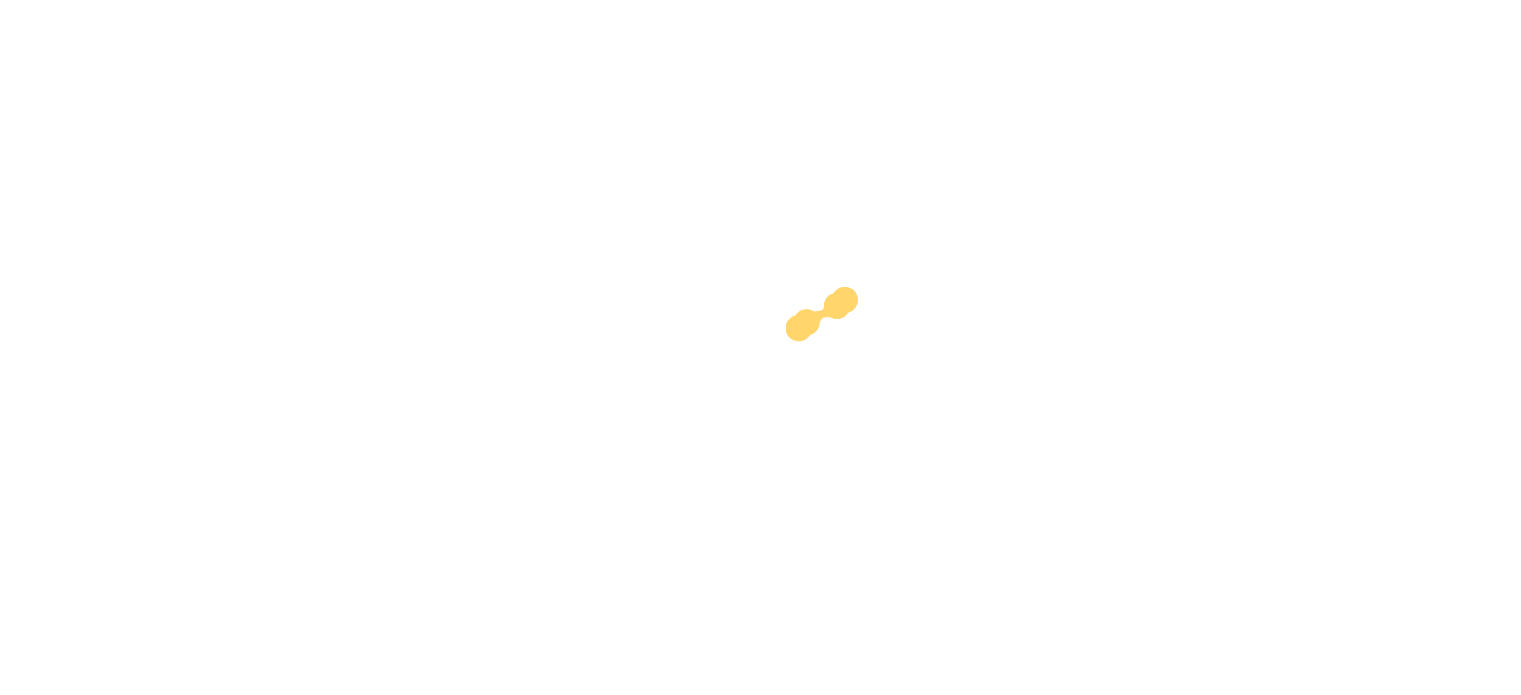 scroll, scrollTop: 0, scrollLeft: 0, axis: both 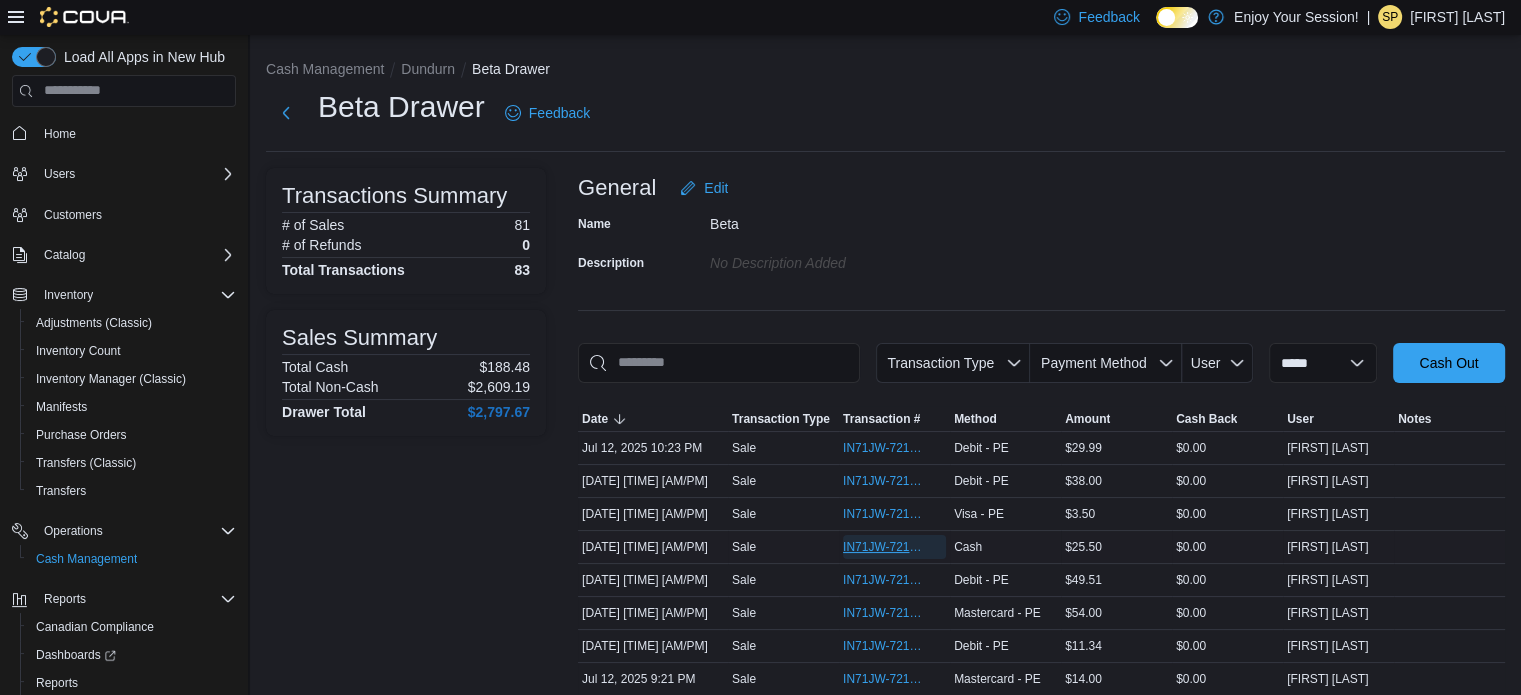 click on "IN71JW-7217967" at bounding box center [884, 547] 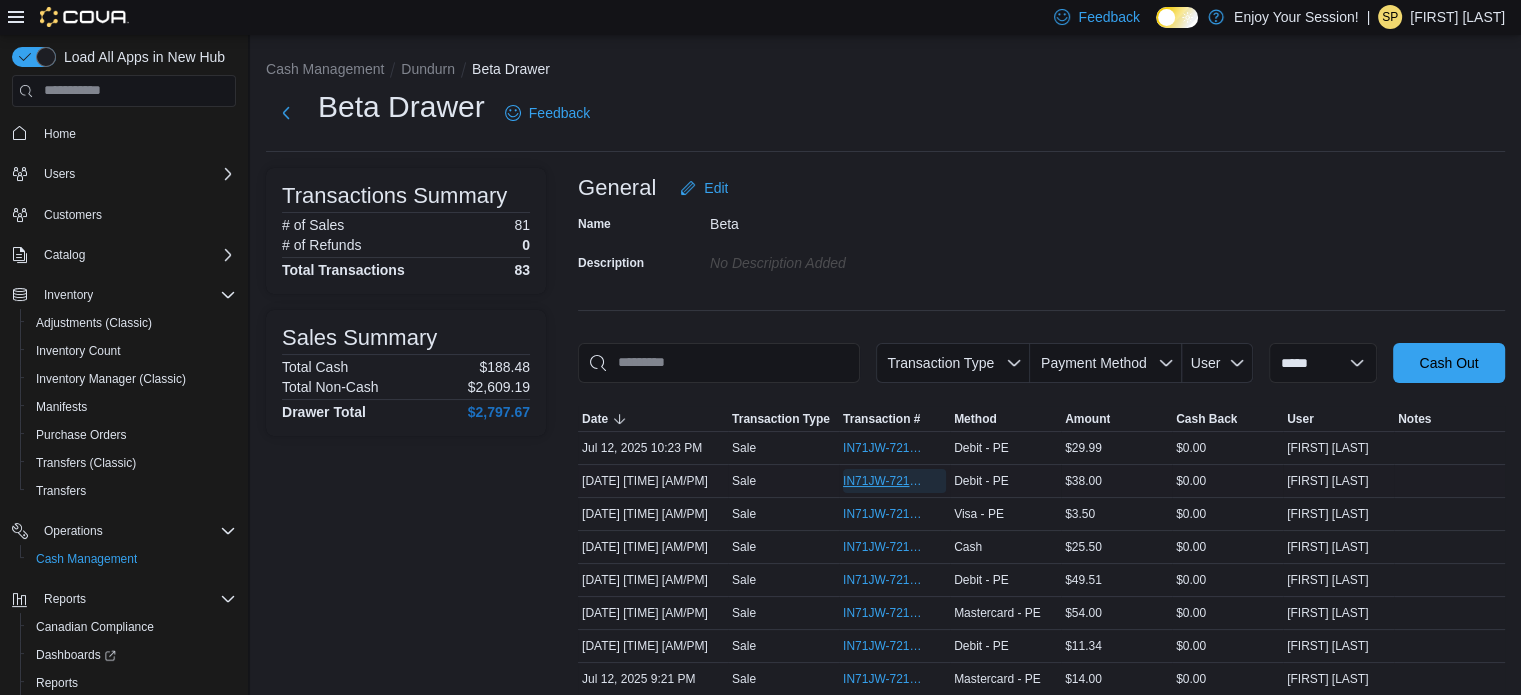 click on "IN71JW-7217998" at bounding box center [884, 481] 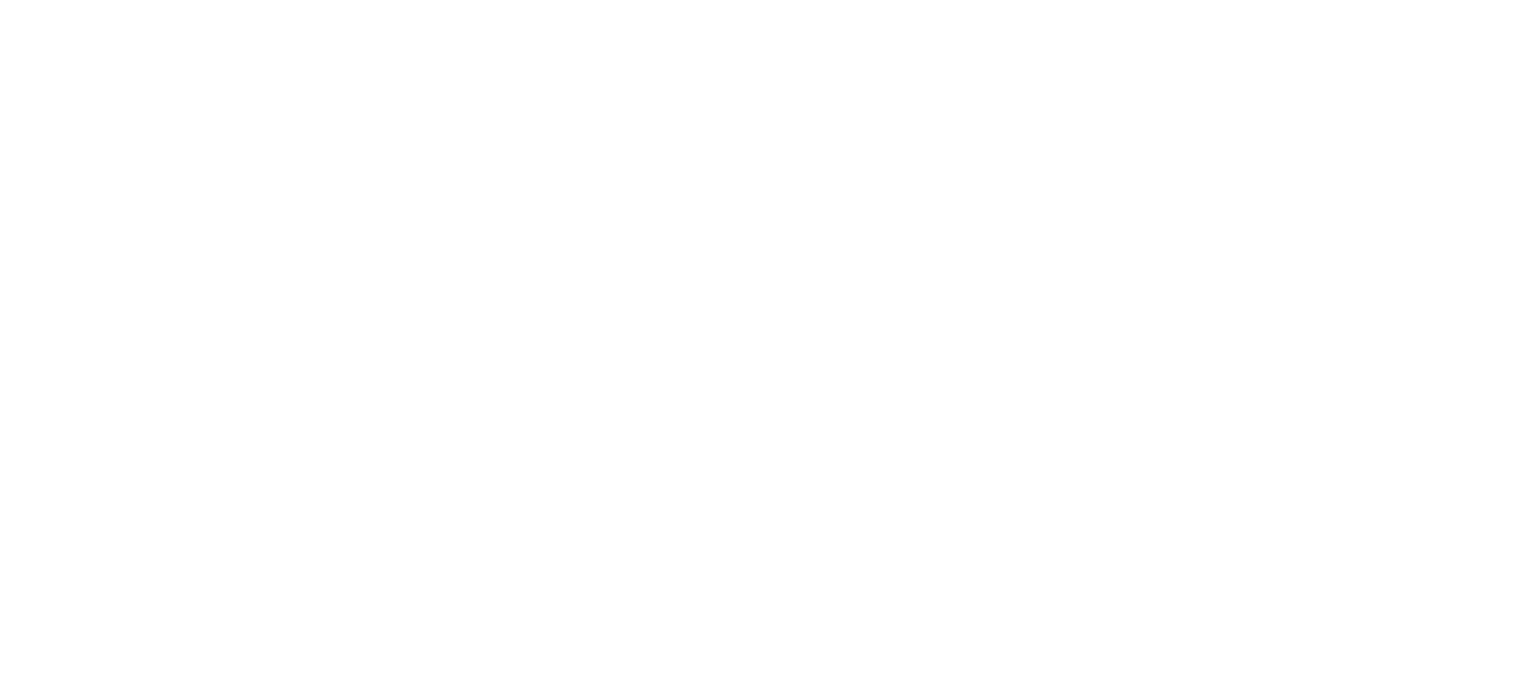 scroll, scrollTop: 0, scrollLeft: 0, axis: both 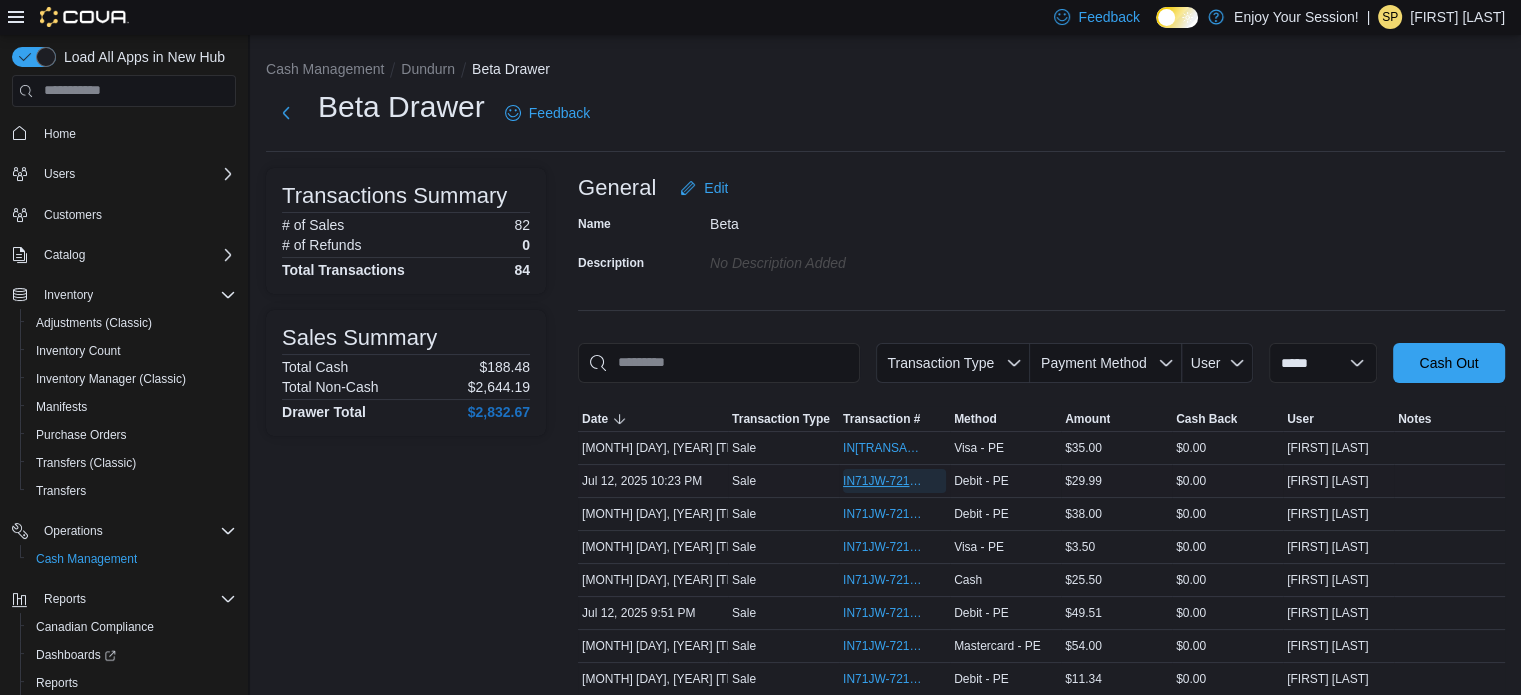 click on "IN71JW-7218013" at bounding box center (884, 481) 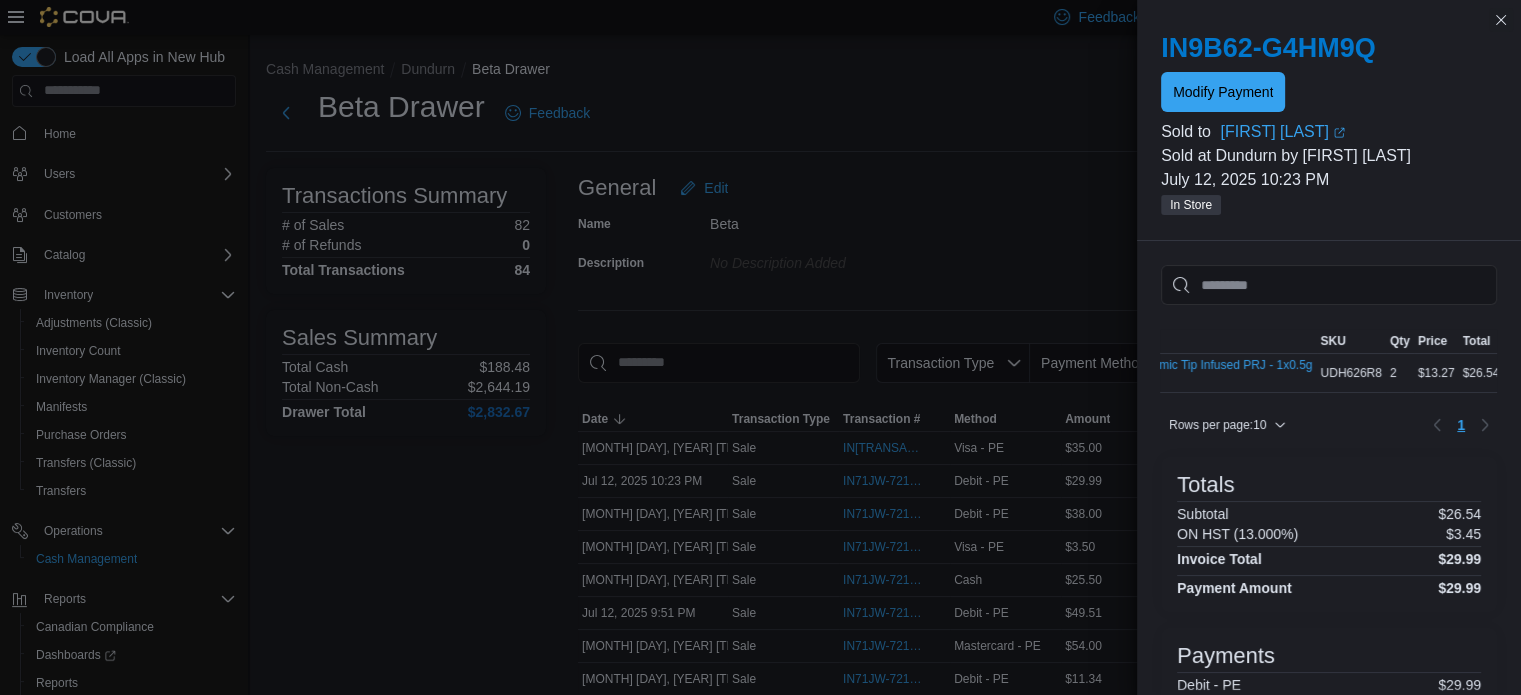 scroll, scrollTop: 0, scrollLeft: 232, axis: horizontal 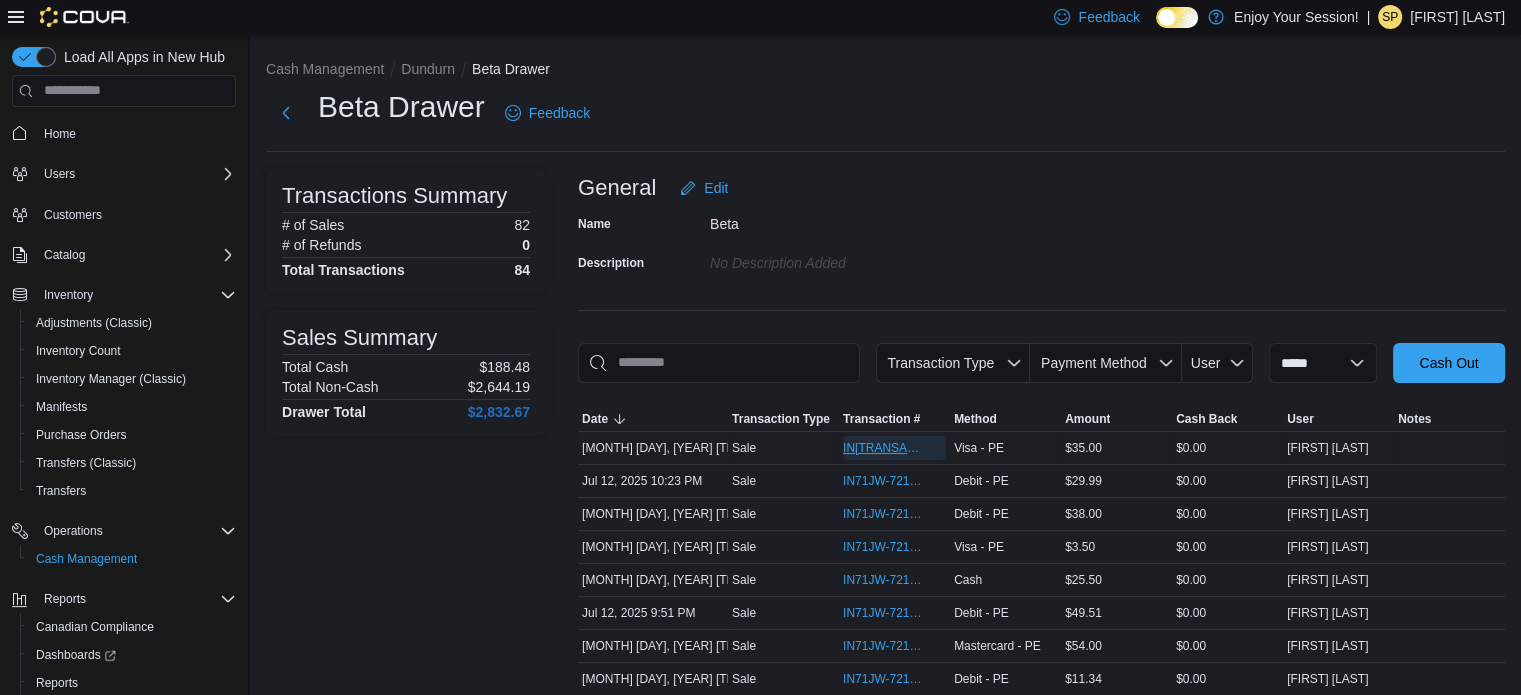 click on "IN[TRANSACTION_ID]" at bounding box center (884, 448) 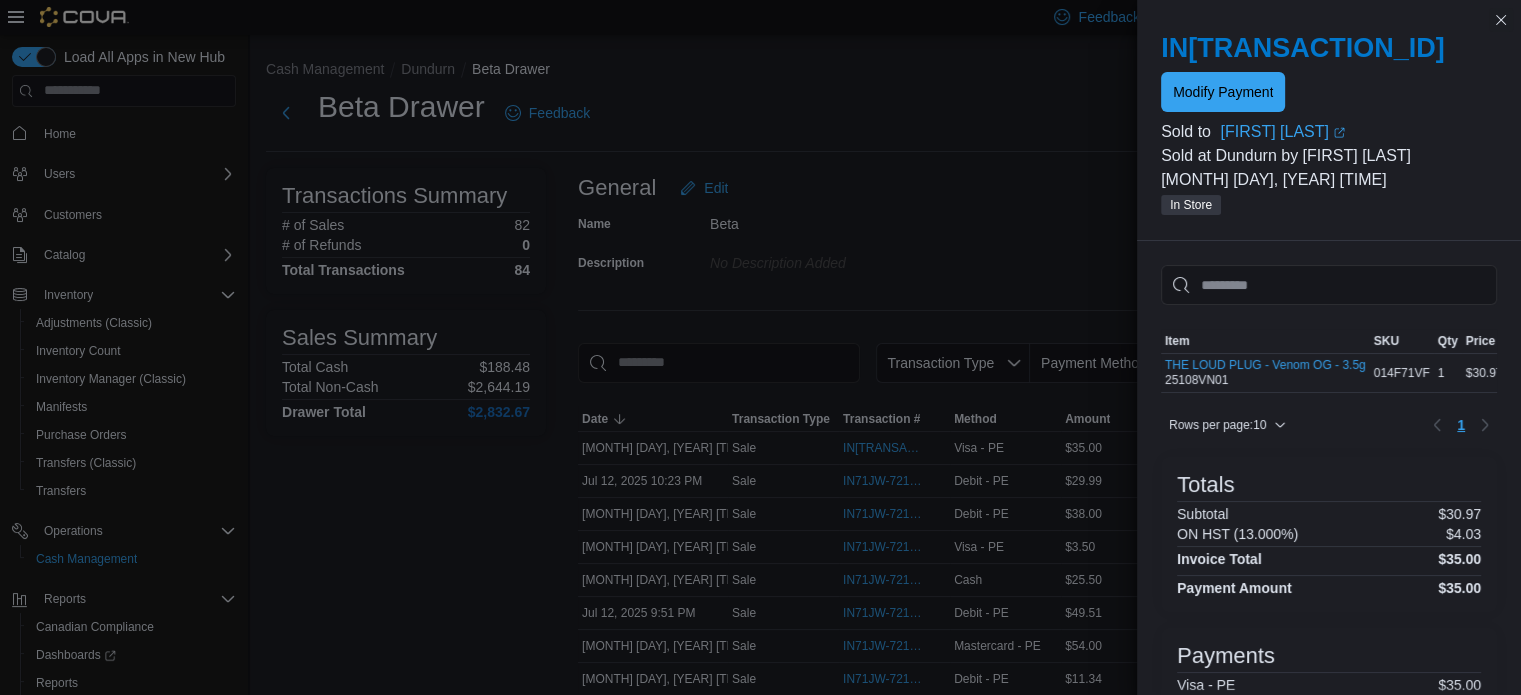 scroll, scrollTop: 0, scrollLeft: 64, axis: horizontal 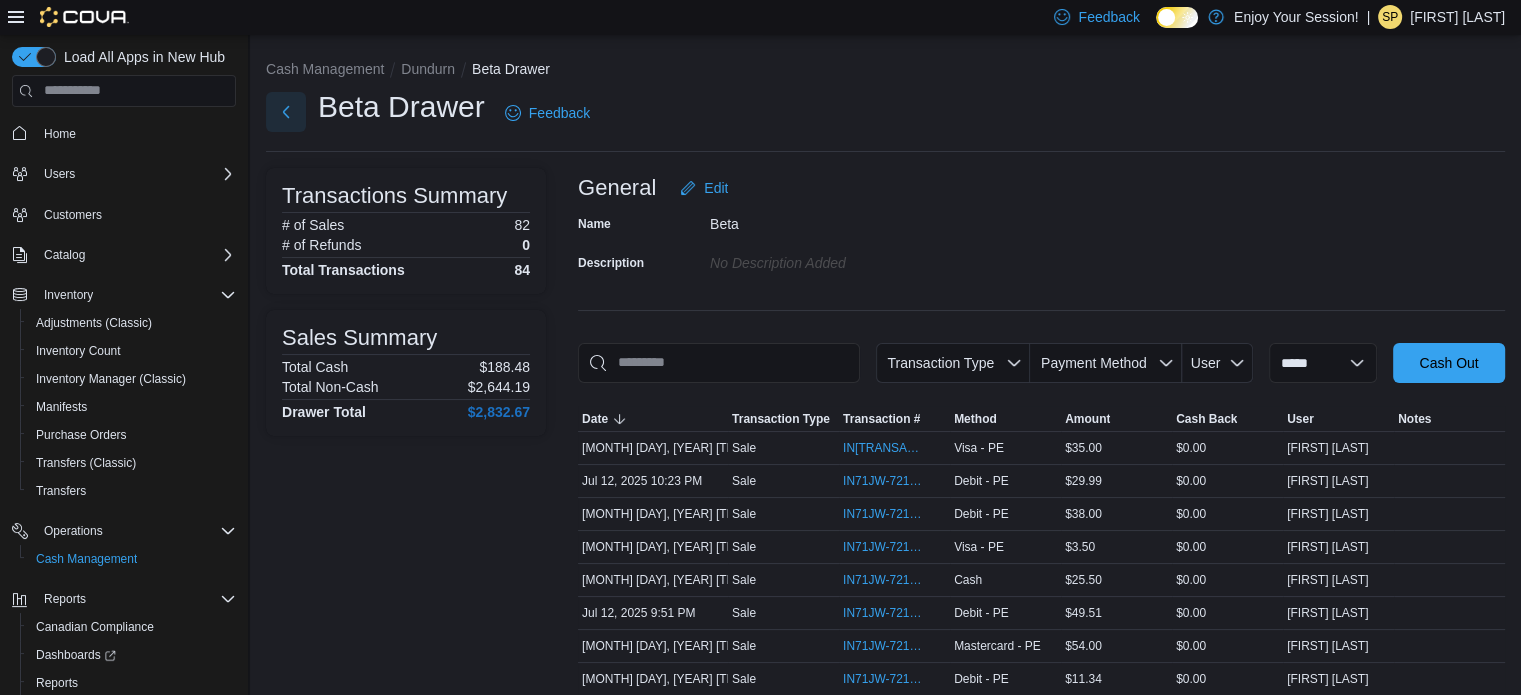click at bounding box center (286, 112) 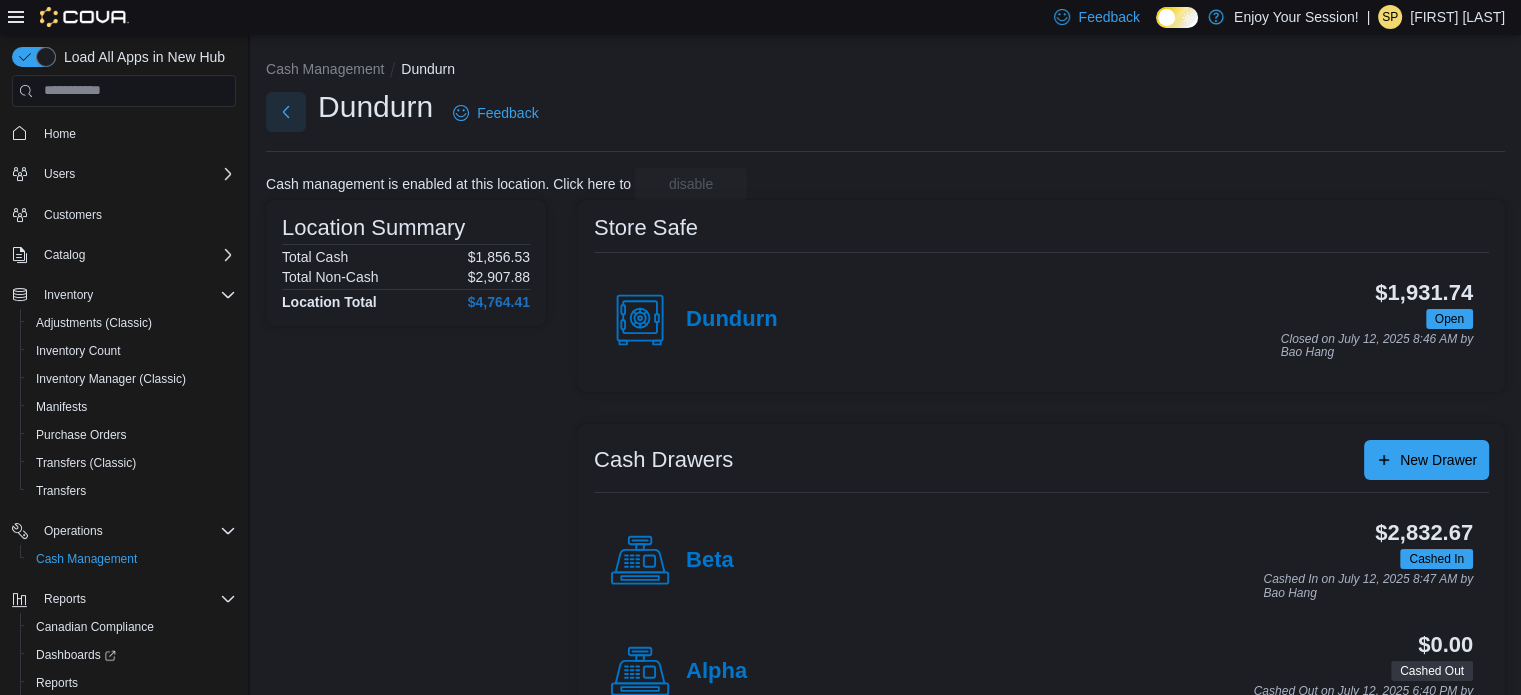 click at bounding box center [286, 112] 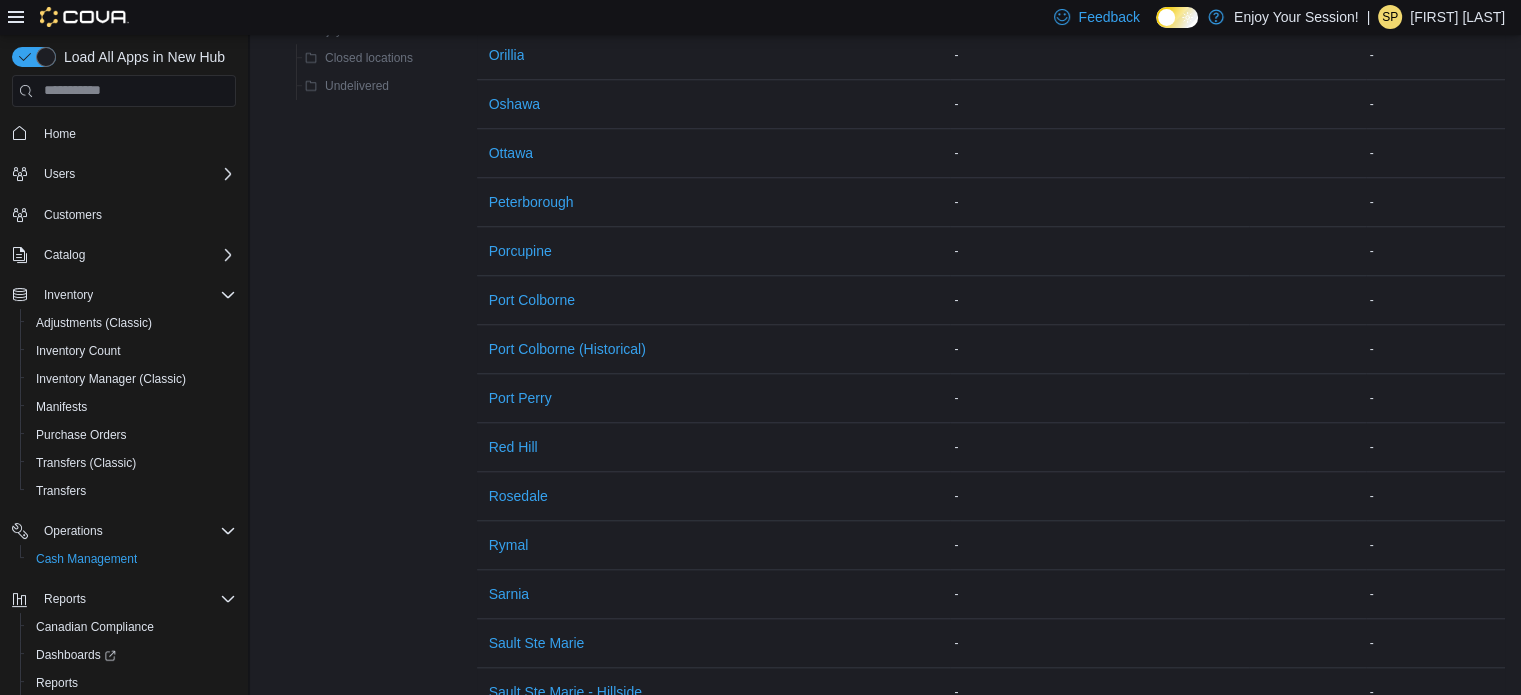scroll, scrollTop: 1800, scrollLeft: 0, axis: vertical 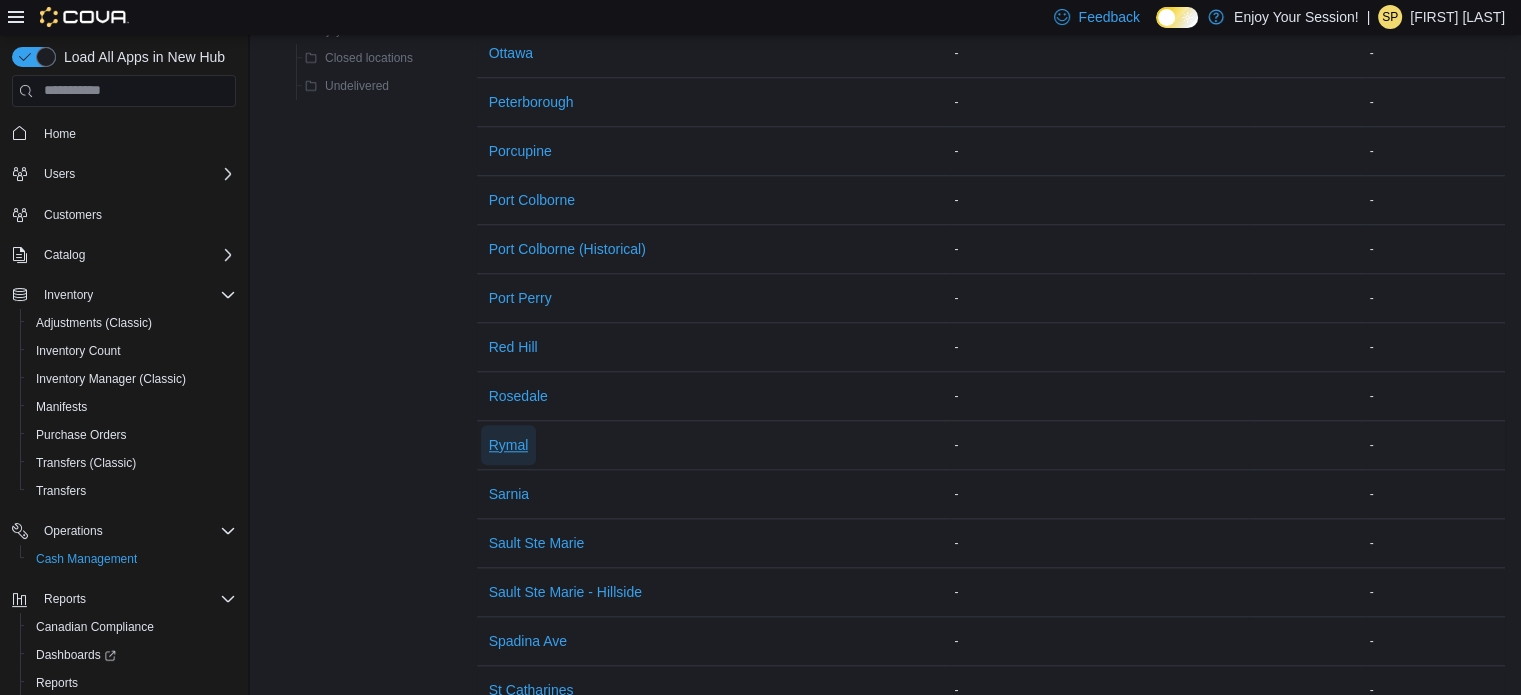 click on "Rymal" at bounding box center [509, 445] 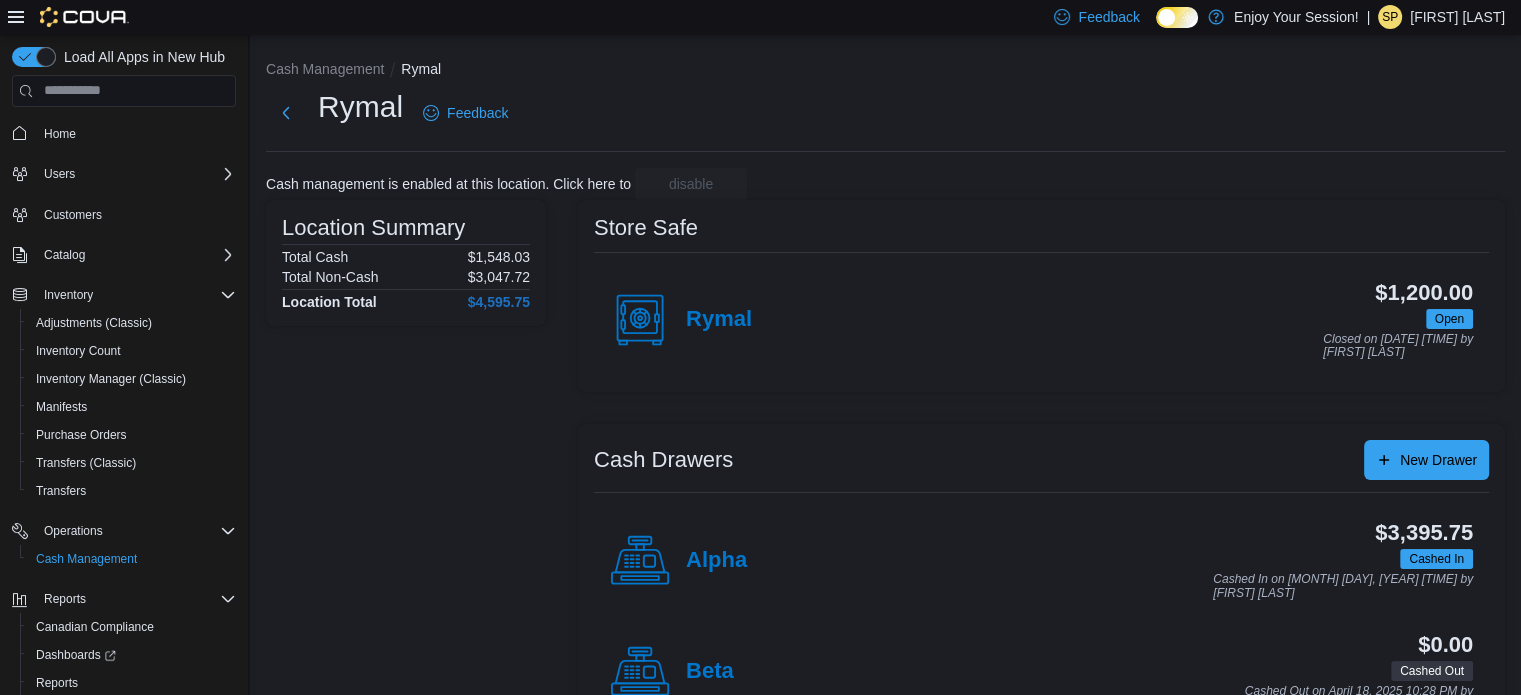 scroll, scrollTop: 64, scrollLeft: 0, axis: vertical 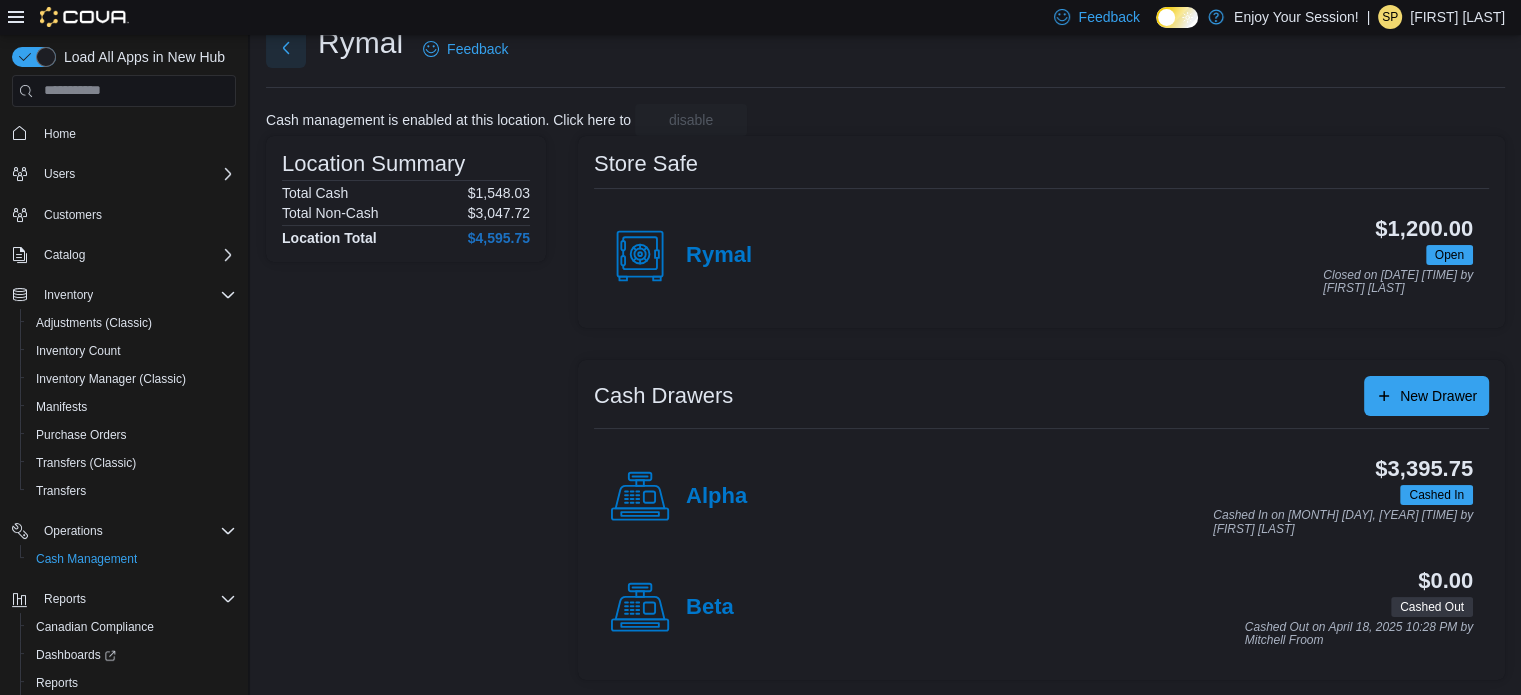 click at bounding box center (286, 48) 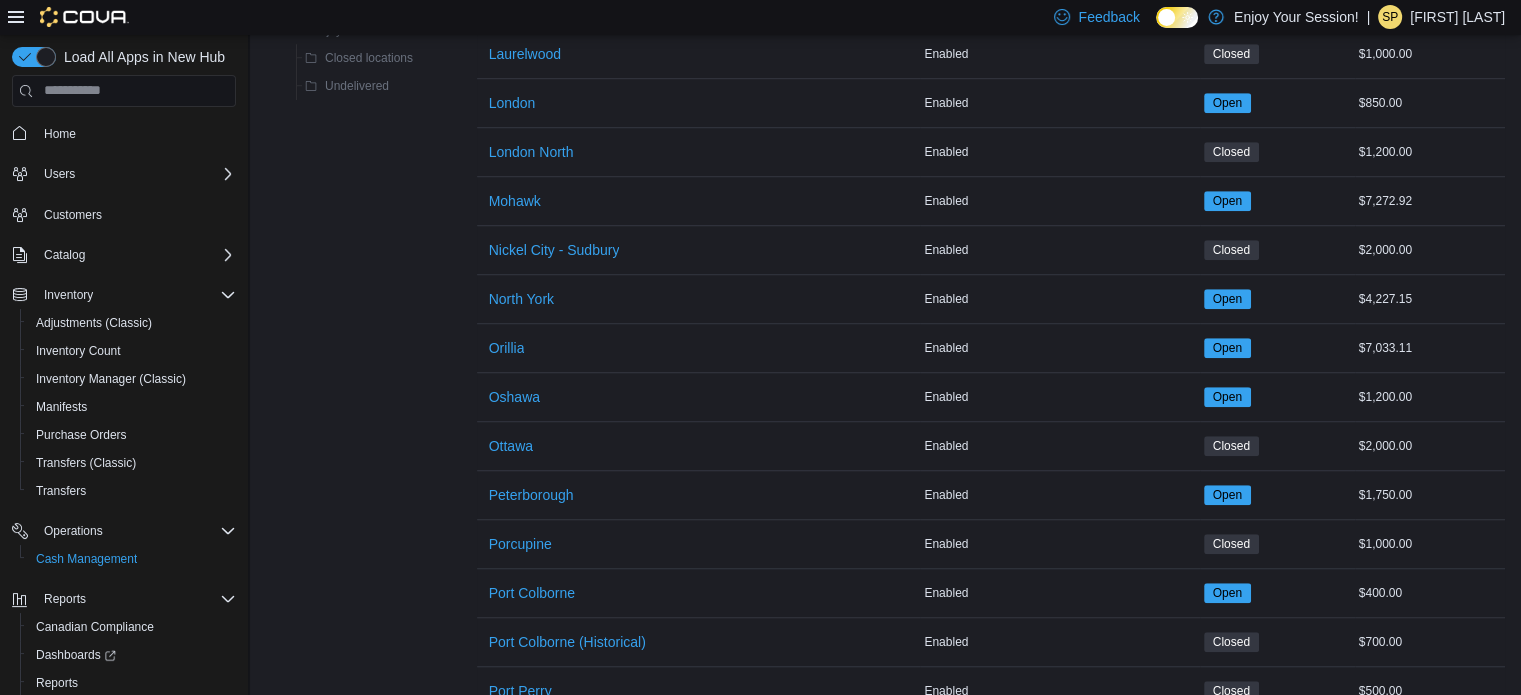 scroll, scrollTop: 1764, scrollLeft: 0, axis: vertical 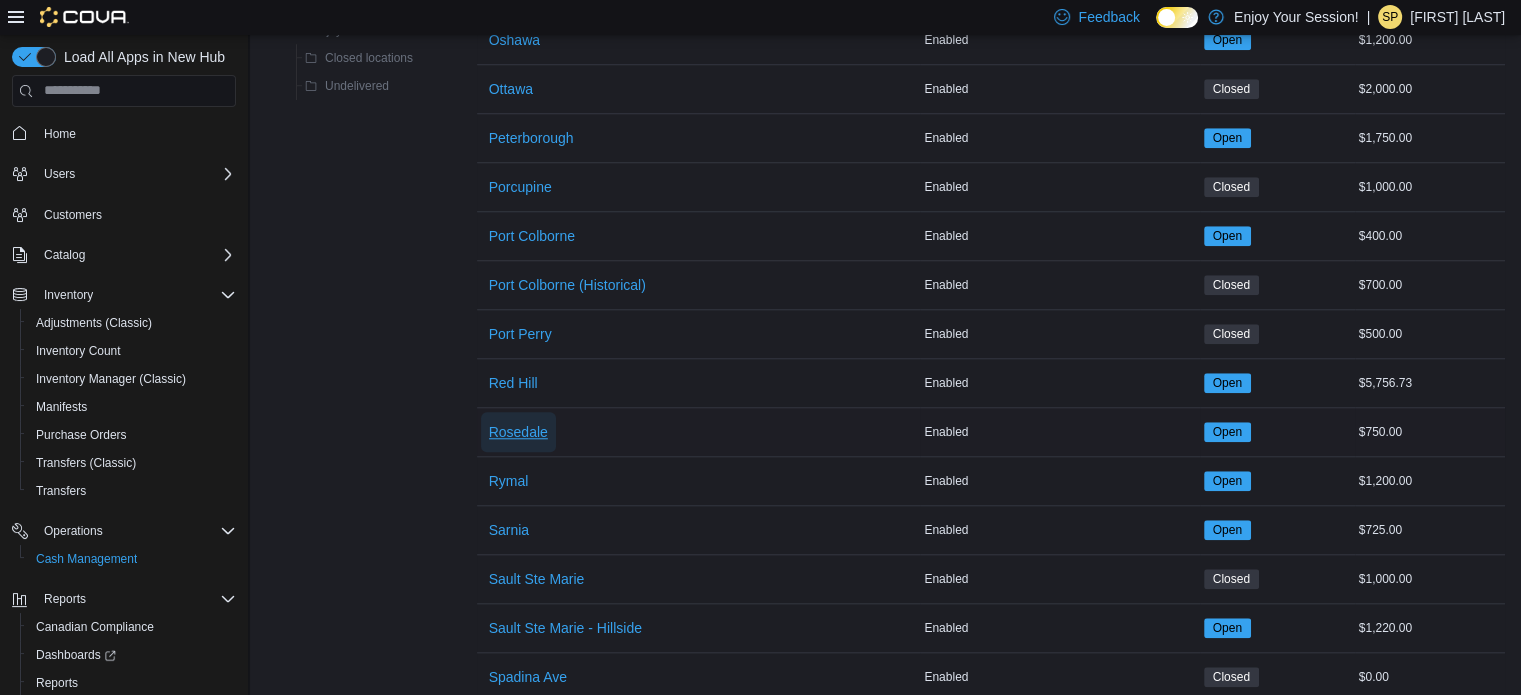 click on "Rosedale" at bounding box center (518, 432) 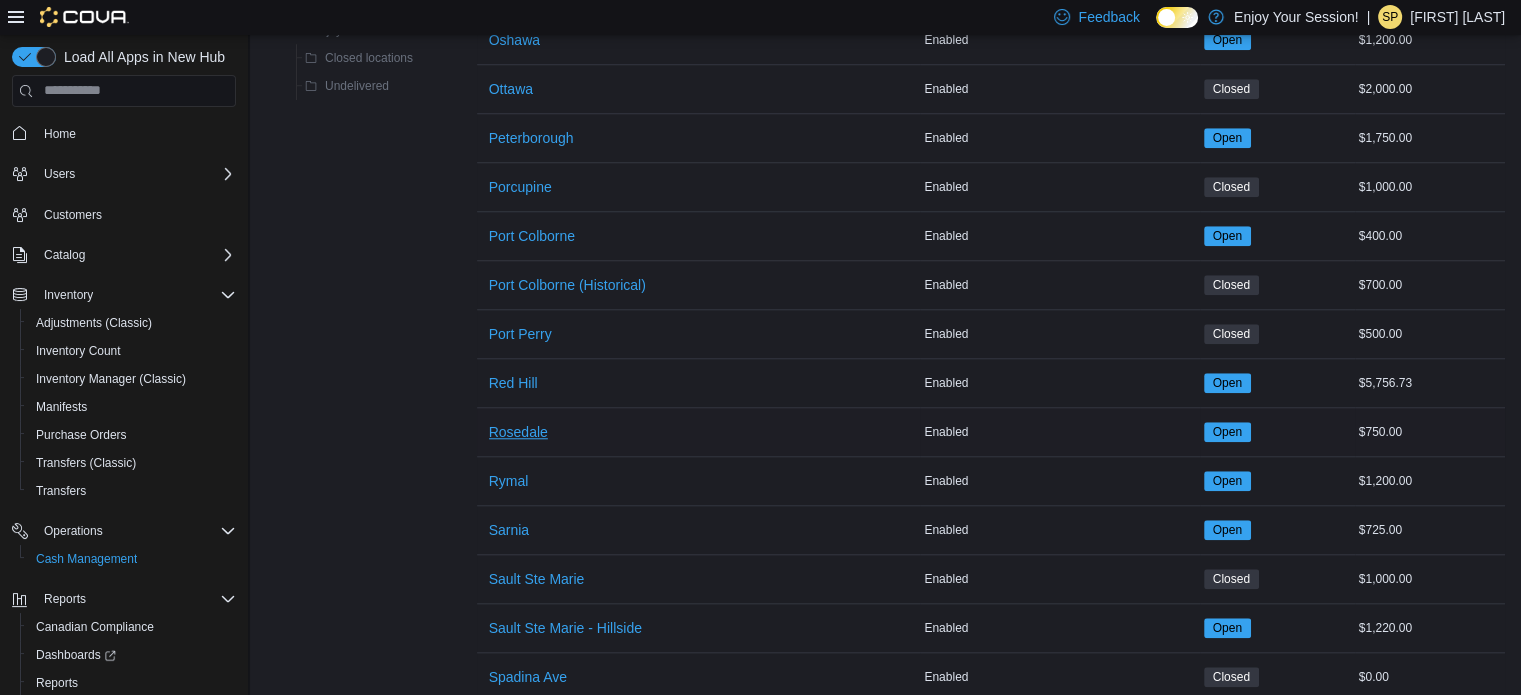 scroll, scrollTop: 0, scrollLeft: 0, axis: both 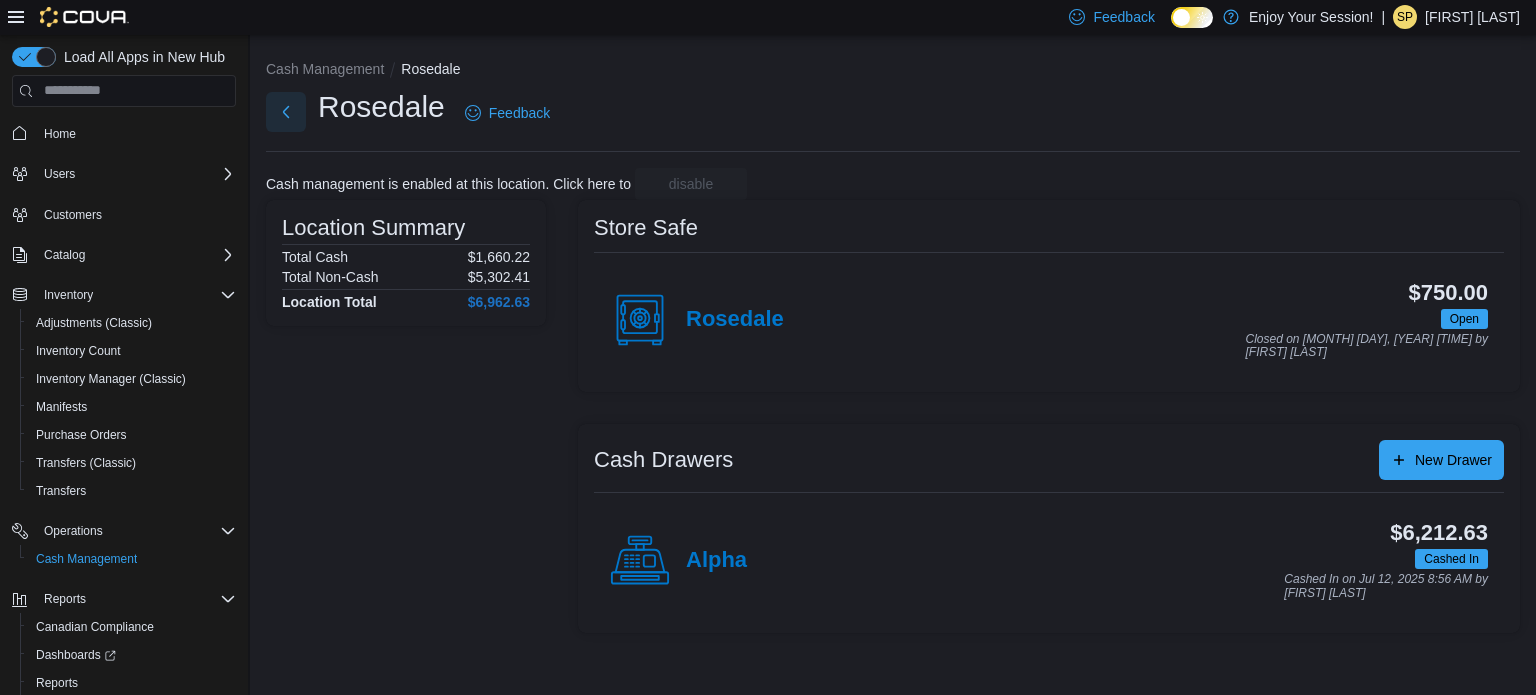 click at bounding box center [286, 112] 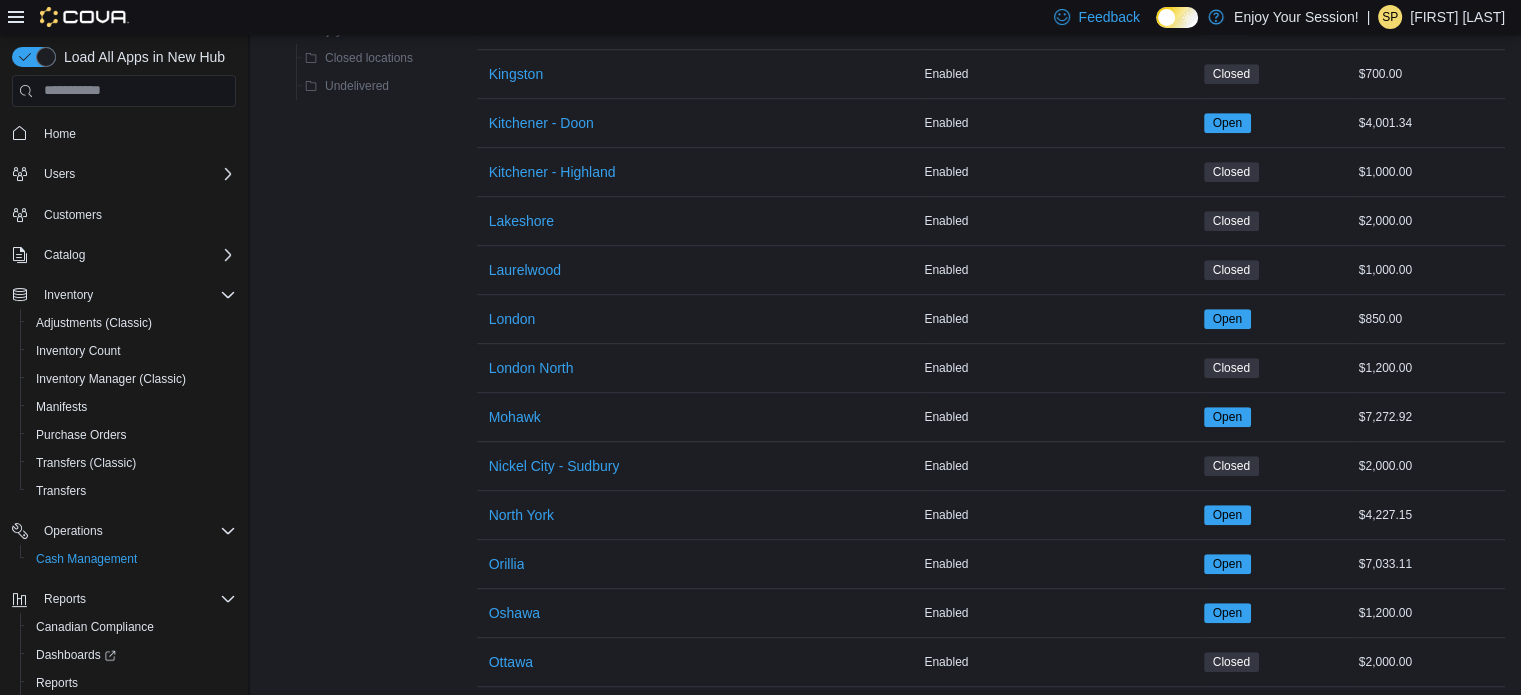 scroll, scrollTop: 1600, scrollLeft: 0, axis: vertical 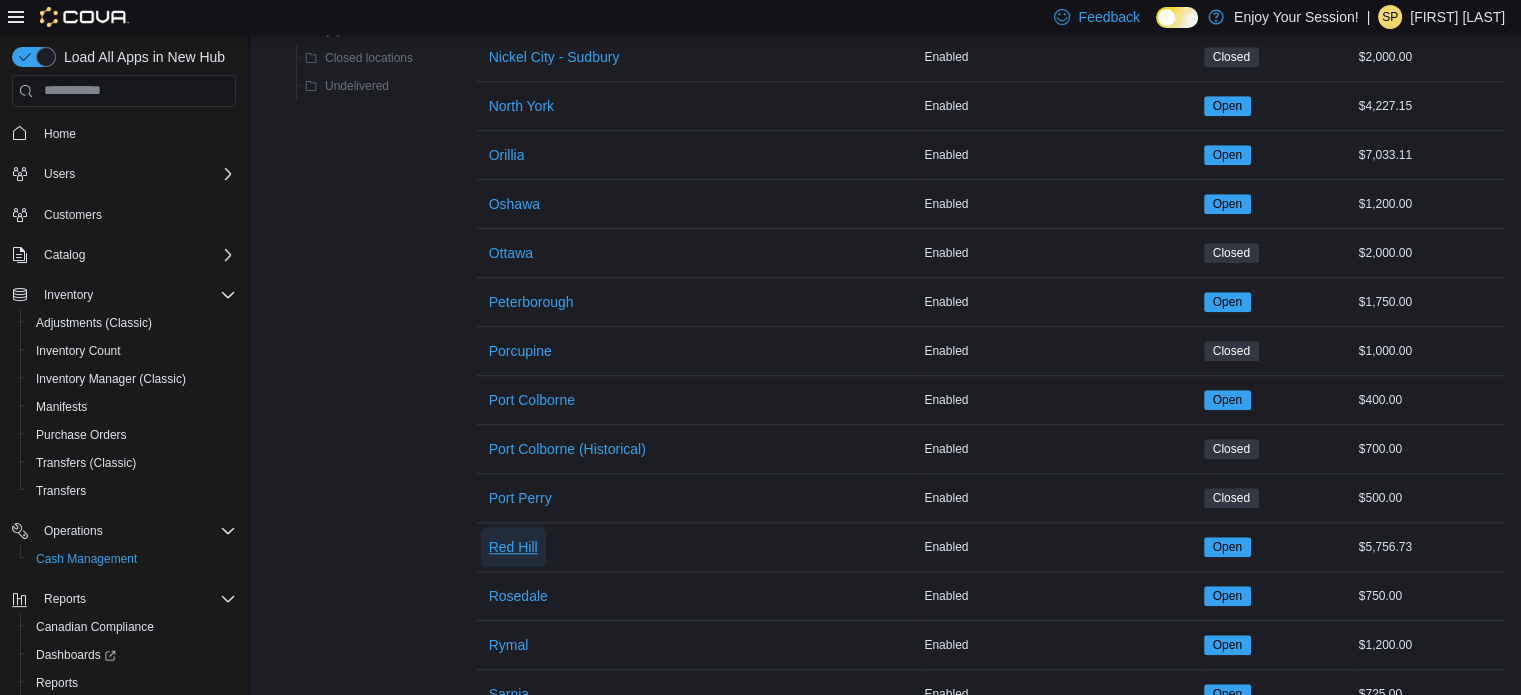 click on "Red Hill" at bounding box center [513, 547] 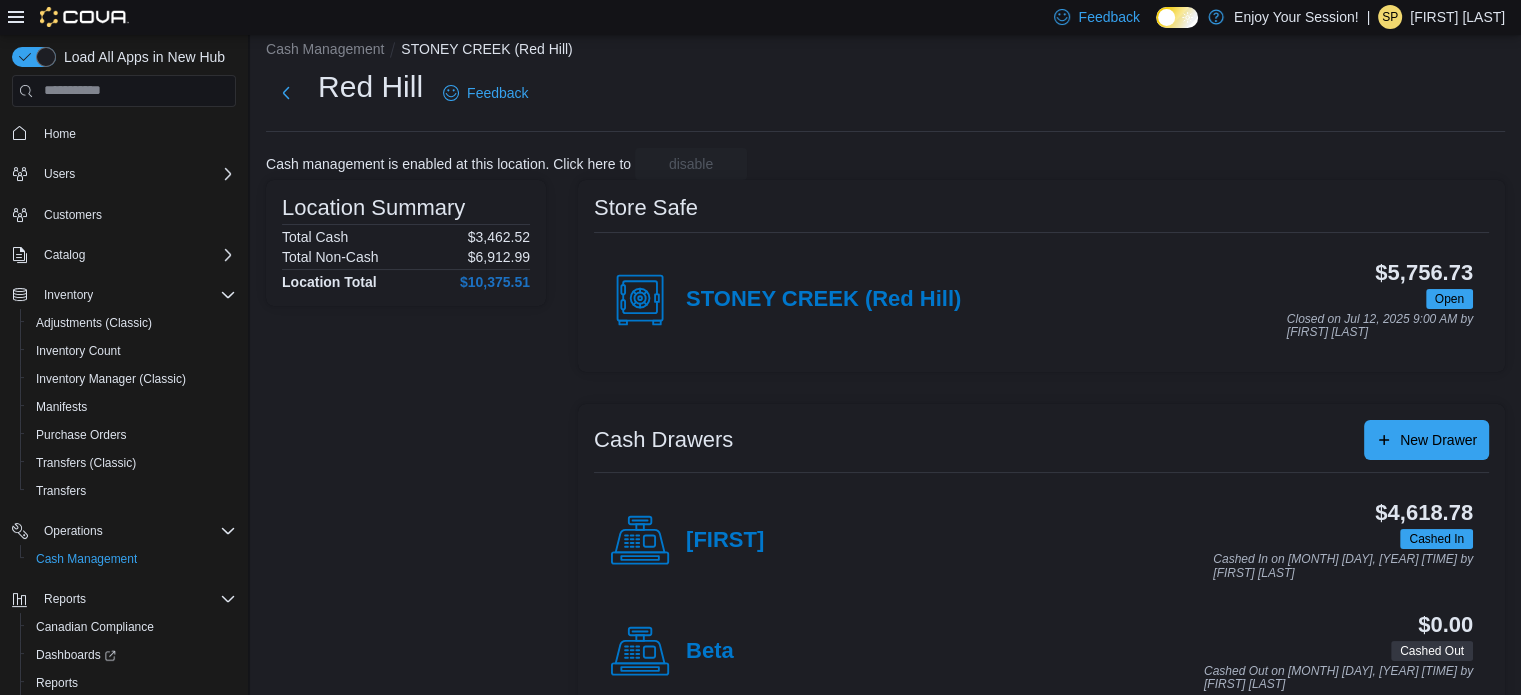 scroll, scrollTop: 0, scrollLeft: 0, axis: both 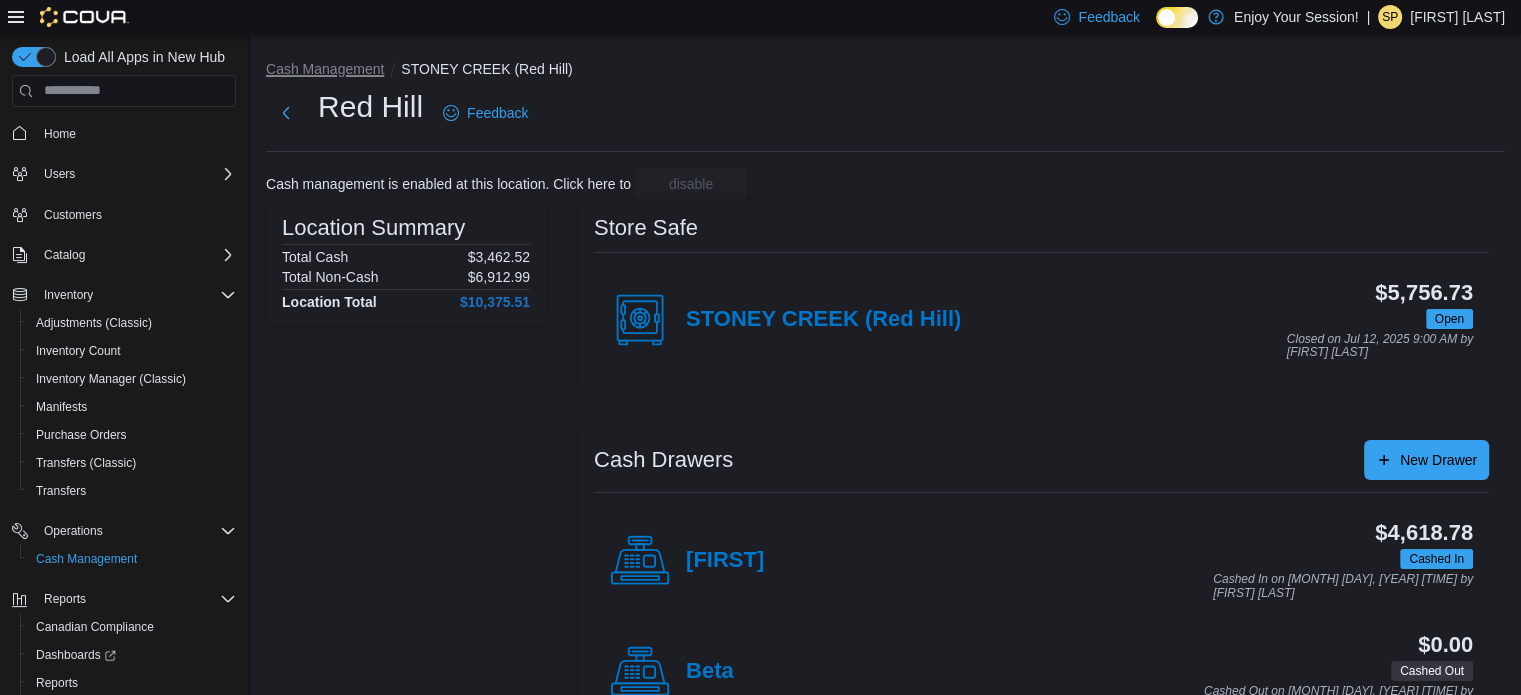 click on "Cash Management" at bounding box center (325, 69) 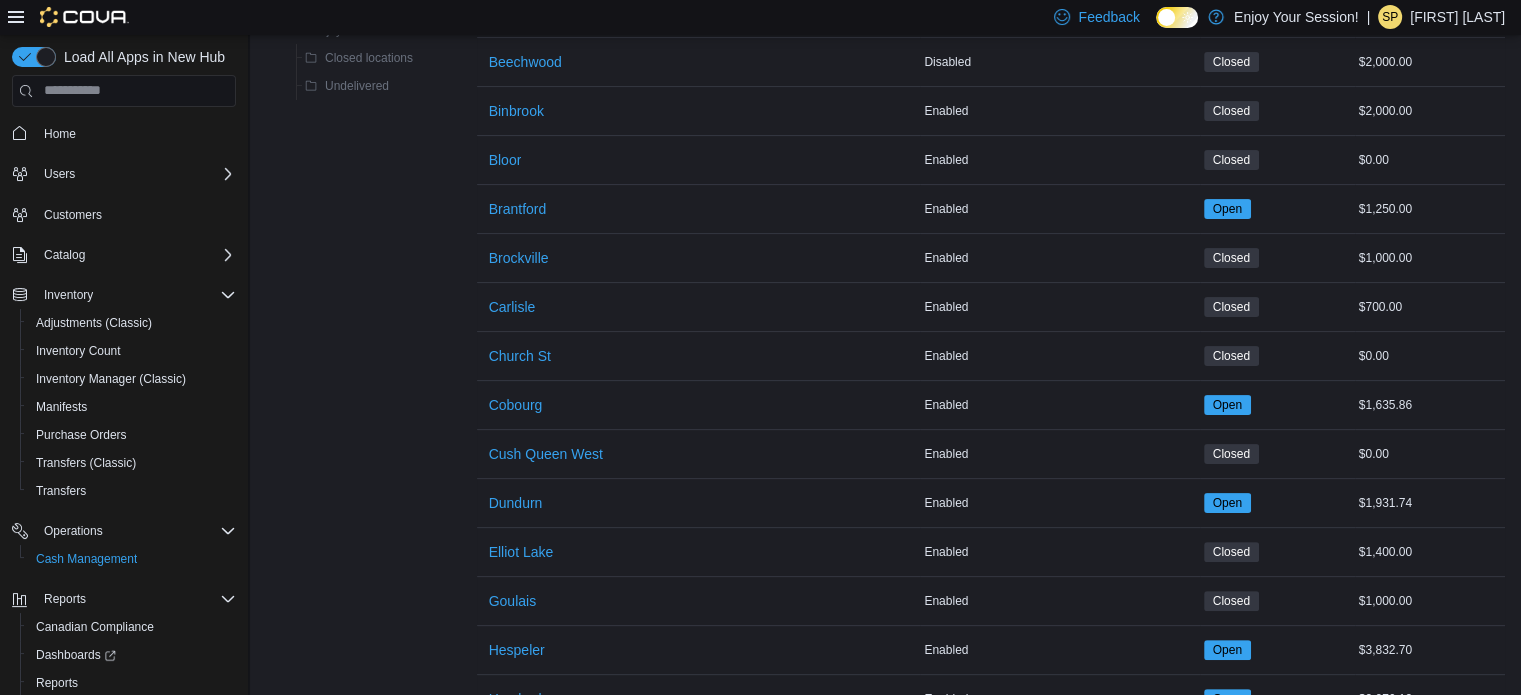 scroll, scrollTop: 400, scrollLeft: 0, axis: vertical 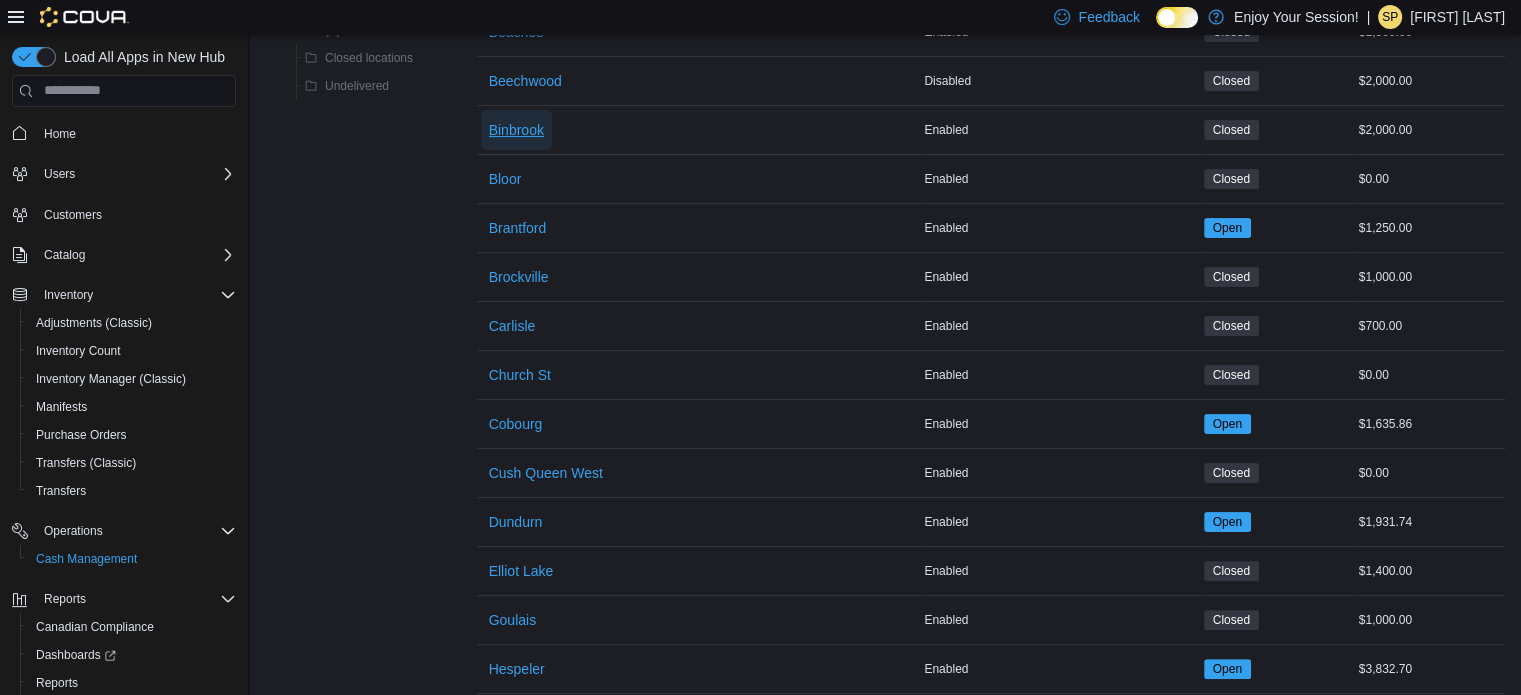 click on "Binbrook" at bounding box center [516, 130] 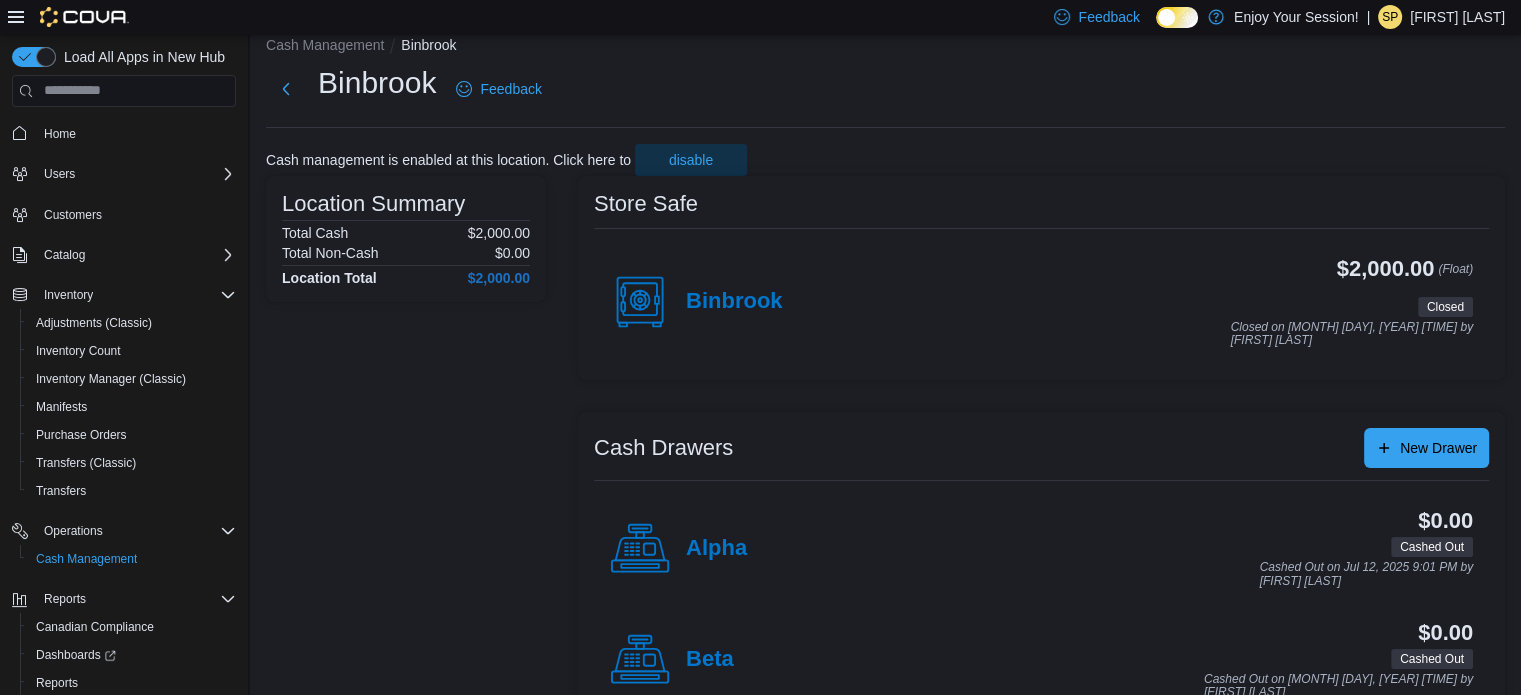 scroll, scrollTop: 0, scrollLeft: 0, axis: both 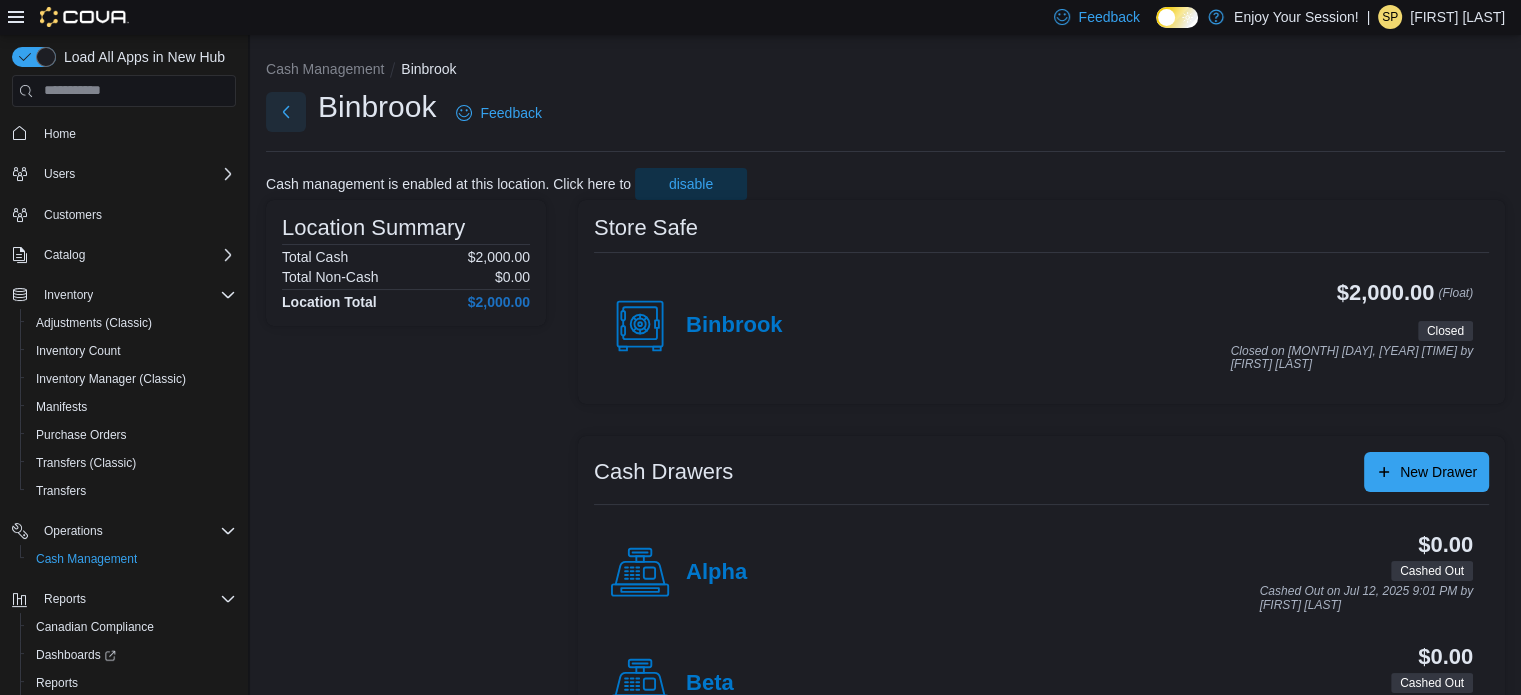 click at bounding box center [286, 112] 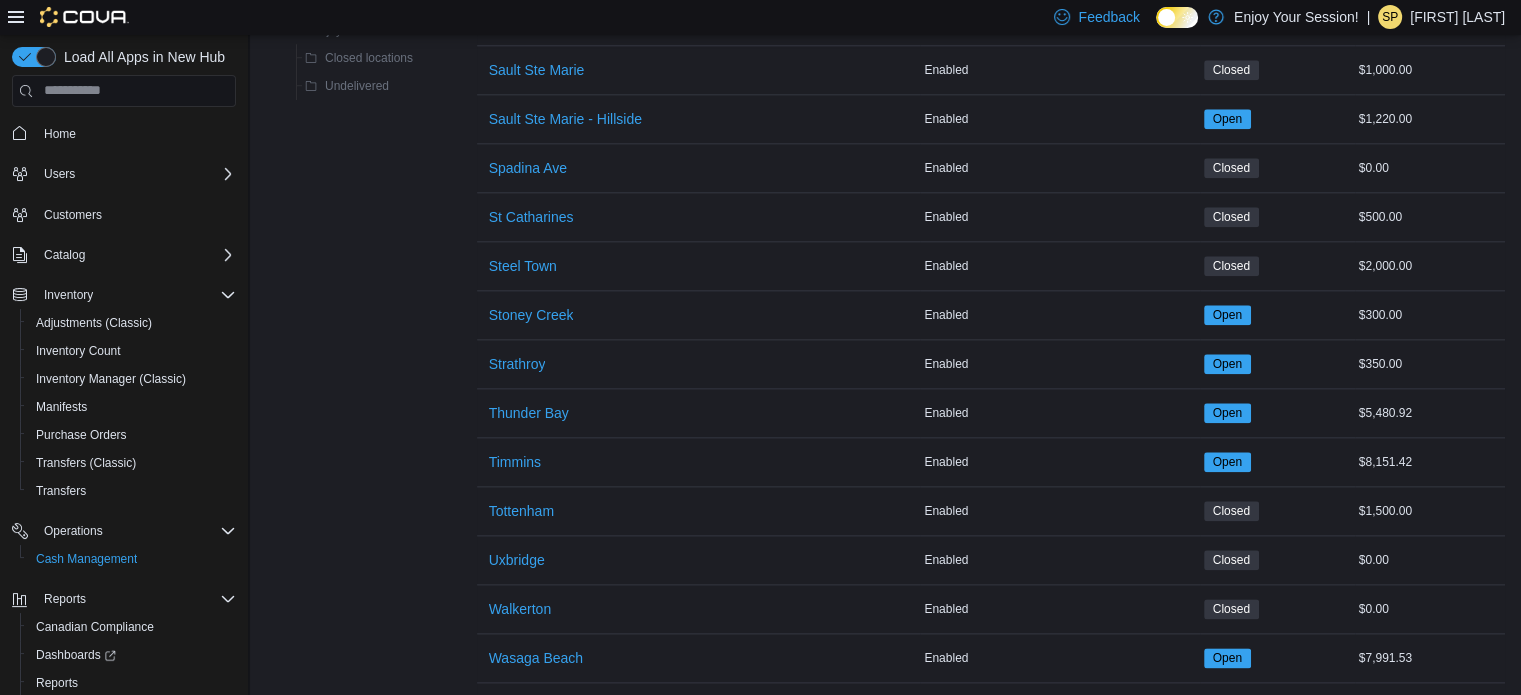 scroll, scrollTop: 2426, scrollLeft: 0, axis: vertical 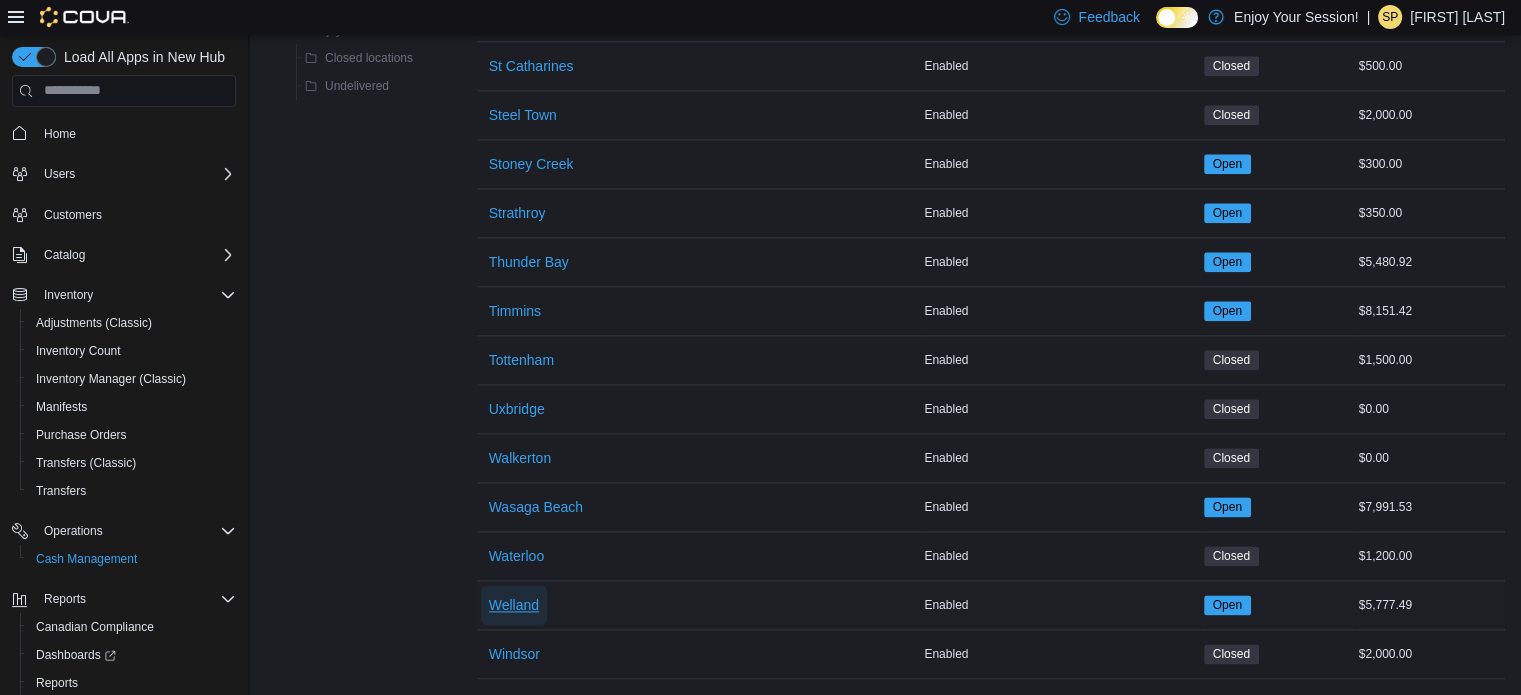 click on "Welland" at bounding box center (514, 605) 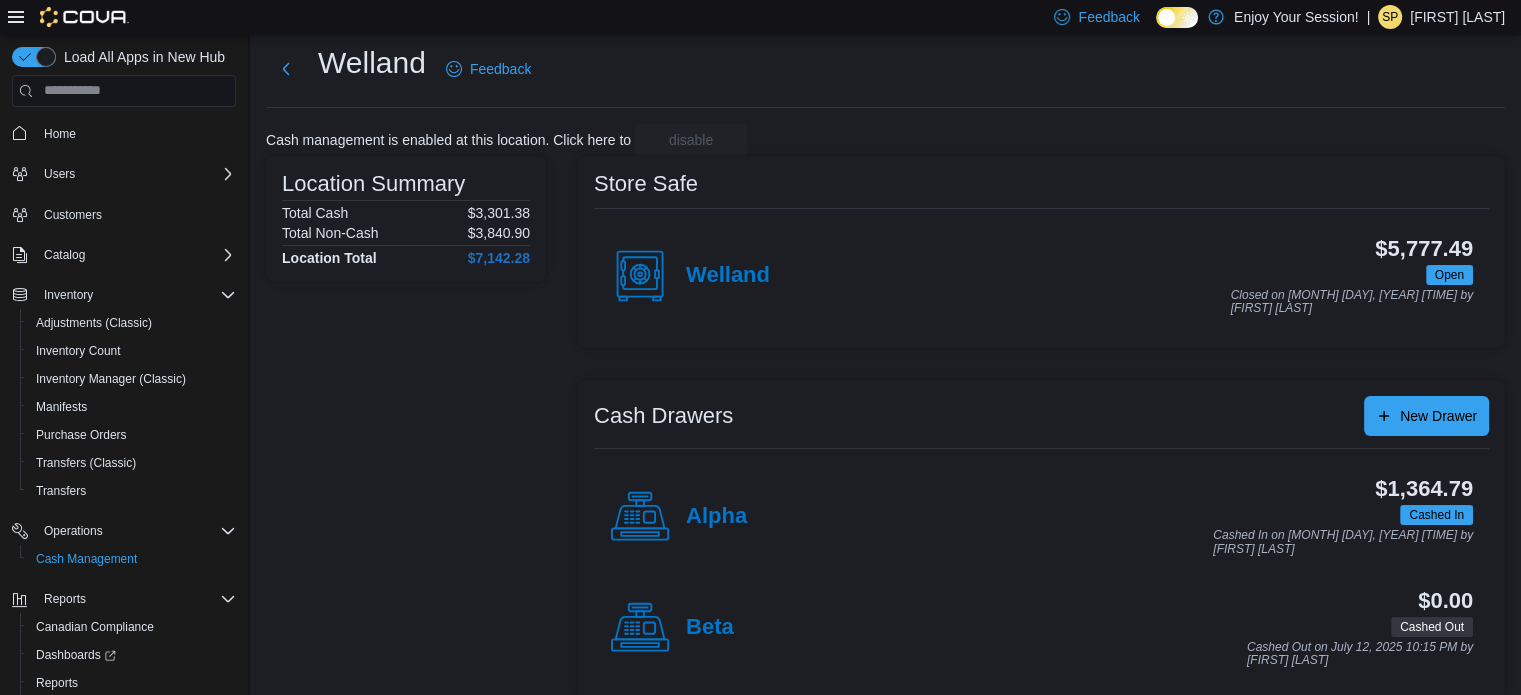 scroll, scrollTop: 64, scrollLeft: 0, axis: vertical 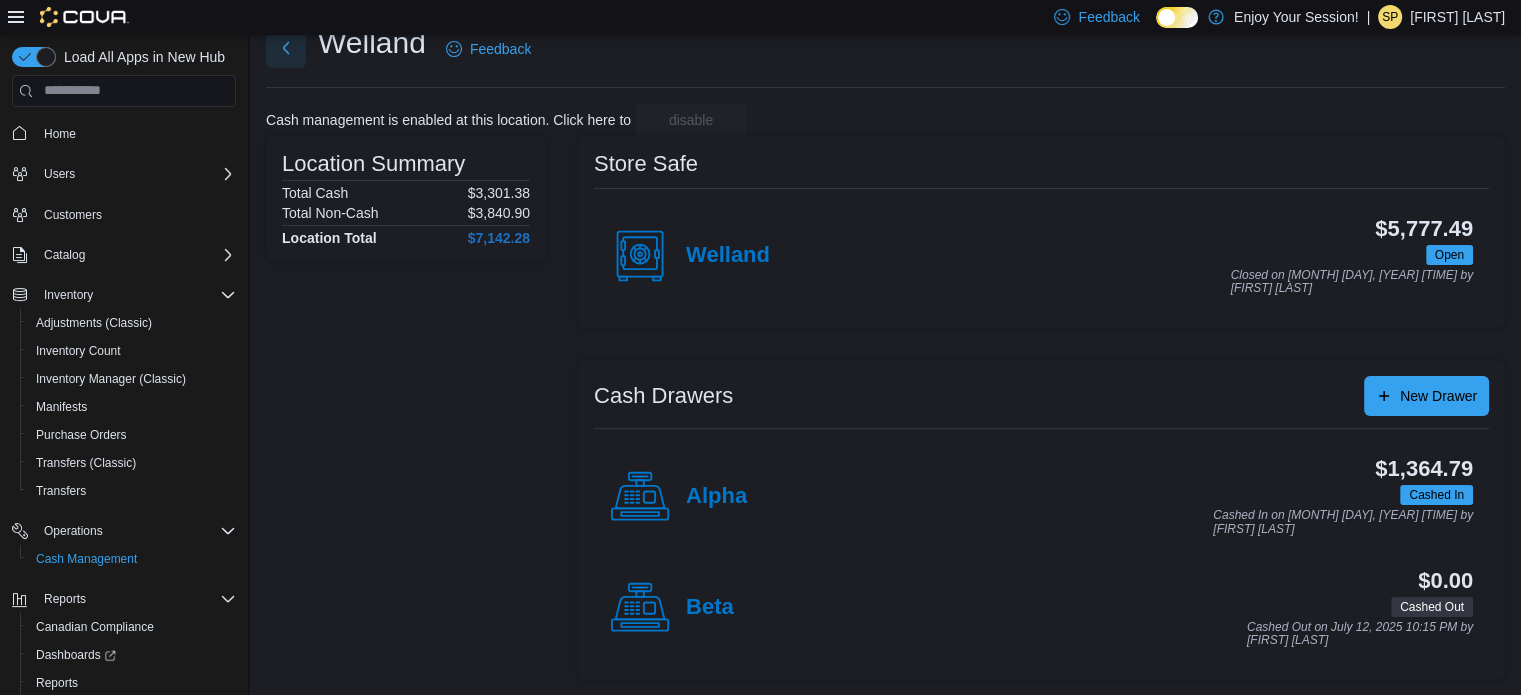 click at bounding box center (286, 48) 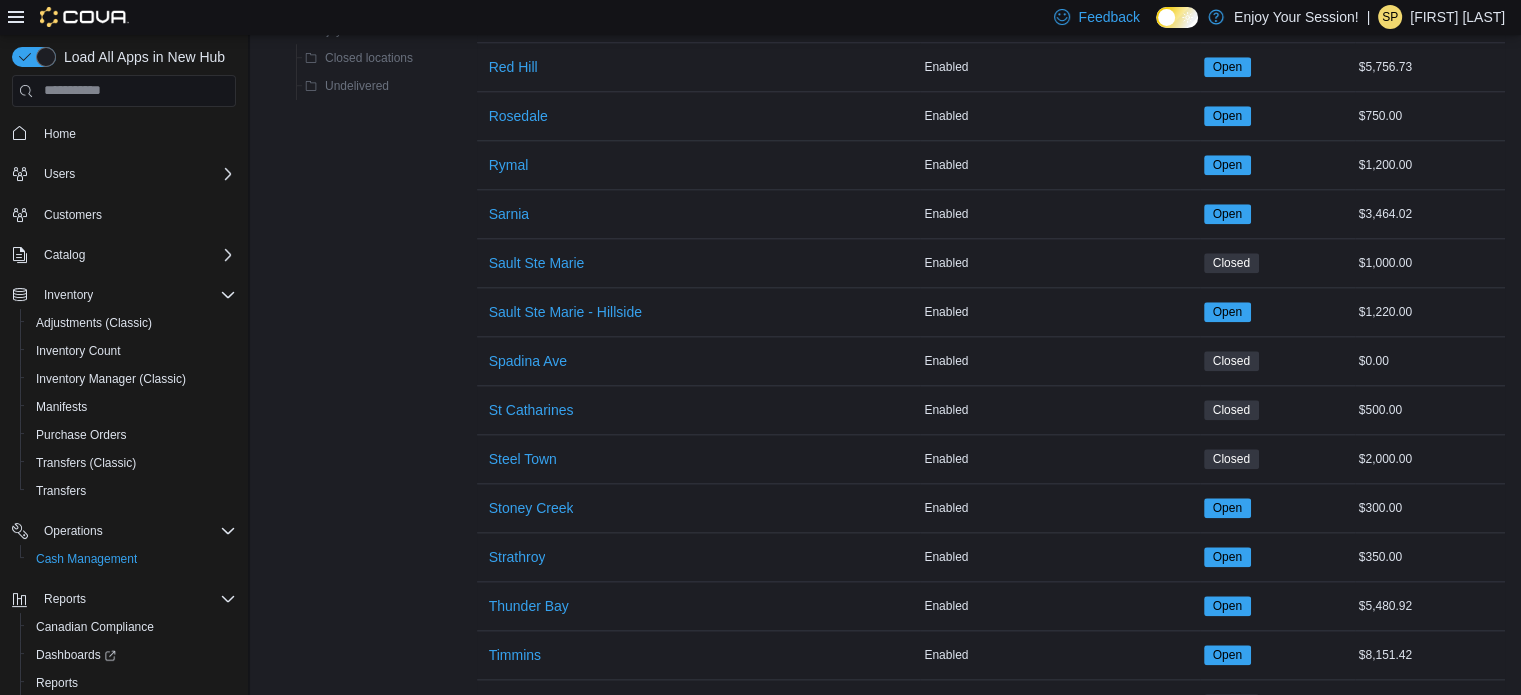 scroll, scrollTop: 2426, scrollLeft: 0, axis: vertical 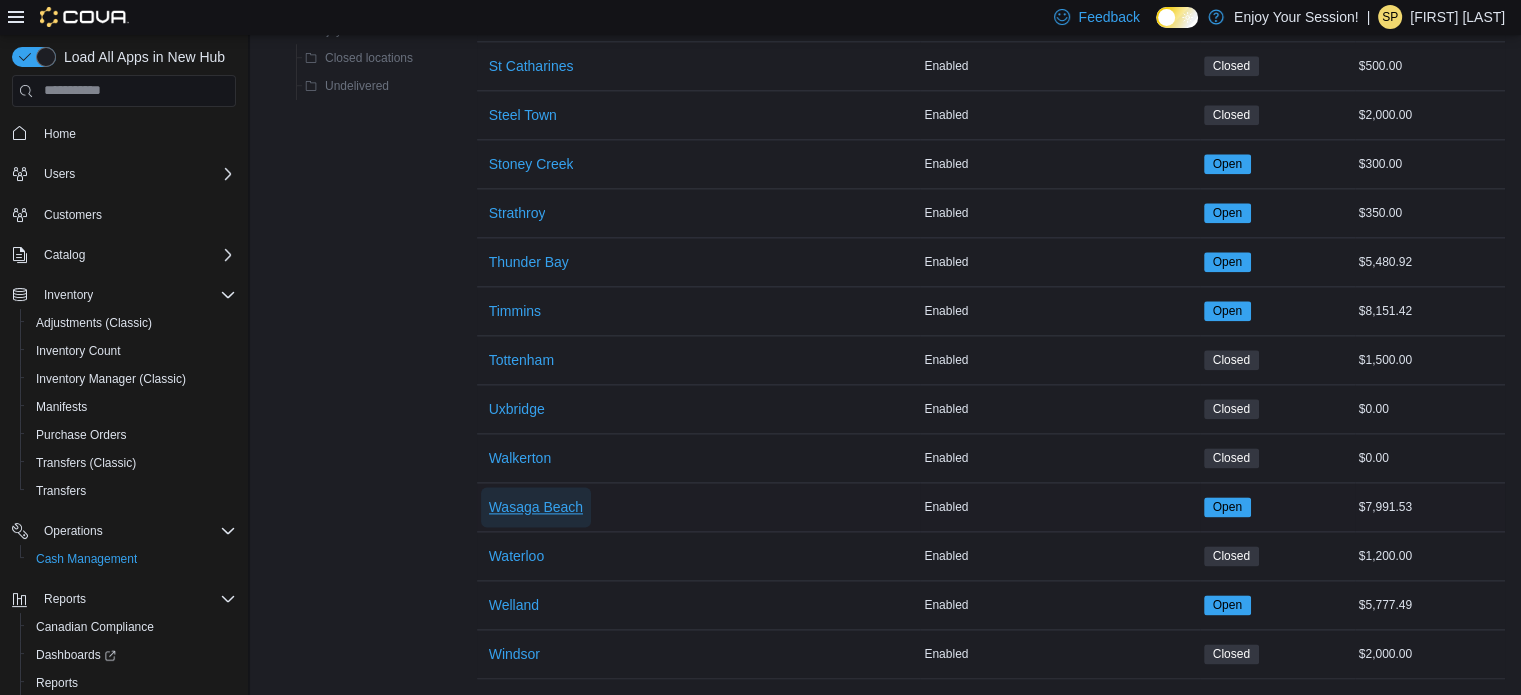 click on "Wasaga Beach" at bounding box center (536, 507) 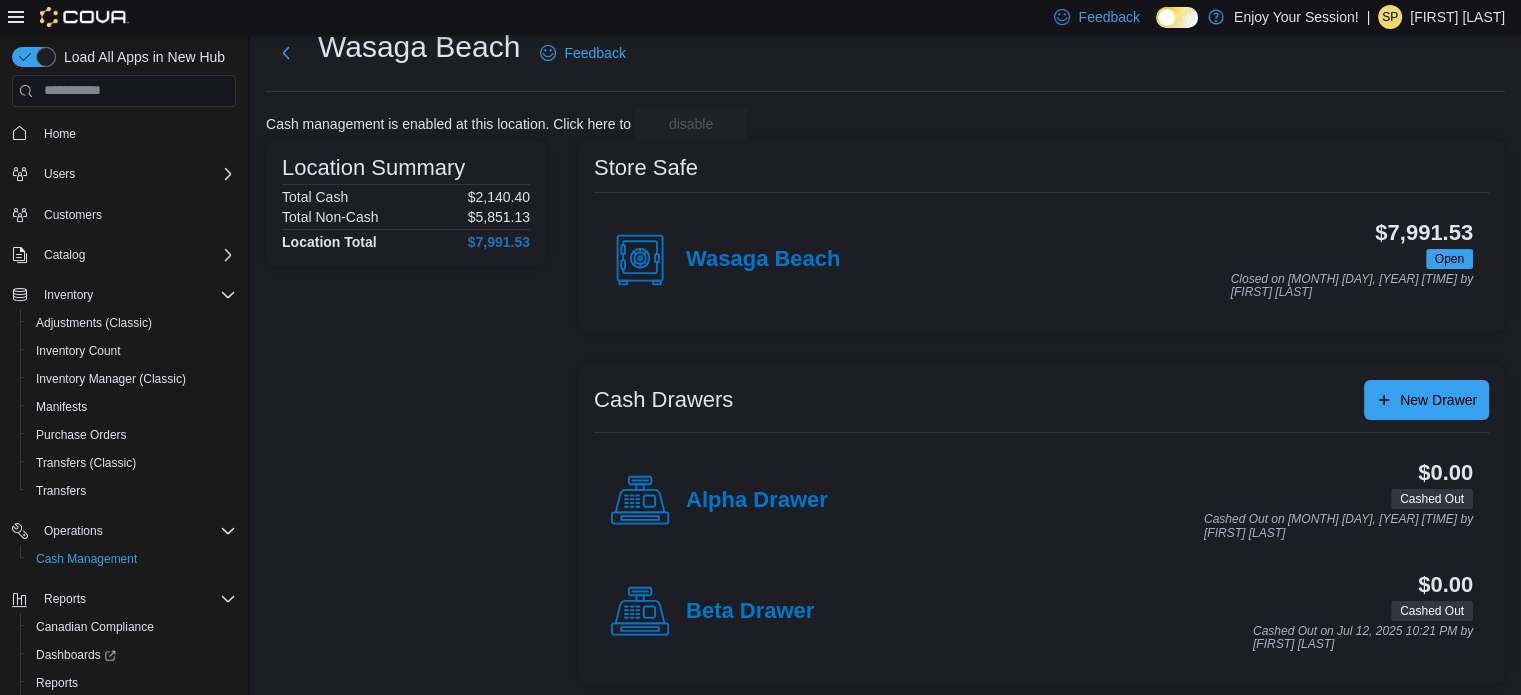 scroll, scrollTop: 0, scrollLeft: 0, axis: both 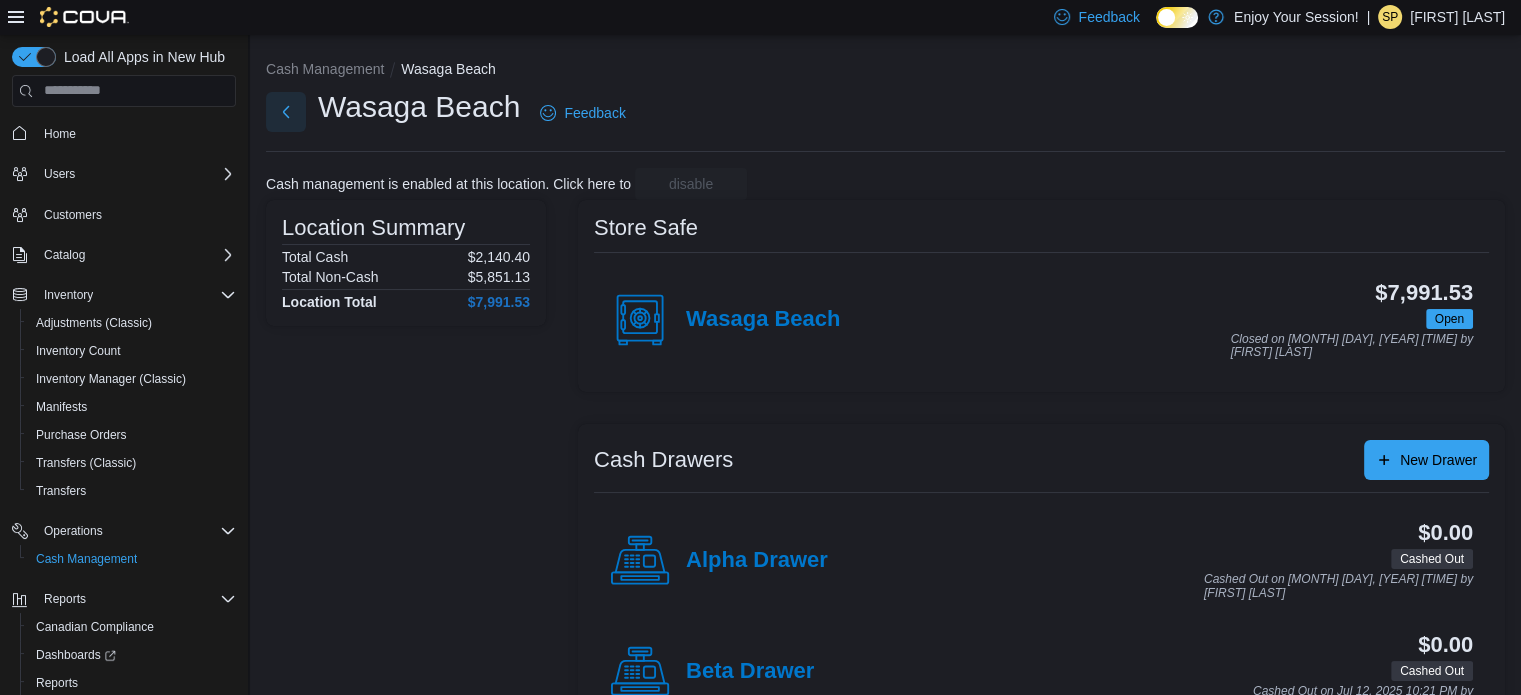 click at bounding box center (286, 112) 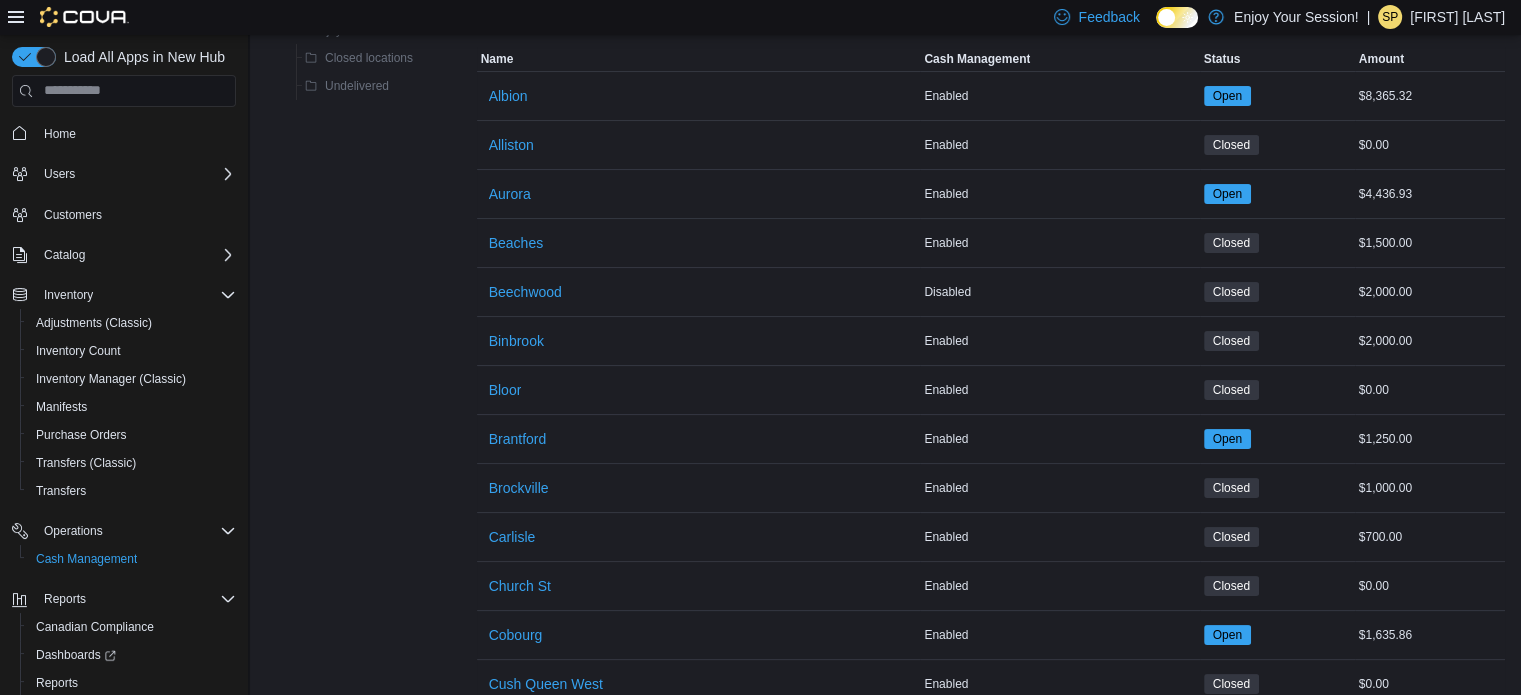 scroll, scrollTop: 900, scrollLeft: 0, axis: vertical 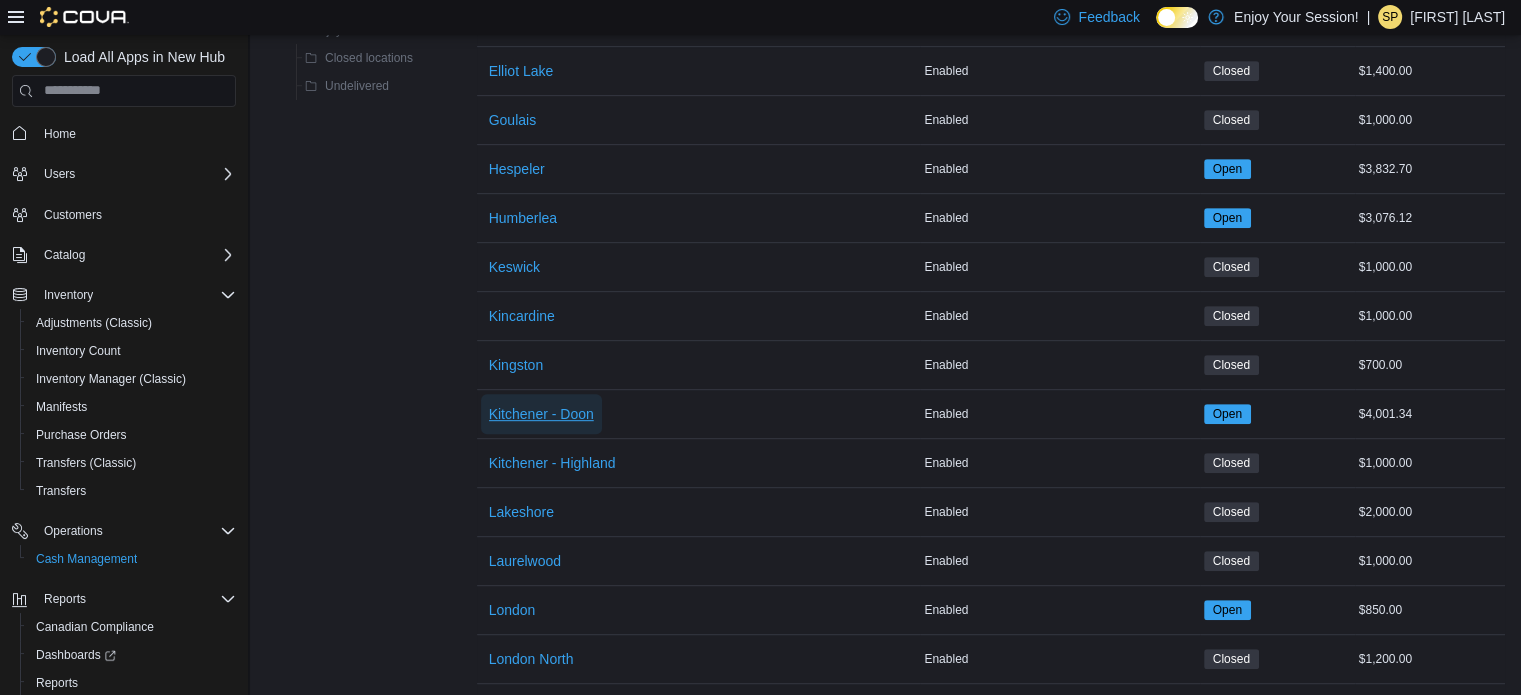 click on "Kitchener - Doon" at bounding box center [541, 414] 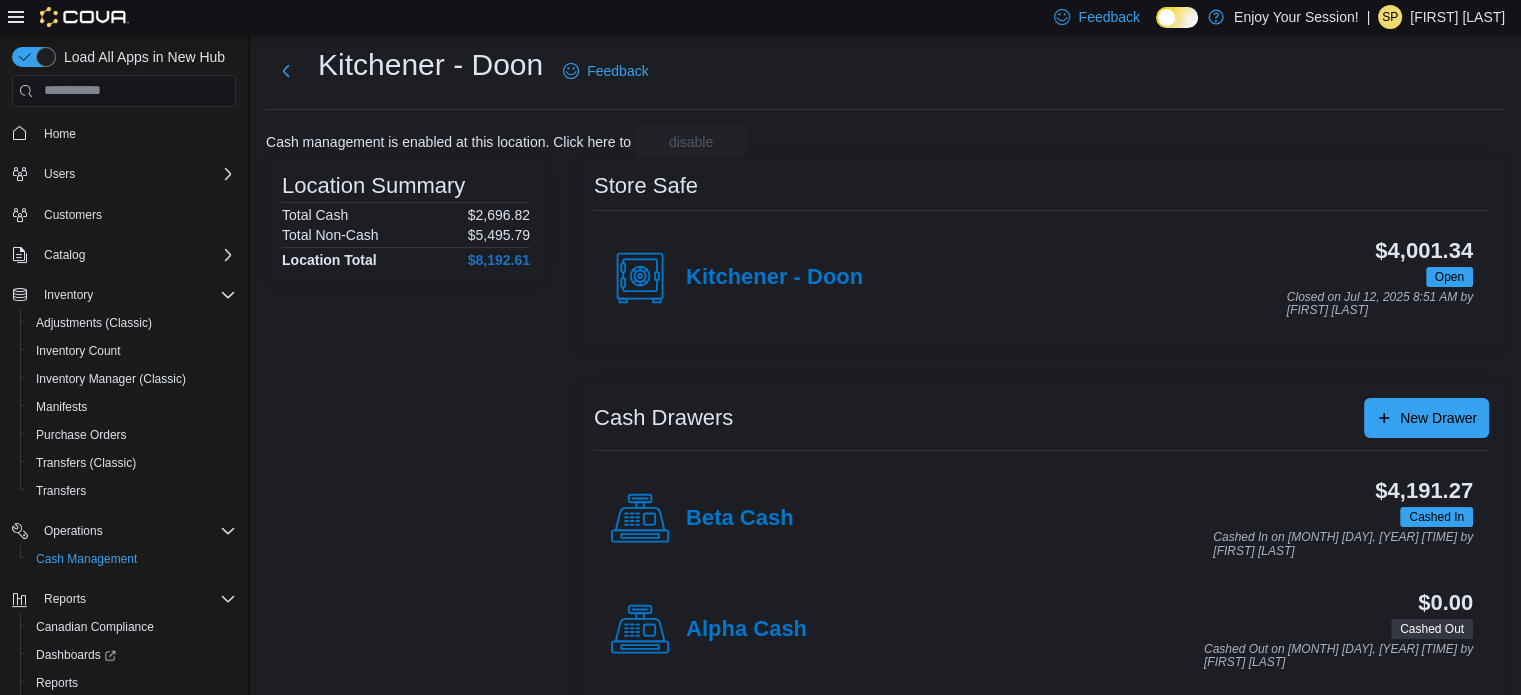 scroll, scrollTop: 64, scrollLeft: 0, axis: vertical 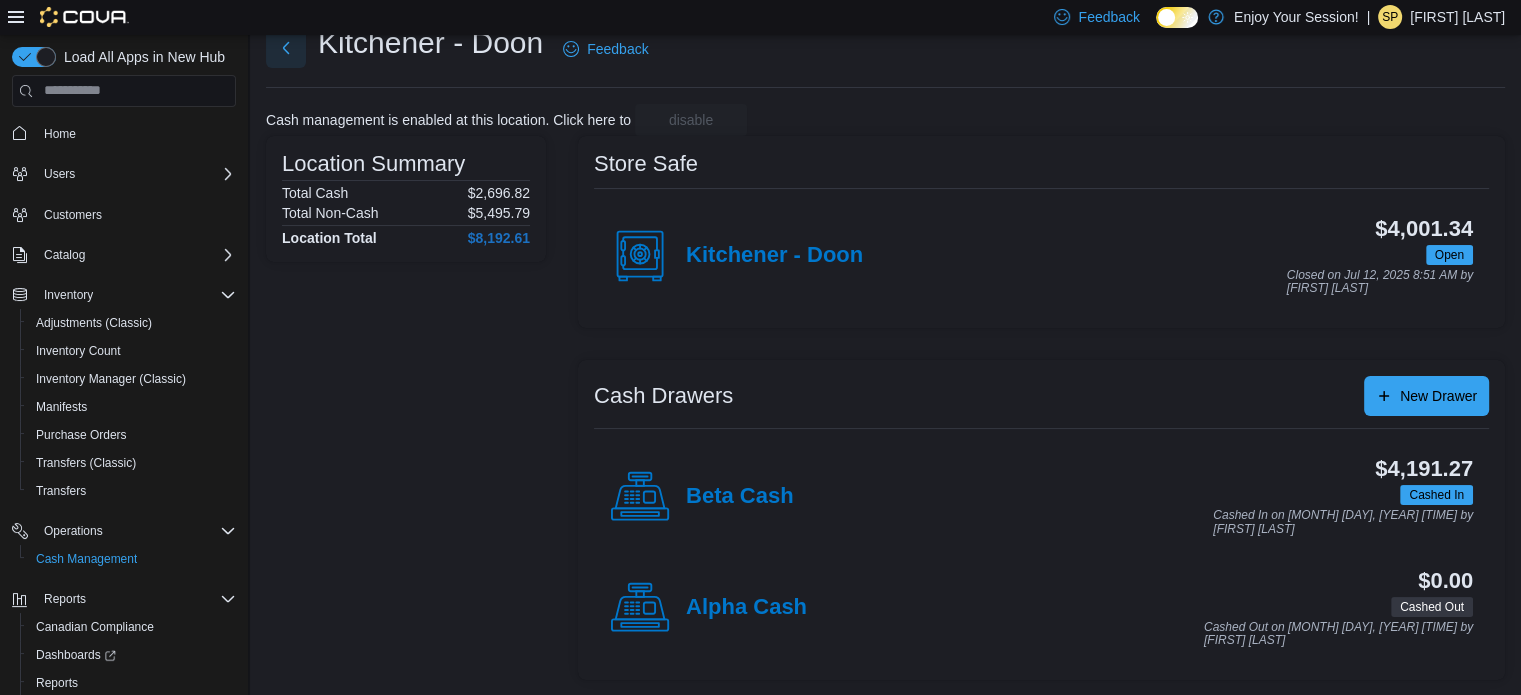 click at bounding box center [286, 48] 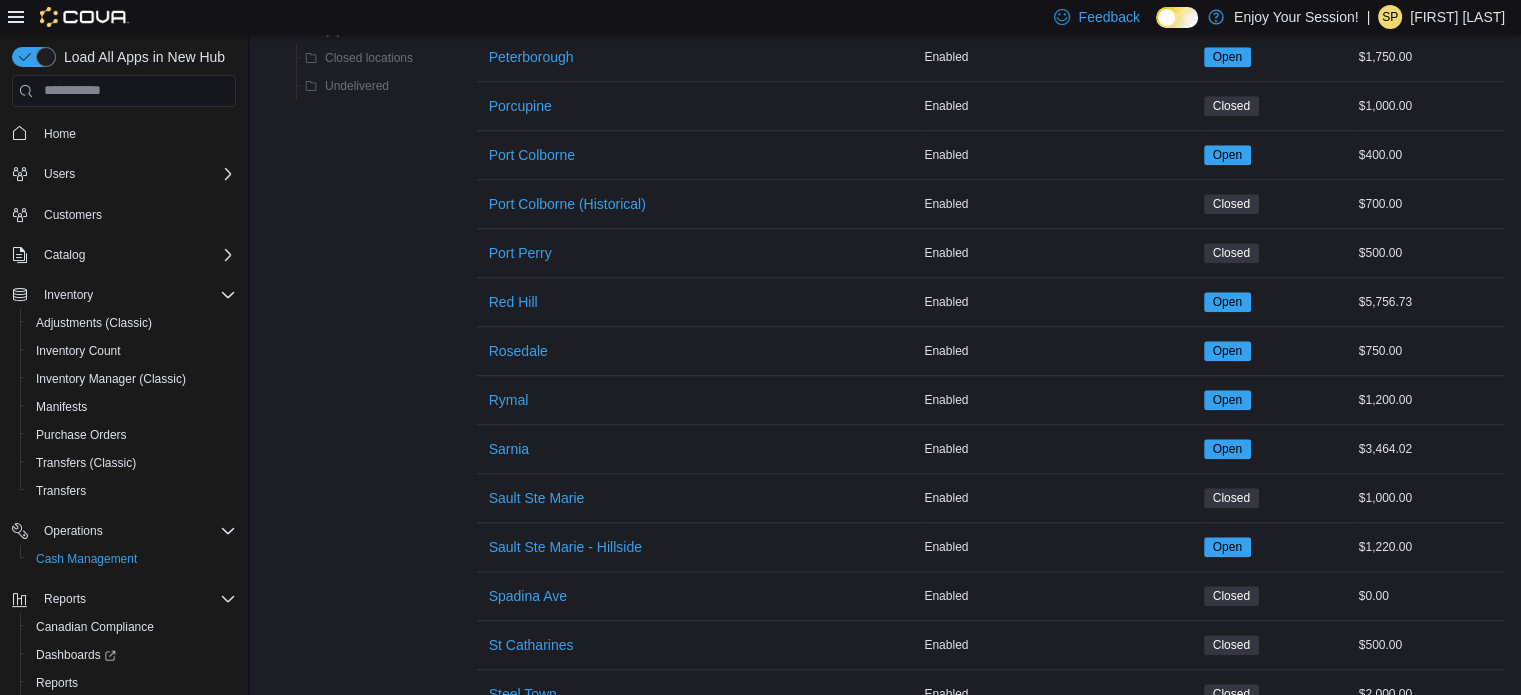 scroll, scrollTop: 2264, scrollLeft: 0, axis: vertical 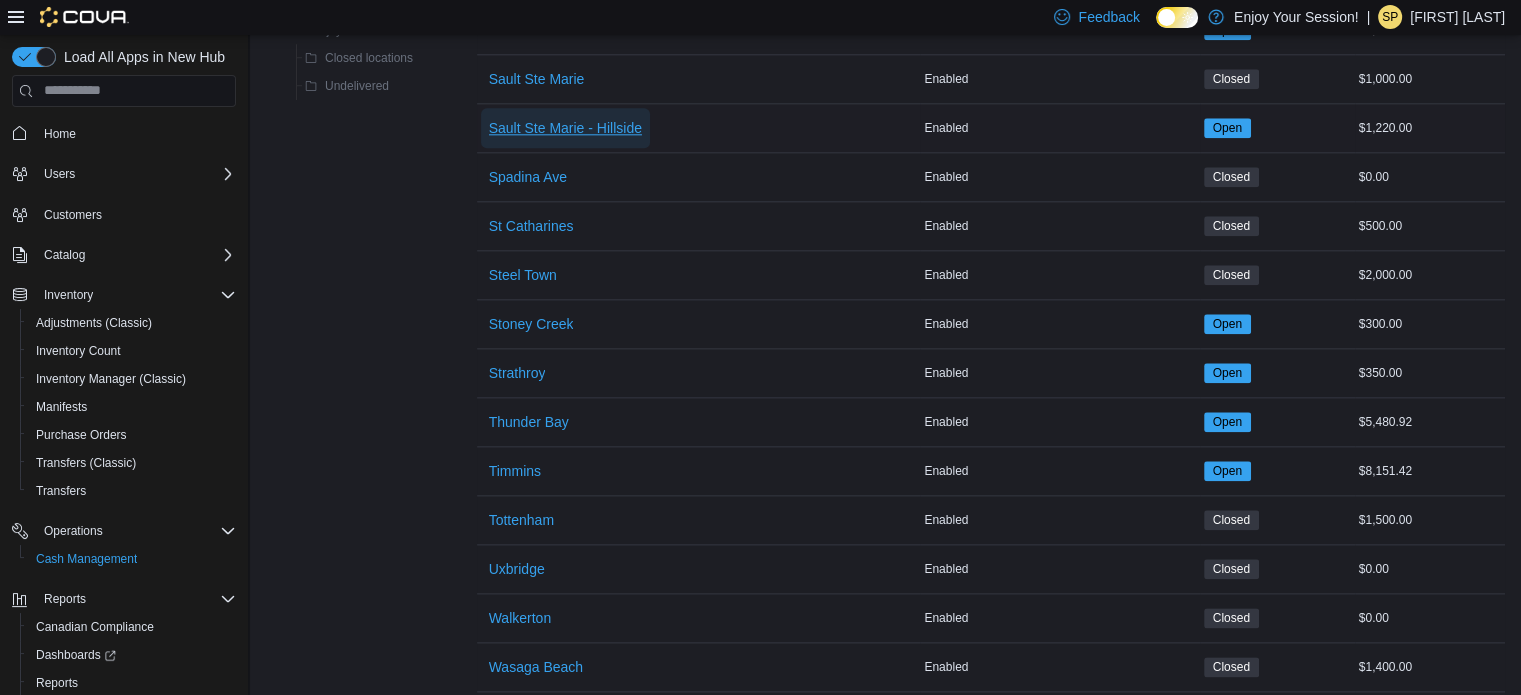 click on "Sault Ste Marie - Hillside" at bounding box center (565, 128) 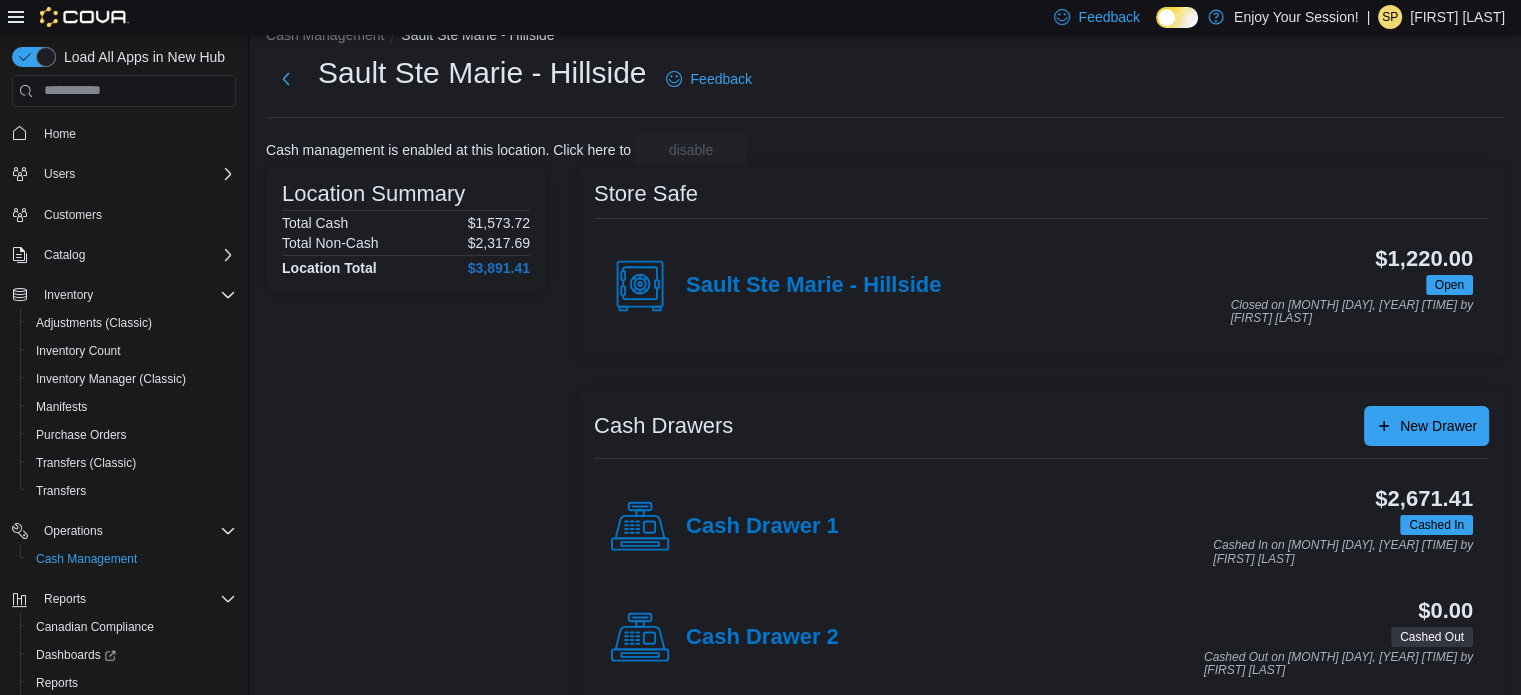 scroll, scrollTop: 64, scrollLeft: 0, axis: vertical 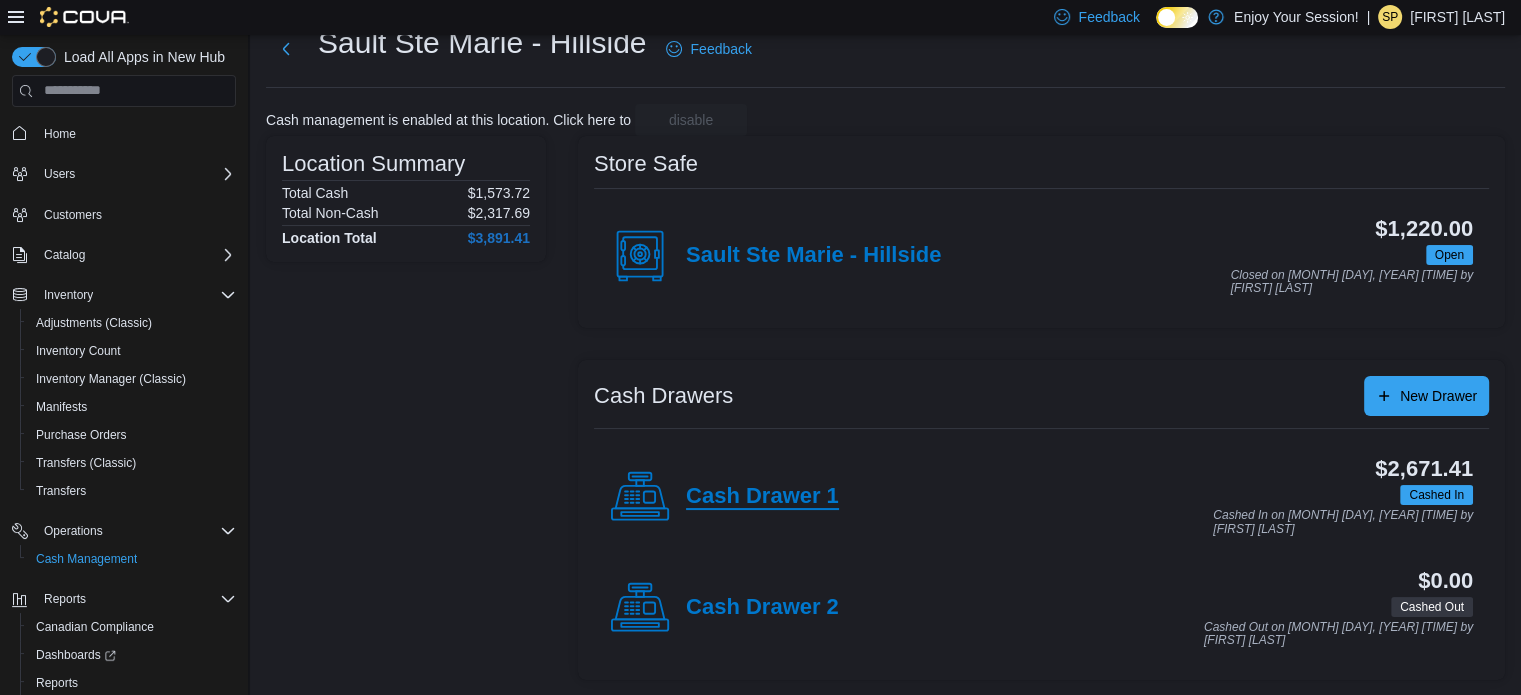 click on "Cash Drawer 1" at bounding box center [762, 497] 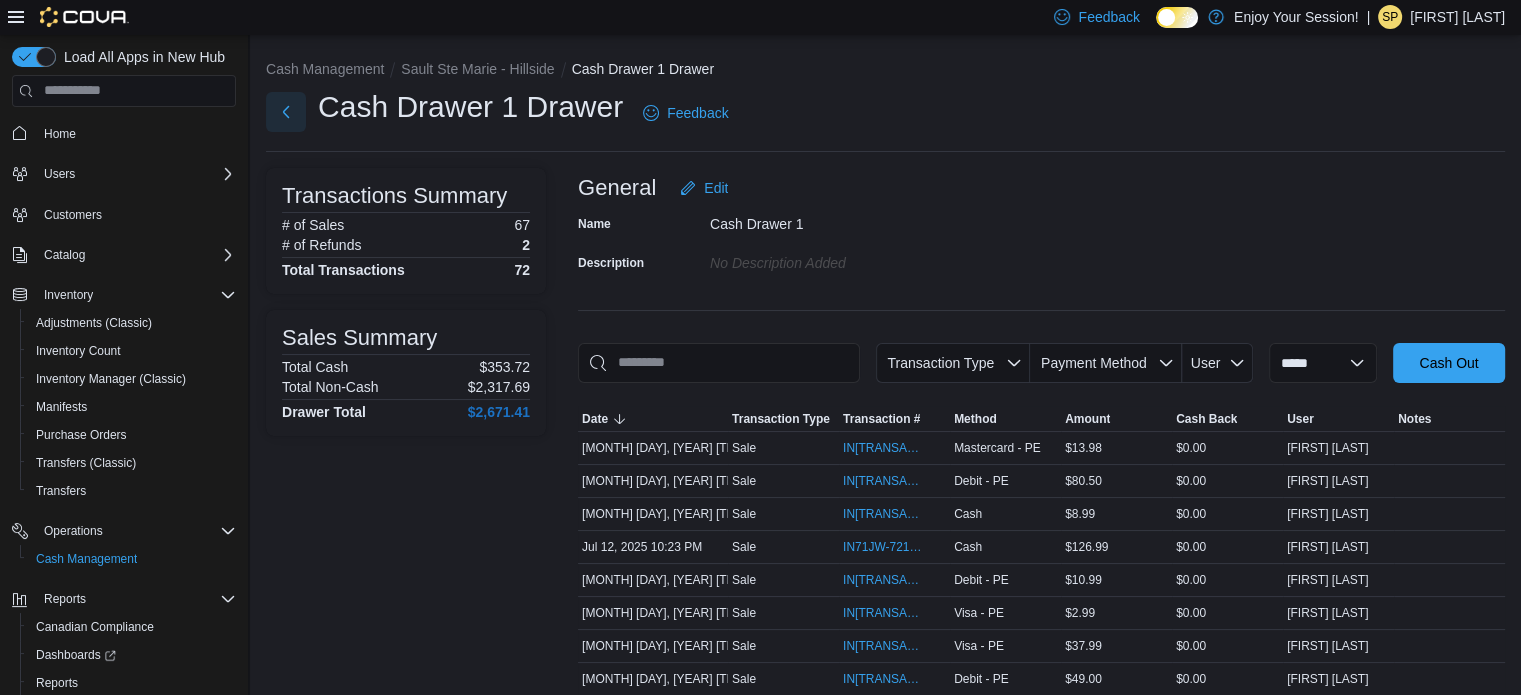 click at bounding box center (286, 112) 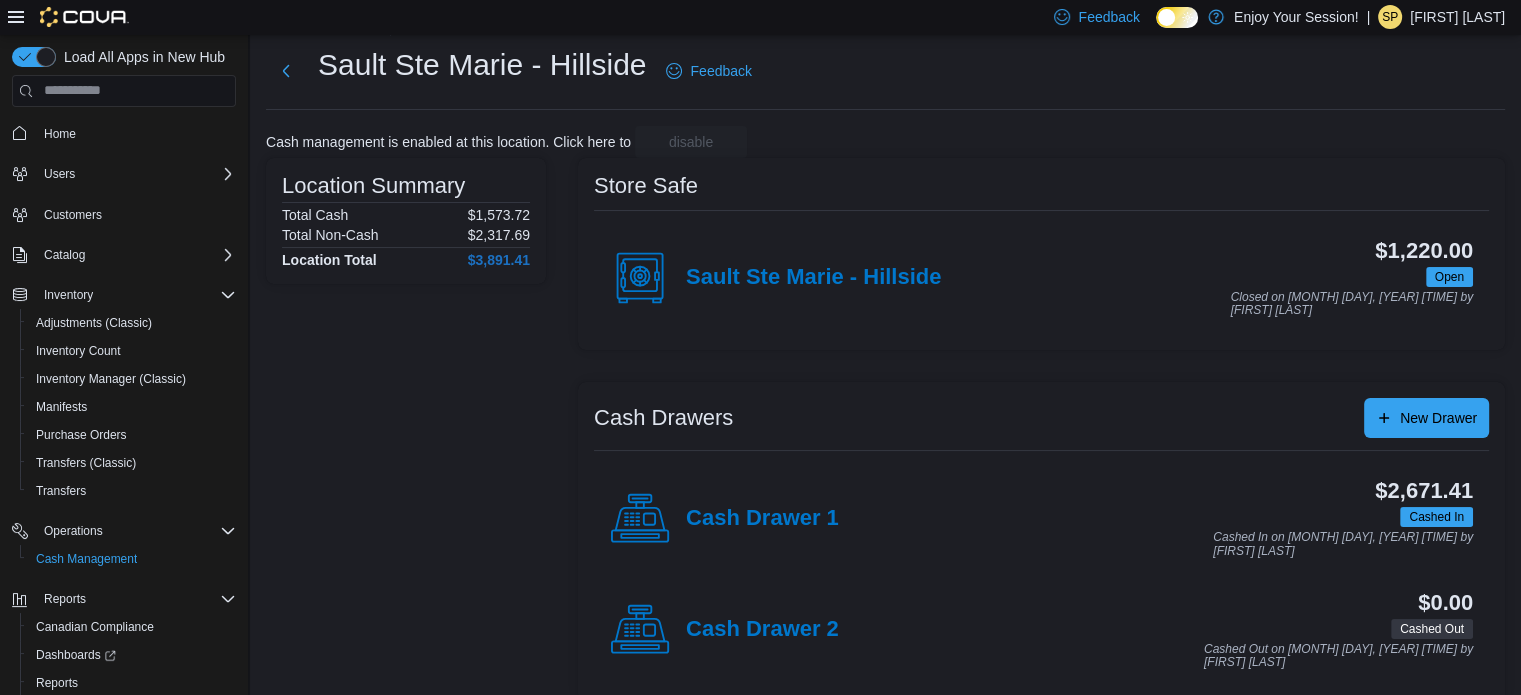 scroll, scrollTop: 64, scrollLeft: 0, axis: vertical 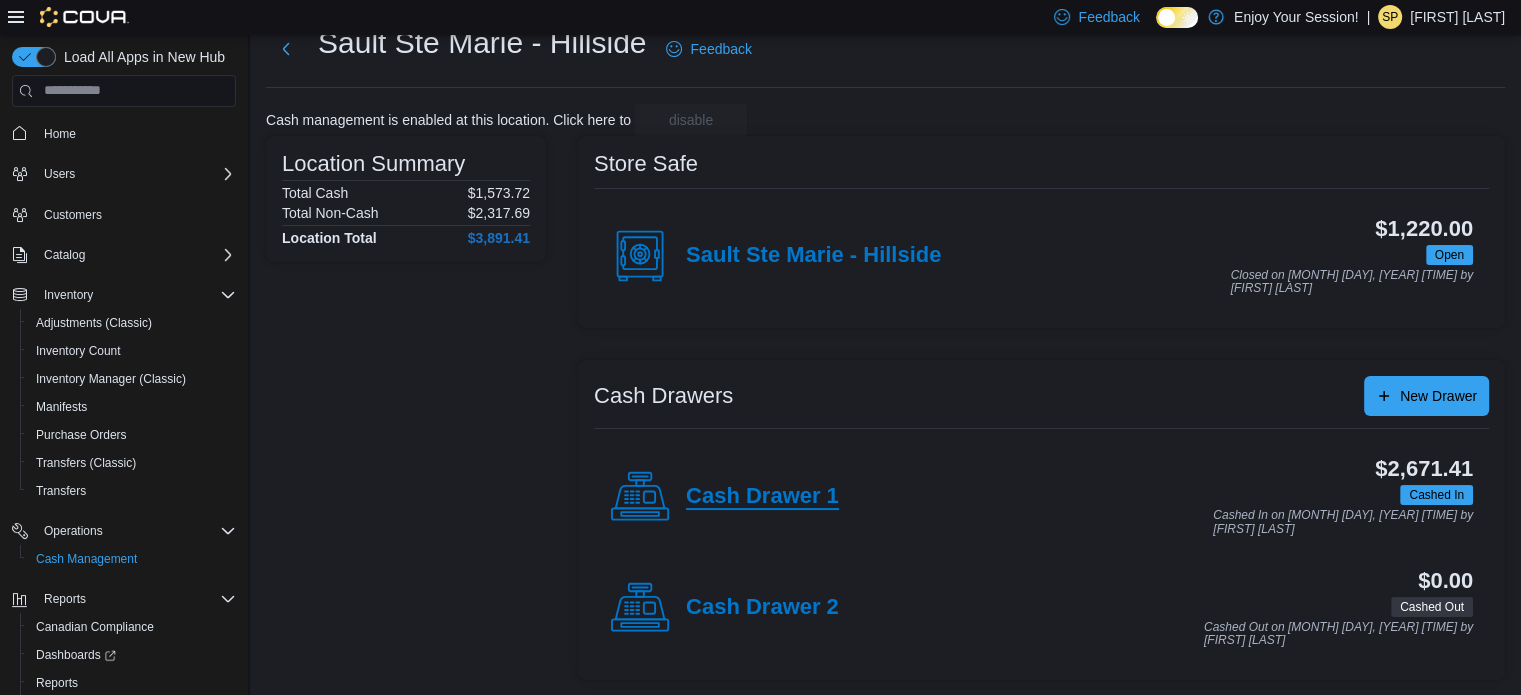 click on "Cash Drawer 1" at bounding box center (762, 497) 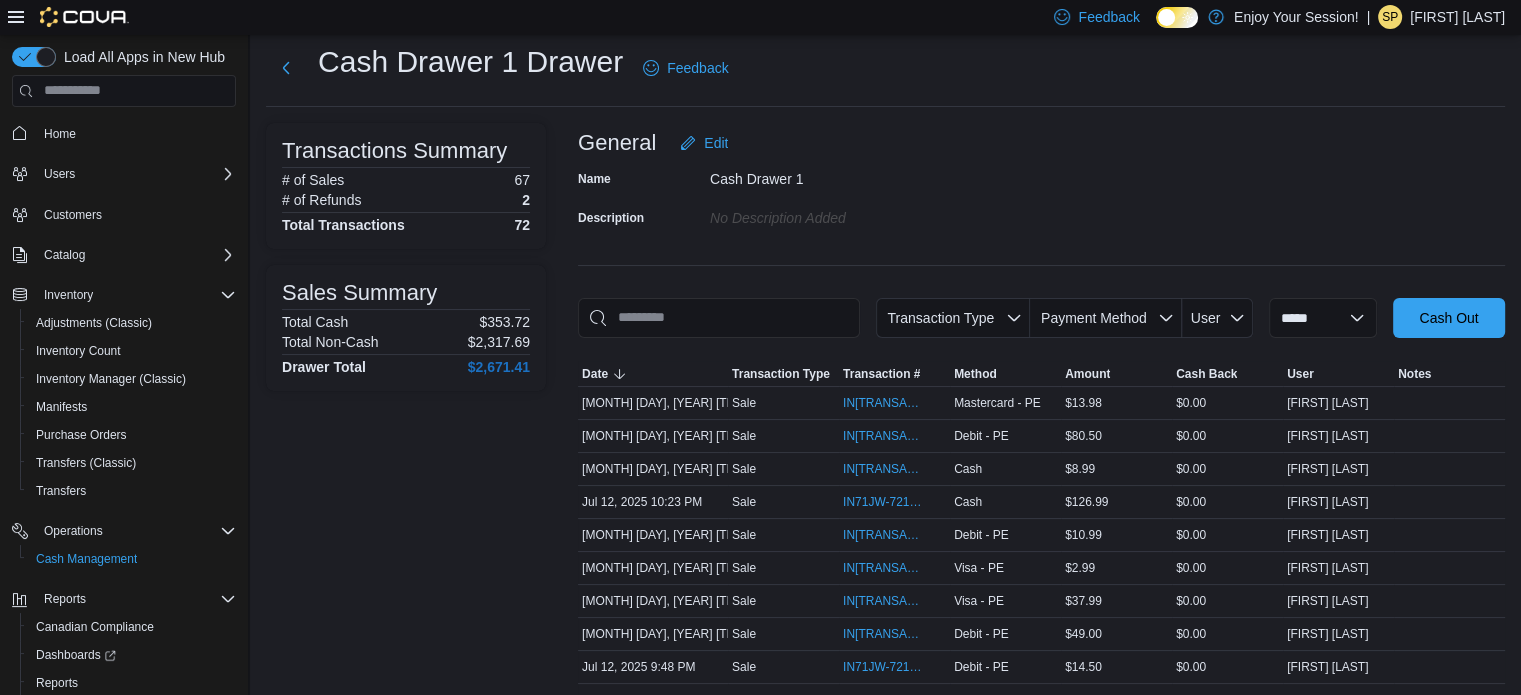 scroll, scrollTop: 0, scrollLeft: 0, axis: both 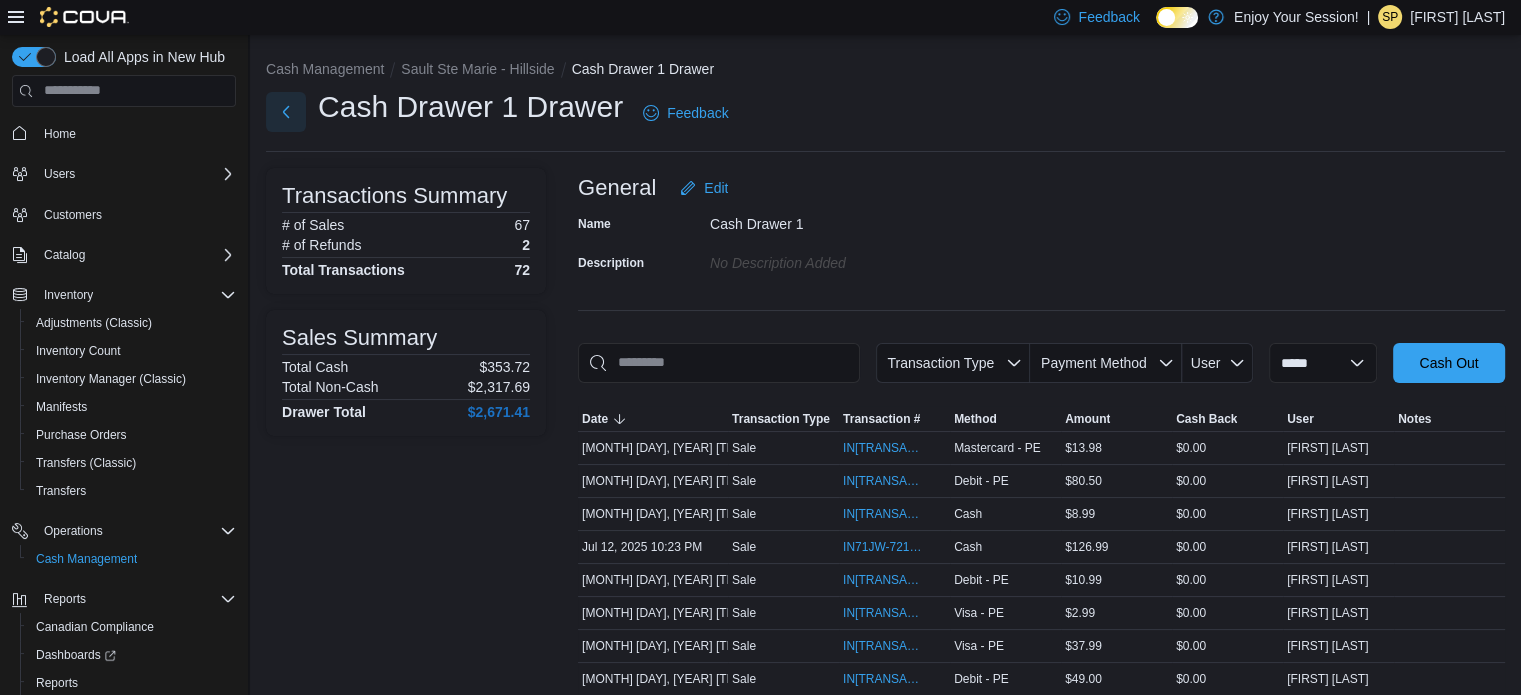 click at bounding box center [286, 112] 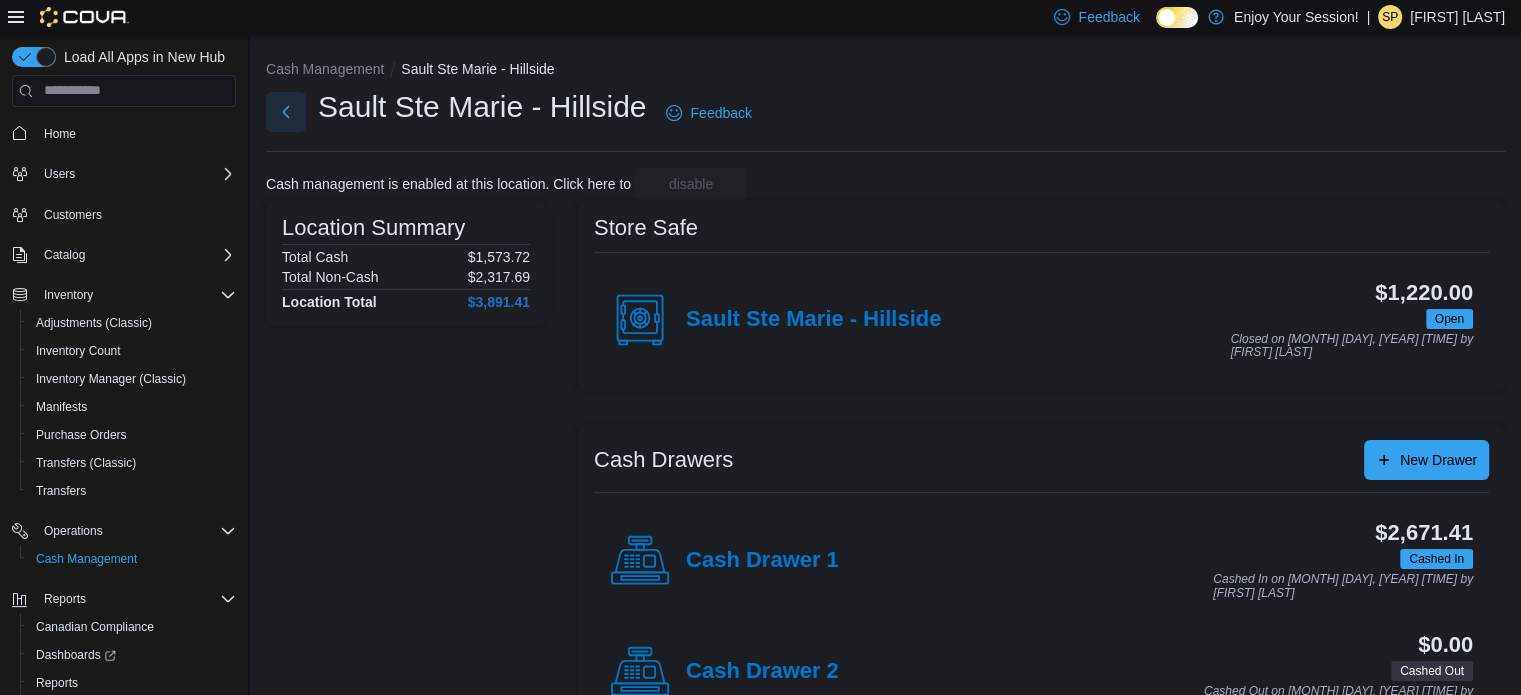 click at bounding box center [286, 112] 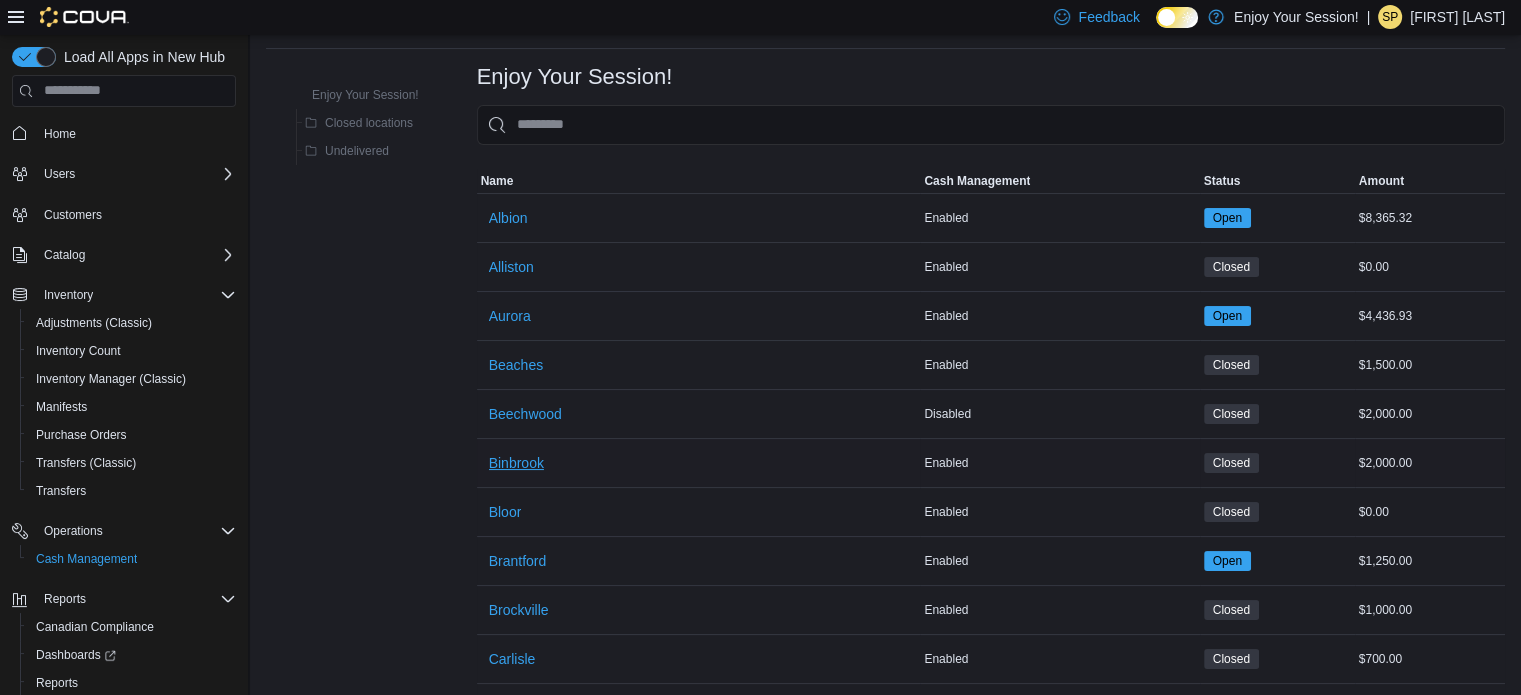 scroll, scrollTop: 100, scrollLeft: 0, axis: vertical 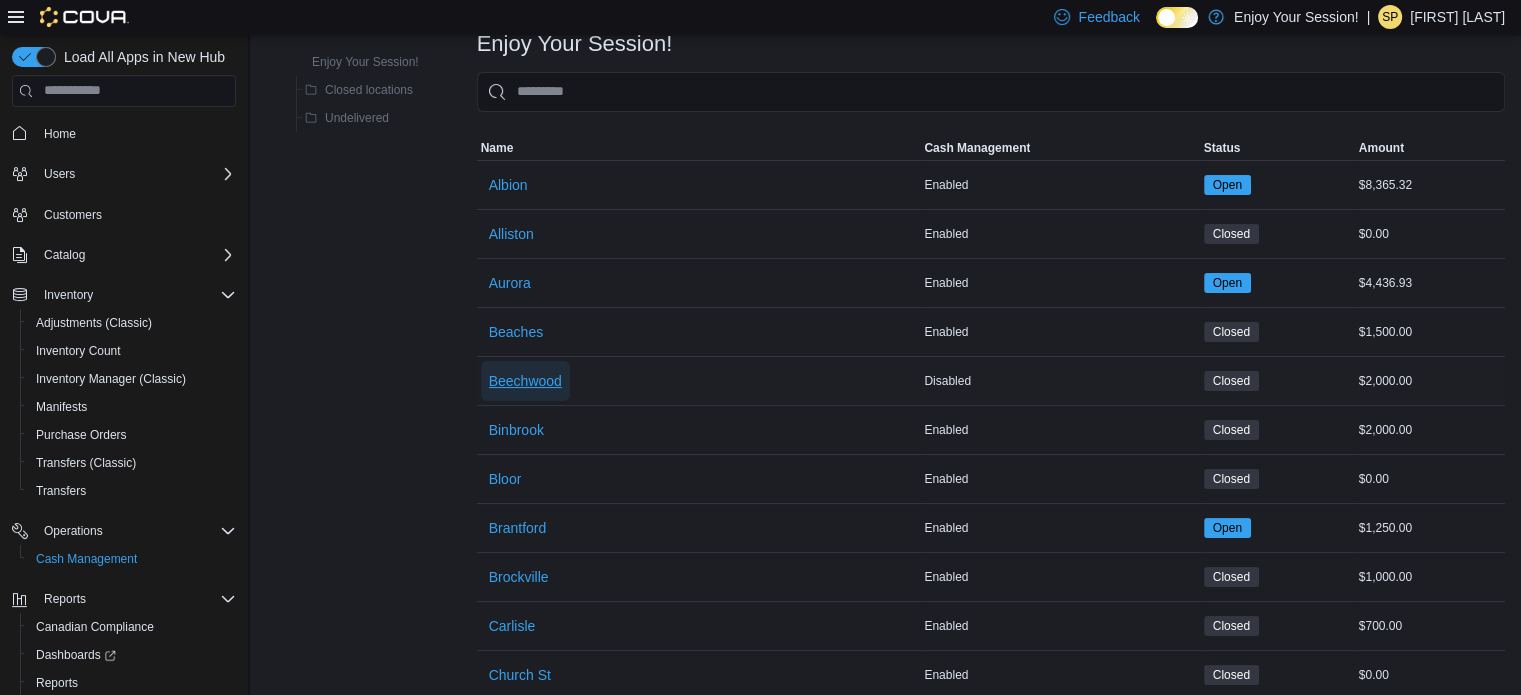 click on "Beechwood" at bounding box center [525, 381] 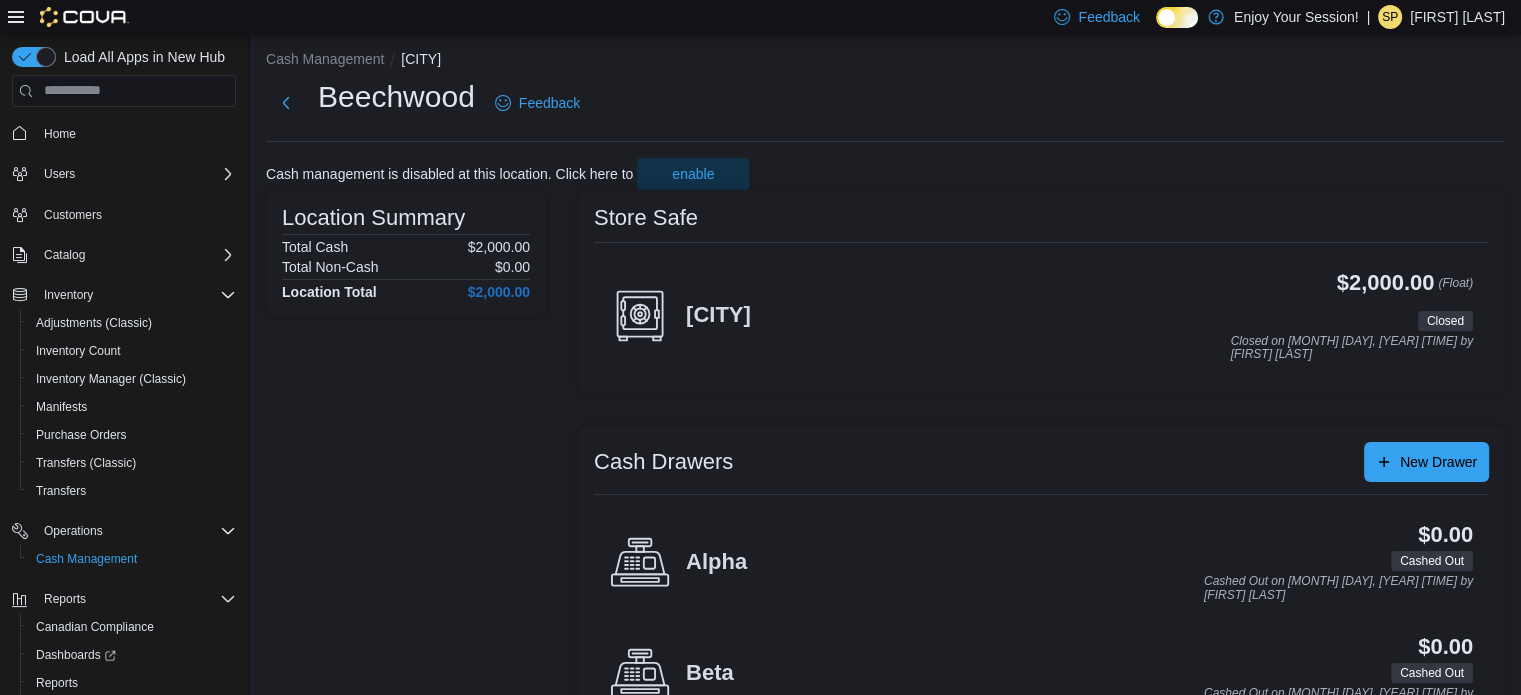 scroll, scrollTop: 76, scrollLeft: 0, axis: vertical 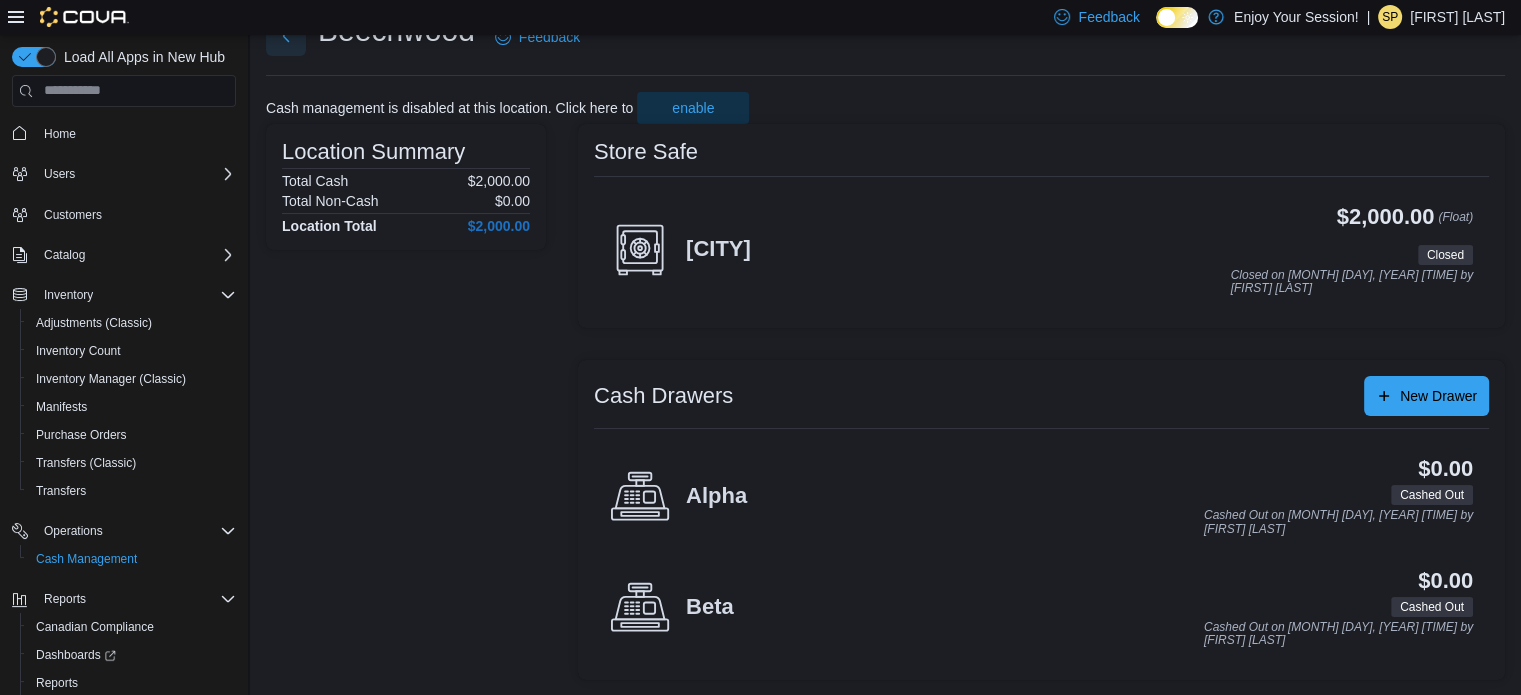 click at bounding box center [286, 36] 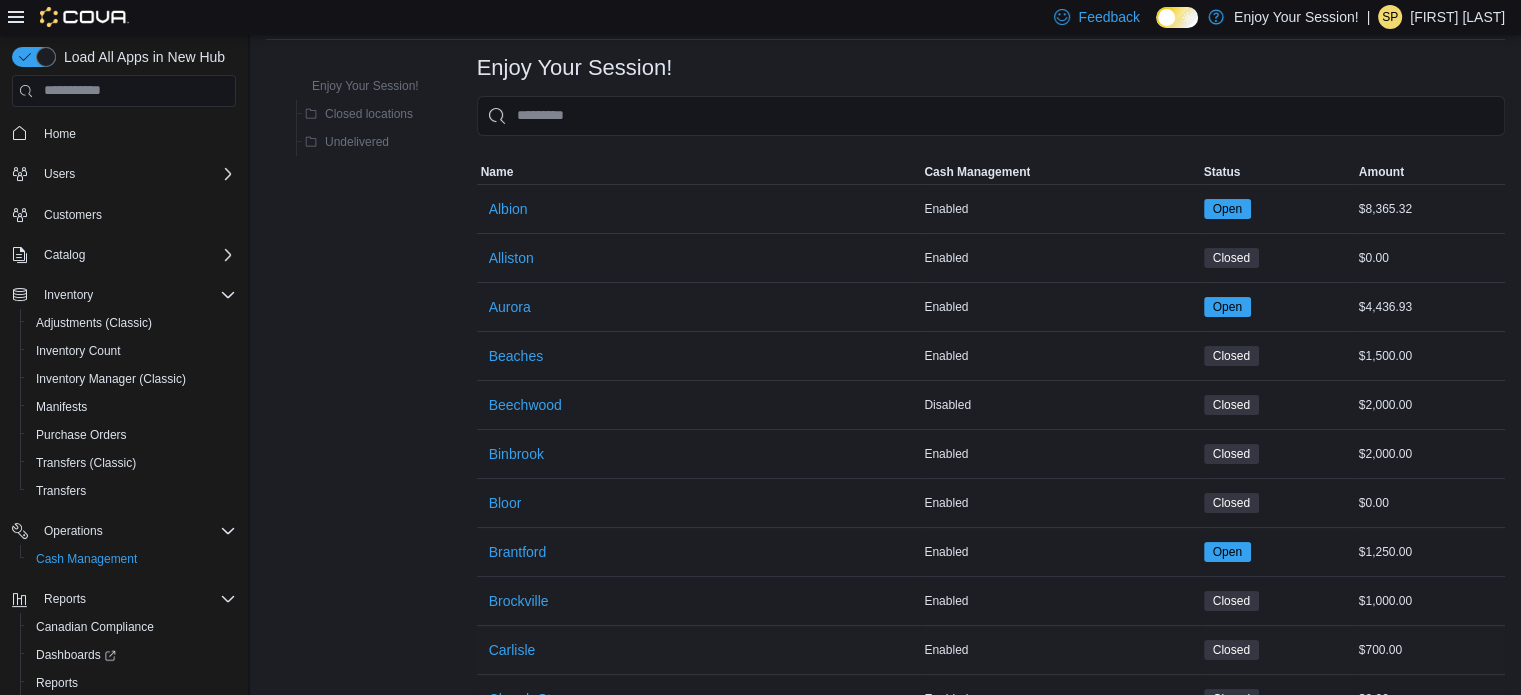 scroll, scrollTop: 276, scrollLeft: 0, axis: vertical 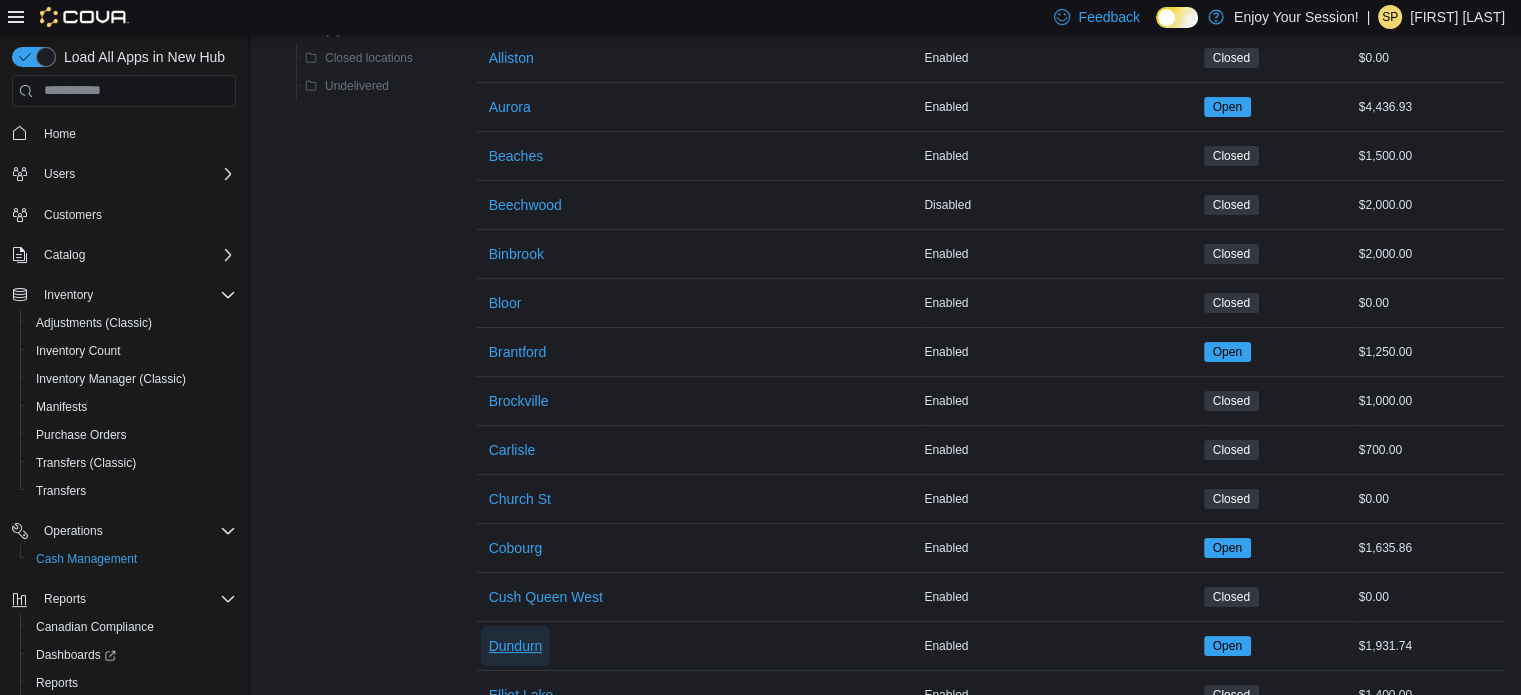click on "Dundurn" at bounding box center [516, 646] 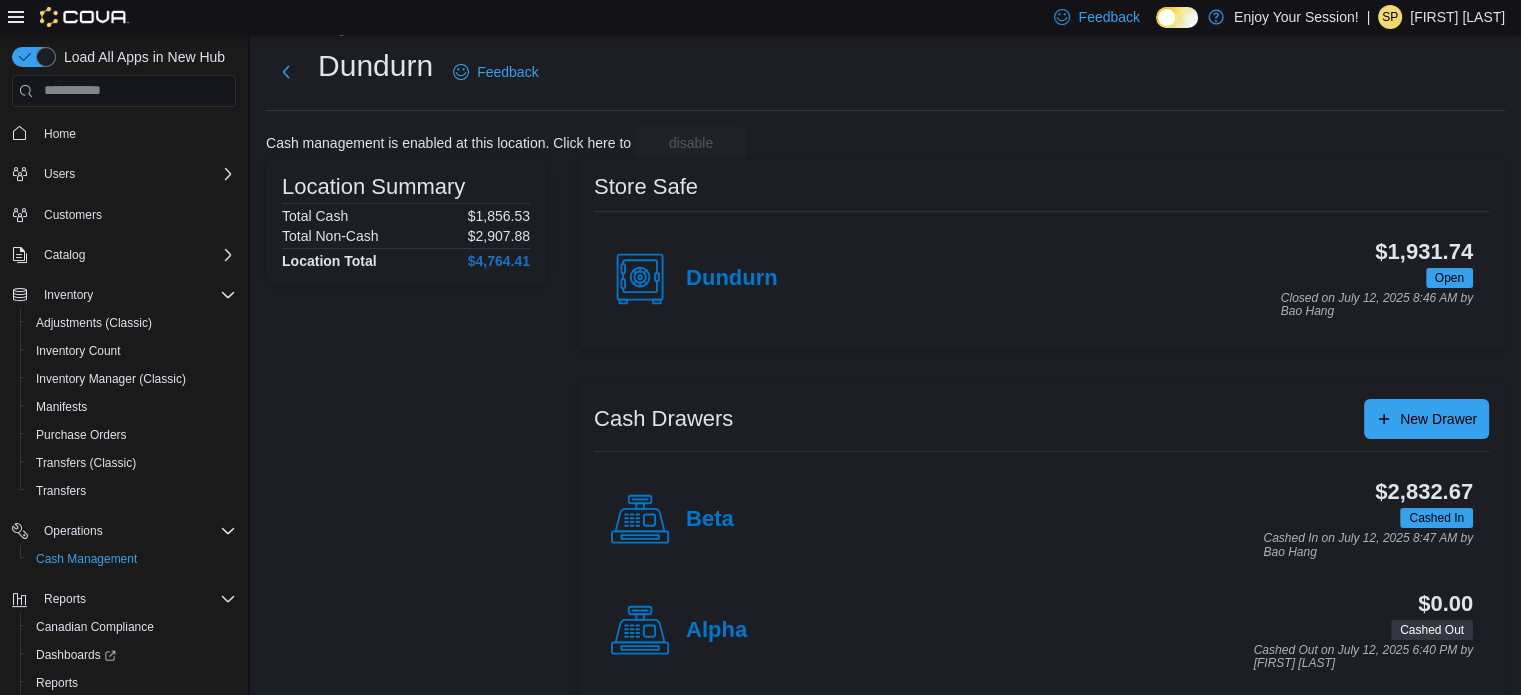 scroll, scrollTop: 64, scrollLeft: 0, axis: vertical 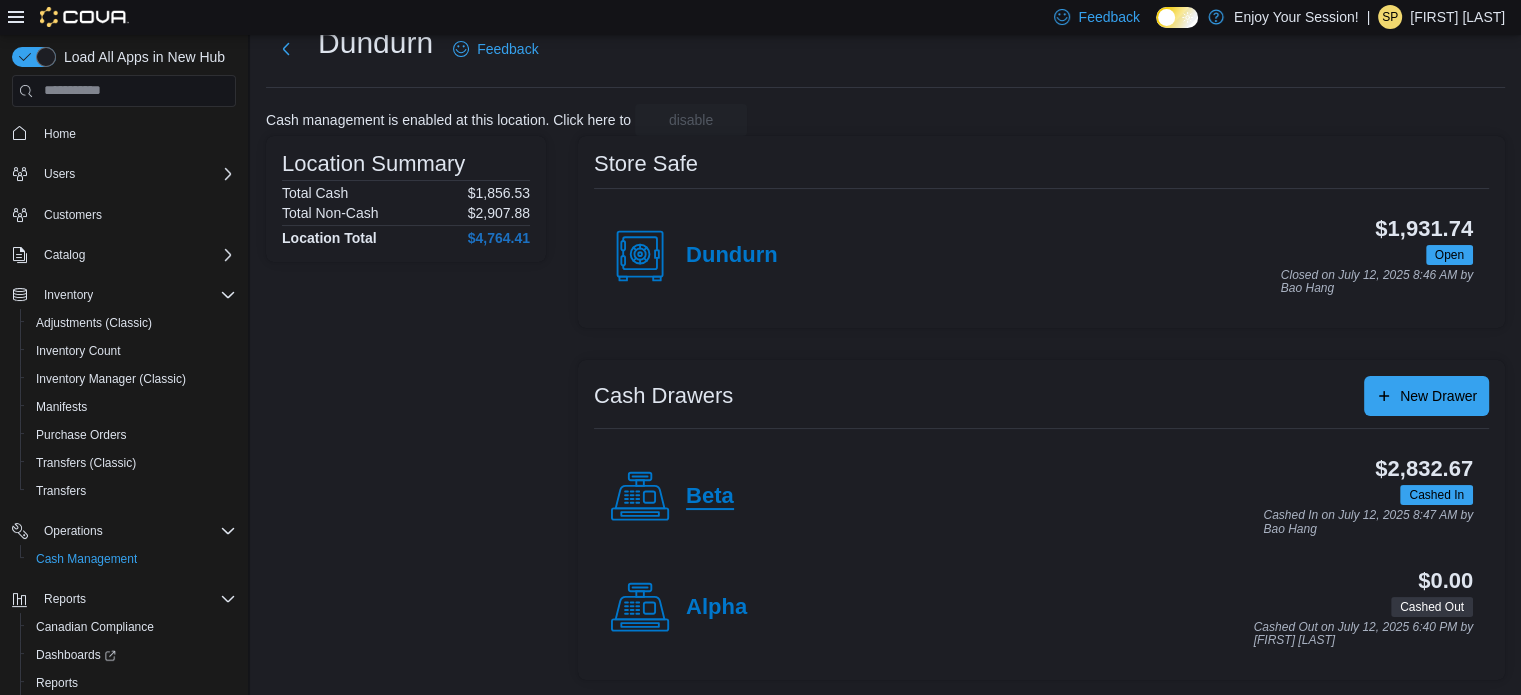 click on "Beta" at bounding box center (710, 497) 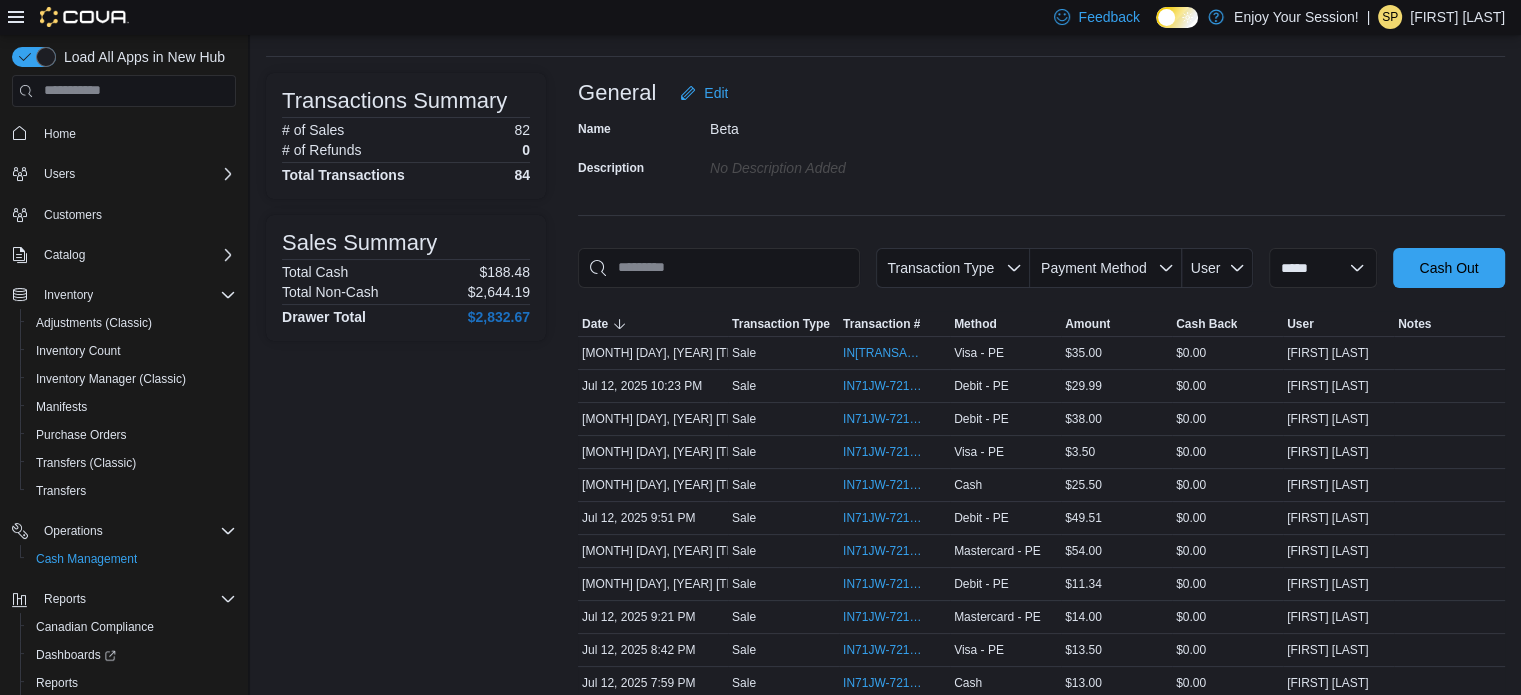 scroll, scrollTop: 200, scrollLeft: 0, axis: vertical 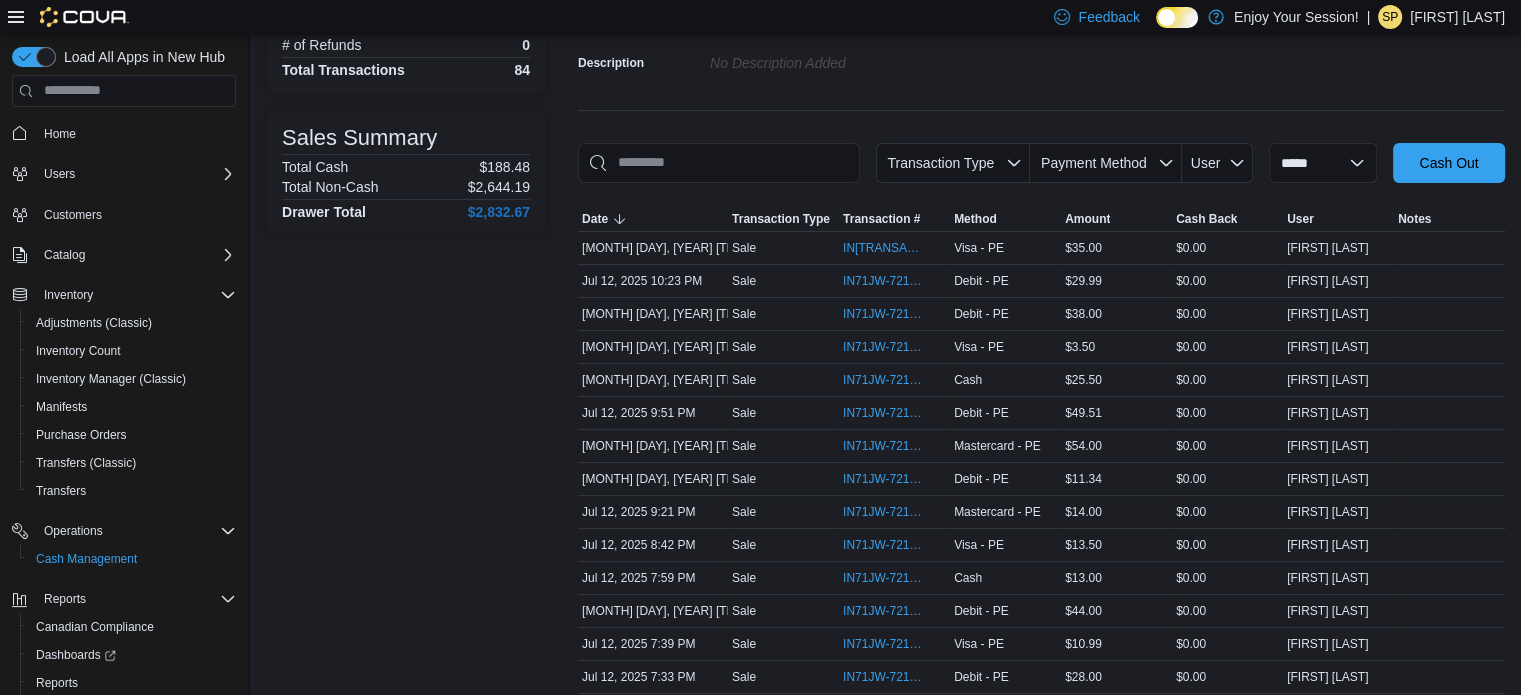 click on "Transactions Summary   # of Sales 82 # of Refunds 0 Total Transactions 84 Sales Summary   Total Cash $188.48 Total Non-Cash $2,644.19 Drawer Total $2,832.67" at bounding box center [406, 1538] 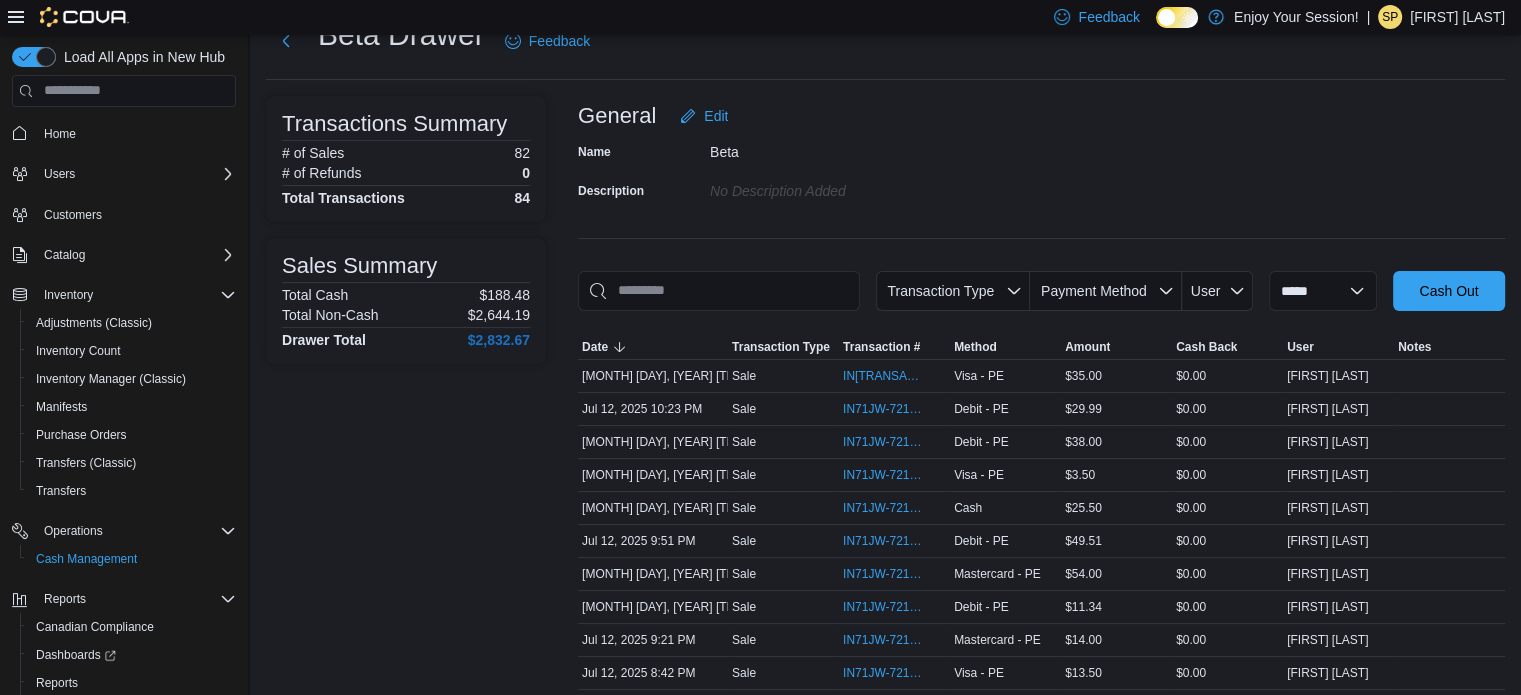 scroll, scrollTop: 0, scrollLeft: 0, axis: both 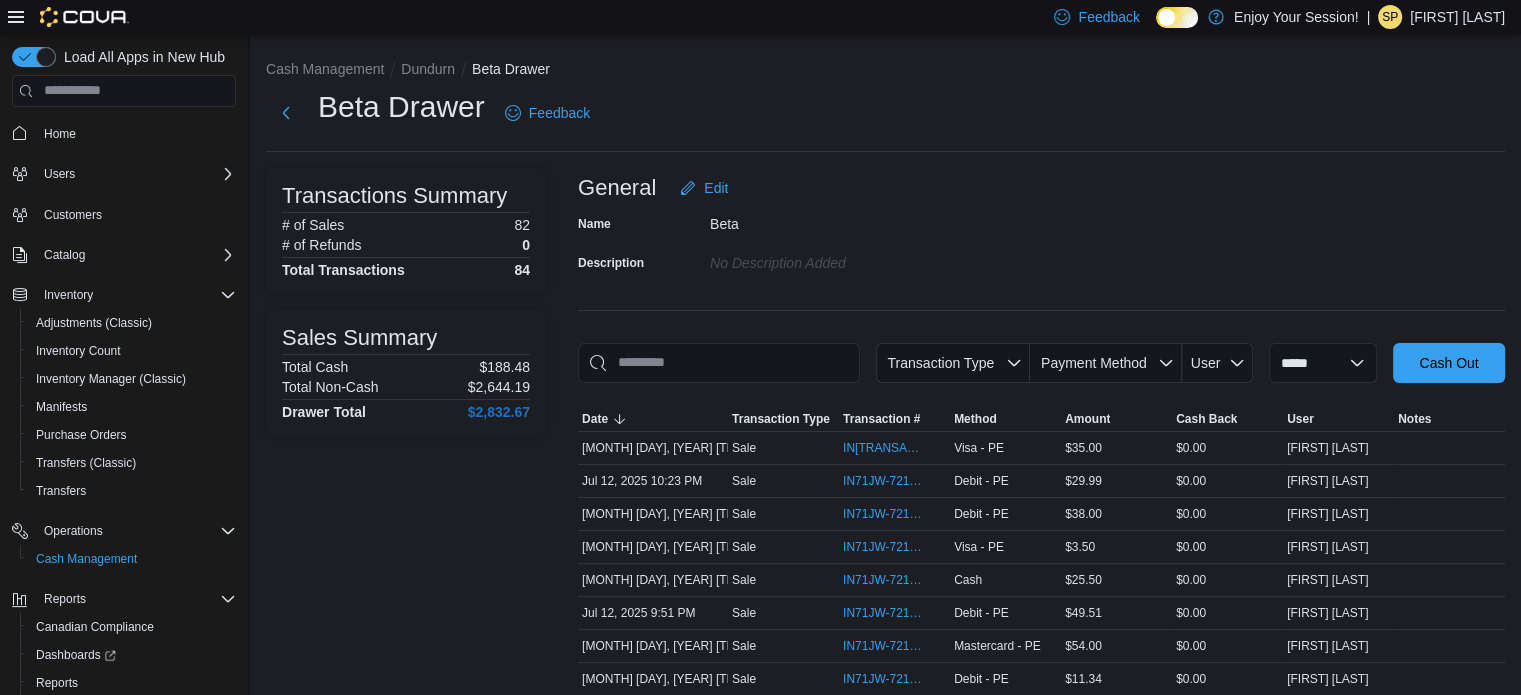 click on "**********" at bounding box center [885, 1679] 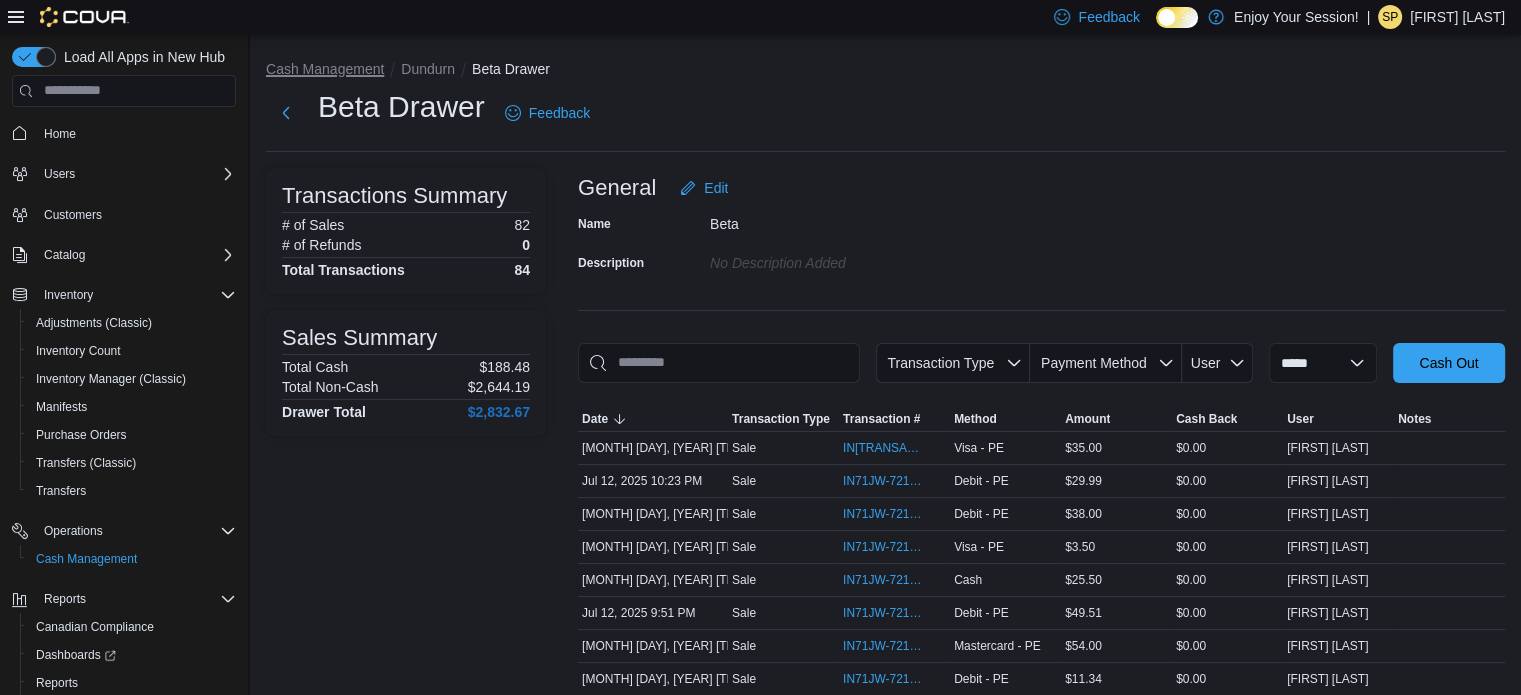 click on "Cash Management" at bounding box center (325, 69) 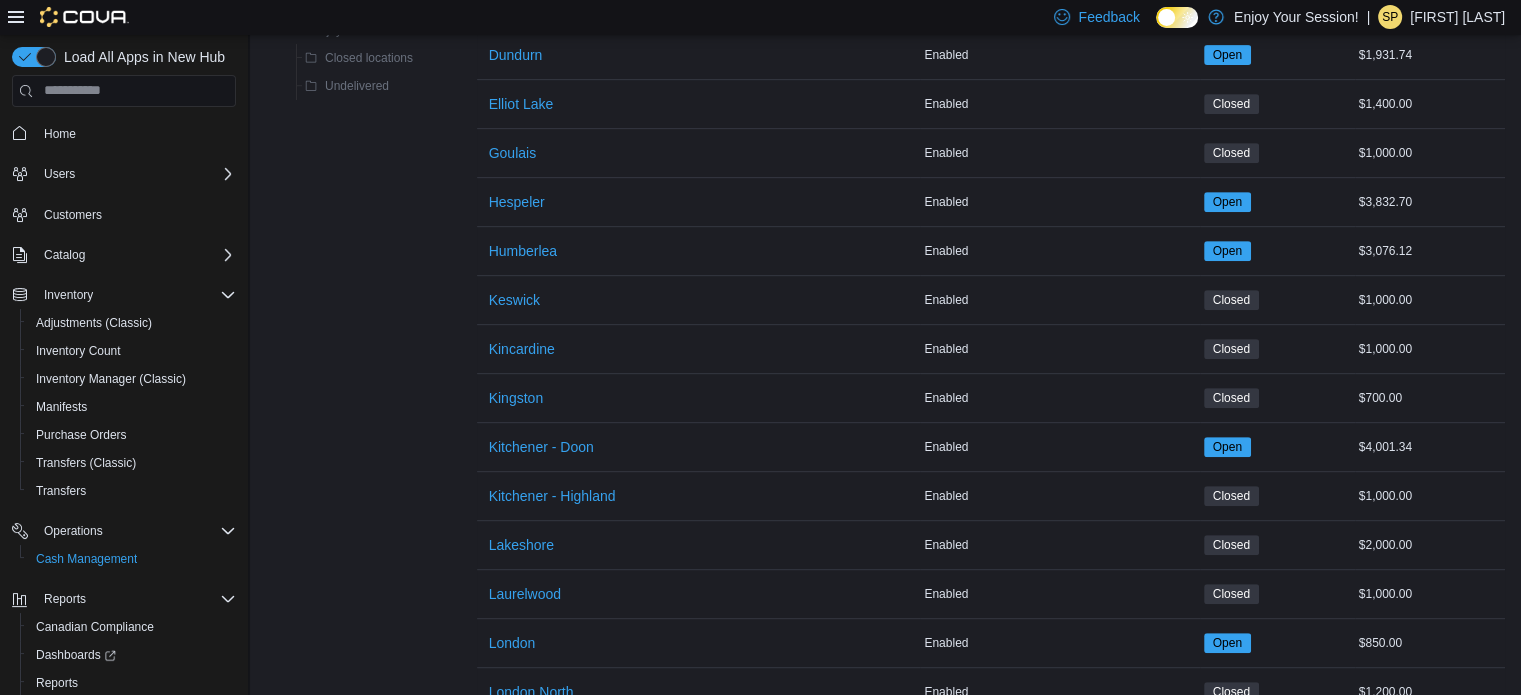 scroll, scrollTop: 1000, scrollLeft: 0, axis: vertical 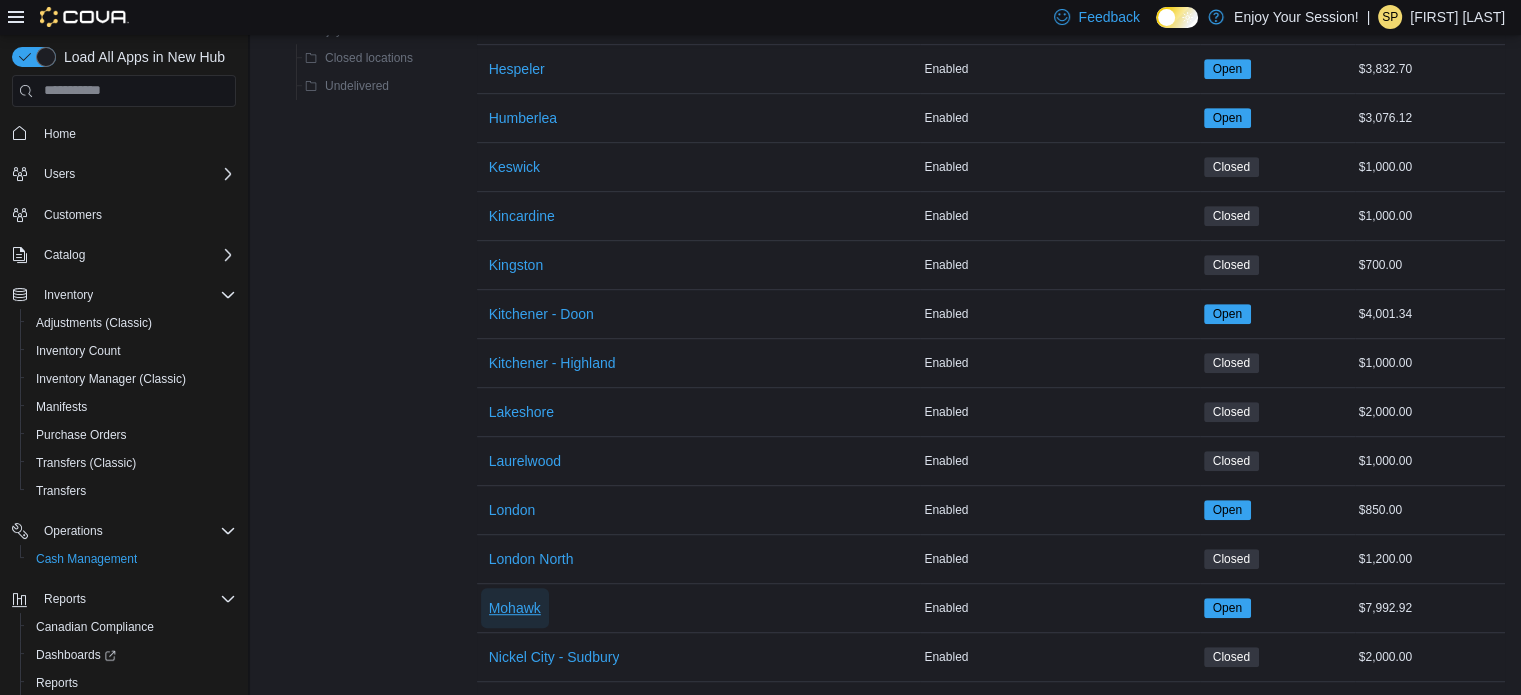 click on "Mohawk" at bounding box center (515, 608) 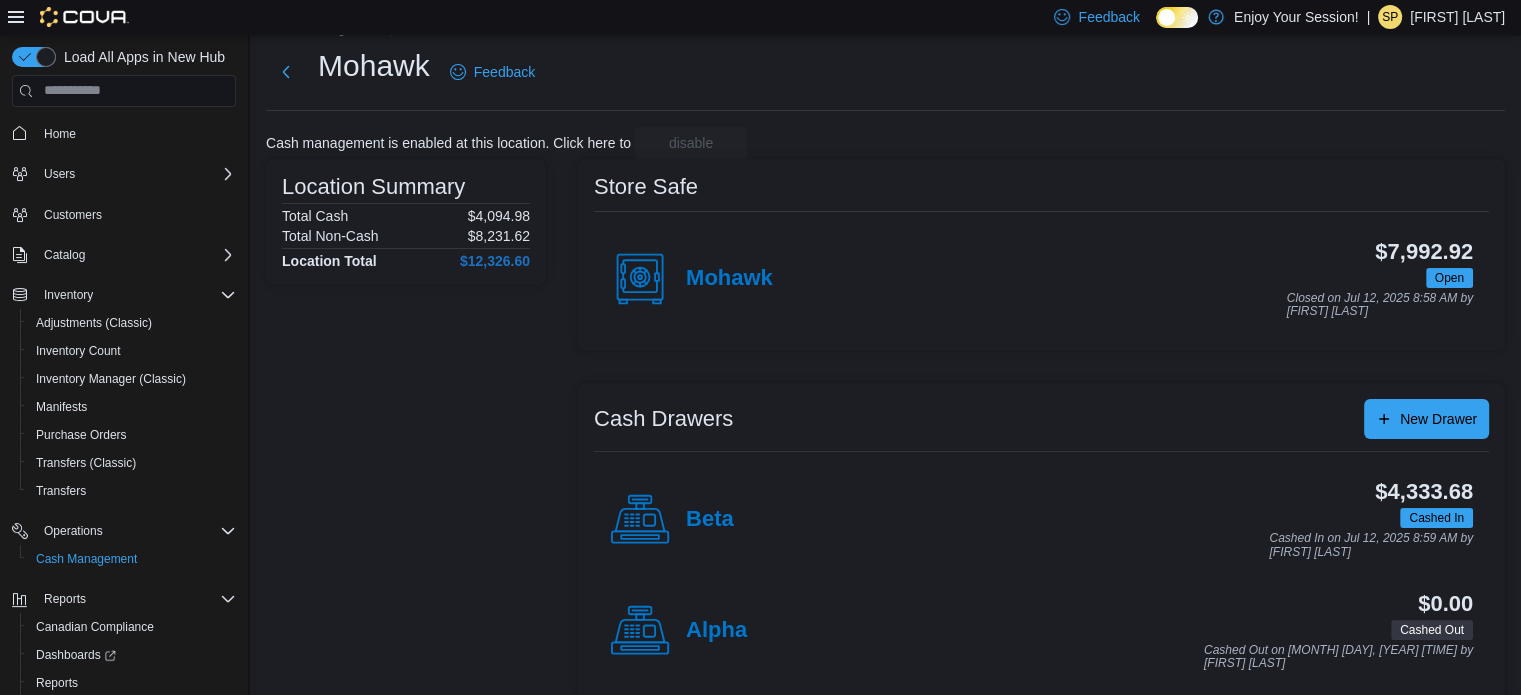 scroll, scrollTop: 64, scrollLeft: 0, axis: vertical 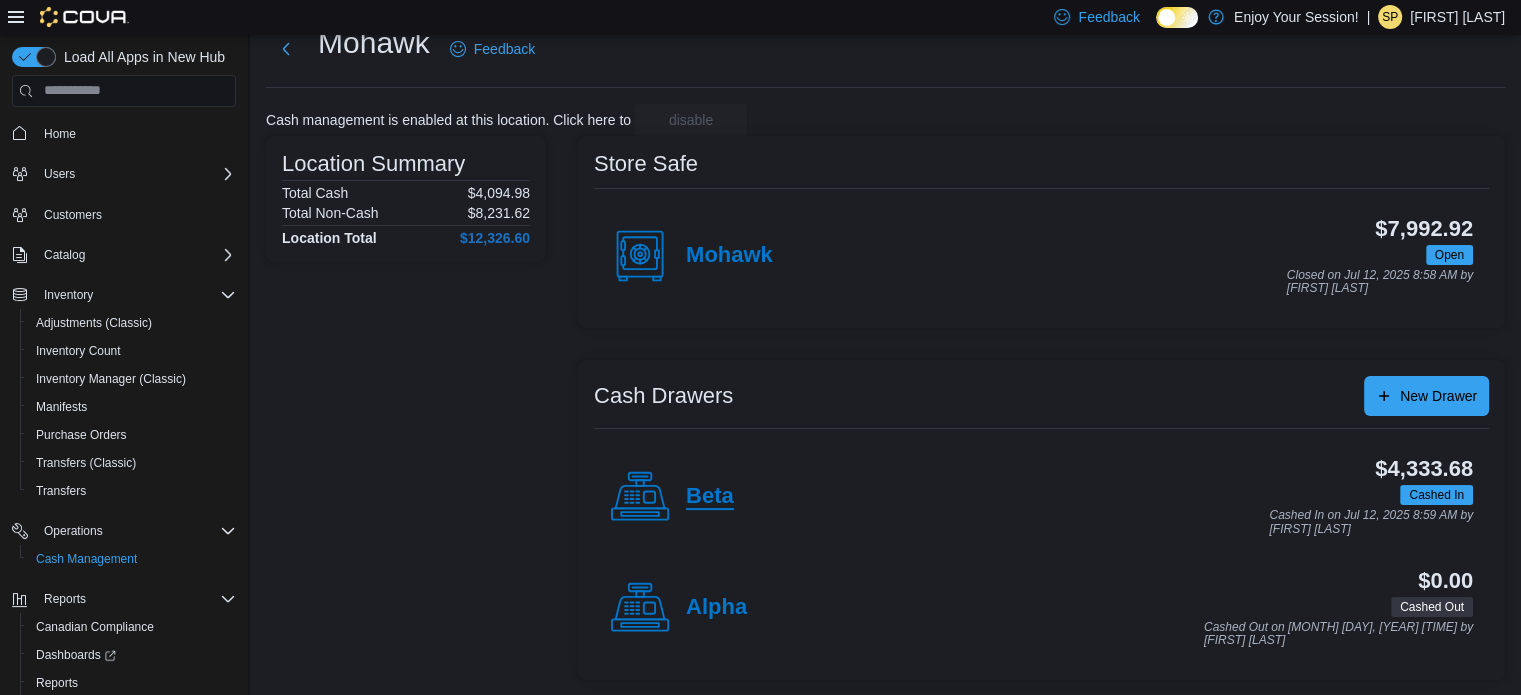 click on "Beta" at bounding box center (710, 497) 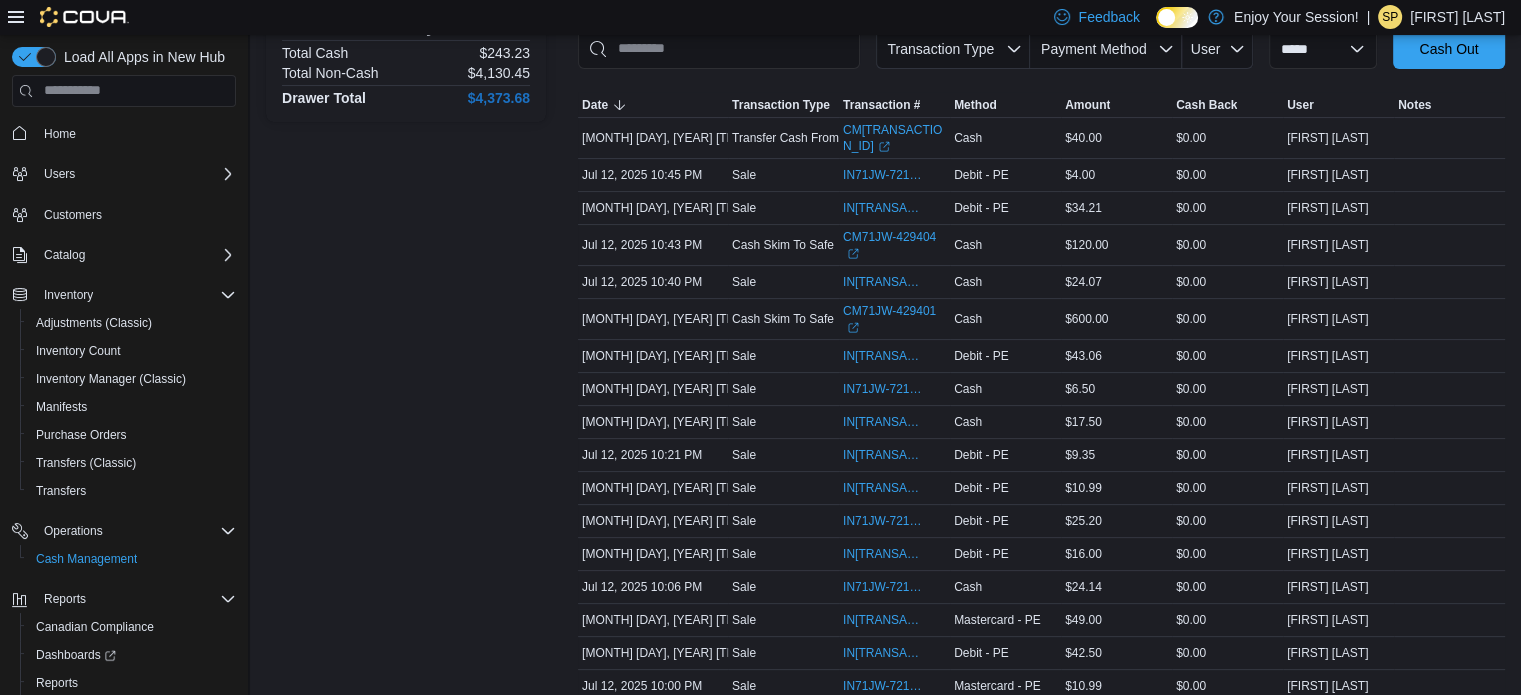 scroll, scrollTop: 0, scrollLeft: 0, axis: both 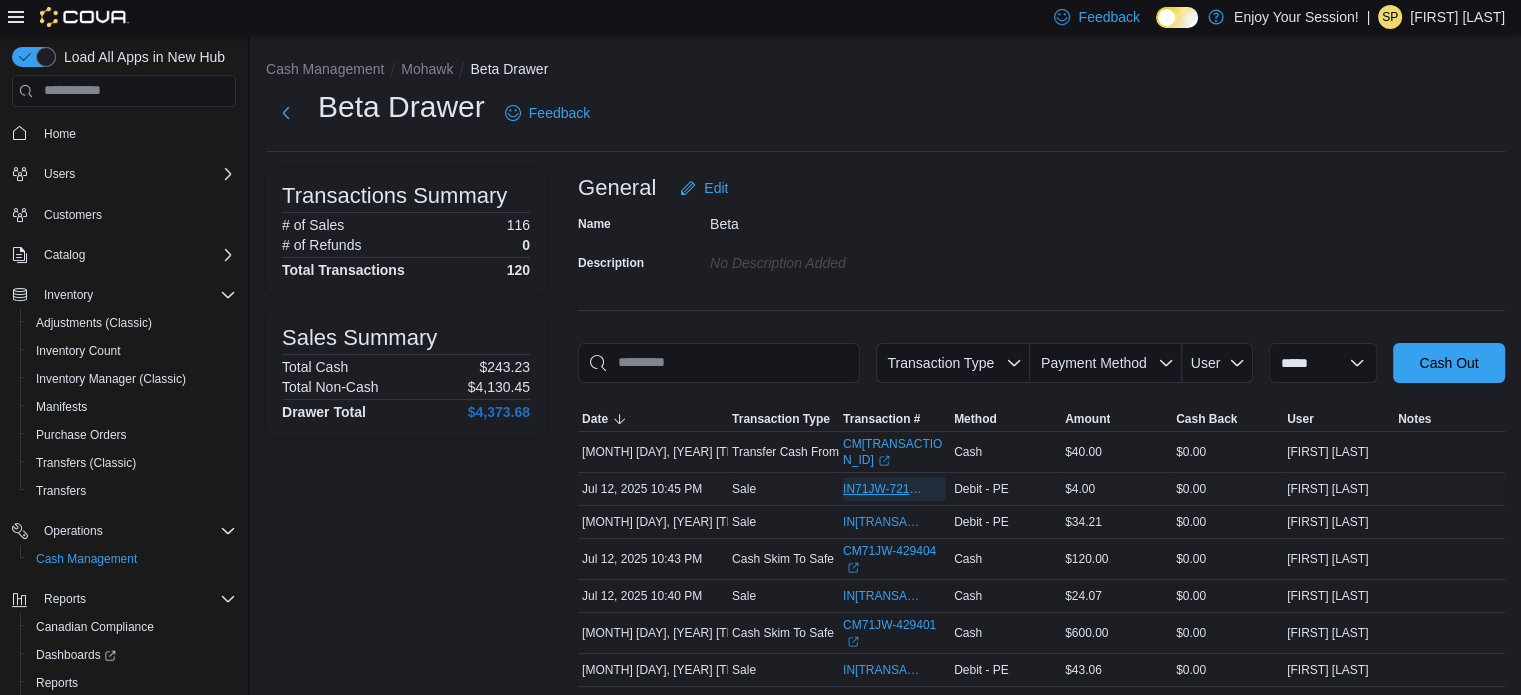 click on "IN71JW-7218106" at bounding box center (884, 489) 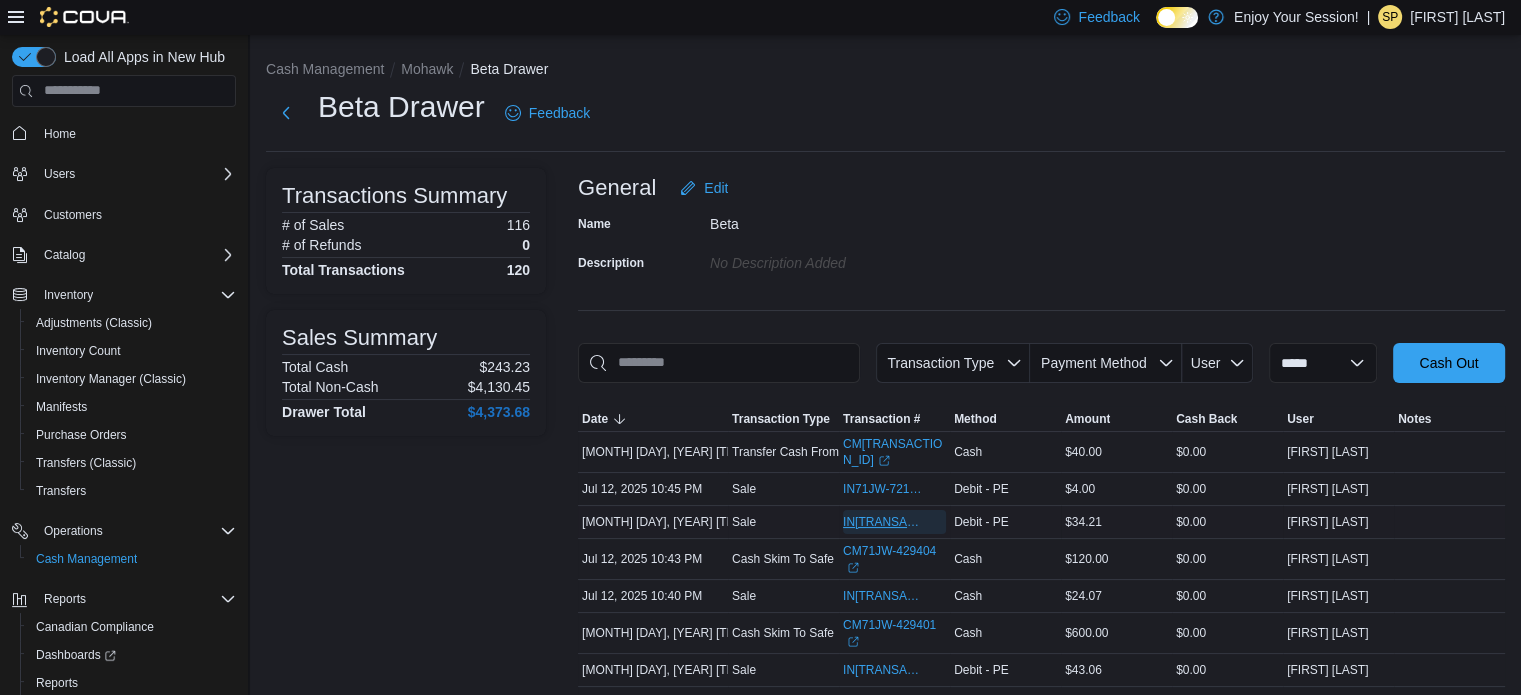 click on "IN71JW-7218104" at bounding box center (884, 522) 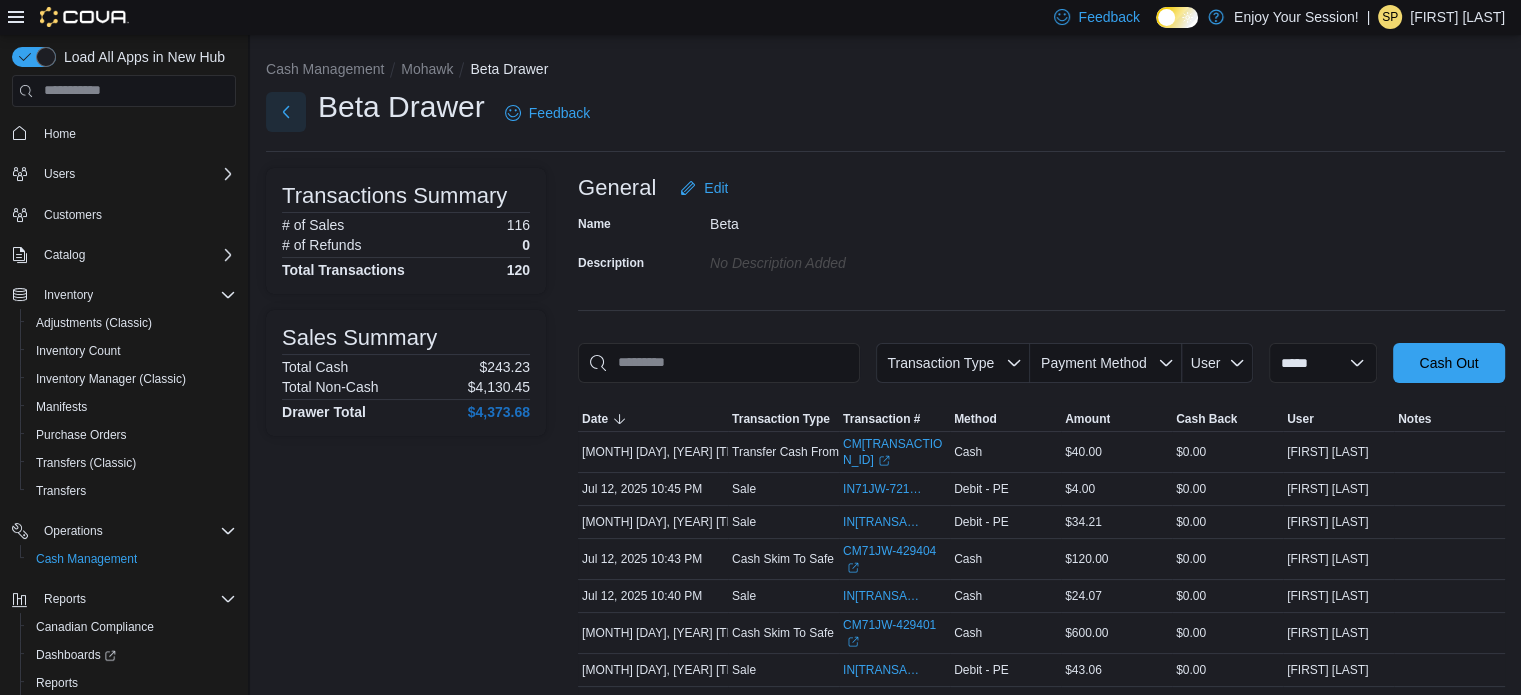 click at bounding box center [286, 112] 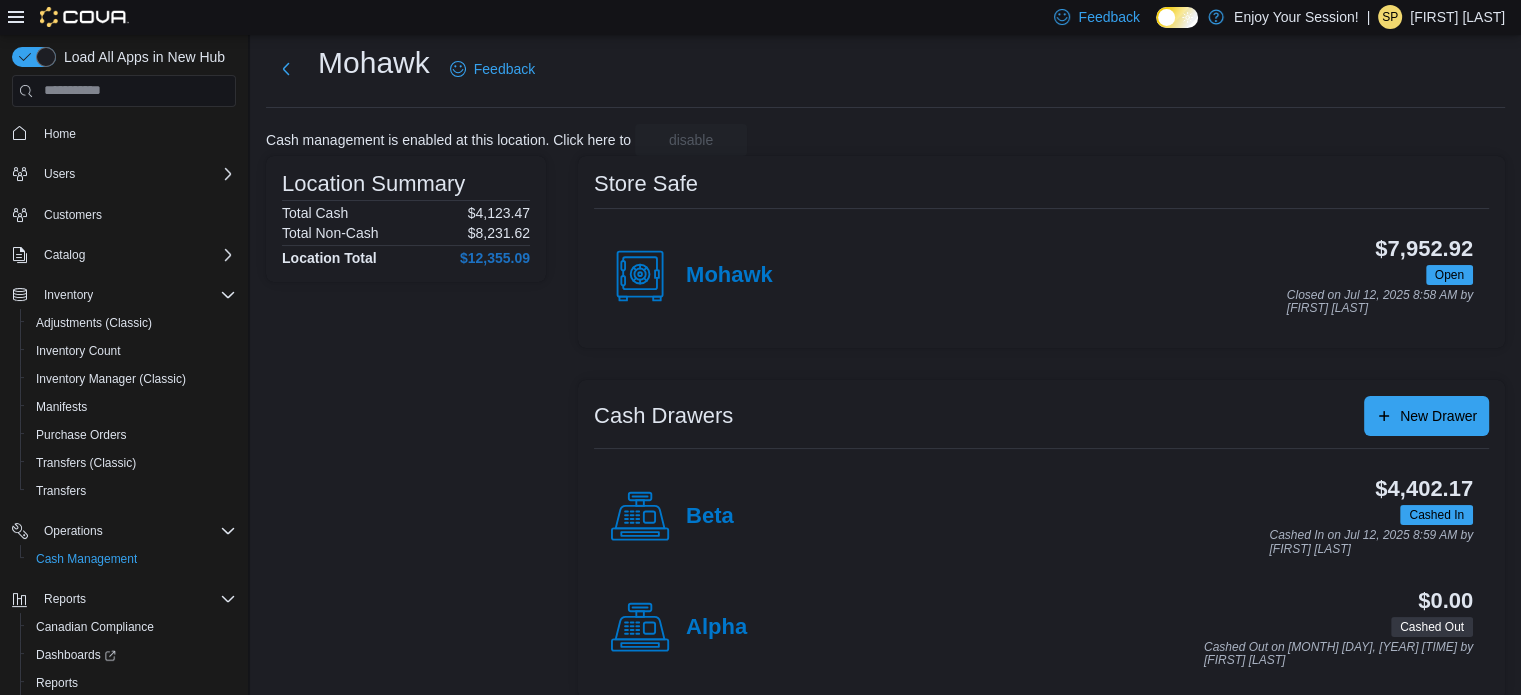 scroll, scrollTop: 64, scrollLeft: 0, axis: vertical 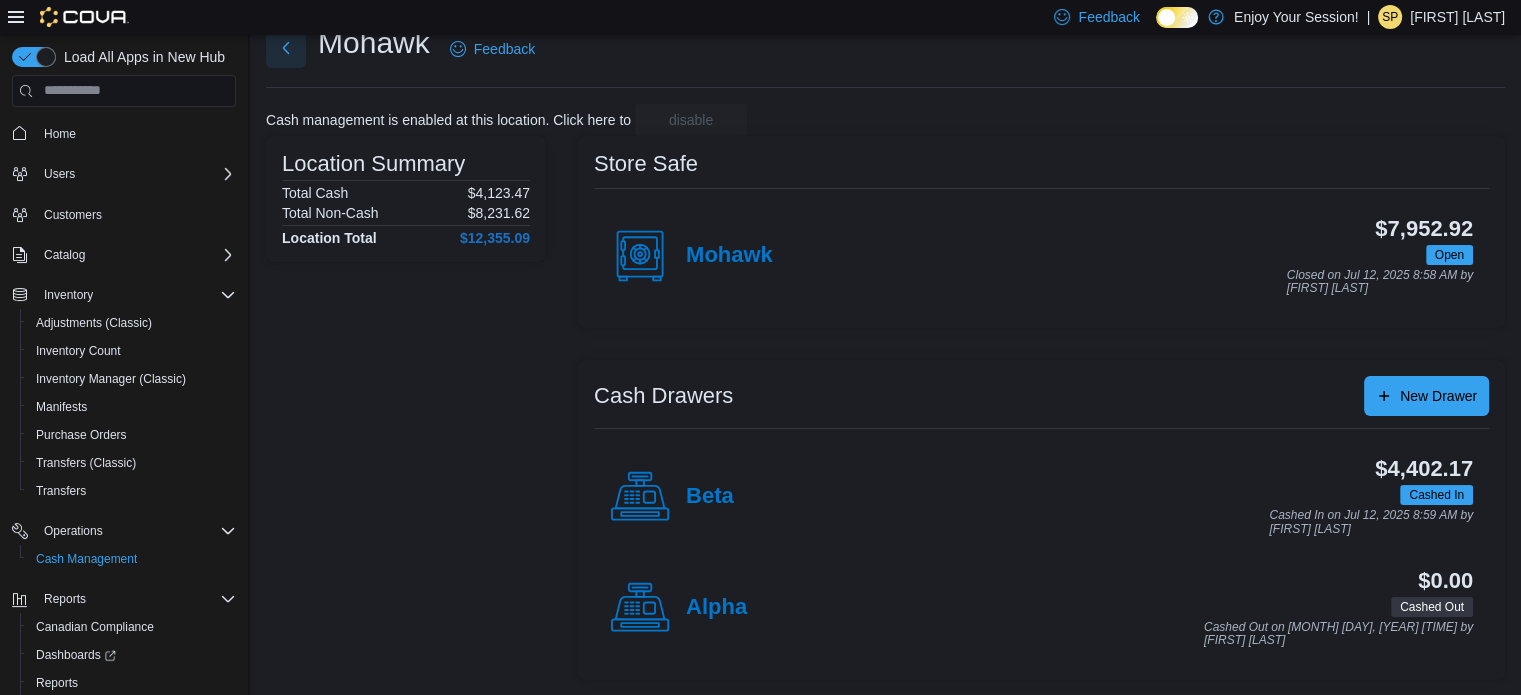 click at bounding box center [286, 48] 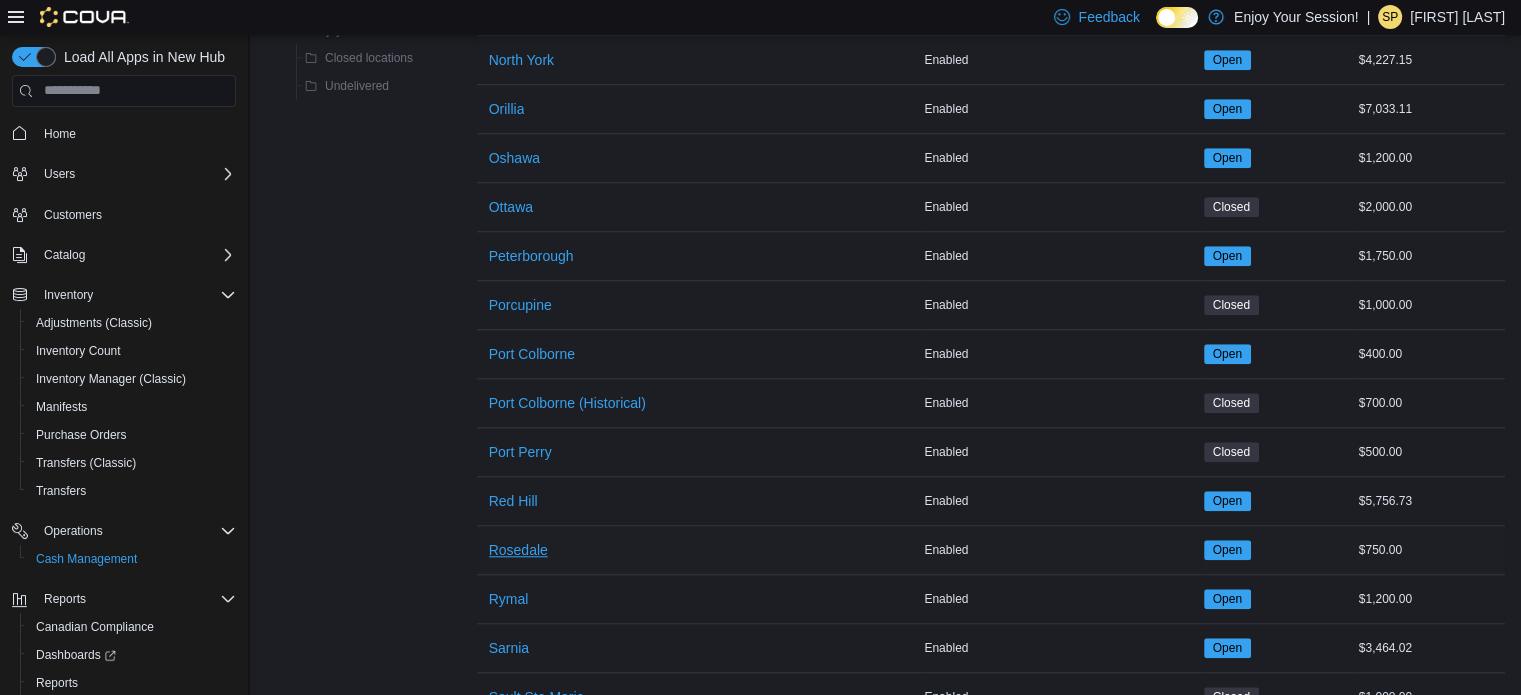 scroll, scrollTop: 1664, scrollLeft: 0, axis: vertical 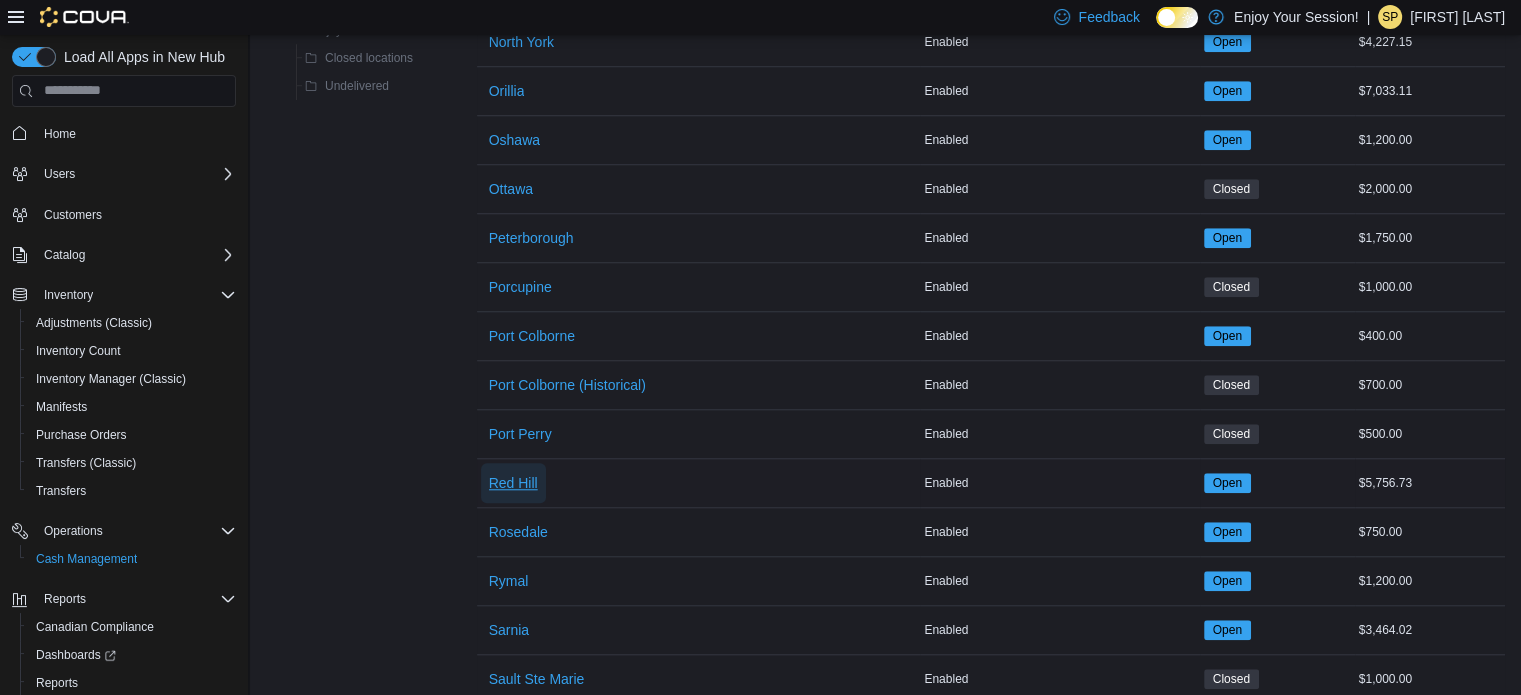 click on "Red Hill" at bounding box center [513, 483] 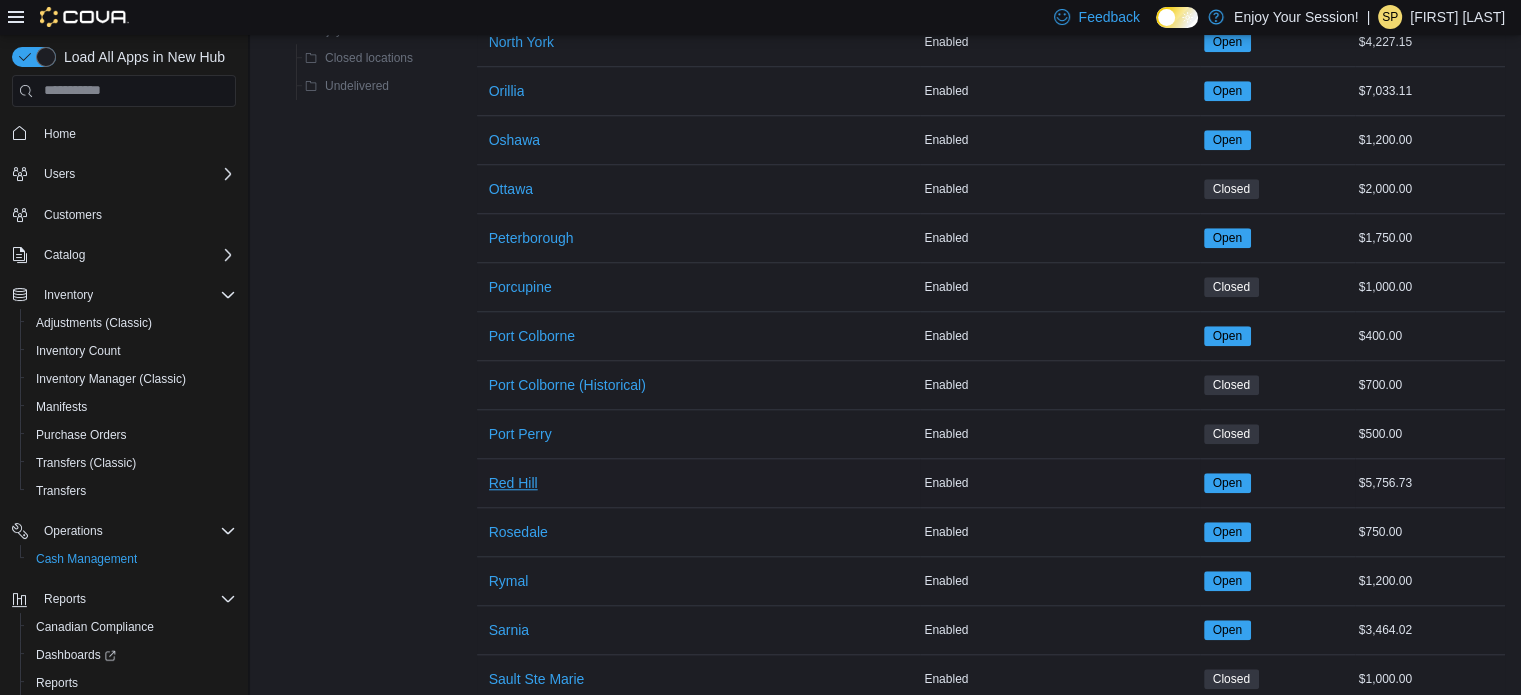 scroll, scrollTop: 0, scrollLeft: 0, axis: both 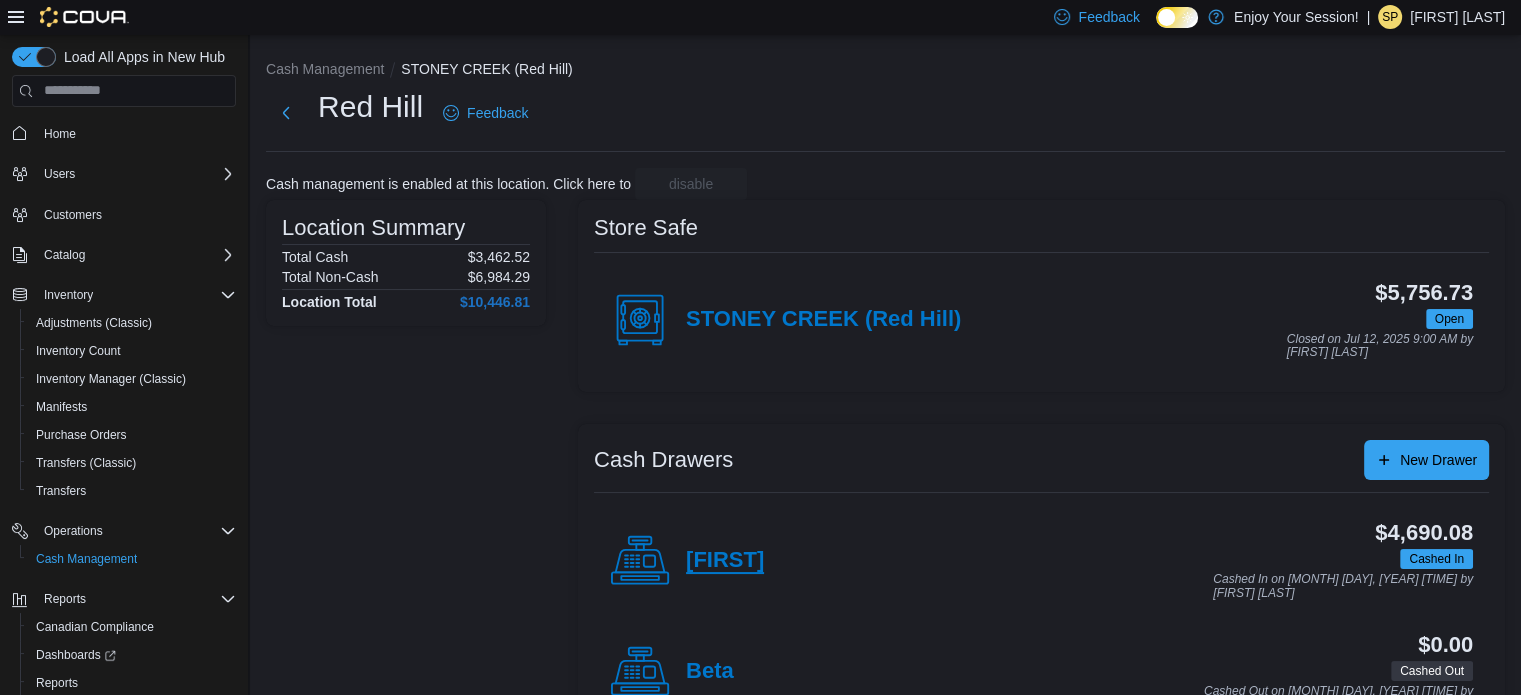 click on "Charlie" at bounding box center (725, 561) 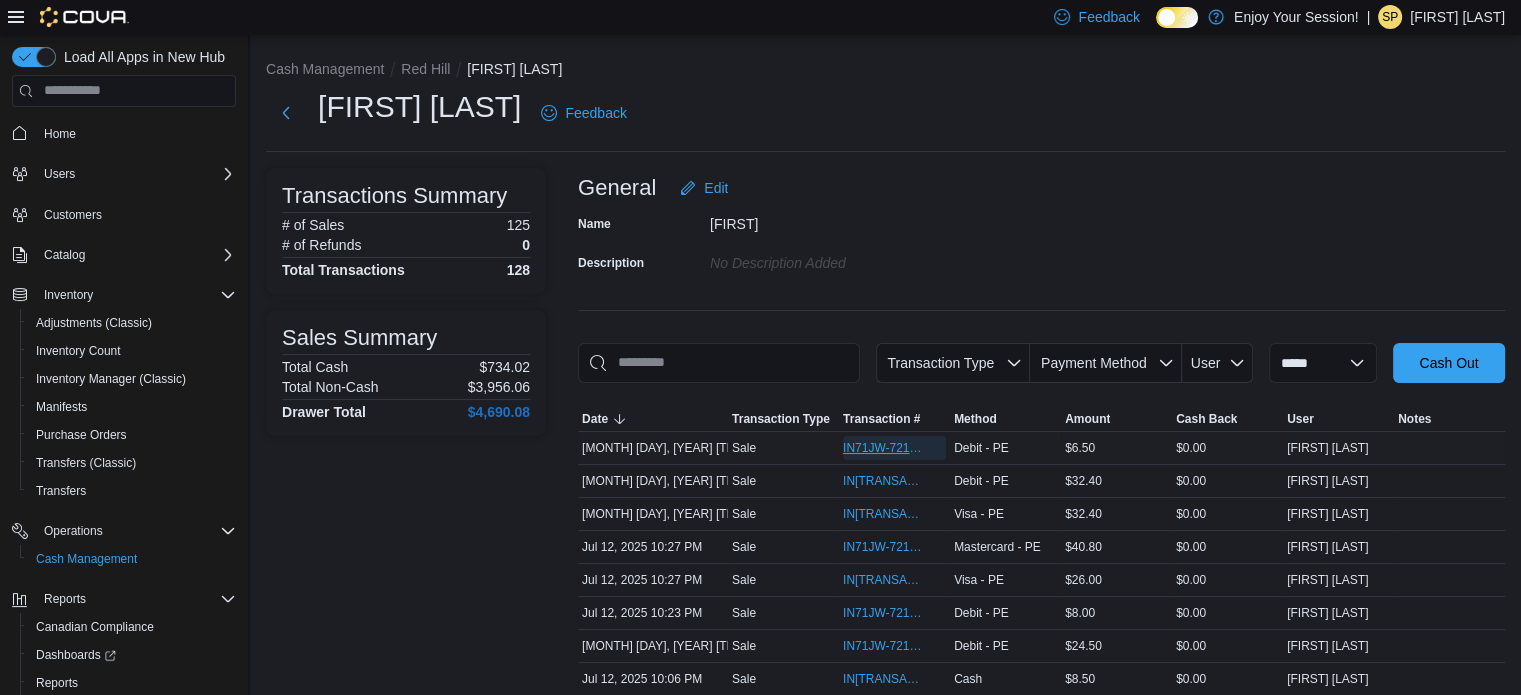 click on "IN71JW-7218117" at bounding box center [884, 448] 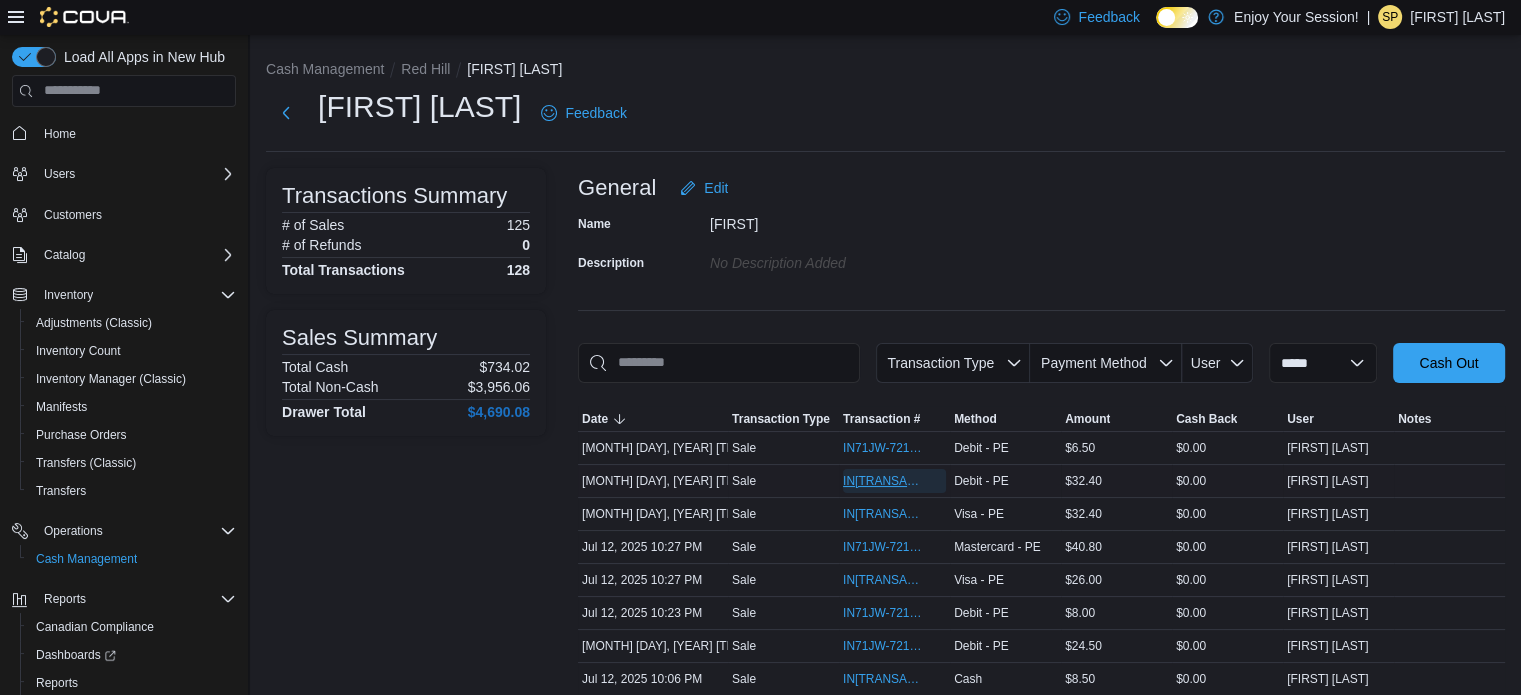 click on "IN71JW-7218103" at bounding box center [884, 481] 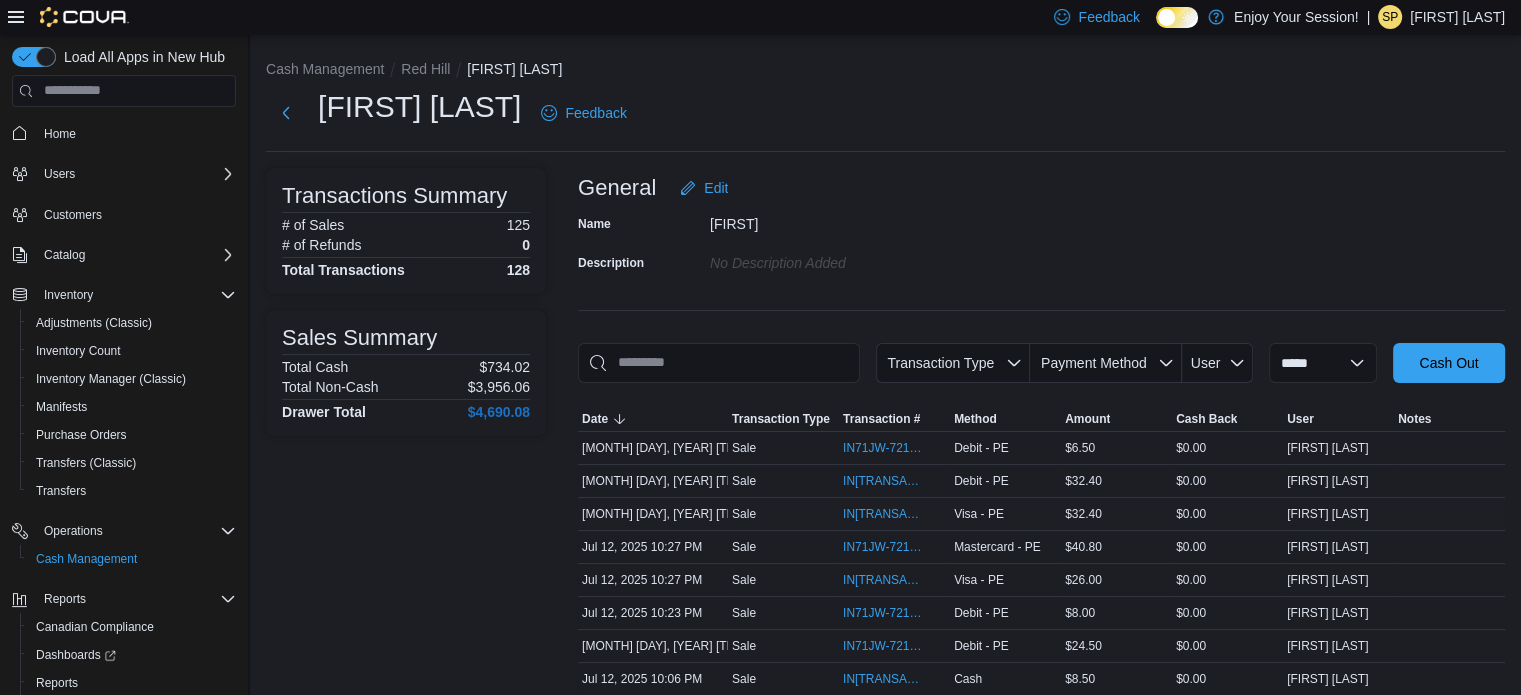 click on "IN71JW-7218086" at bounding box center (894, 514) 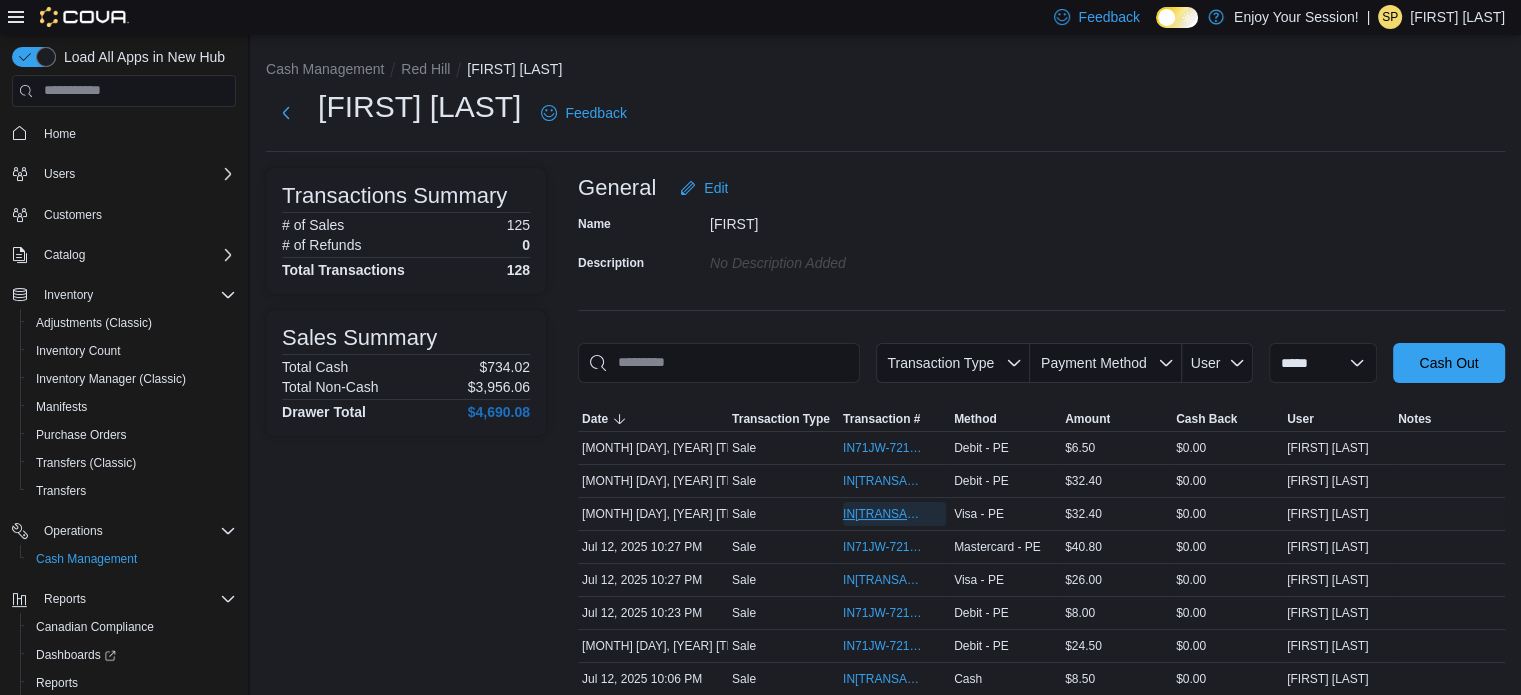 click on "IN71JW-7218086" at bounding box center (884, 514) 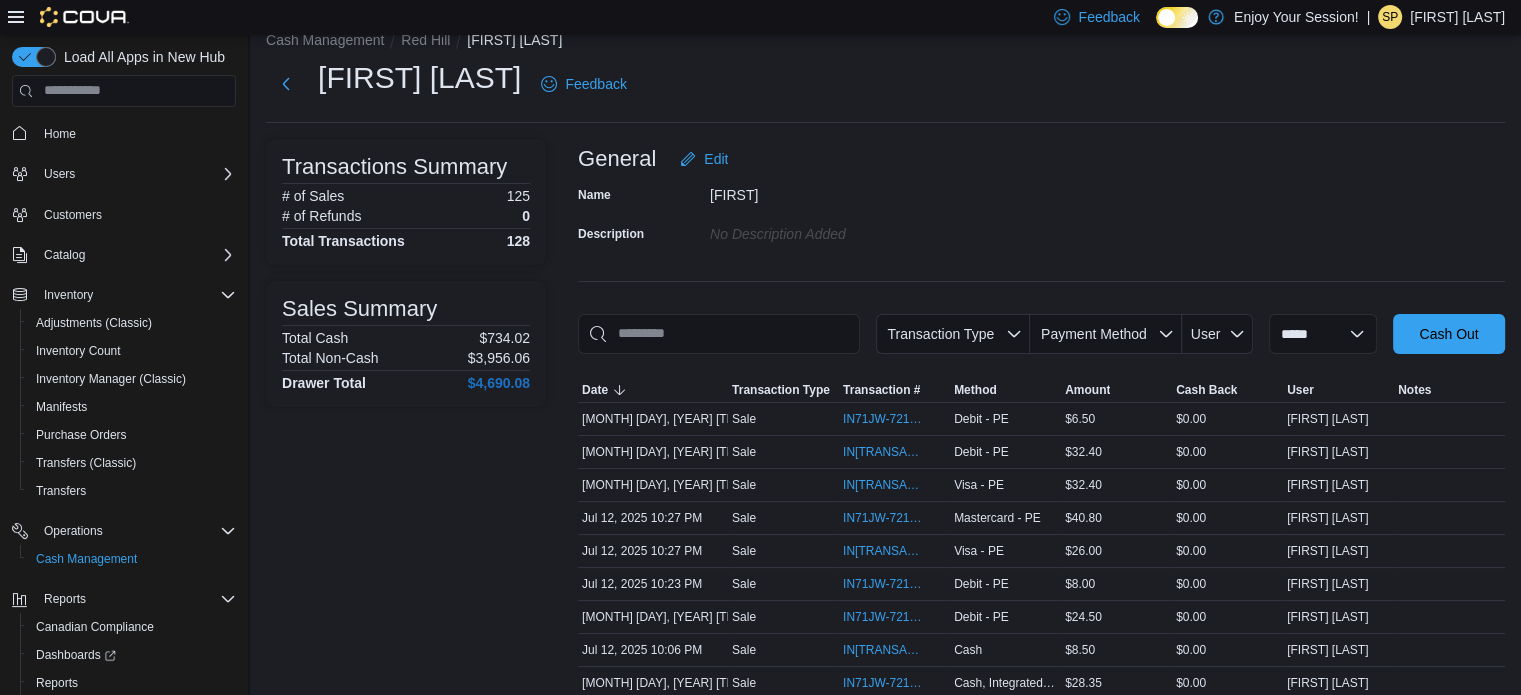 scroll, scrollTop: 0, scrollLeft: 0, axis: both 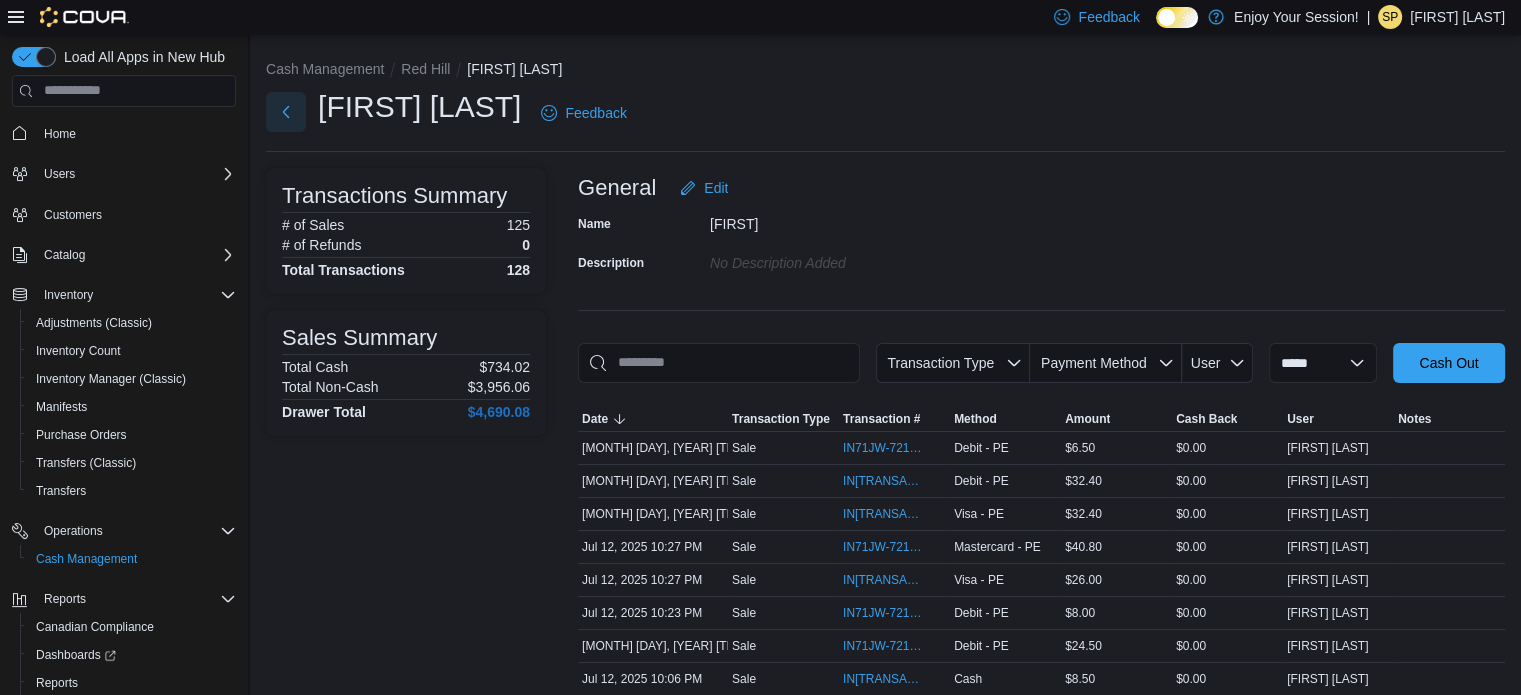 click at bounding box center (286, 112) 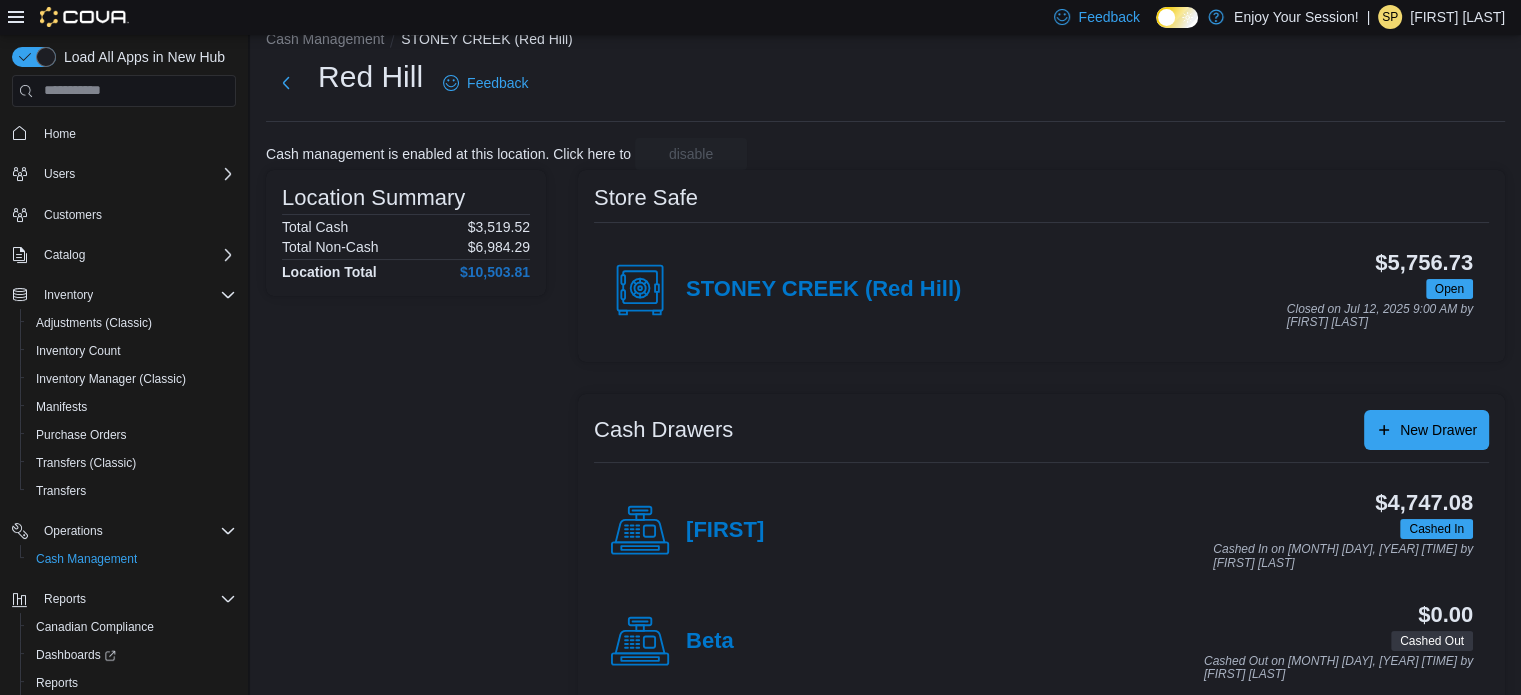 scroll, scrollTop: 0, scrollLeft: 0, axis: both 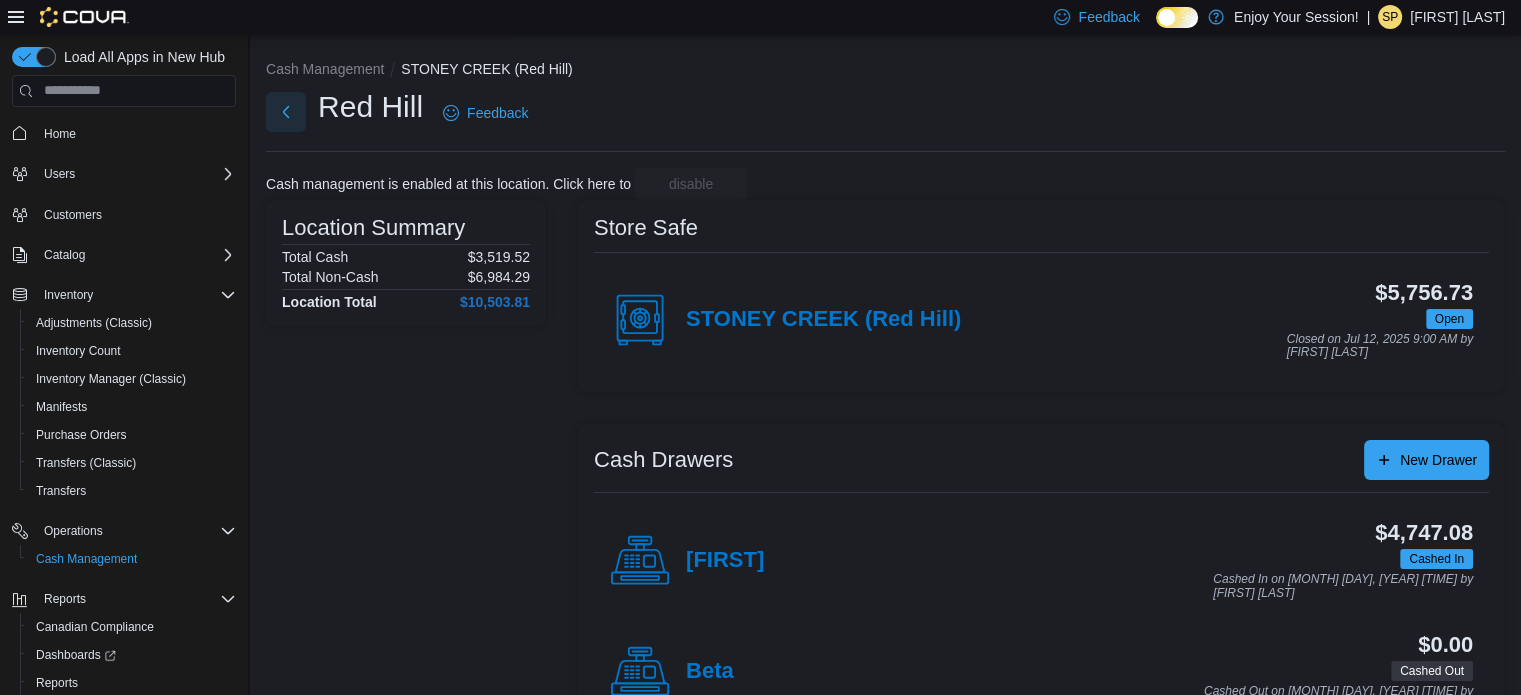 click at bounding box center (286, 112) 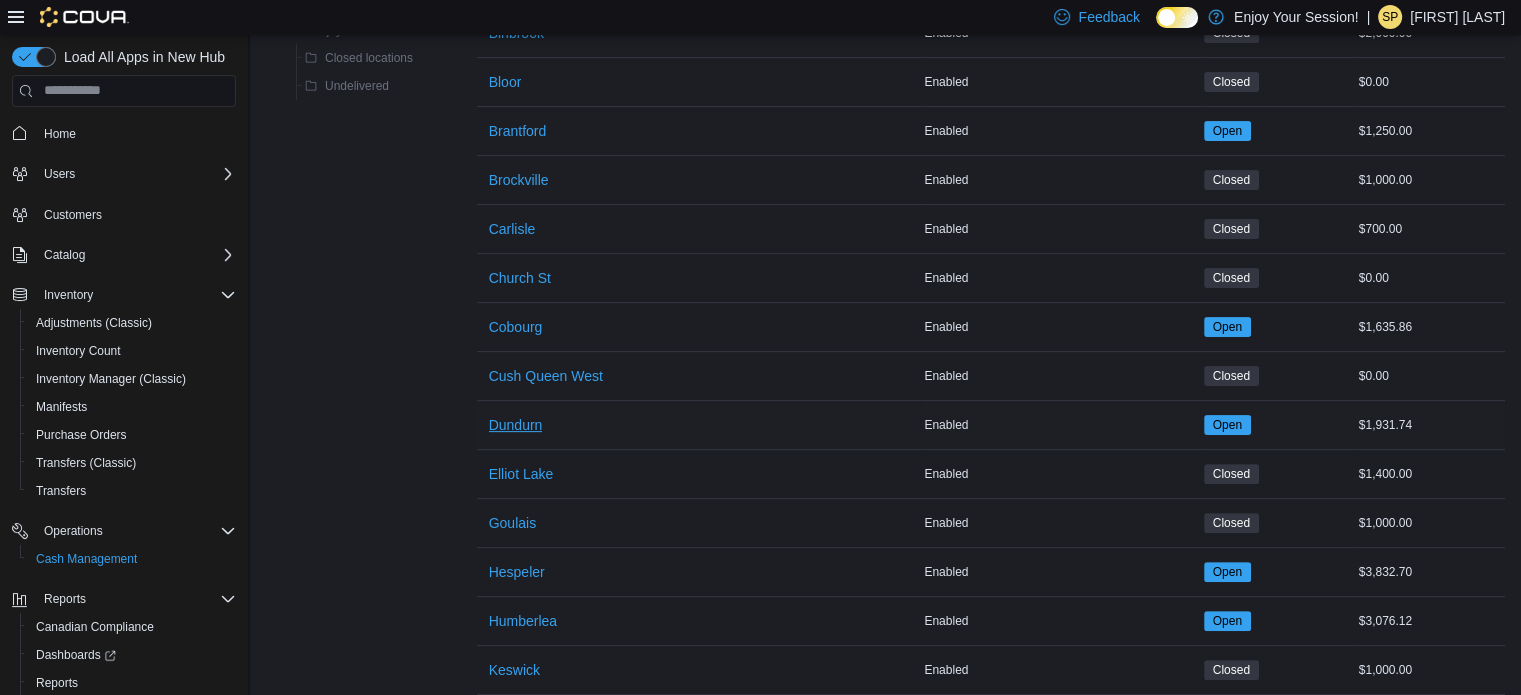 scroll, scrollTop: 500, scrollLeft: 0, axis: vertical 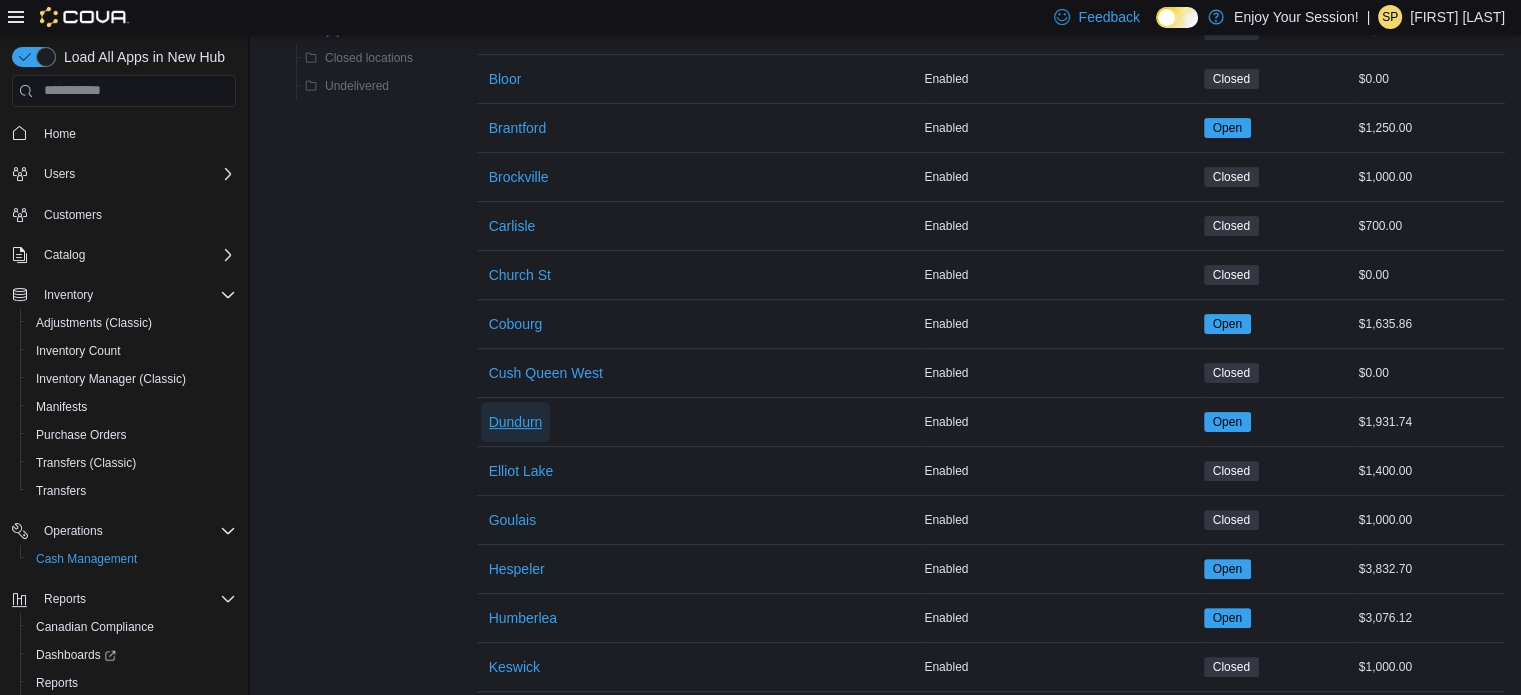 click on "Dundurn" at bounding box center [516, 422] 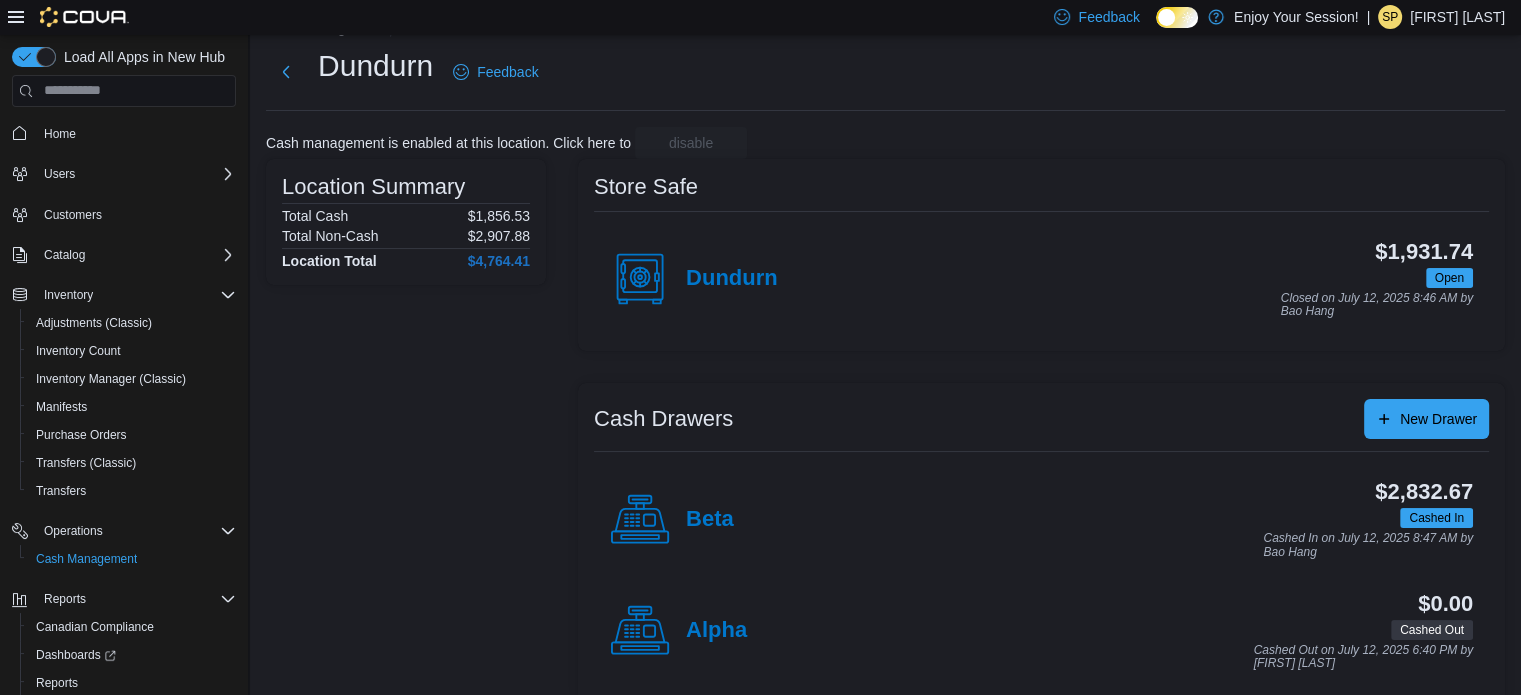 scroll, scrollTop: 64, scrollLeft: 0, axis: vertical 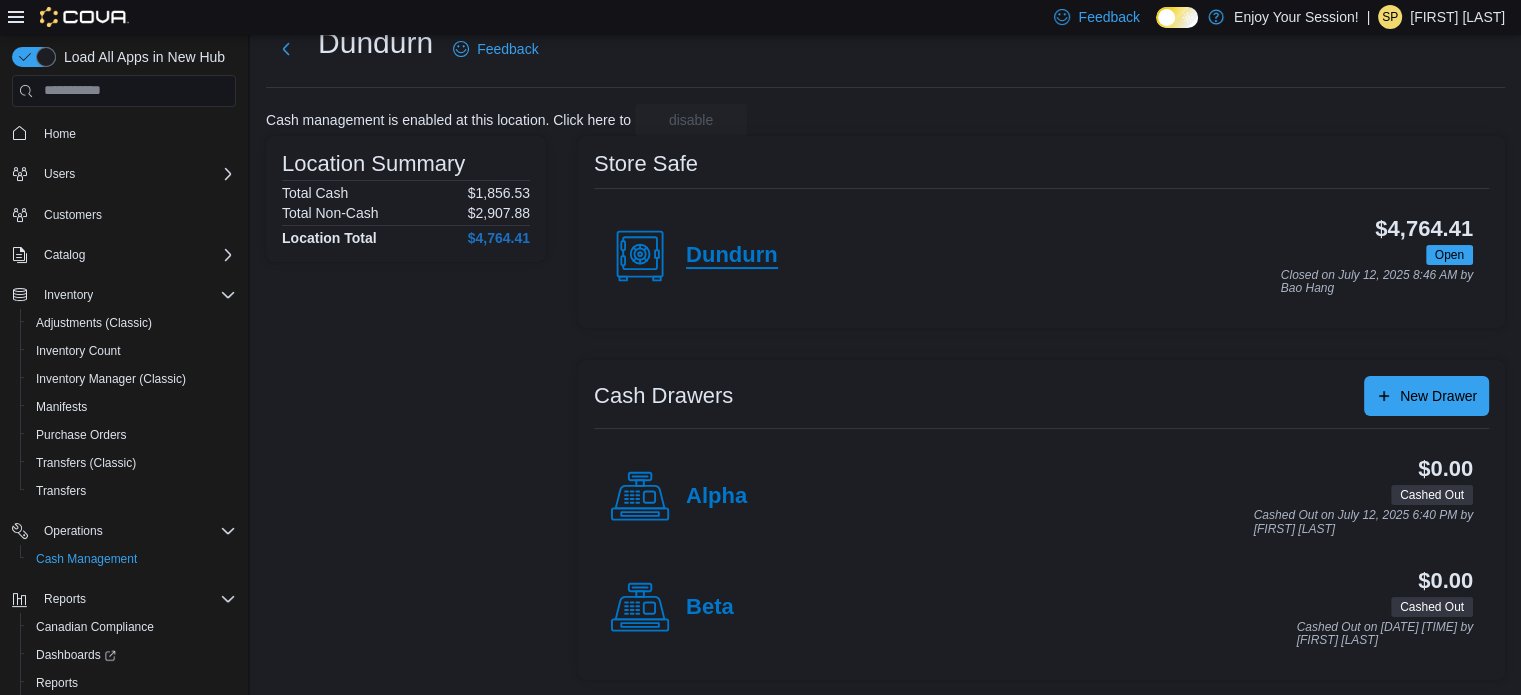 click on "Dundurn" at bounding box center [732, 256] 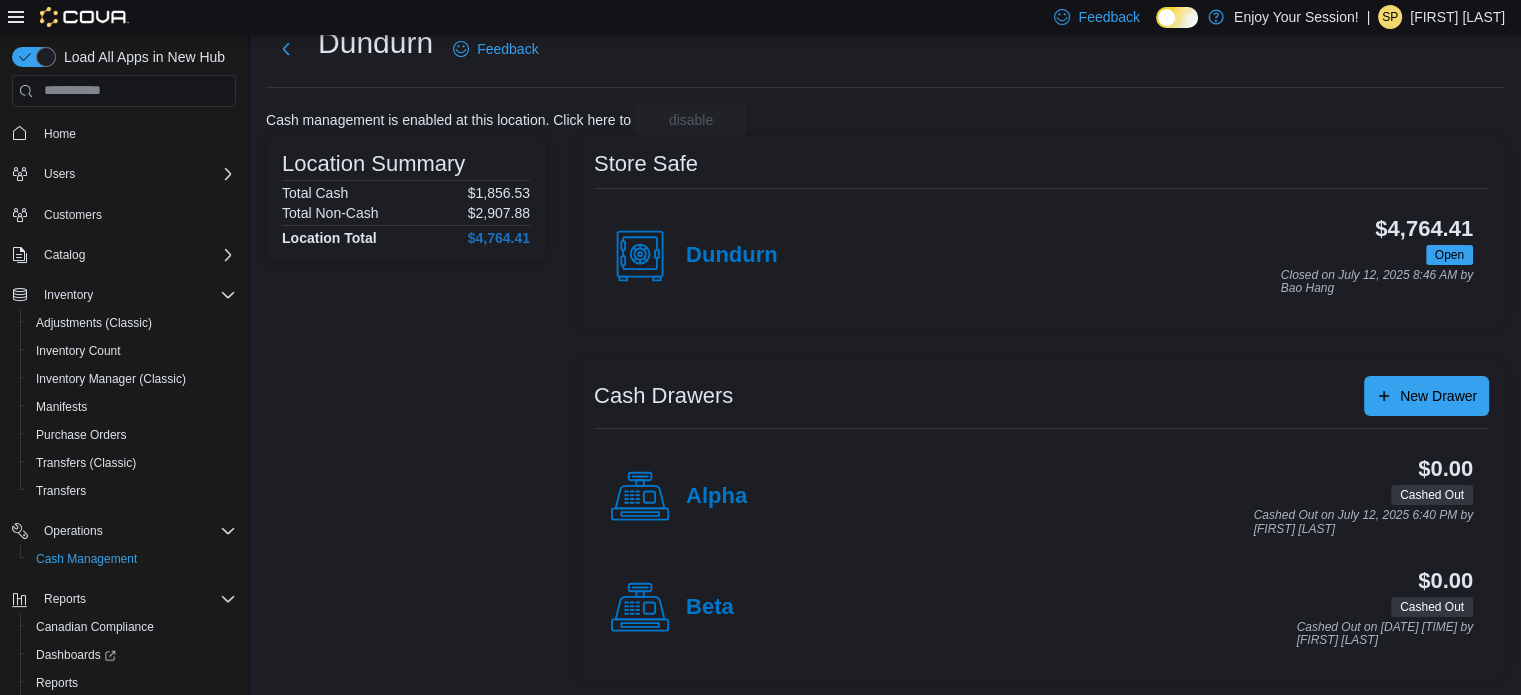 scroll, scrollTop: 0, scrollLeft: 0, axis: both 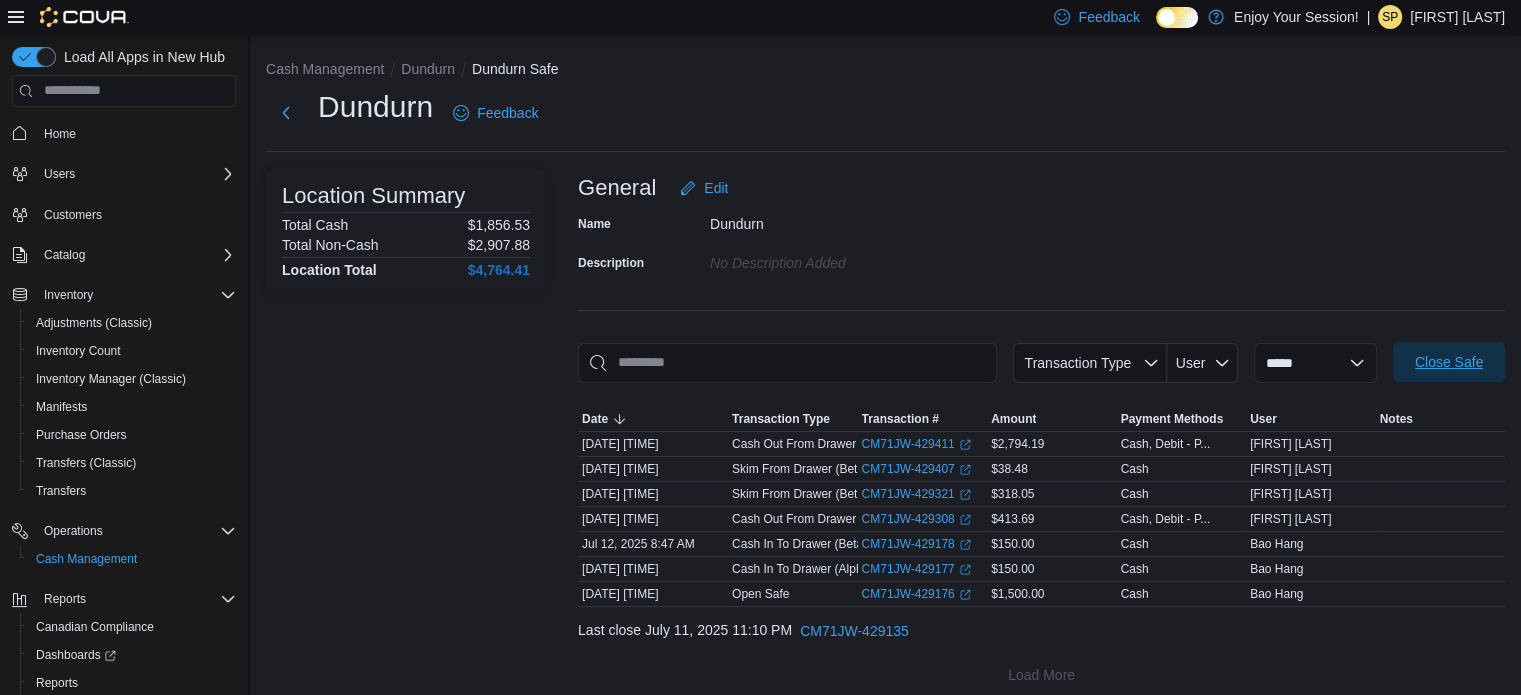 click on "Close Safe" at bounding box center (1449, 362) 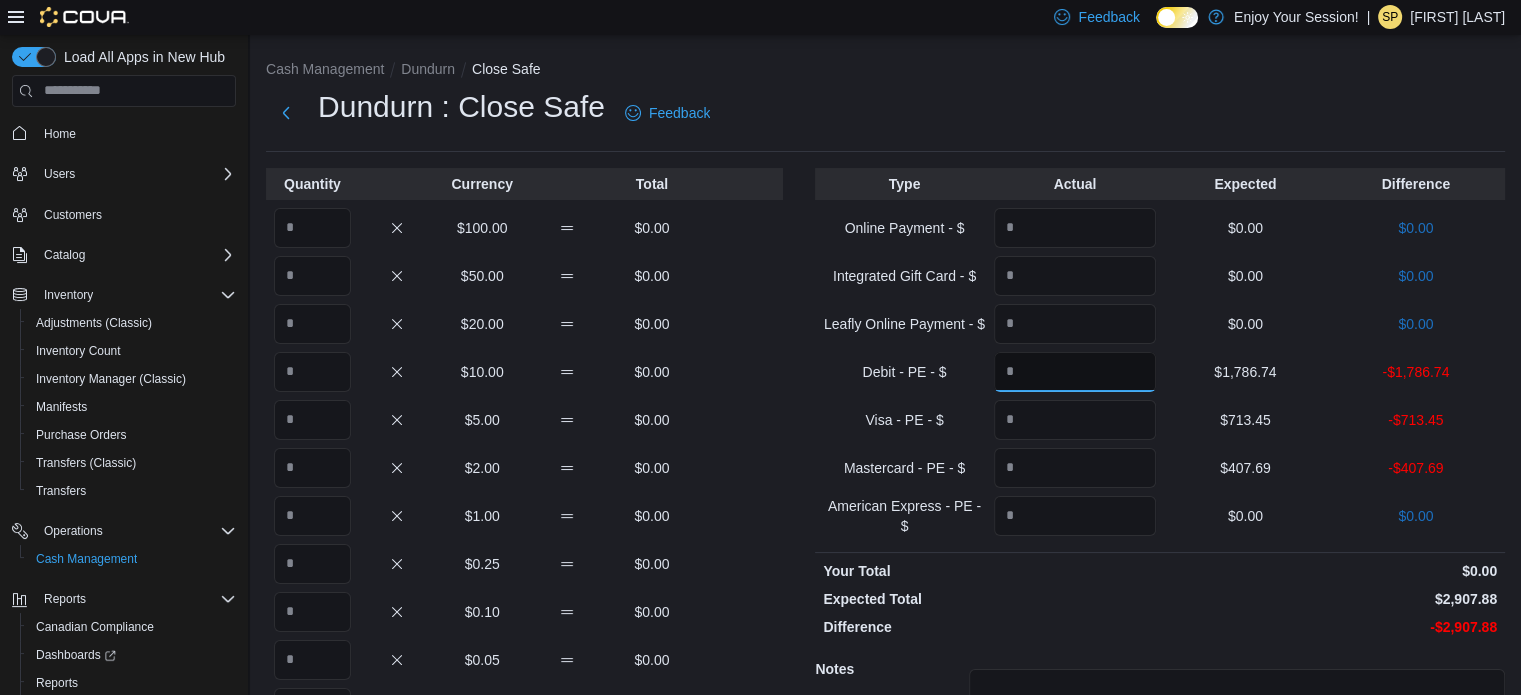 click at bounding box center [1075, 372] 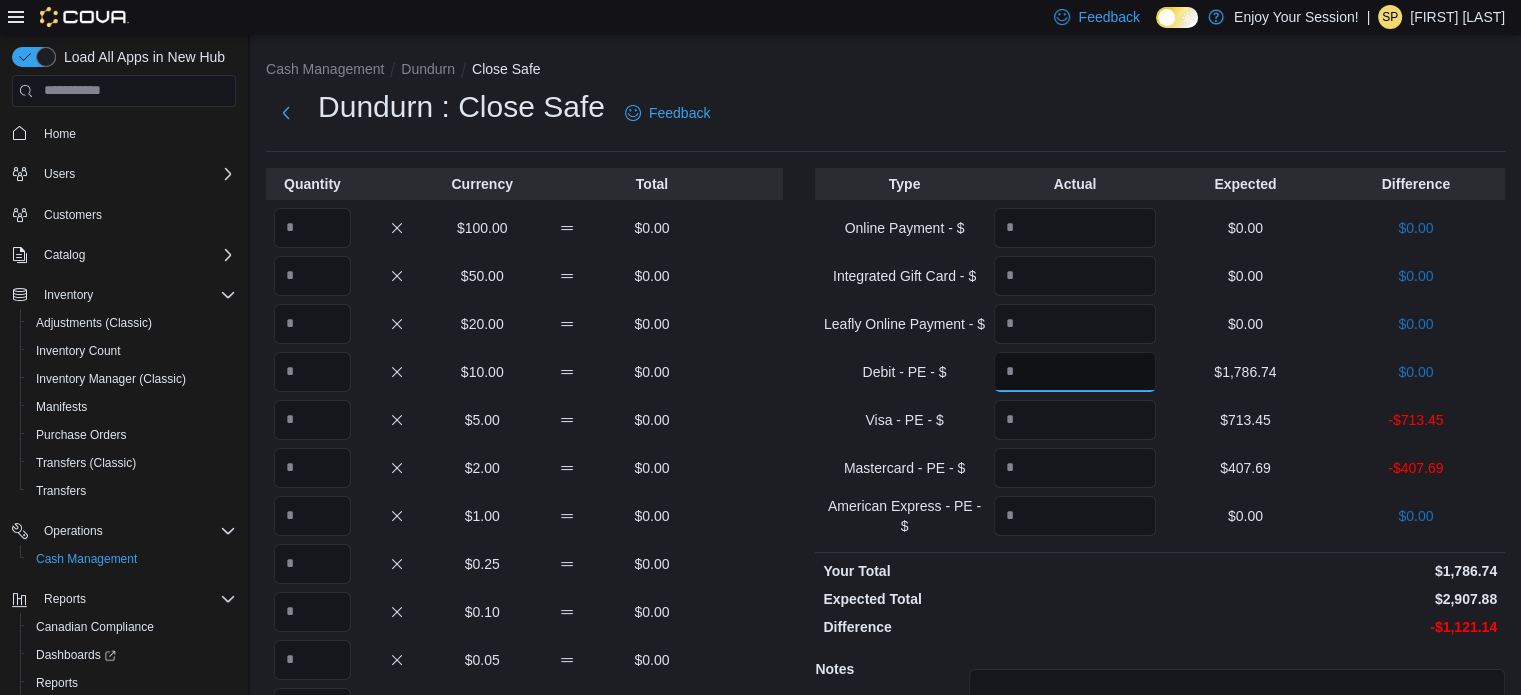 type on "*******" 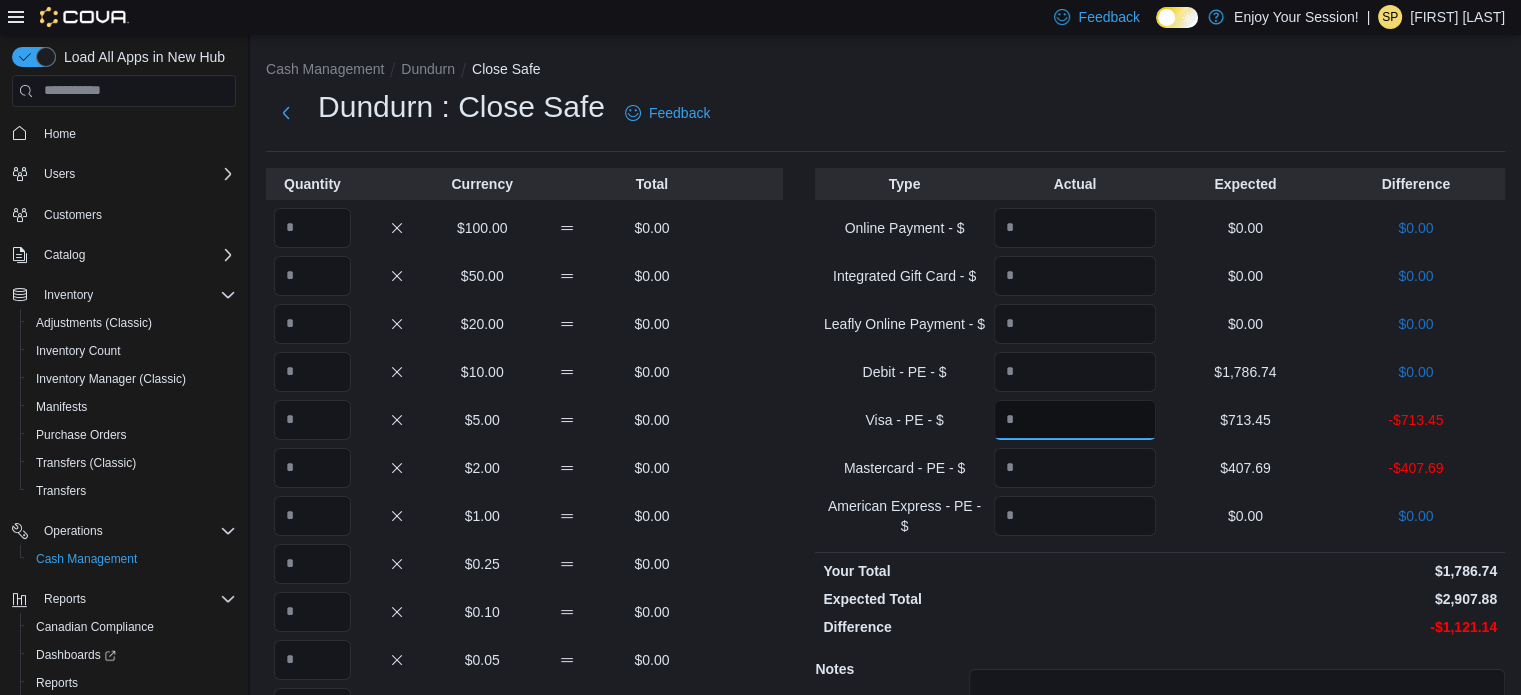 click at bounding box center [1075, 420] 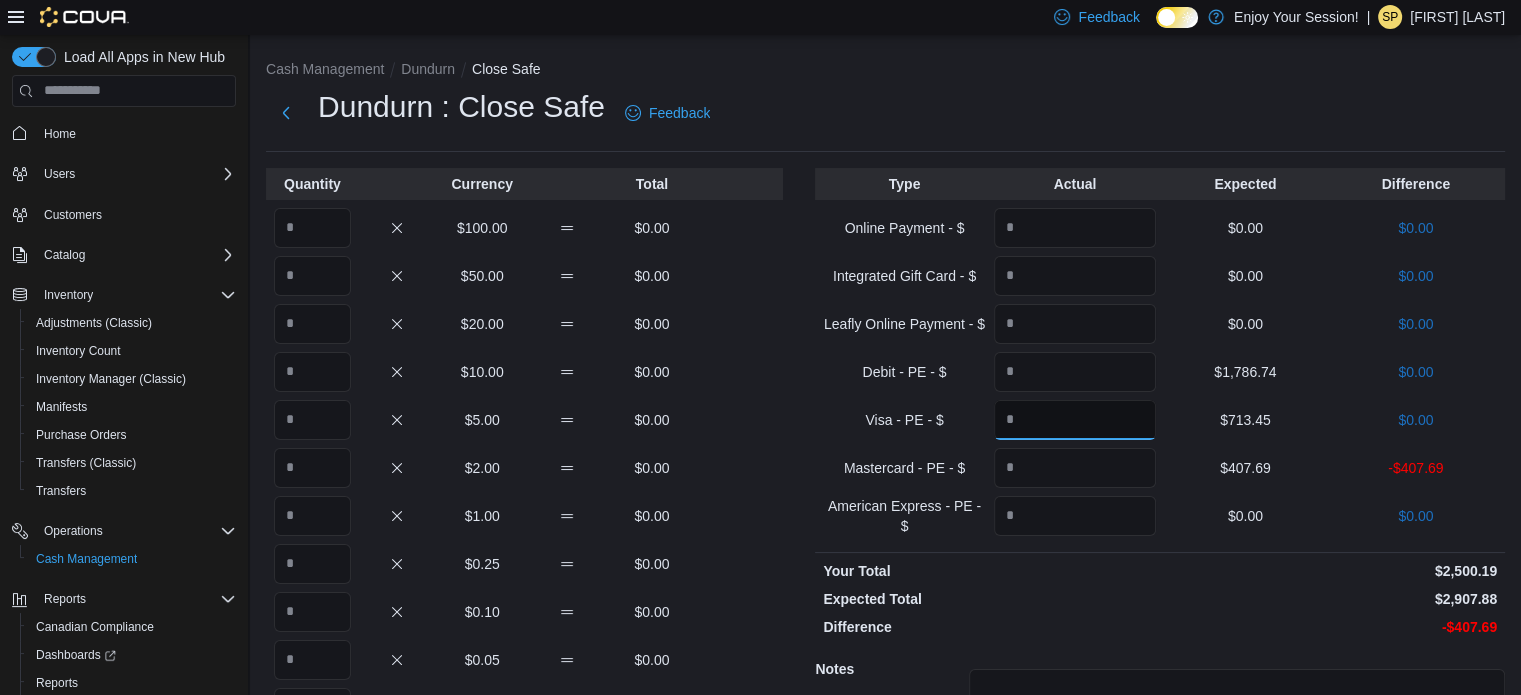 type on "******" 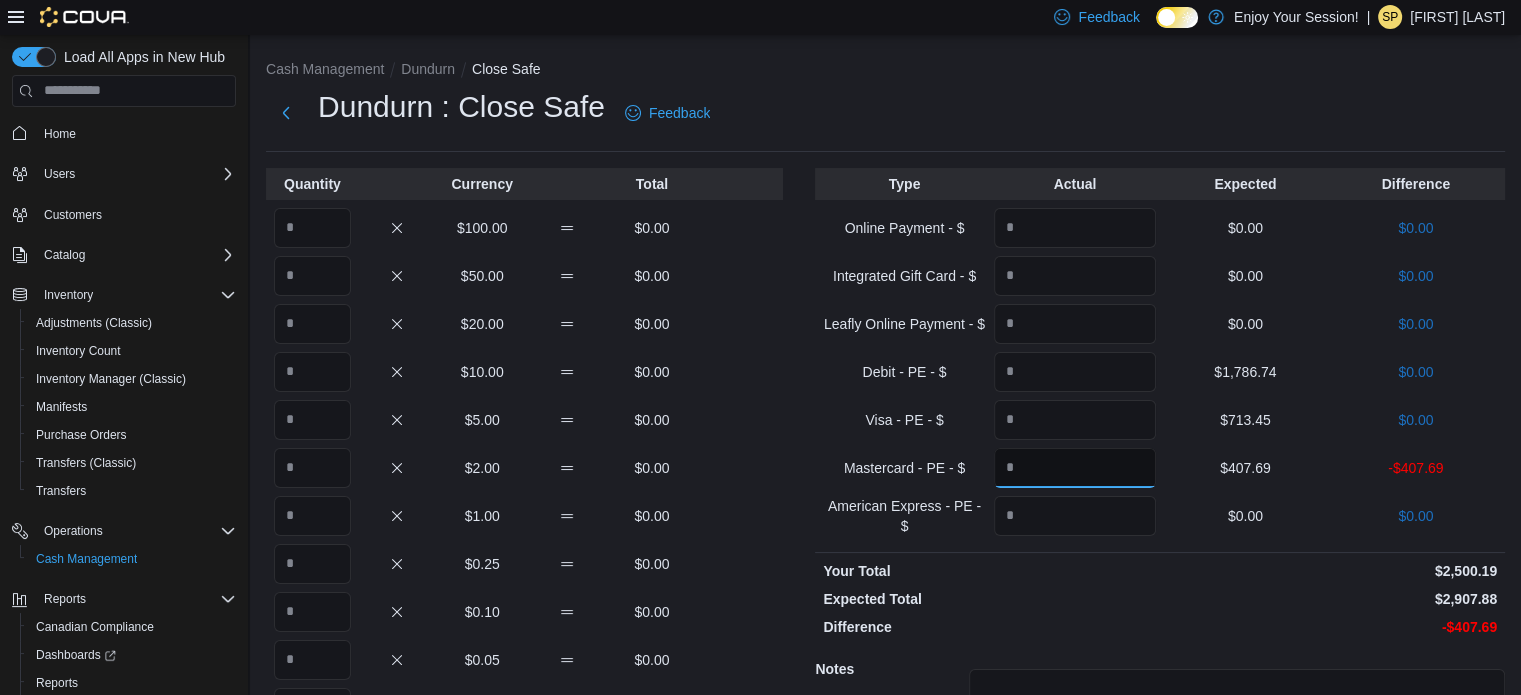 click at bounding box center (1075, 468) 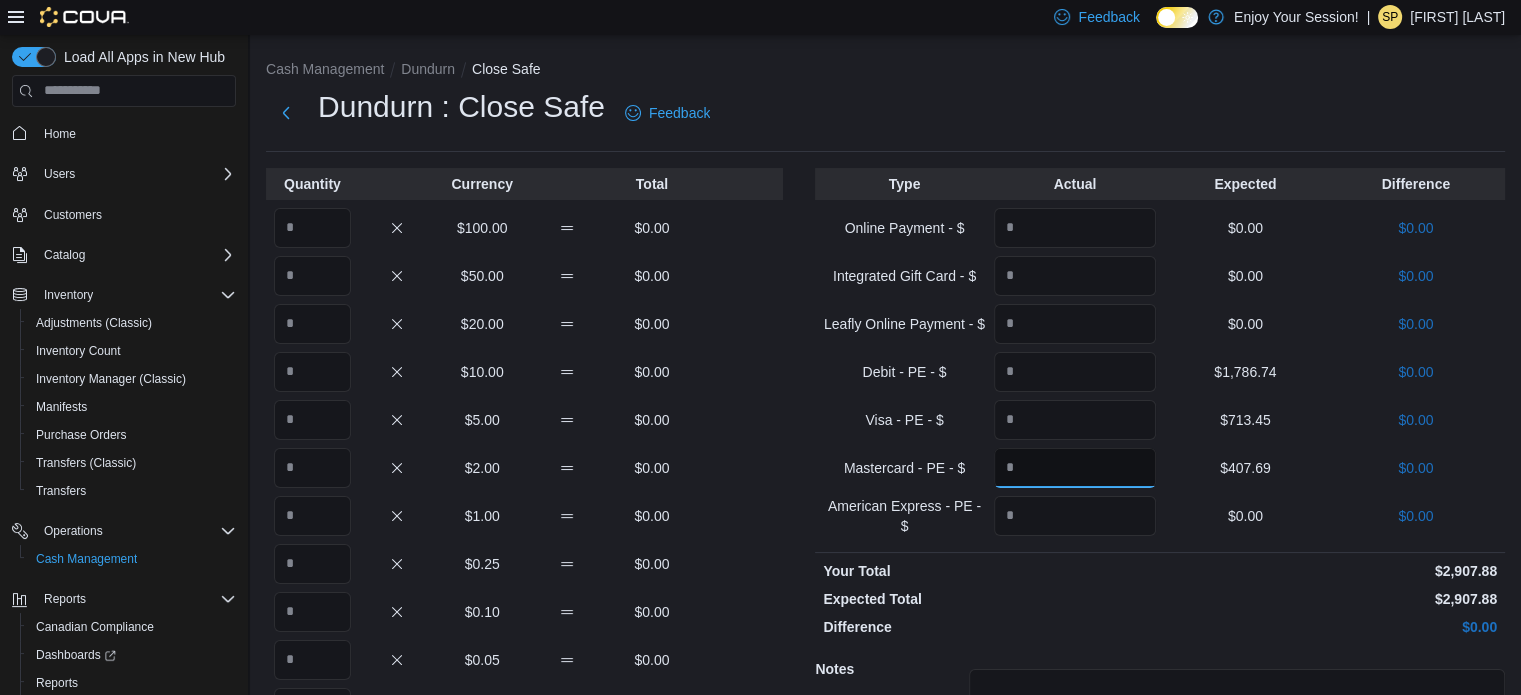 type on "******" 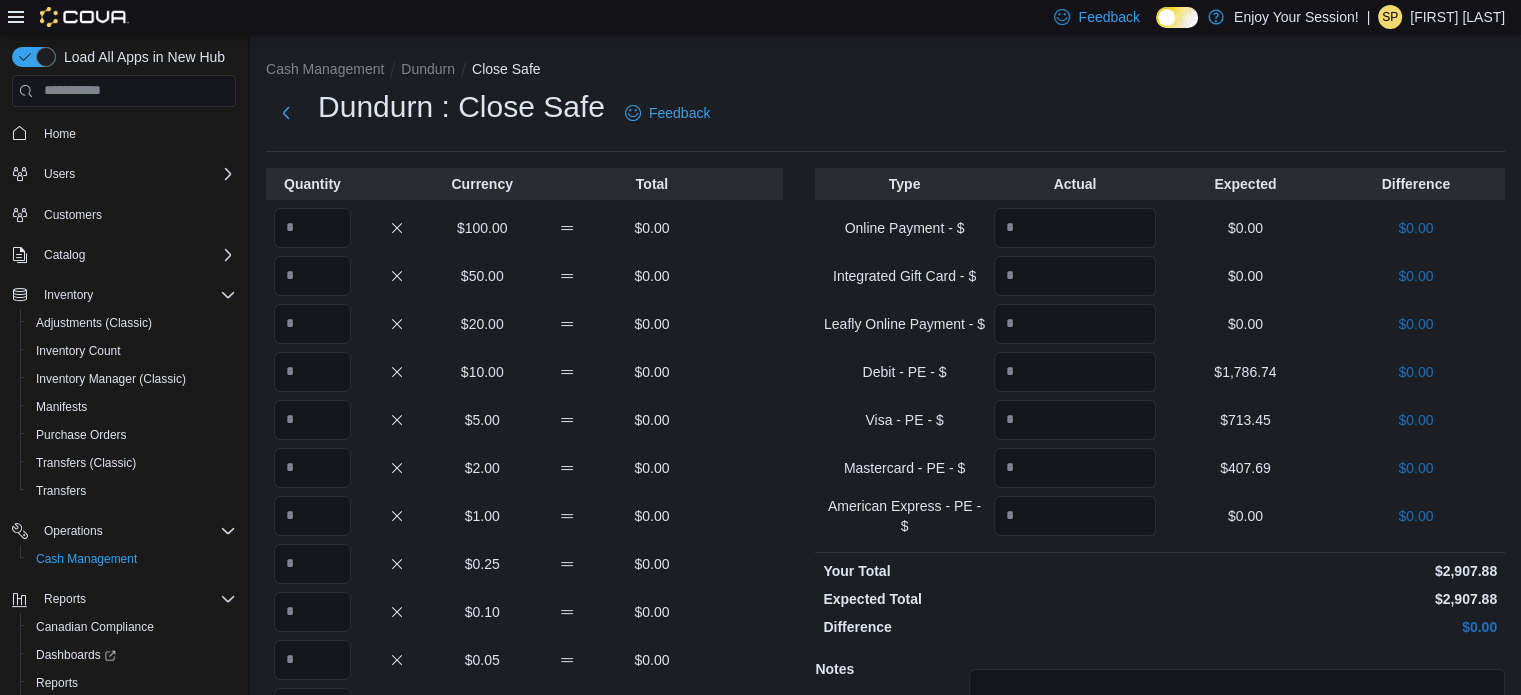 click on "Difference" at bounding box center [989, 627] 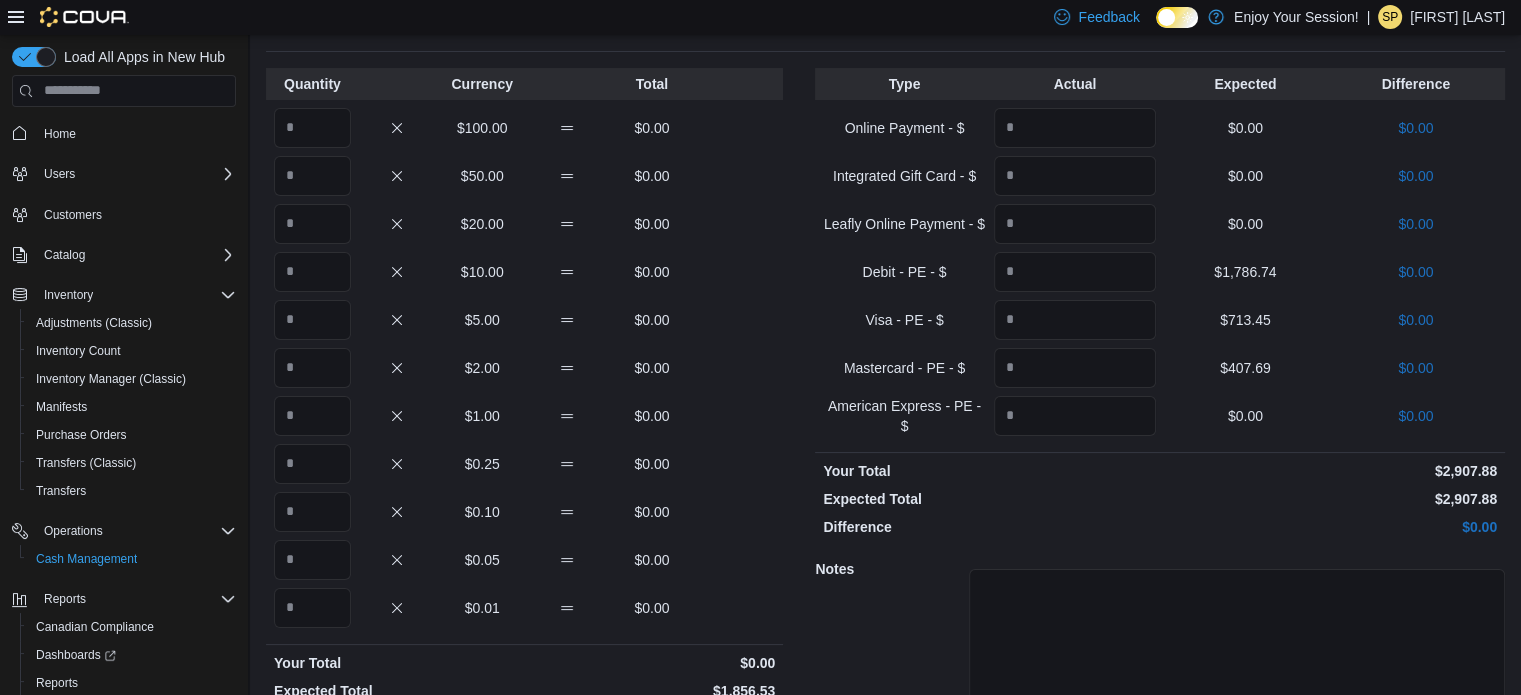 scroll, scrollTop: 128, scrollLeft: 0, axis: vertical 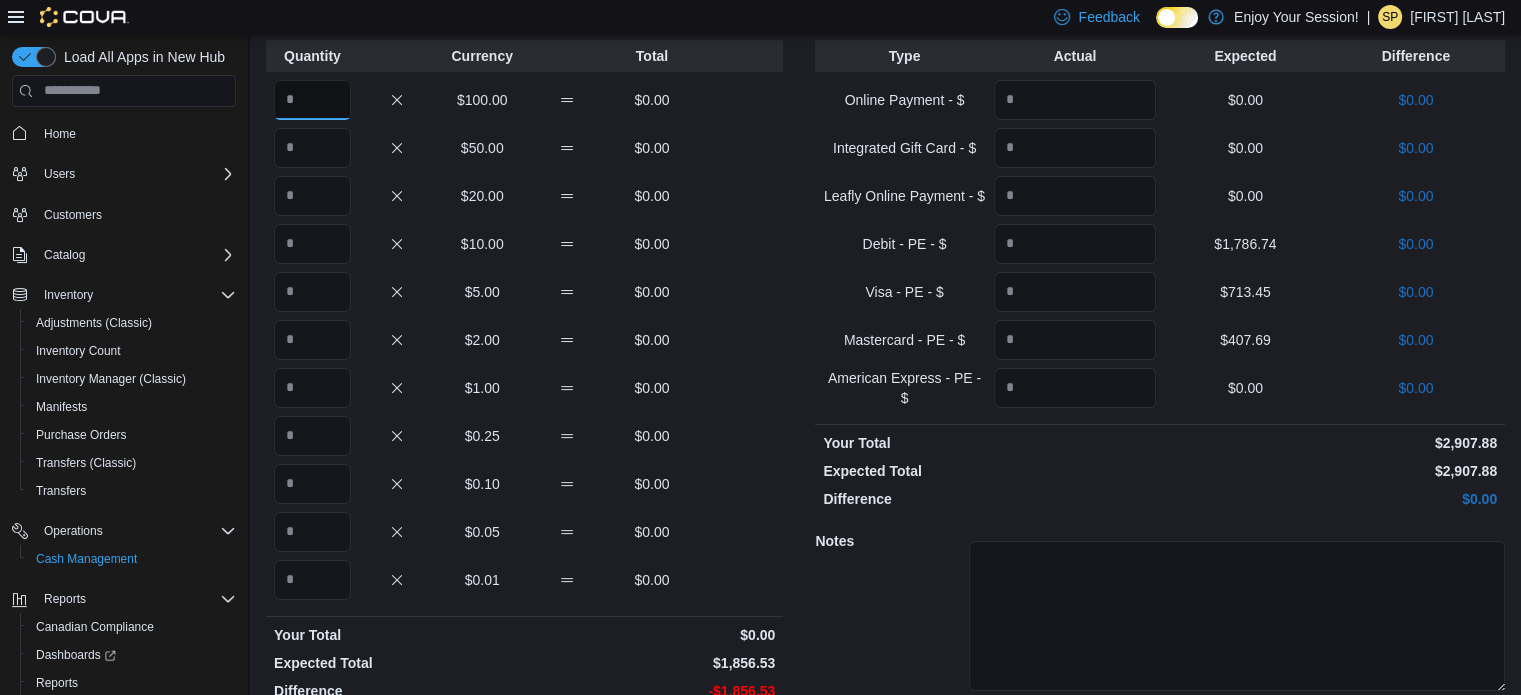 click at bounding box center [312, 100] 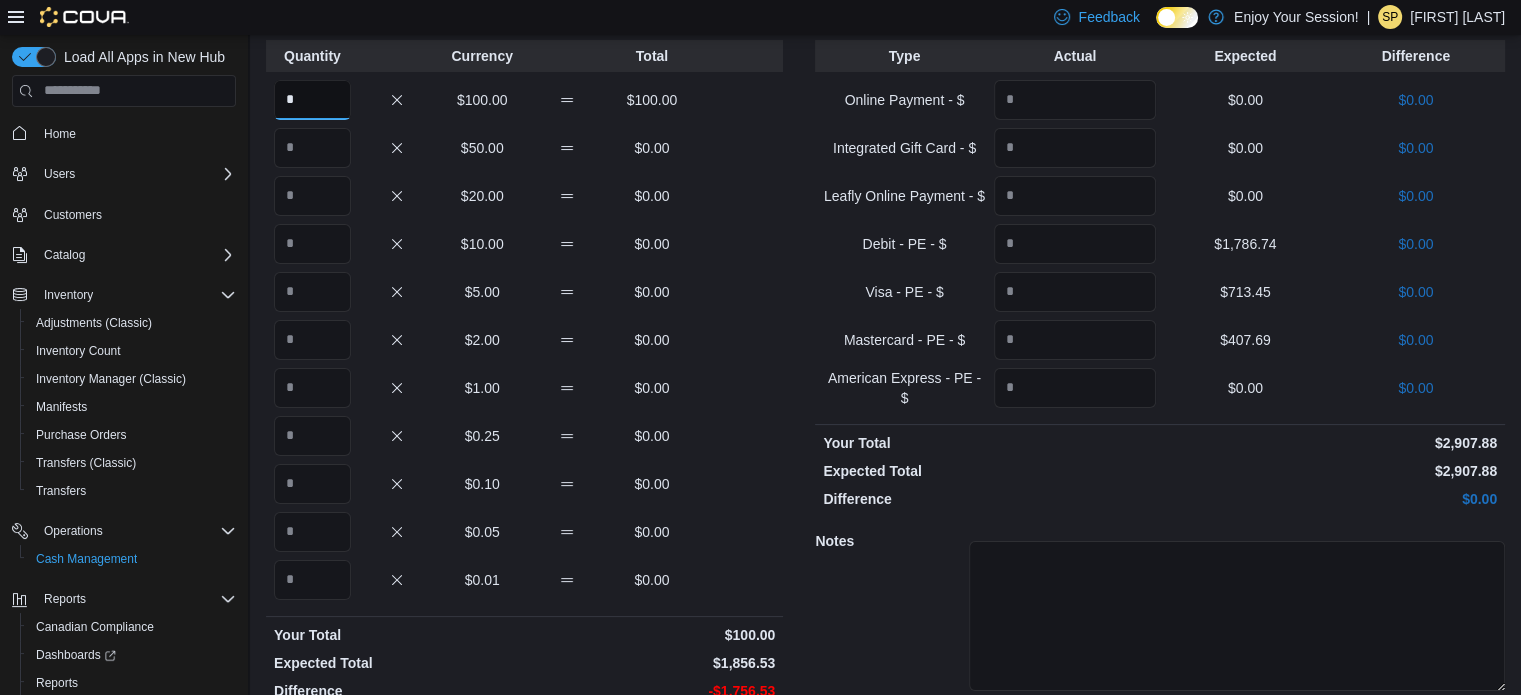 type on "*" 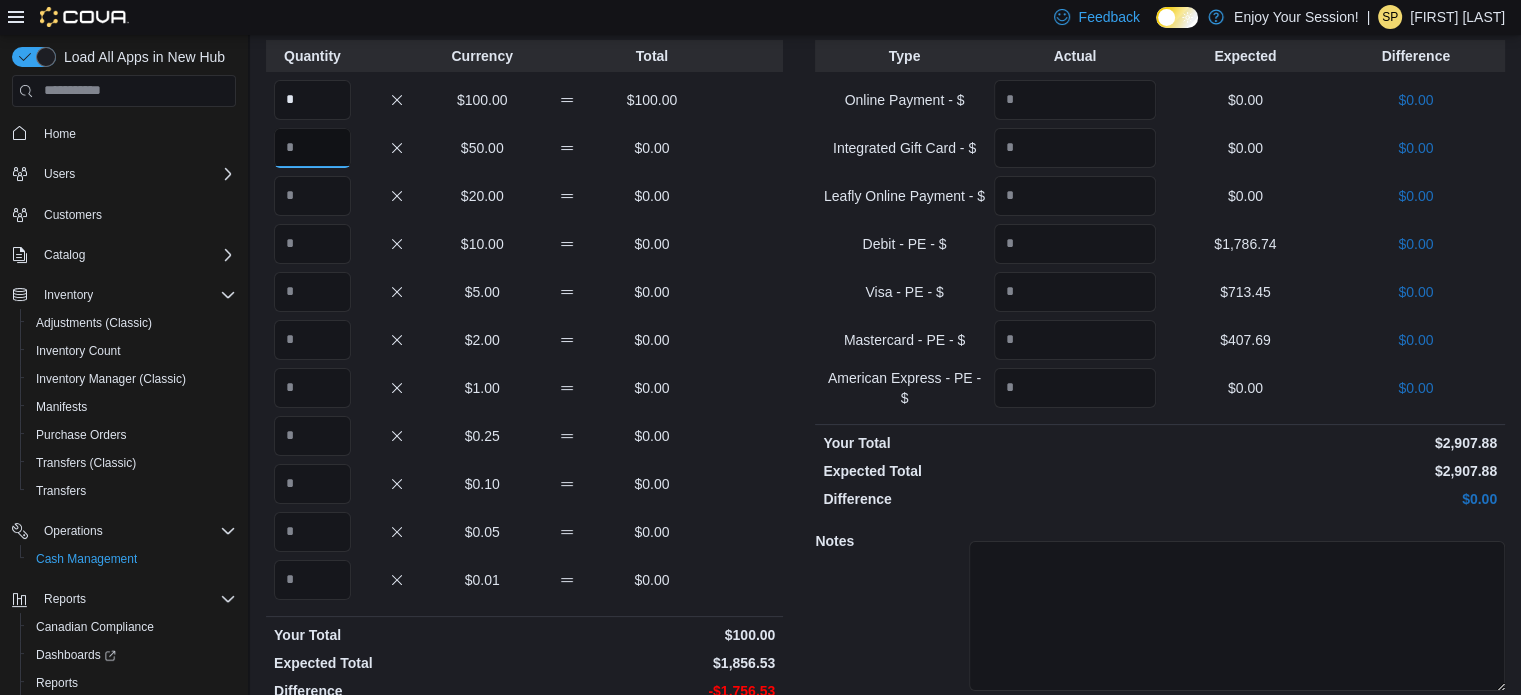click at bounding box center (312, 148) 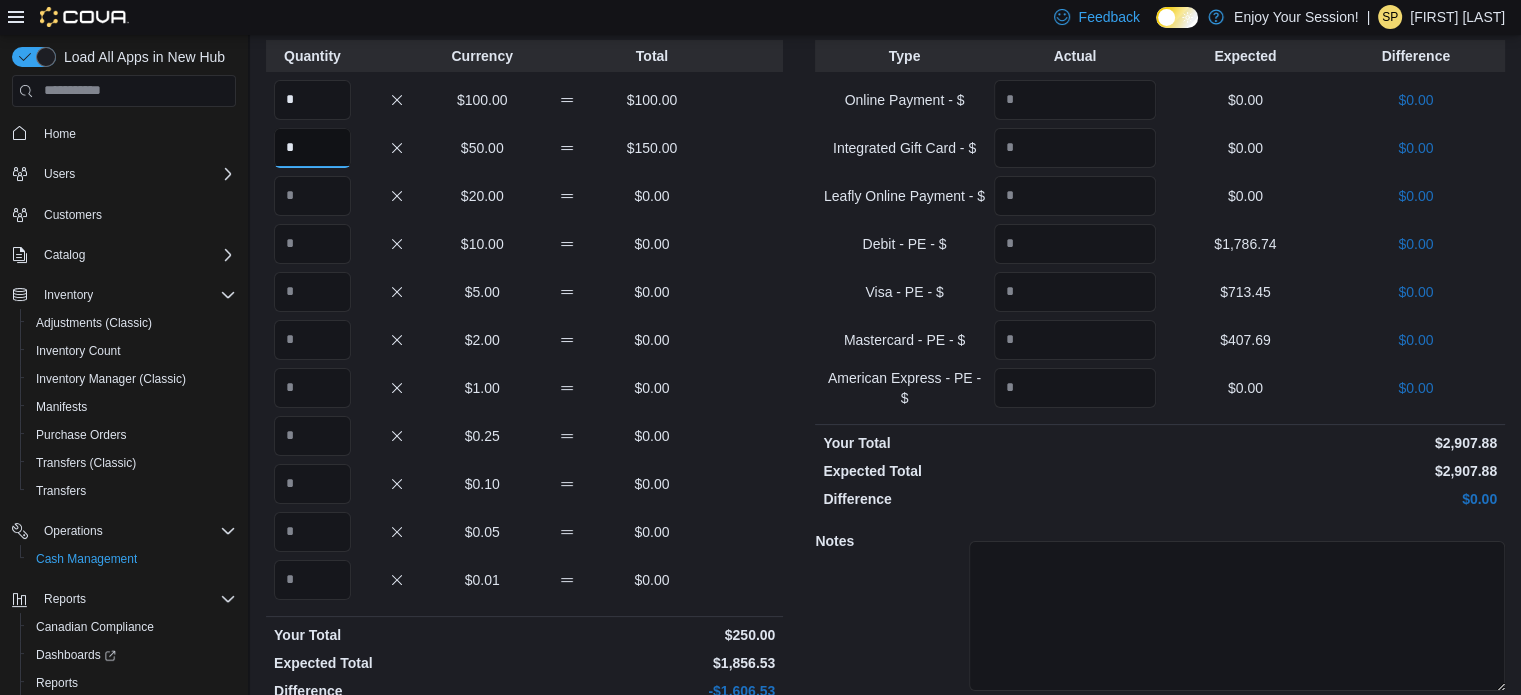 type on "*" 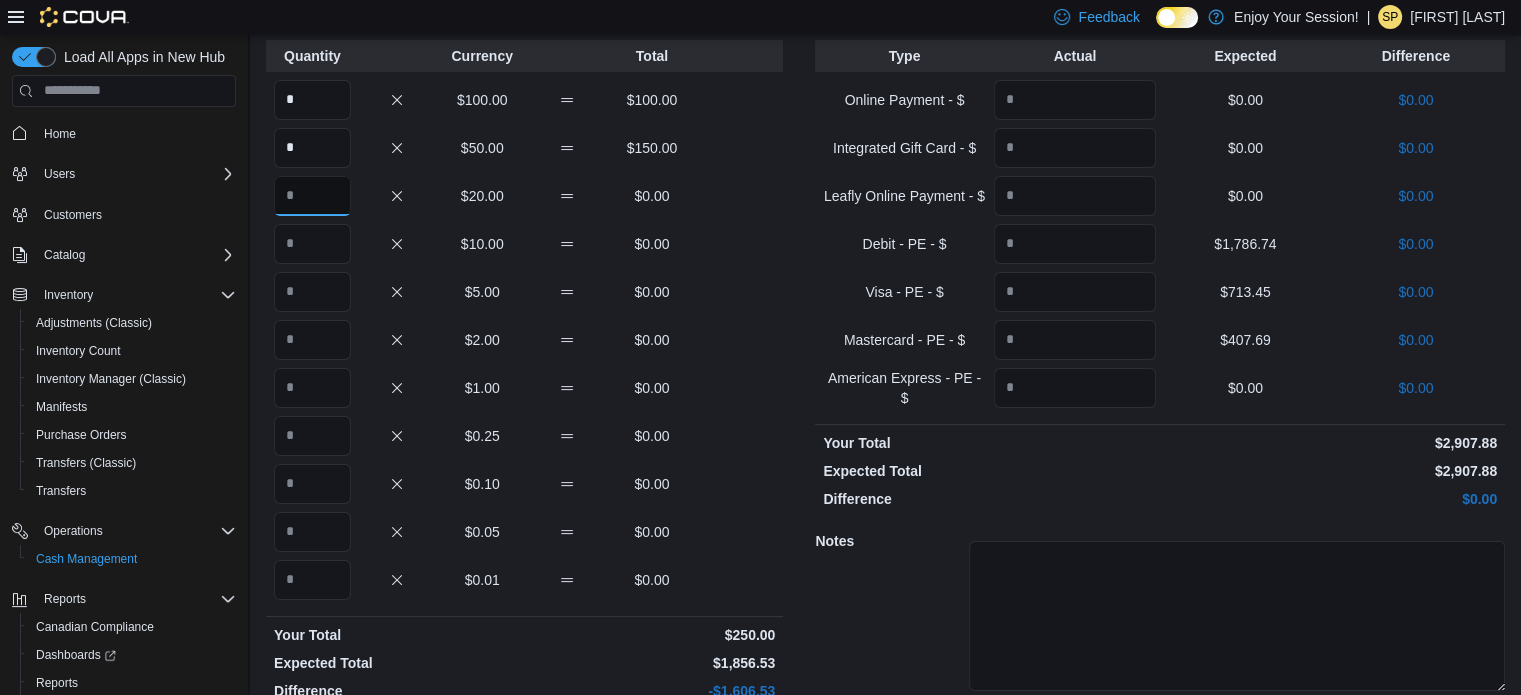 click at bounding box center [312, 196] 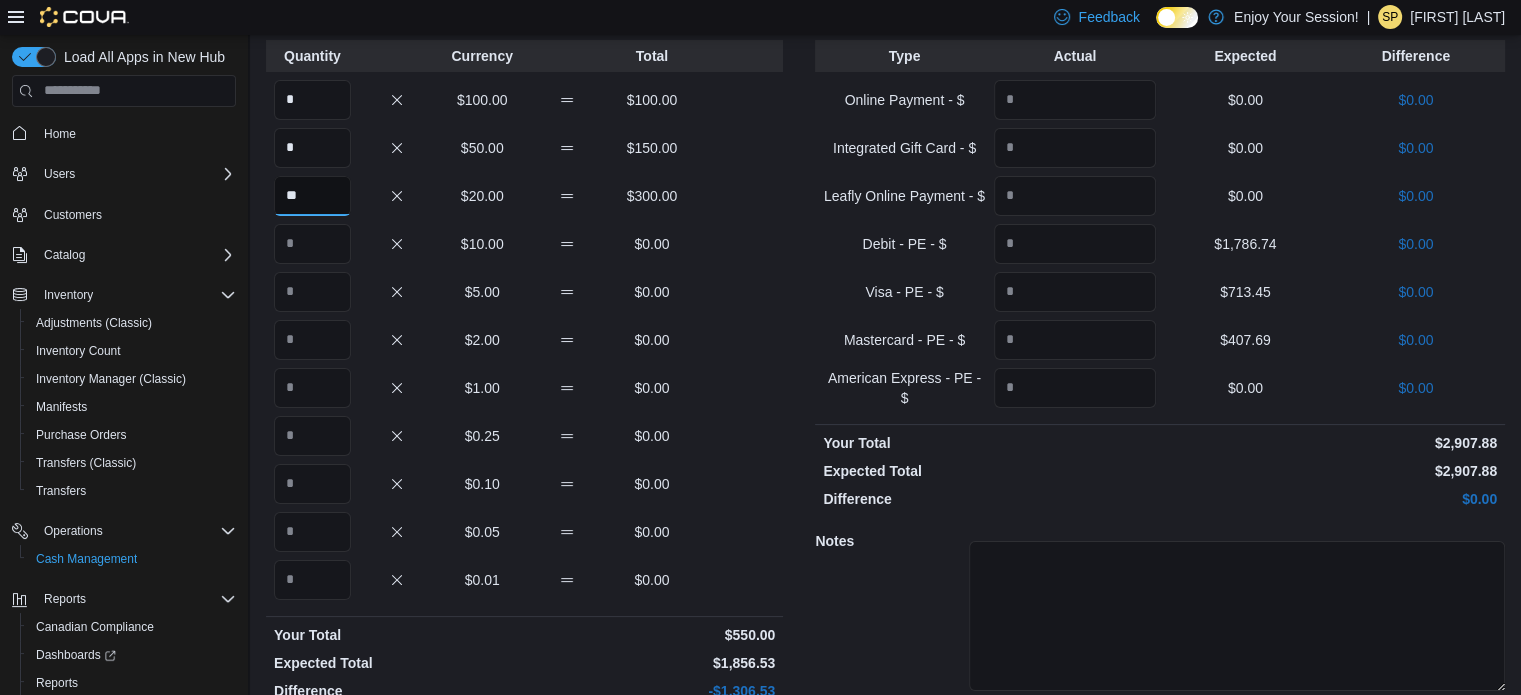 type on "**" 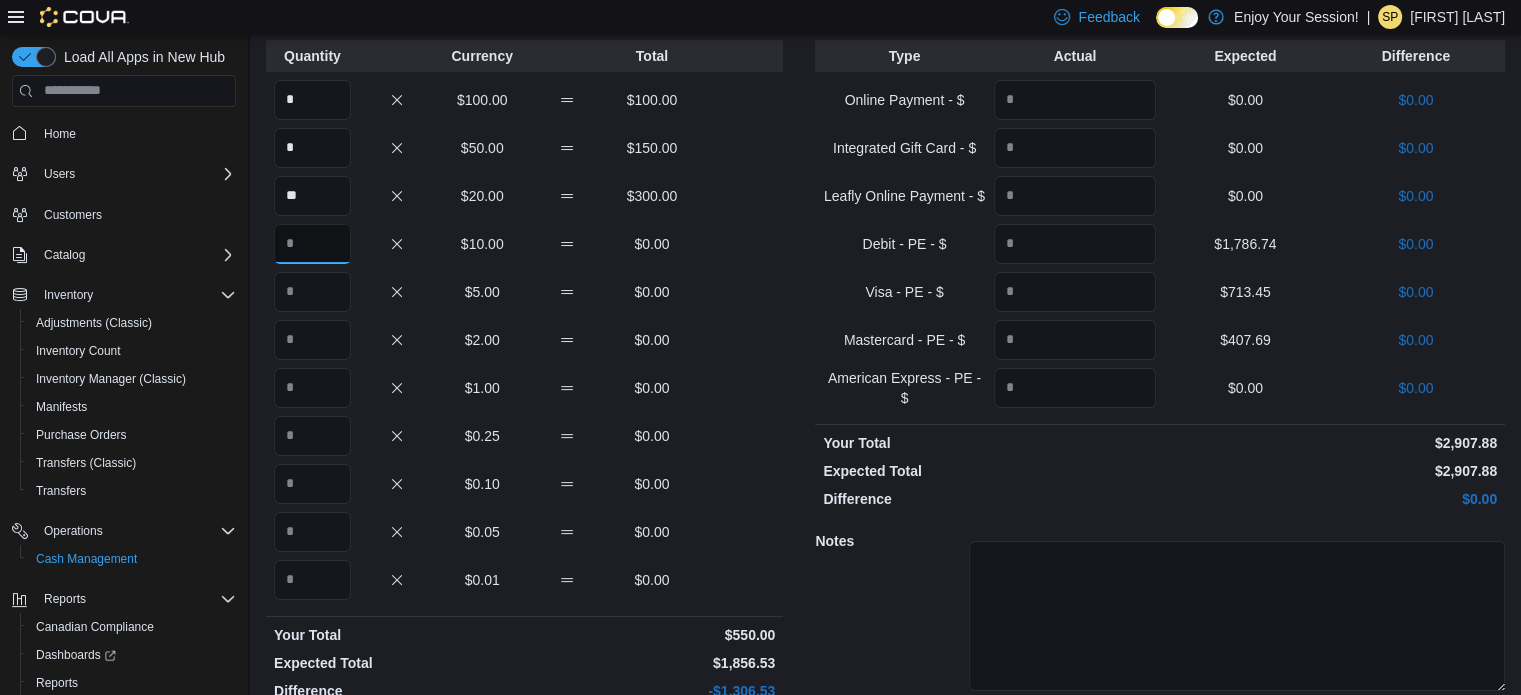 click at bounding box center (312, 244) 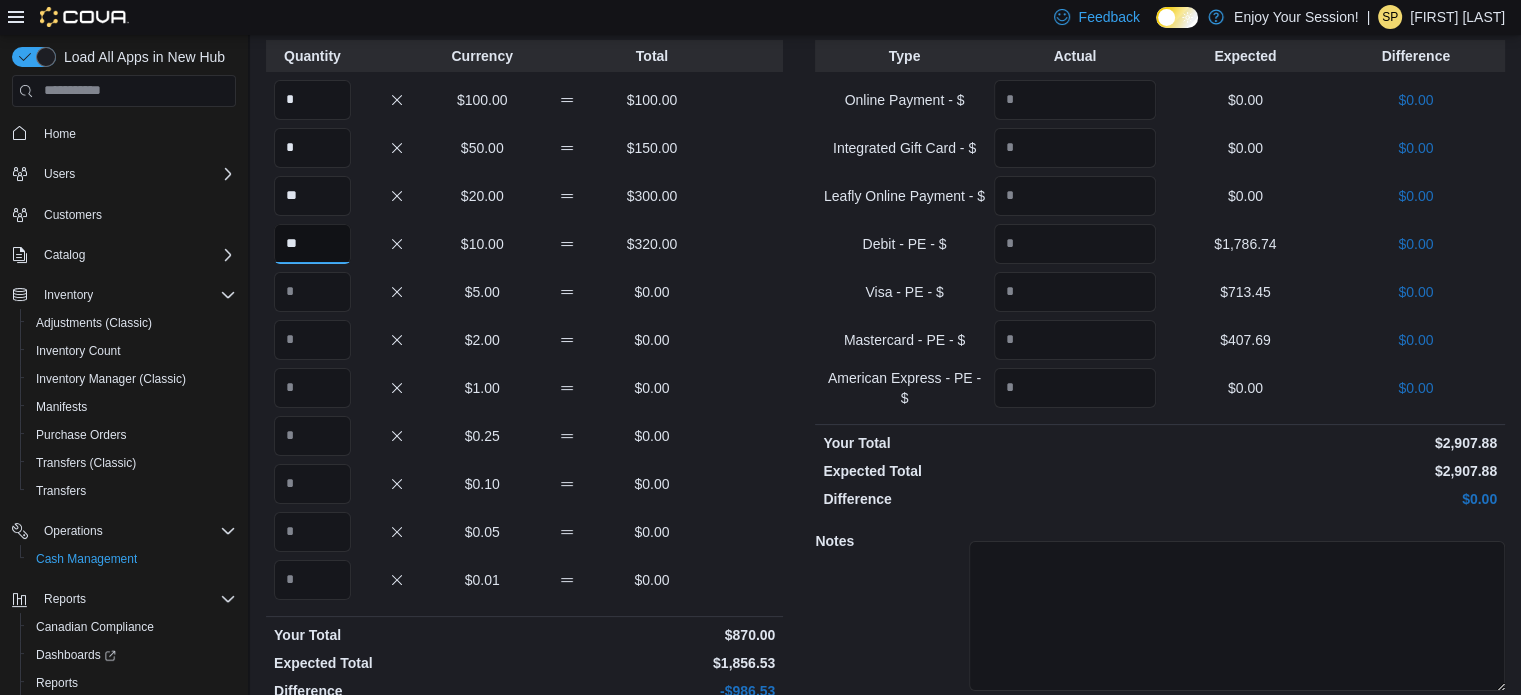 type on "**" 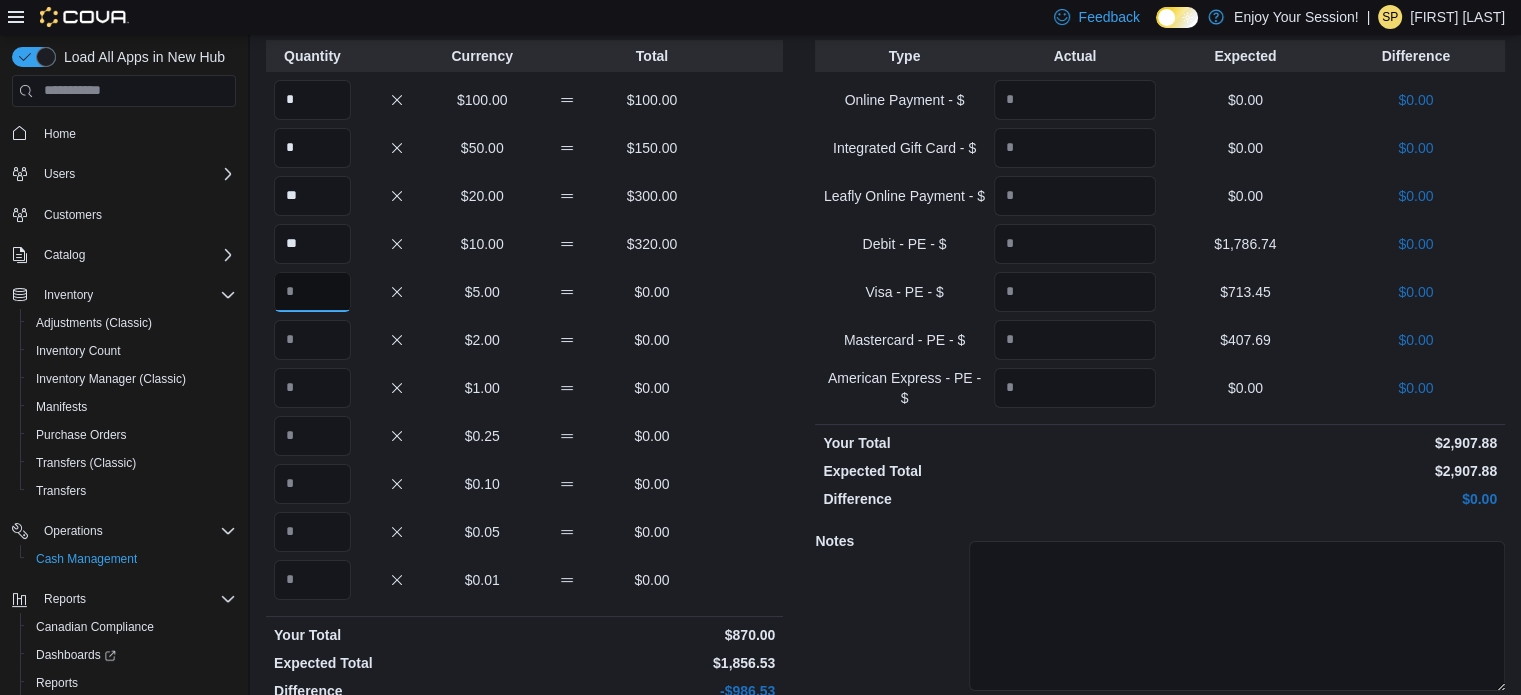 click at bounding box center (312, 292) 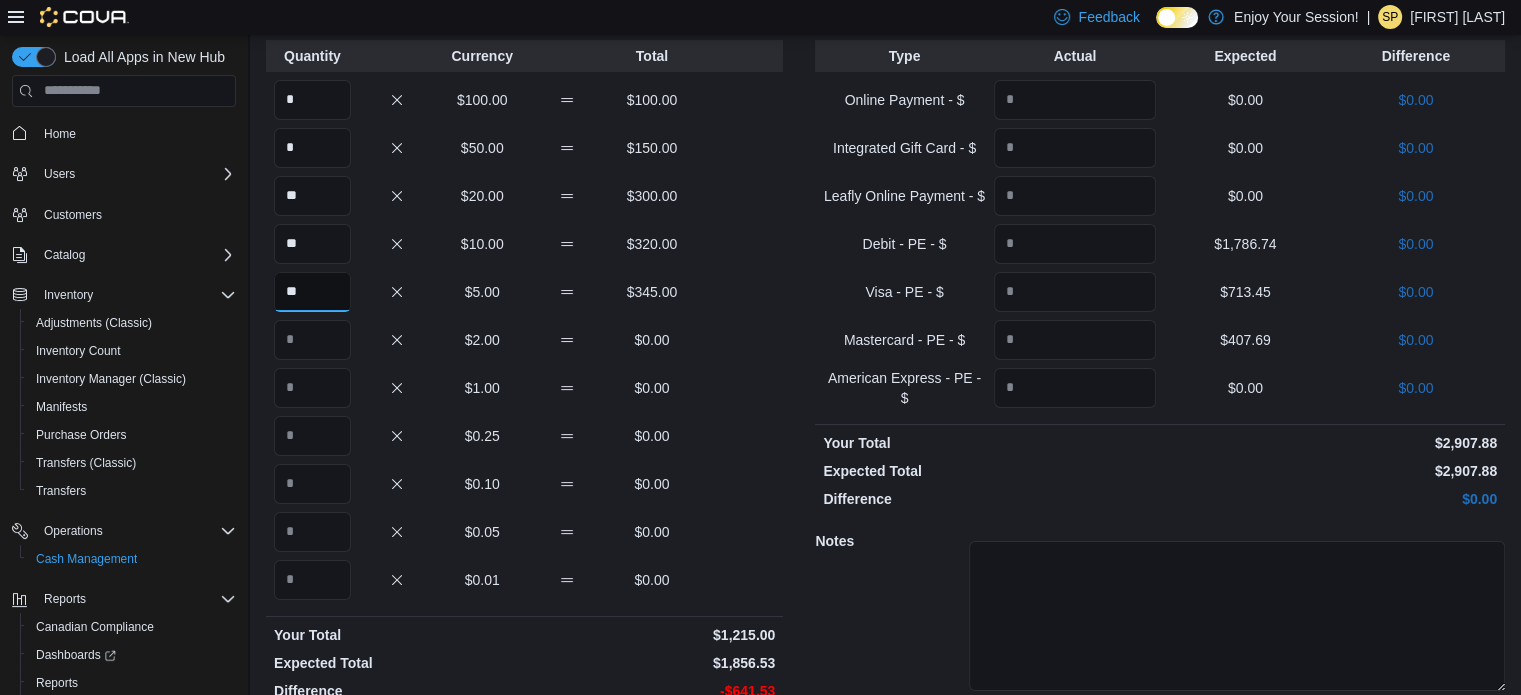 type on "**" 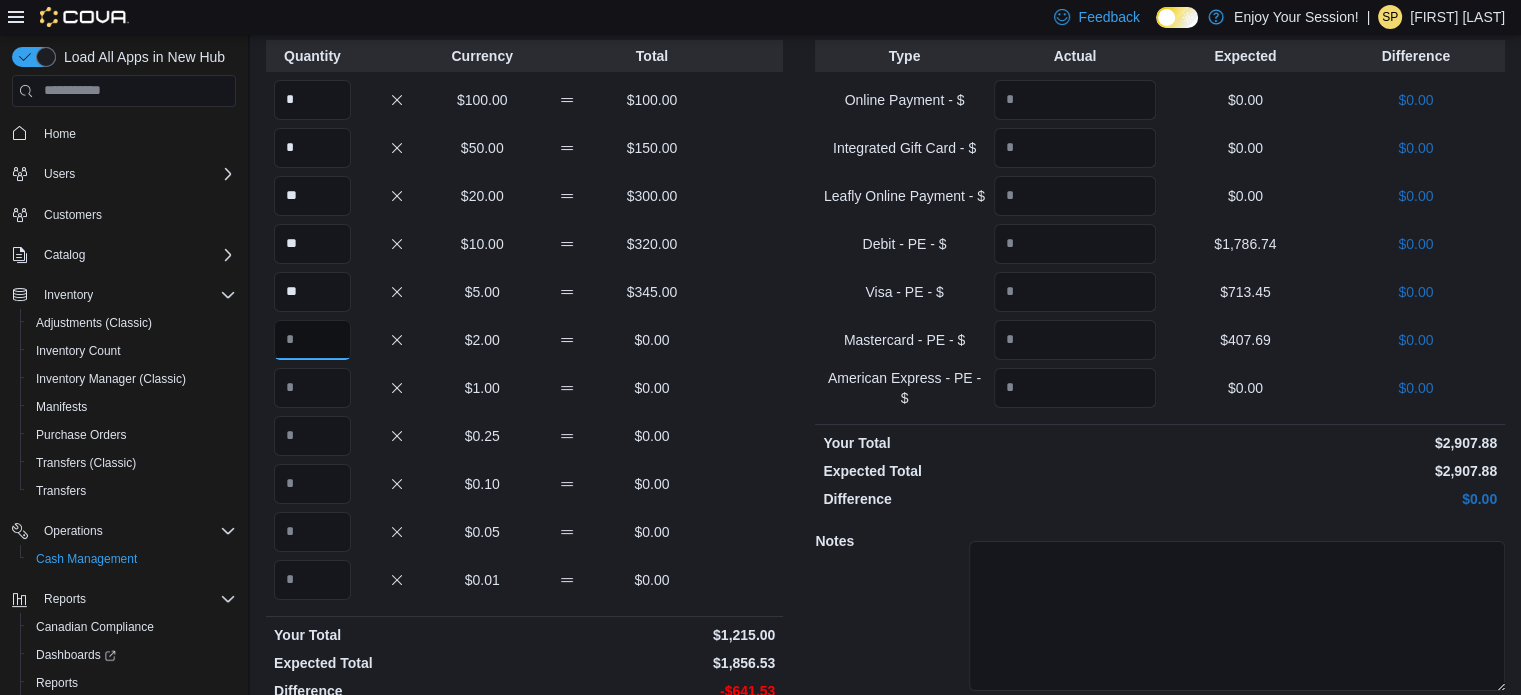 click at bounding box center [312, 340] 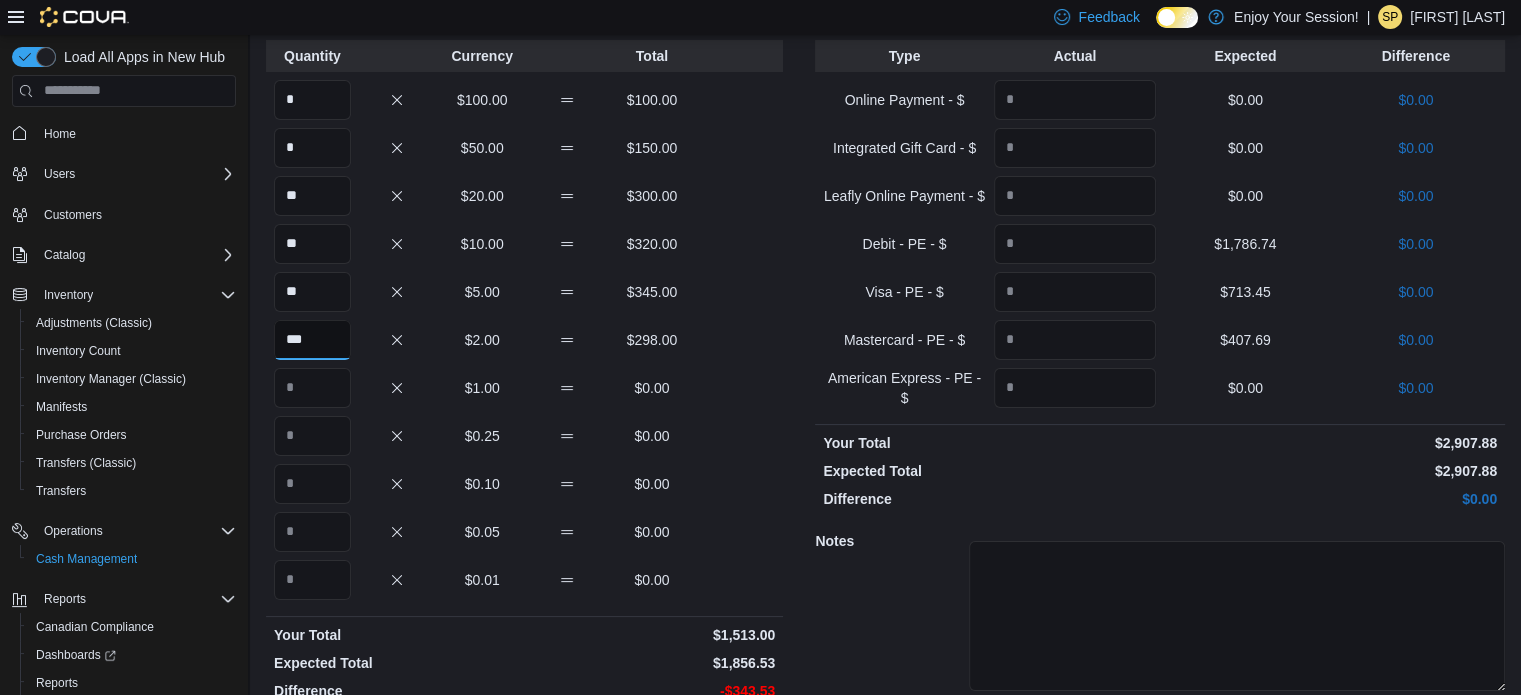 type on "***" 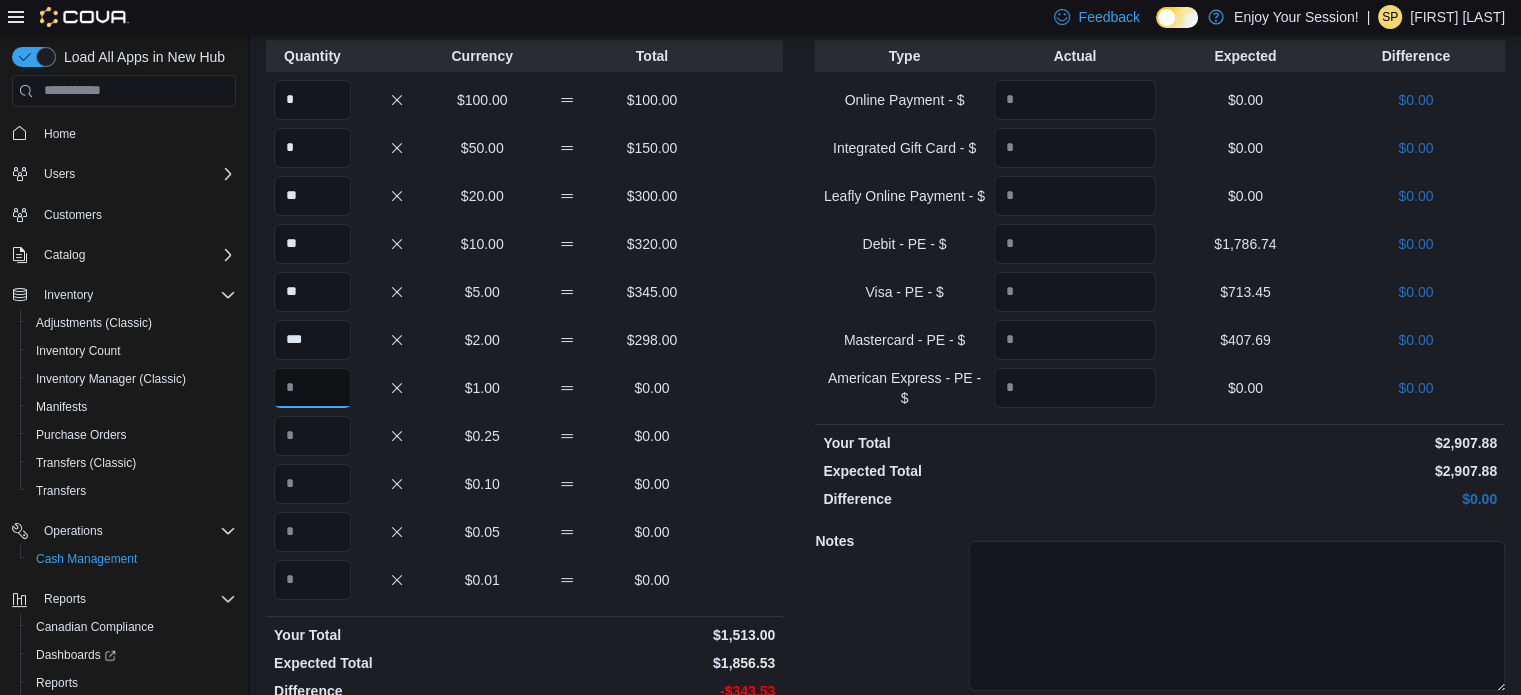 click at bounding box center (312, 388) 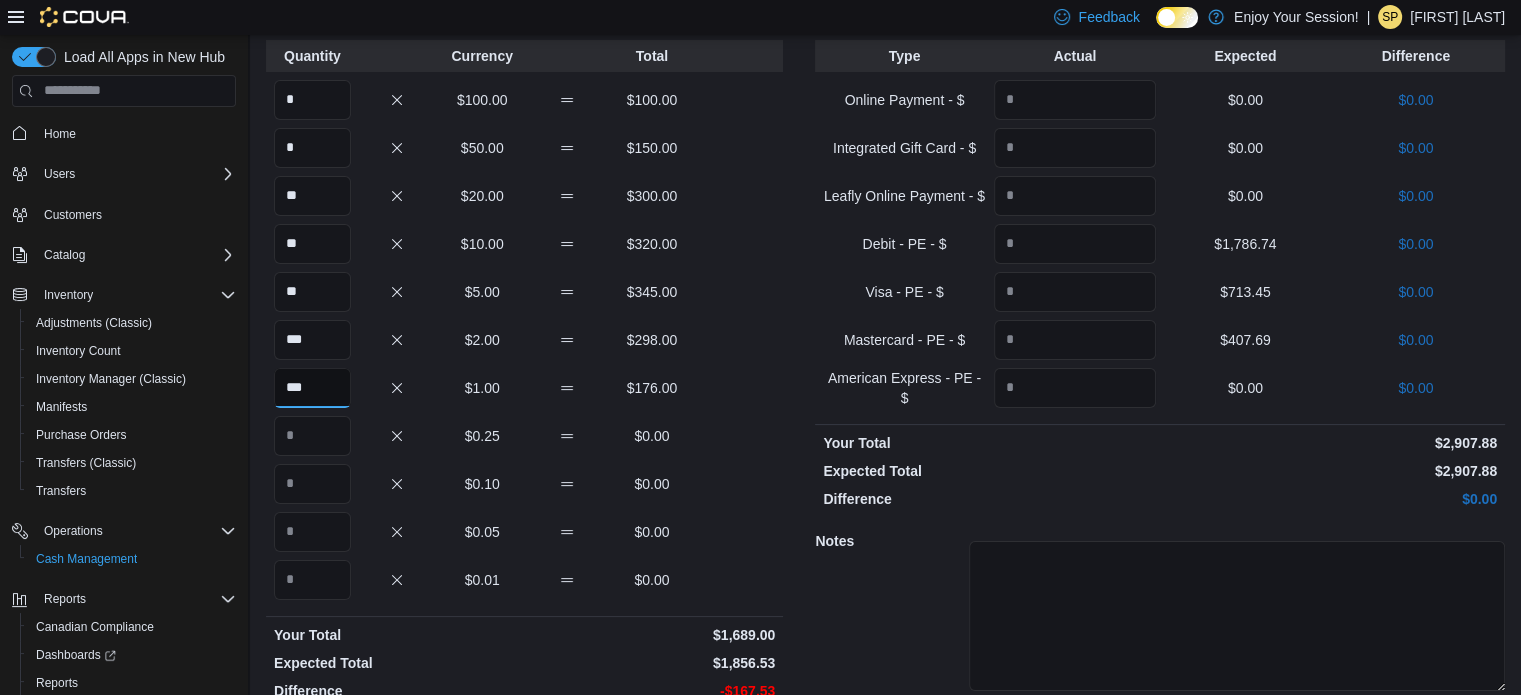 type on "***" 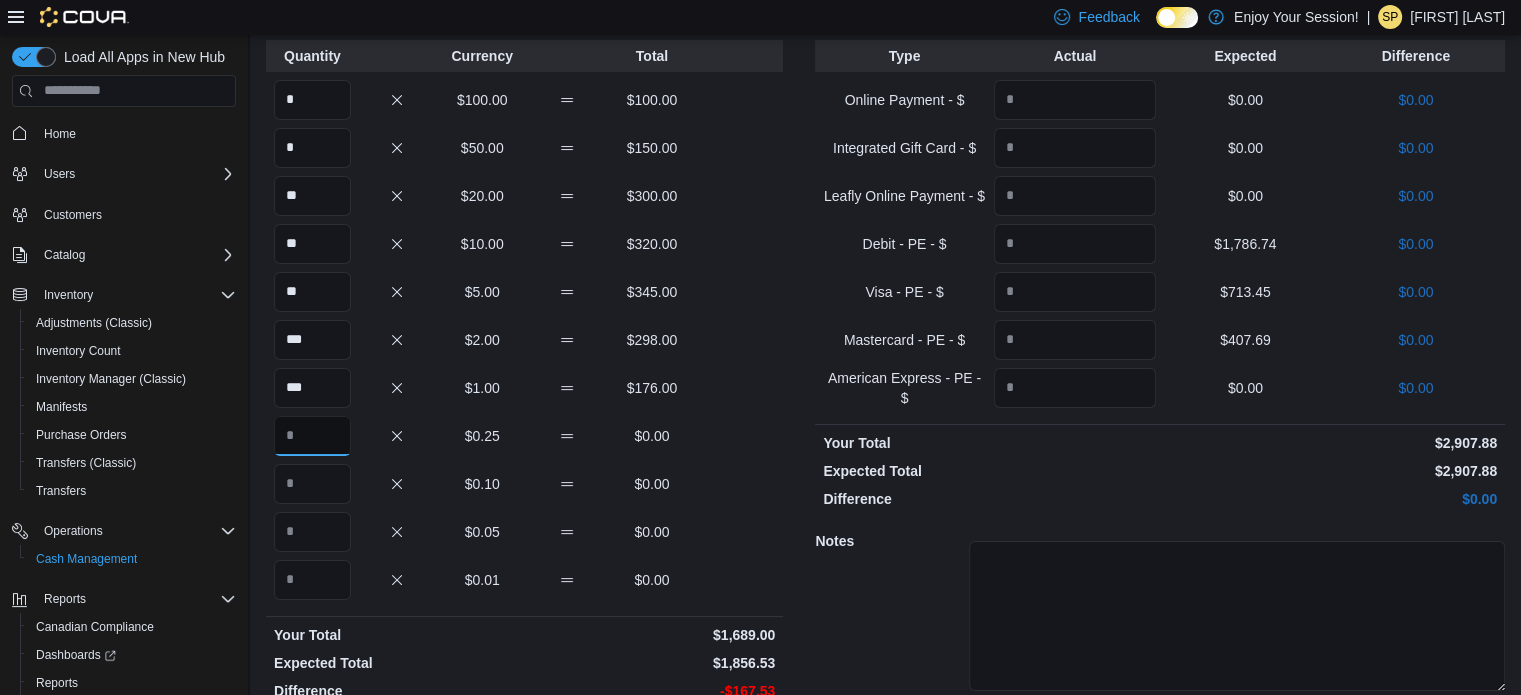 click at bounding box center (312, 436) 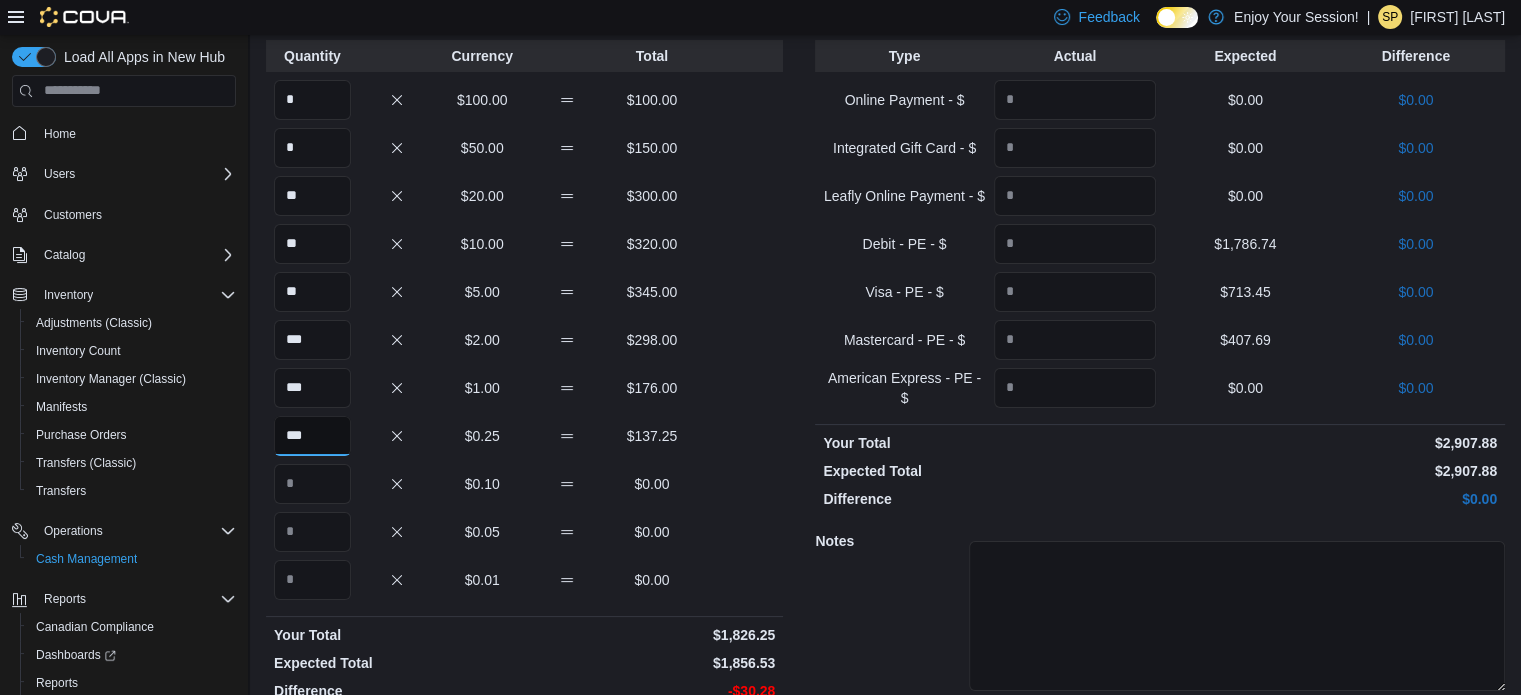 type on "***" 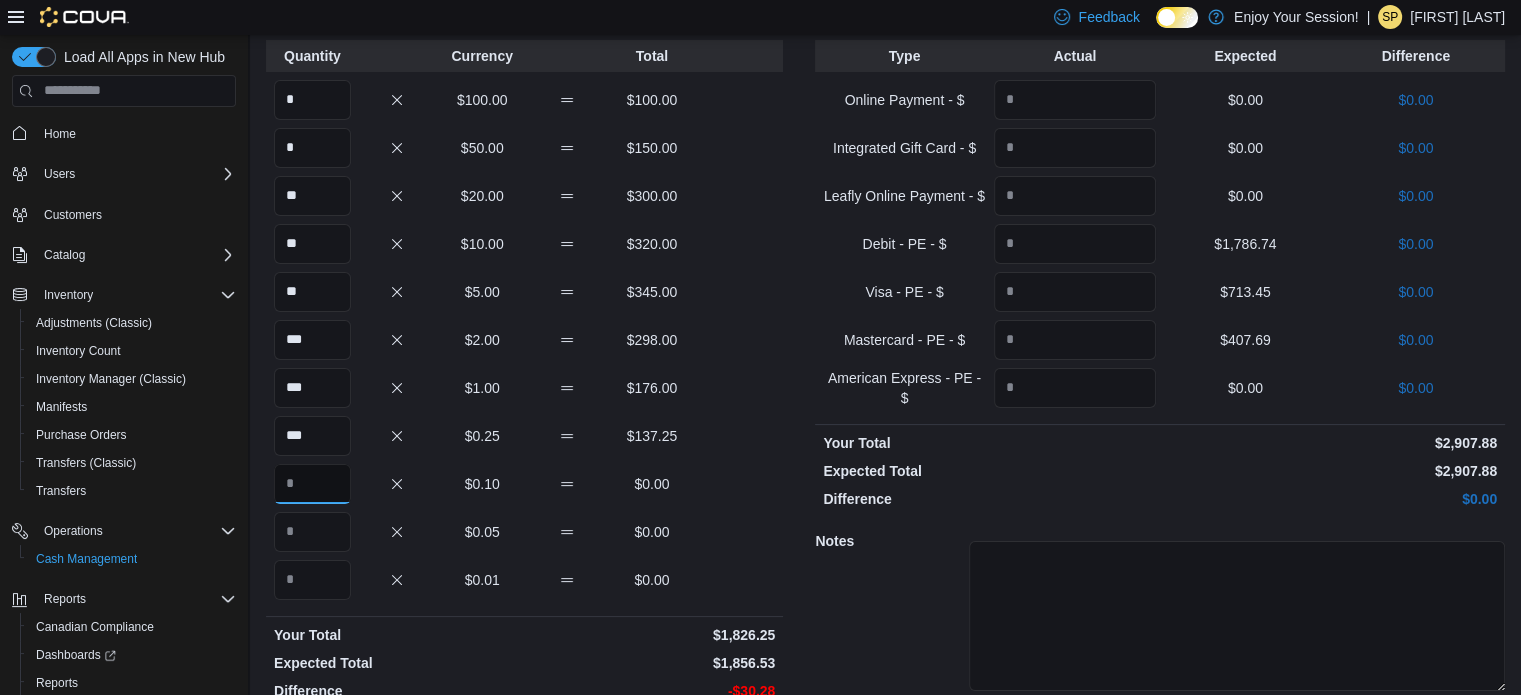 click at bounding box center (312, 484) 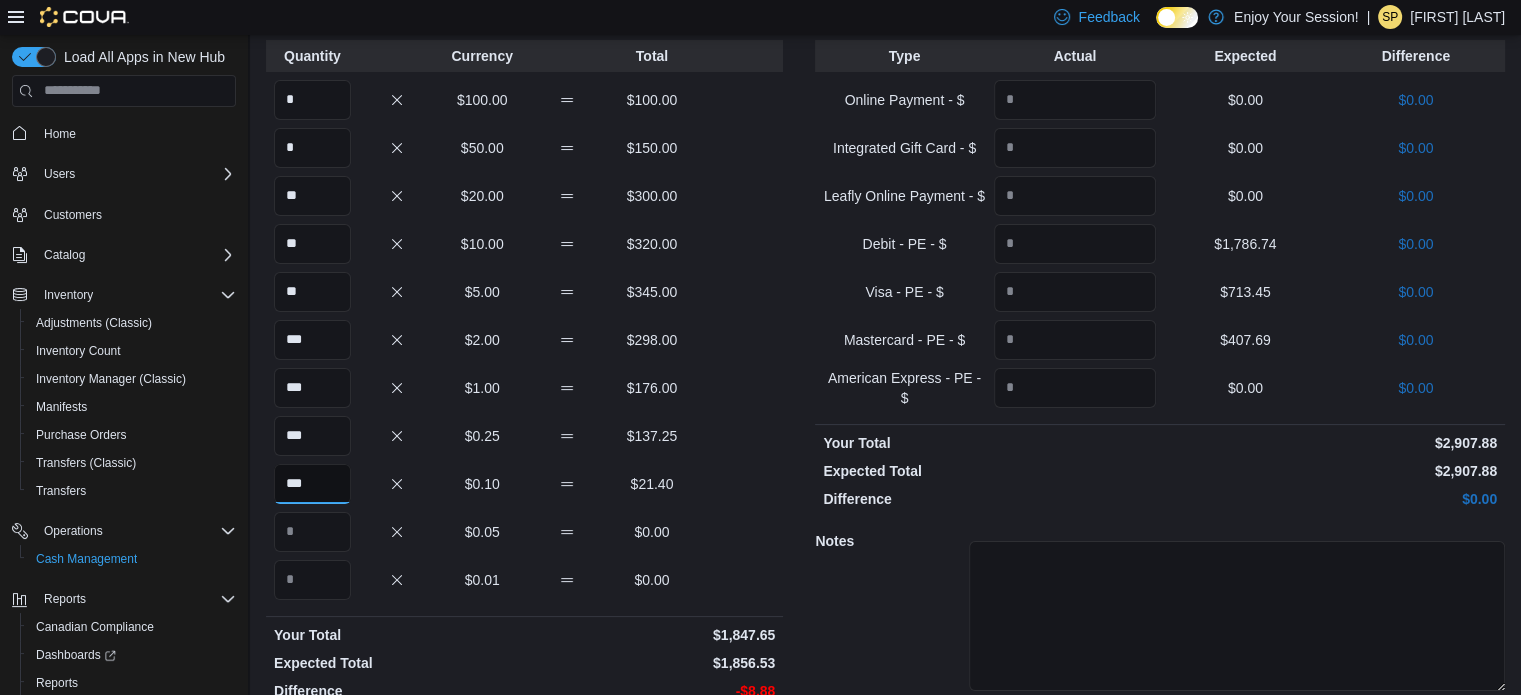 type on "***" 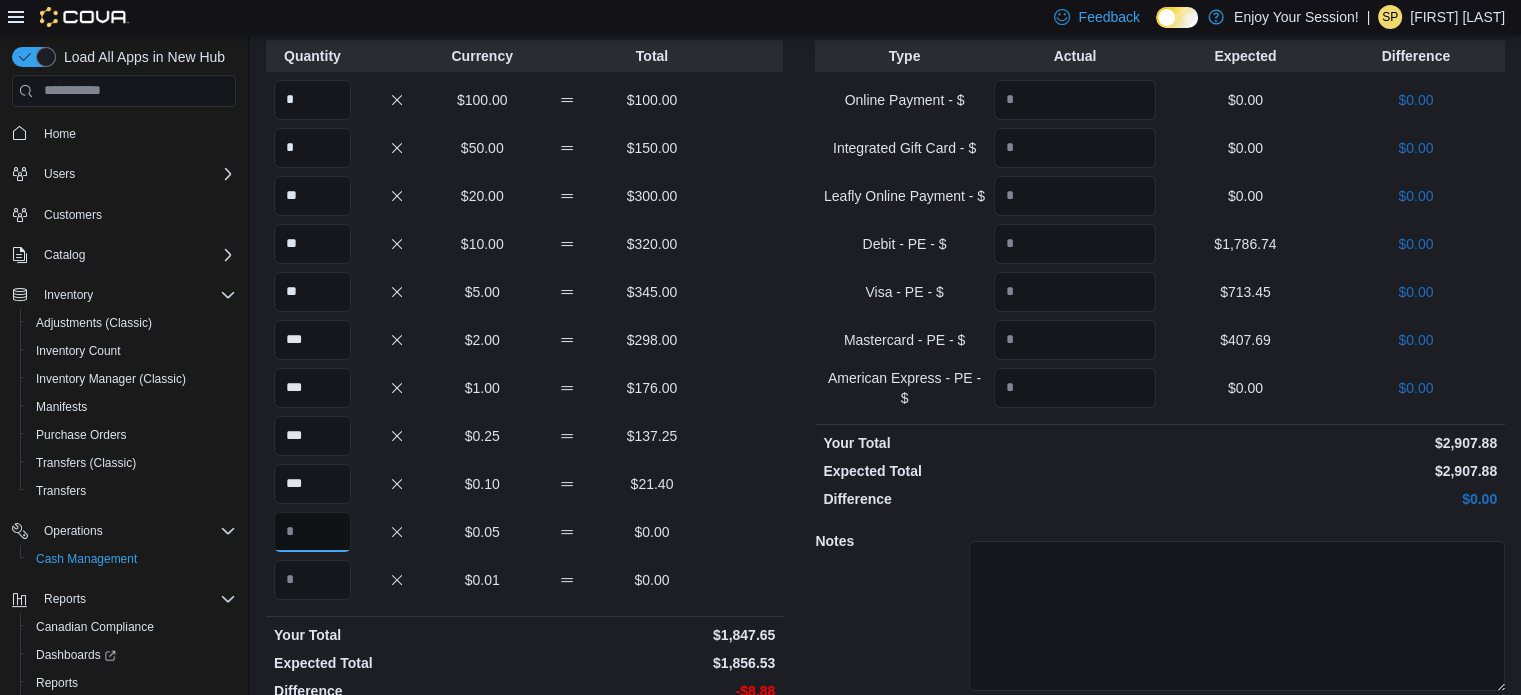 click at bounding box center [312, 532] 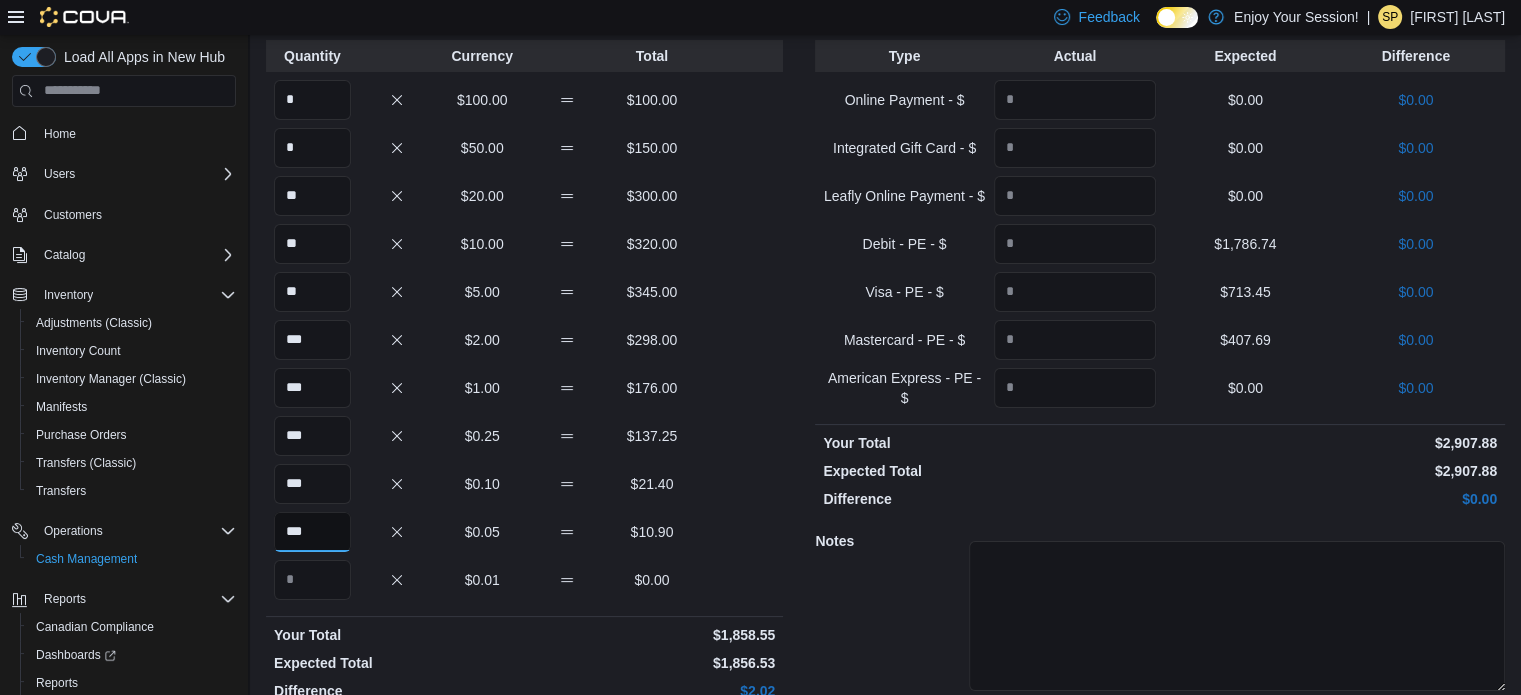 type on "***" 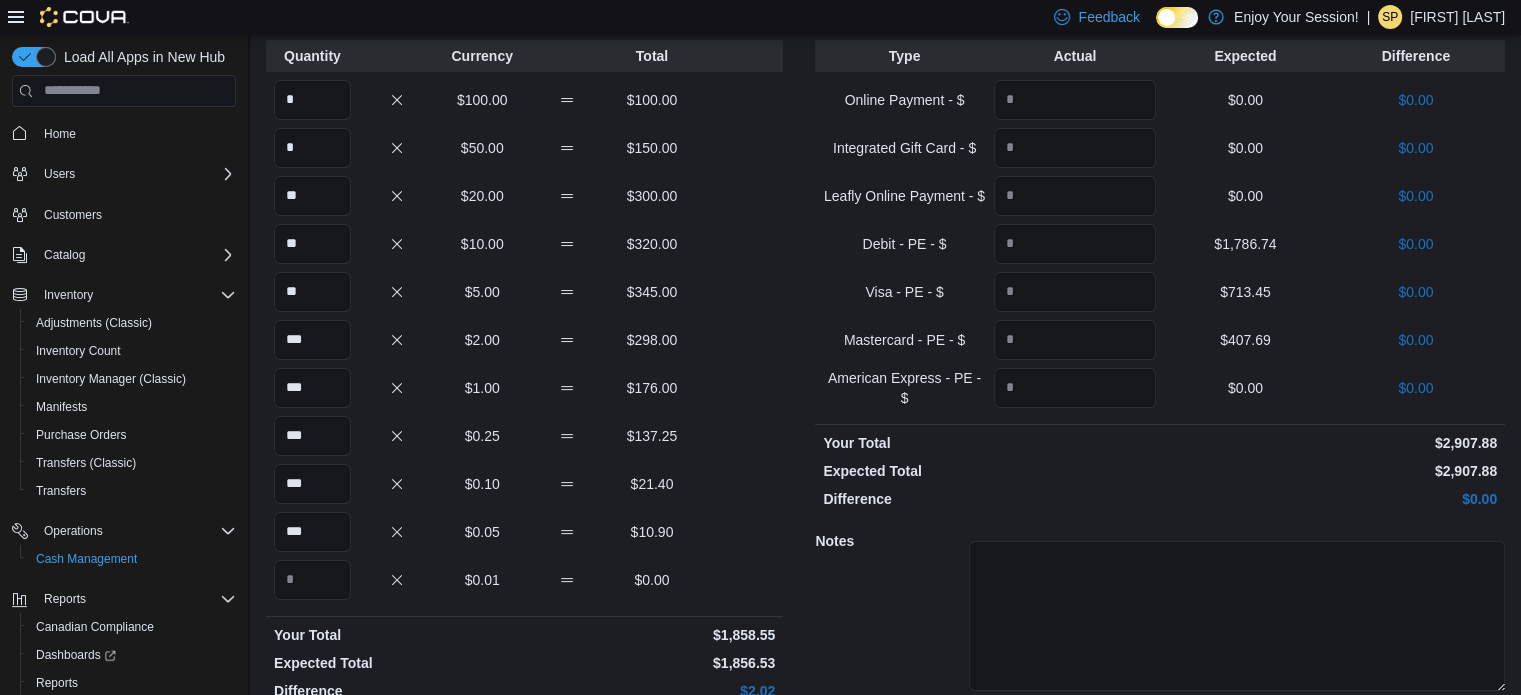 click on "Notes" at bounding box center (1160, 613) 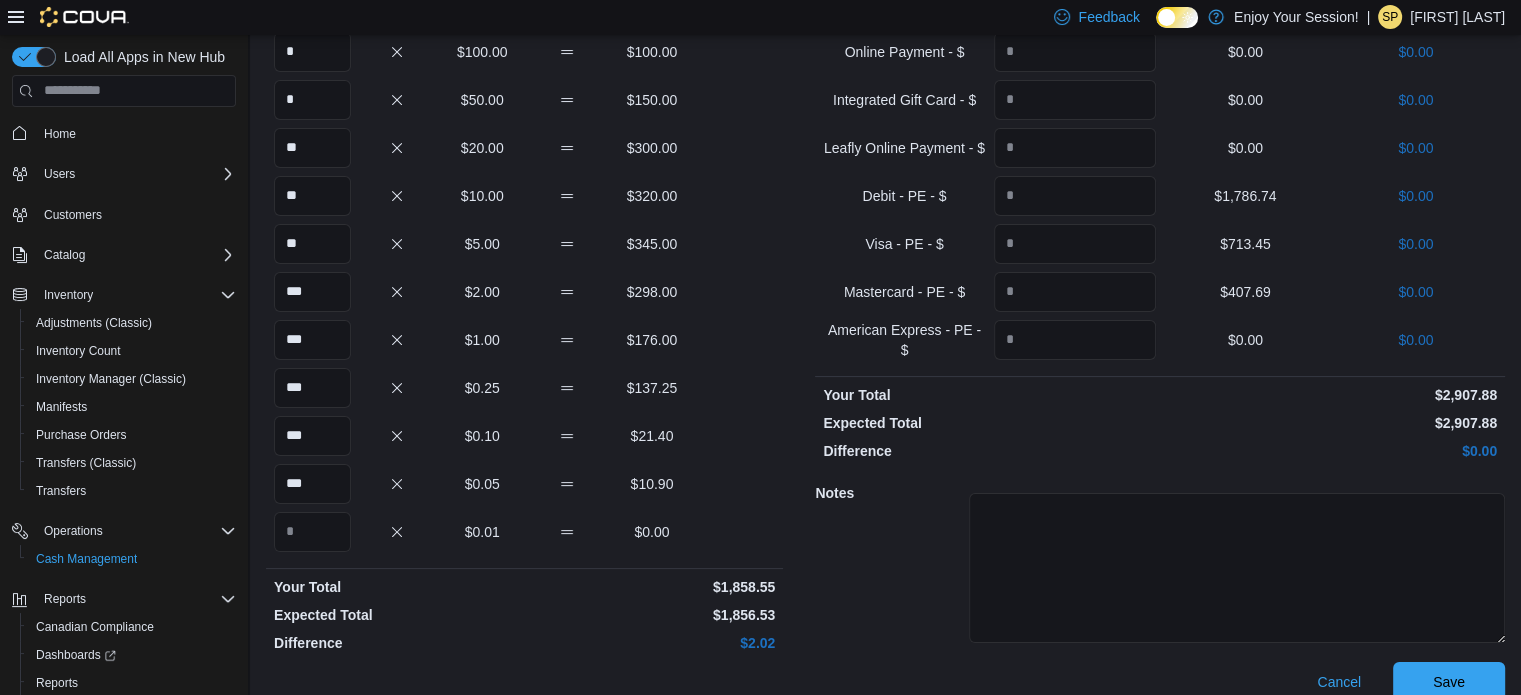 scroll, scrollTop: 198, scrollLeft: 0, axis: vertical 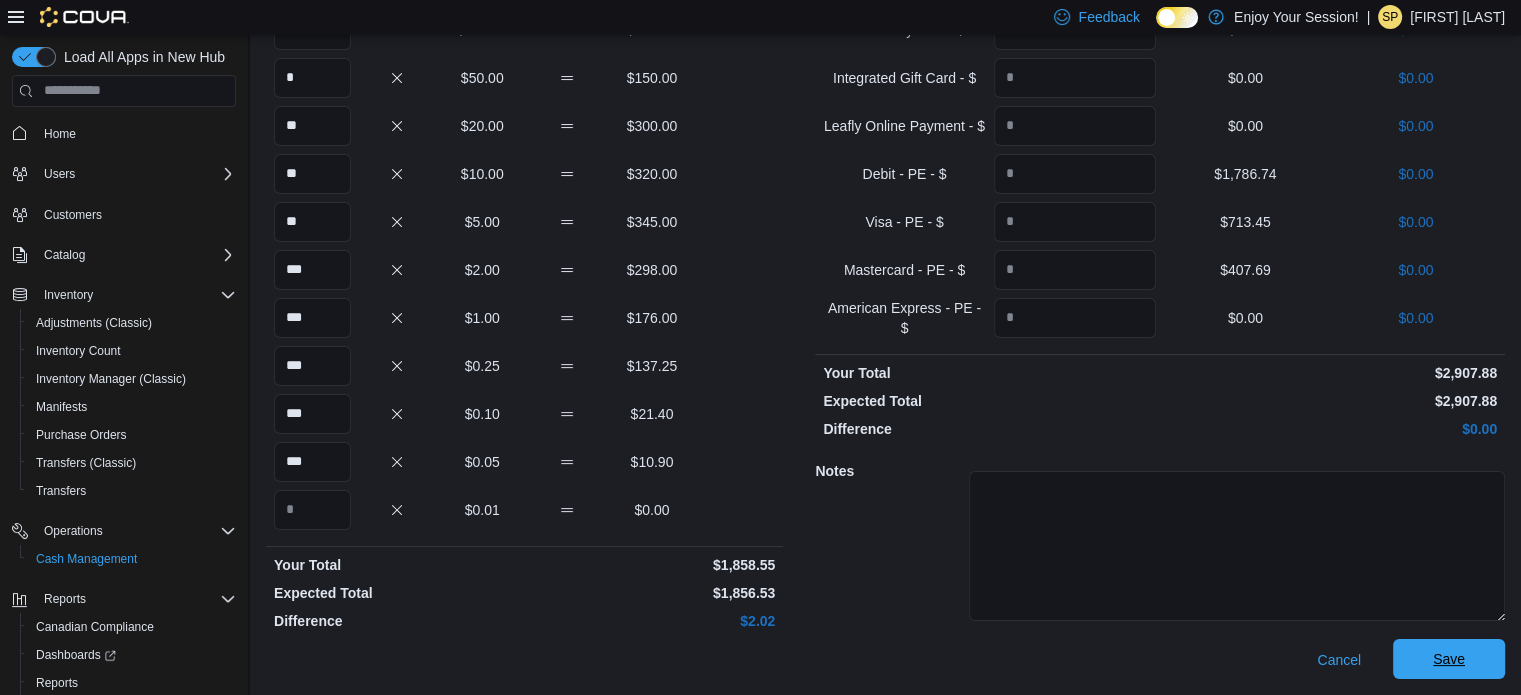 click on "Save" at bounding box center [1449, 659] 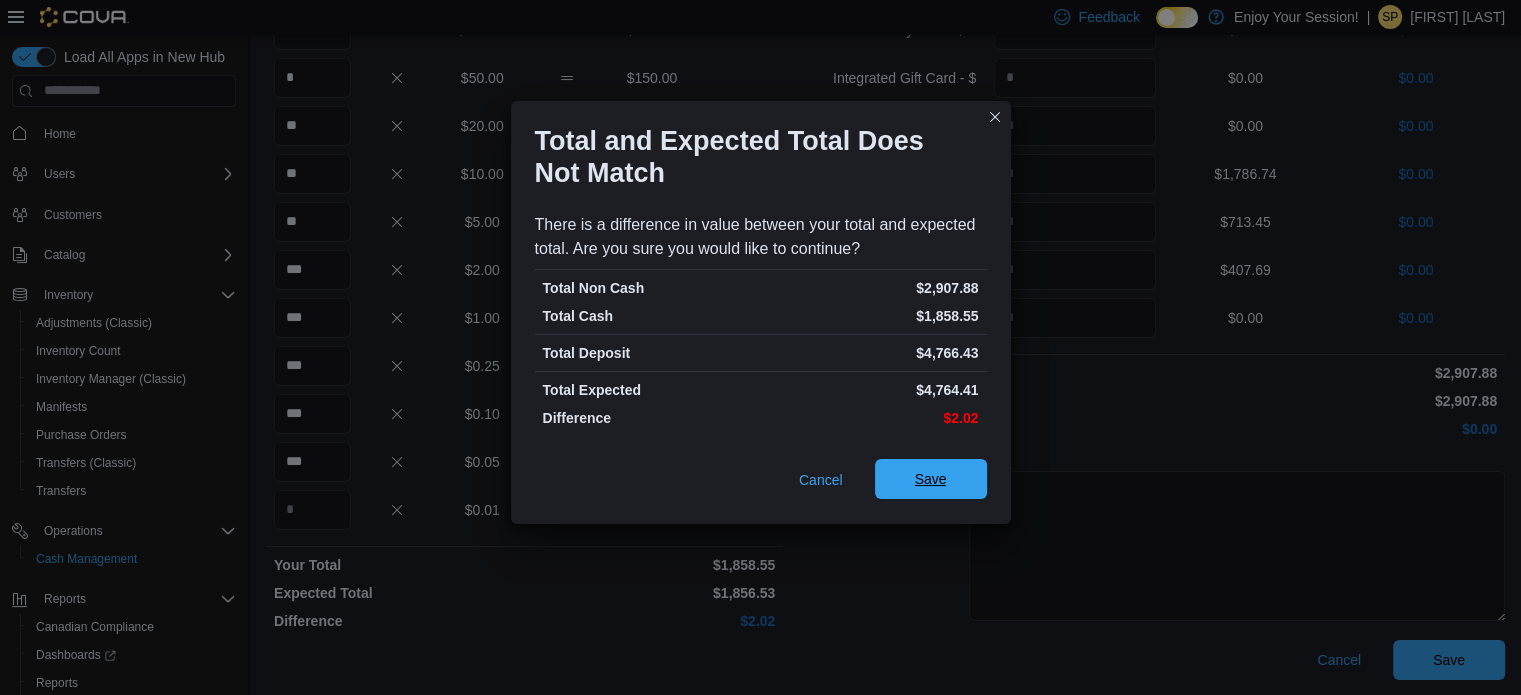 click on "Save" at bounding box center (931, 479) 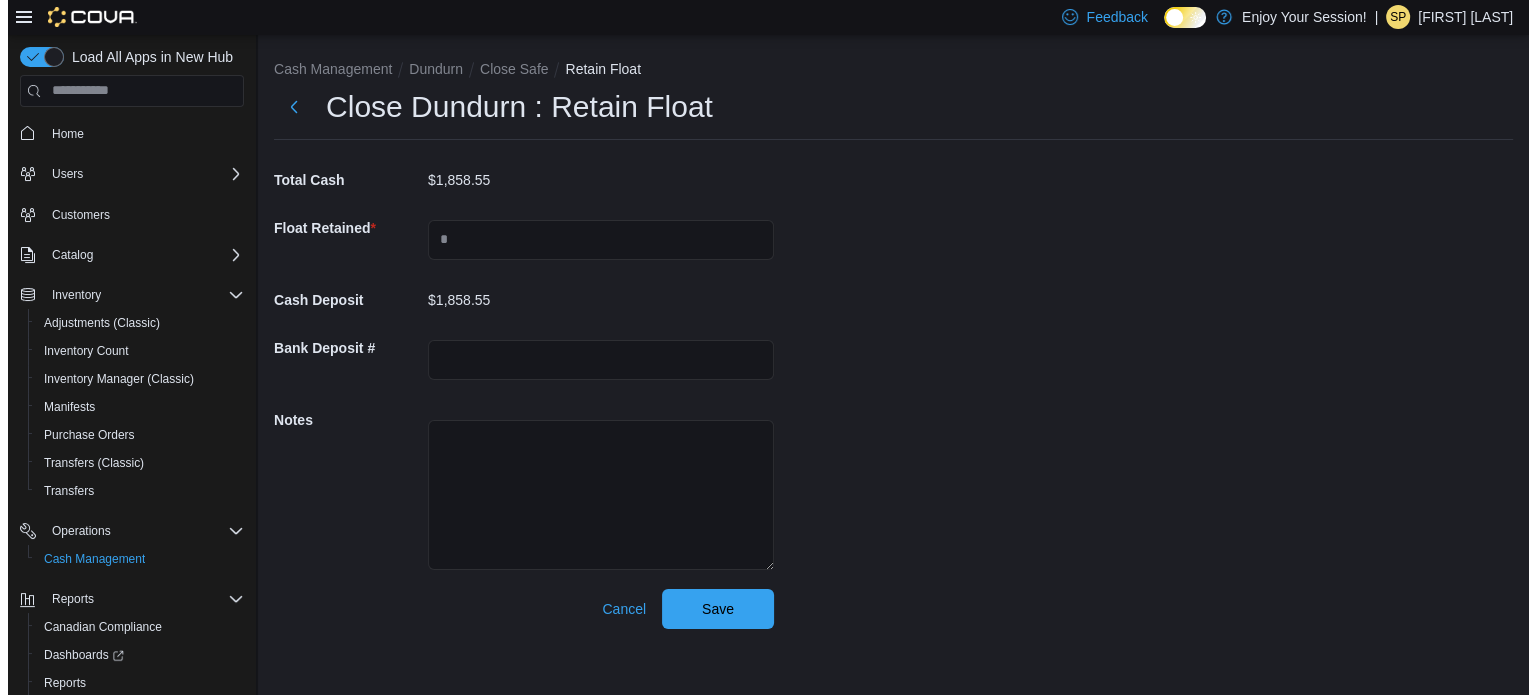 scroll, scrollTop: 0, scrollLeft: 0, axis: both 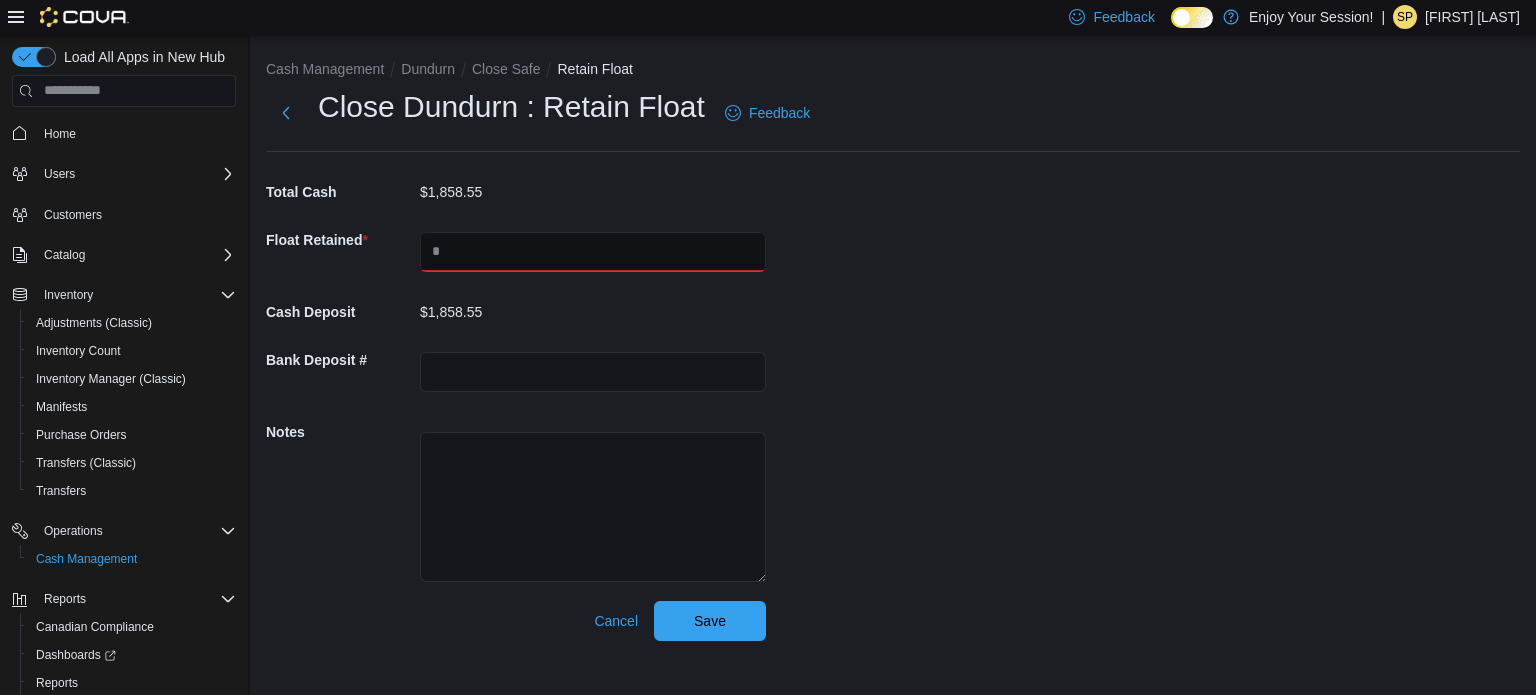 click at bounding box center (593, 252) 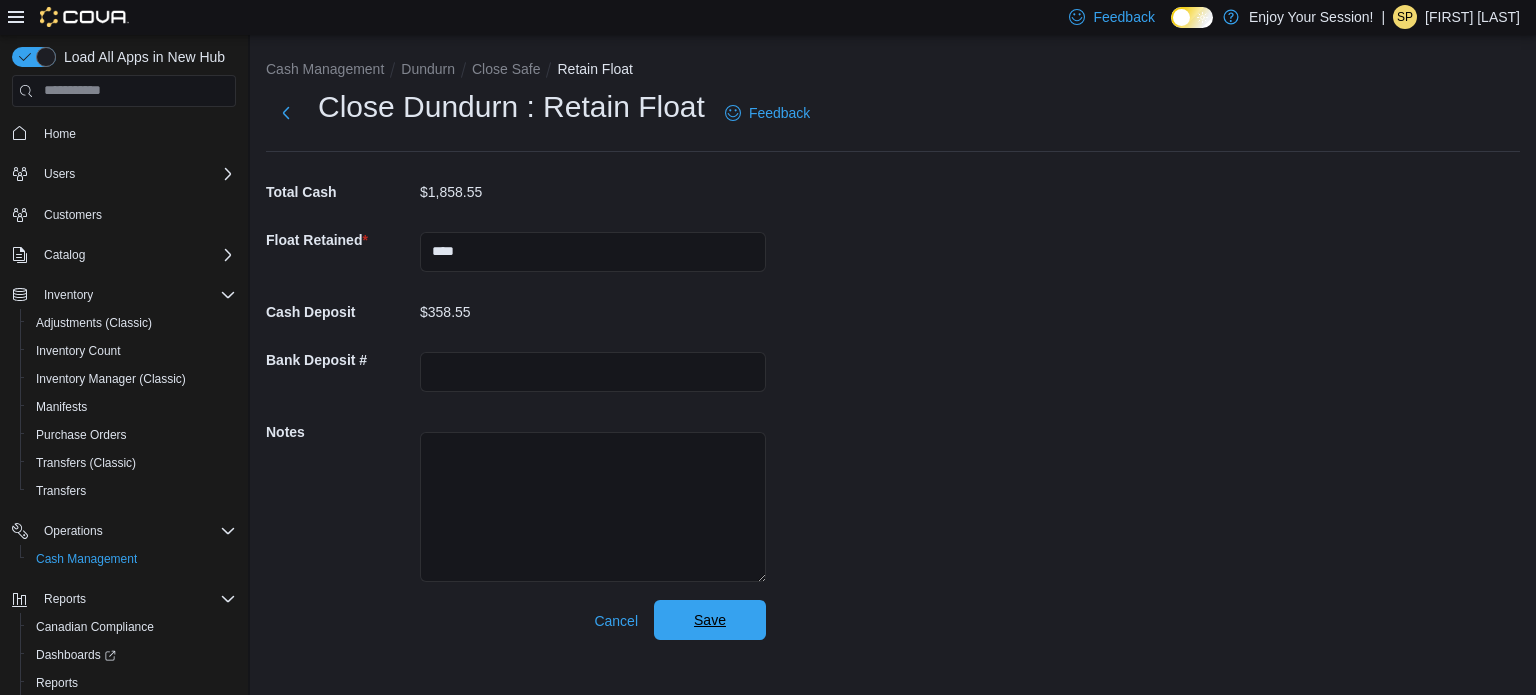 click on "Save" at bounding box center (710, 620) 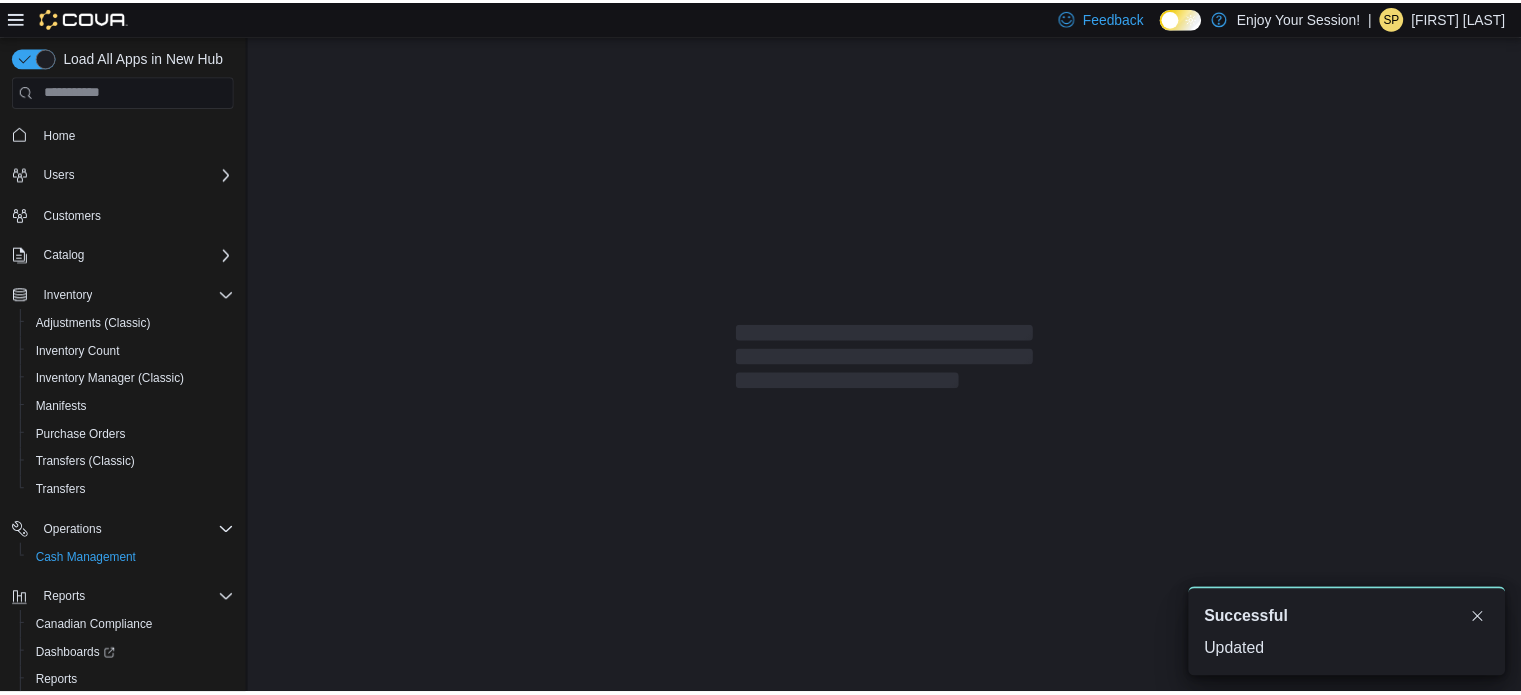 scroll, scrollTop: 0, scrollLeft: 0, axis: both 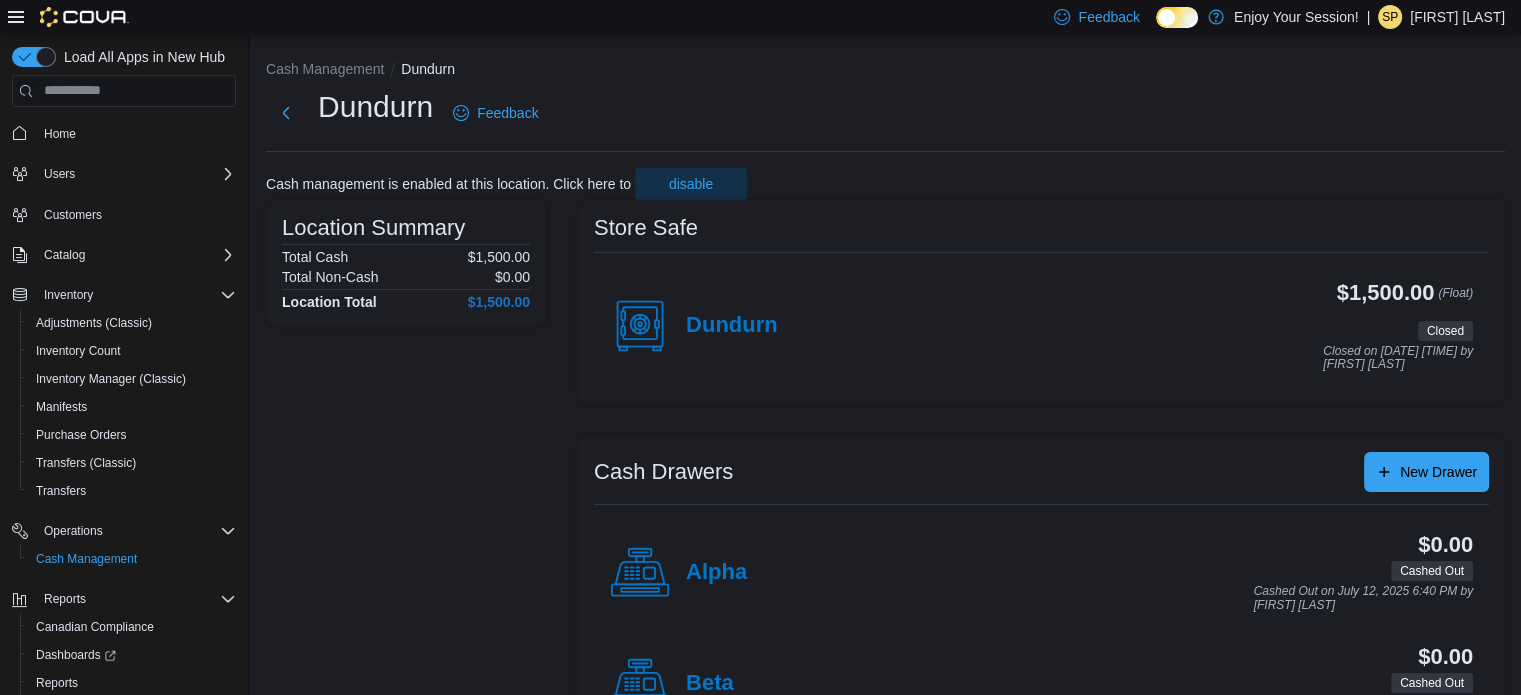 click on "[FIRST] [LAST]" at bounding box center (1457, 17) 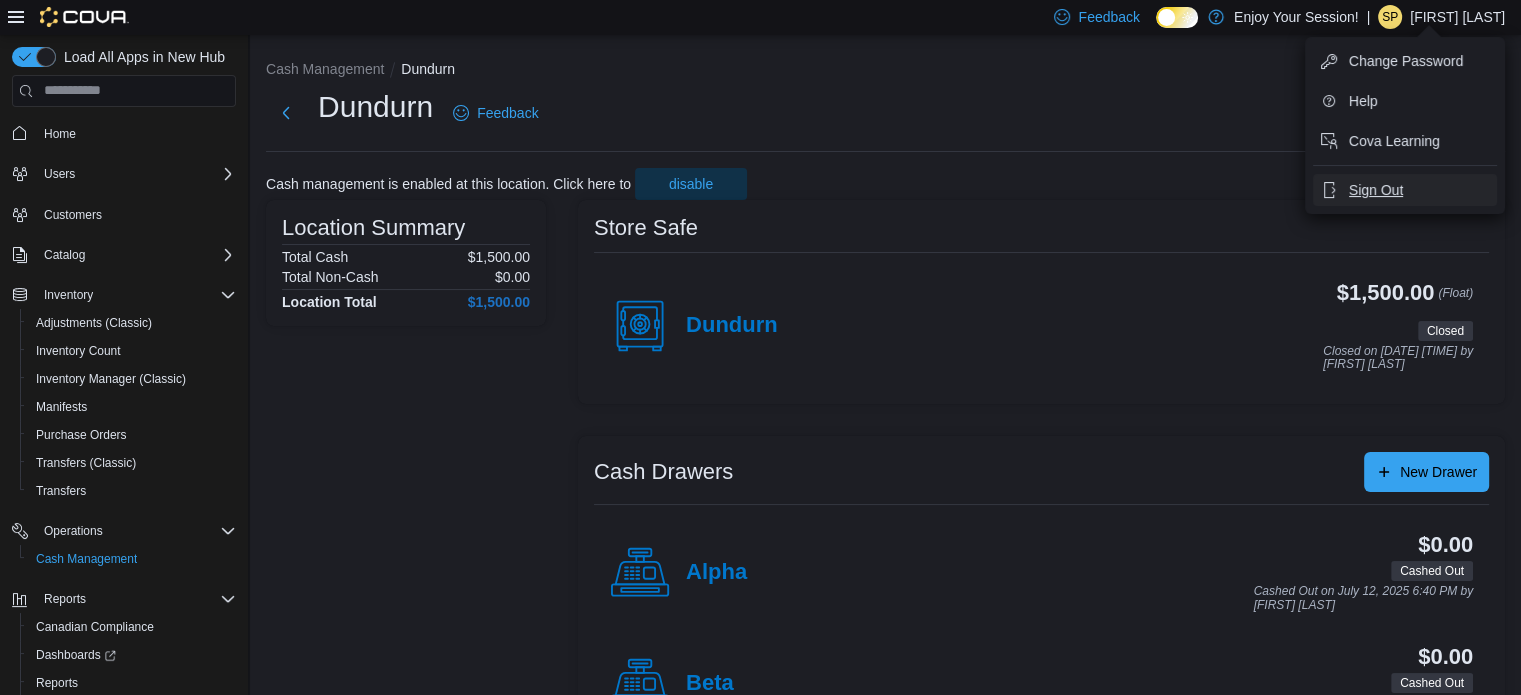 click on "Sign Out" at bounding box center [1376, 190] 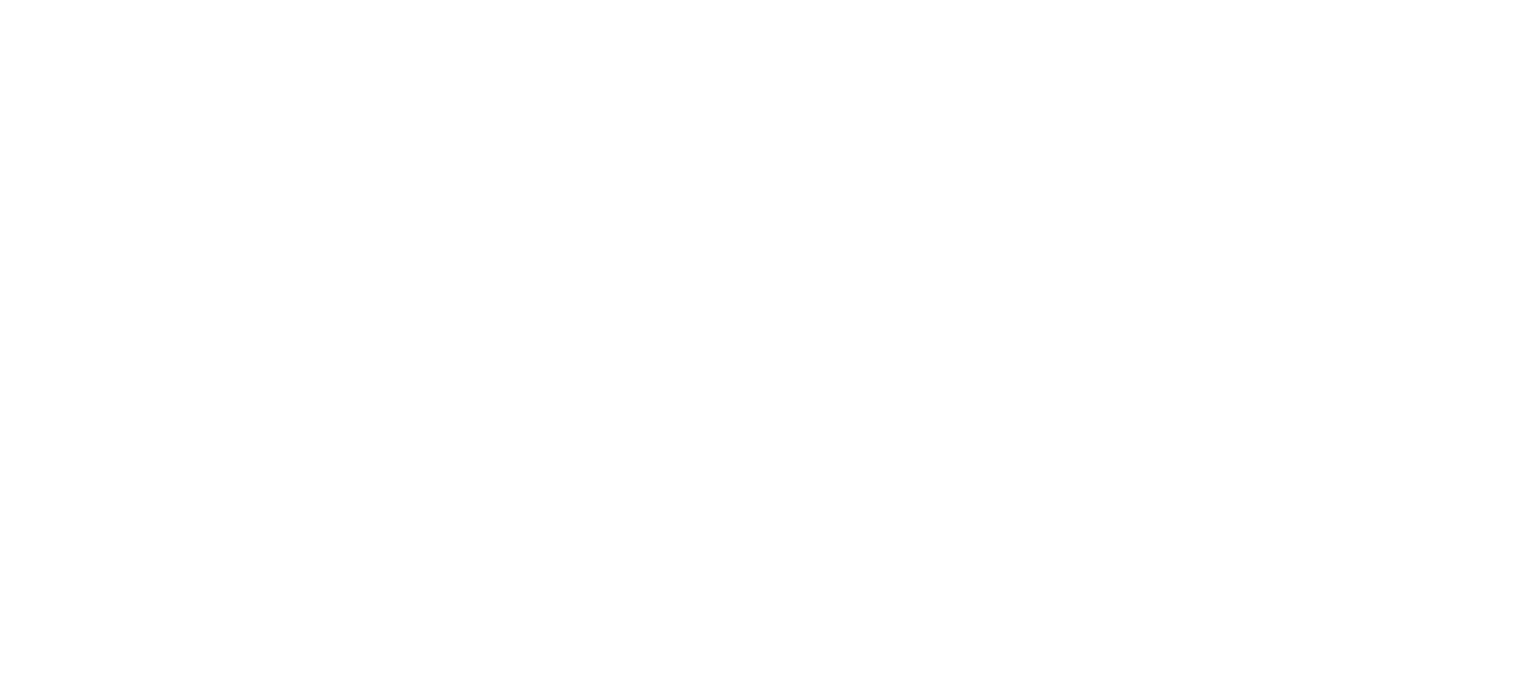 scroll, scrollTop: 0, scrollLeft: 0, axis: both 